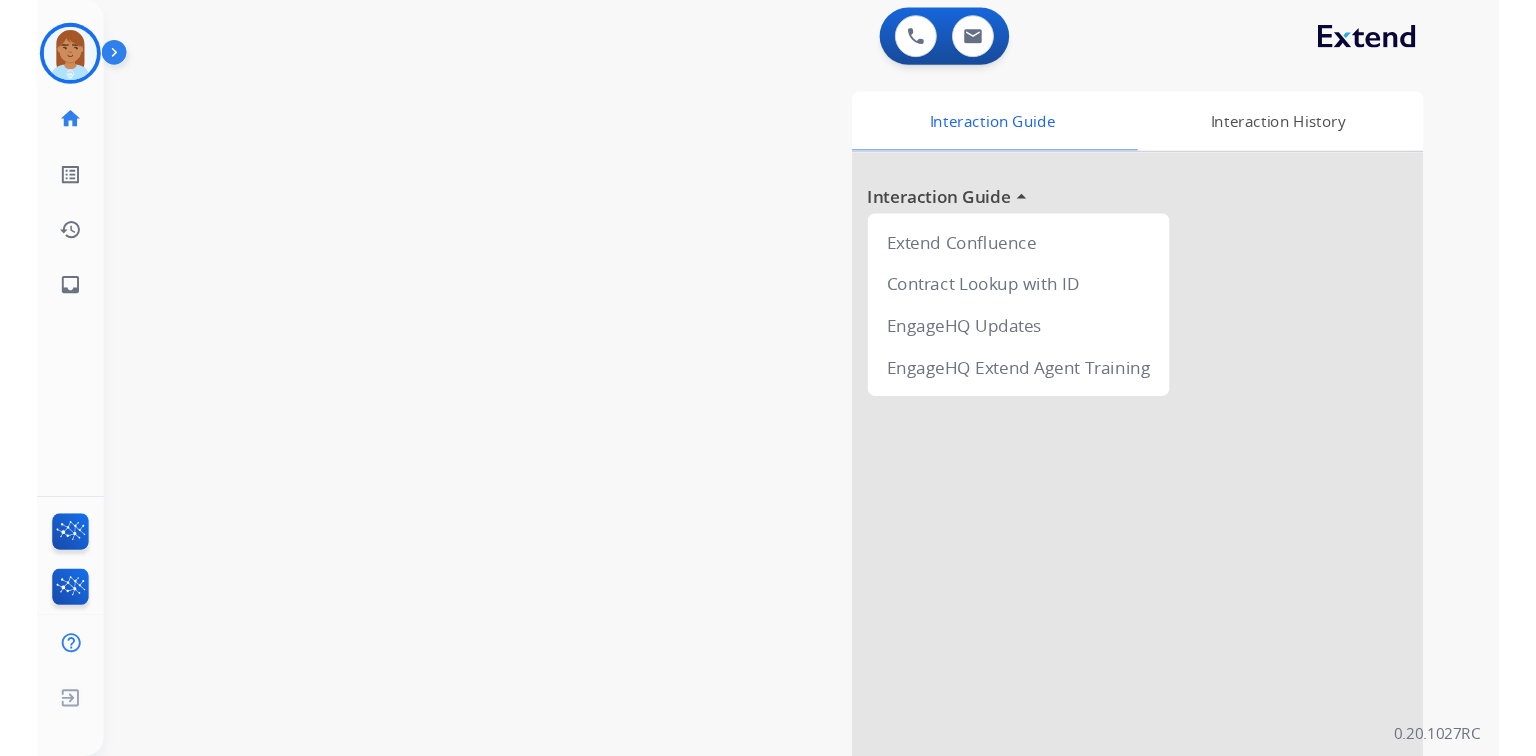 scroll, scrollTop: 0, scrollLeft: 0, axis: both 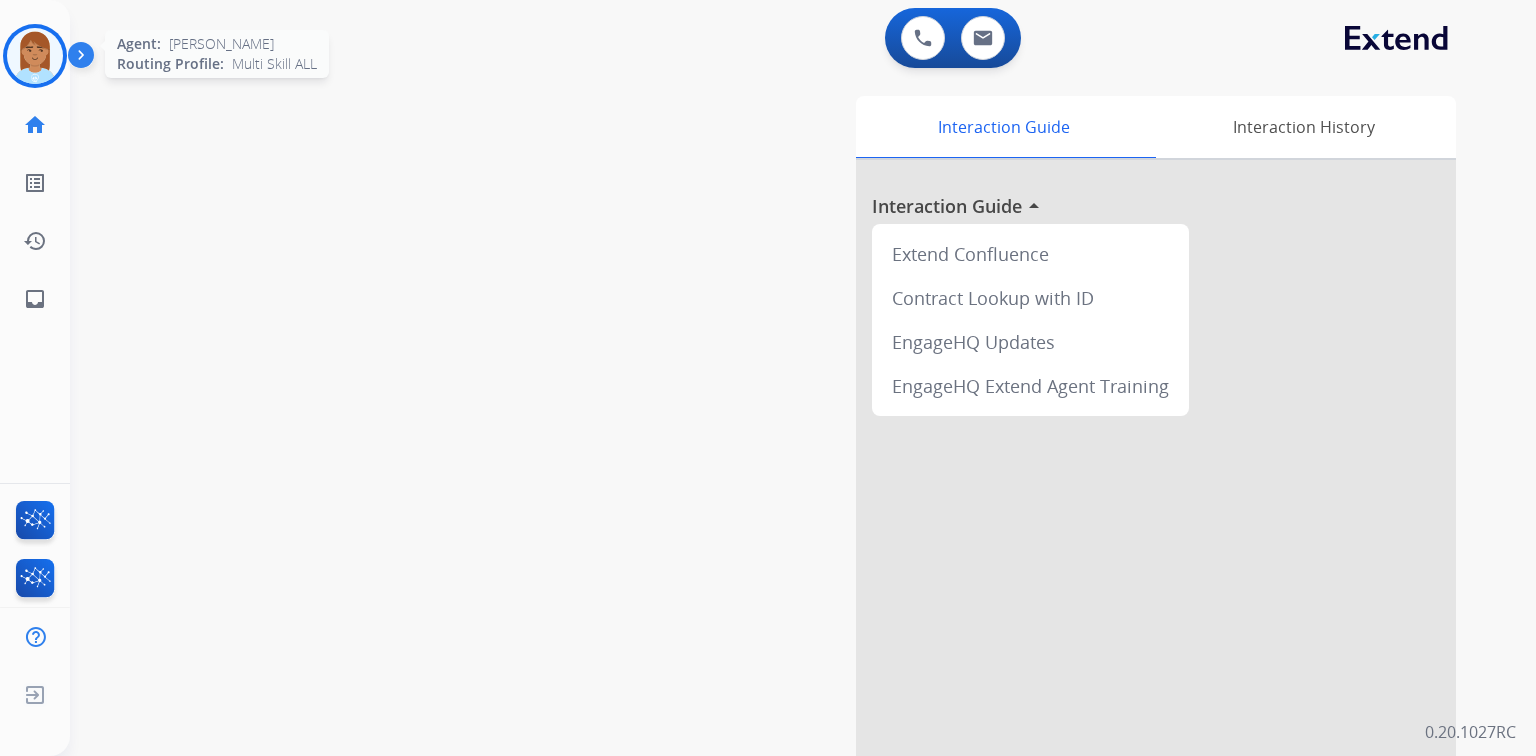 click at bounding box center (35, 56) 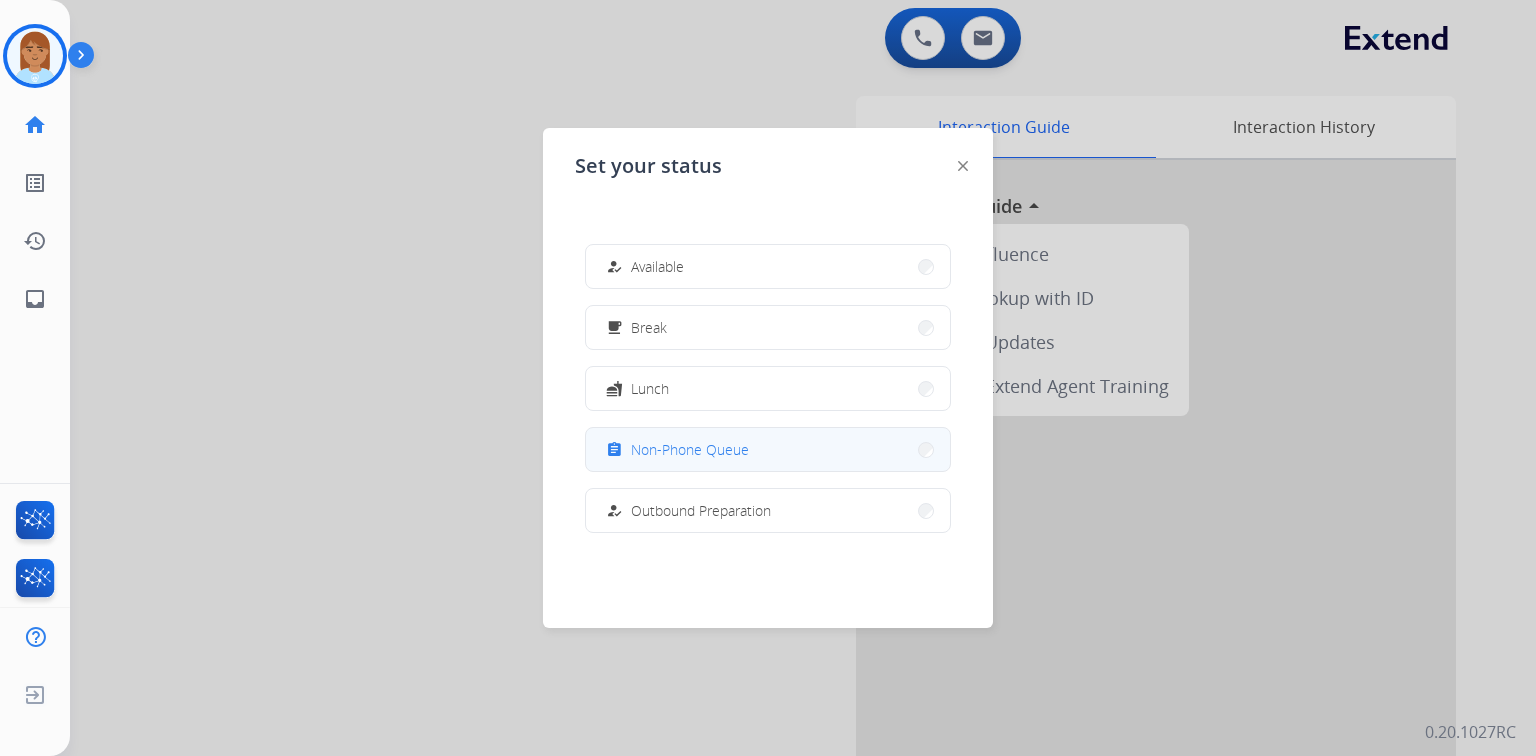 click on "assignment Non-Phone Queue" at bounding box center (768, 449) 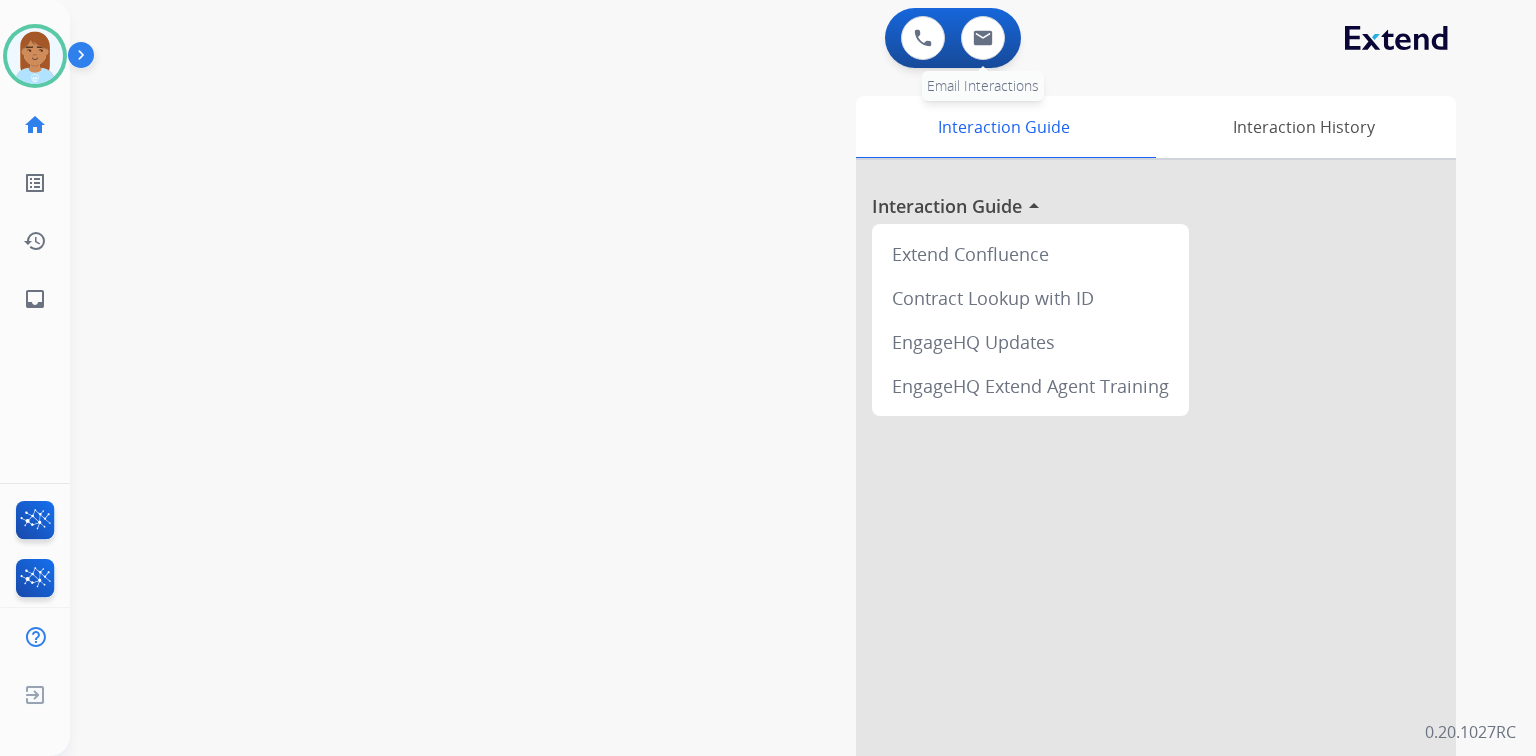 click on "0  Email Interactions" at bounding box center [983, 38] 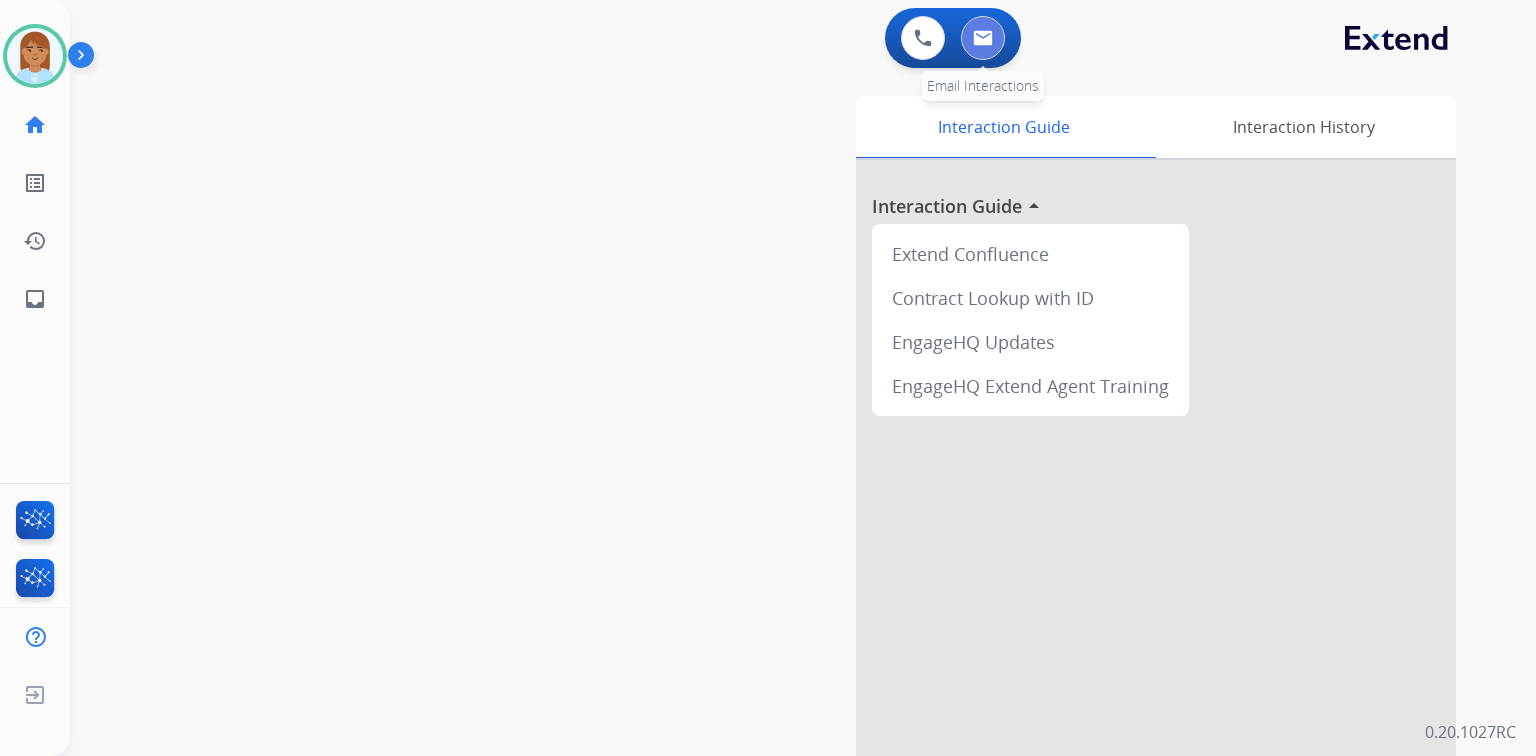 click at bounding box center [983, 38] 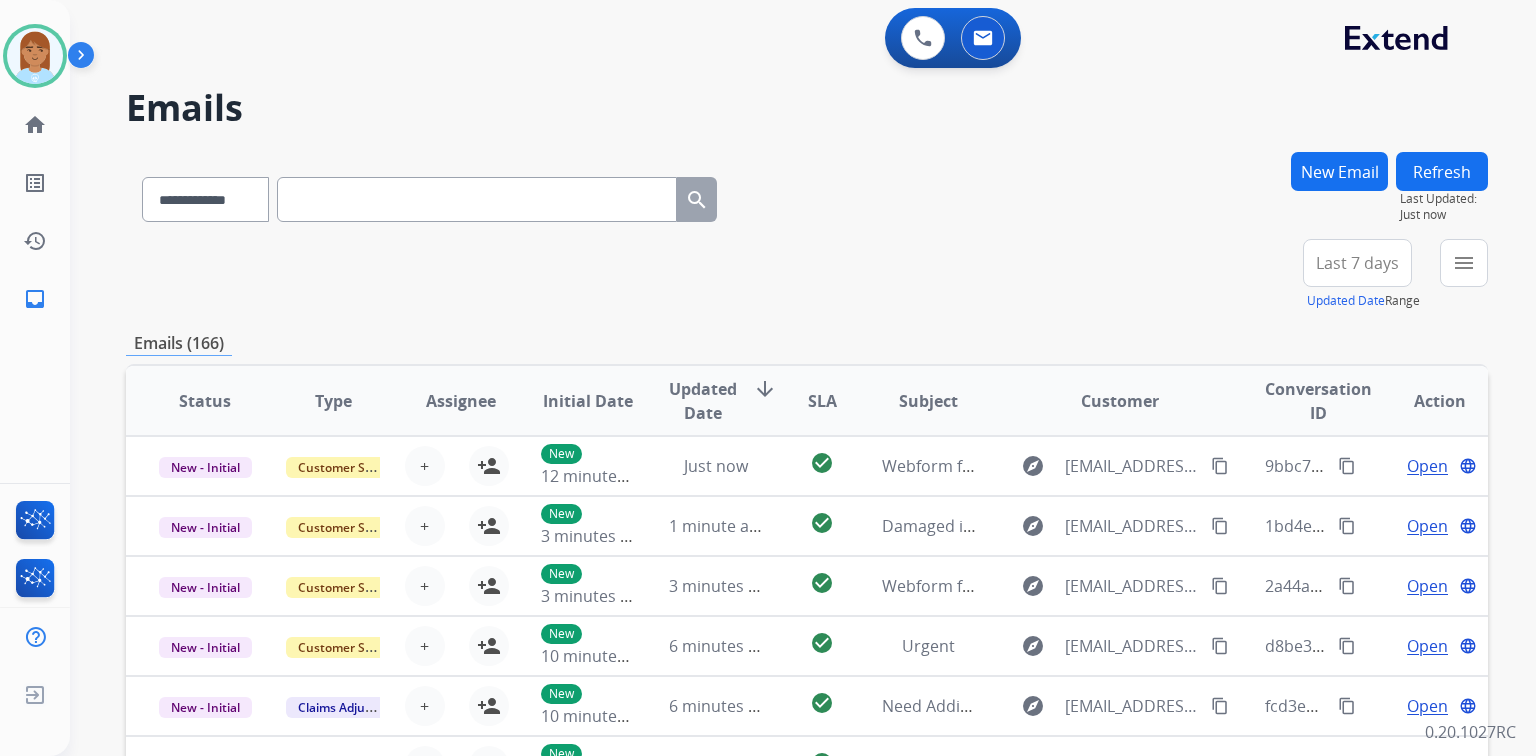 click at bounding box center [477, 199] 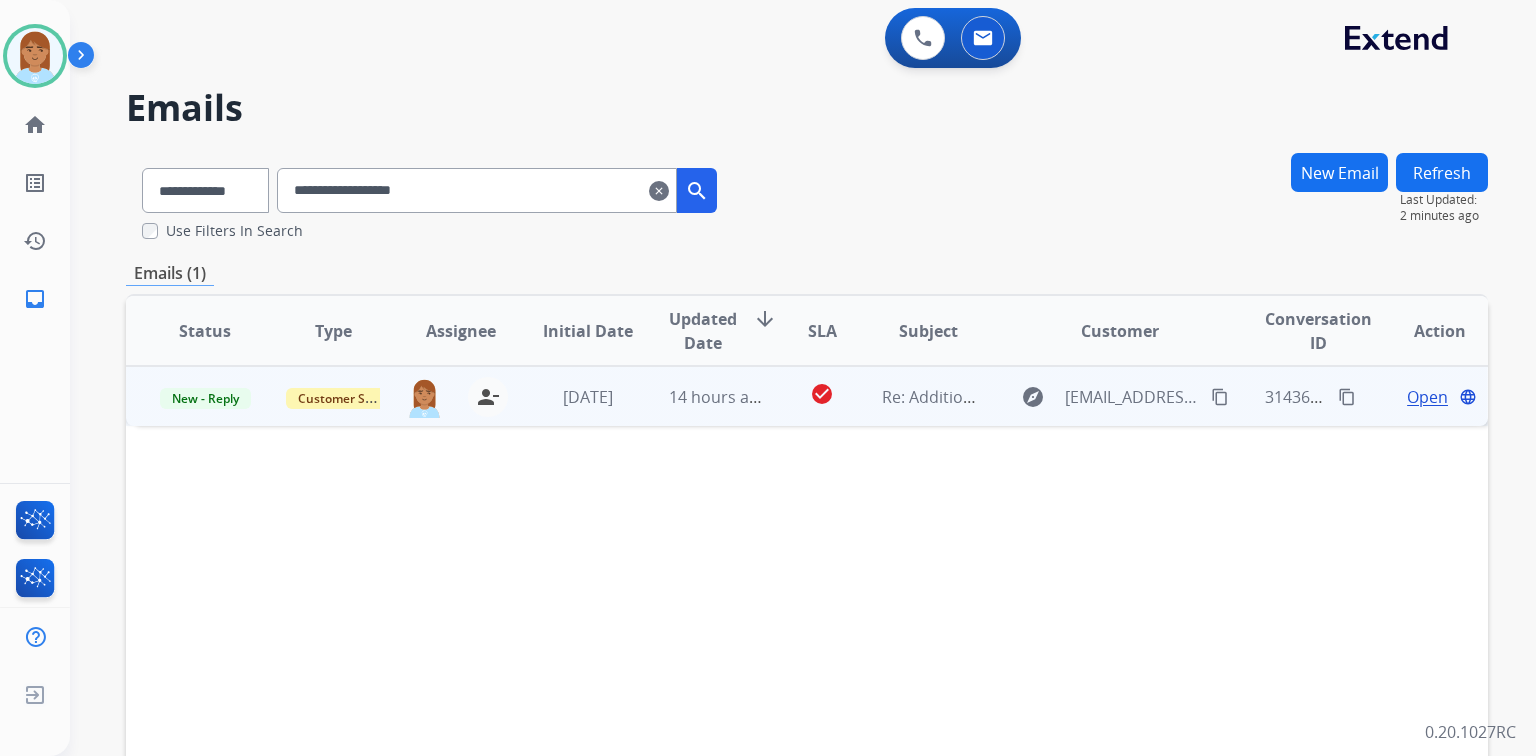 click on "Open language" at bounding box center [1439, 397] 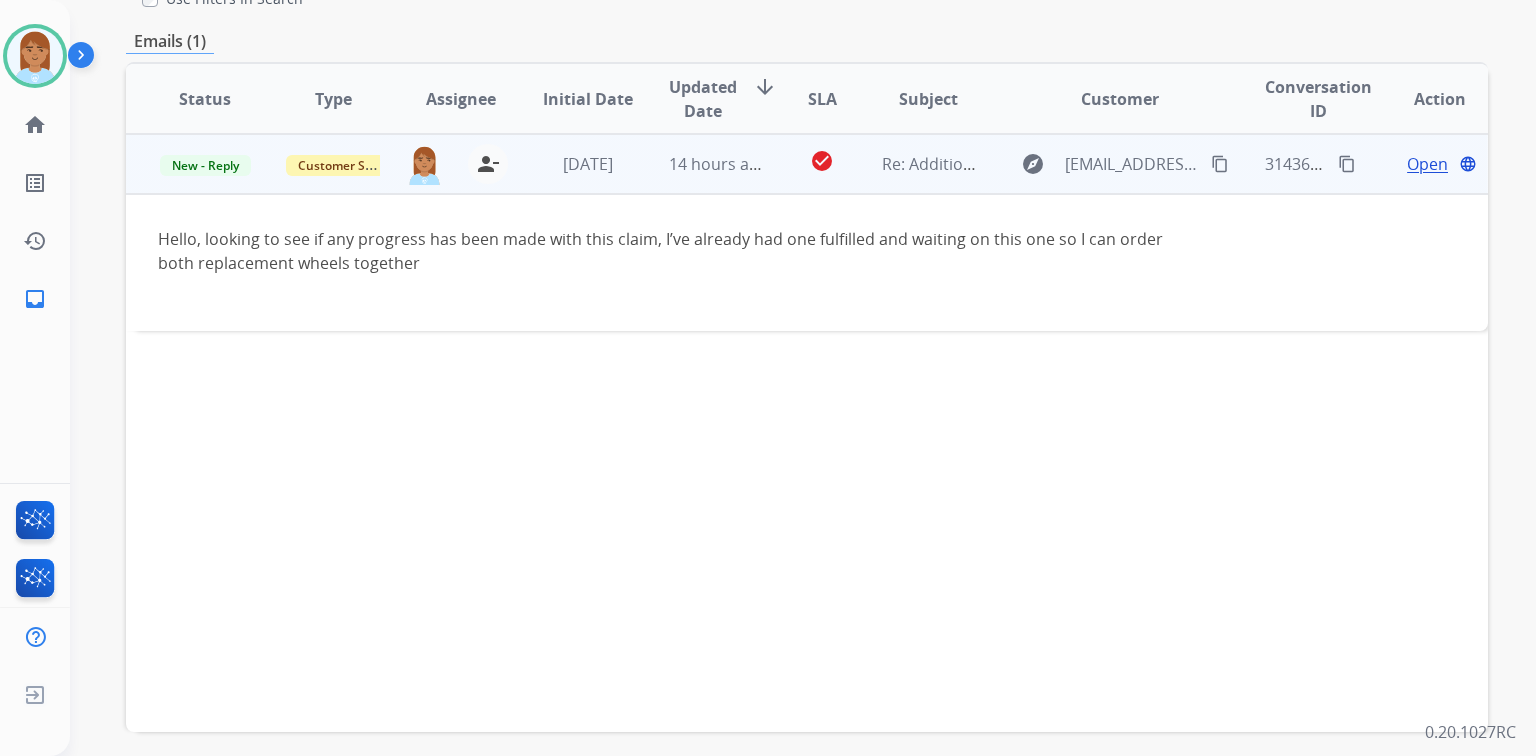 scroll, scrollTop: 240, scrollLeft: 0, axis: vertical 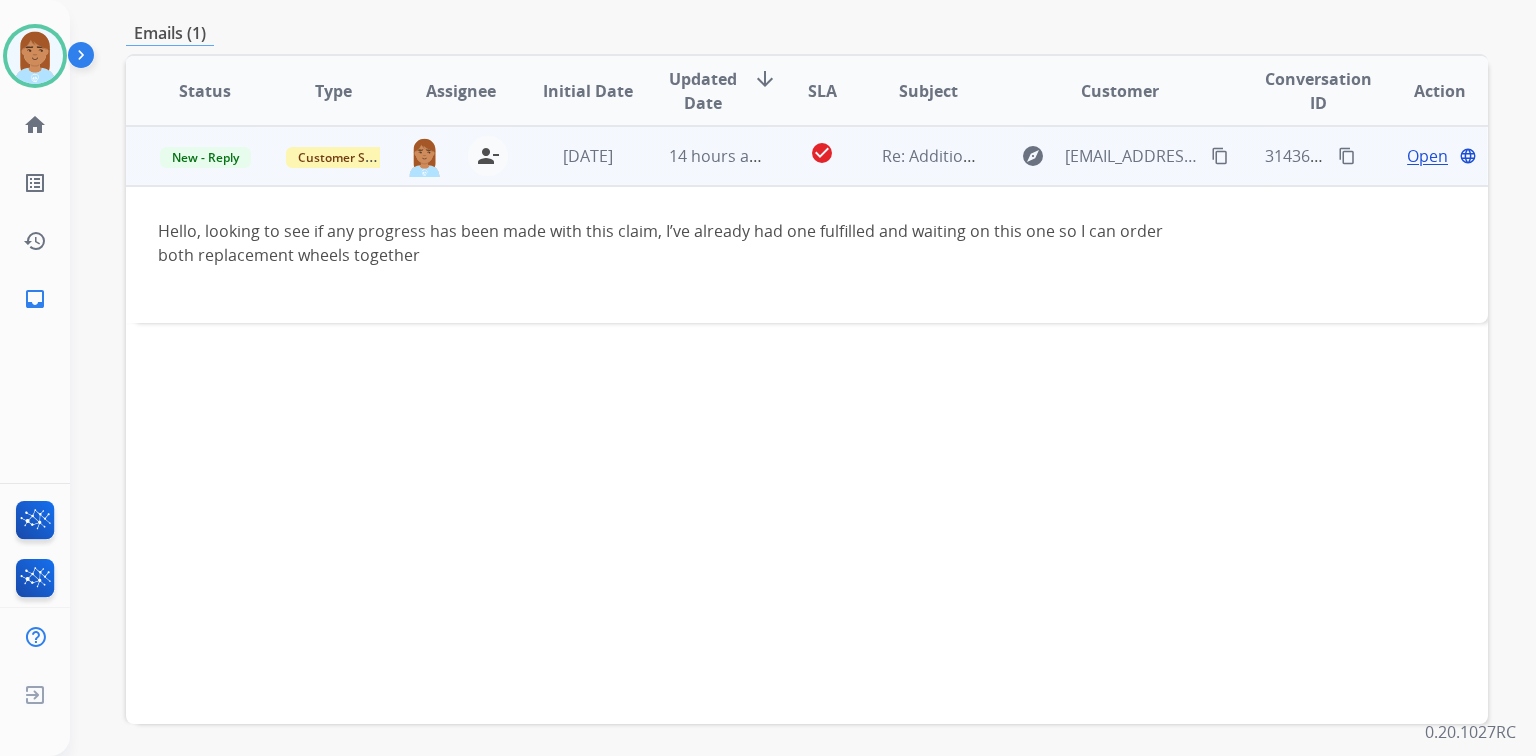 click on "Open" at bounding box center [1427, 156] 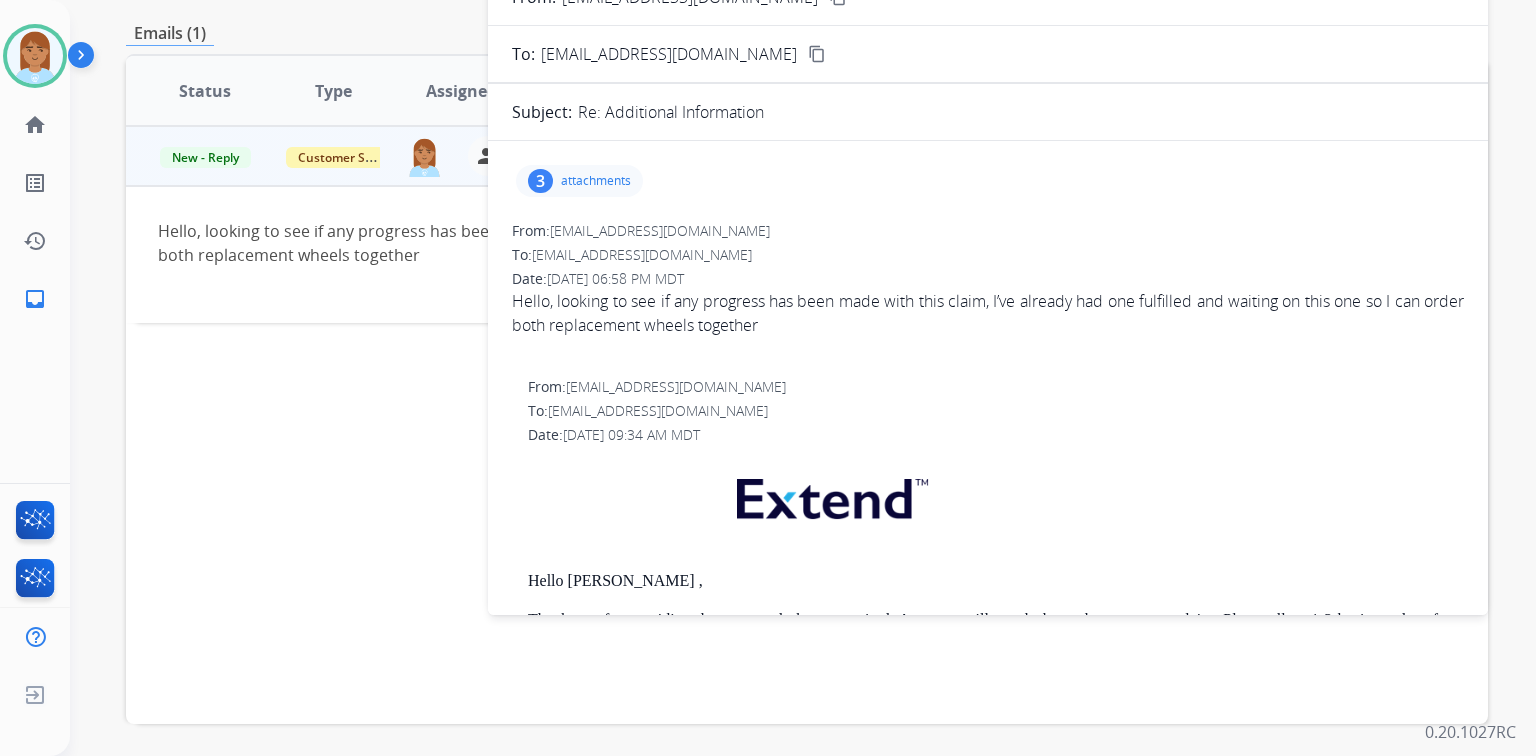 click on "From: f3rnamaya@gmail.com content_copy To:  support@extend.com  content_copy Subject:  Re: Additional Information  3 attachments  From:  f3rnamaya@gmail.com   To:  support@extend.com  Date:  07/17/2025 - 06:58 PM MDT Hello, looking to see if any progress has been made with this claim, I’ve already had one fulfilled and waiting on this one so I can order both replacement wheels together  From:  support@extend.com   To:  f3rnamaya@gmail.com  Date:  07/09/2025 - 09:34 AM MDT Hello Fernando ,  Thank you for providing the requested photos required. An agent will attach these photos to your claim. Please allow 1-2 business days for a claim decision to me made.  Thanks for being an Extend customer Extend Customer Support support@extend.com | www.extend.com If you have any questions or need further assistance, reply to this email or give us a call at (877) 248-7707 Monday-Friday 9:00AM - 8:00PM EST or Saturdays and Sundays 9:00AM - 2:00PM EST.  From:  f3rnamaya@gmail.com   To:  support@extend.com  Date:   From:" at bounding box center (988, 867) 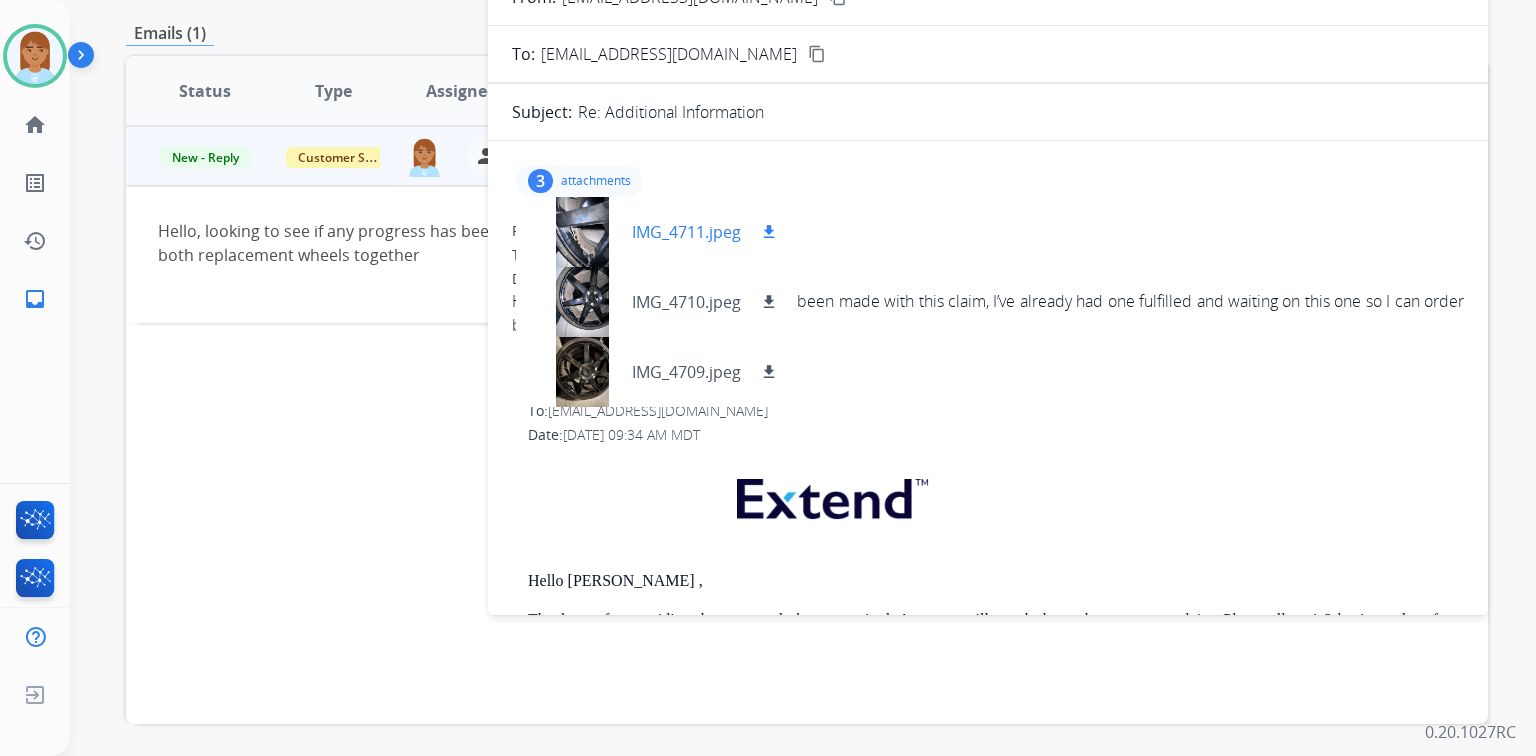 click on "download" at bounding box center (769, 232) 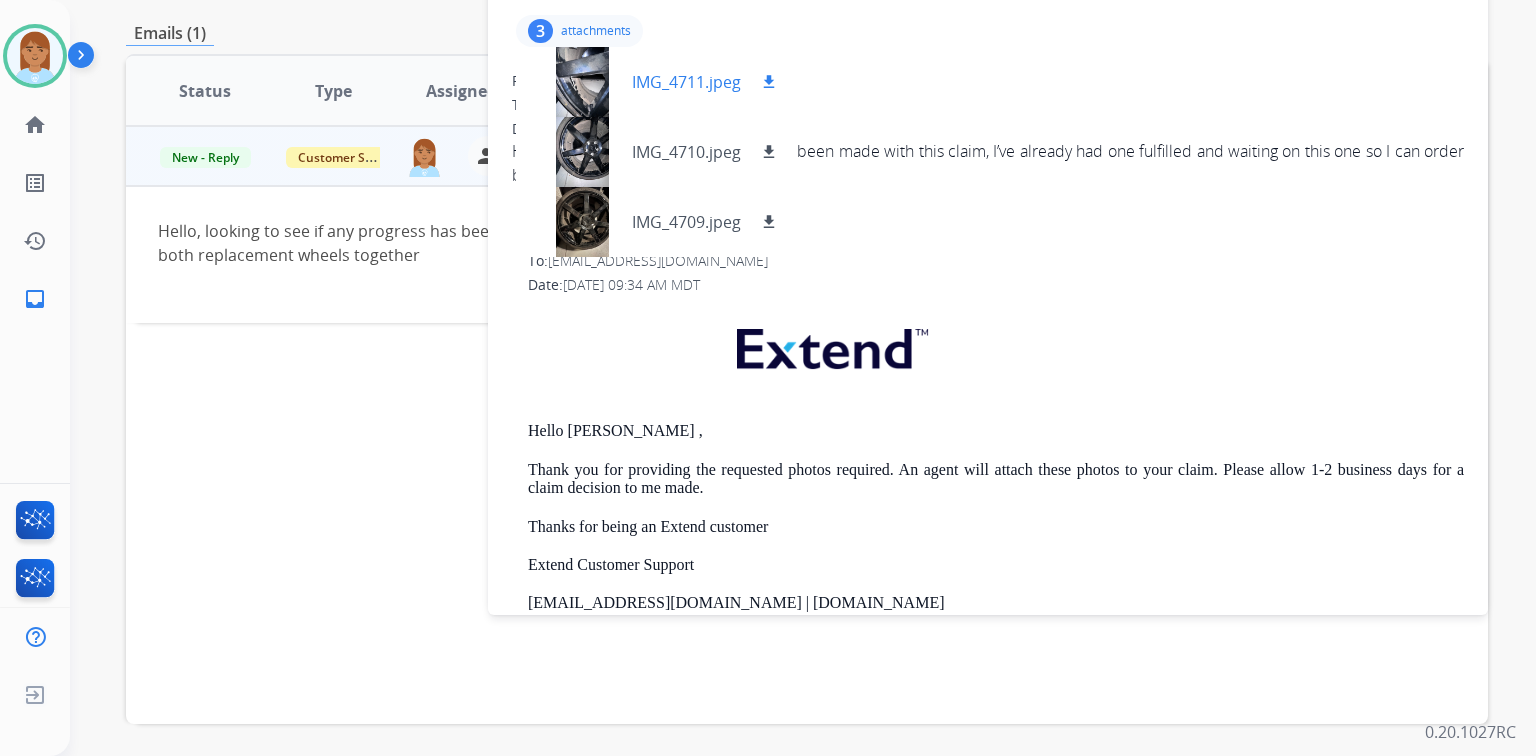 scroll, scrollTop: 0, scrollLeft: 0, axis: both 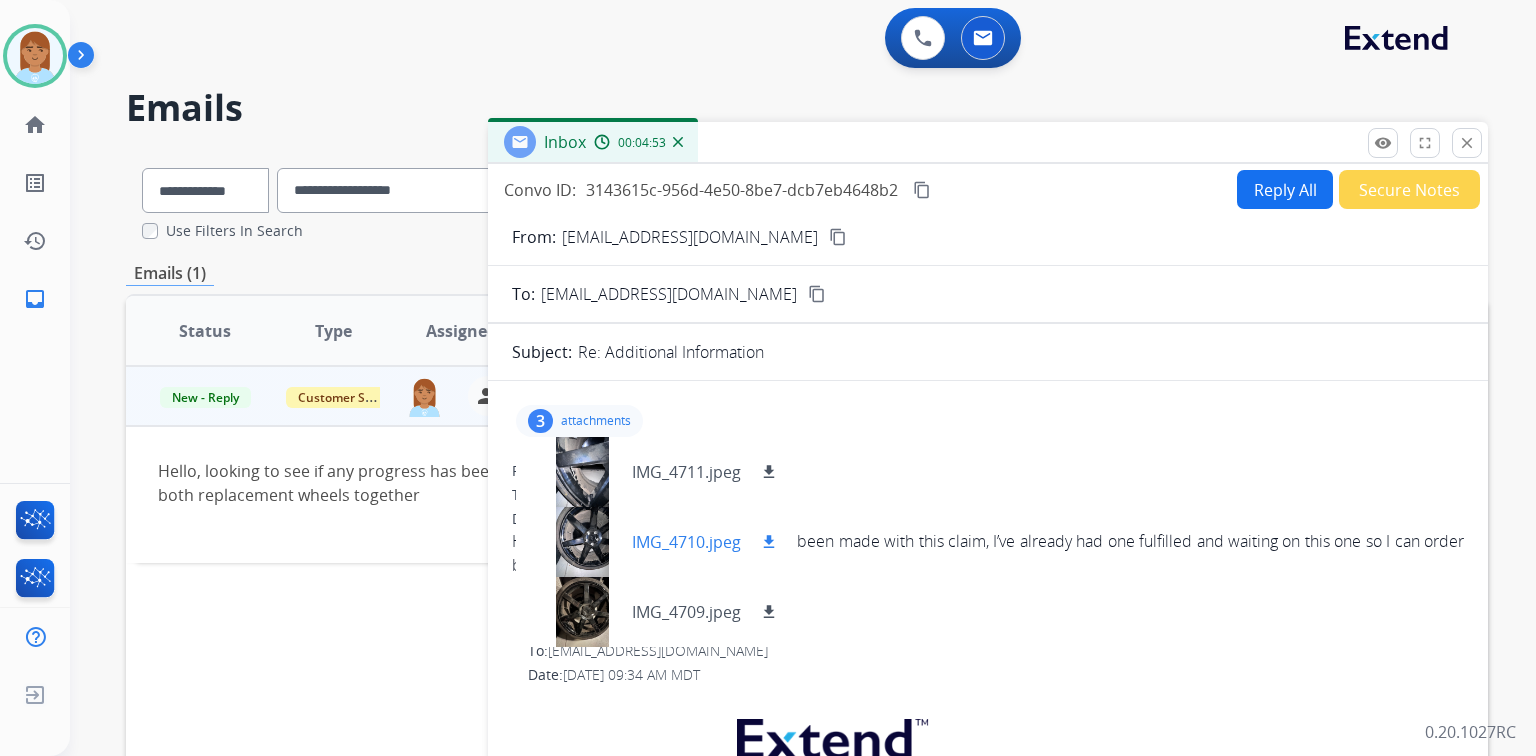 click on "download" at bounding box center [769, 542] 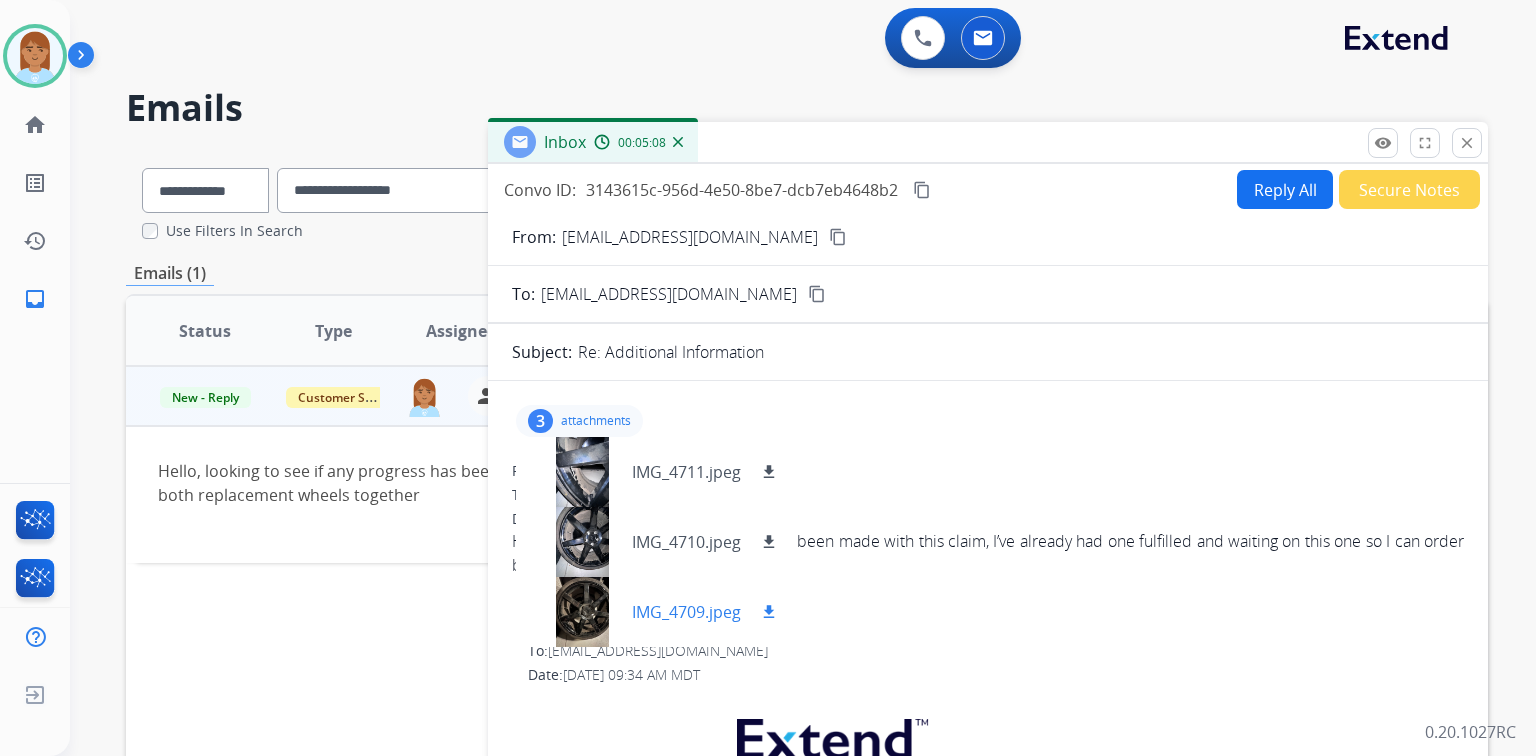 click on "download" at bounding box center (769, 612) 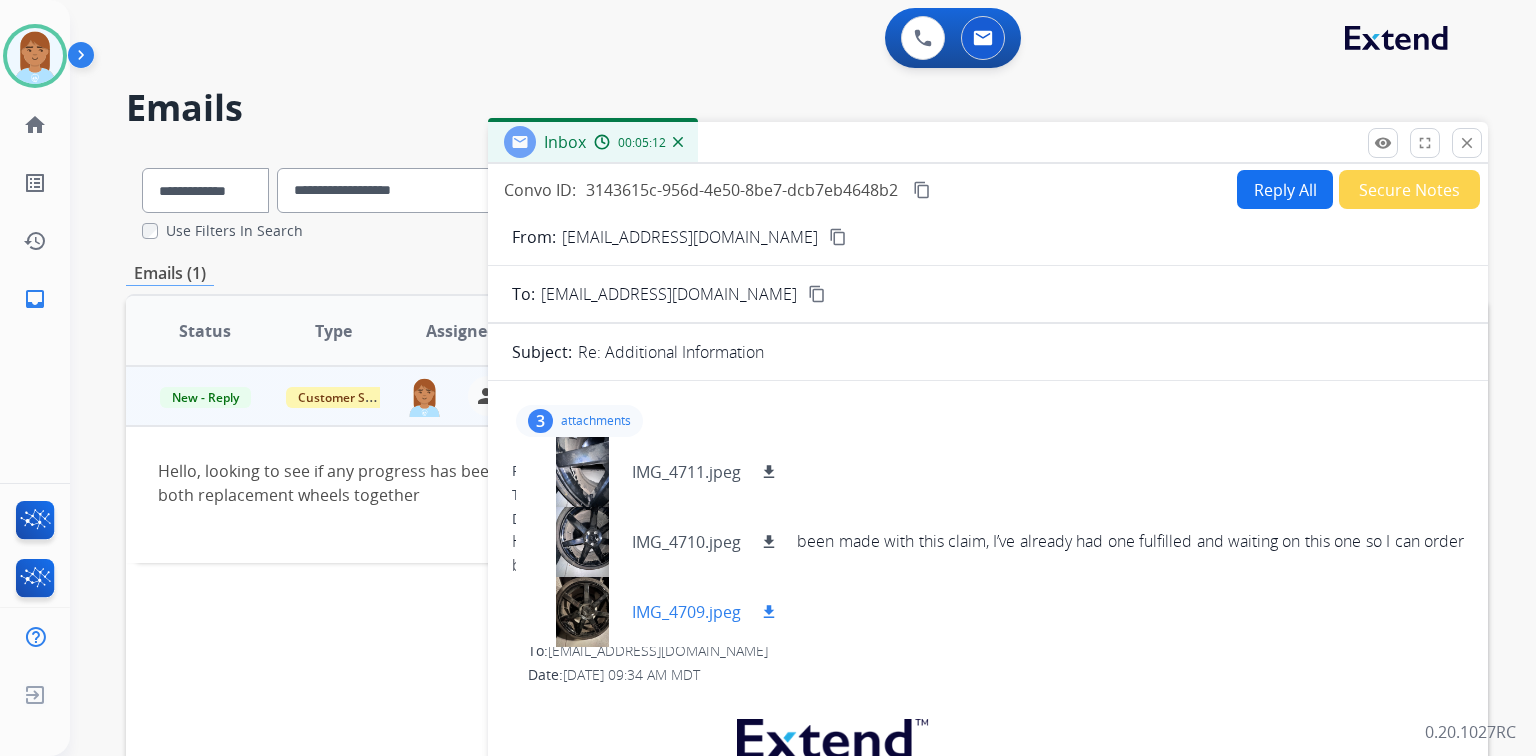 click on "download" at bounding box center [769, 612] 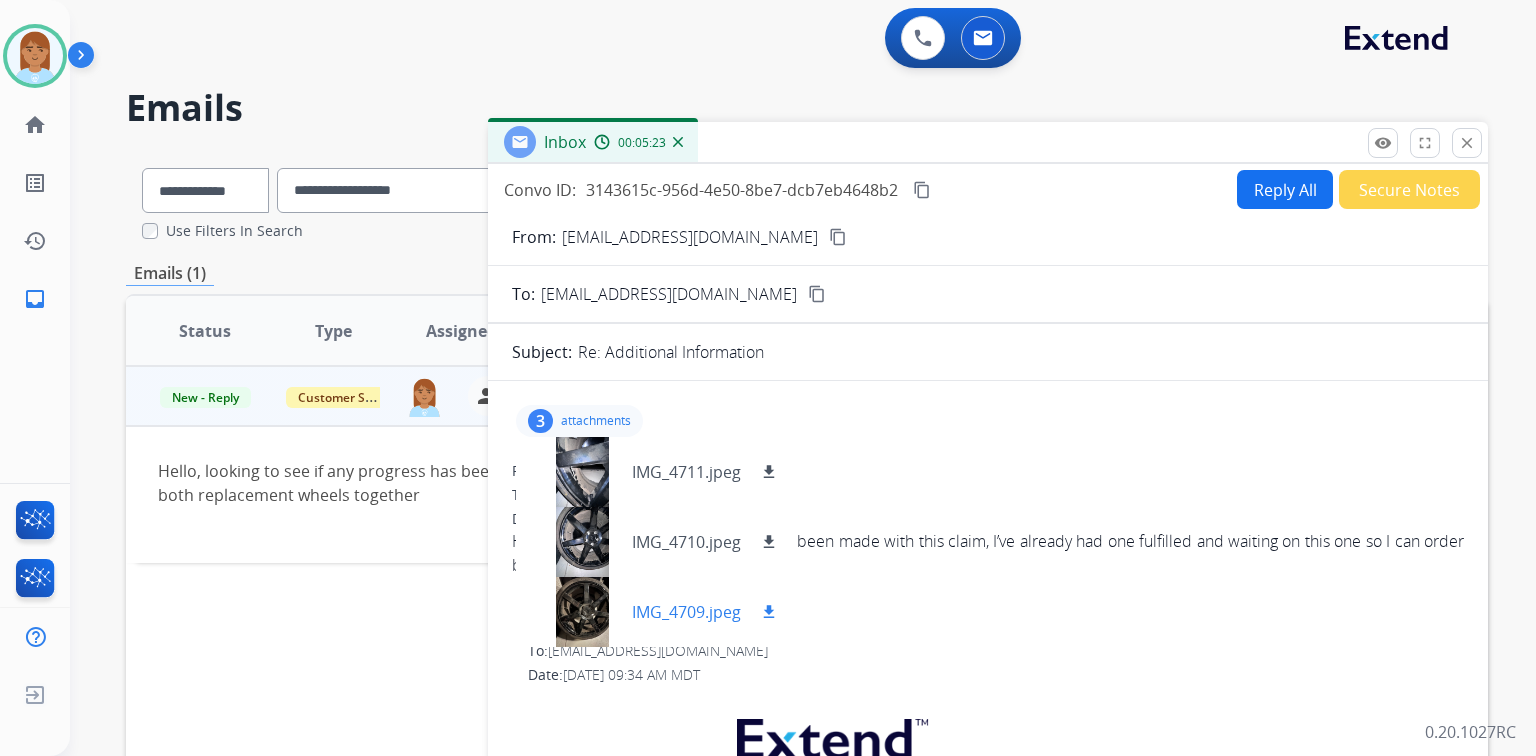 click on "IMG_4709.jpeg  download" at bounding box center (656, 612) 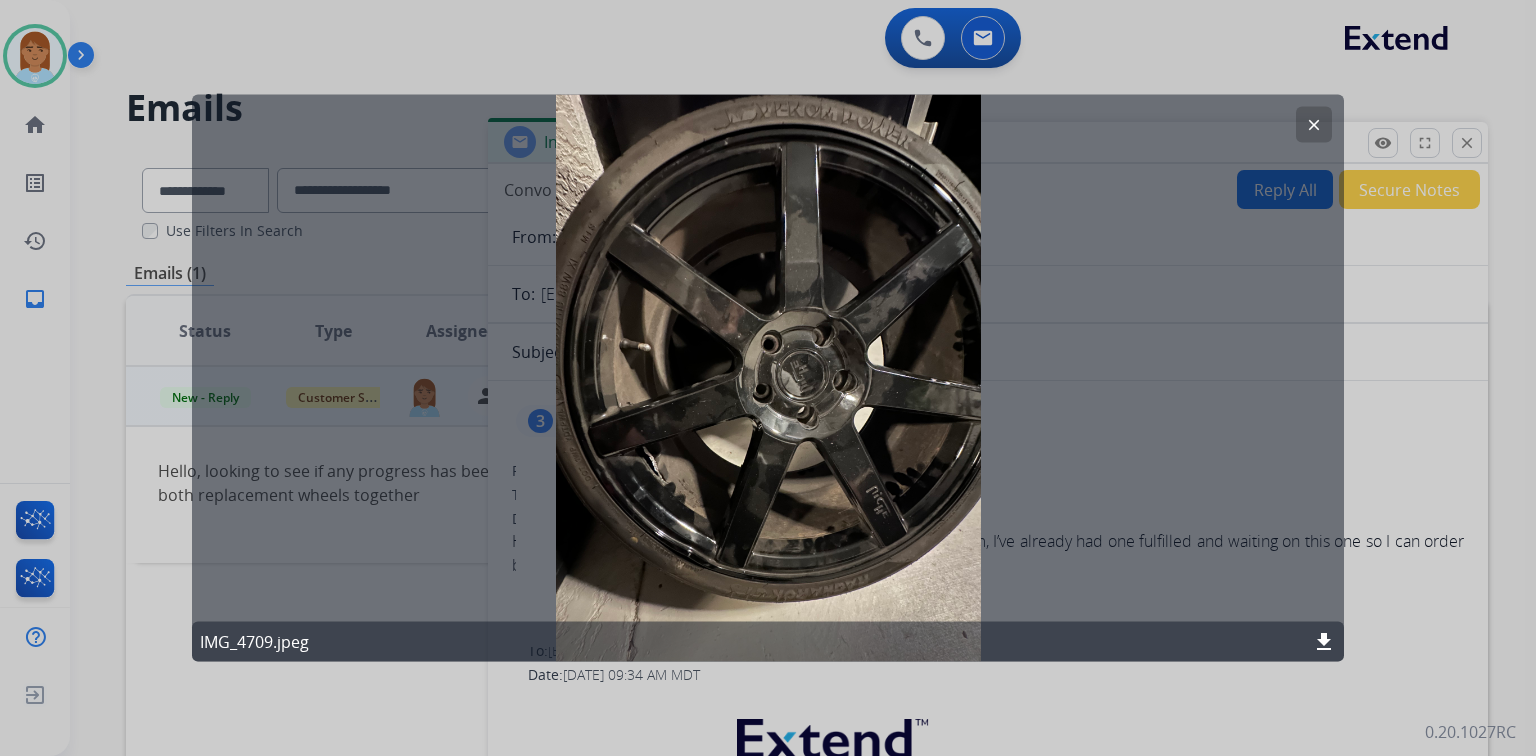 drag, startPoint x: 1313, startPoint y: 120, endPoint x: 1264, endPoint y: 204, distance: 97.24711 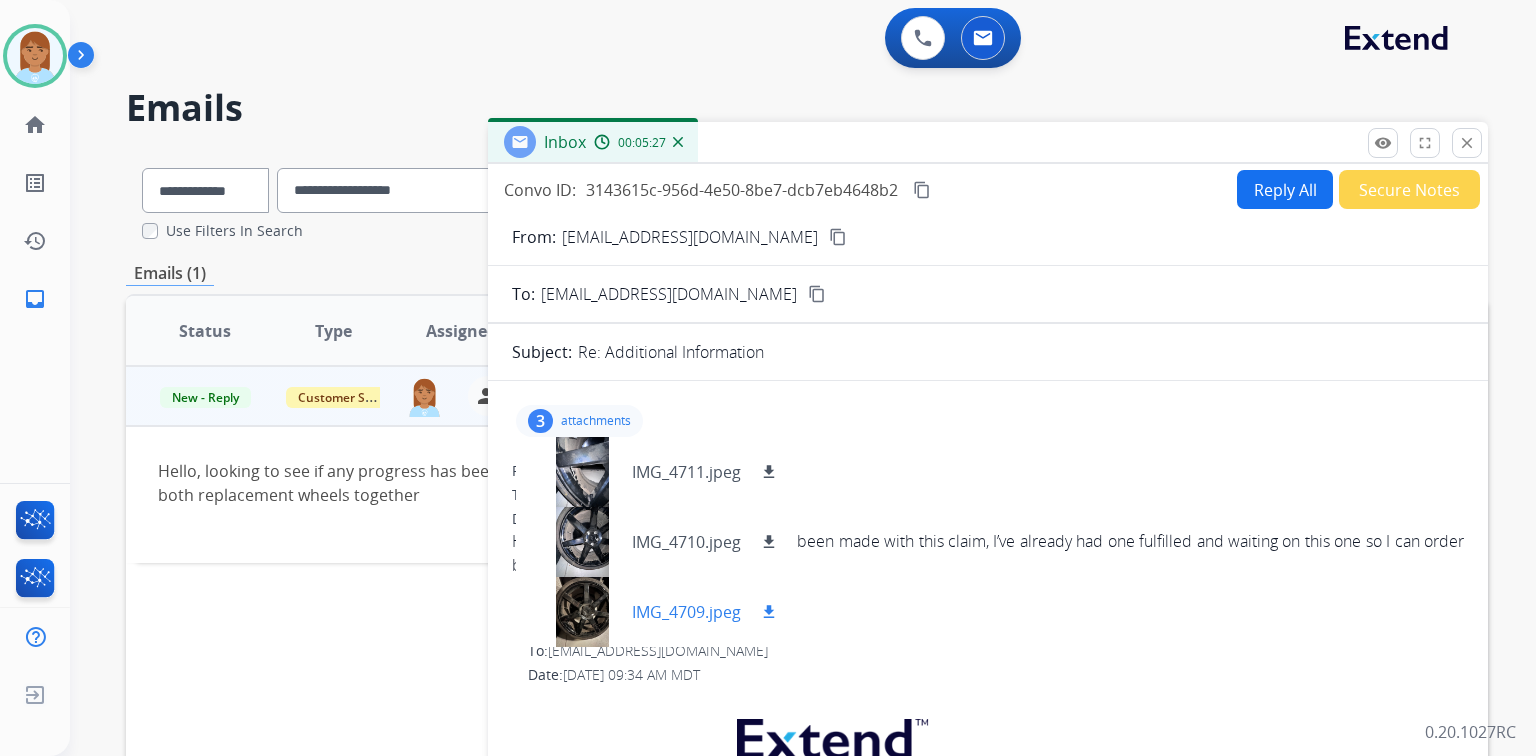 click on "download" at bounding box center (769, 612) 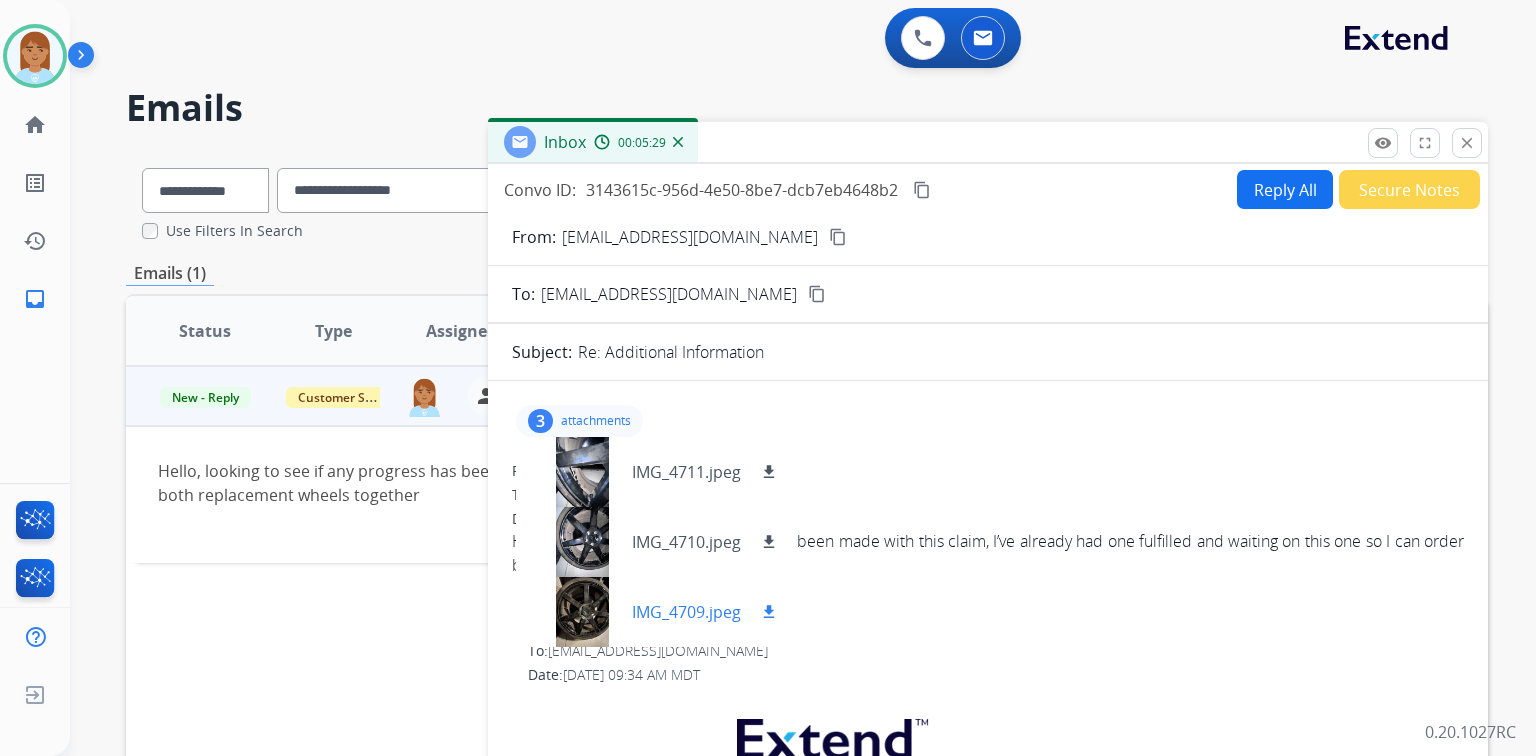 click on "download" at bounding box center [769, 612] 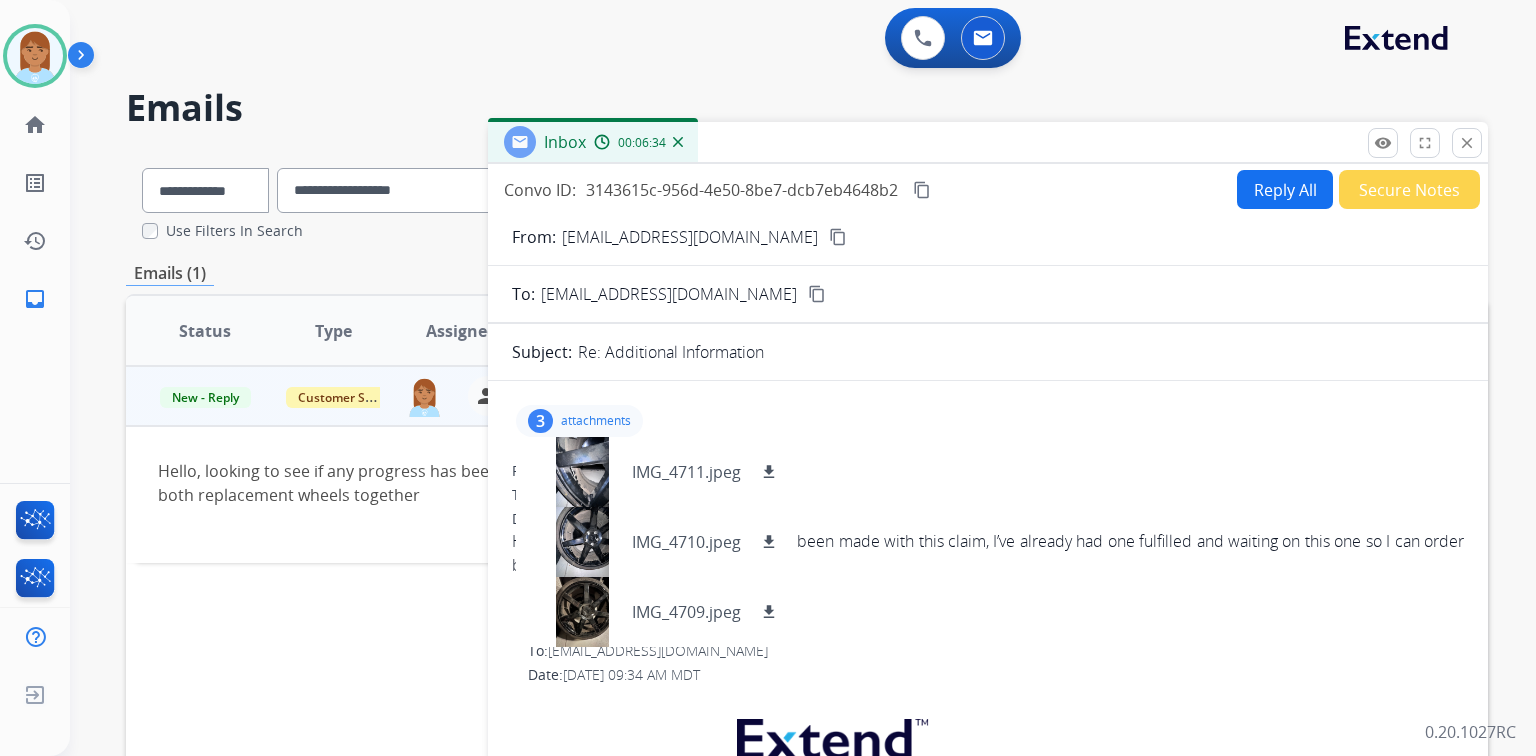 click on "0 Voice Interactions  0  Email Interactions" at bounding box center [791, 40] 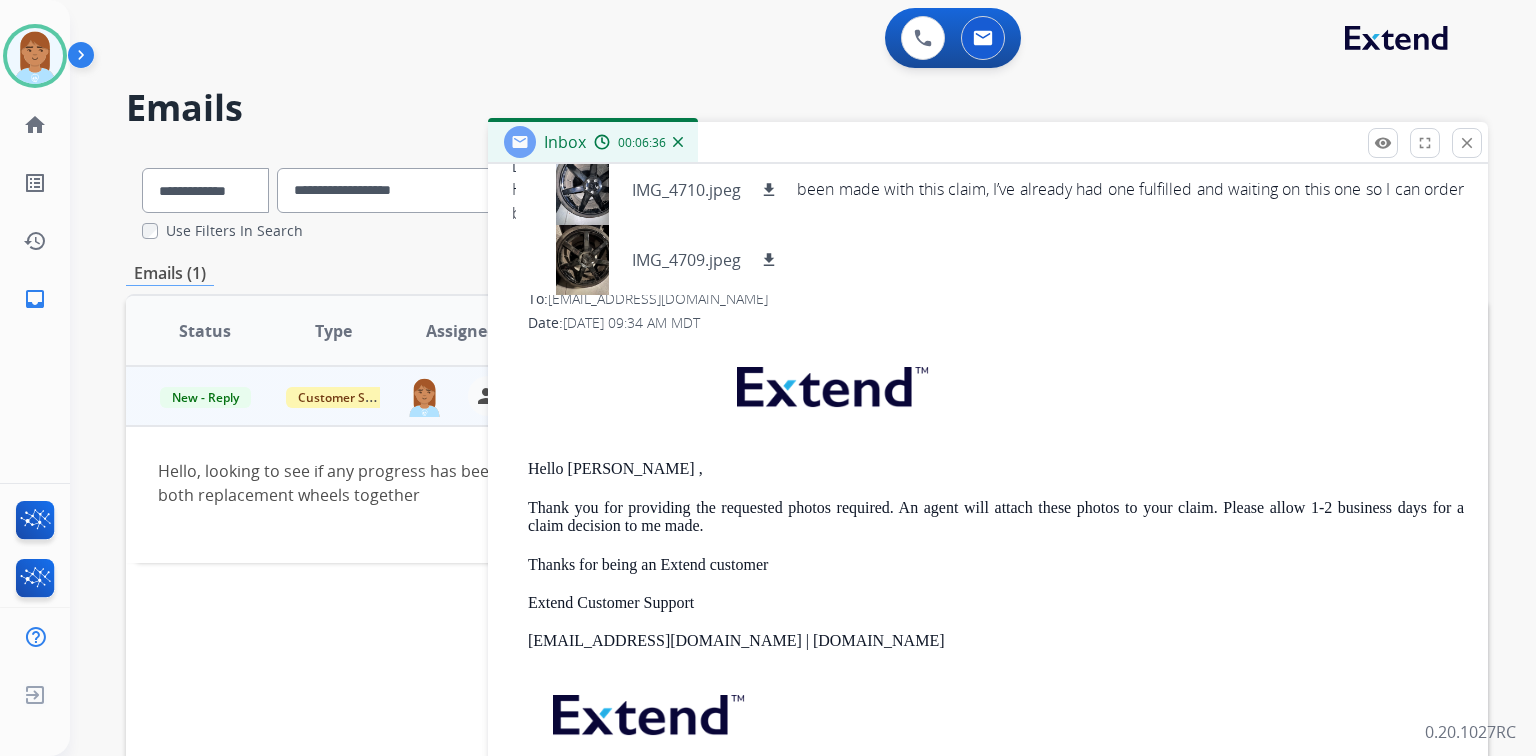 scroll, scrollTop: 160, scrollLeft: 0, axis: vertical 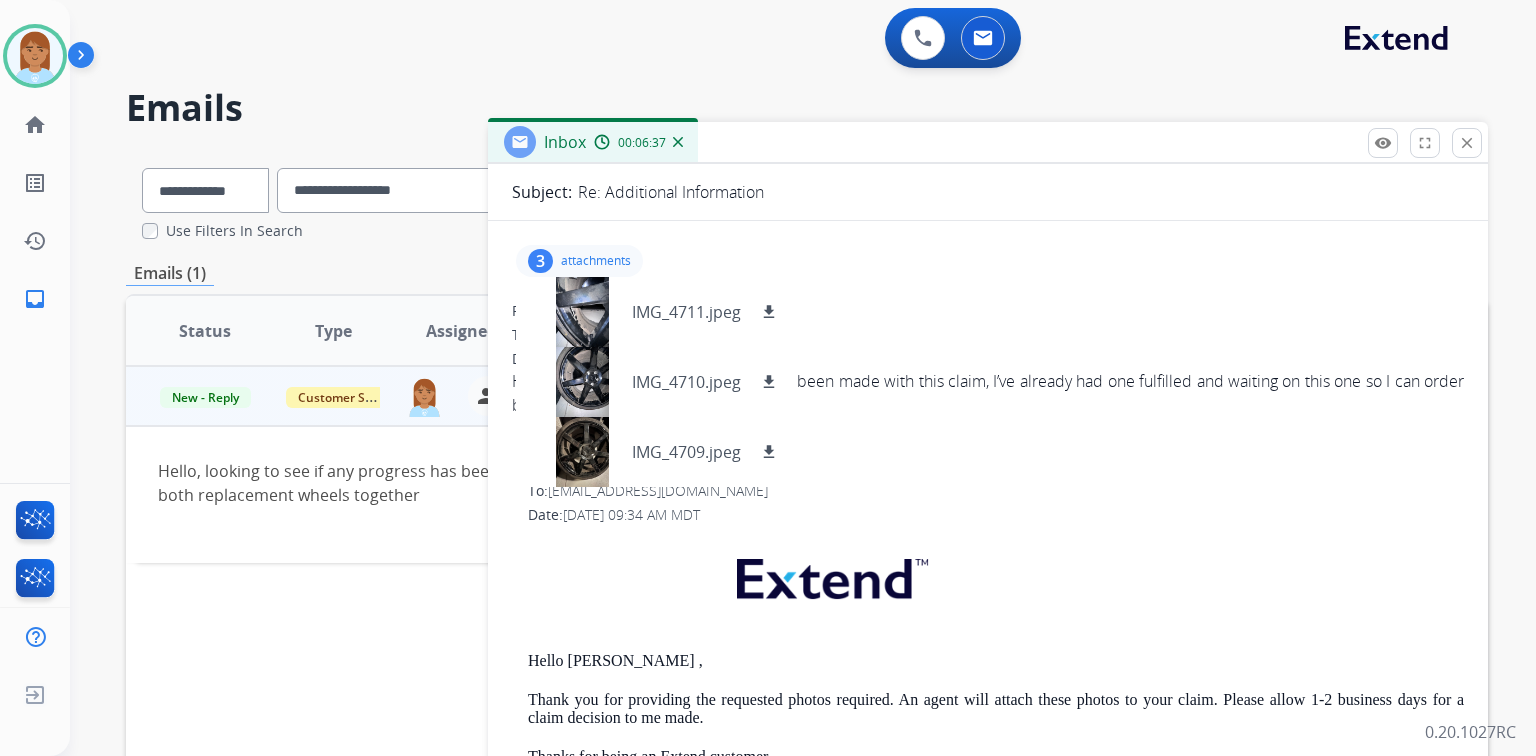 click on "To:  support@extend.com" at bounding box center (988, 335) 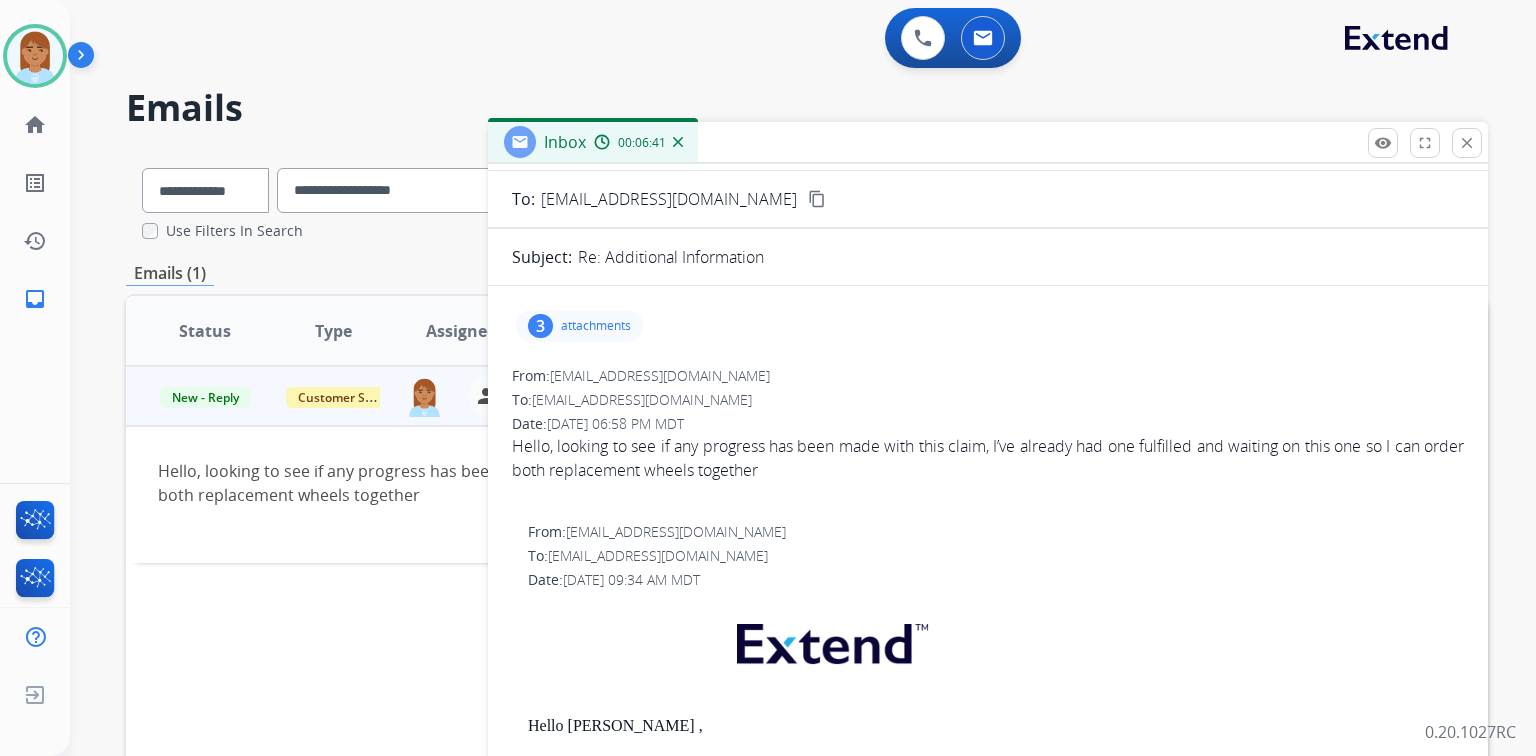 scroll, scrollTop: 0, scrollLeft: 0, axis: both 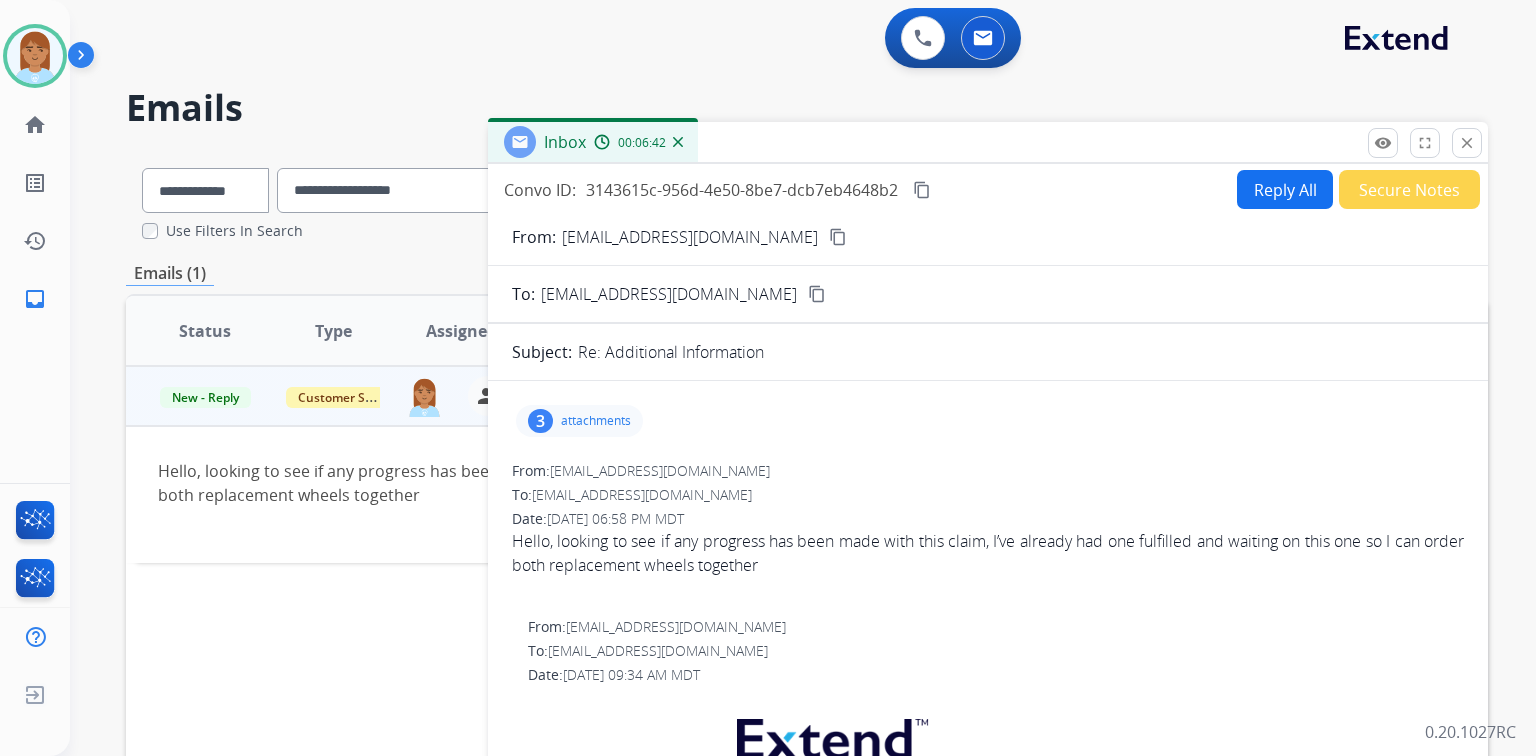 click on "Reply All" at bounding box center [1285, 189] 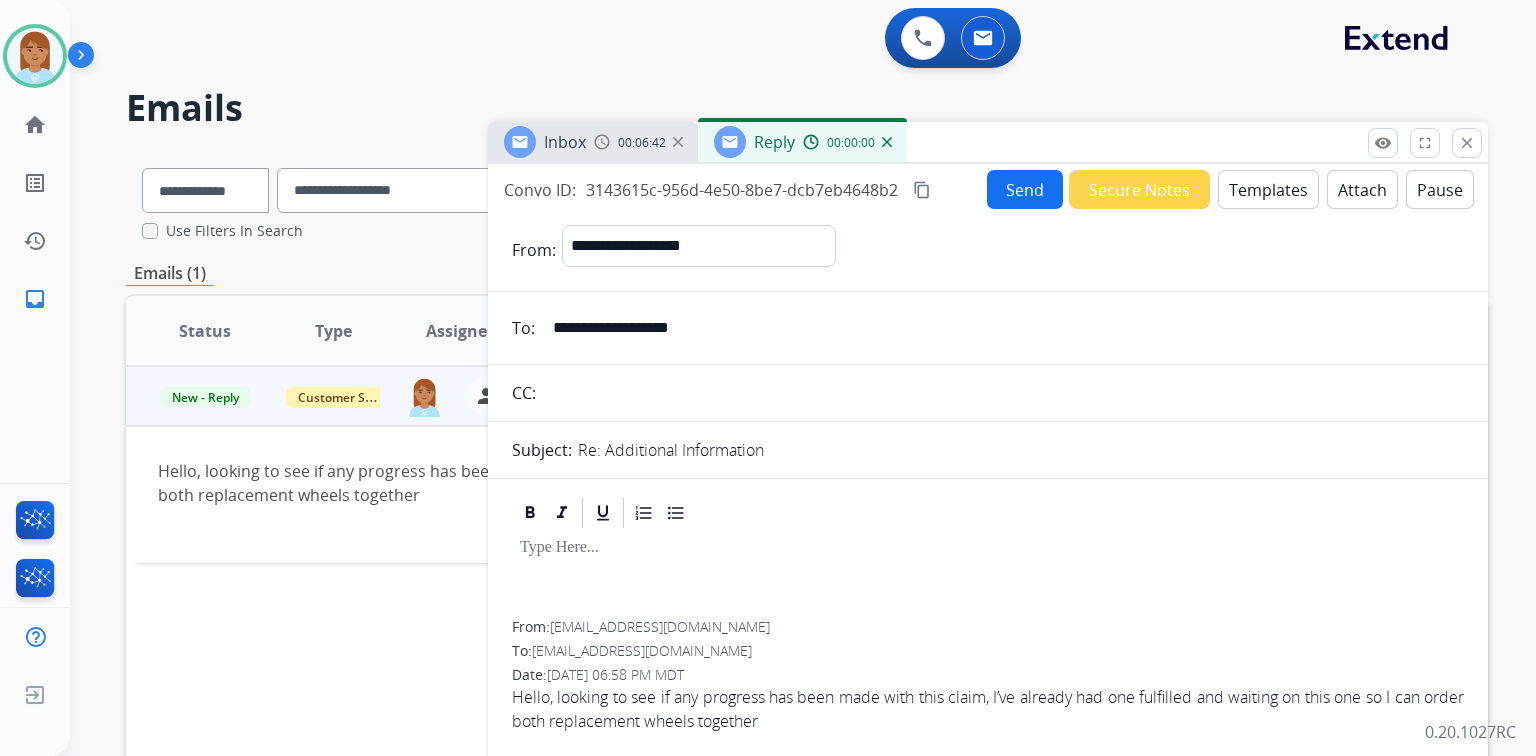 click on "Templates" at bounding box center (1268, 189) 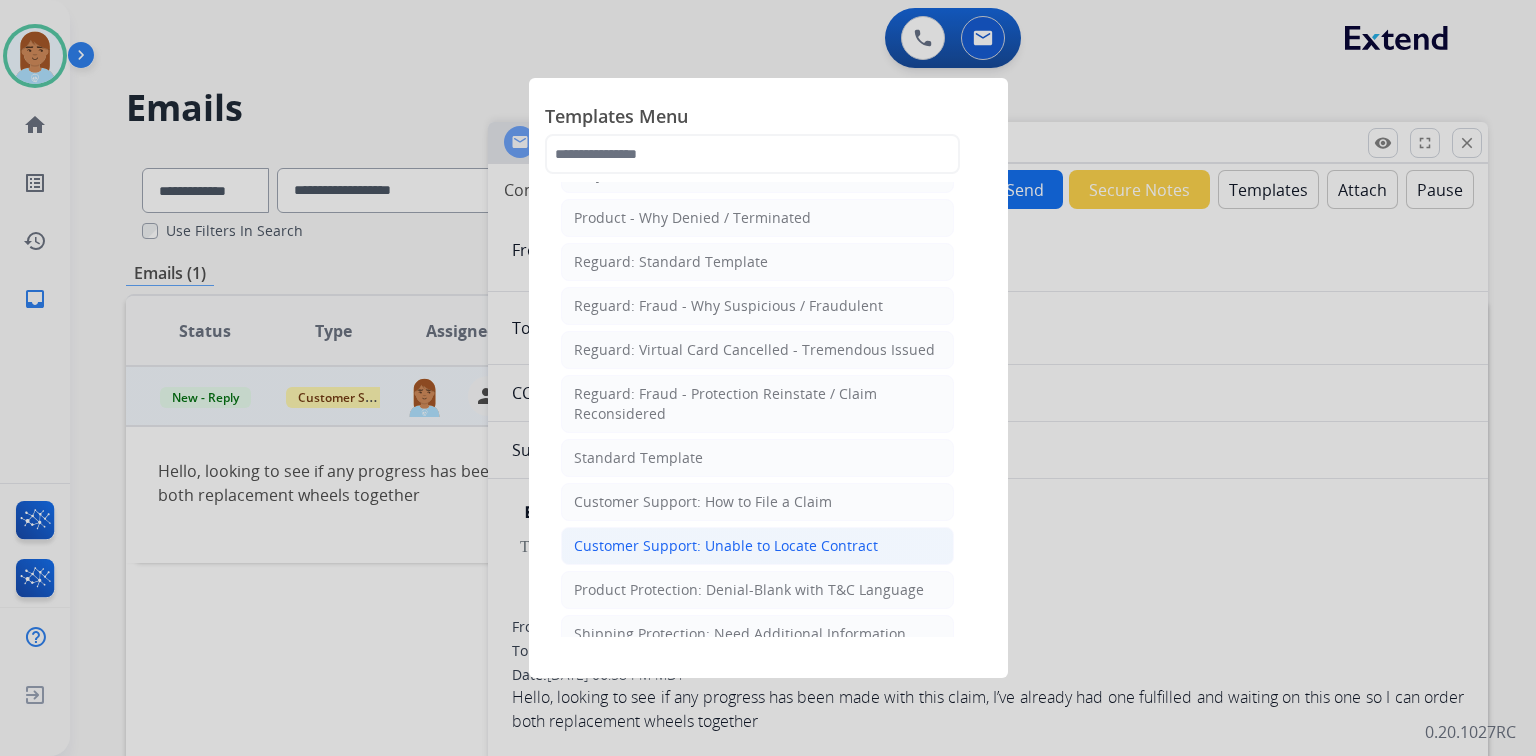 scroll, scrollTop: 160, scrollLeft: 0, axis: vertical 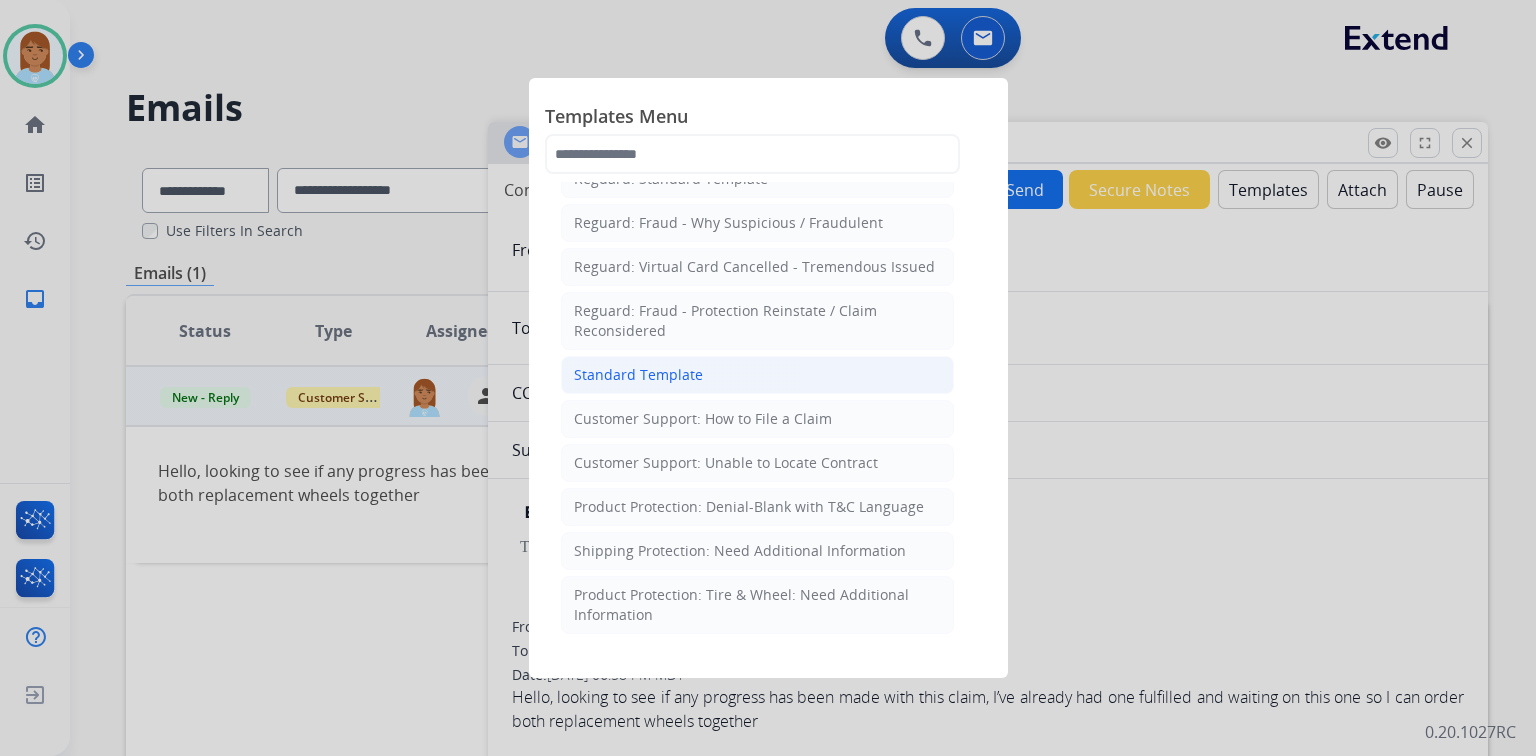 click on "Standard Template" 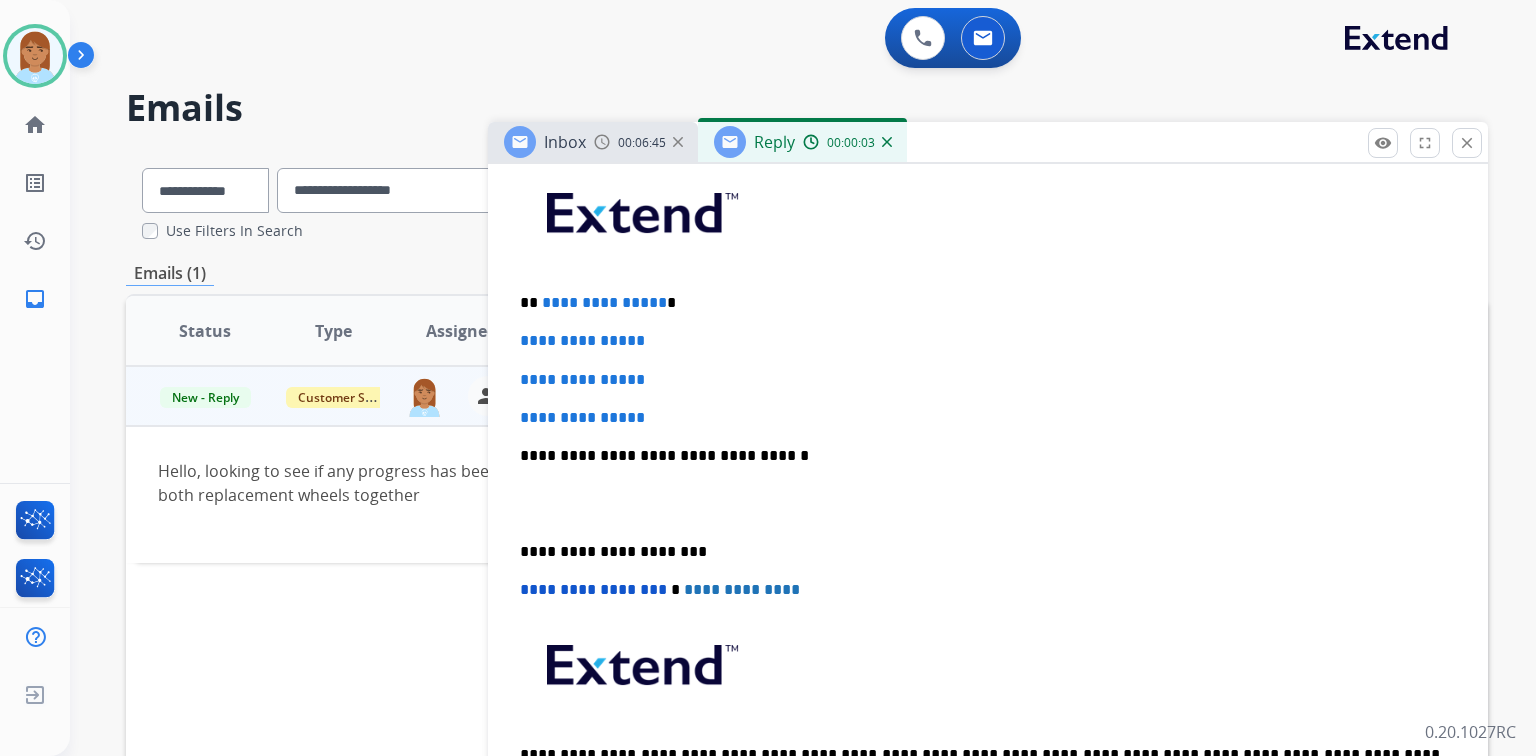 scroll, scrollTop: 560, scrollLeft: 0, axis: vertical 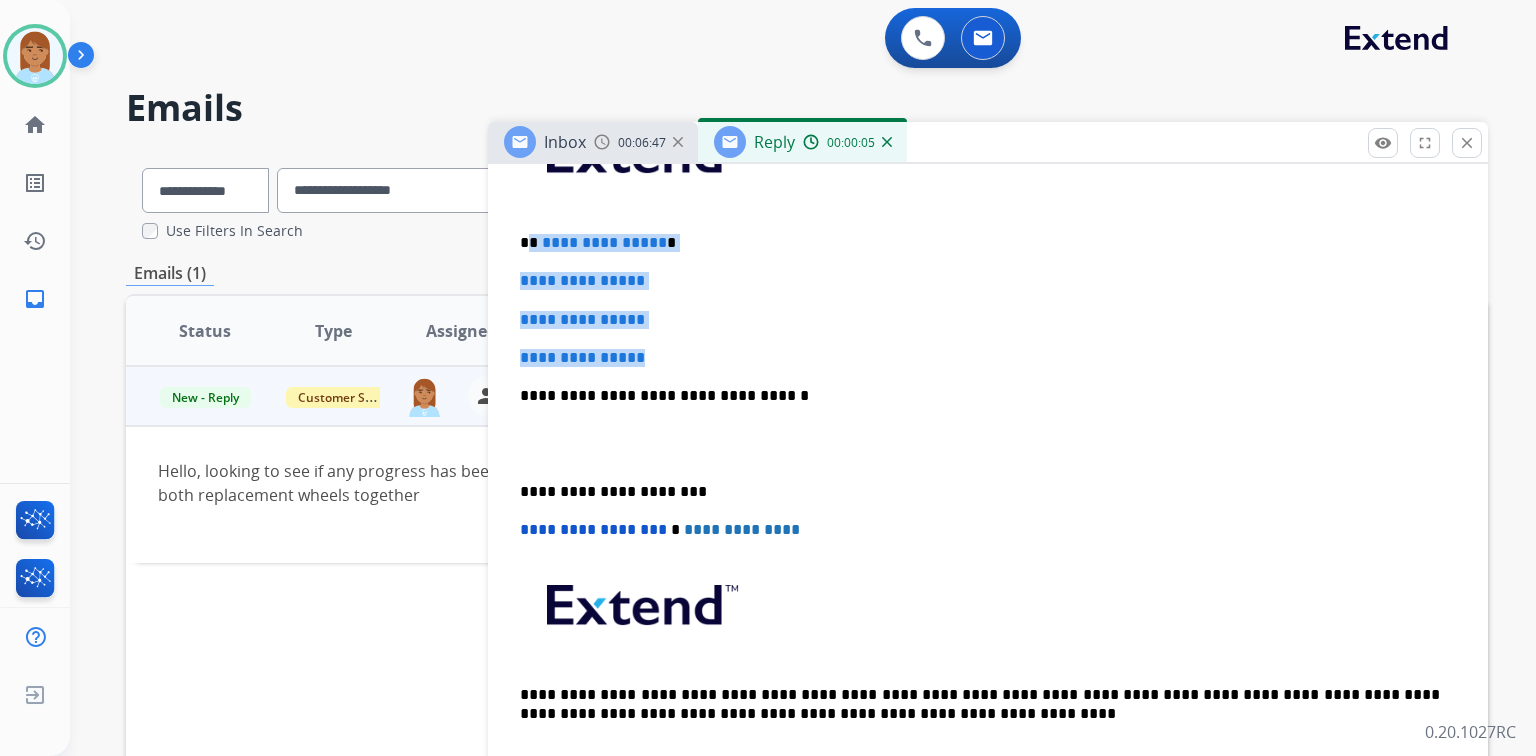 drag, startPoint x: 527, startPoint y: 246, endPoint x: 667, endPoint y: 346, distance: 172.04651 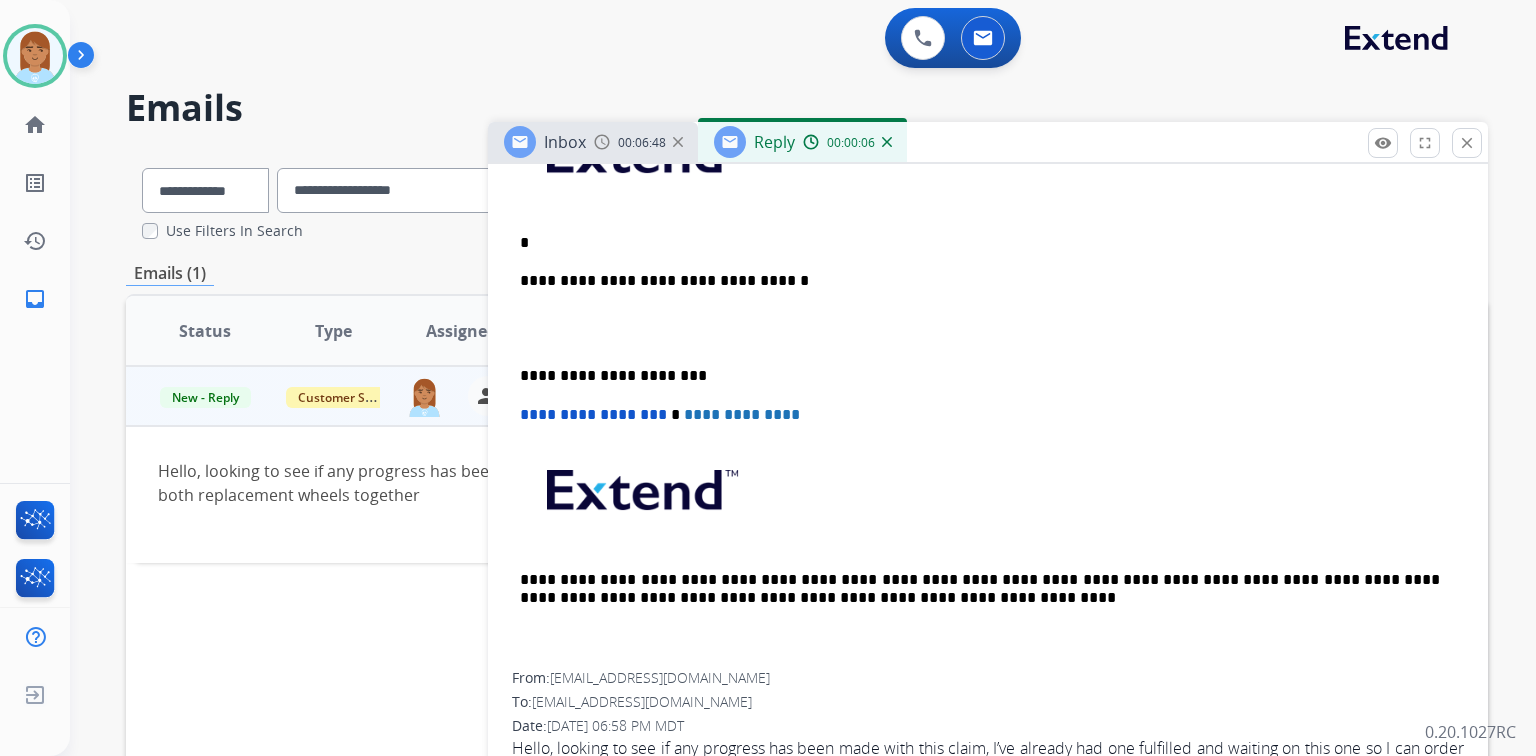 type 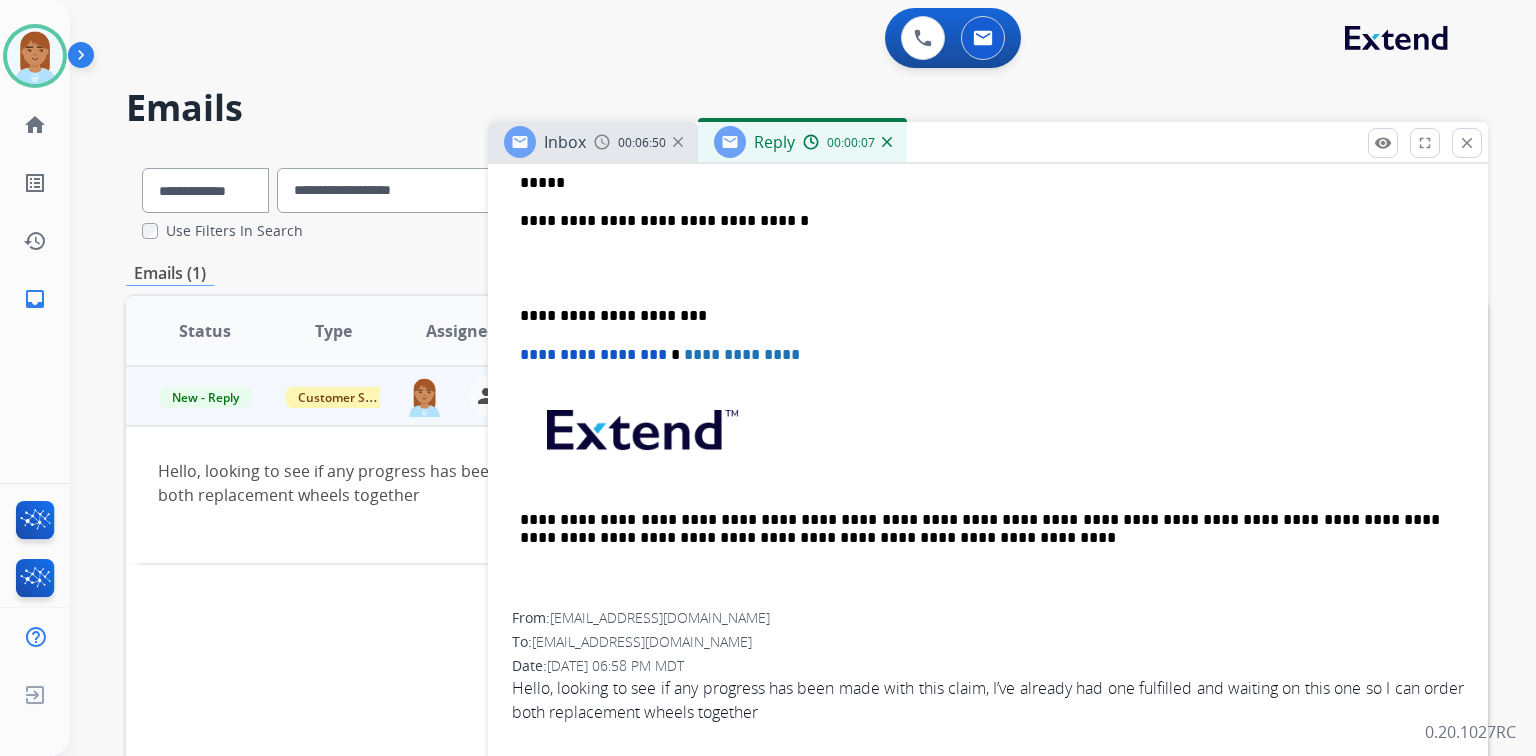 scroll, scrollTop: 880, scrollLeft: 0, axis: vertical 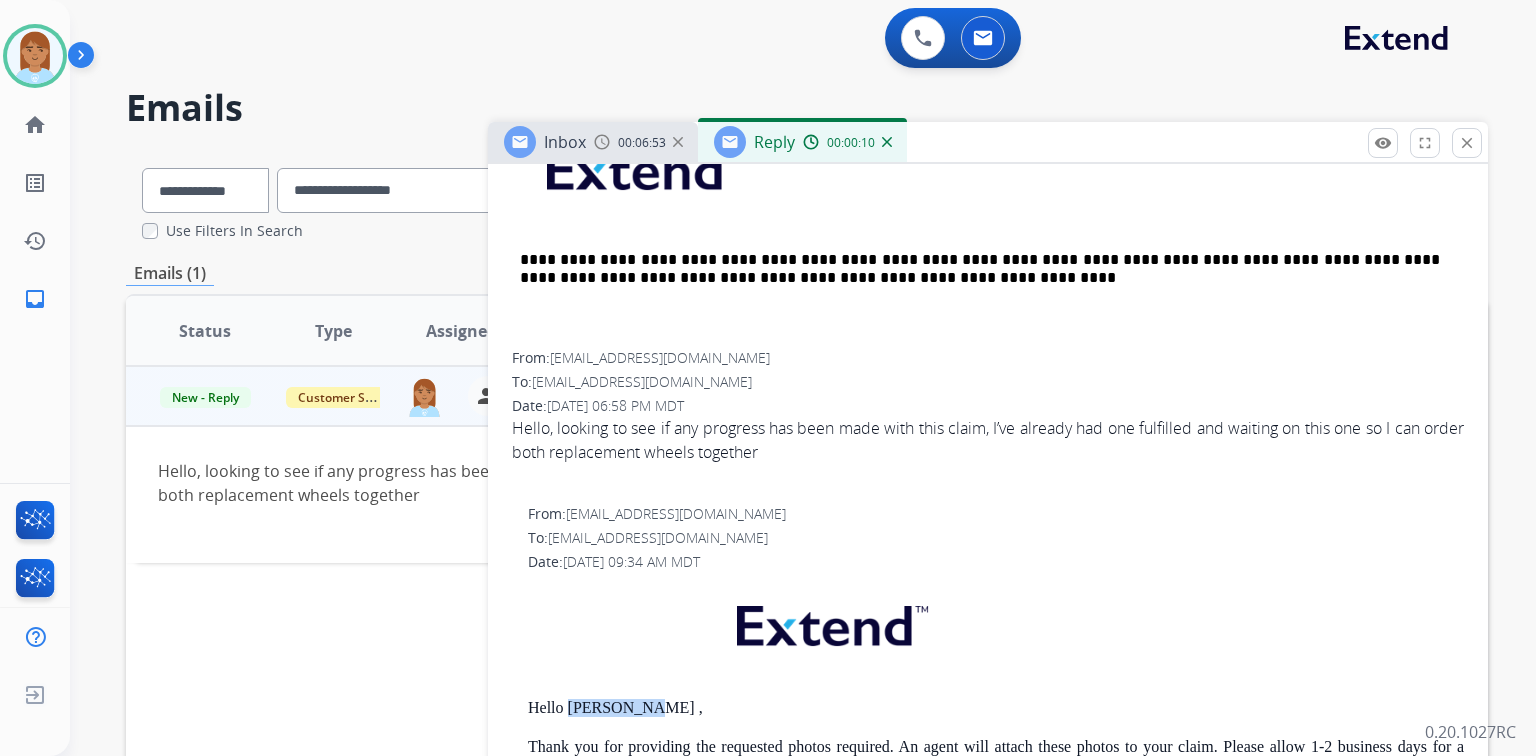 drag, startPoint x: 571, startPoint y: 702, endPoint x: 645, endPoint y: 703, distance: 74.00676 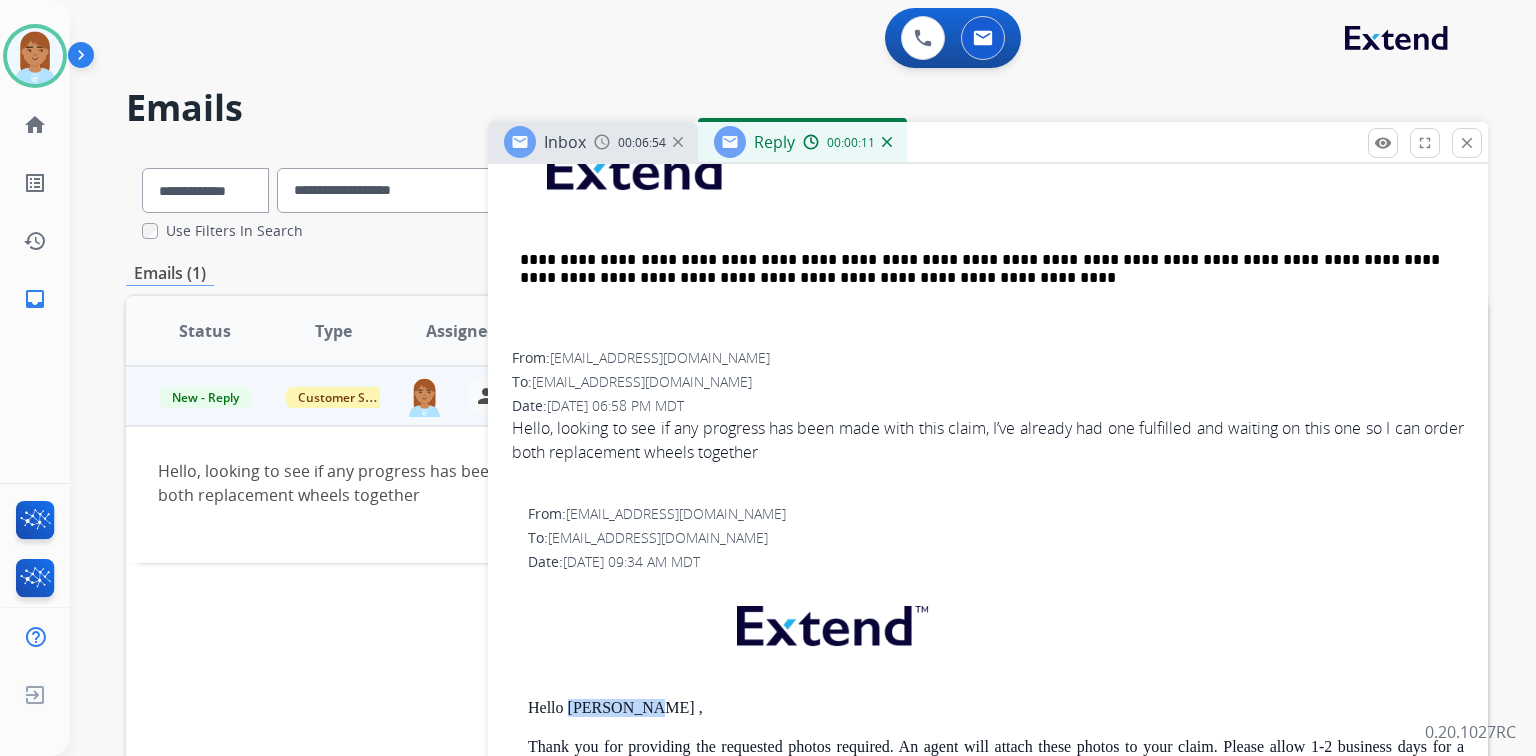 copy on "Fernando ," 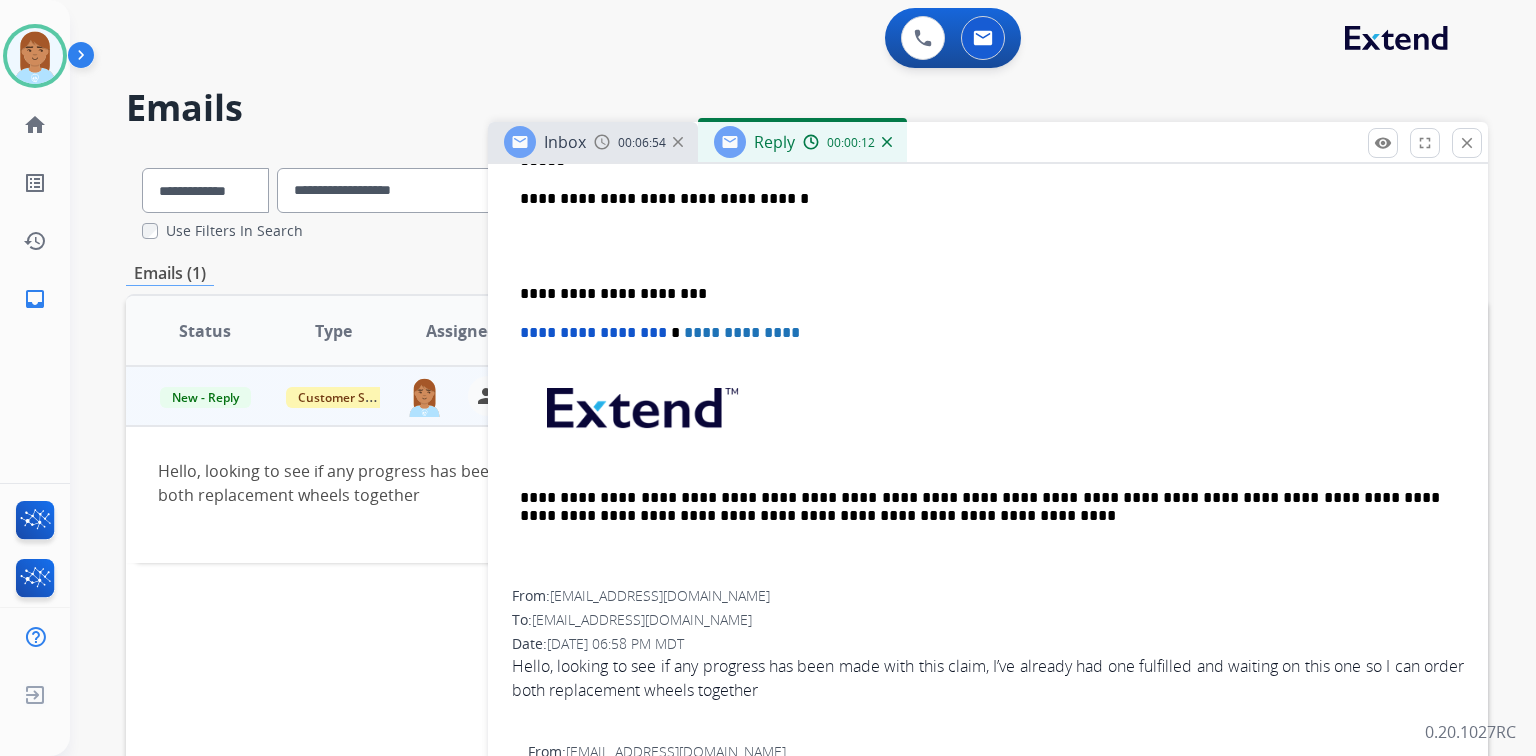 scroll, scrollTop: 400, scrollLeft: 0, axis: vertical 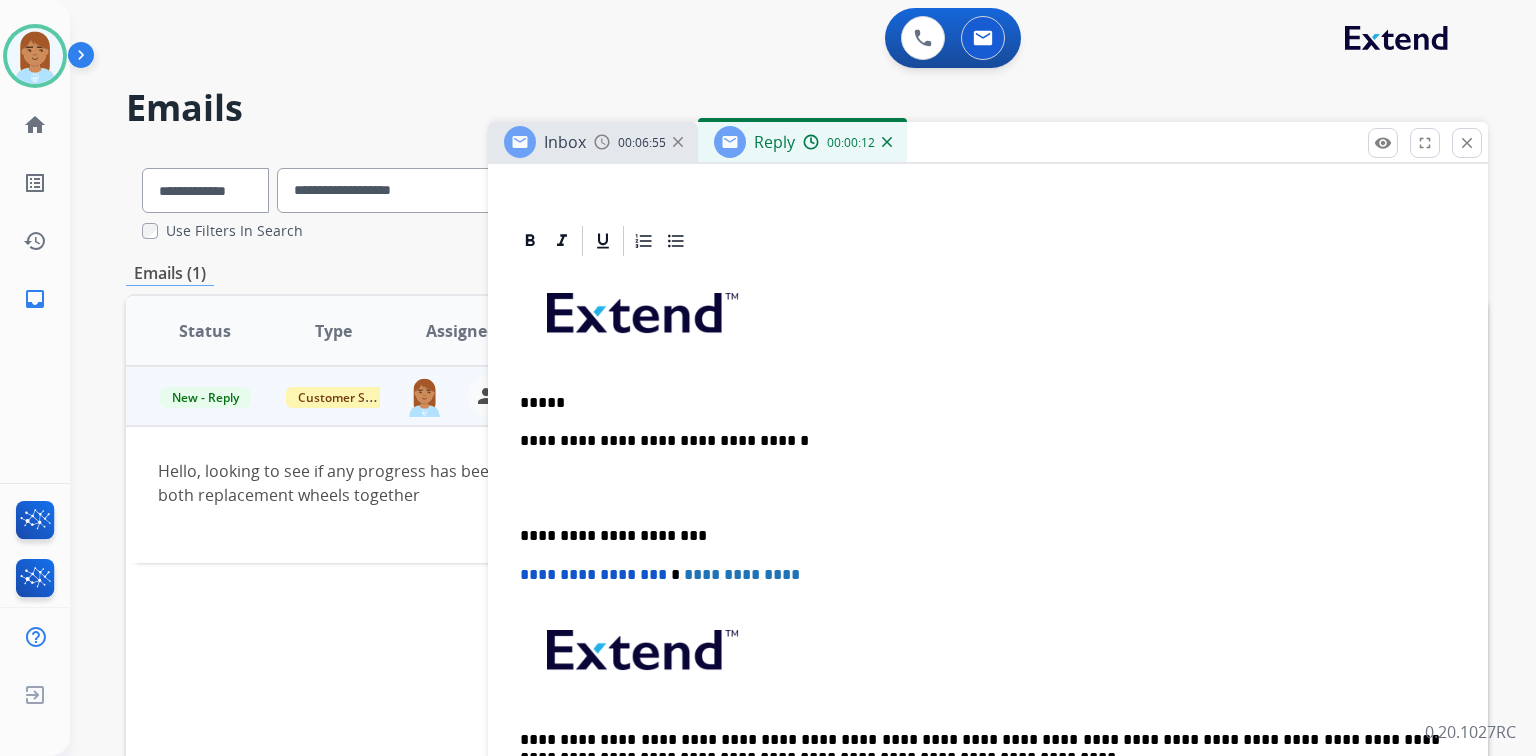 click on "*****" at bounding box center [980, 403] 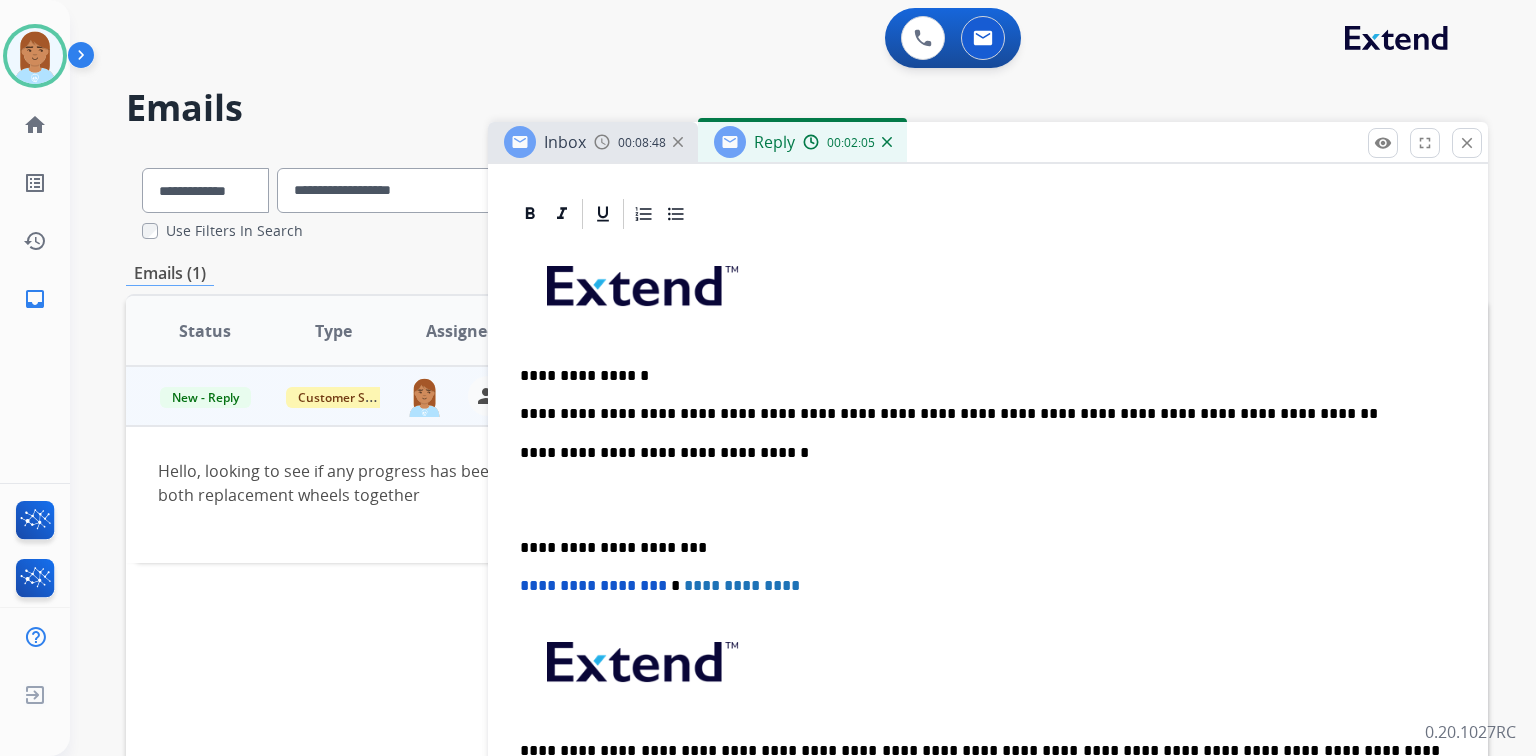 scroll, scrollTop: 400, scrollLeft: 0, axis: vertical 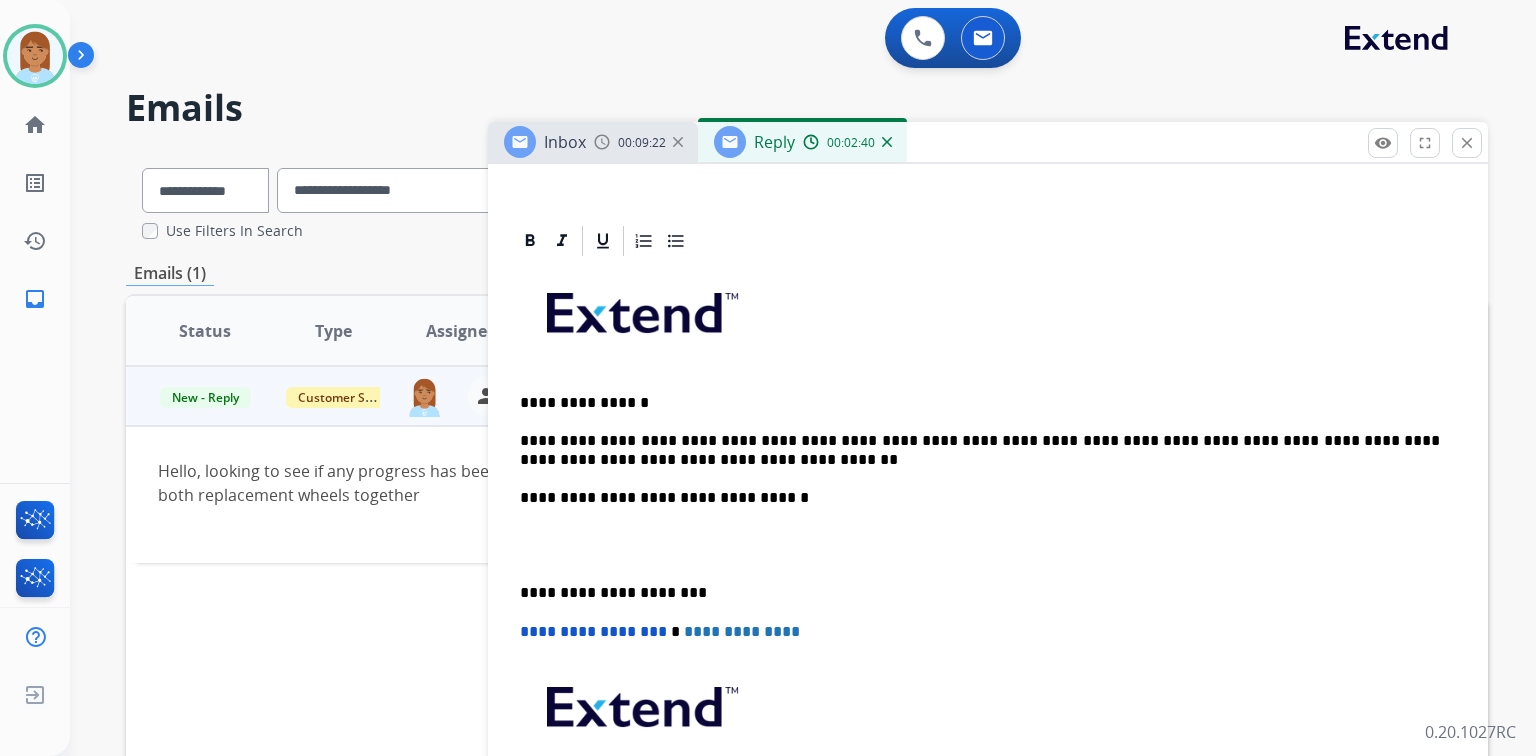 click on "**********" at bounding box center [988, 574] 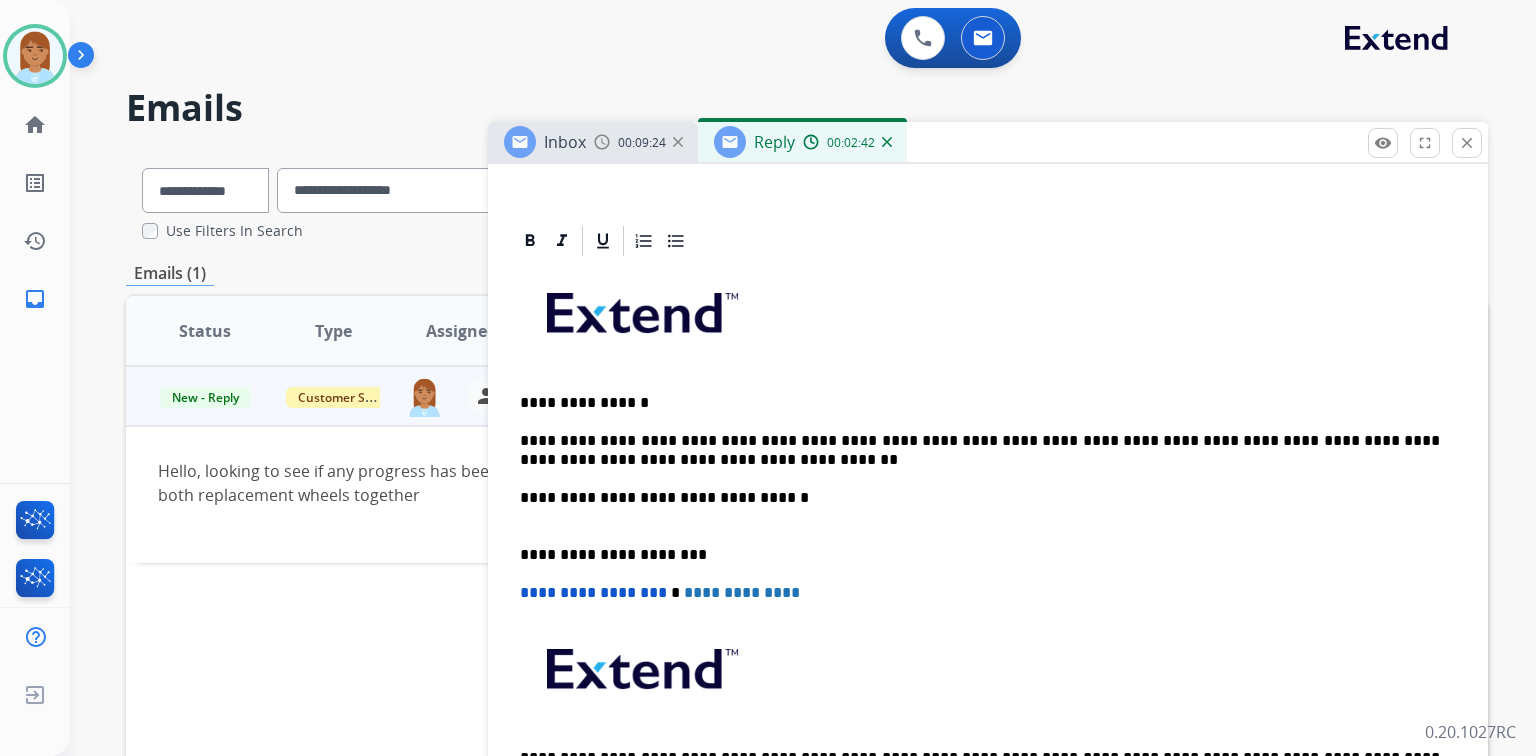 click on "**********" at bounding box center (980, 507) 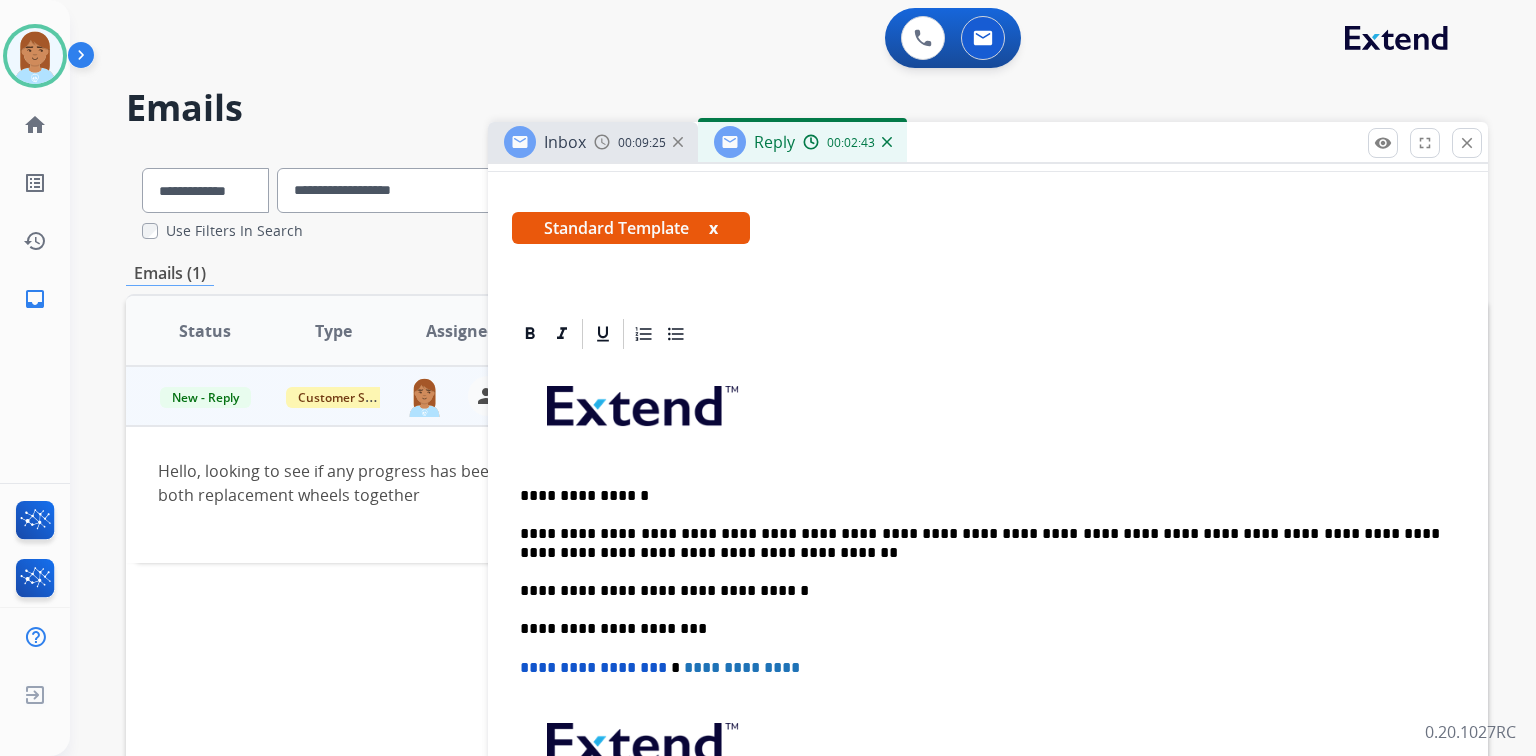 scroll, scrollTop: 0, scrollLeft: 0, axis: both 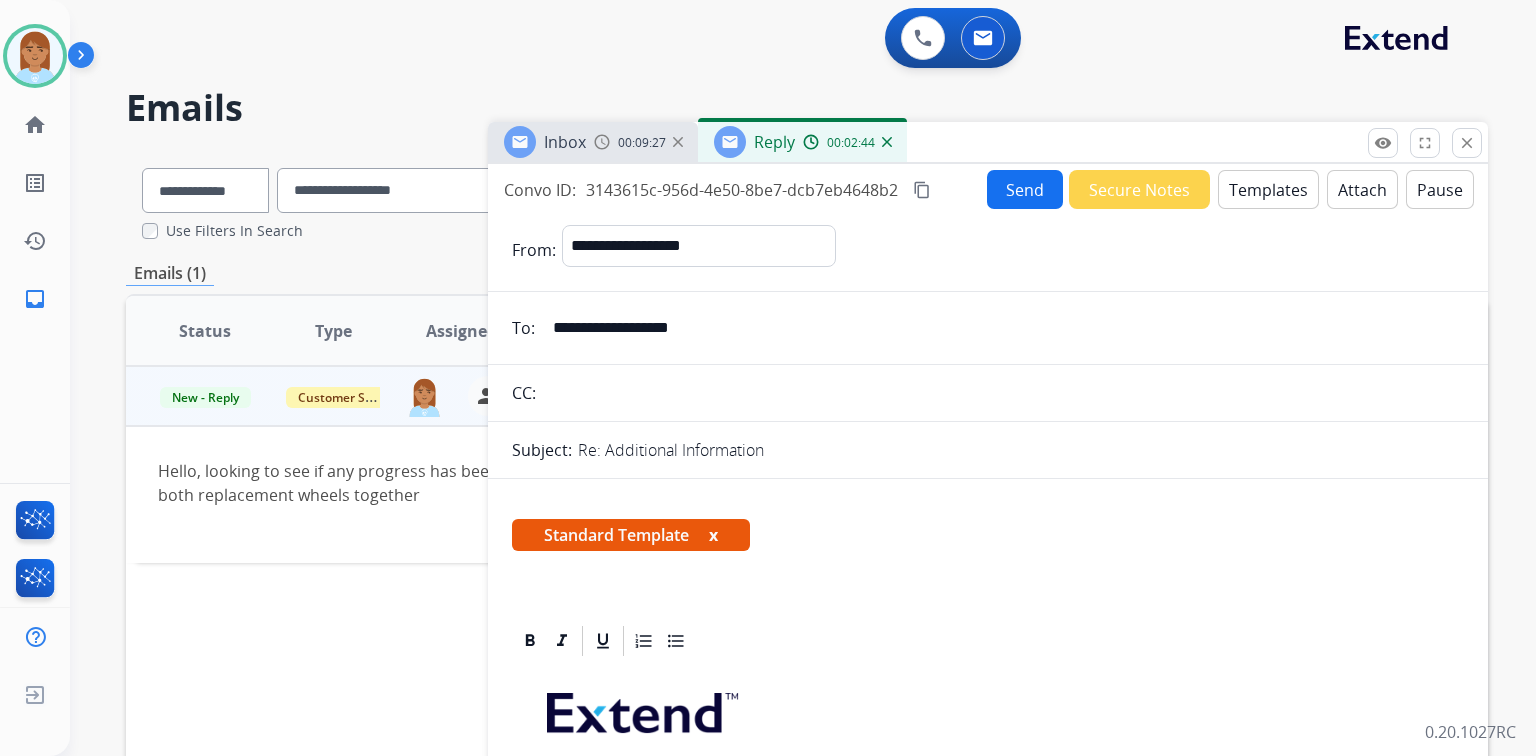 click on "Send" at bounding box center [1025, 189] 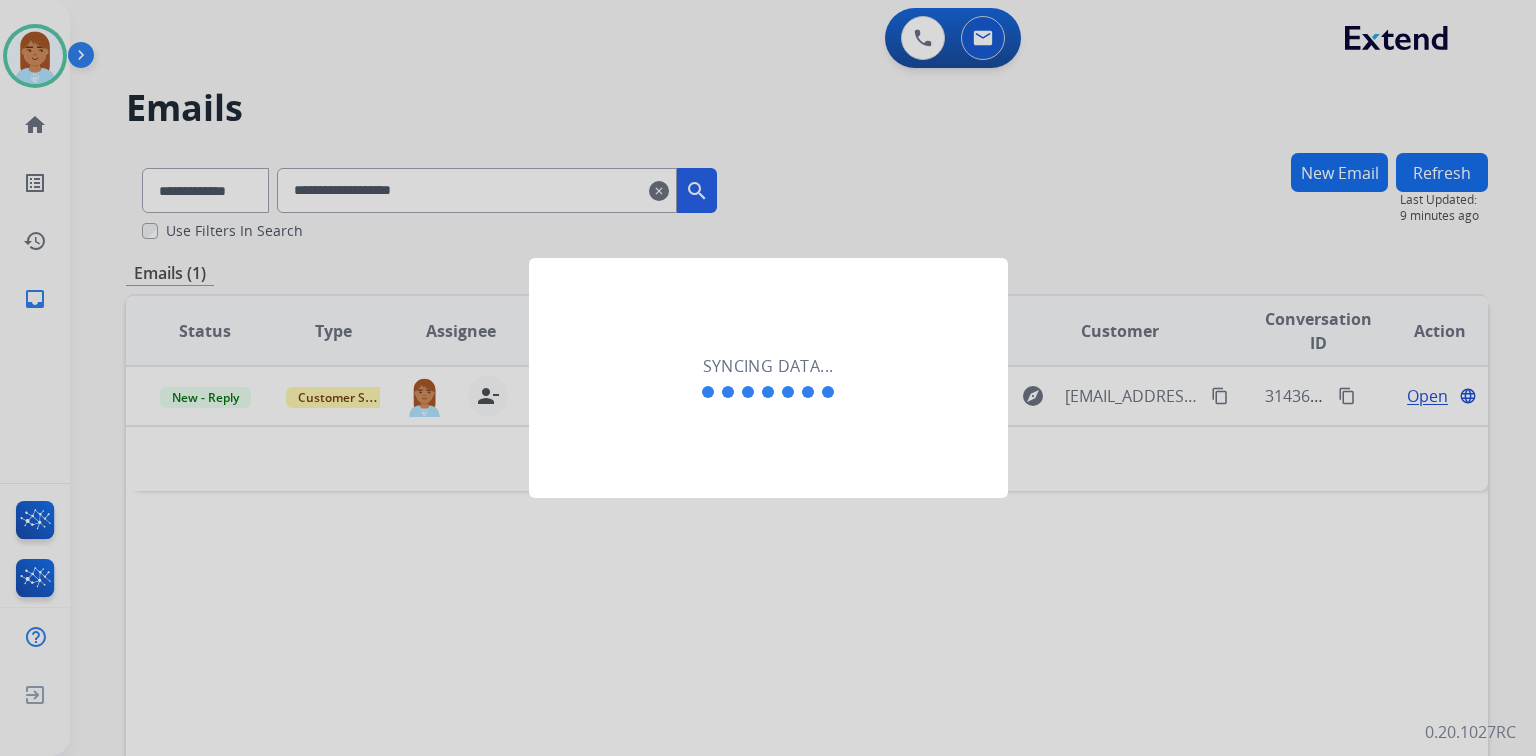 click on "Syncing data..." 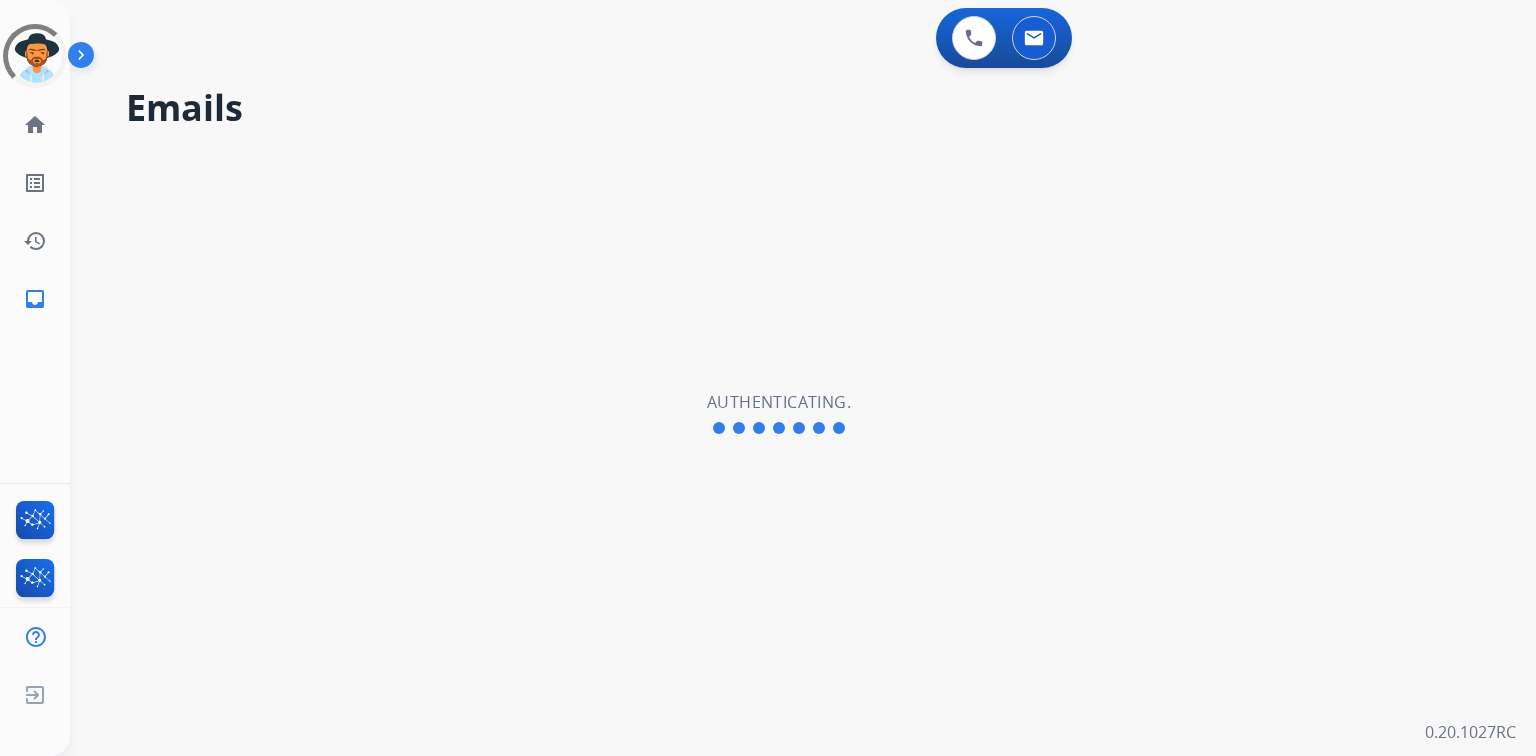 scroll, scrollTop: 0, scrollLeft: 0, axis: both 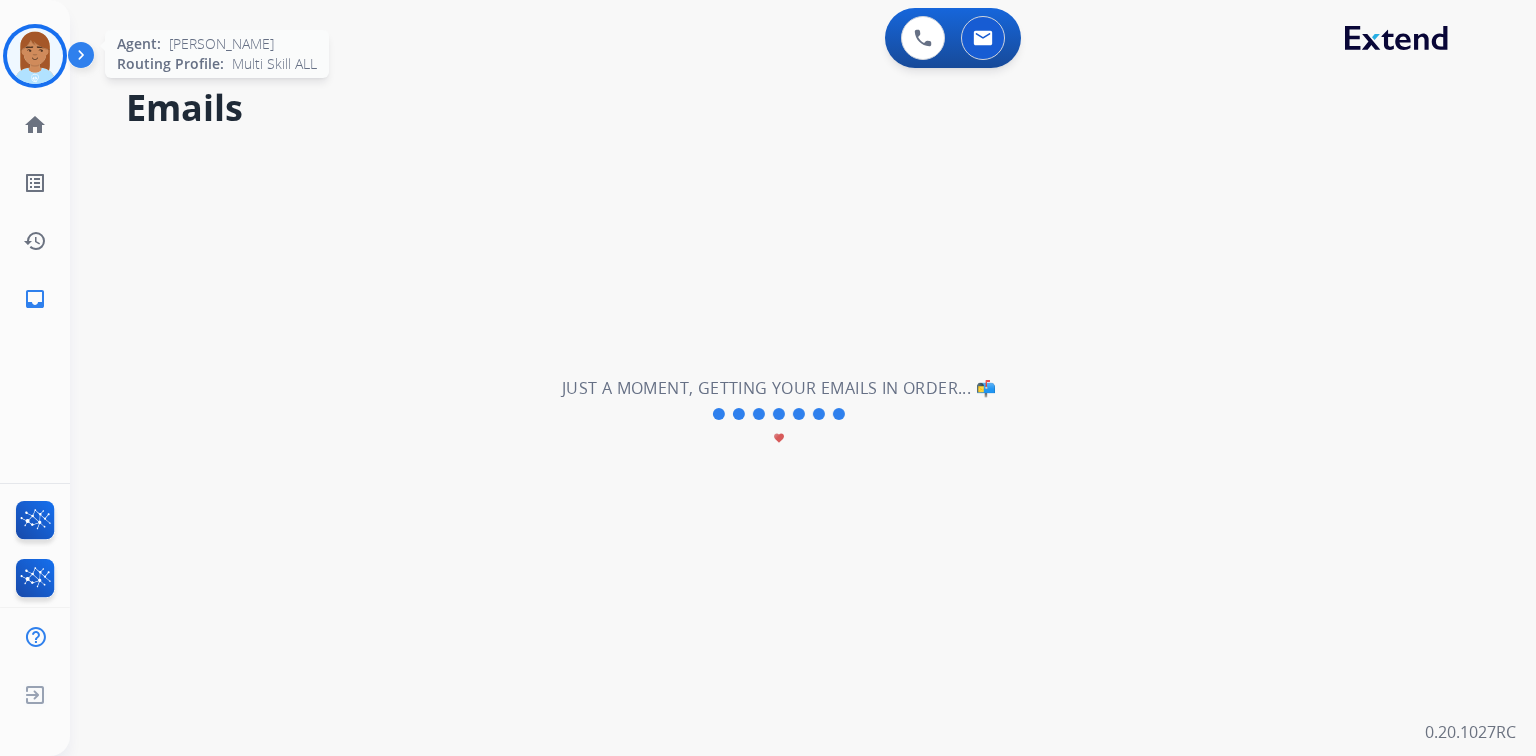 click at bounding box center (35, 56) 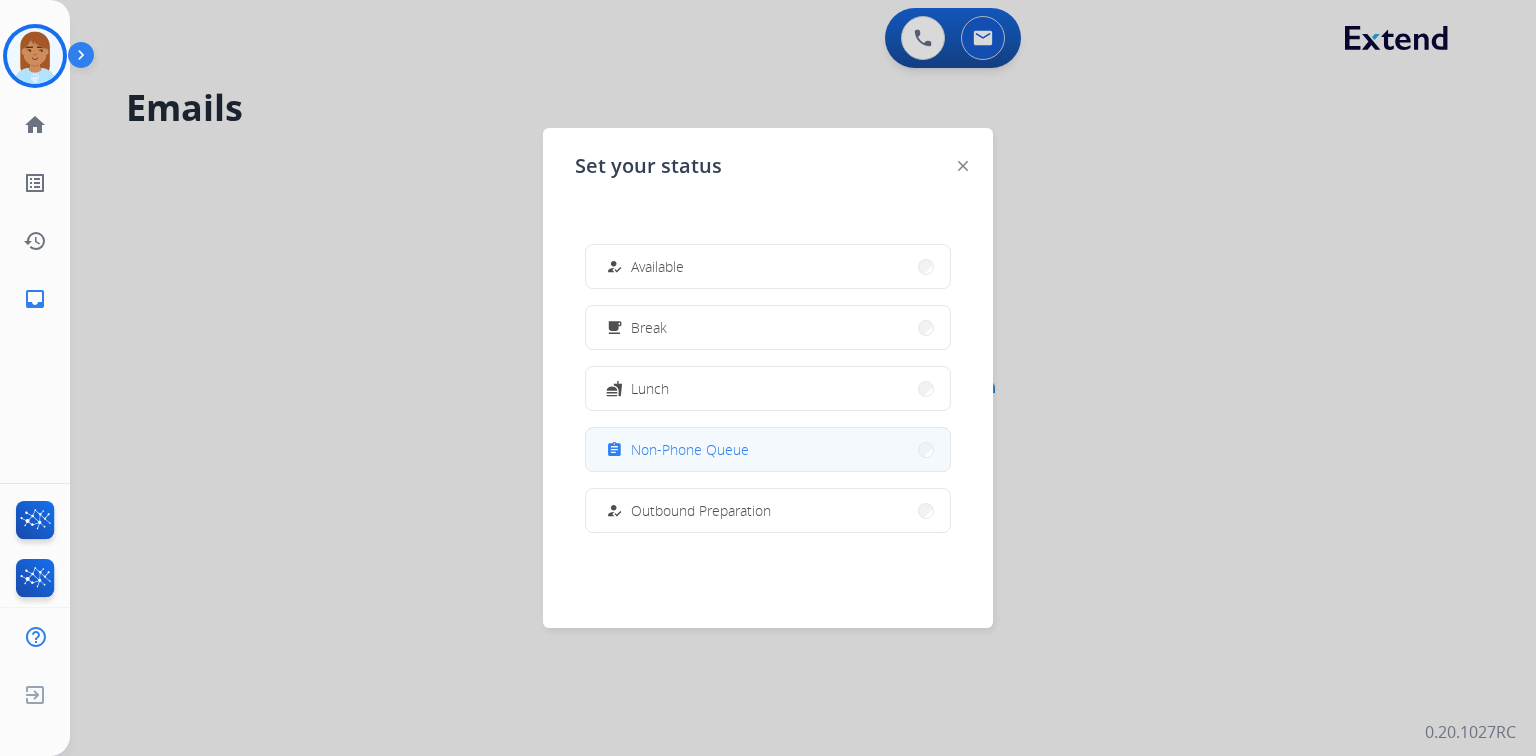click on "assignment Non-Phone Queue" at bounding box center (768, 449) 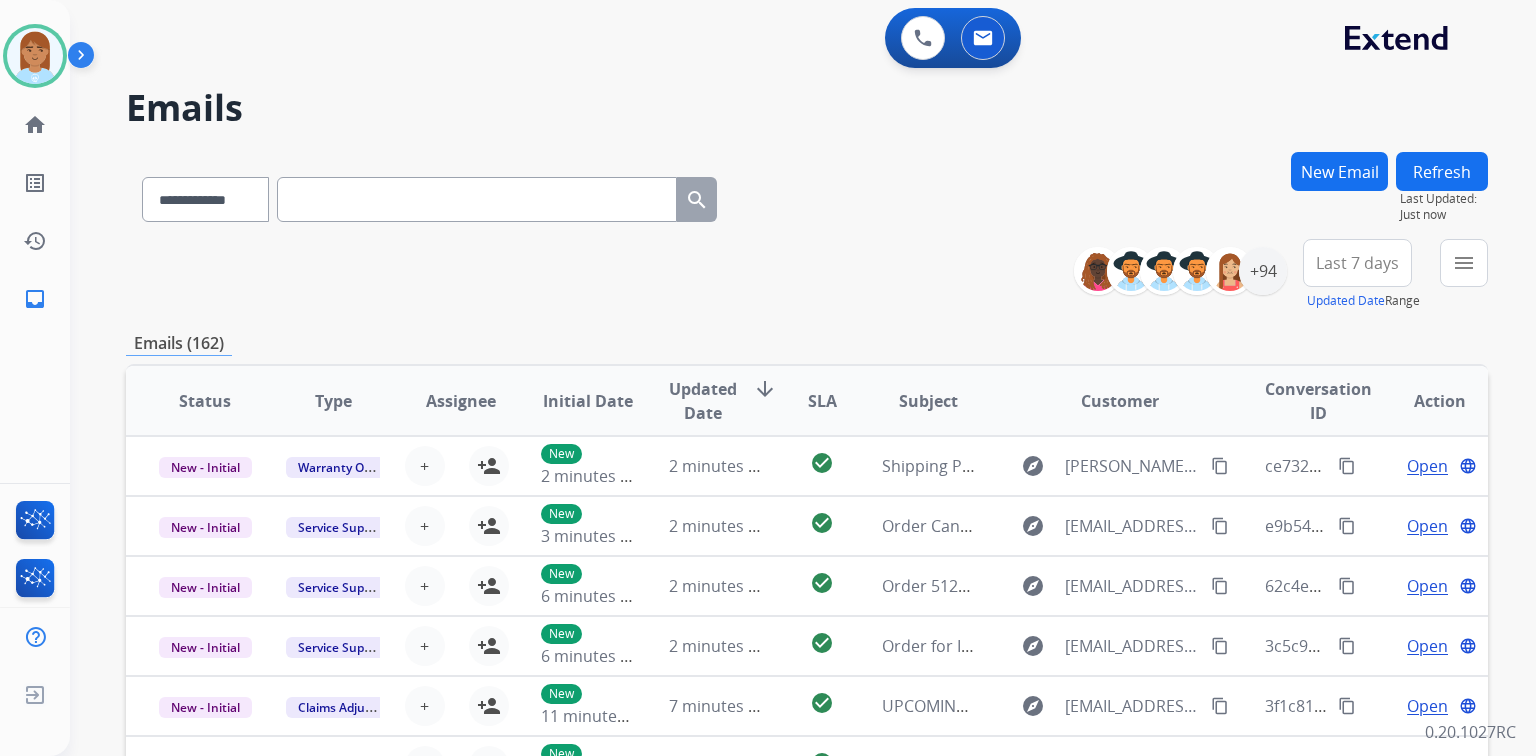 drag, startPoint x: 1332, startPoint y: 252, endPoint x: 1328, endPoint y: 264, distance: 12.649111 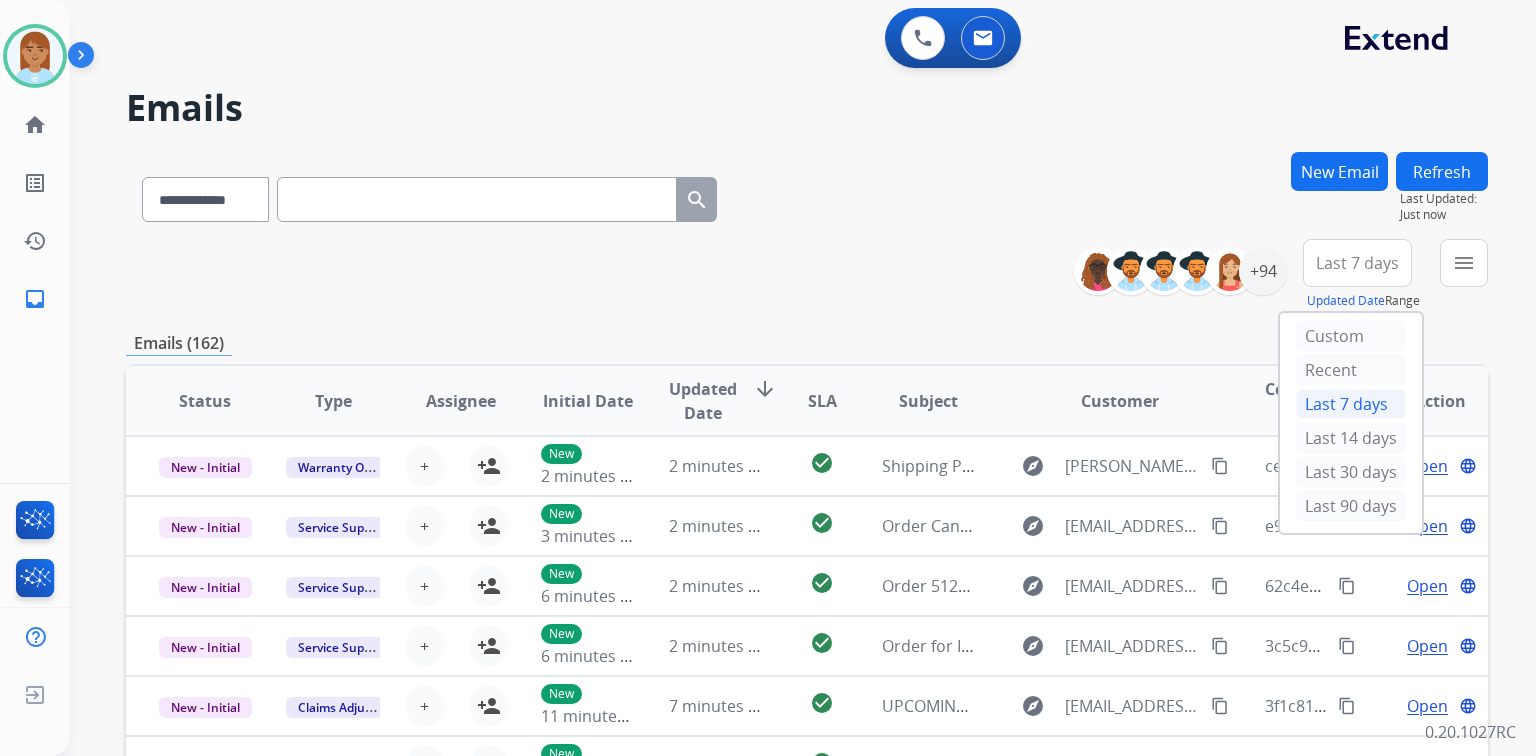 click on "Last 90 days" at bounding box center (1351, 506) 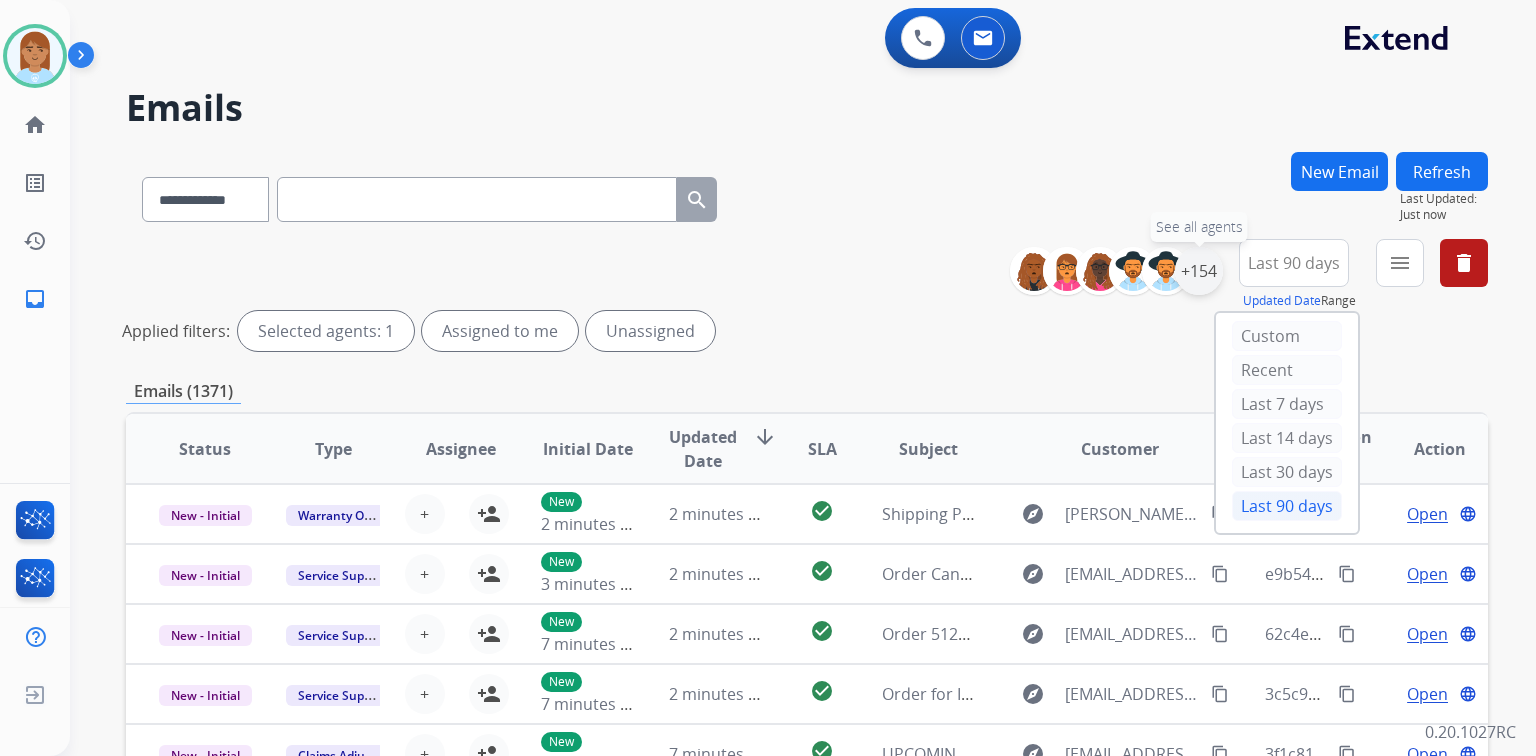 click on "+154" at bounding box center (1199, 271) 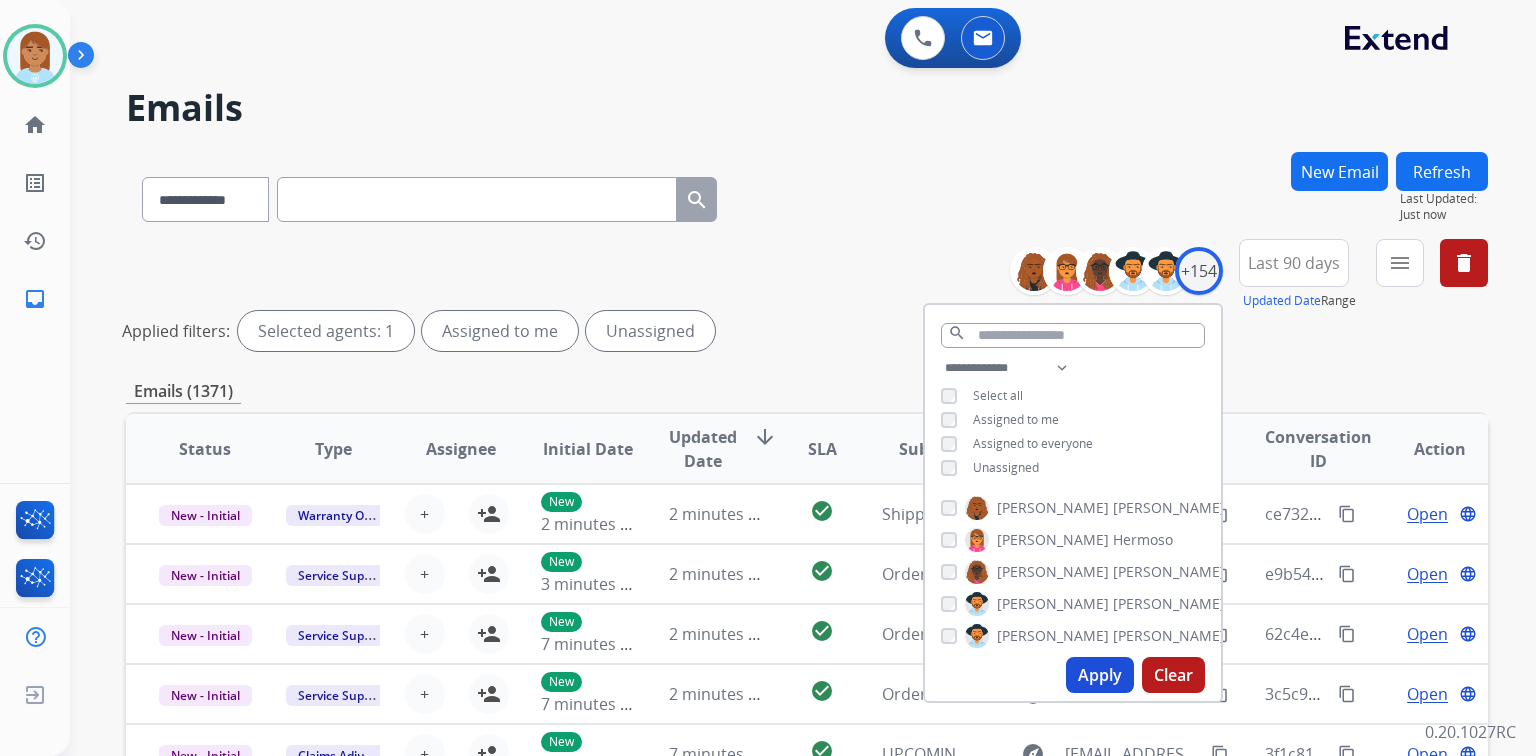 click on "Unassigned" at bounding box center [1006, 467] 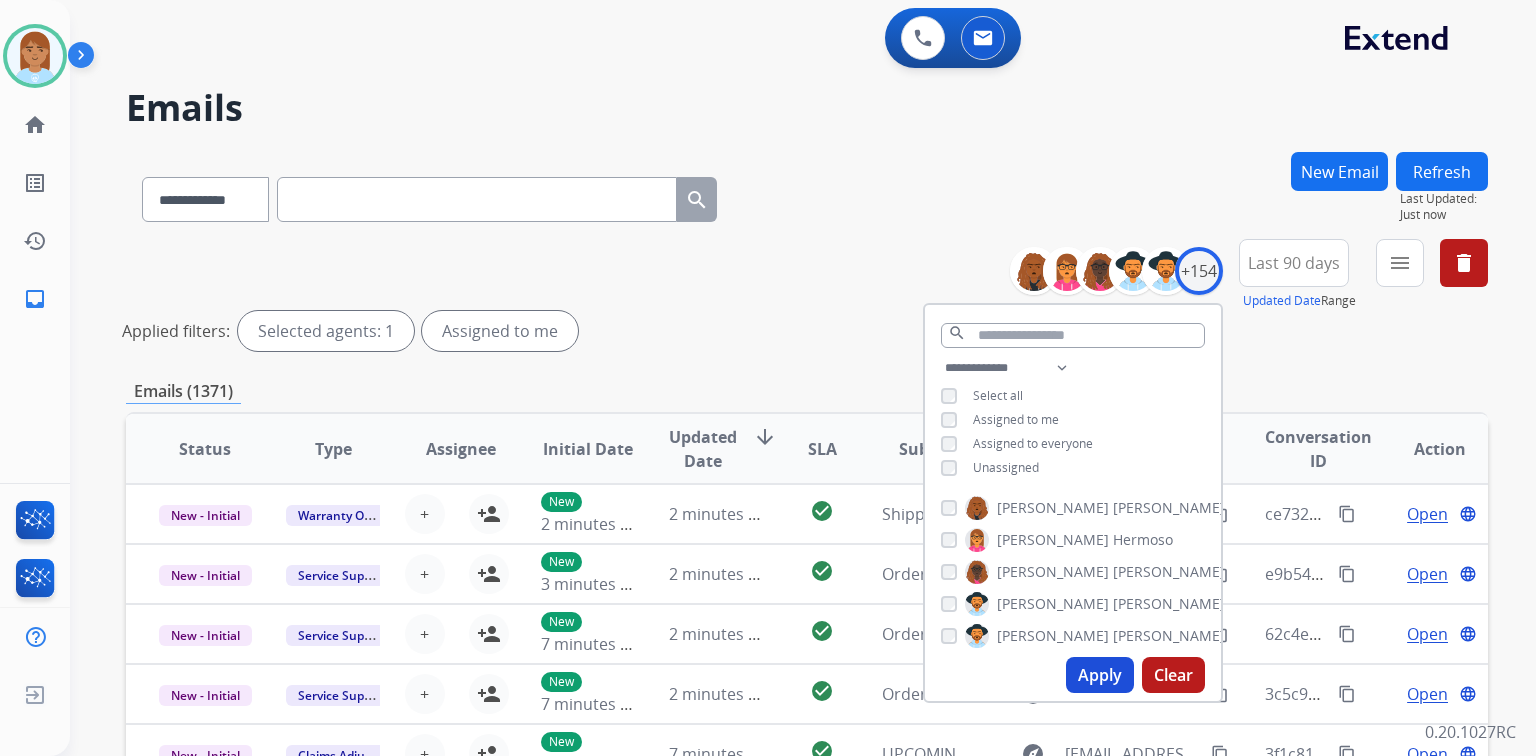 click on "Apply" at bounding box center (1100, 675) 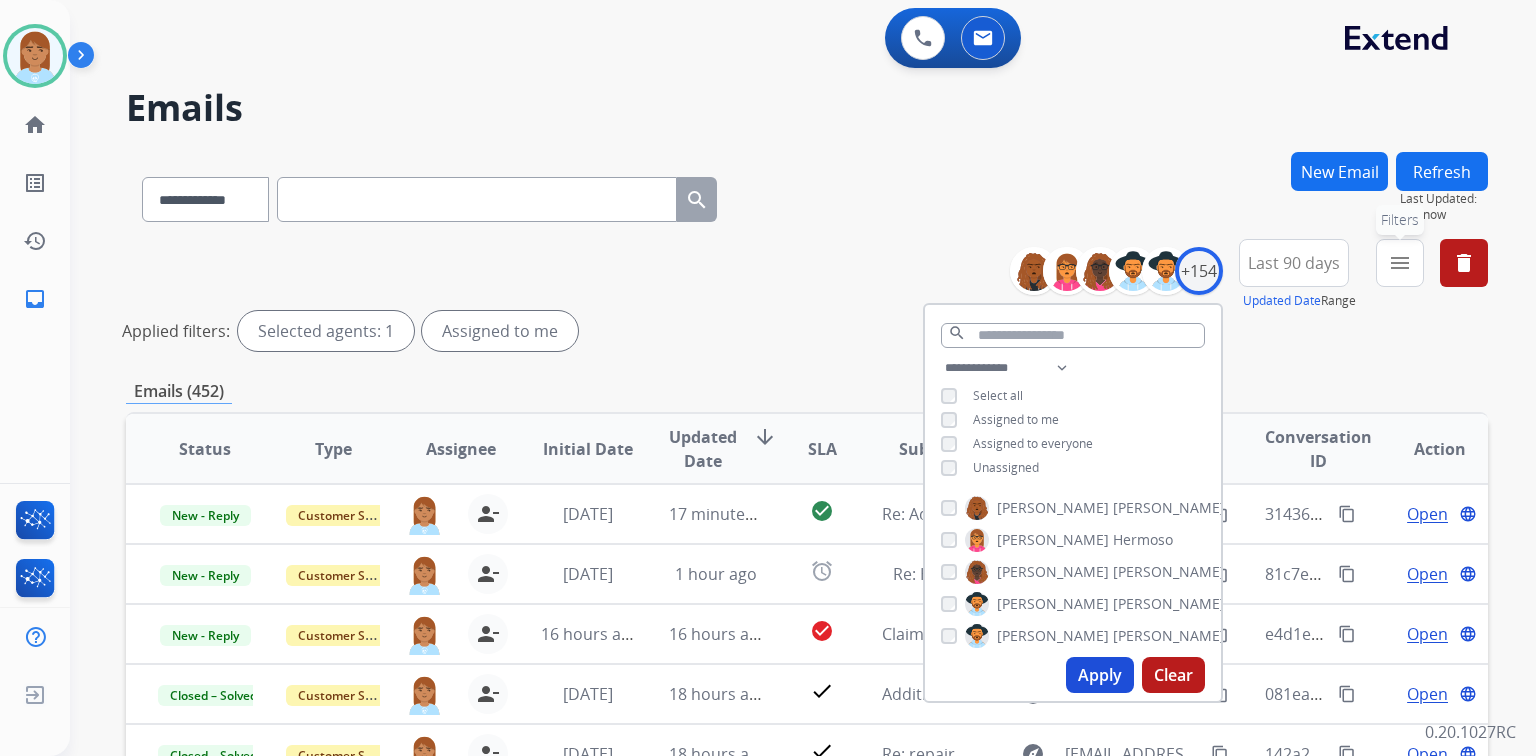 click on "menu  Filters" at bounding box center [1400, 263] 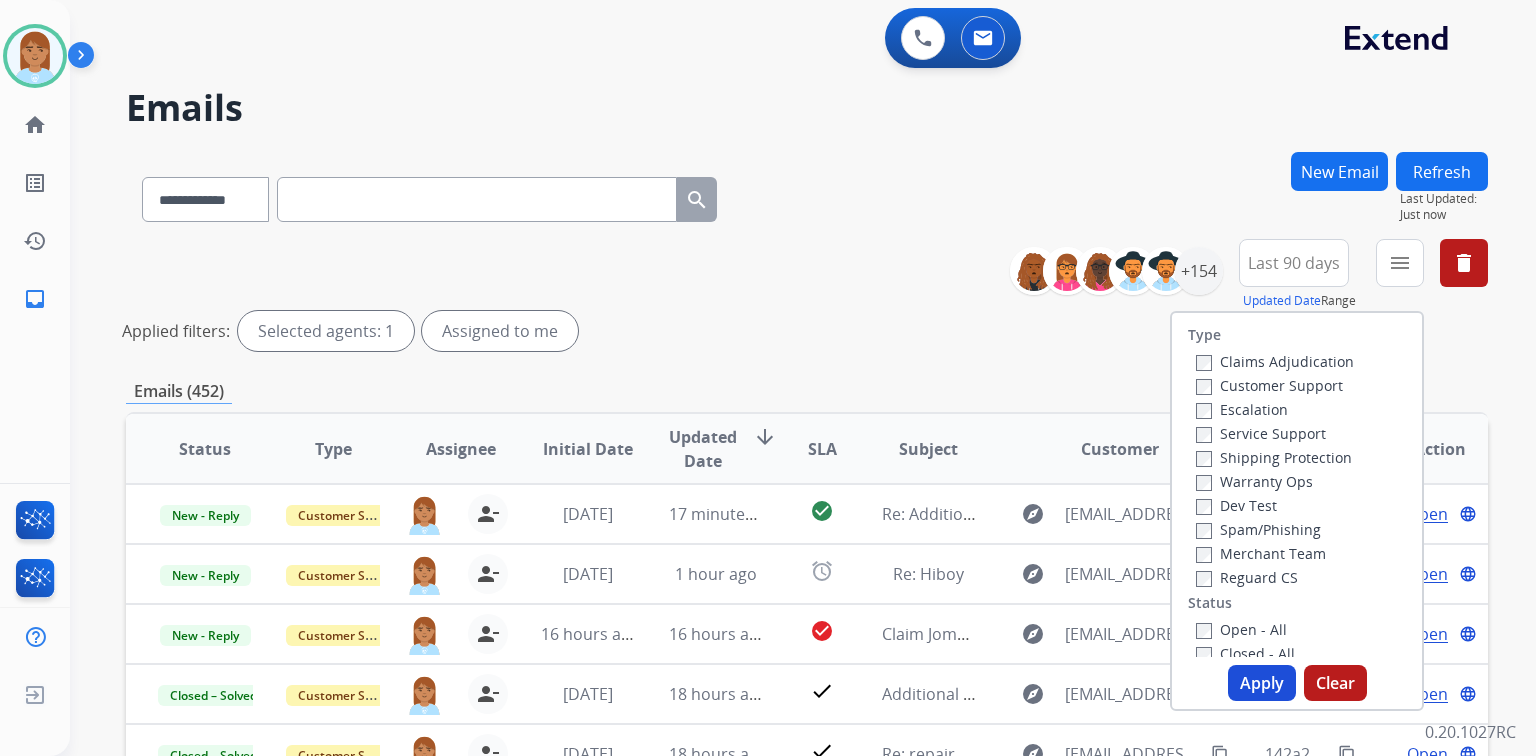 click on "Customer Support" at bounding box center (1269, 385) 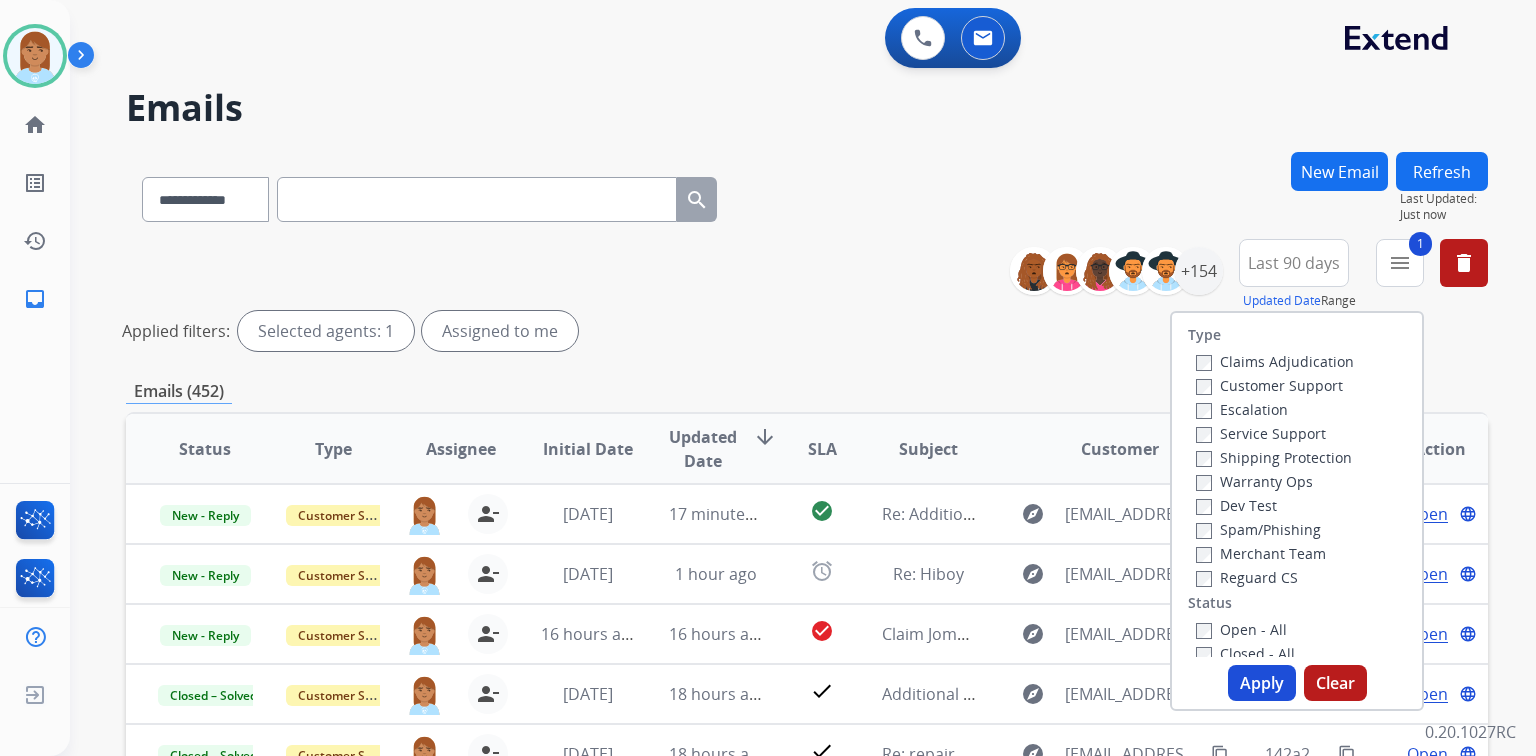 click on "Shipping Protection" at bounding box center (1274, 457) 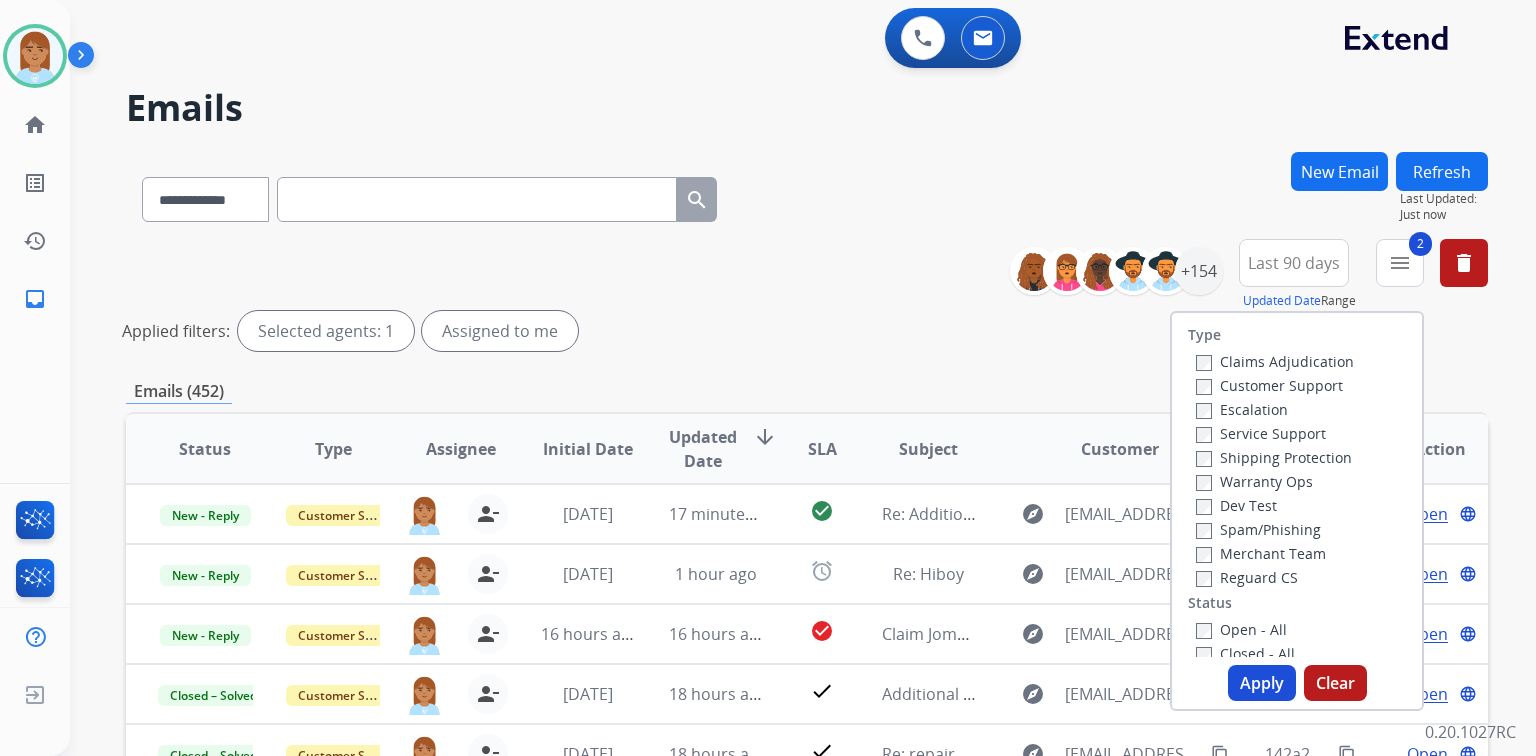 click on "Reguard CS" at bounding box center (1247, 577) 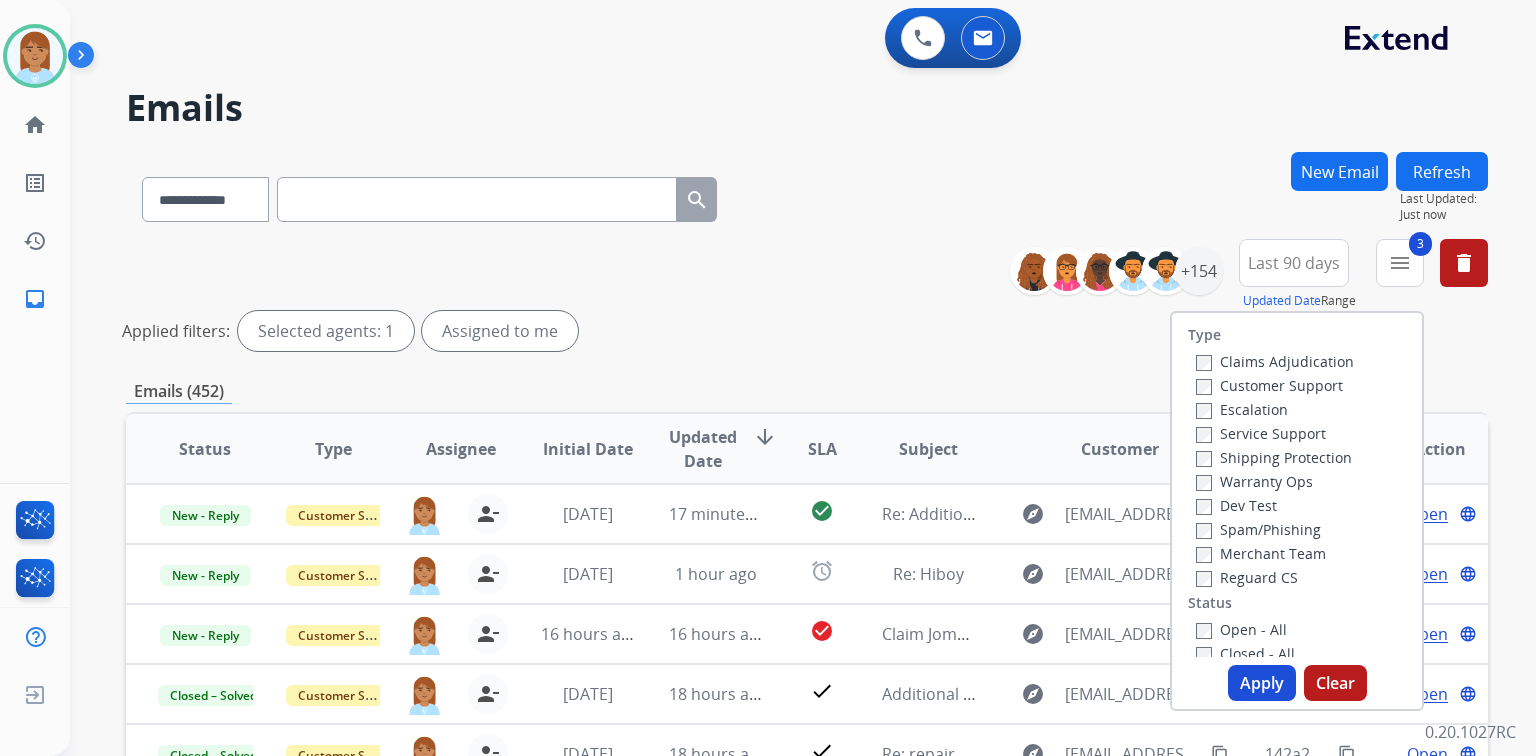 click on "Open - All" at bounding box center [1241, 629] 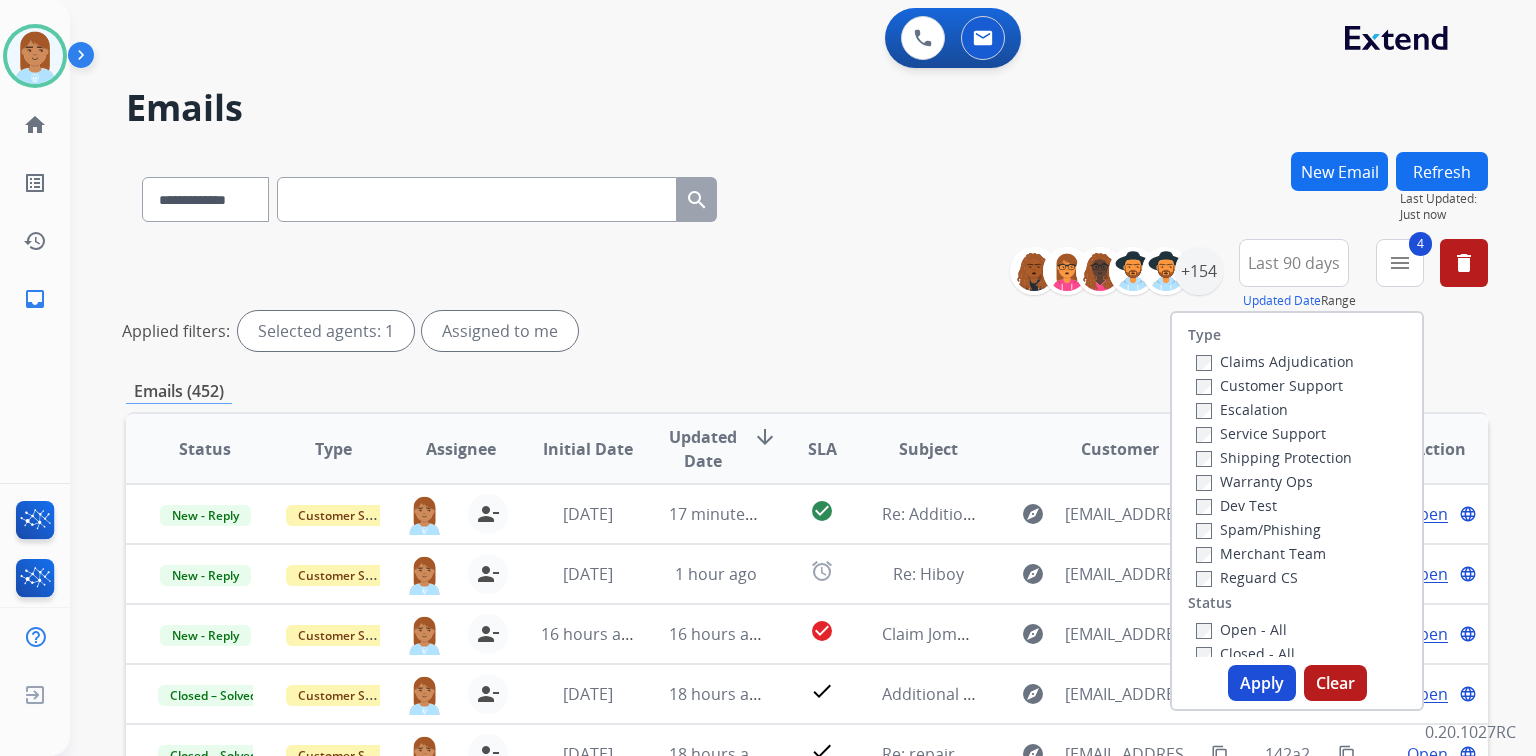 click on "Apply" at bounding box center [1262, 683] 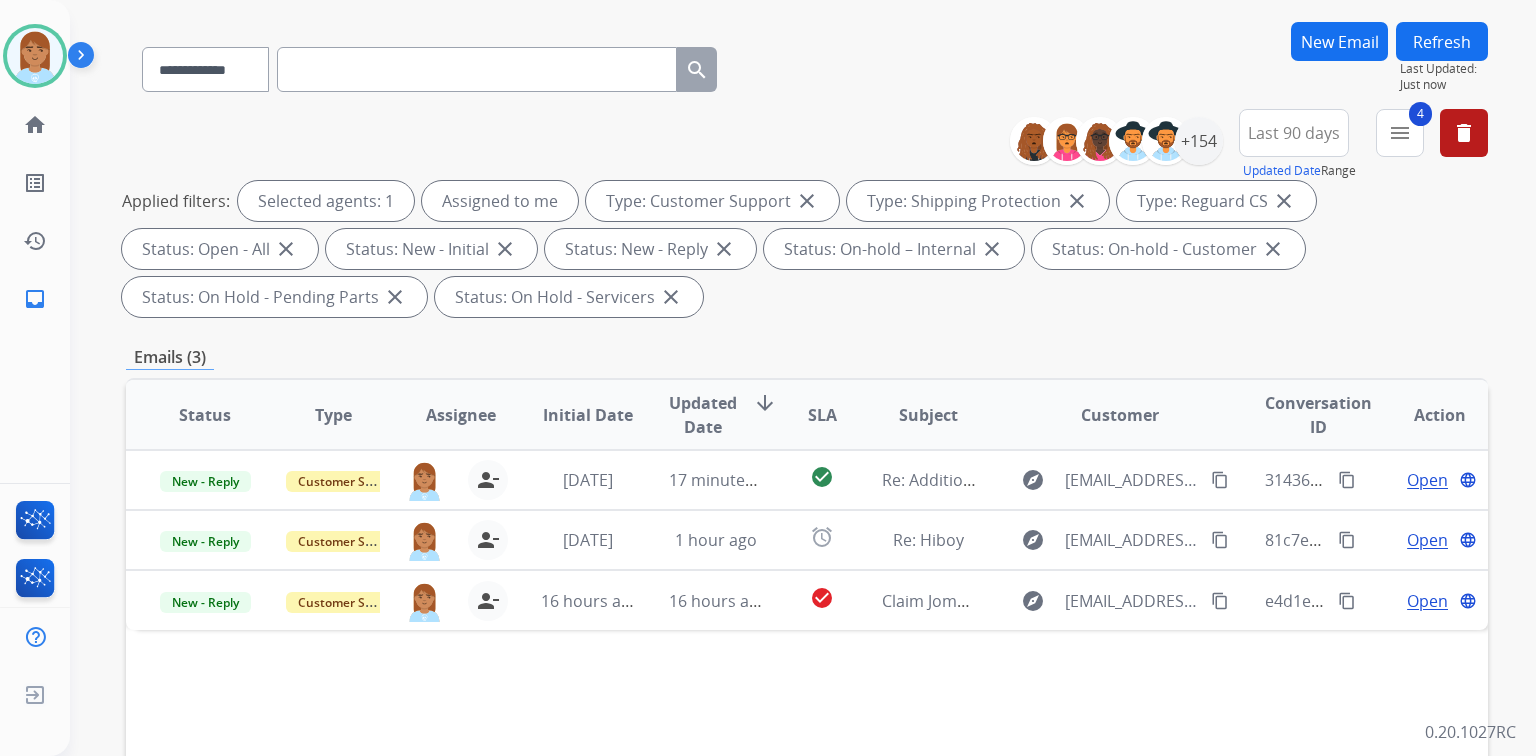 scroll, scrollTop: 240, scrollLeft: 0, axis: vertical 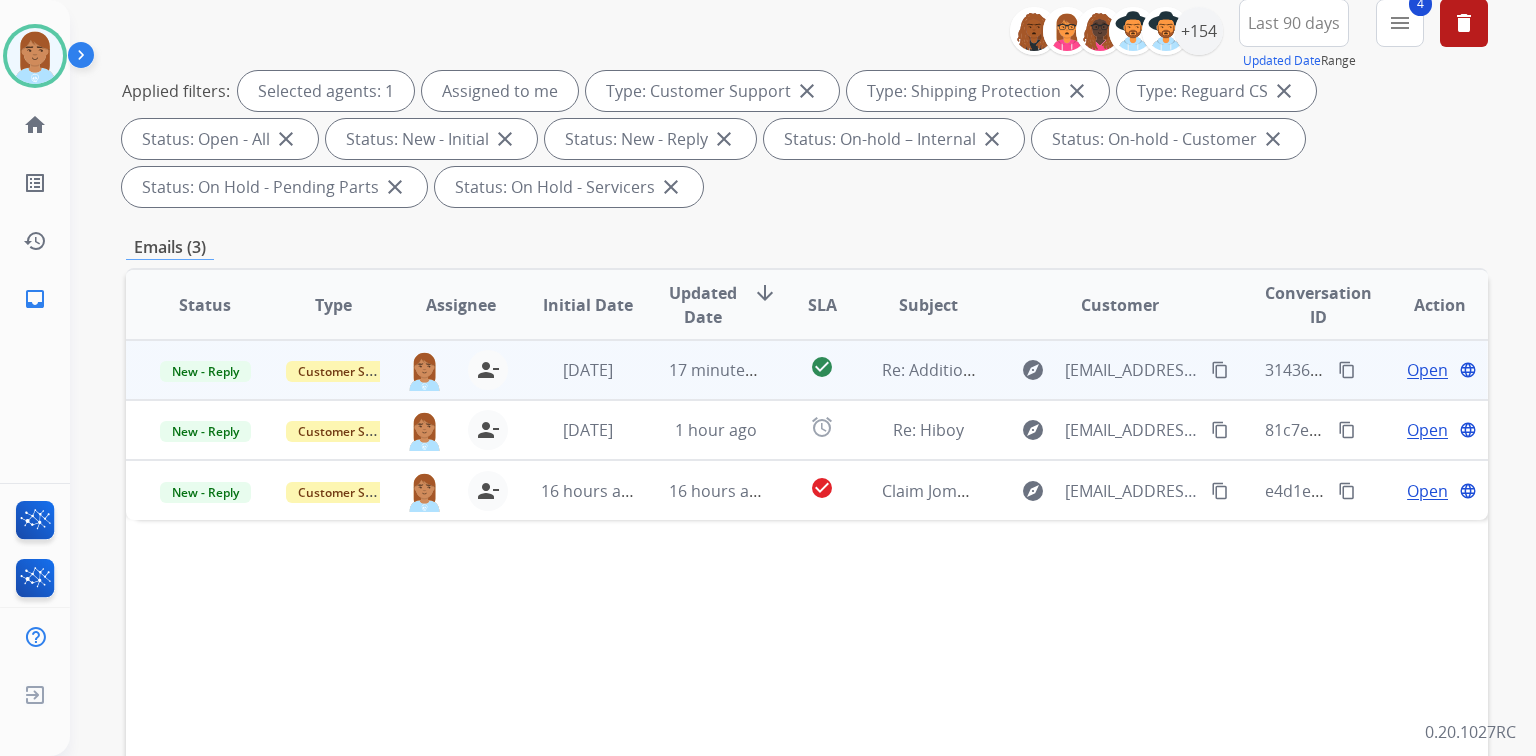 click on "Open" at bounding box center [1427, 370] 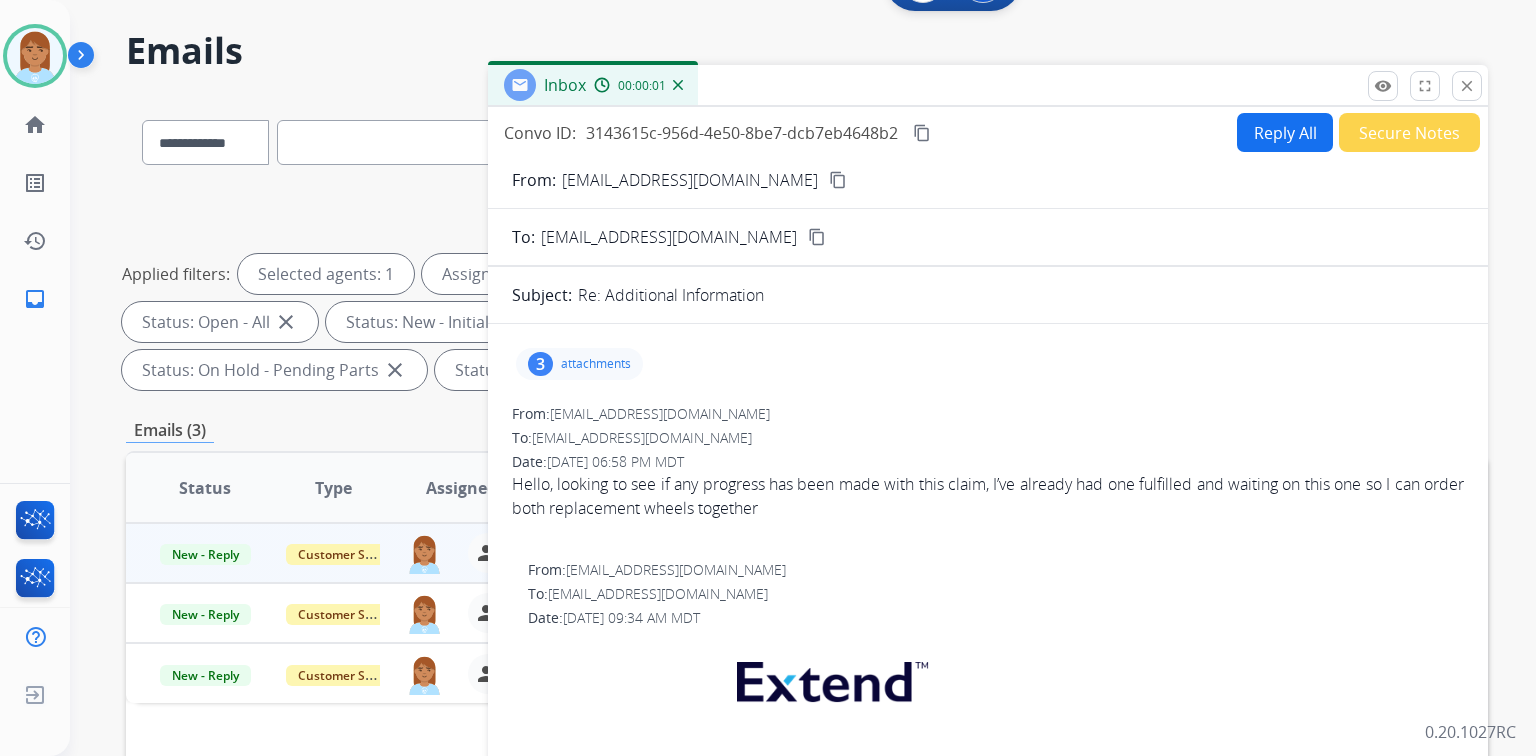 scroll, scrollTop: 0, scrollLeft: 0, axis: both 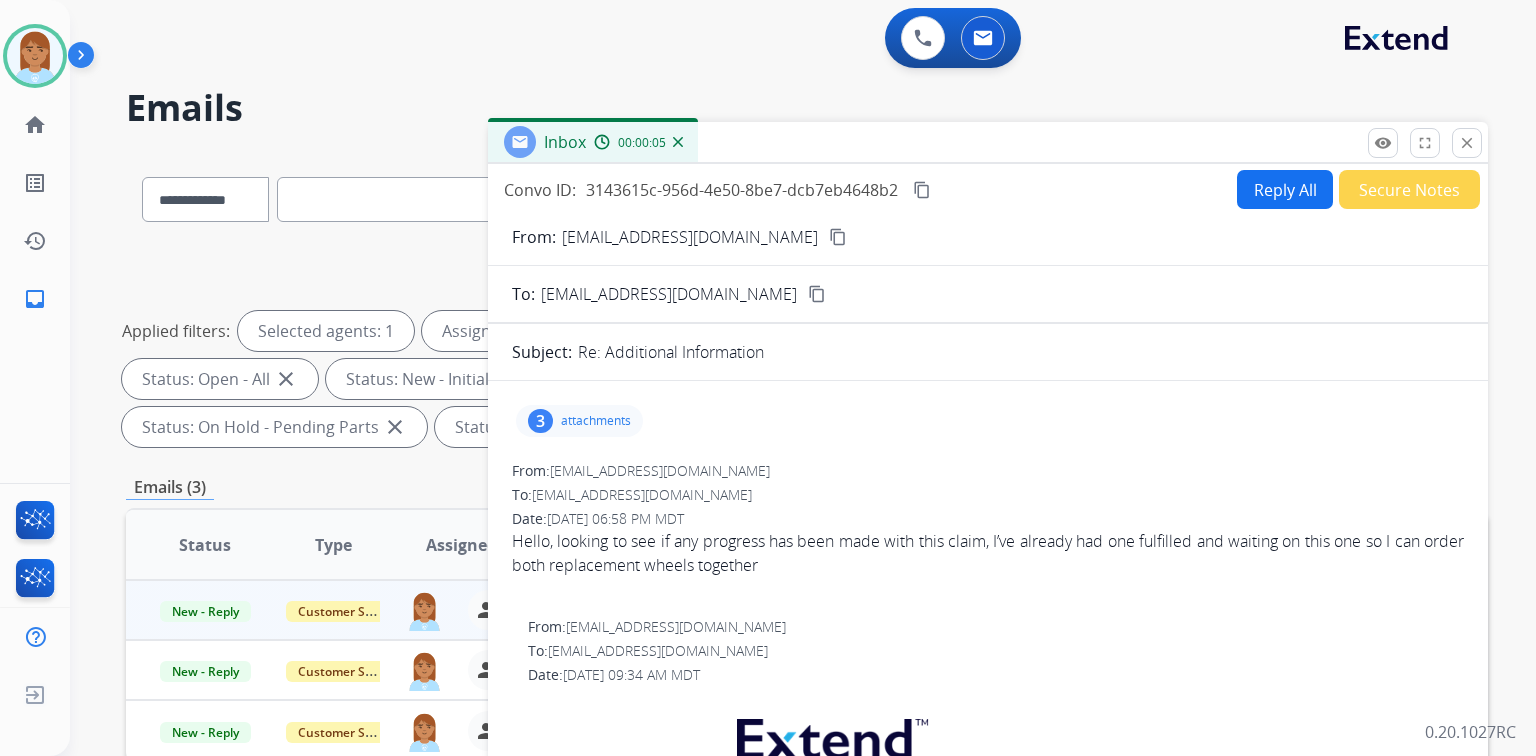 click on "Reply All" at bounding box center [1285, 189] 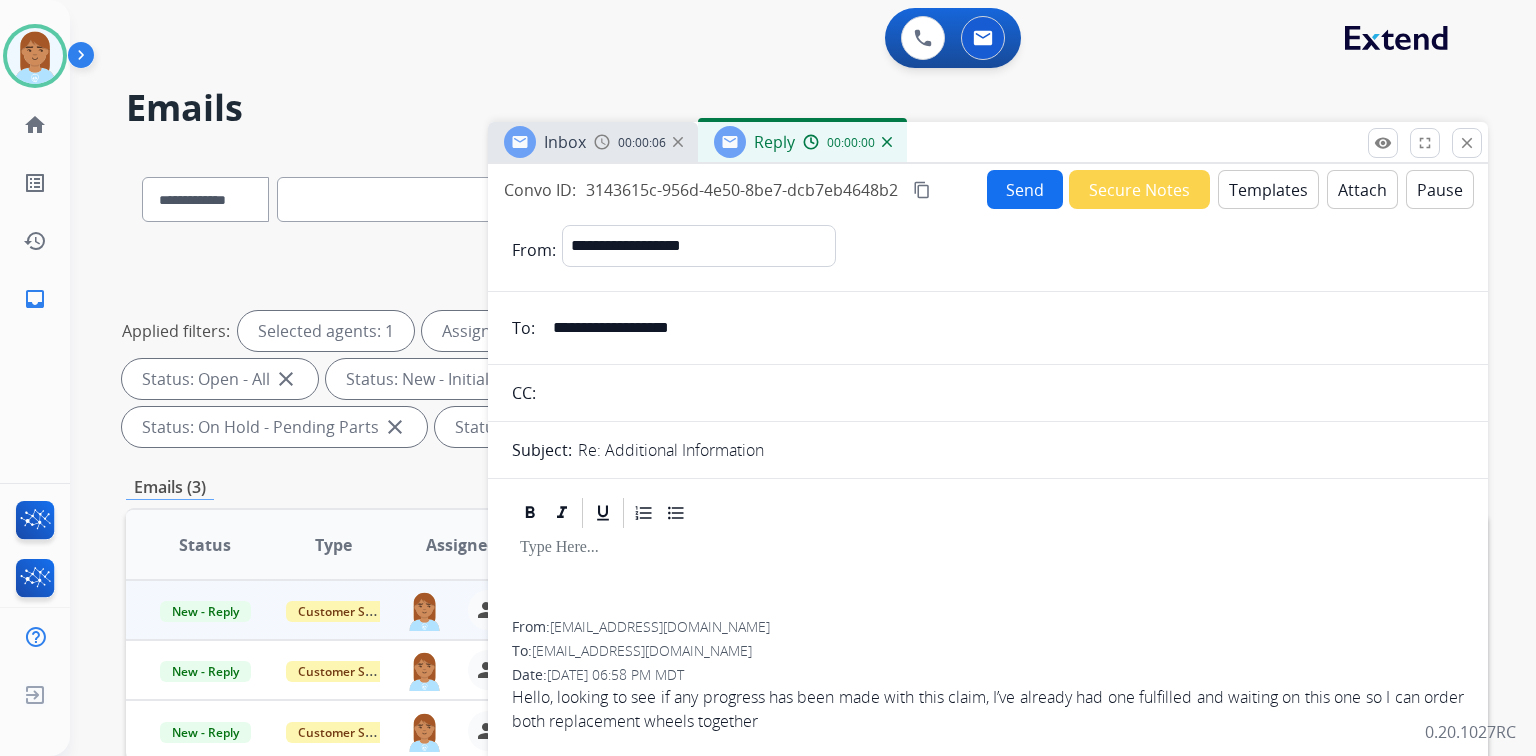 click on "Templates" at bounding box center (1268, 189) 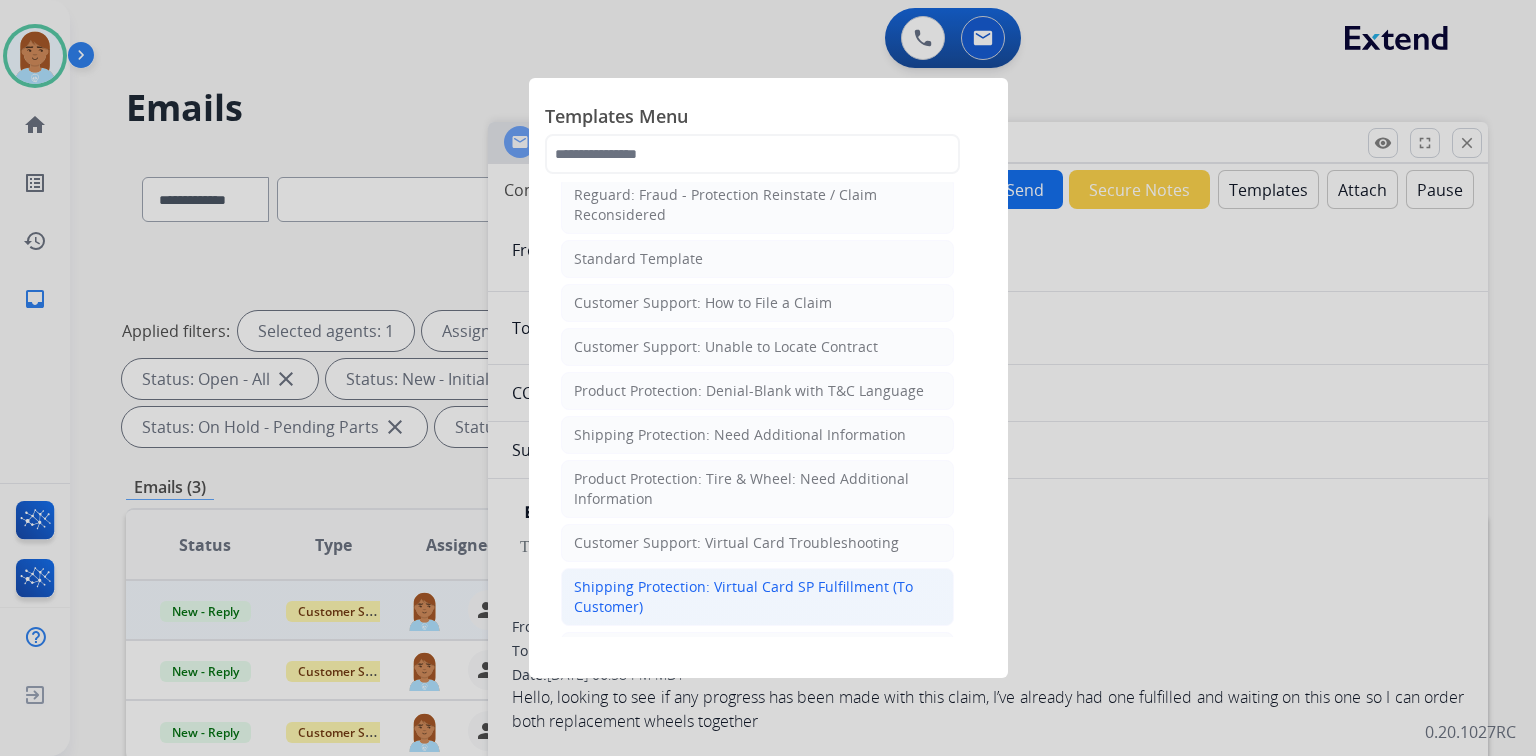 scroll, scrollTop: 275, scrollLeft: 0, axis: vertical 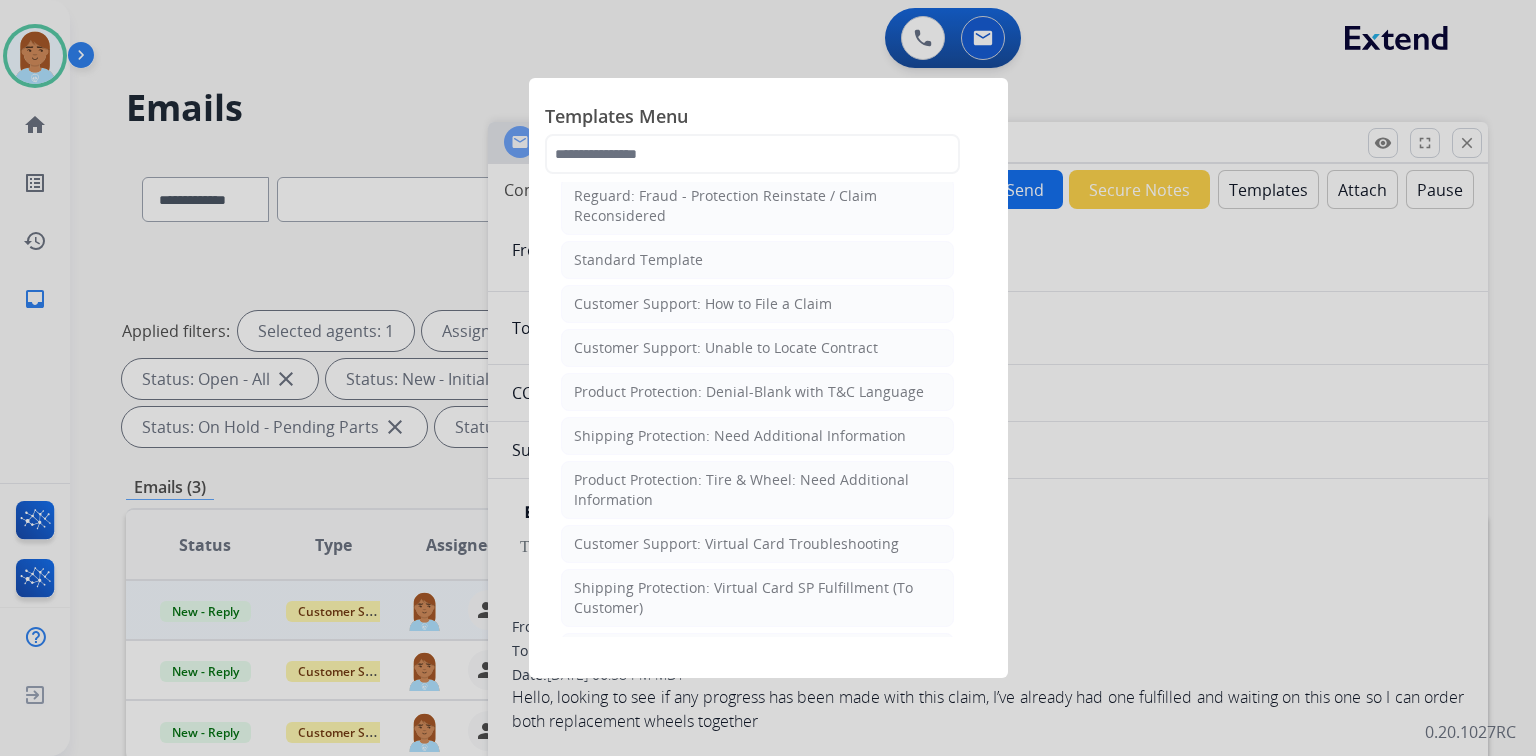 click 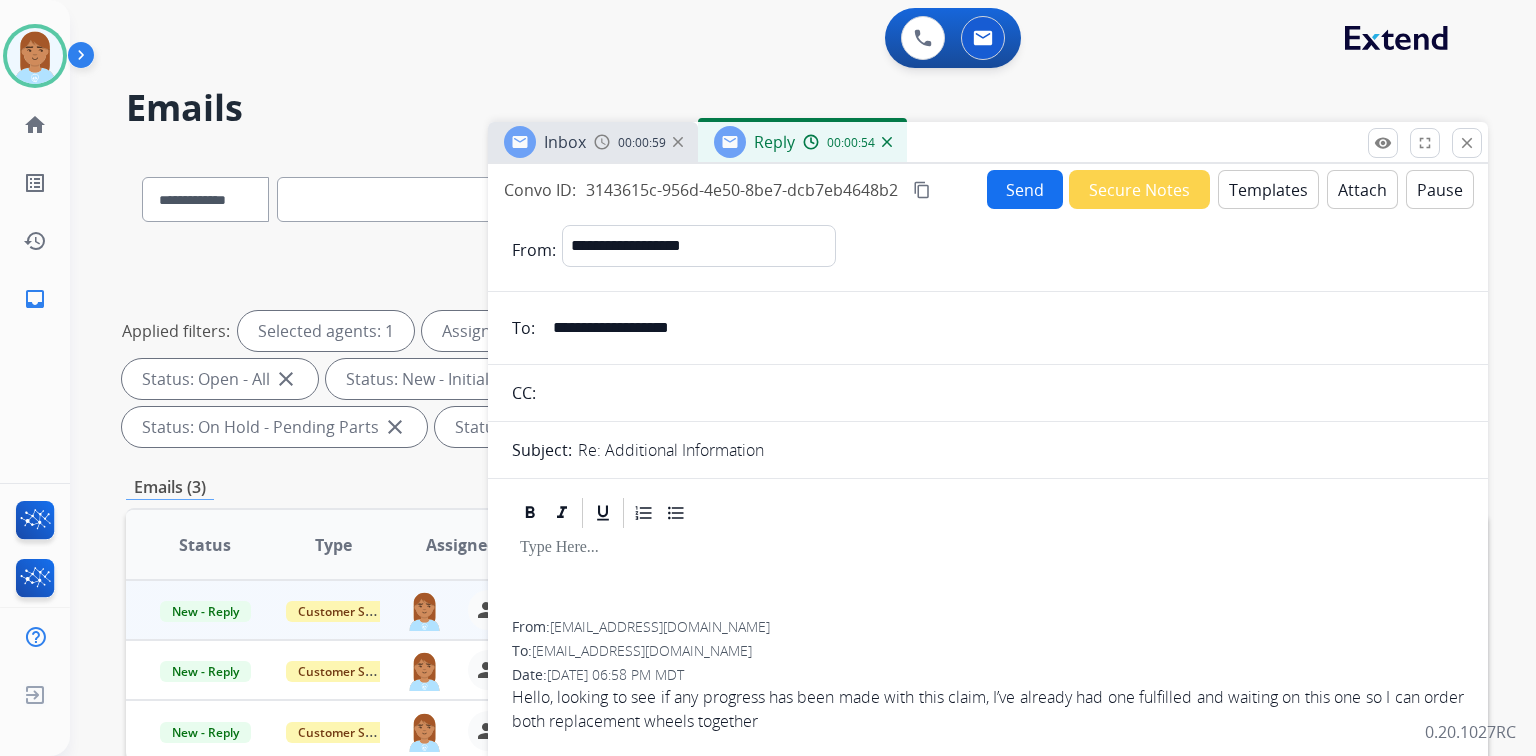 click on "**********" at bounding box center (1002, 328) 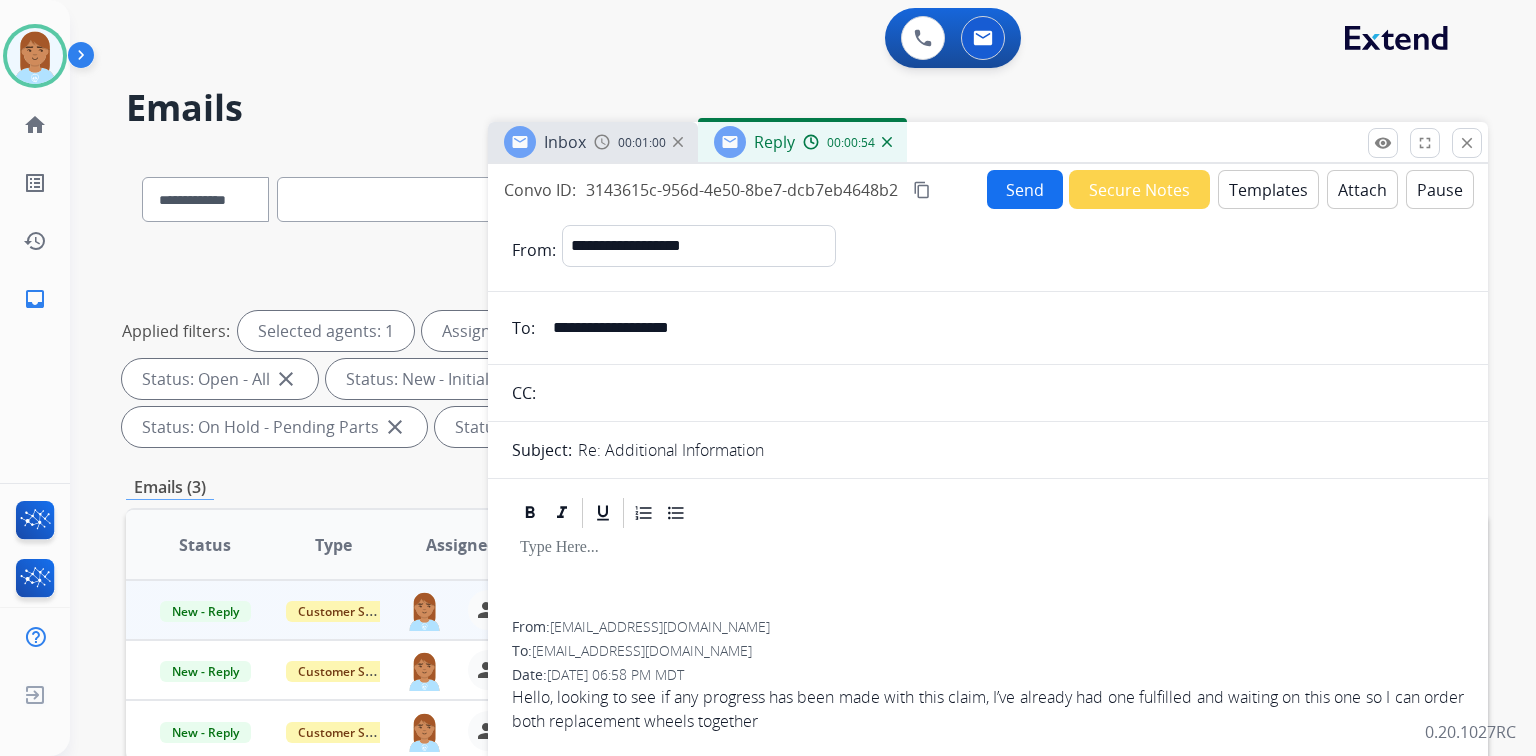 click on "**********" at bounding box center (1002, 328) 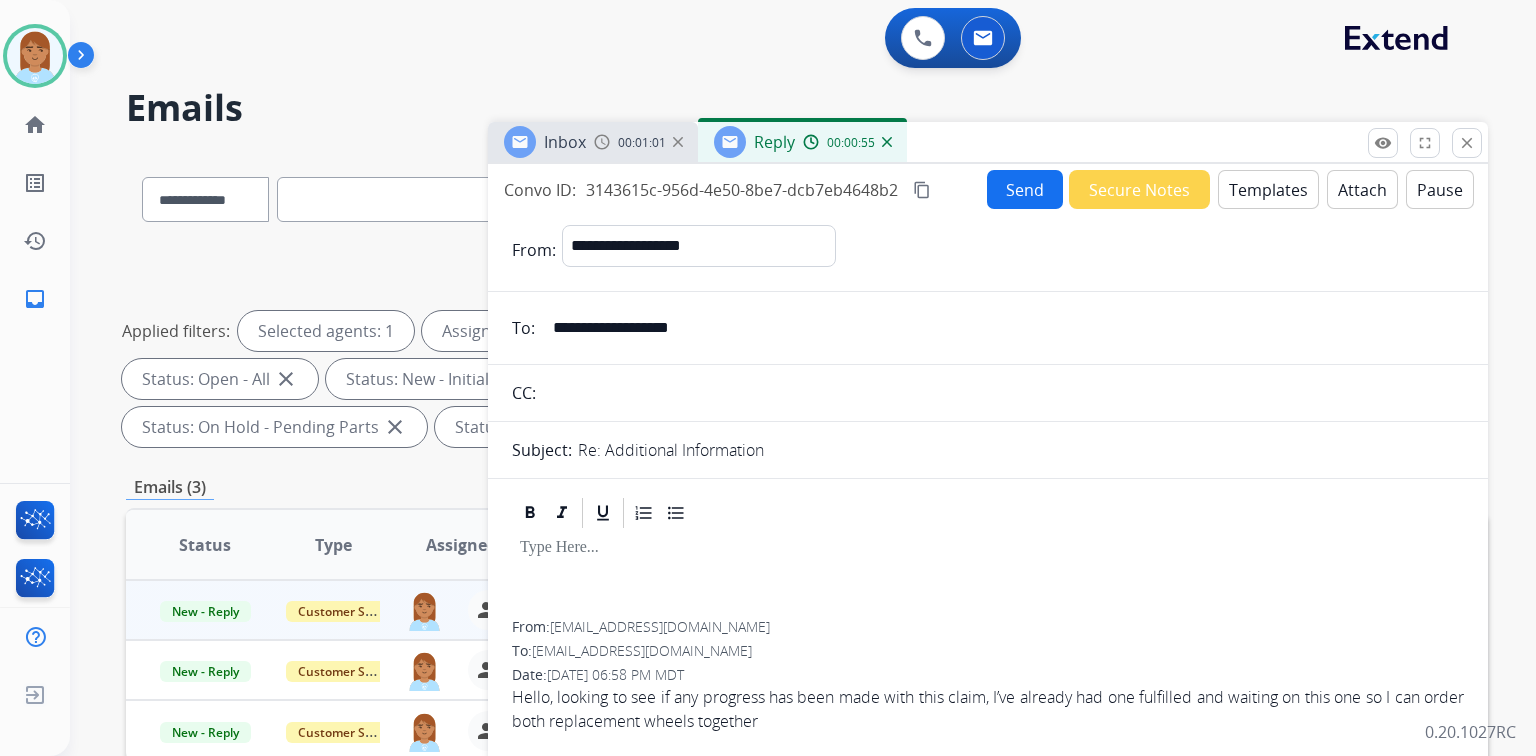 drag, startPoint x: 576, startPoint y: 331, endPoint x: 877, endPoint y: 329, distance: 301.00665 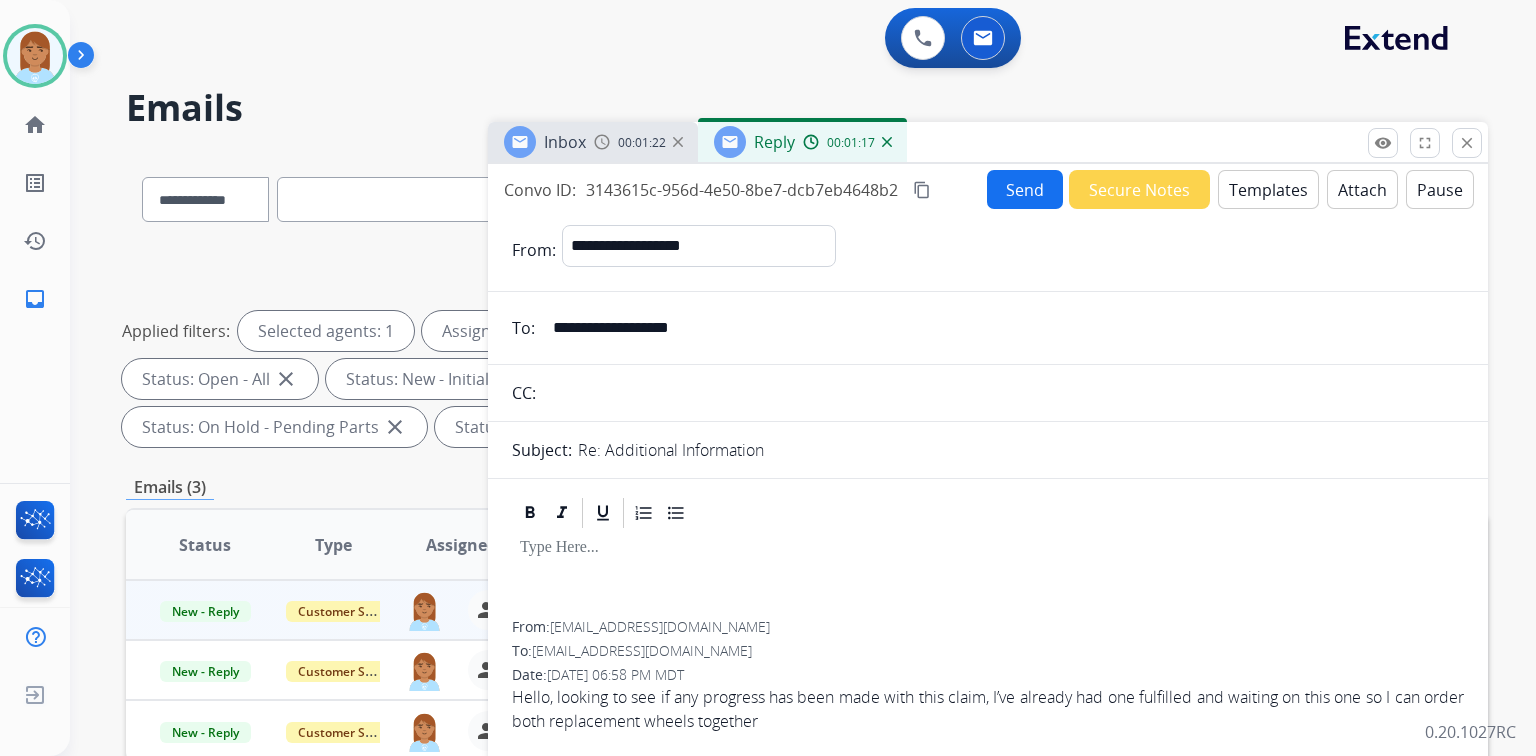 click on "Inbox  00:01:22  Reply  00:01:17" at bounding box center [988, 143] 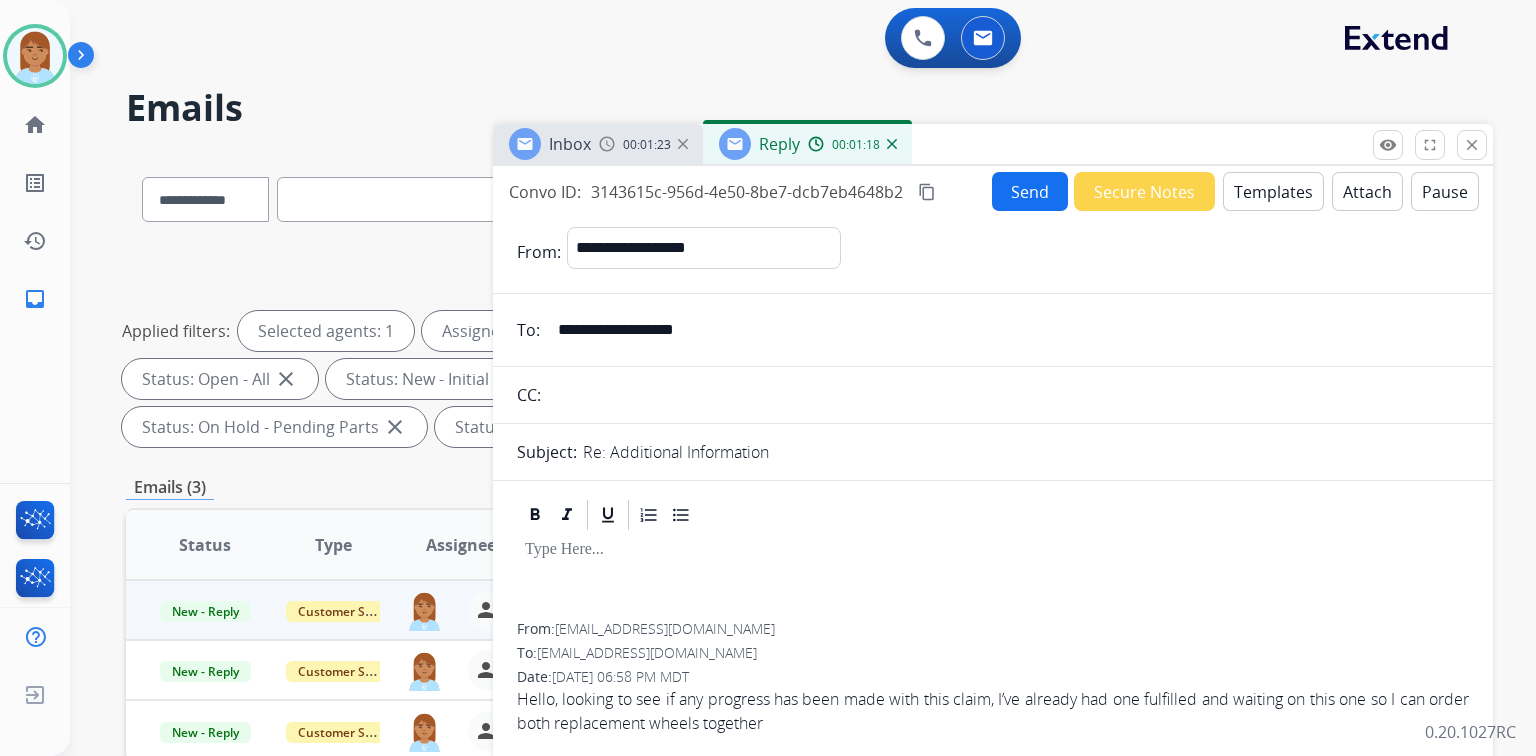 click on "Send  Secure Notes  Templates Attach  Pause" at bounding box center (1235, 191) 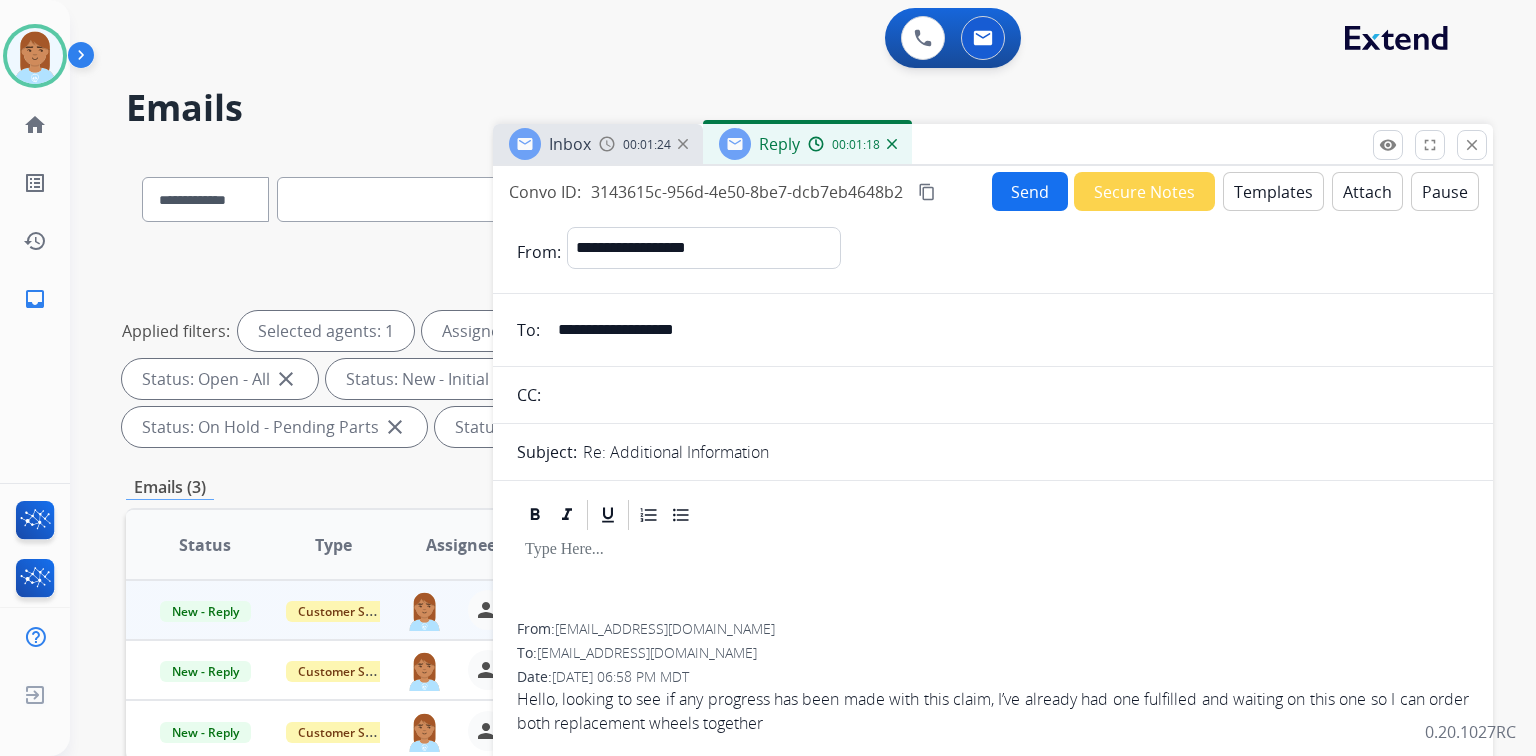 click on "Templates" at bounding box center [1273, 191] 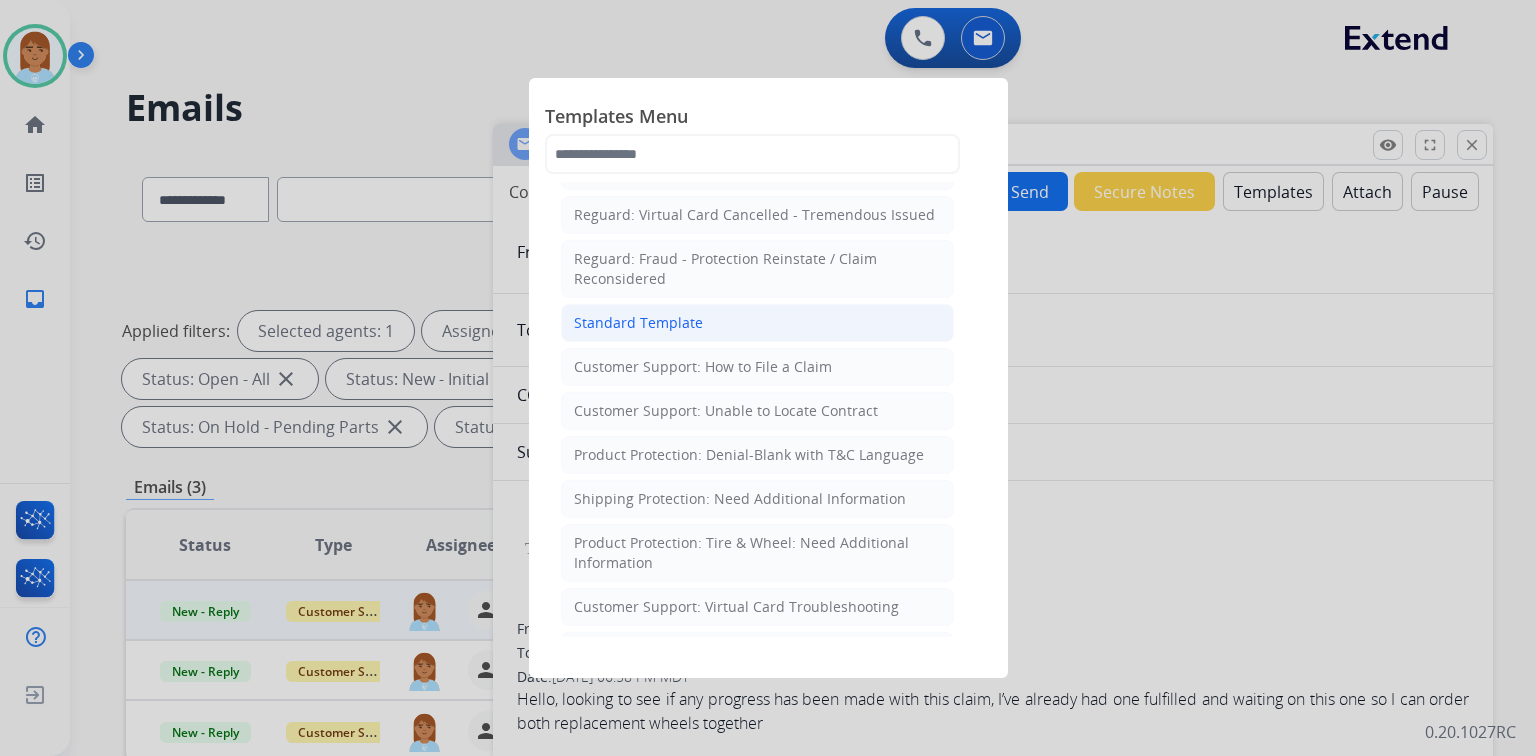 scroll, scrollTop: 240, scrollLeft: 0, axis: vertical 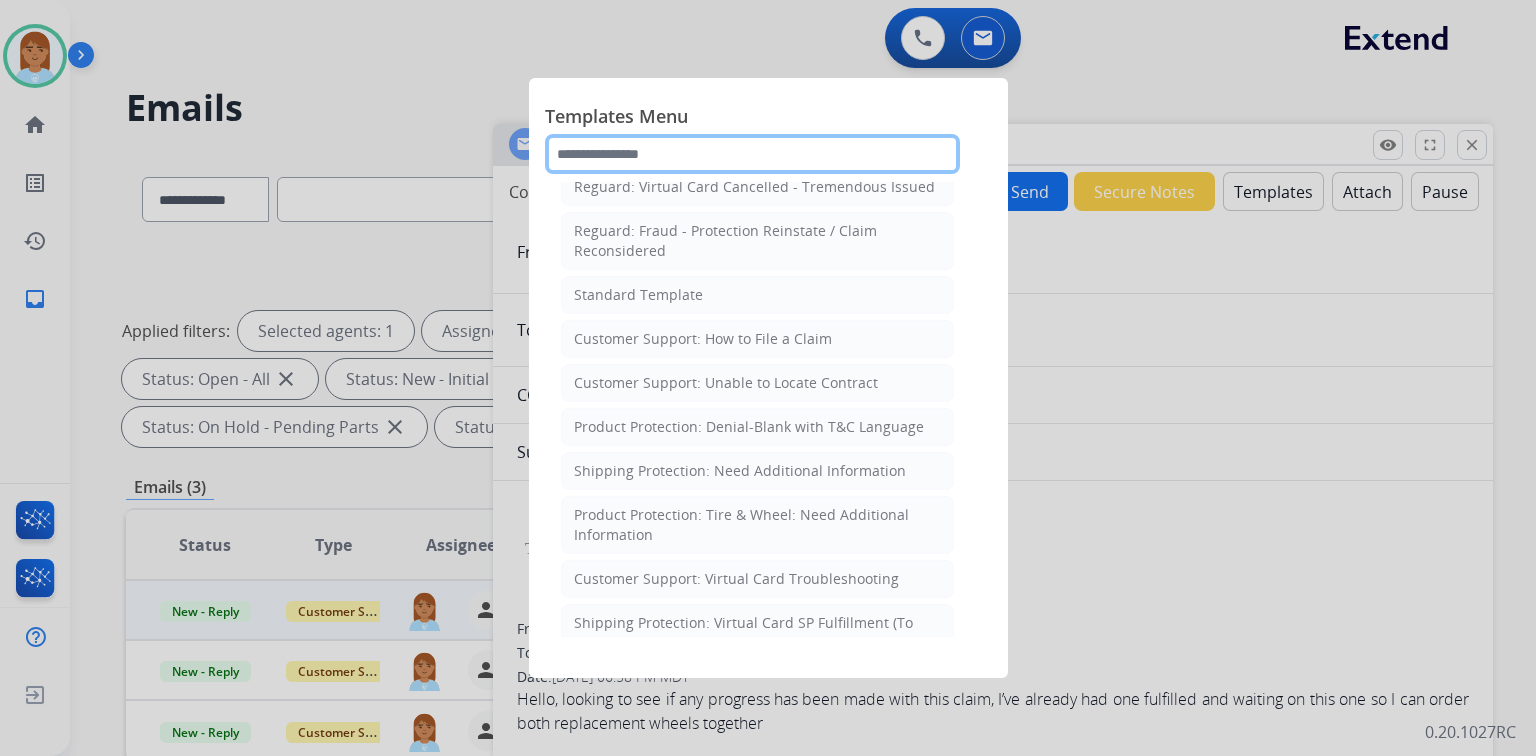click 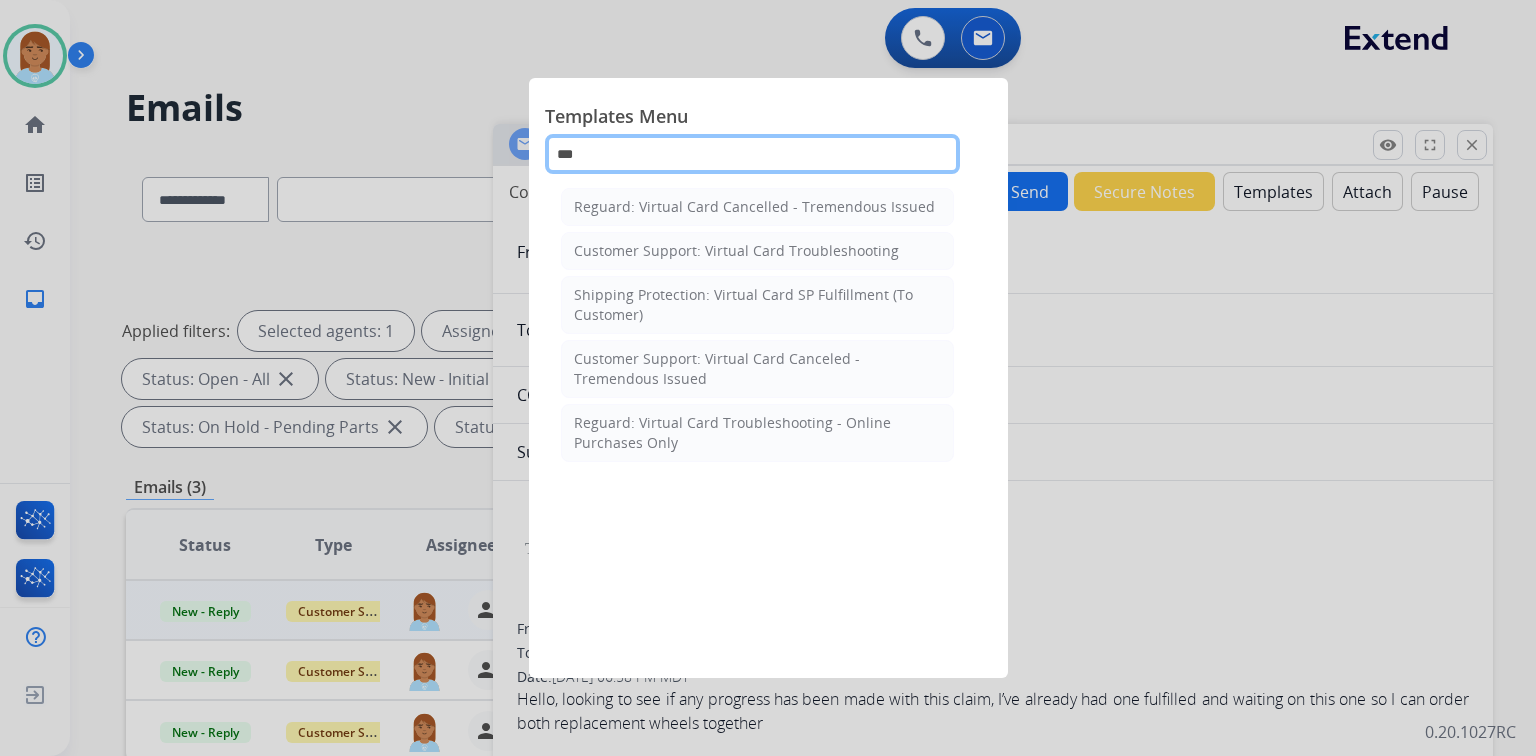 scroll, scrollTop: 0, scrollLeft: 0, axis: both 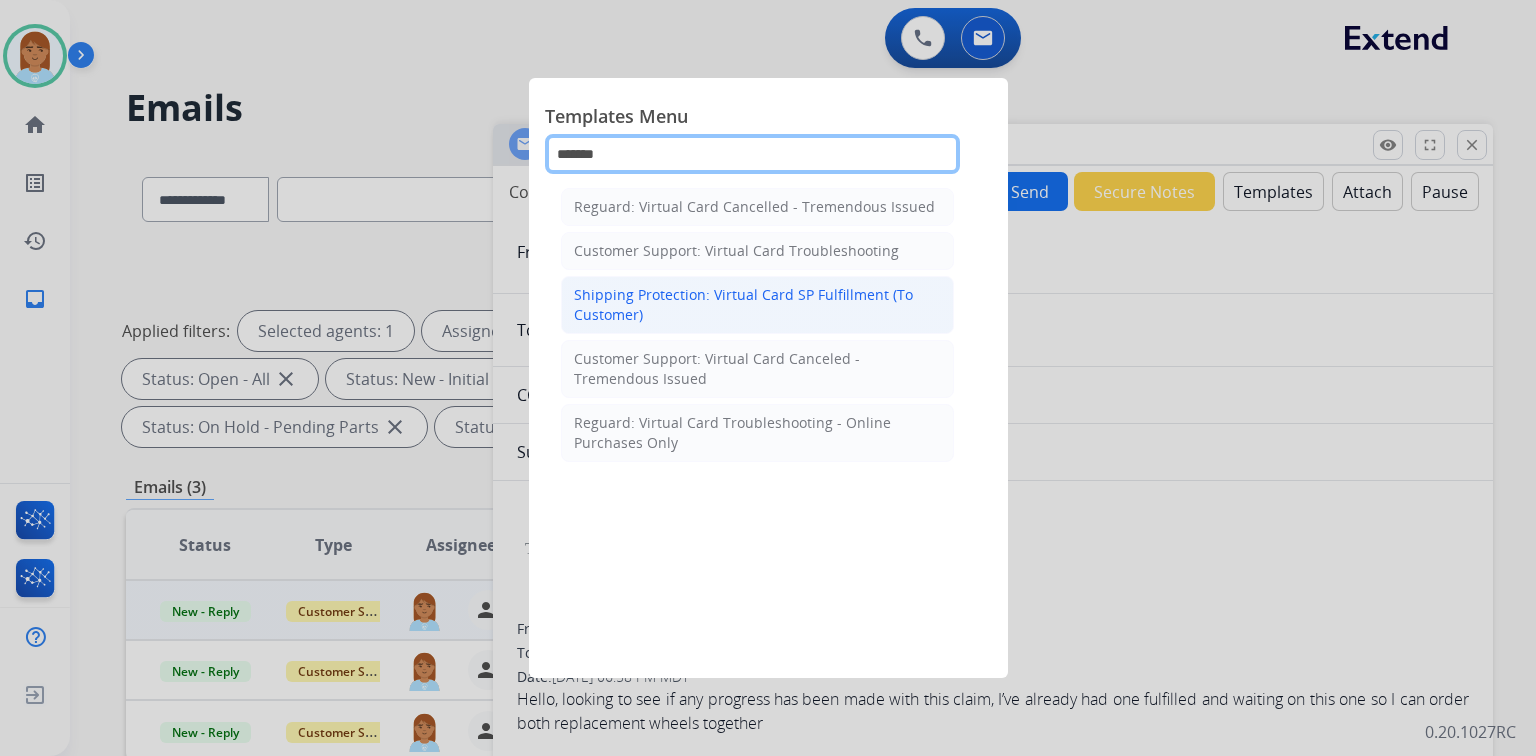 type on "*******" 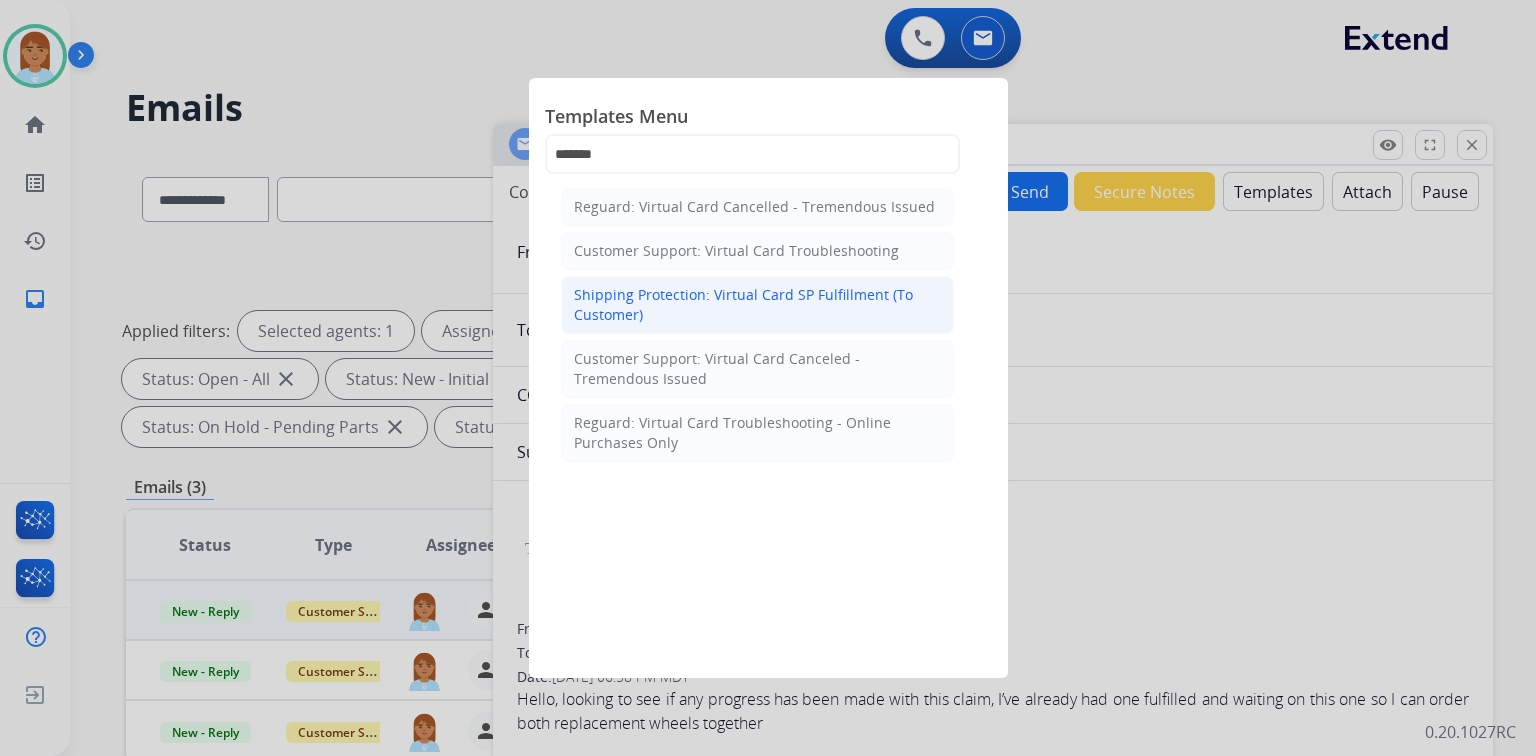 click on "Shipping Protection: Virtual Card SP Fulfillment (To Customer)" 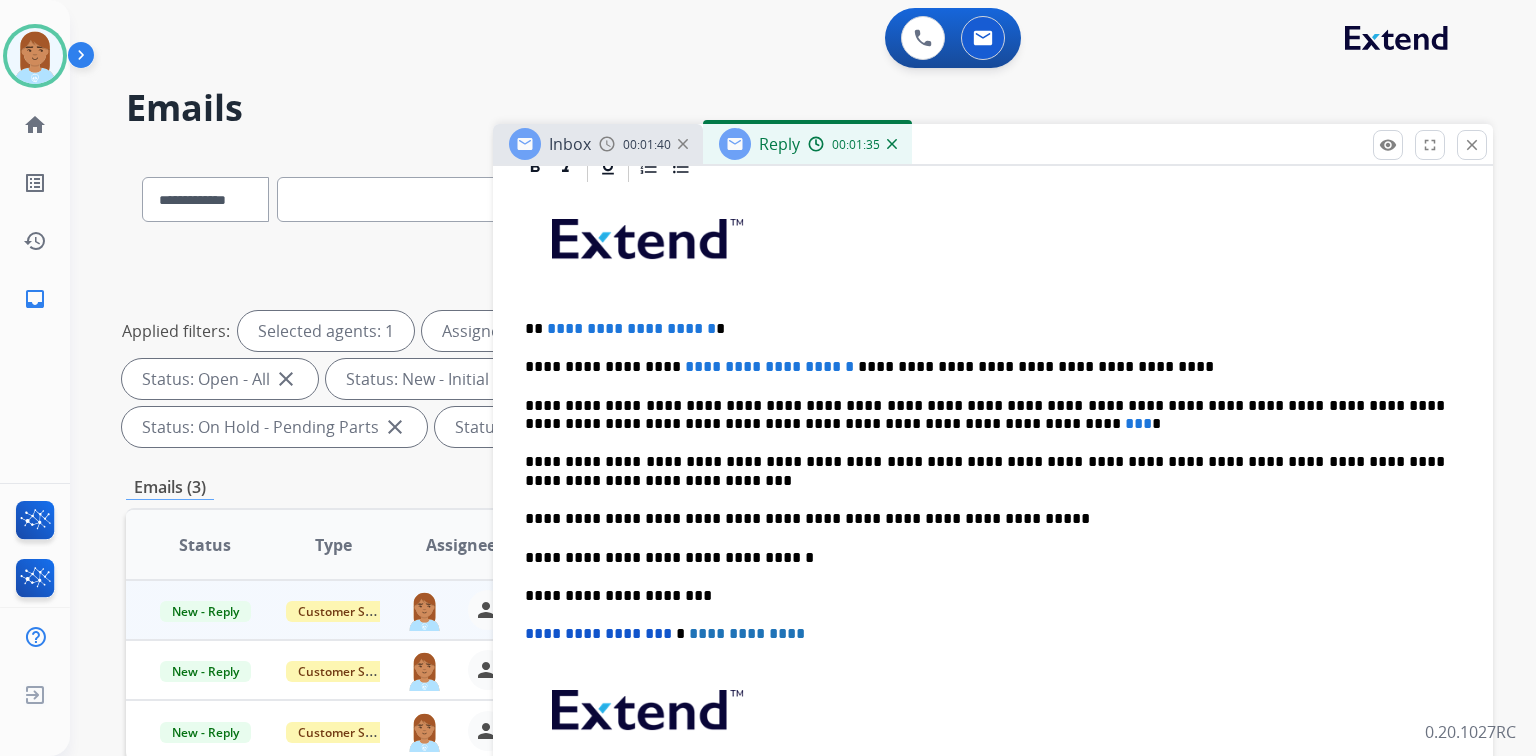 scroll, scrollTop: 480, scrollLeft: 0, axis: vertical 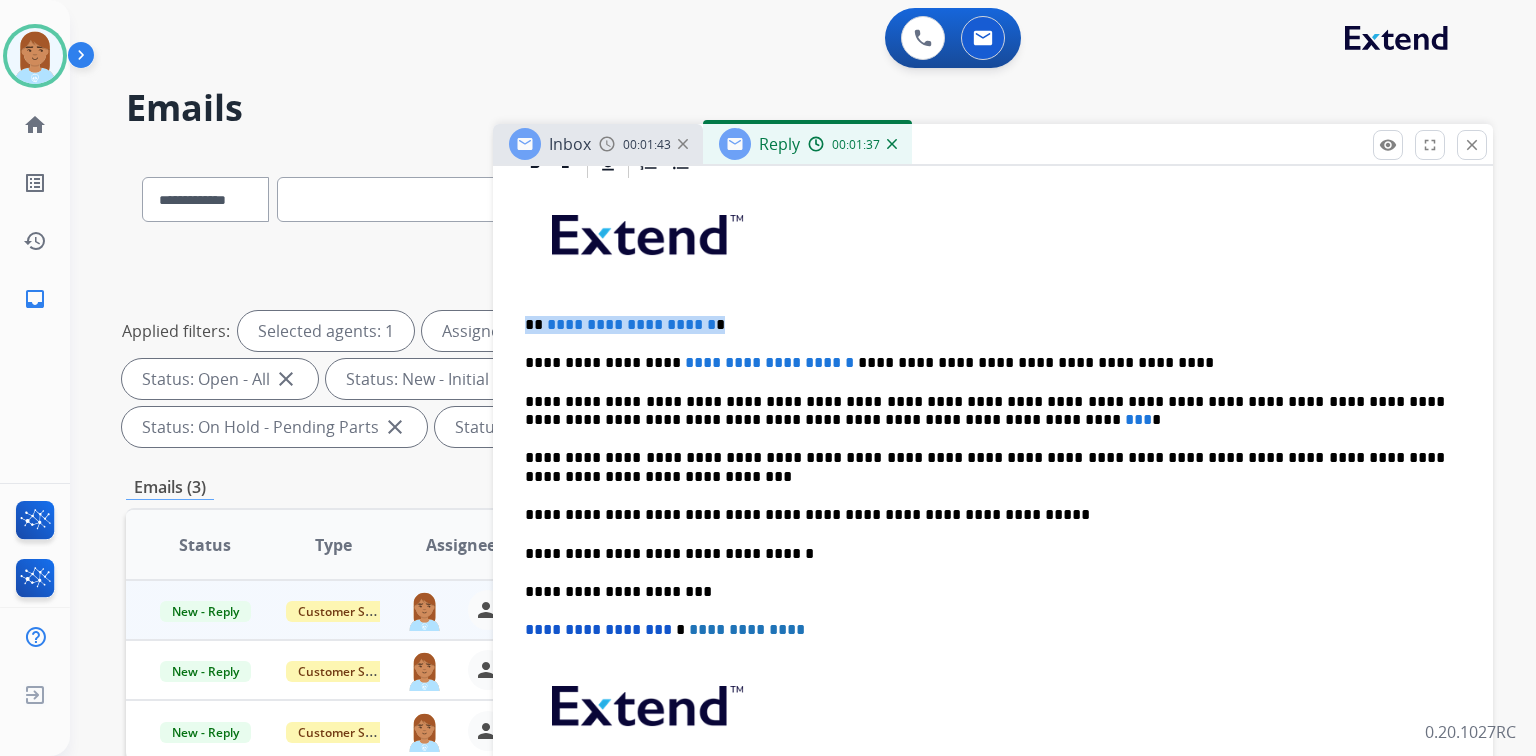 drag, startPoint x: 530, startPoint y: 321, endPoint x: 773, endPoint y: 307, distance: 243.40295 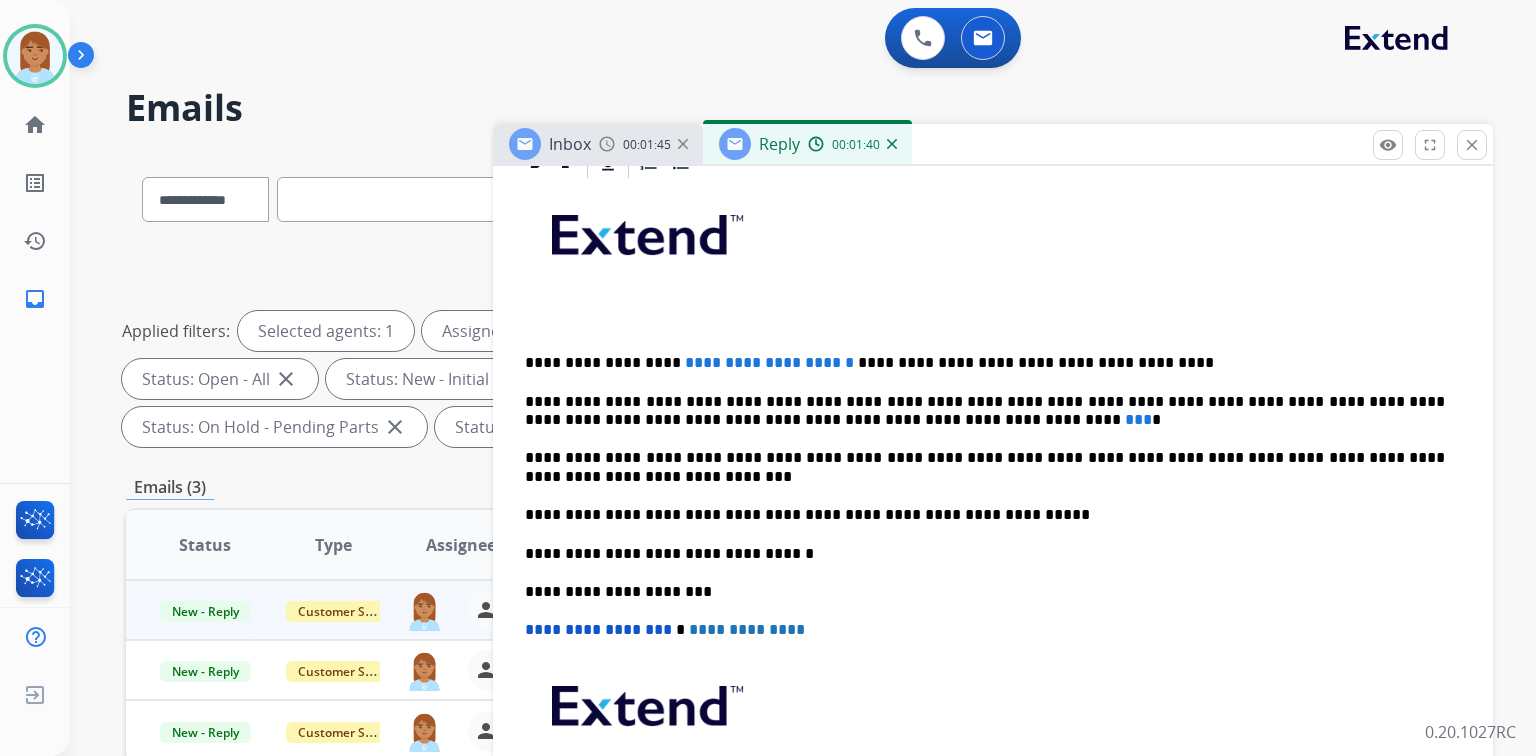 type 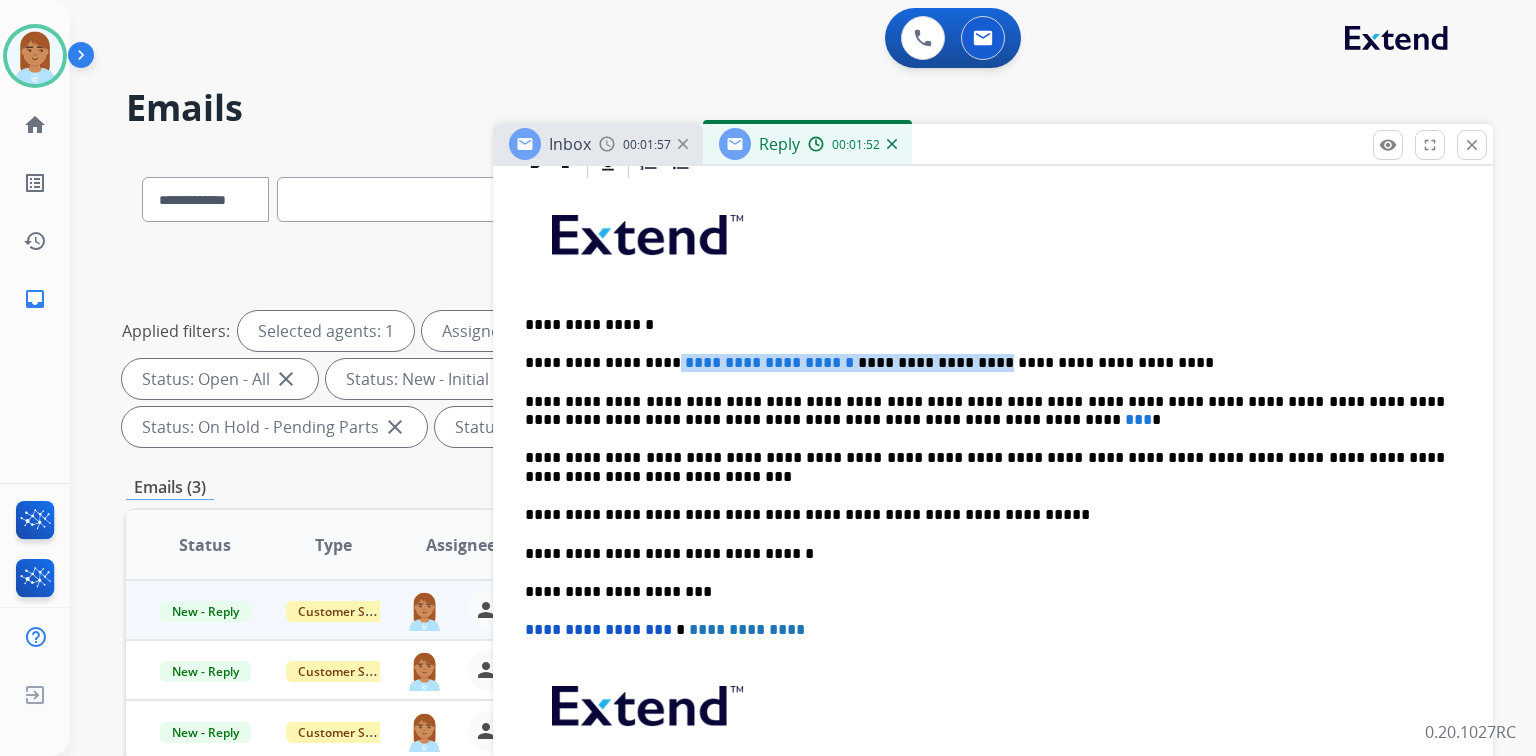 drag, startPoint x: 653, startPoint y: 357, endPoint x: 928, endPoint y: 362, distance: 275.04544 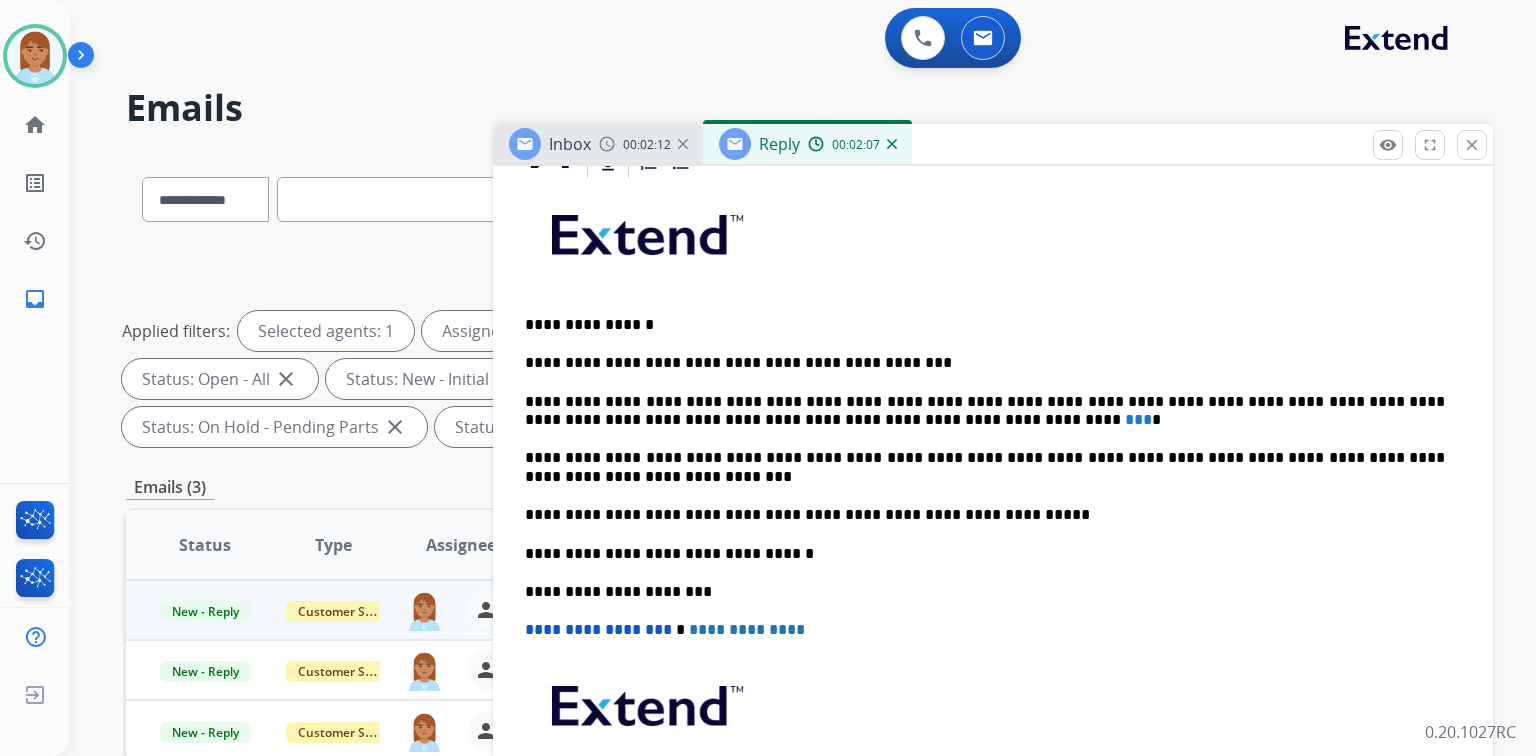 click on "**********" at bounding box center (985, 363) 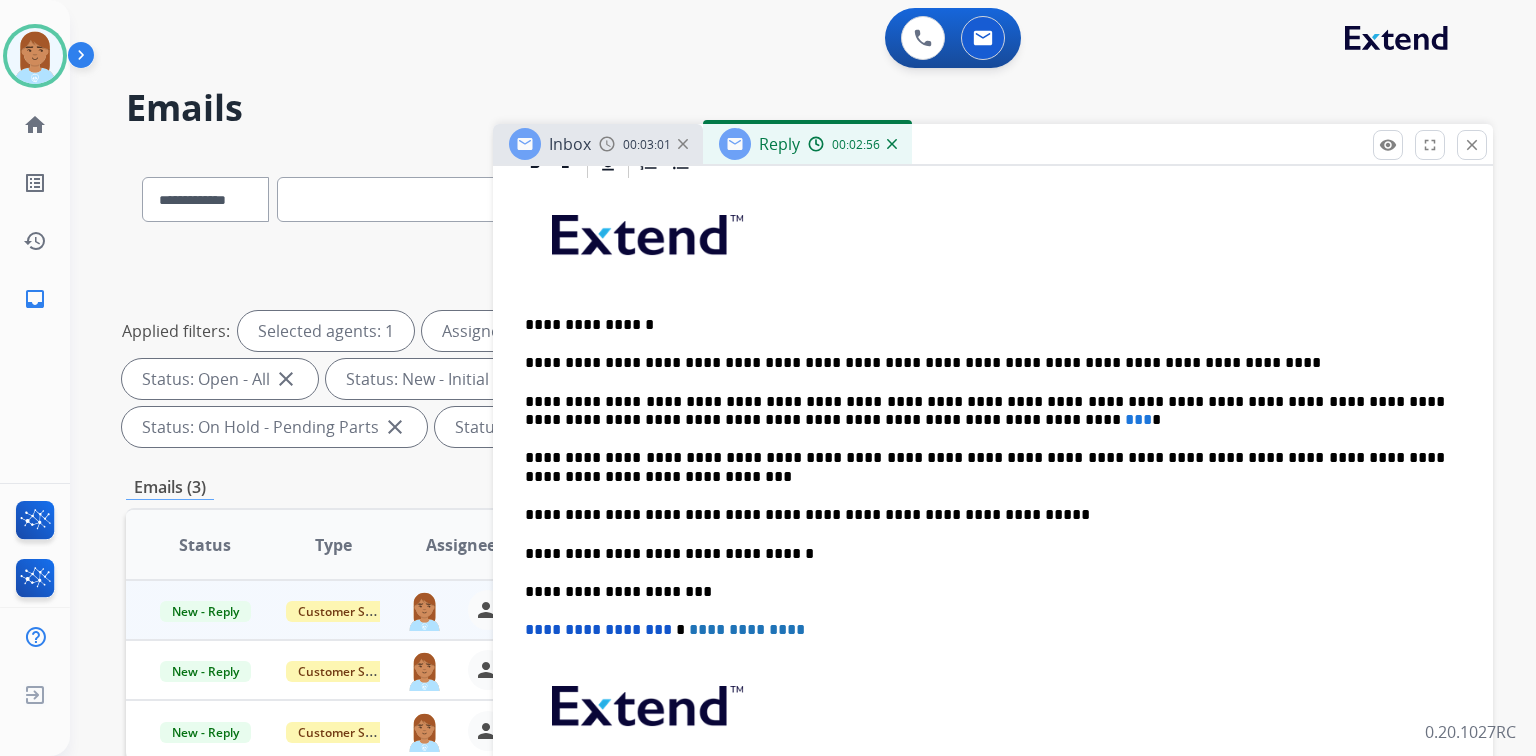 click on "**********" at bounding box center (985, 363) 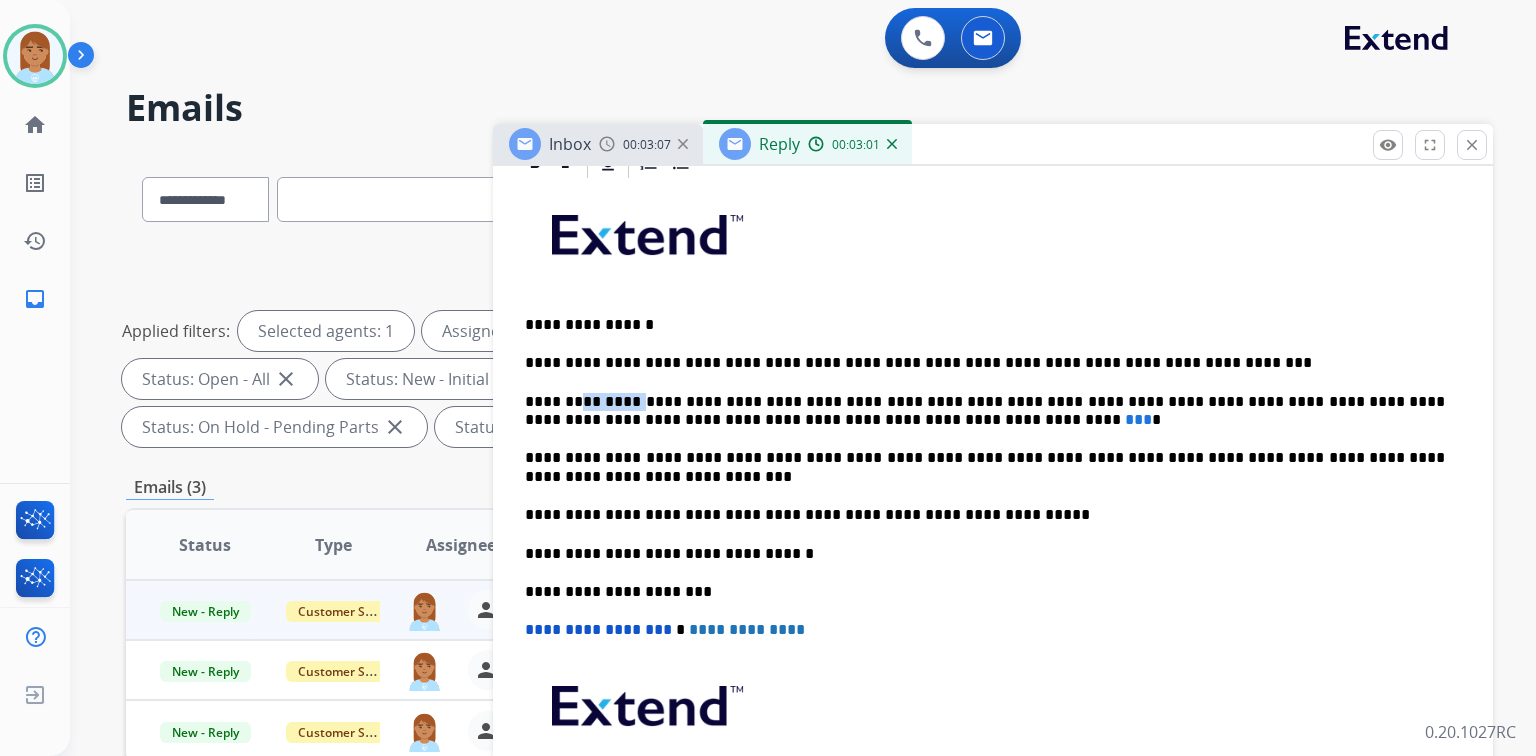 drag, startPoint x: 576, startPoint y: 400, endPoint x: 631, endPoint y: 394, distance: 55.326305 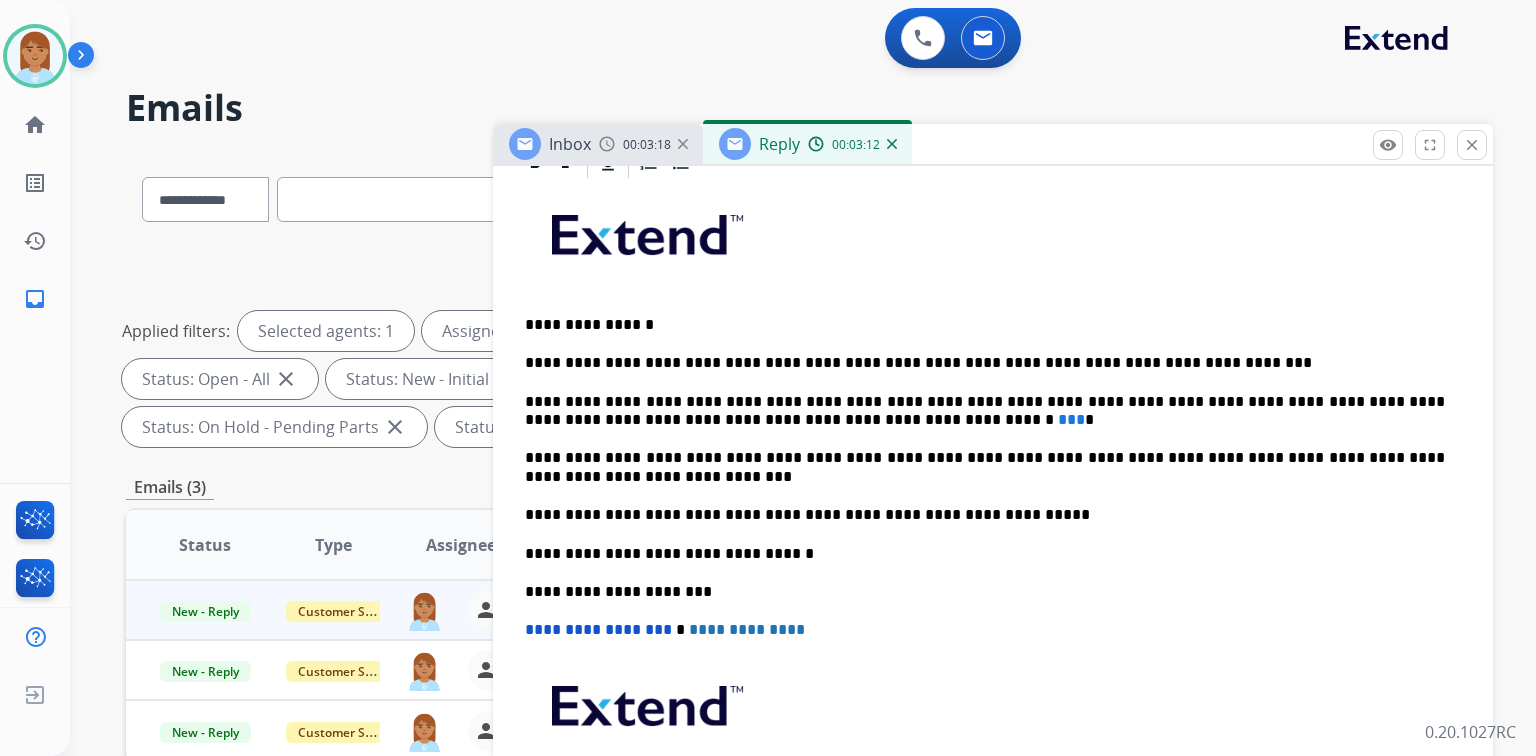 click on "**********" at bounding box center (985, 411) 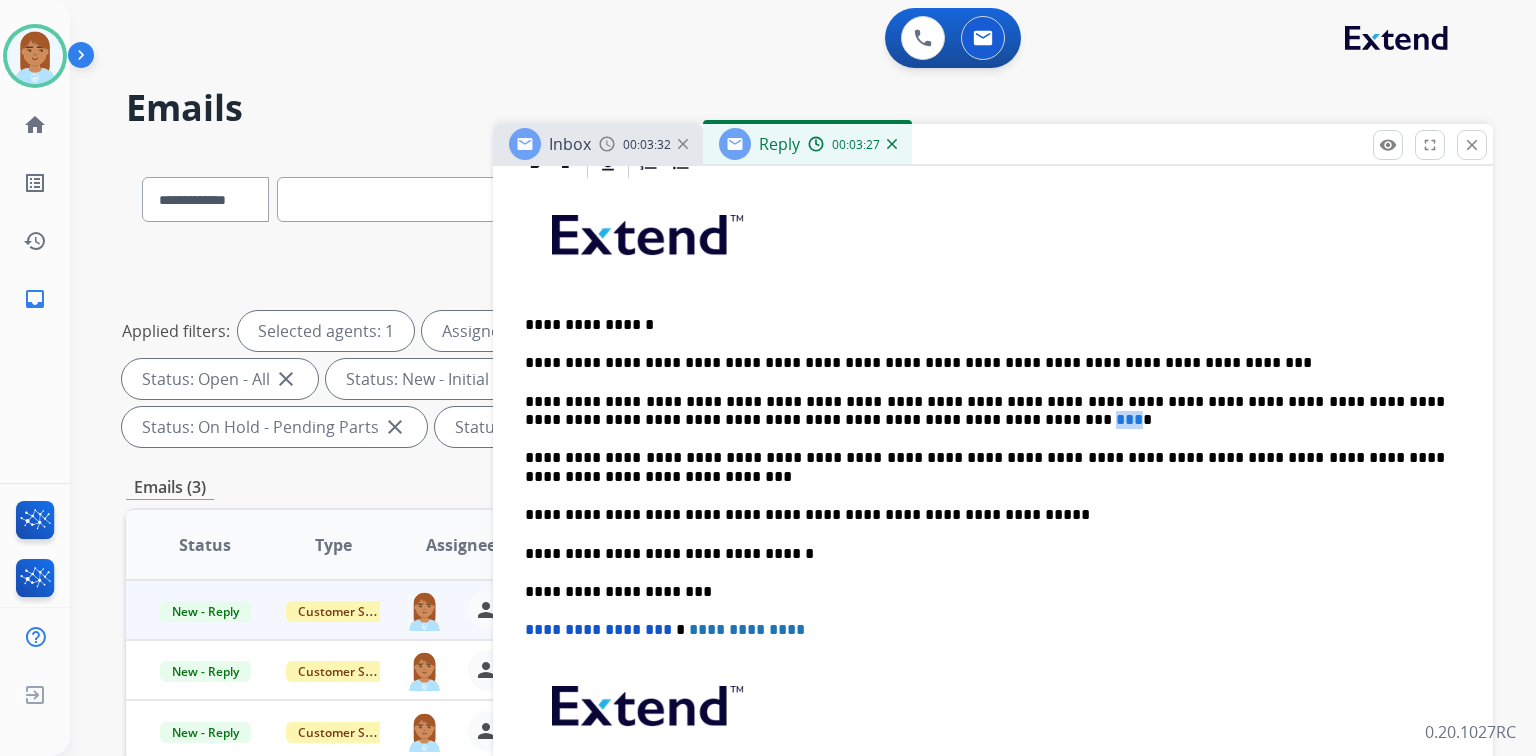 drag, startPoint x: 835, startPoint y: 416, endPoint x: 854, endPoint y: 416, distance: 19 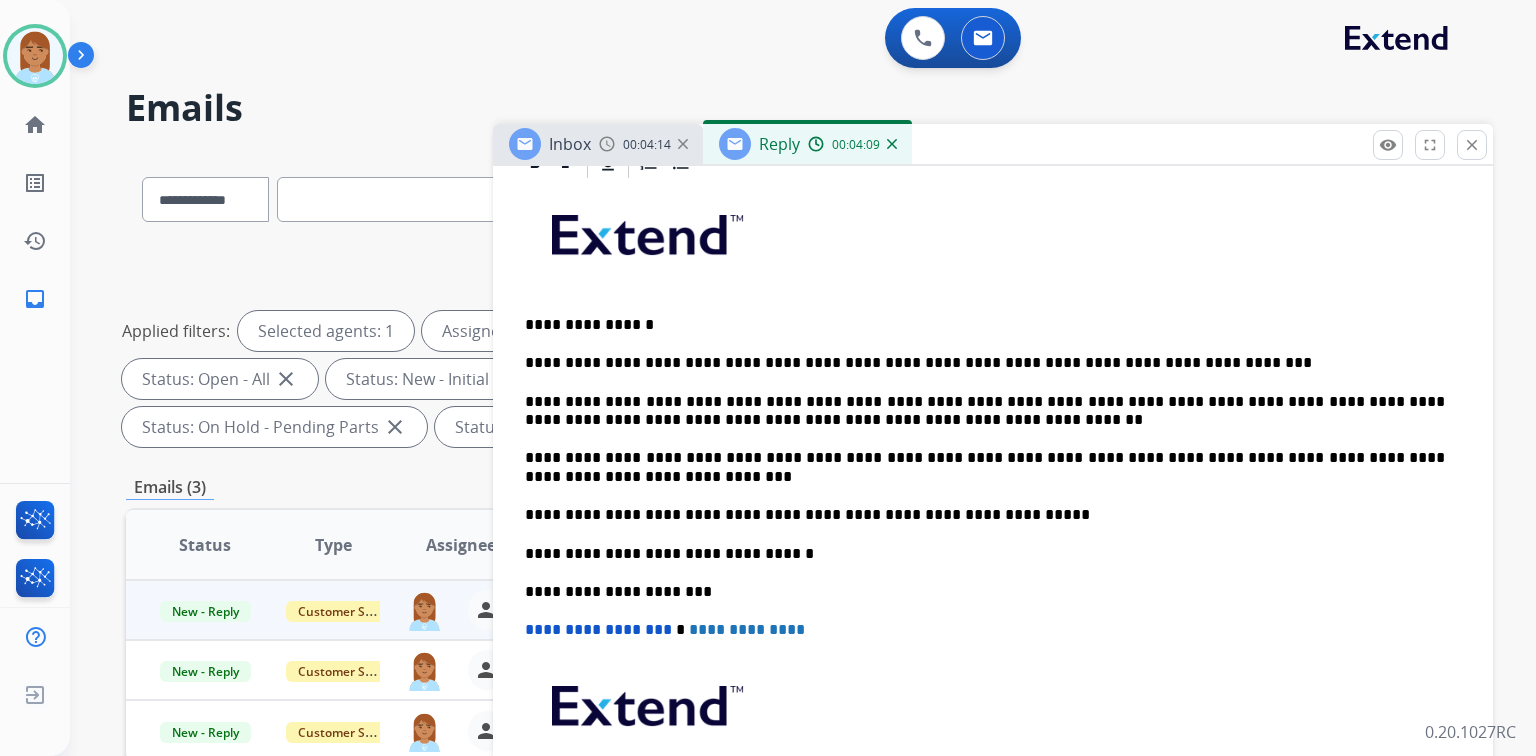 click on "**********" at bounding box center (985, 411) 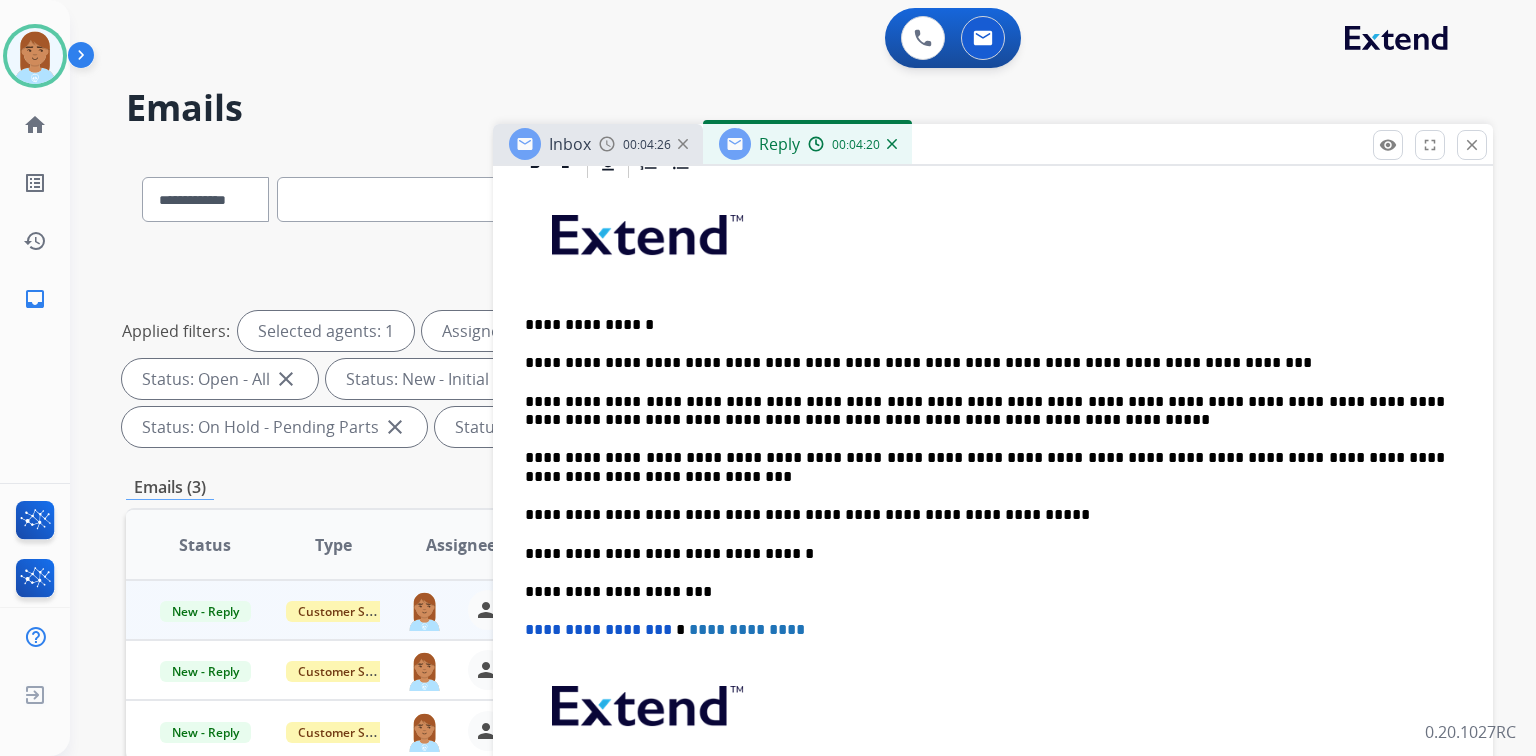 click on "**********" at bounding box center (985, 411) 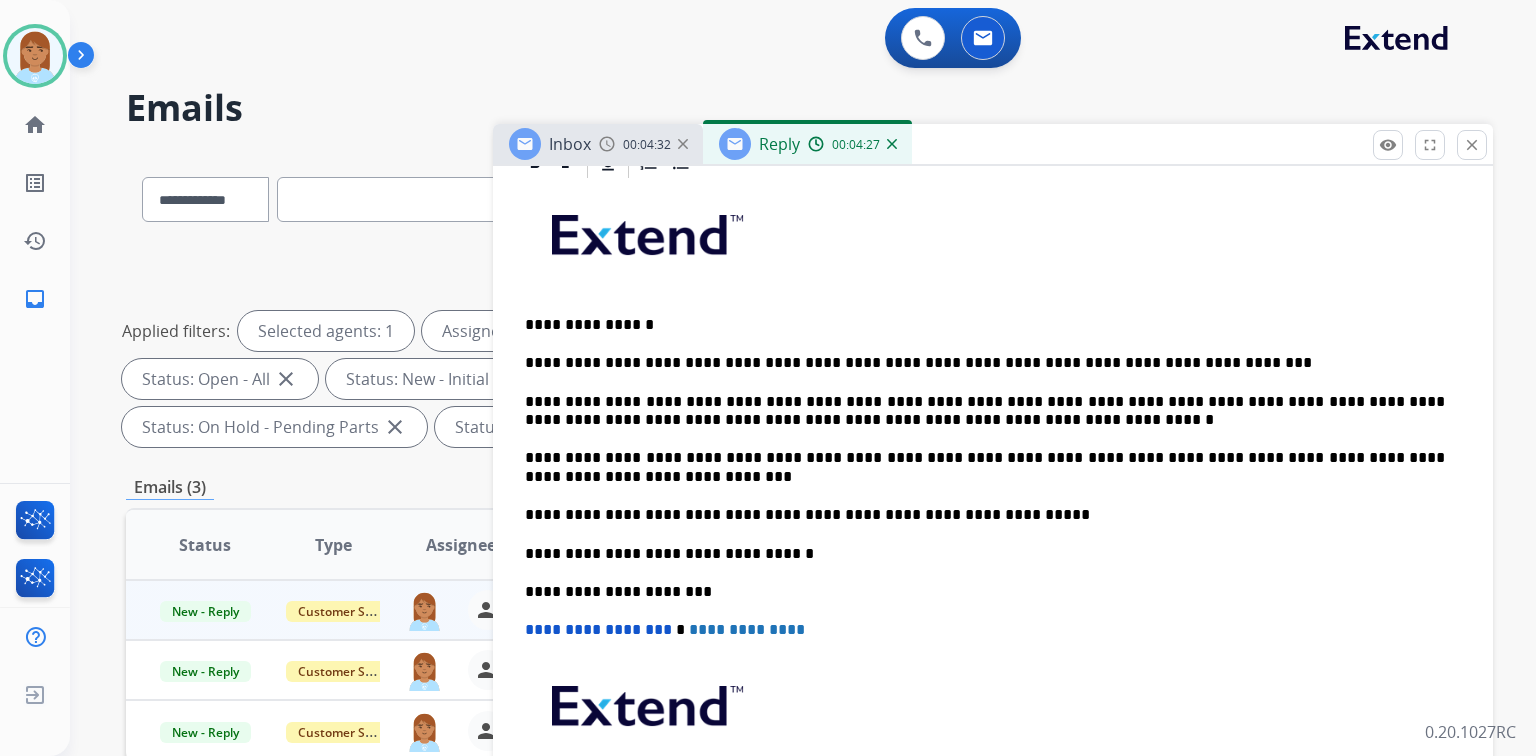 click on "**********" at bounding box center (985, 411) 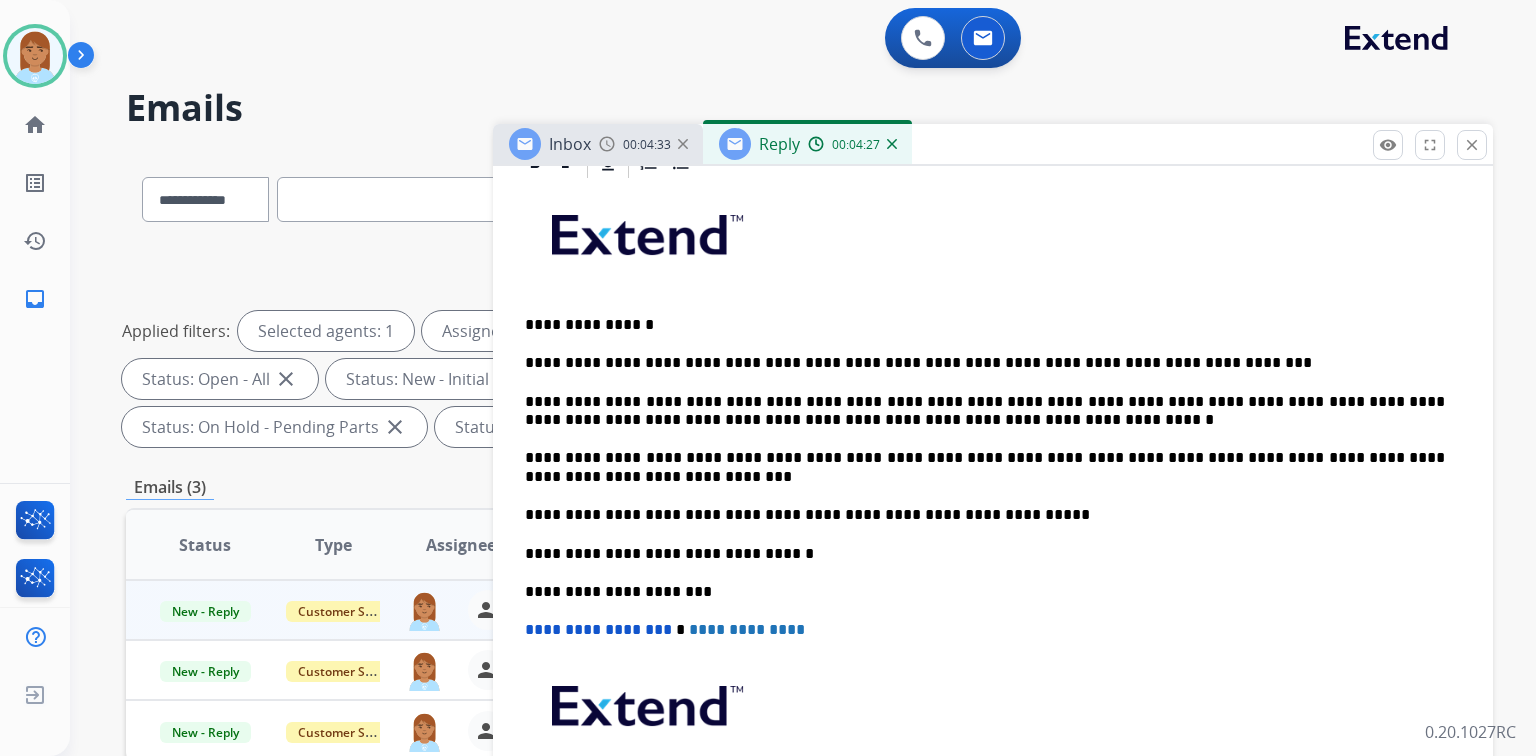 click on "**********" at bounding box center (985, 411) 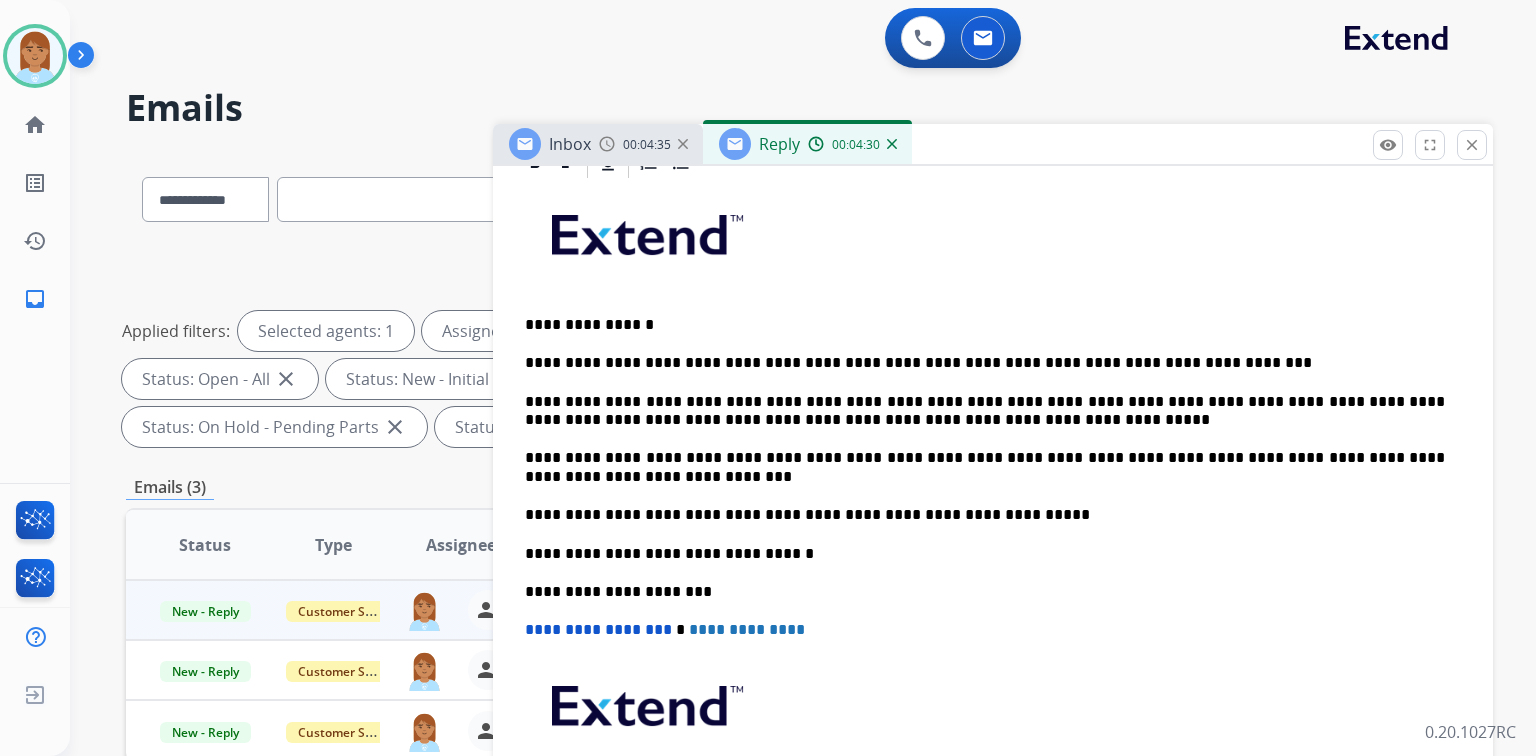 click on "**********" at bounding box center [993, 534] 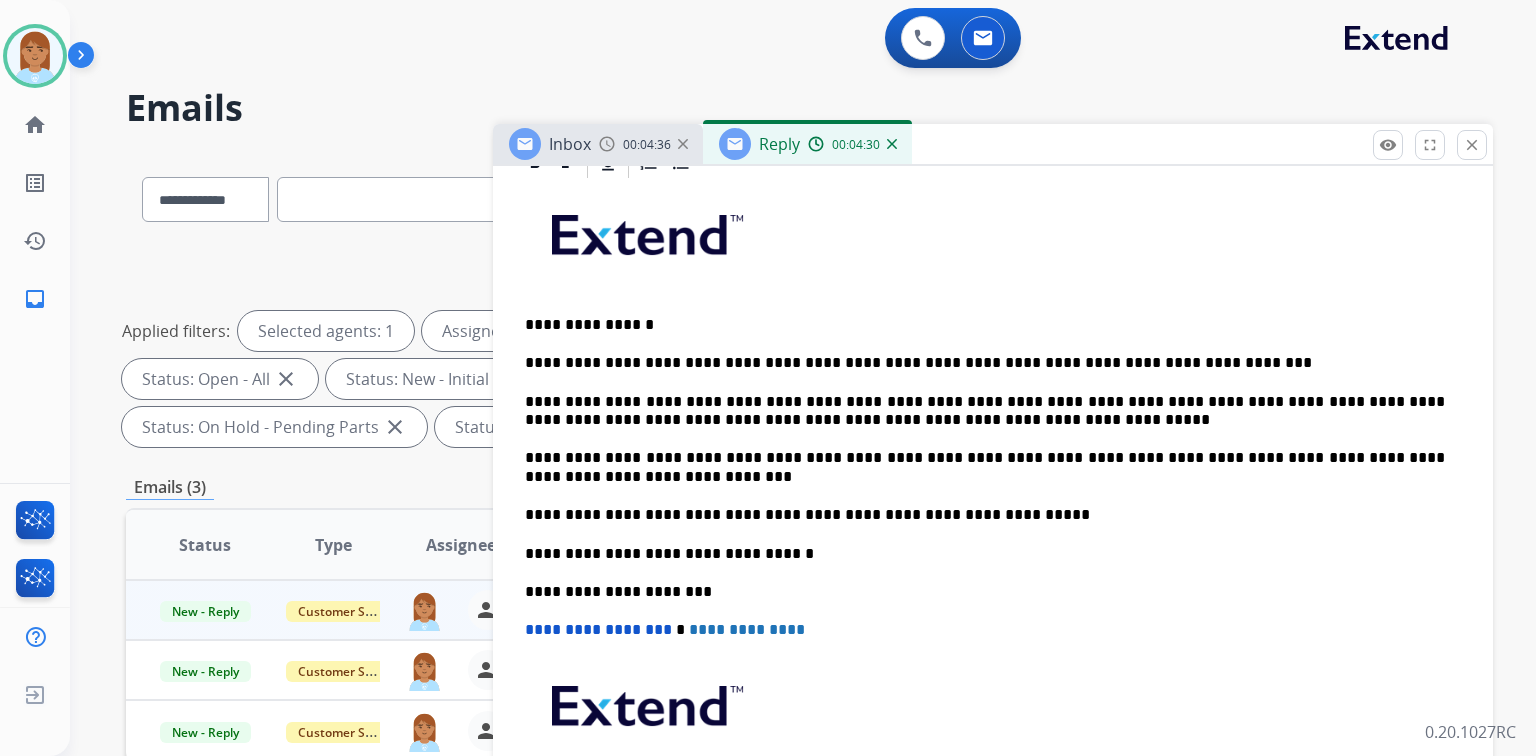 click on "**********" at bounding box center [985, 411] 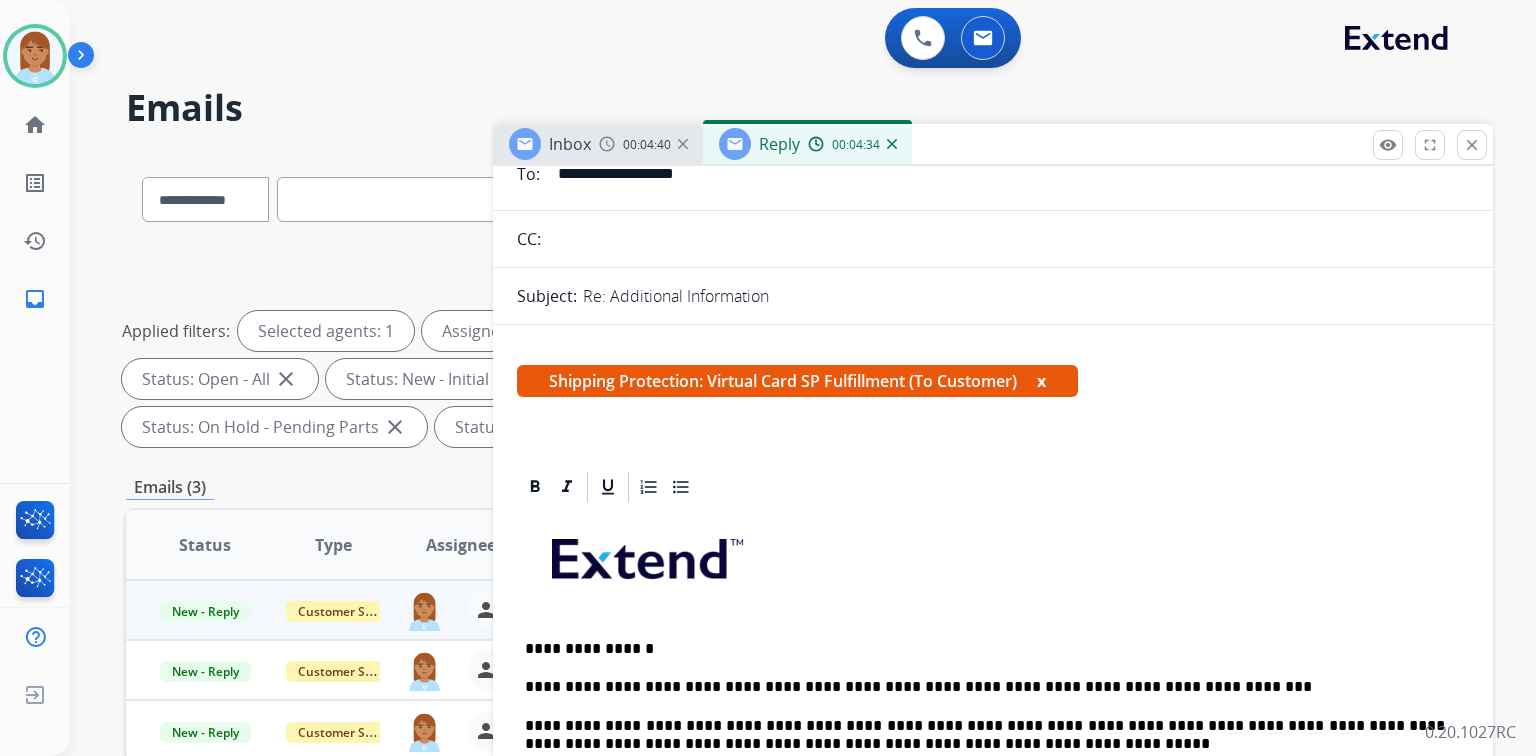 scroll, scrollTop: 0, scrollLeft: 0, axis: both 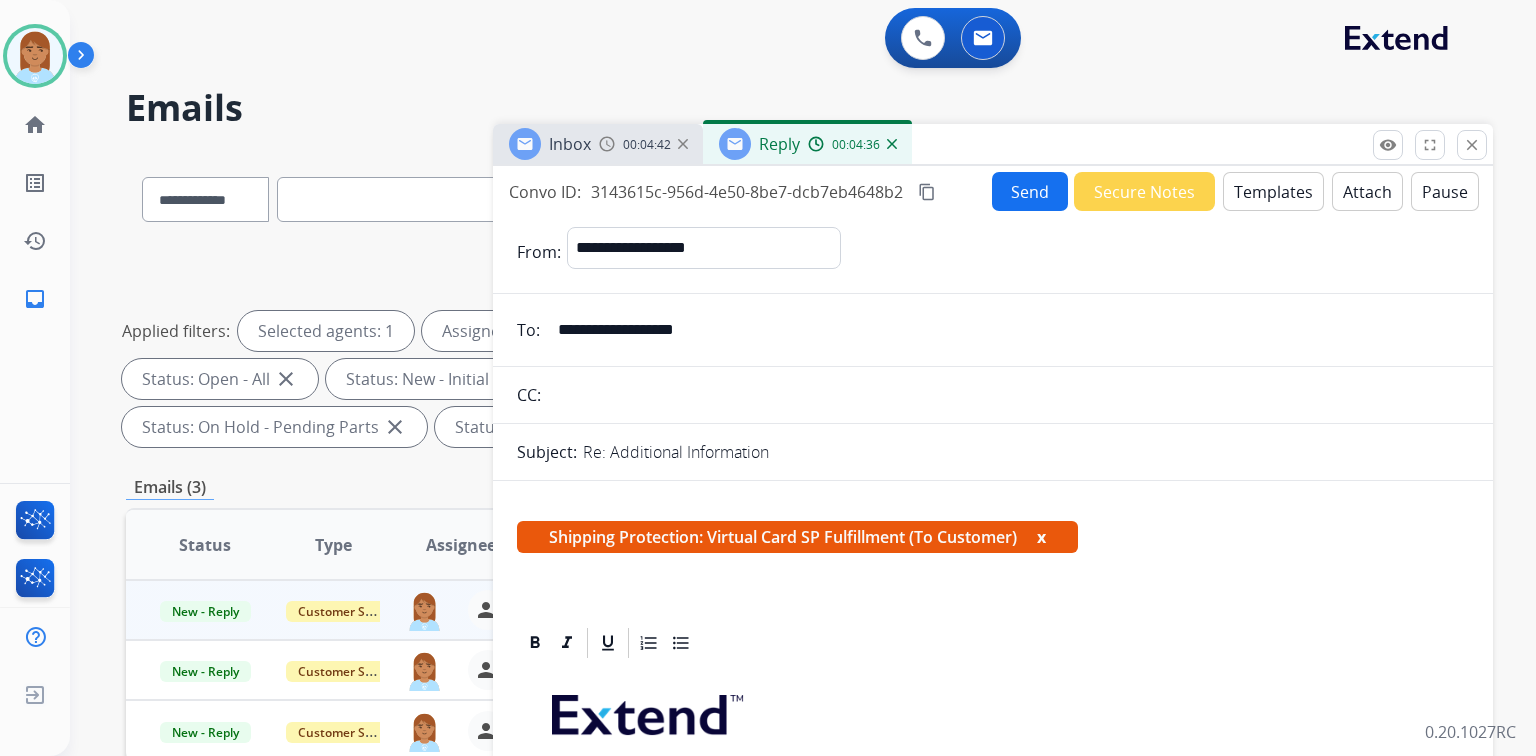 click on "Send" at bounding box center (1030, 191) 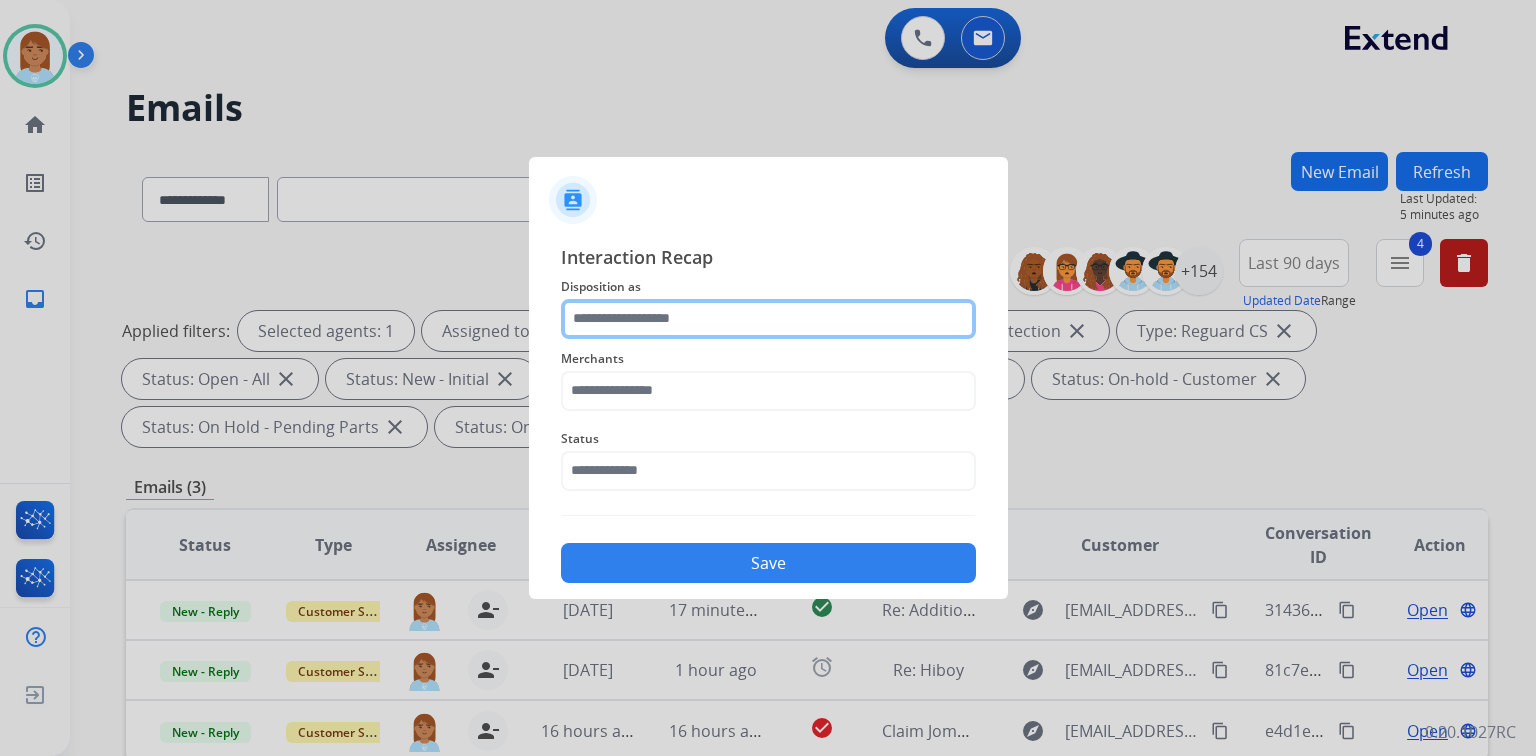 click 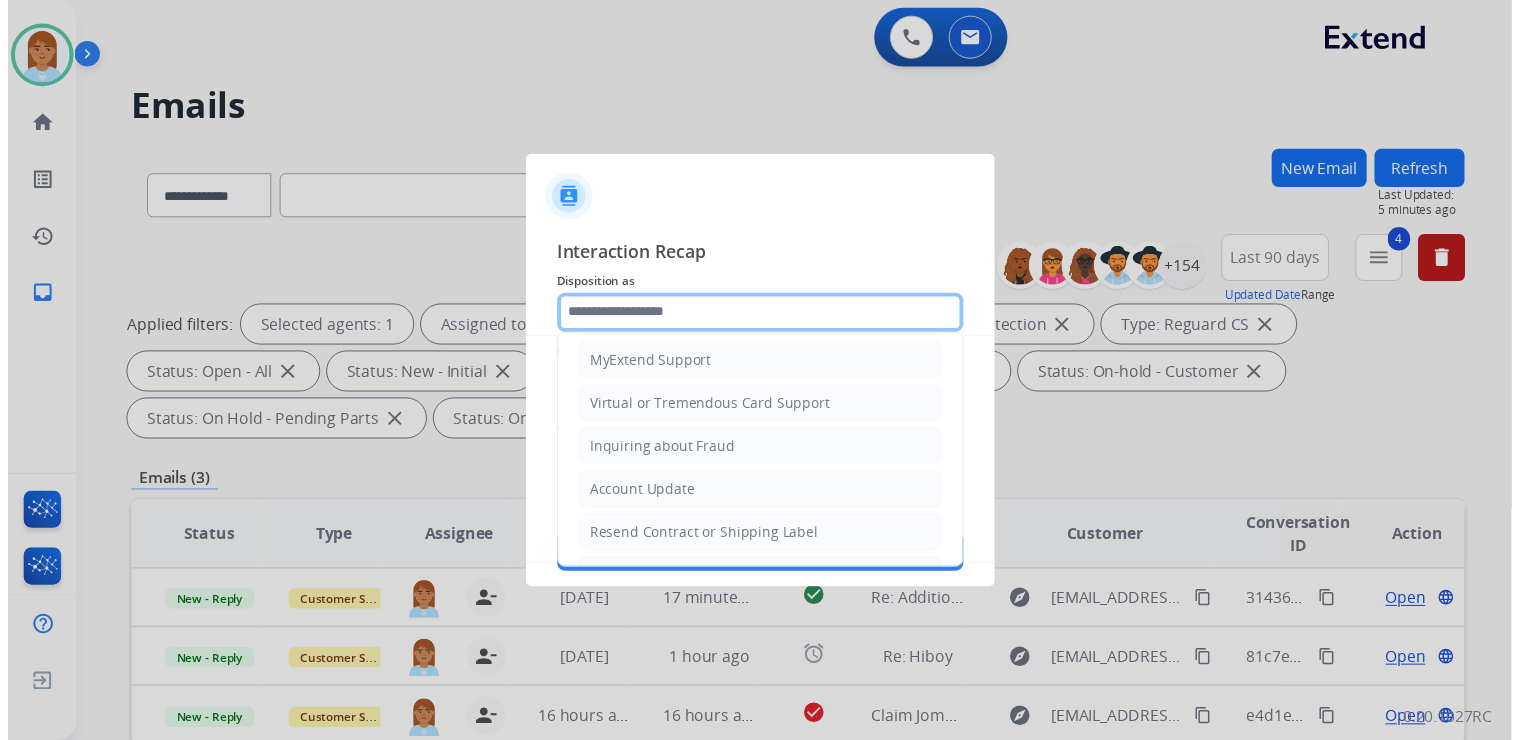 scroll, scrollTop: 227, scrollLeft: 0, axis: vertical 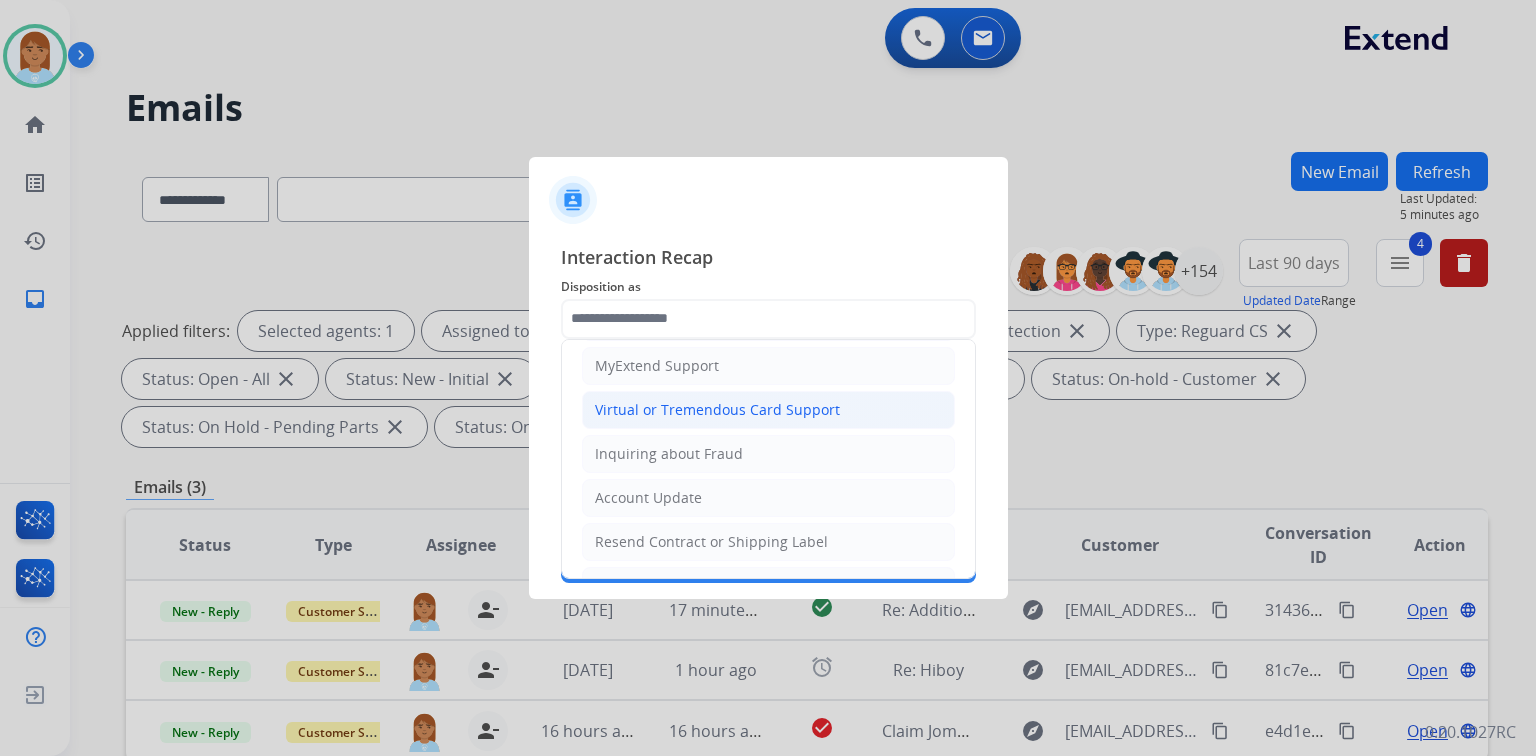 click on "Virtual or Tremendous Card Support" 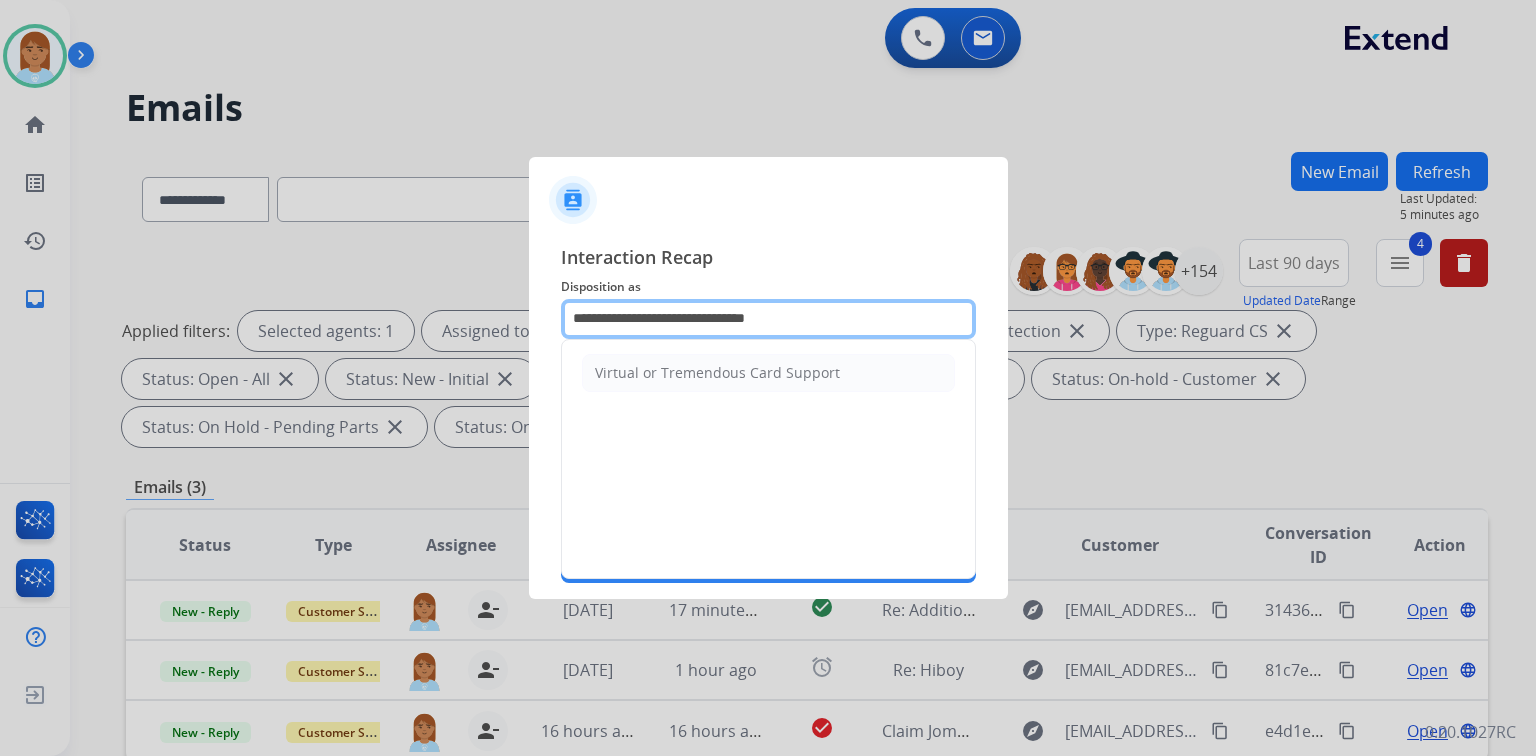 drag, startPoint x: 854, startPoint y: 313, endPoint x: -148, endPoint y: 475, distance: 1015.01135 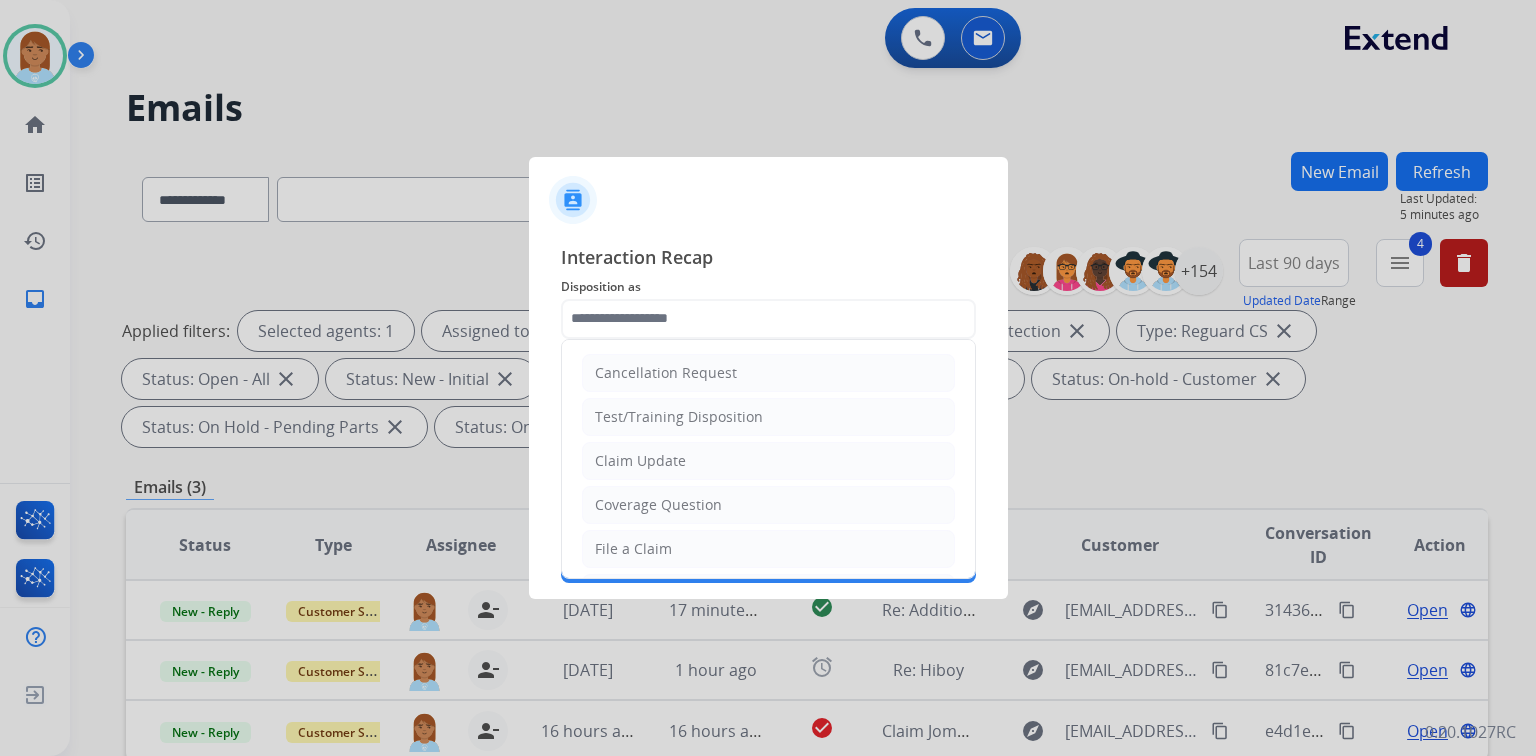 click on "Claim Update" 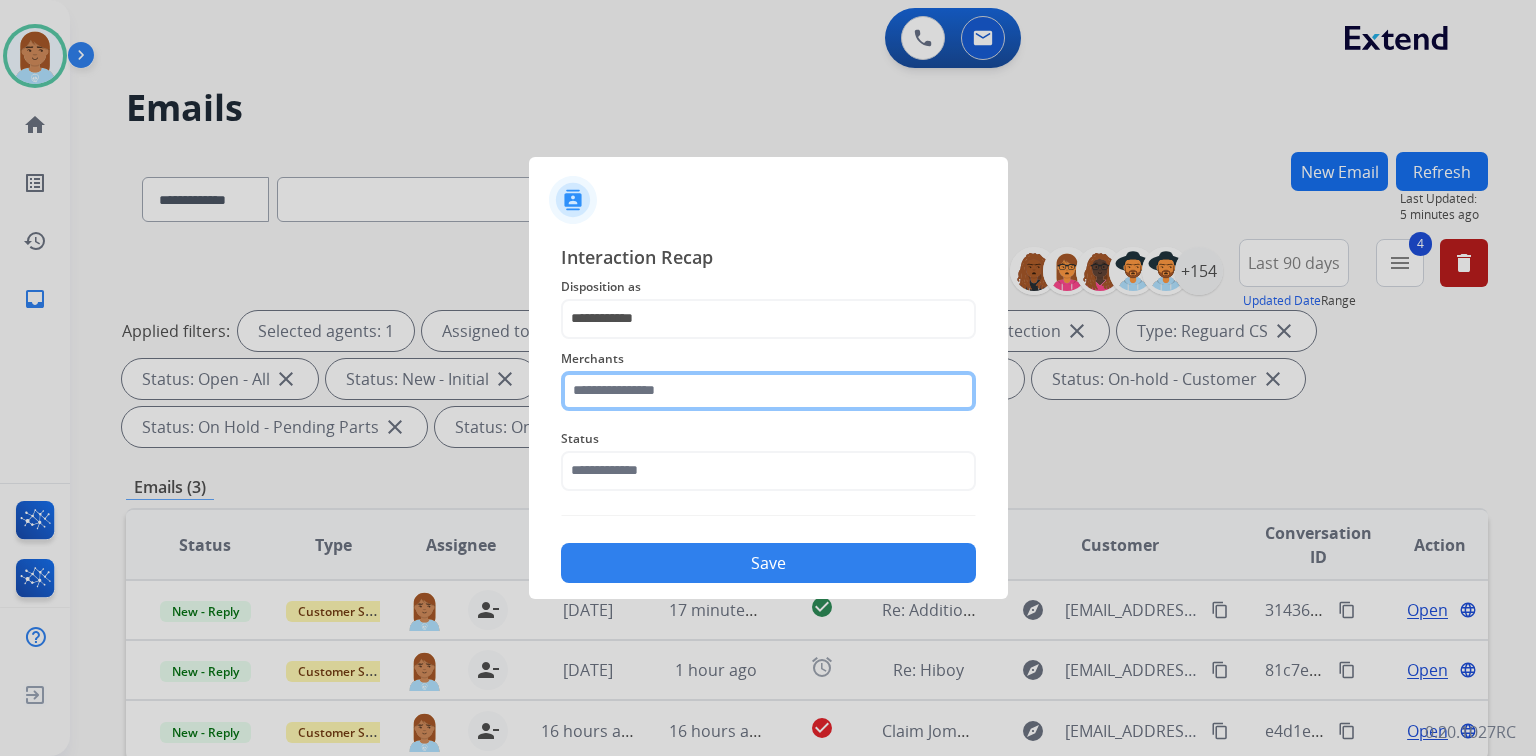 click 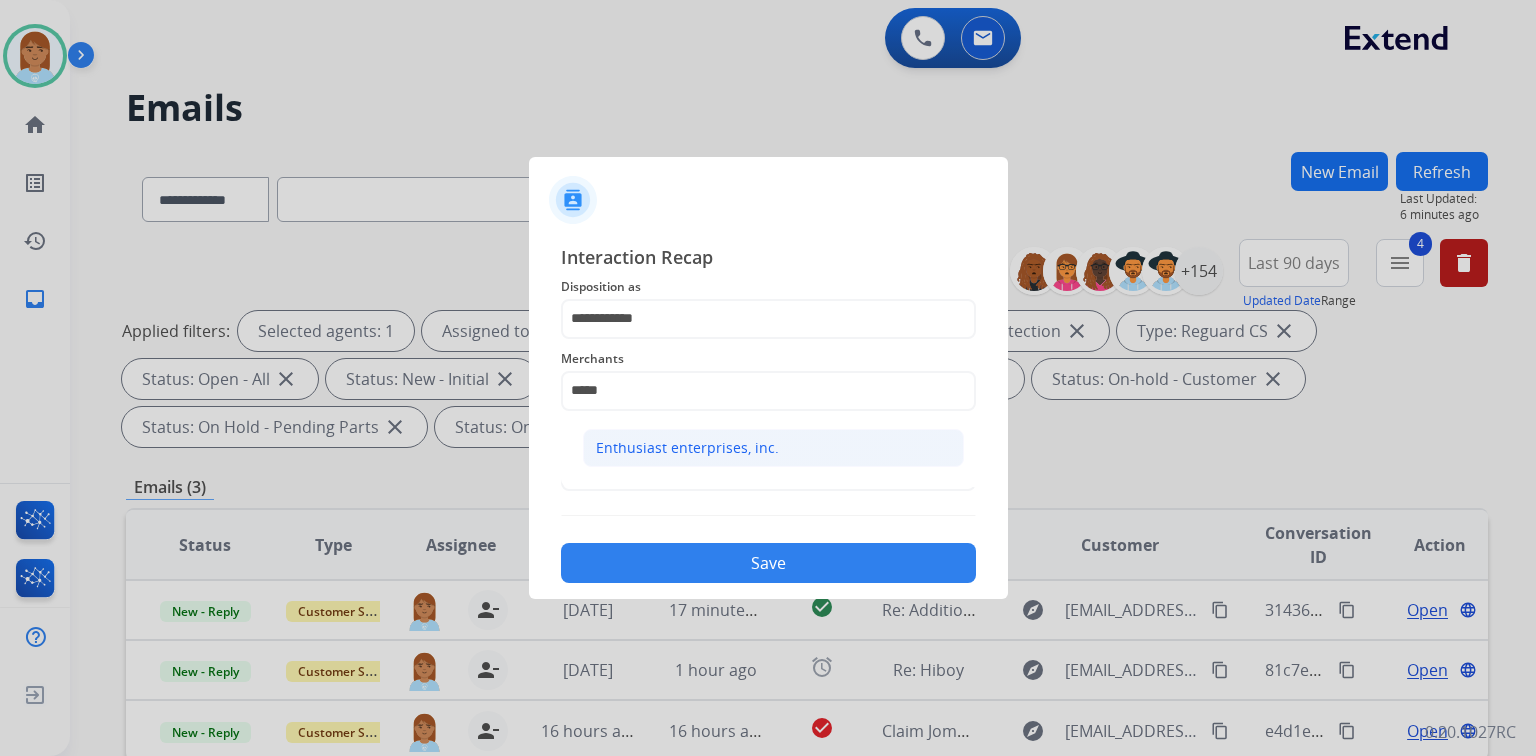 click on "Enthusiast enterprises, inc." 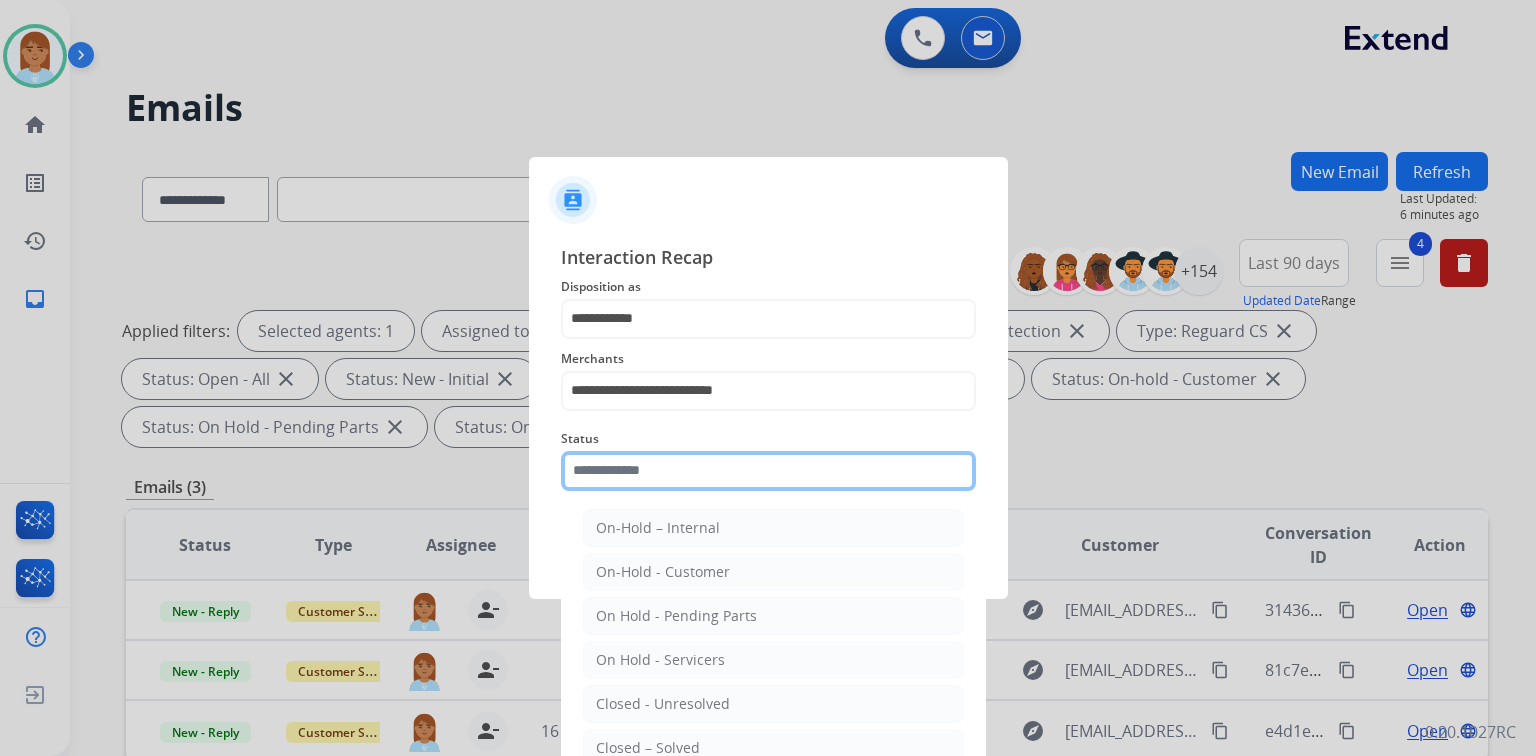 click 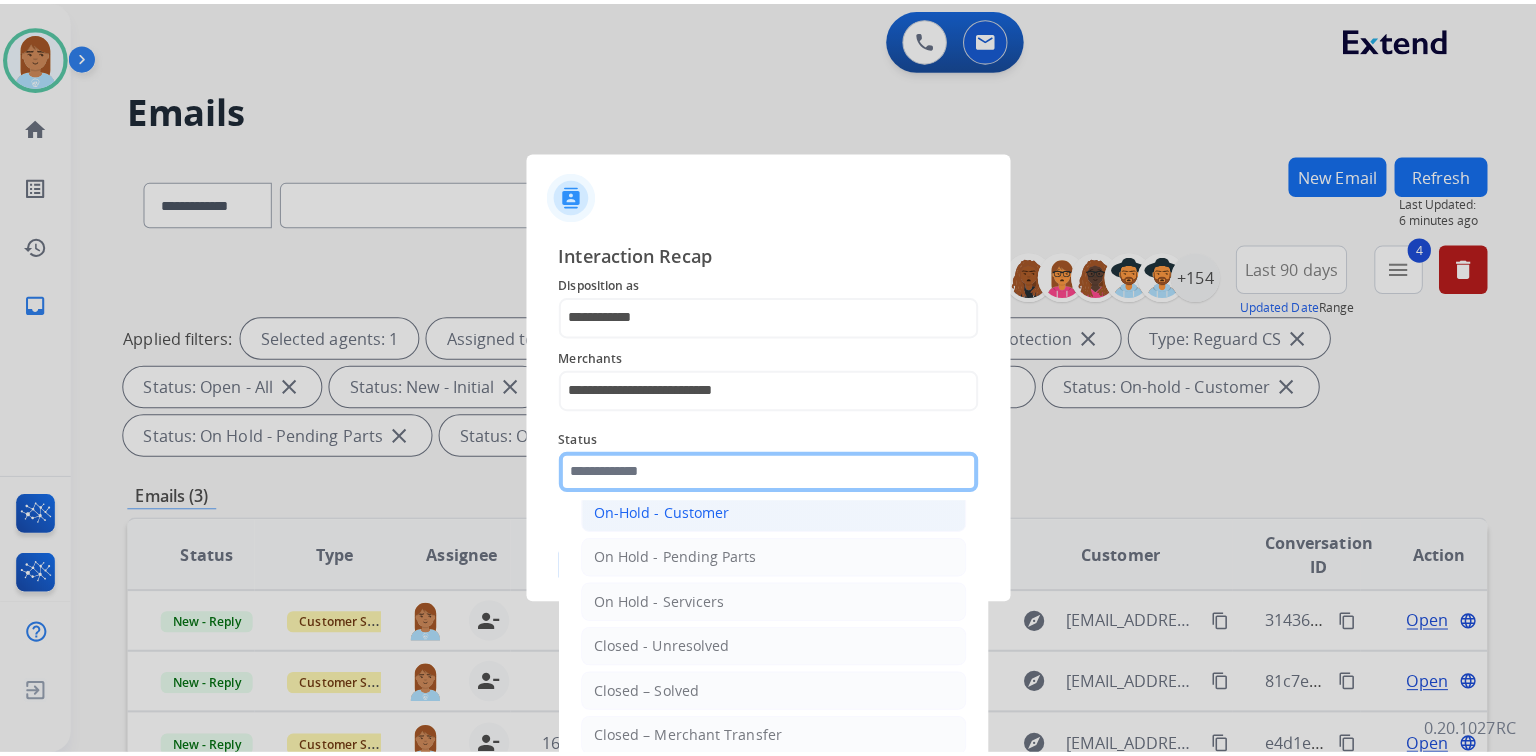 scroll, scrollTop: 116, scrollLeft: 0, axis: vertical 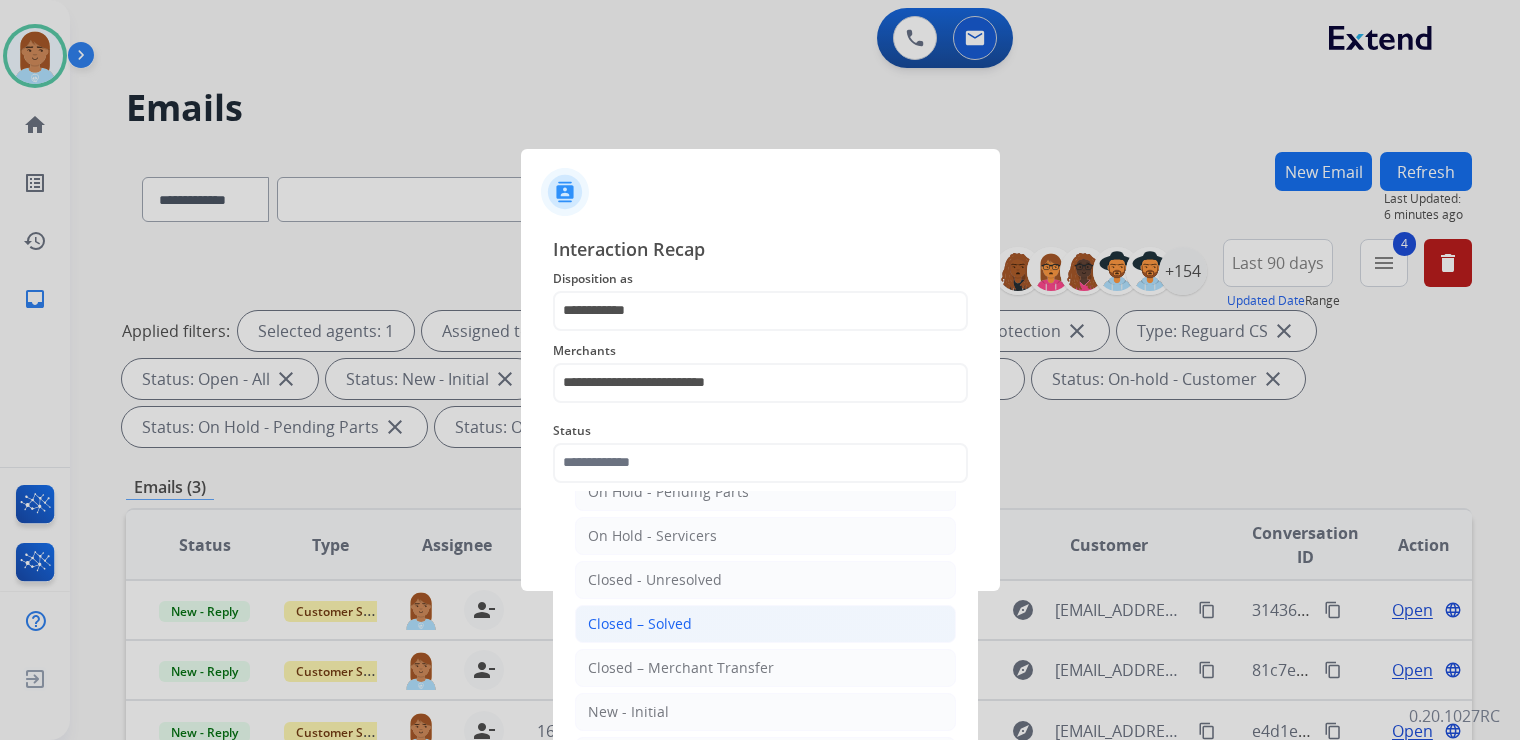 click on "Closed – Solved" 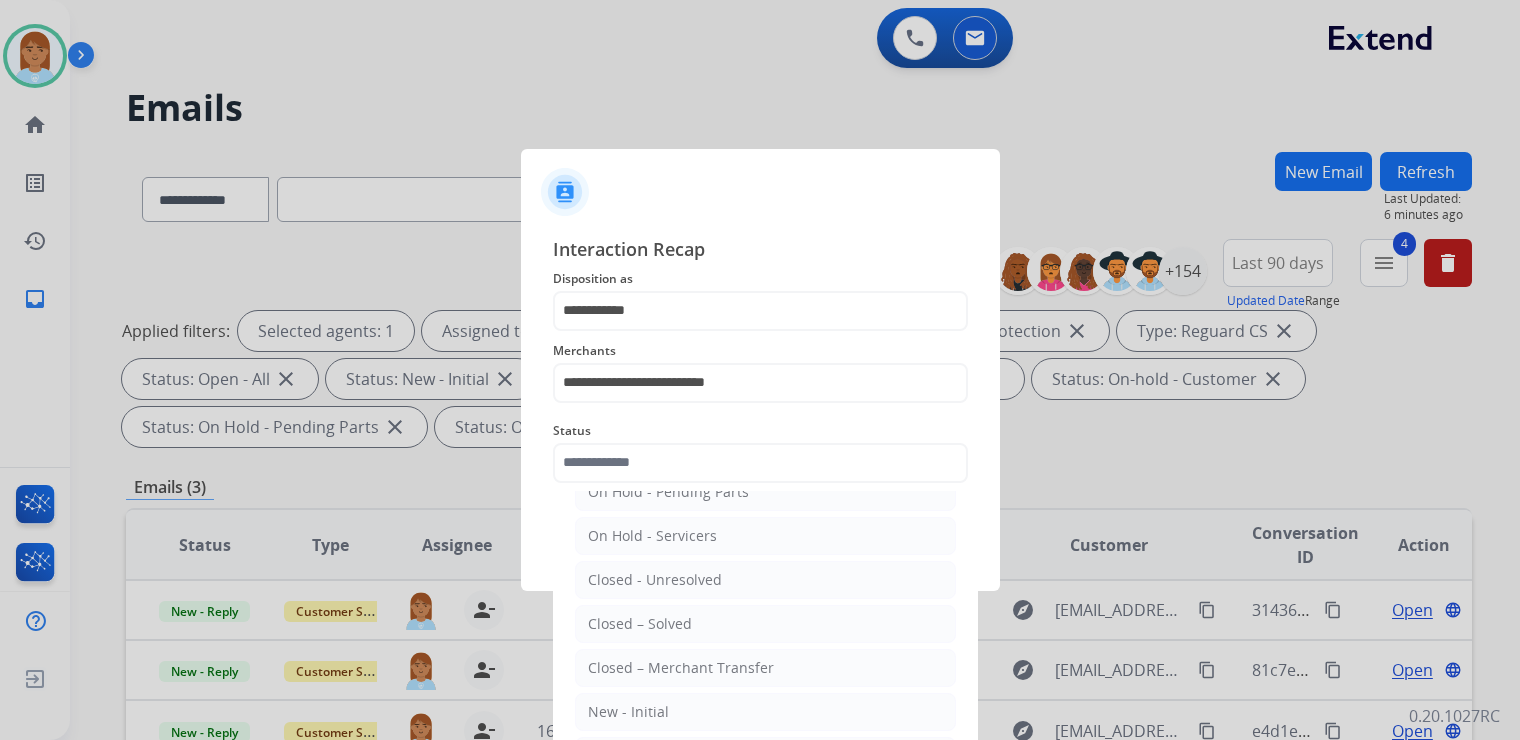 type on "**********" 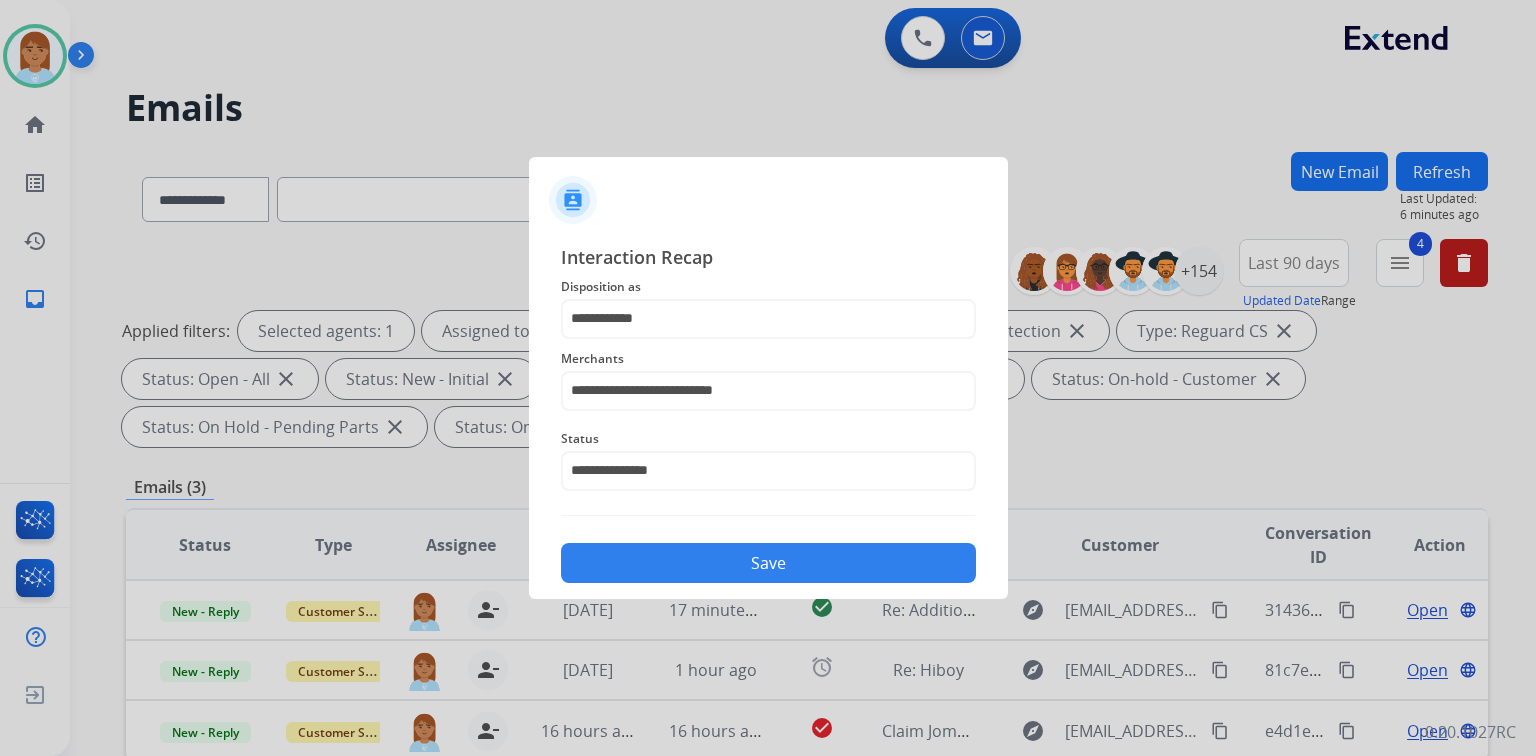click on "Save" 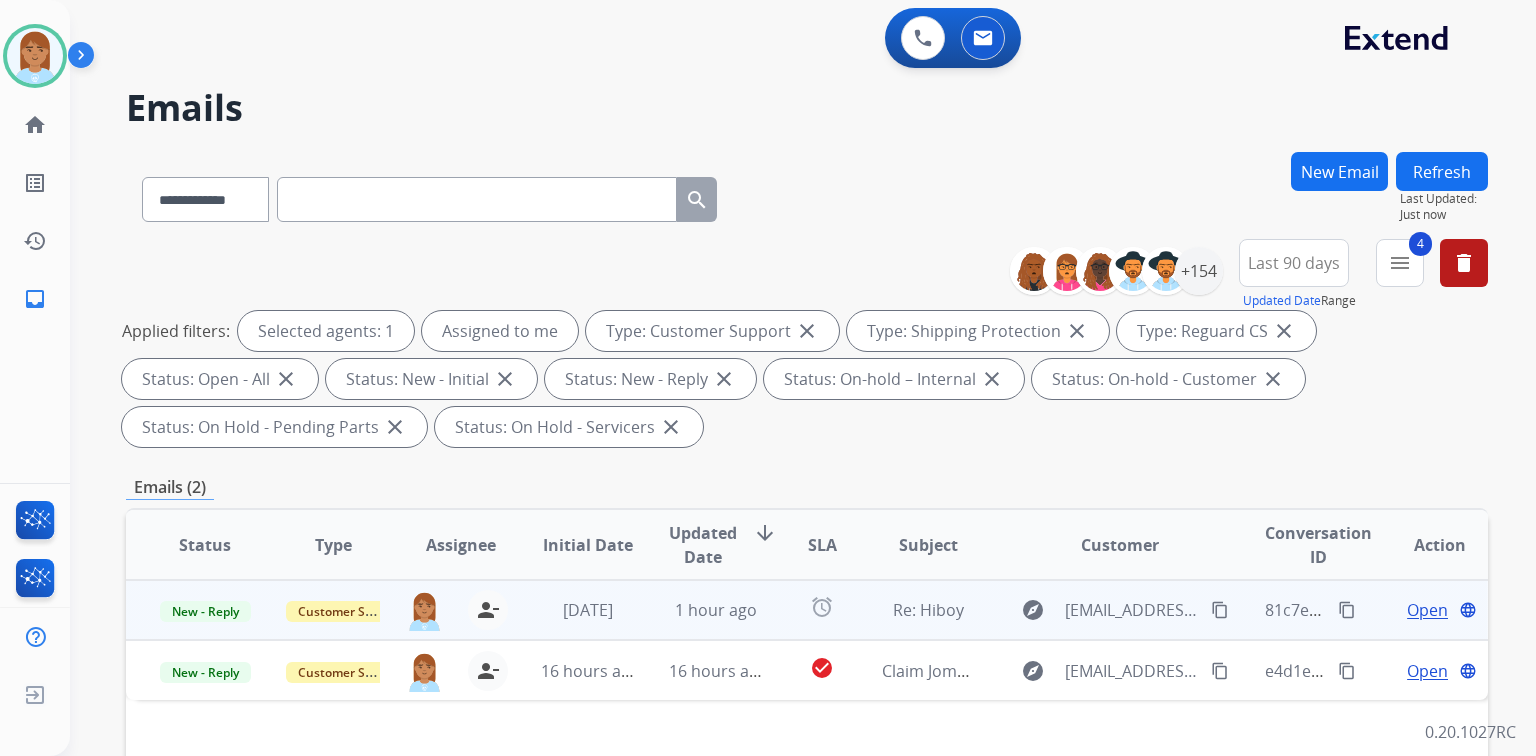 click on "Open" at bounding box center (1427, 610) 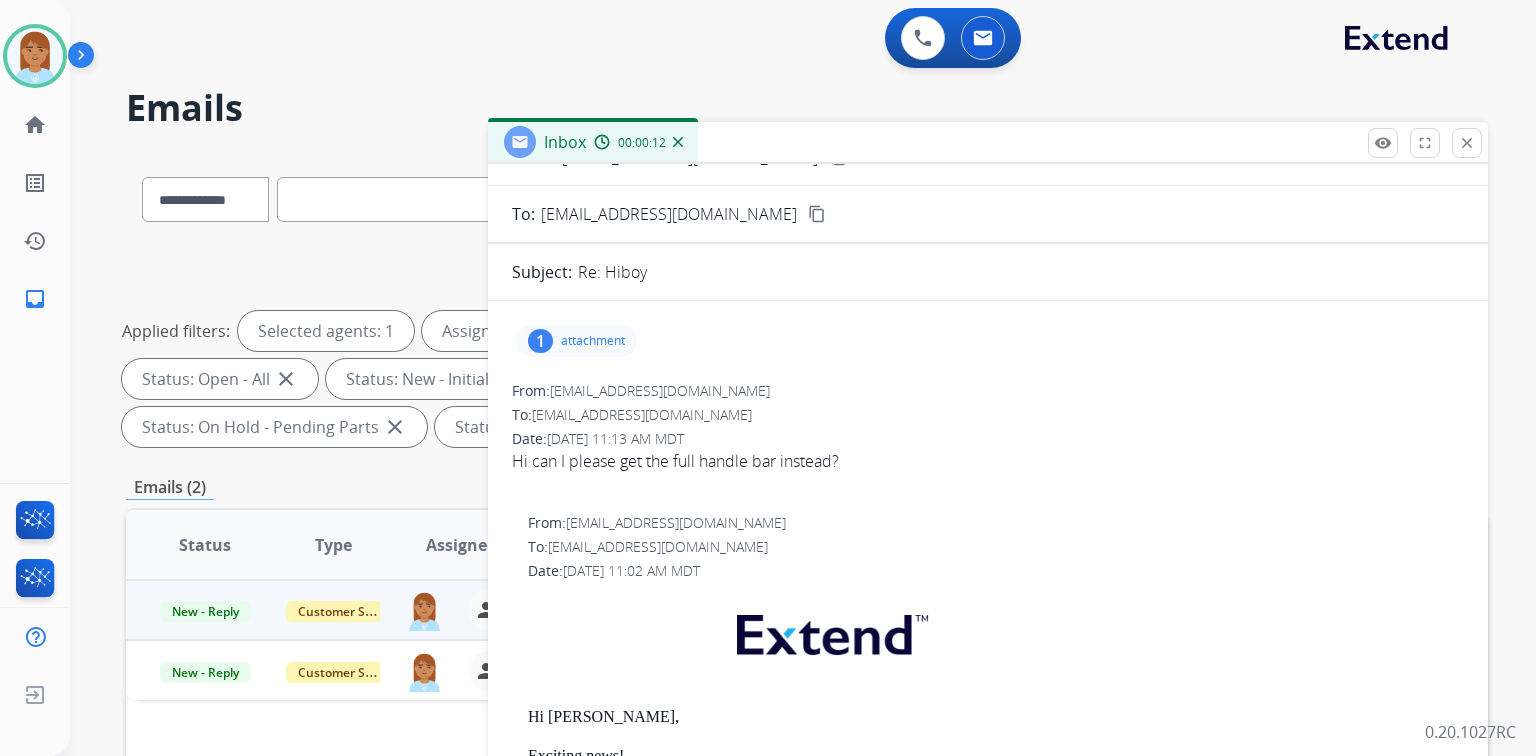 scroll, scrollTop: 0, scrollLeft: 0, axis: both 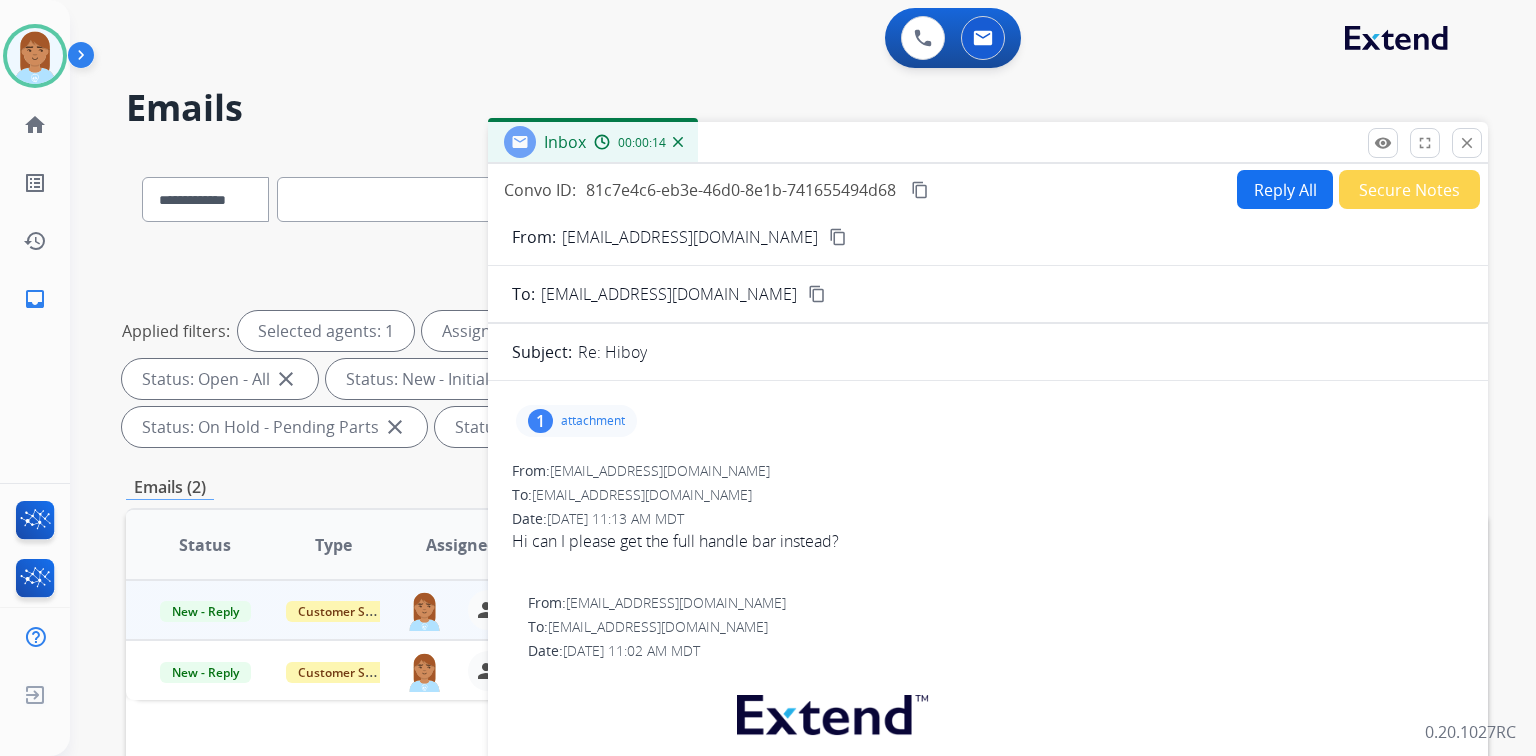 click on "close" at bounding box center [1467, 143] 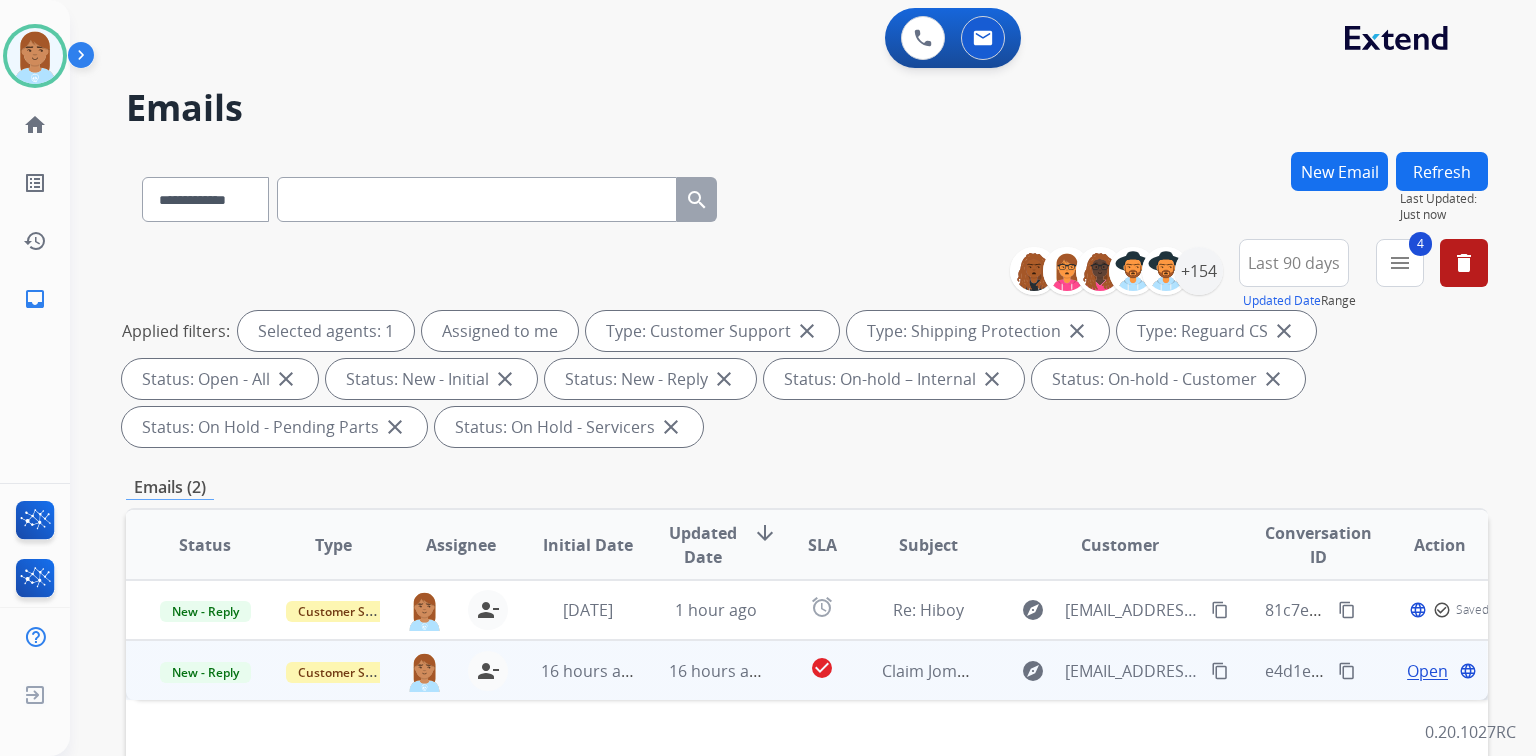 click on "Open" at bounding box center [1427, 671] 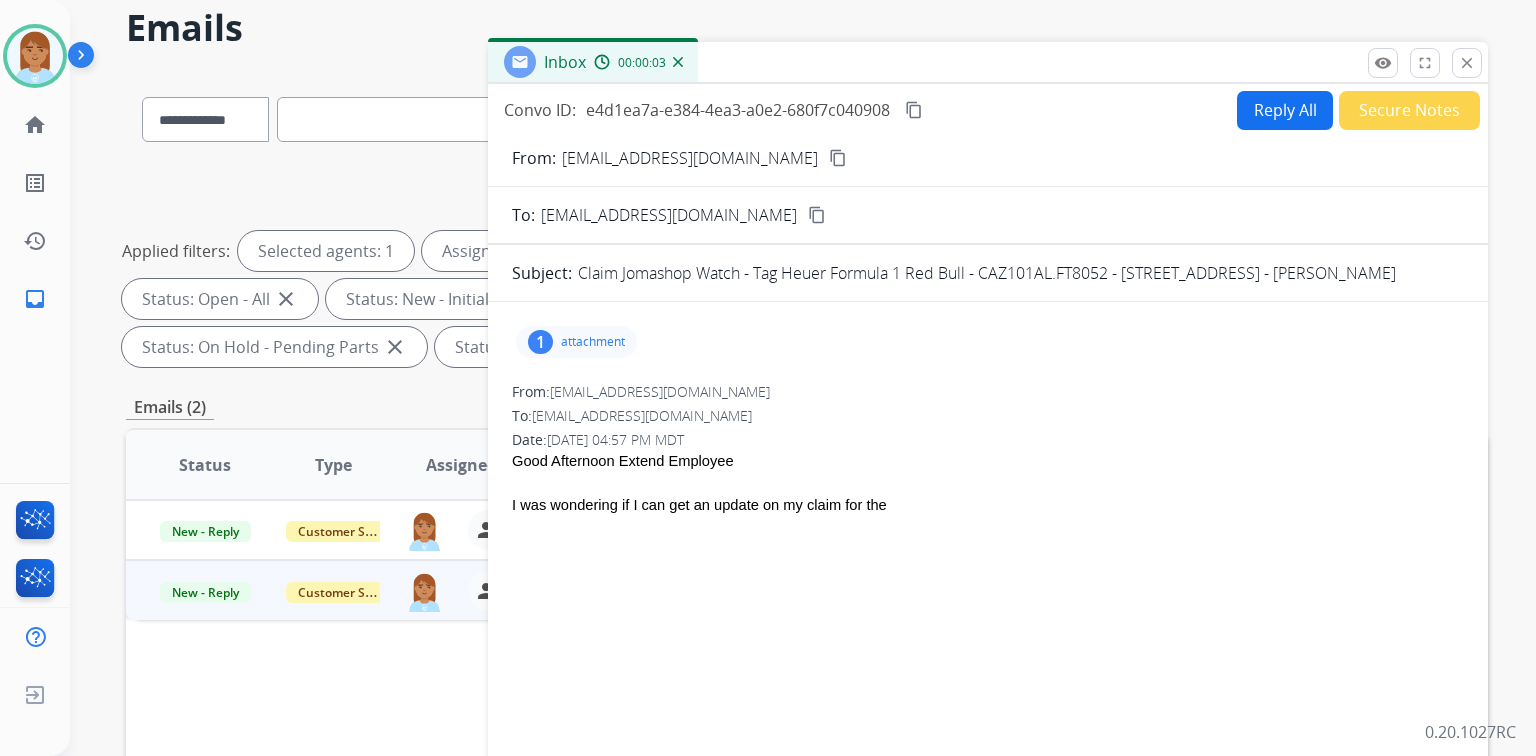 scroll, scrollTop: 0, scrollLeft: 0, axis: both 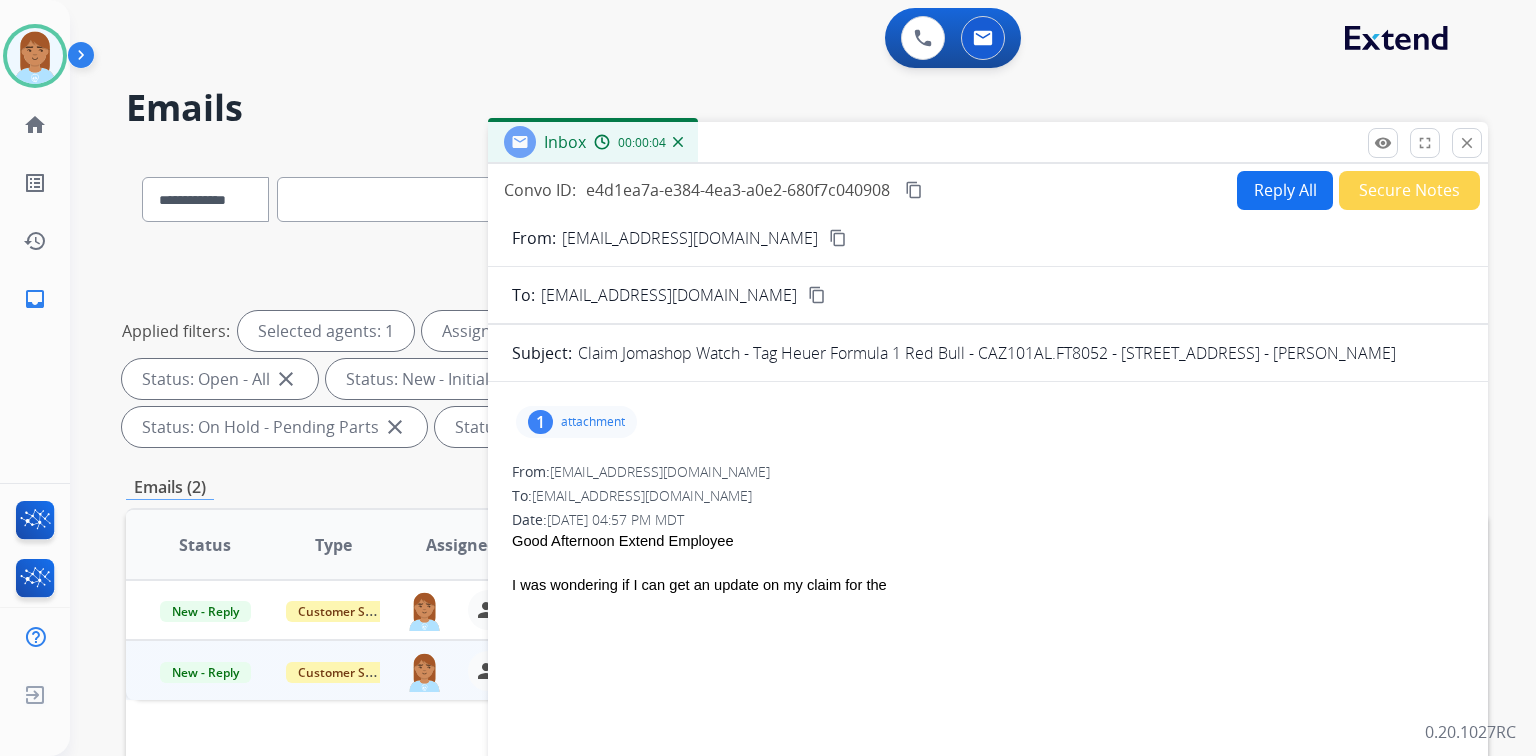 click on "close" at bounding box center (1467, 143) 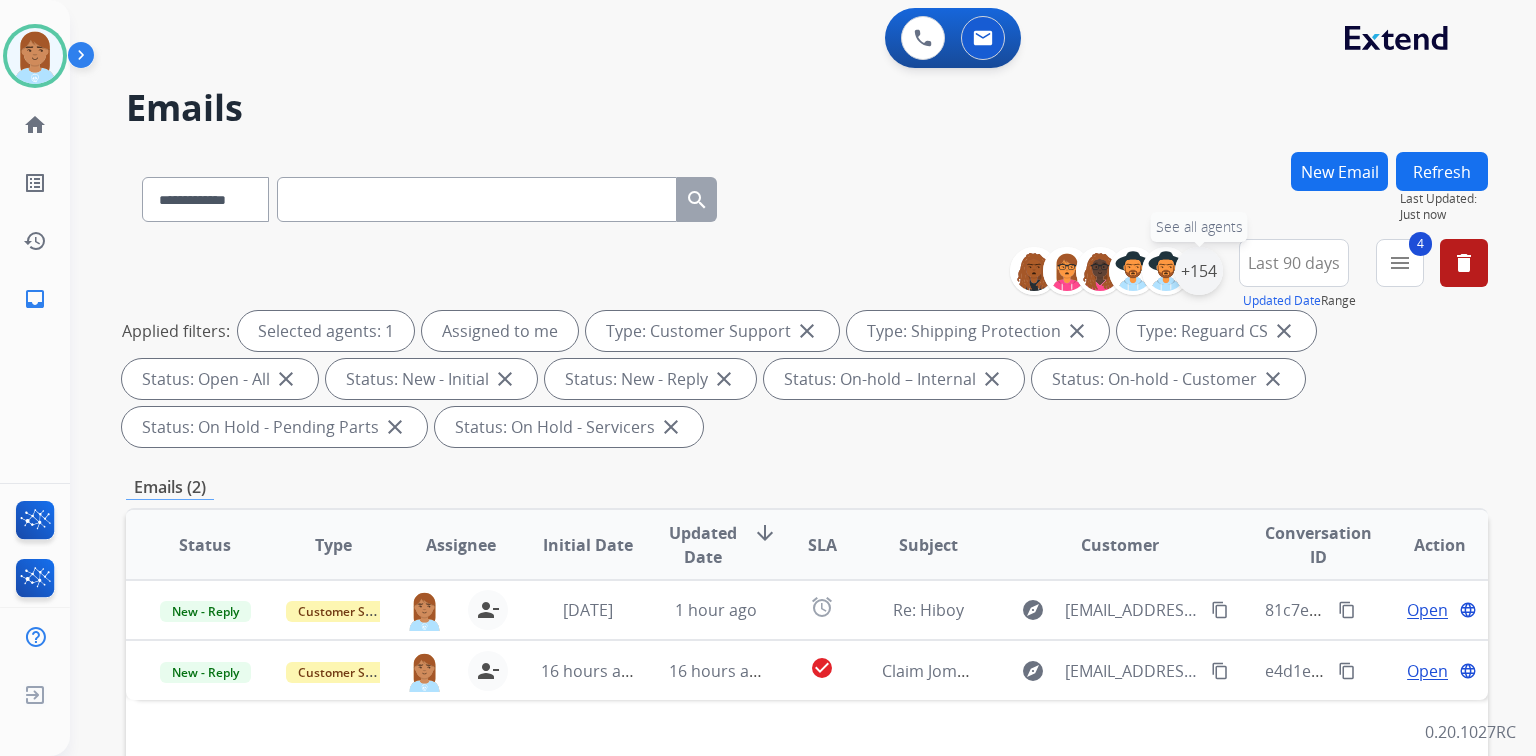 click on "+154" at bounding box center [1199, 271] 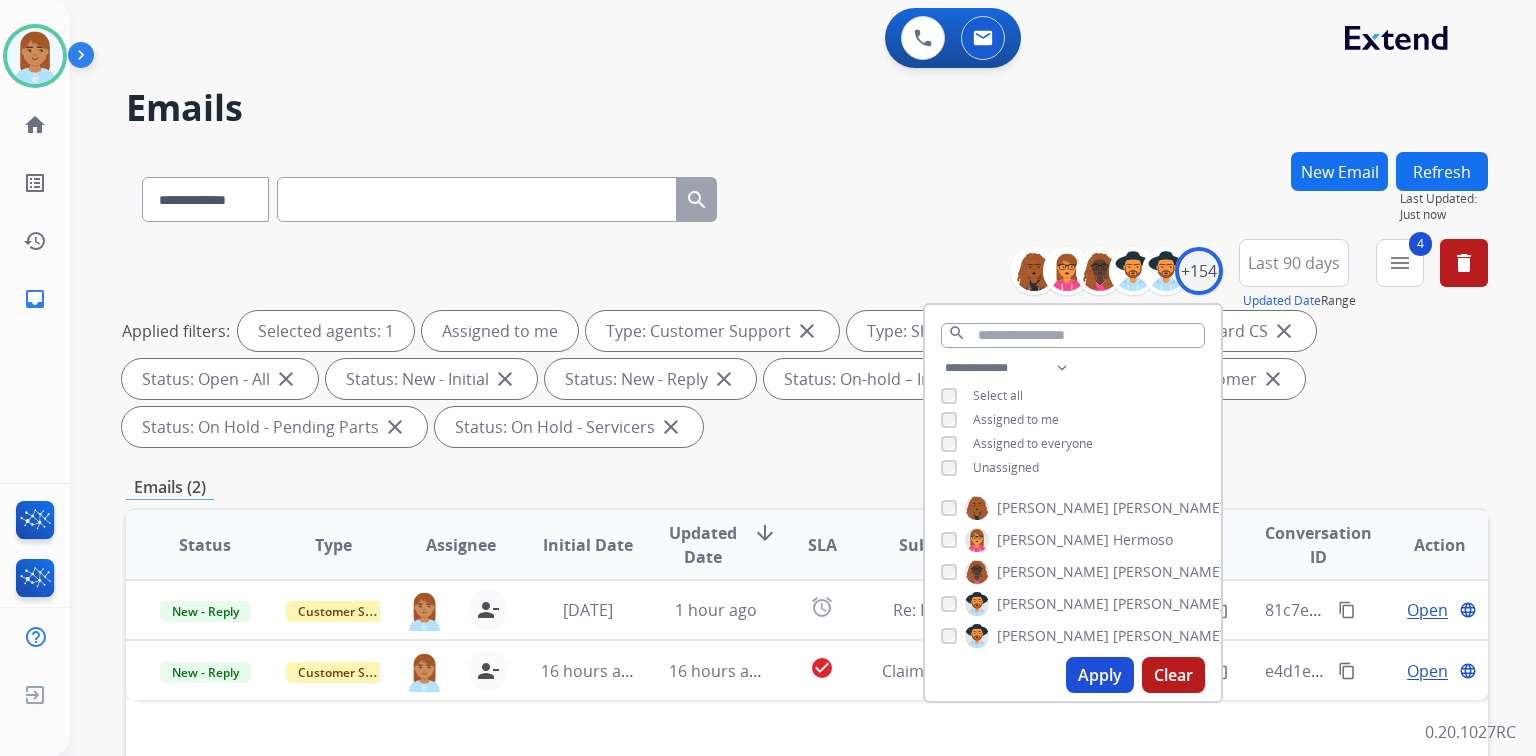 click on "Unassigned" at bounding box center (1006, 467) 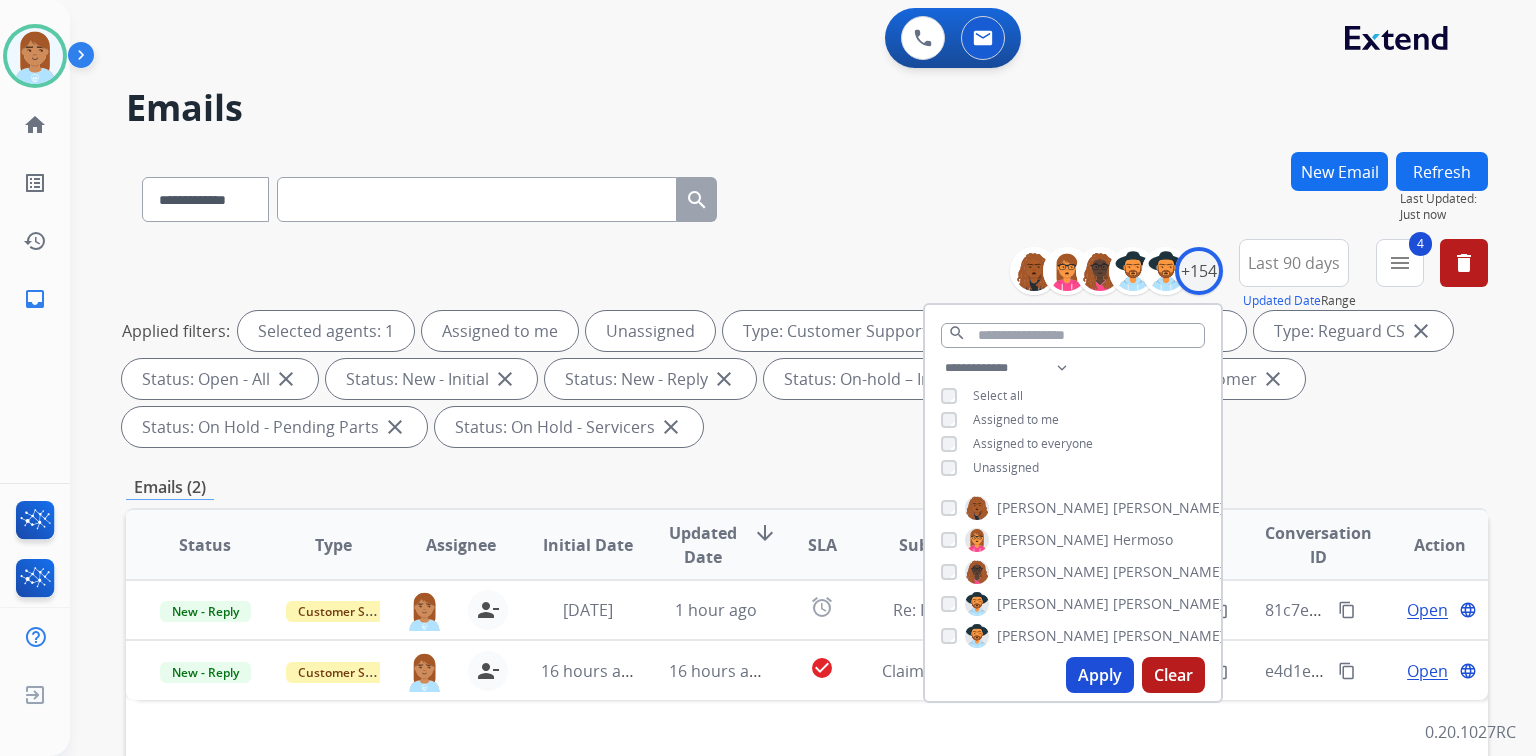 click on "Assigned to me" at bounding box center (1016, 419) 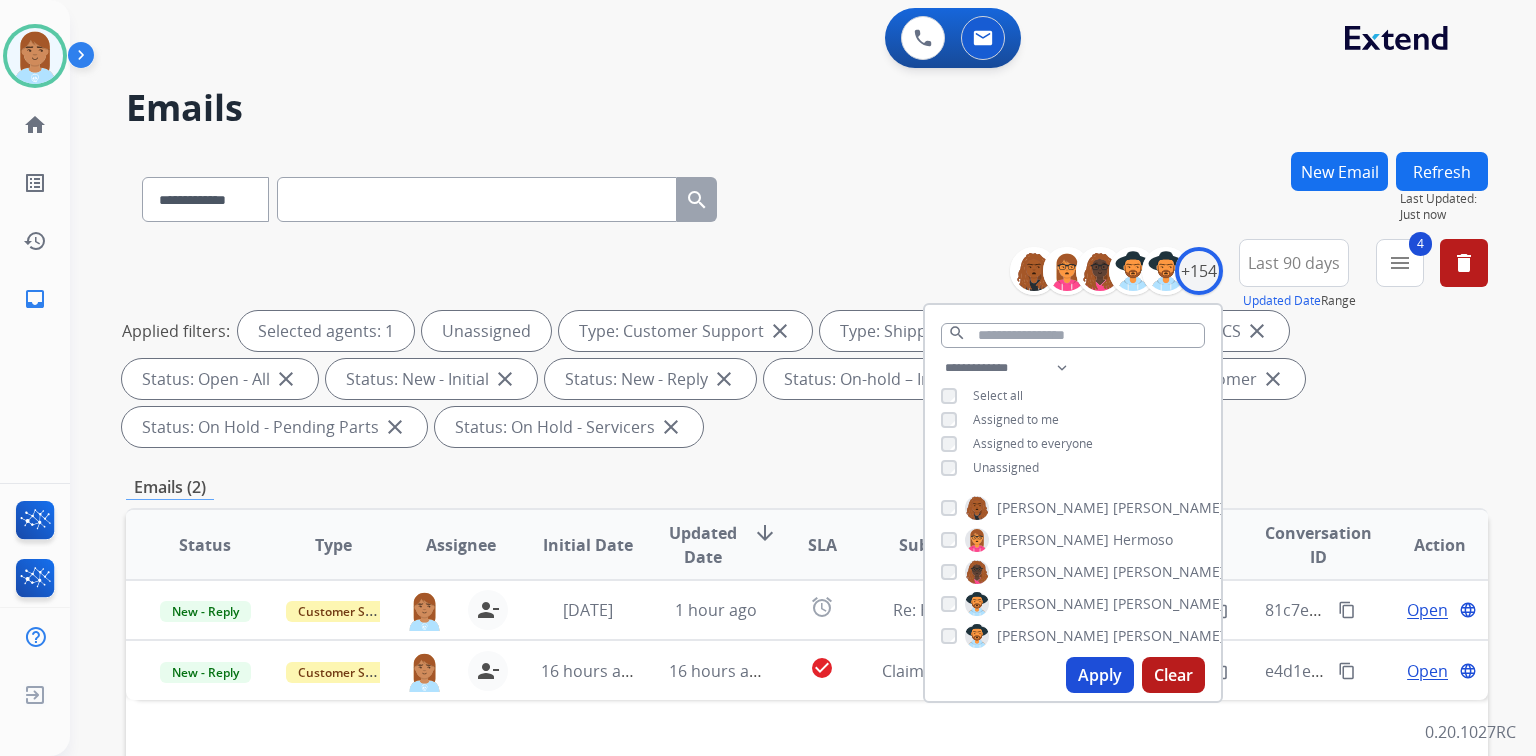 click on "Apply" at bounding box center (1100, 675) 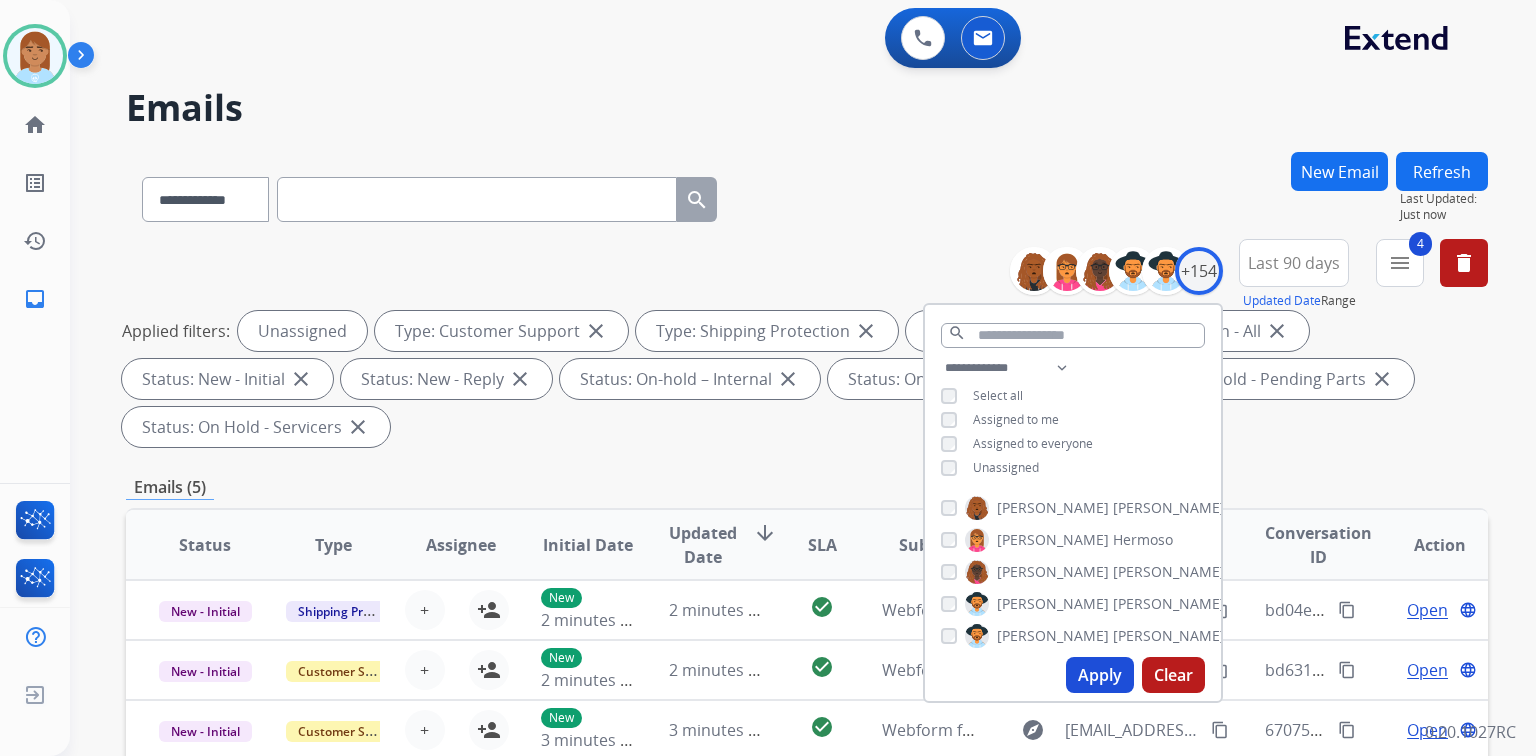 click at bounding box center [477, 199] 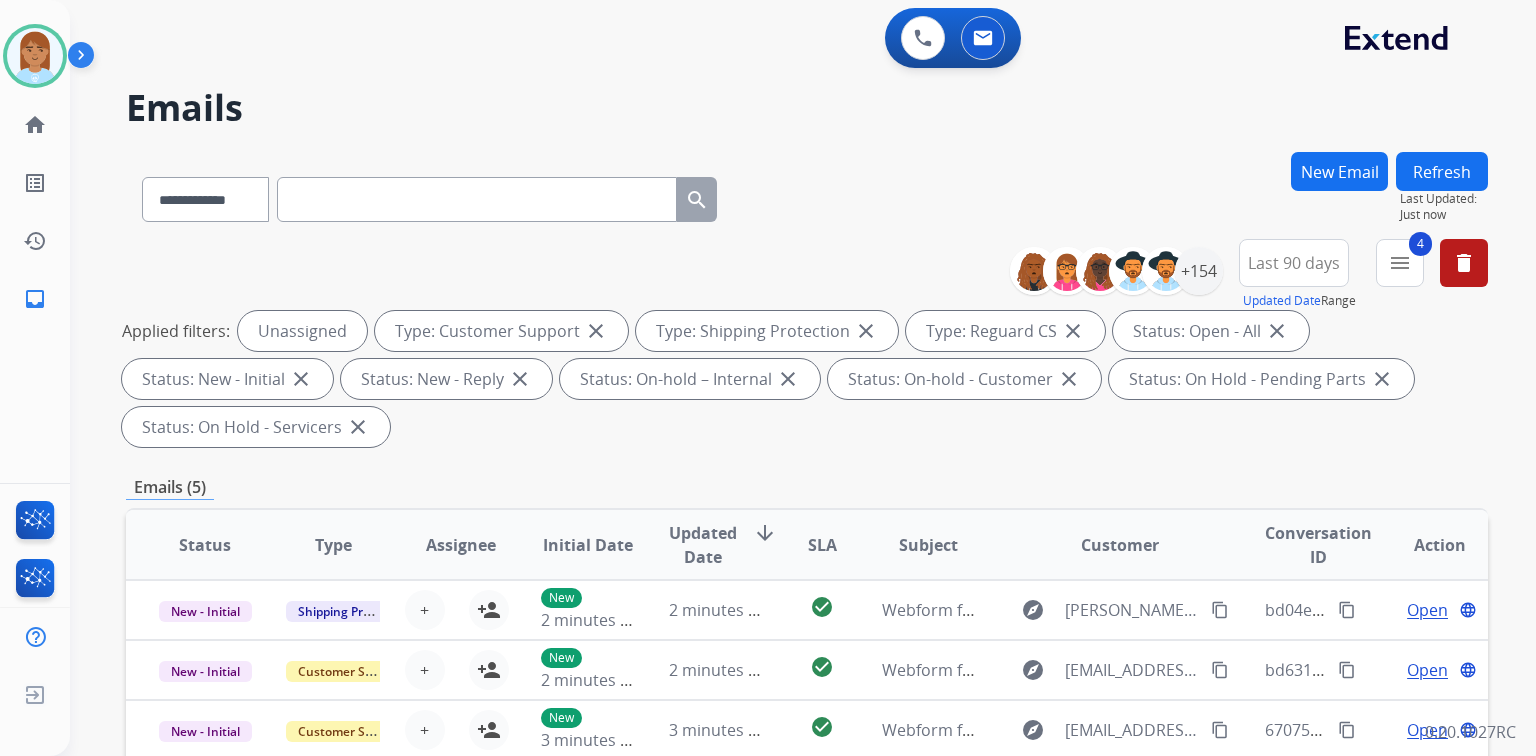 paste on "**********" 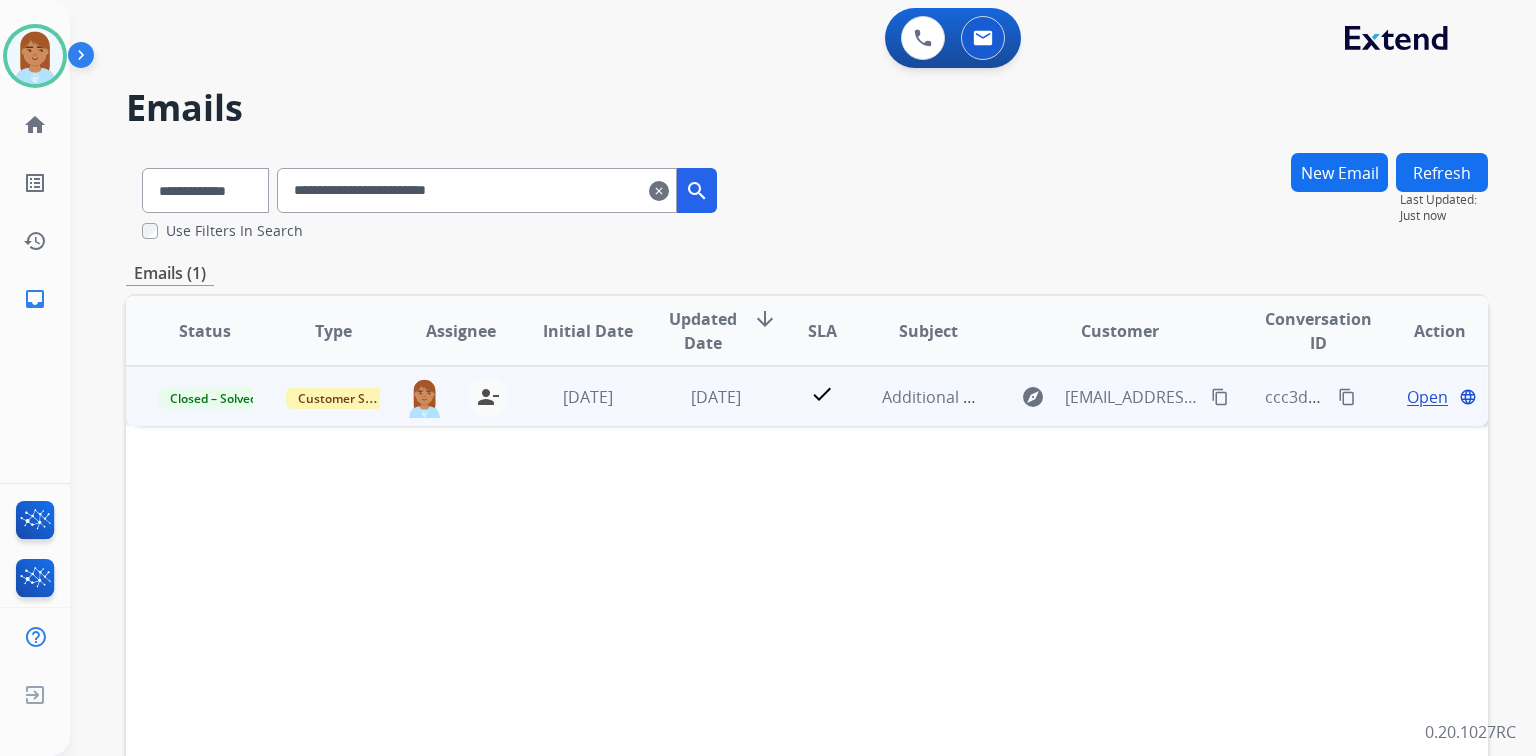 click on "Open" at bounding box center [1427, 397] 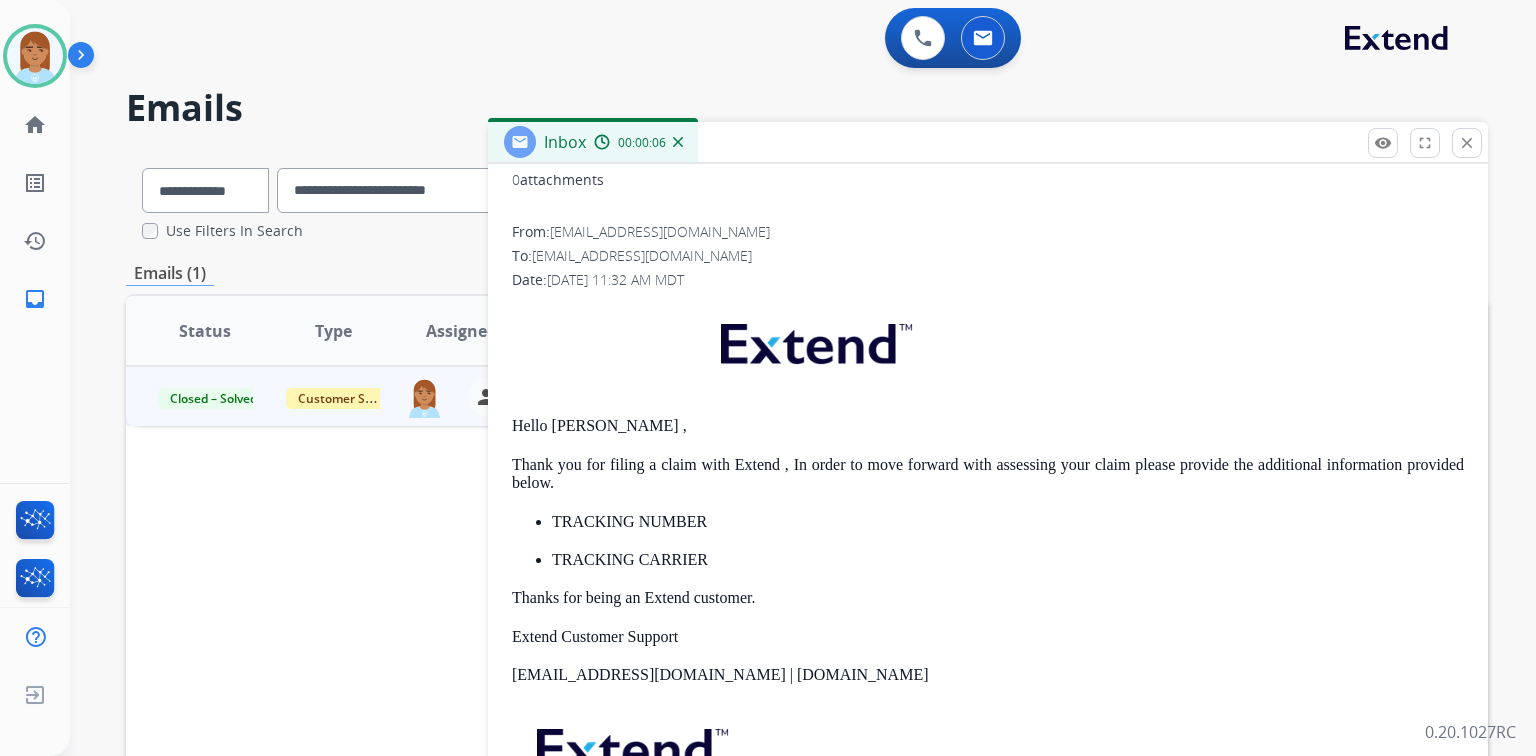 scroll, scrollTop: 306, scrollLeft: 0, axis: vertical 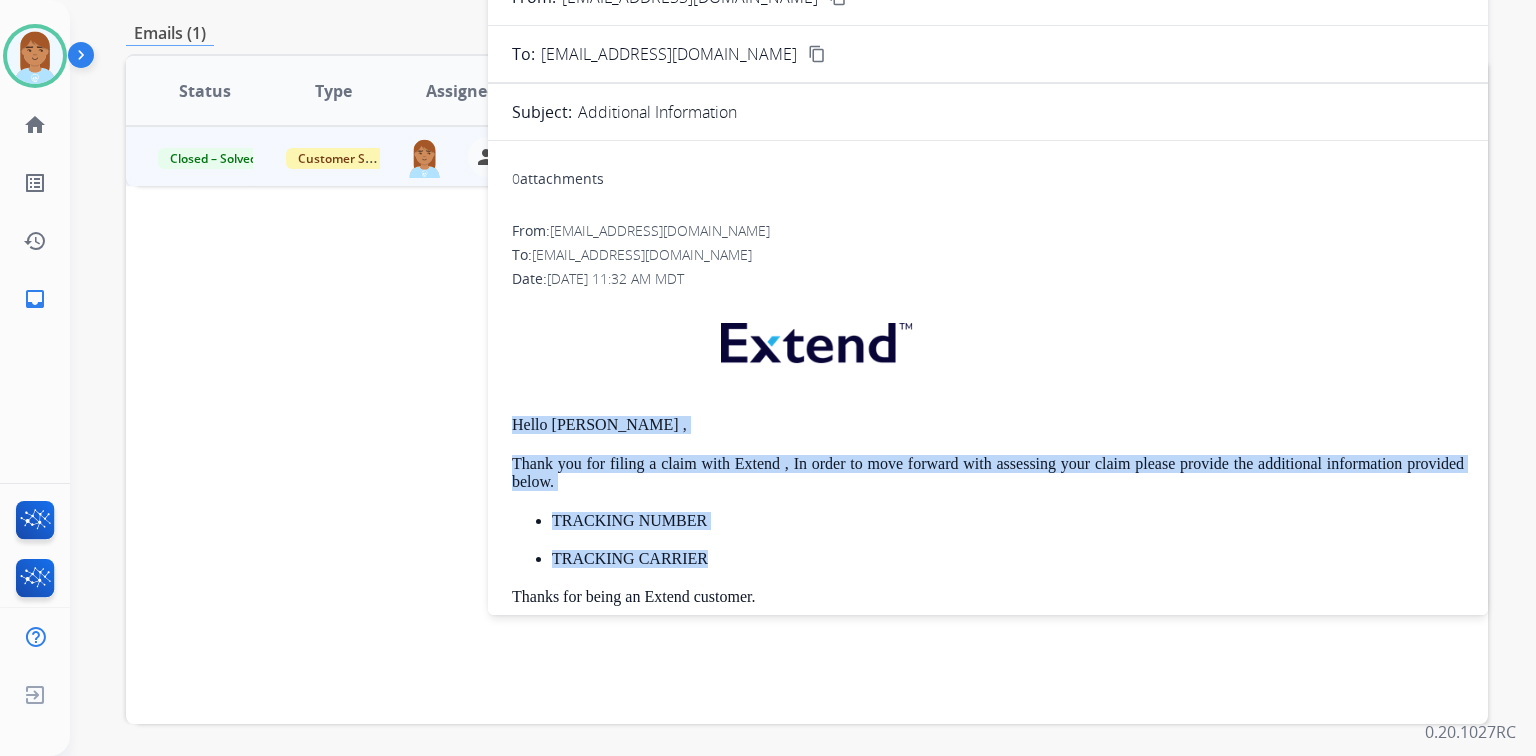 drag, startPoint x: 504, startPoint y: 417, endPoint x: 1104, endPoint y: 553, distance: 615.2203 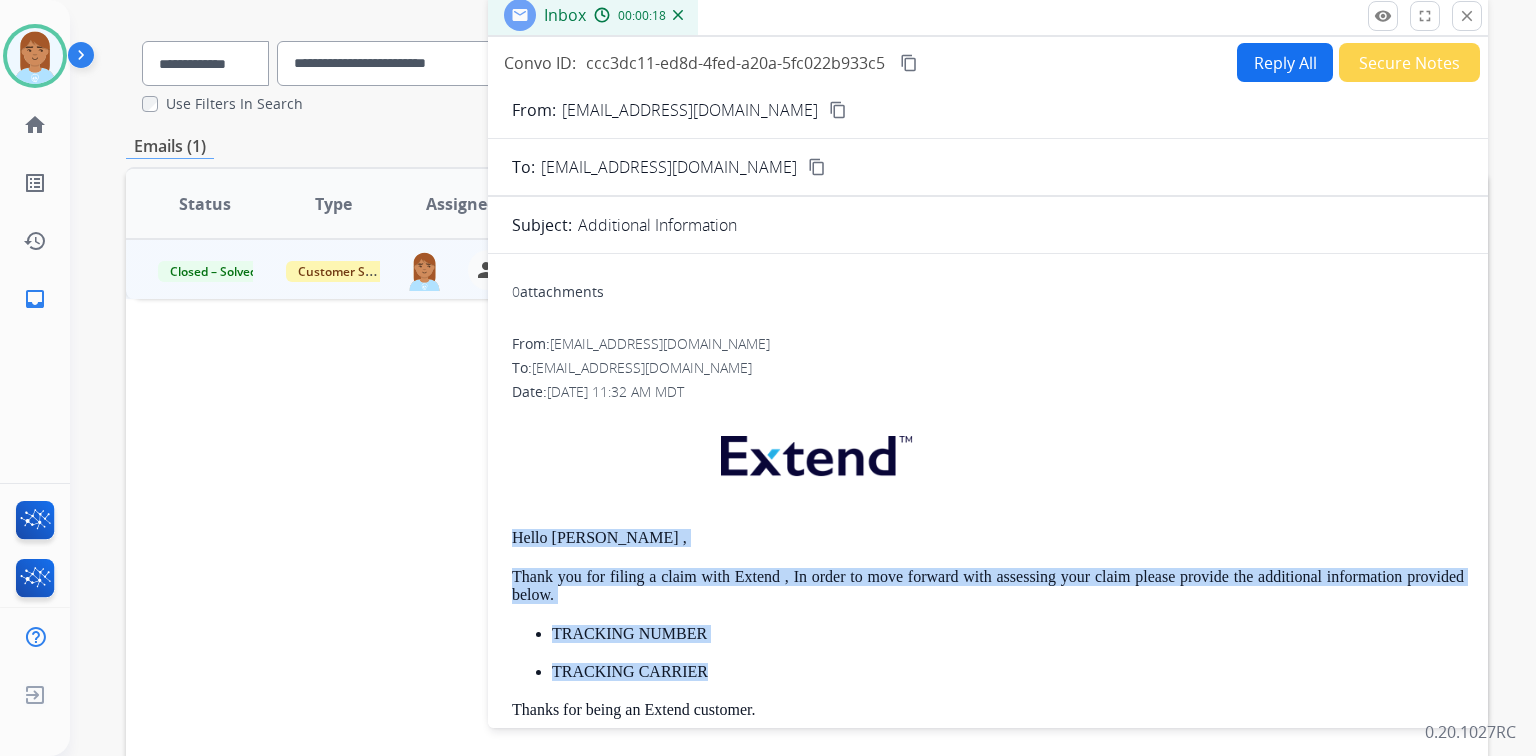 scroll, scrollTop: 0, scrollLeft: 0, axis: both 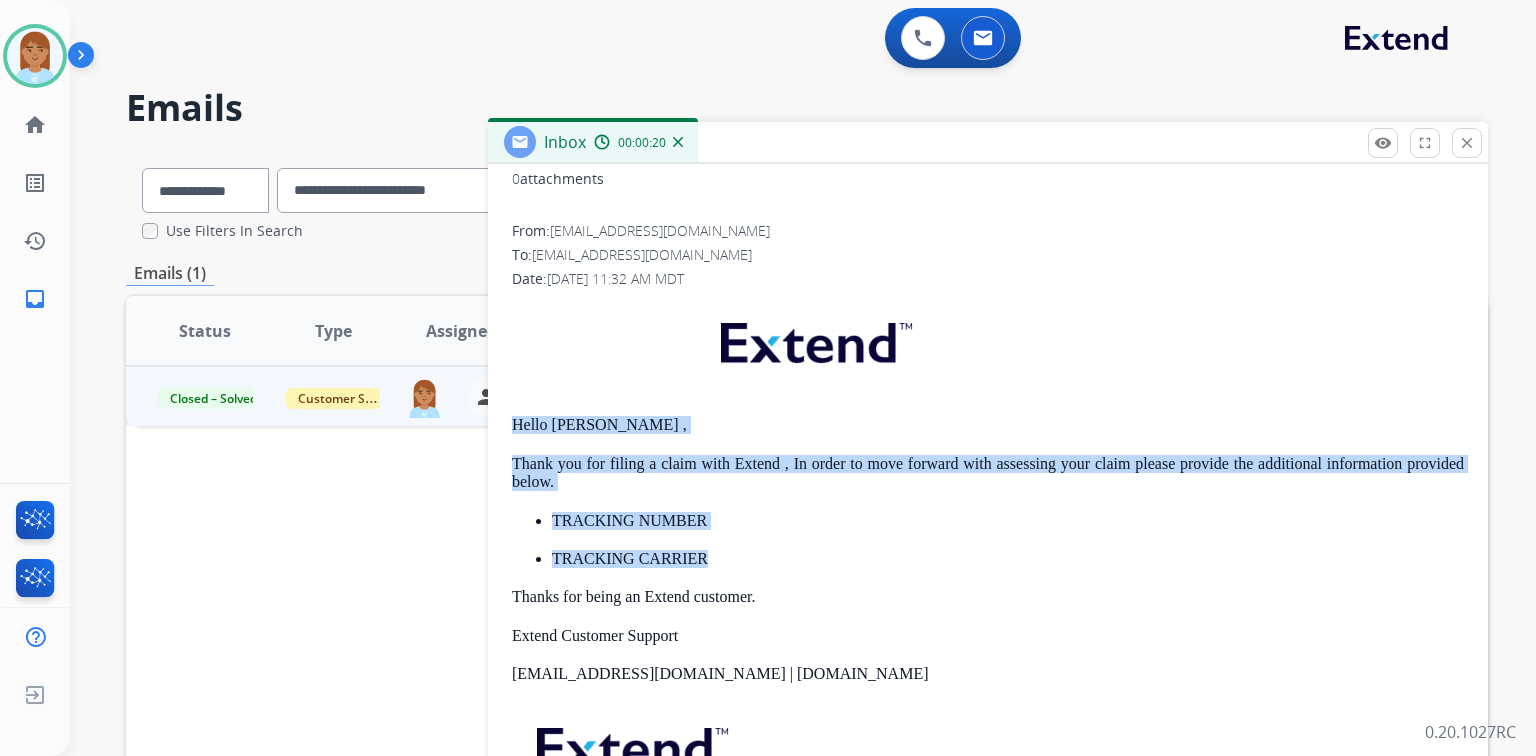 copy on "Hello Dashauna ,  Thank you for filing a claim with Extend , In order to move forward with assessing your claim please provide the additional information provided below.  TRACKING NUMBER  TRACKING CARRIER" 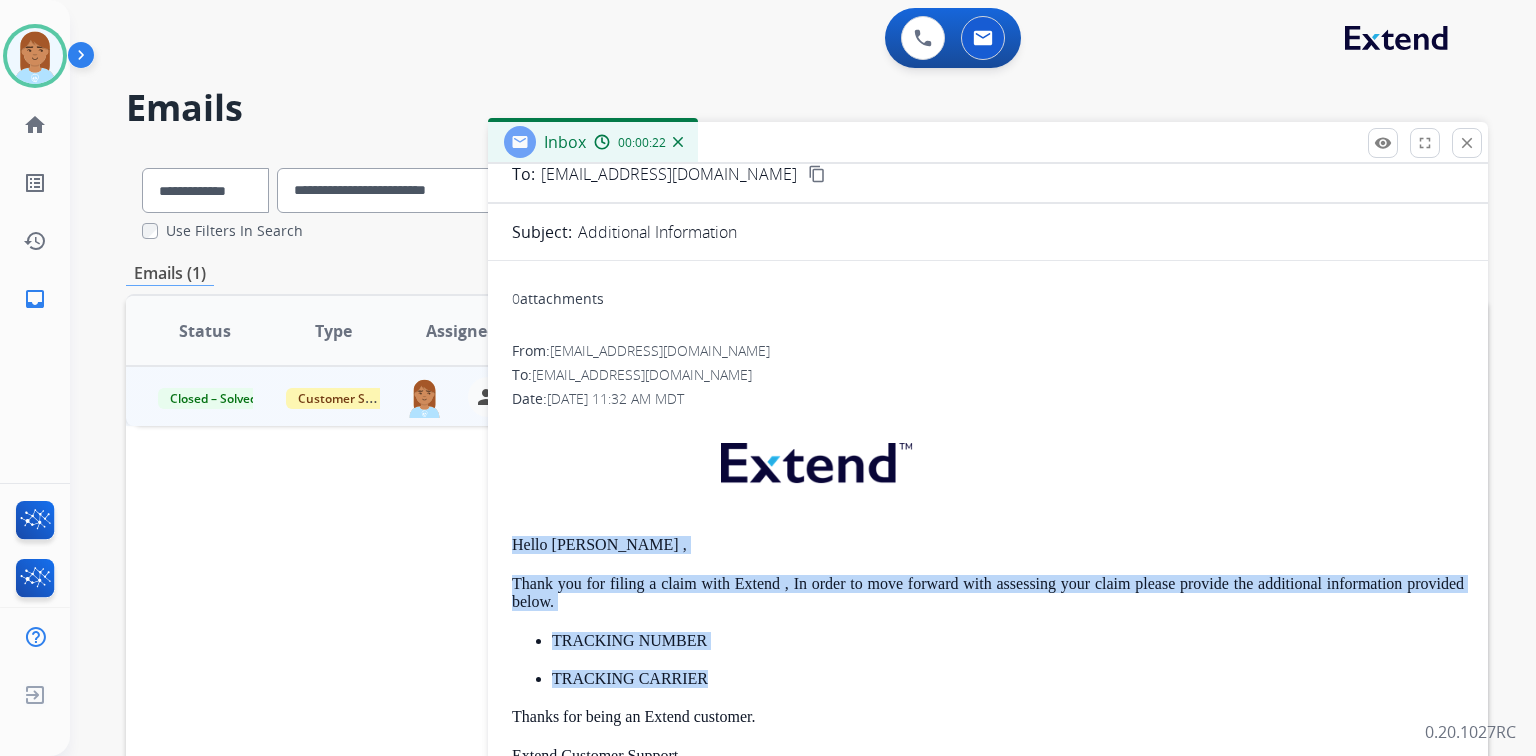 scroll, scrollTop: 0, scrollLeft: 0, axis: both 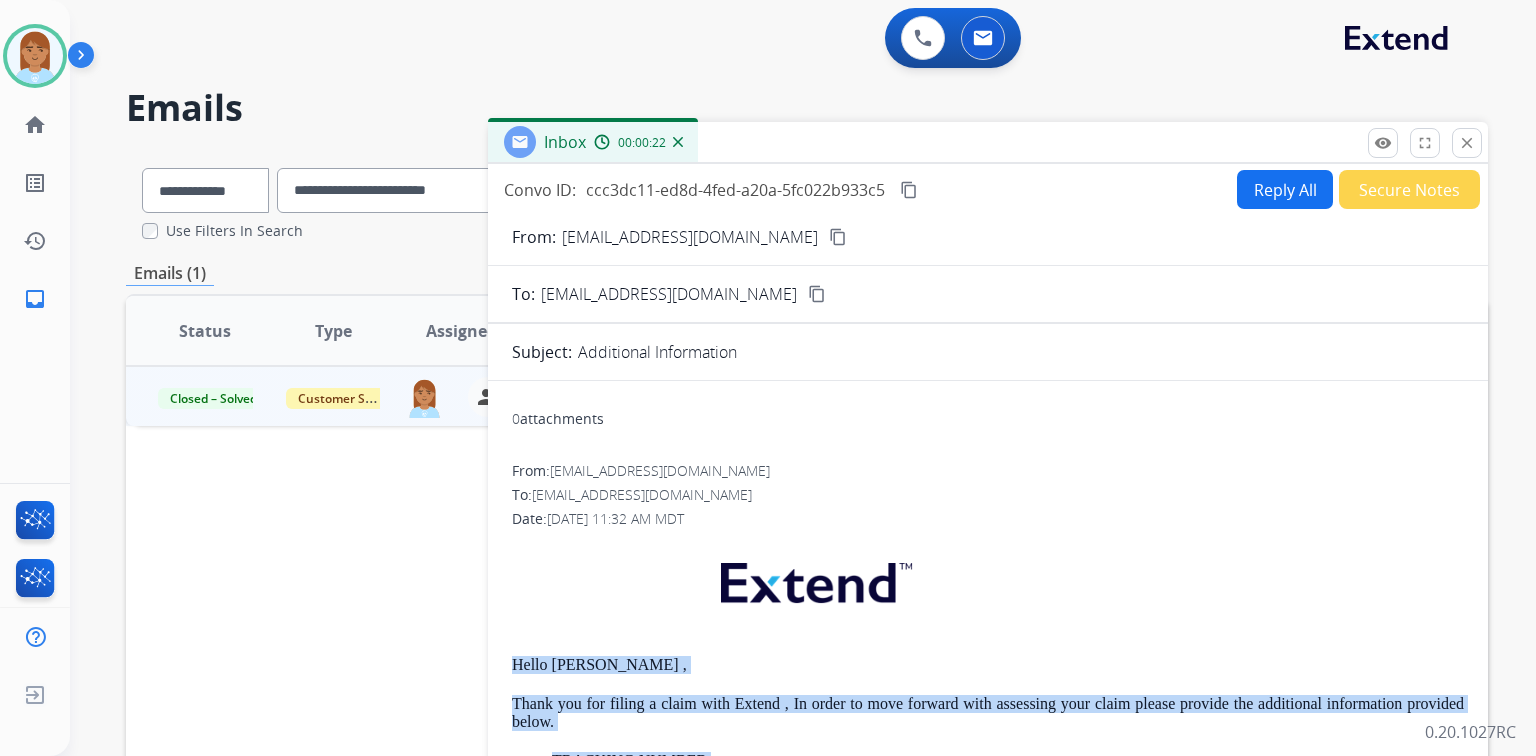 click on "Reply All" at bounding box center (1285, 189) 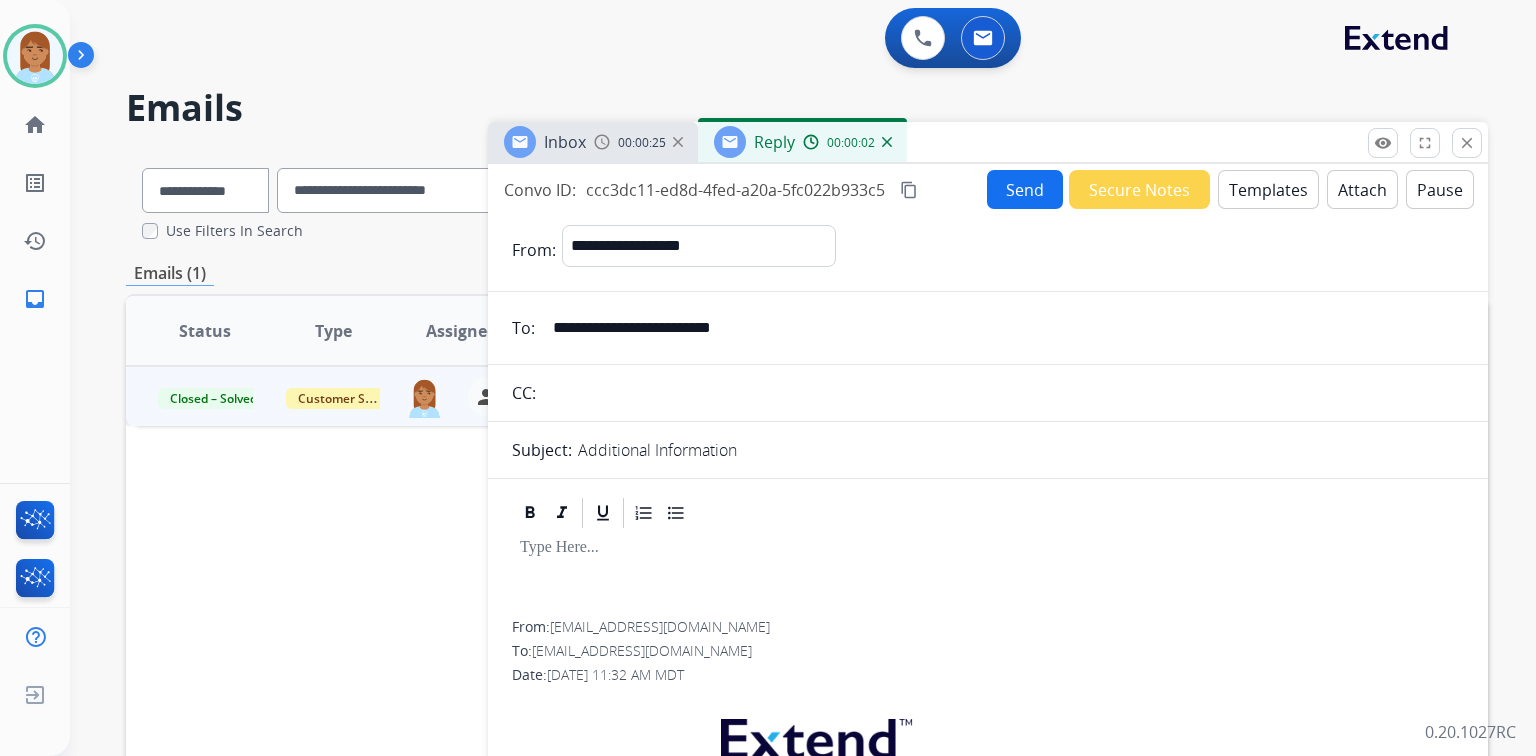 click on "Templates" at bounding box center (1268, 189) 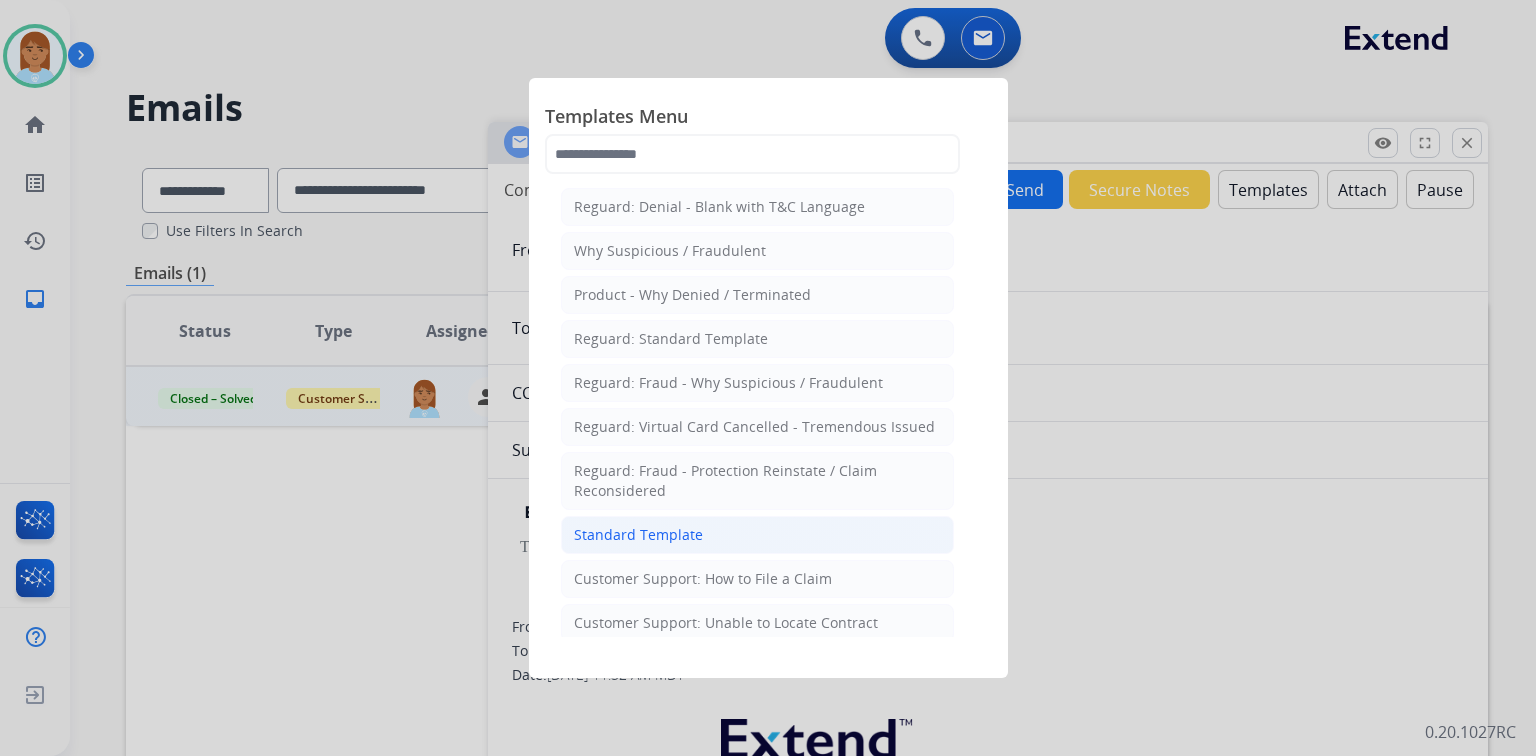 click on "Standard Template" 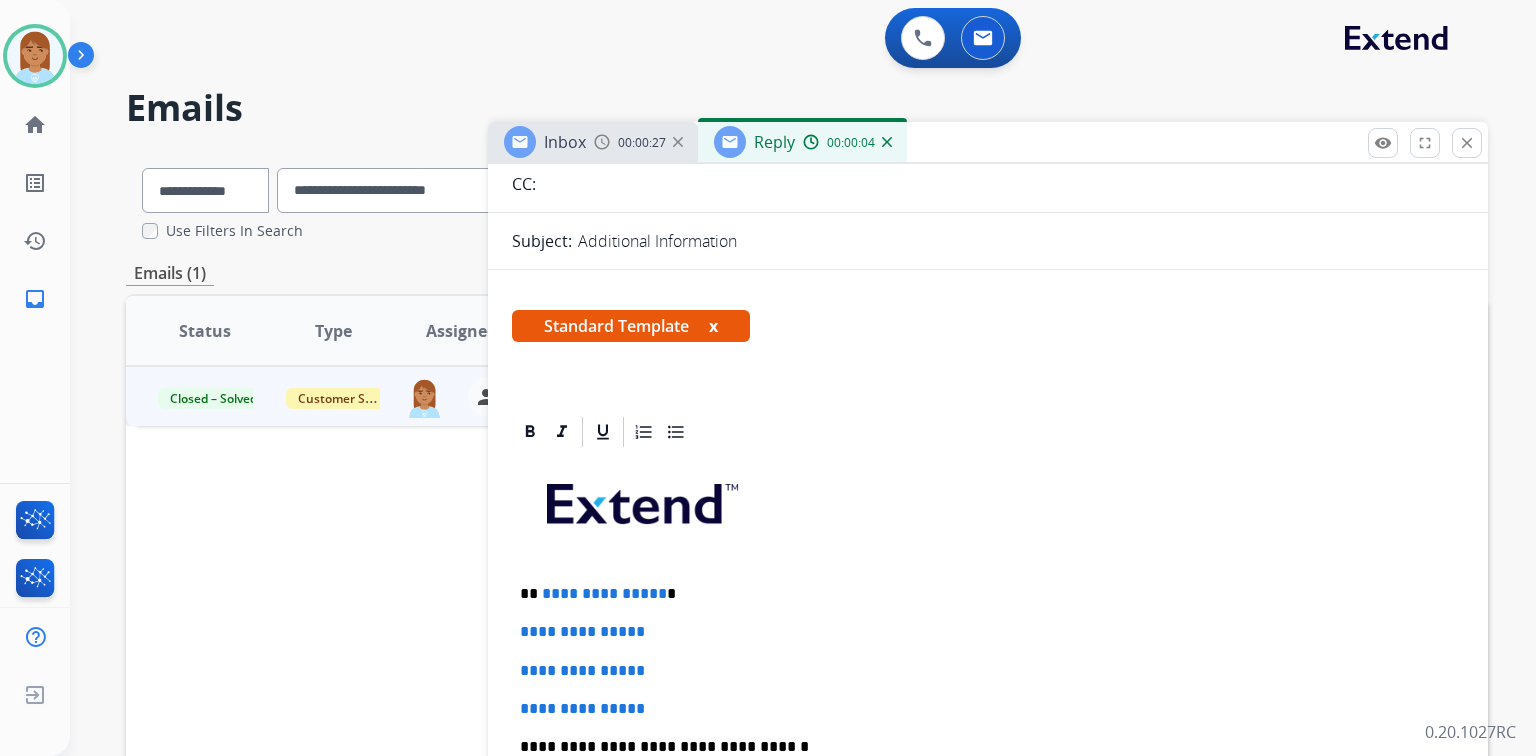 scroll, scrollTop: 560, scrollLeft: 0, axis: vertical 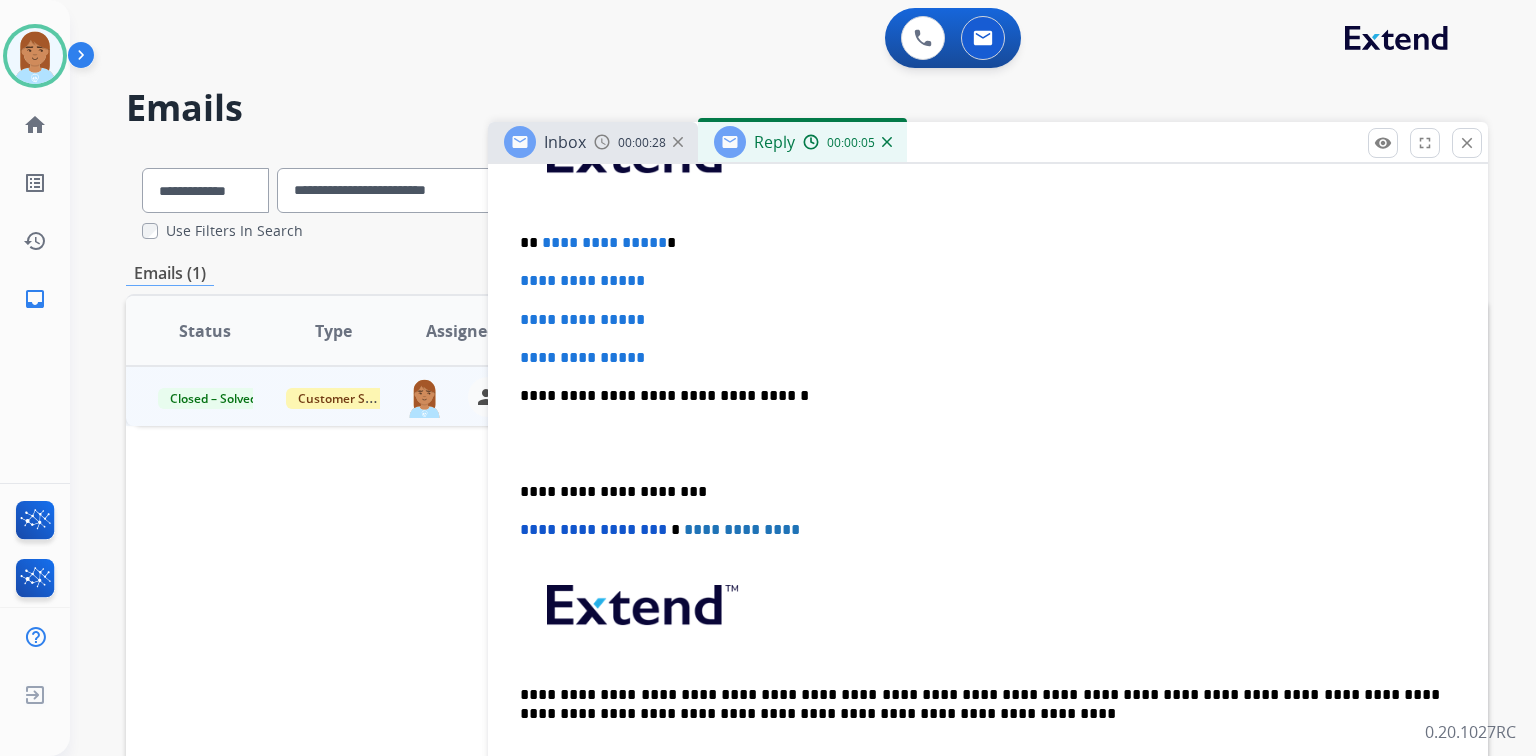 click on "**********" at bounding box center (980, 243) 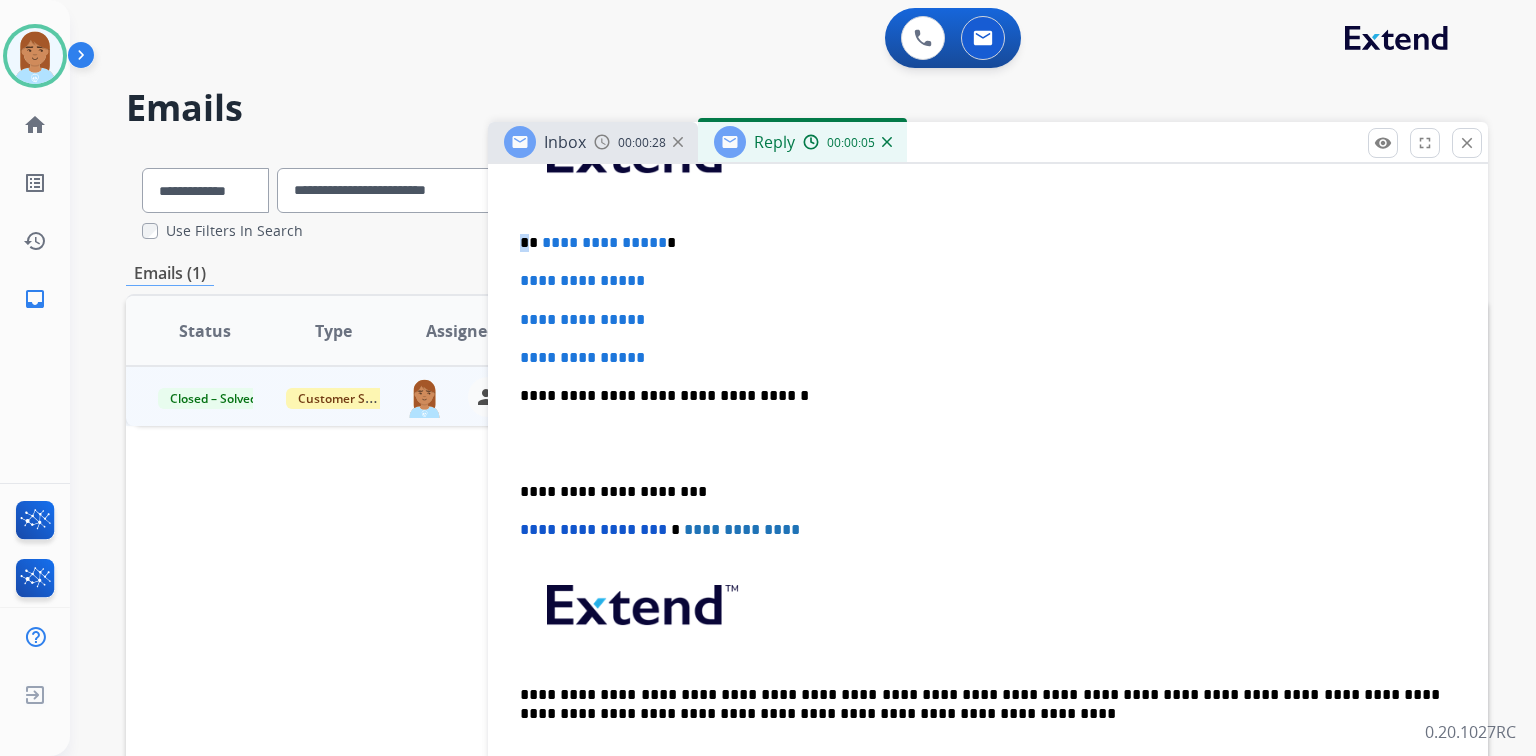 drag, startPoint x: 532, startPoint y: 234, endPoint x: 671, endPoint y: 235, distance: 139.0036 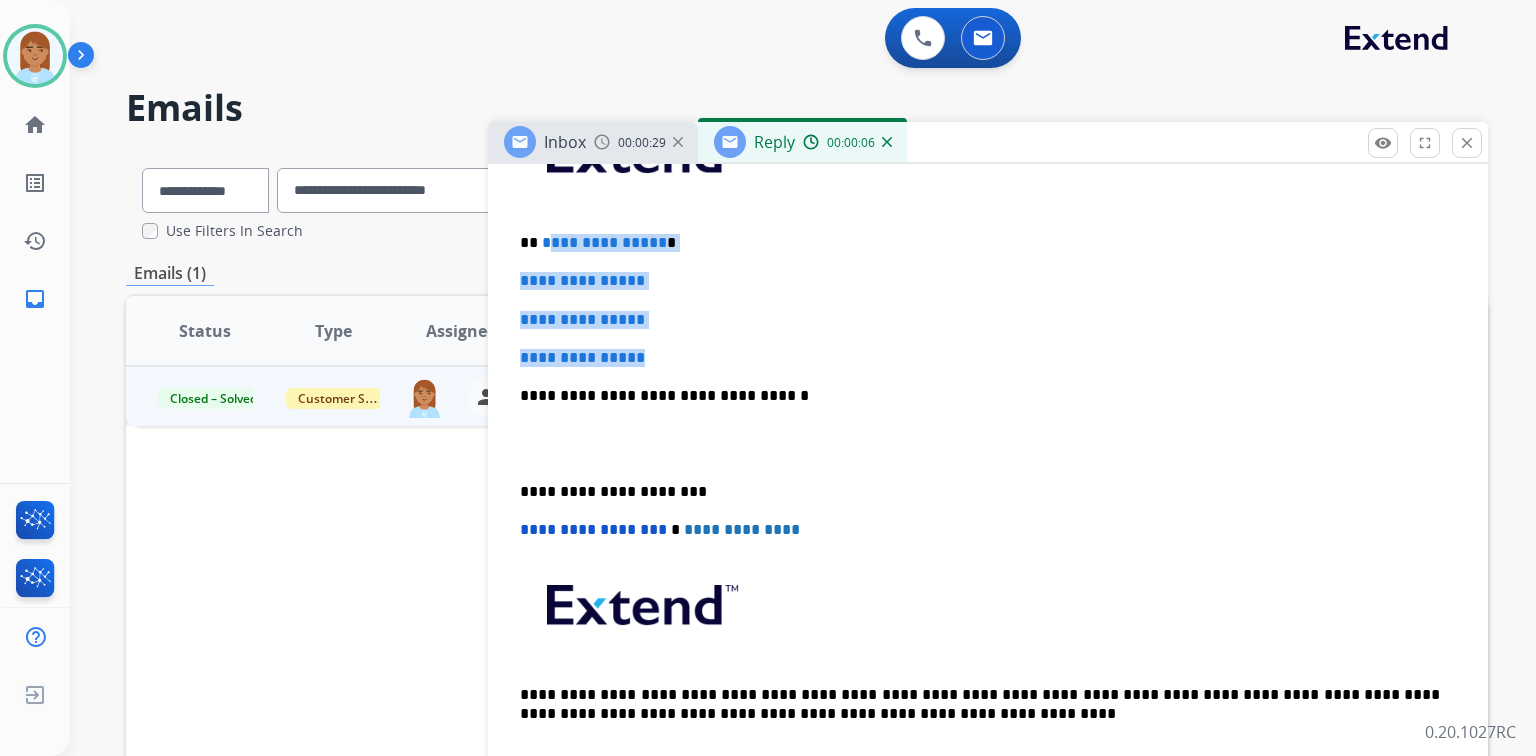 drag, startPoint x: 671, startPoint y: 235, endPoint x: 696, endPoint y: 337, distance: 105.01904 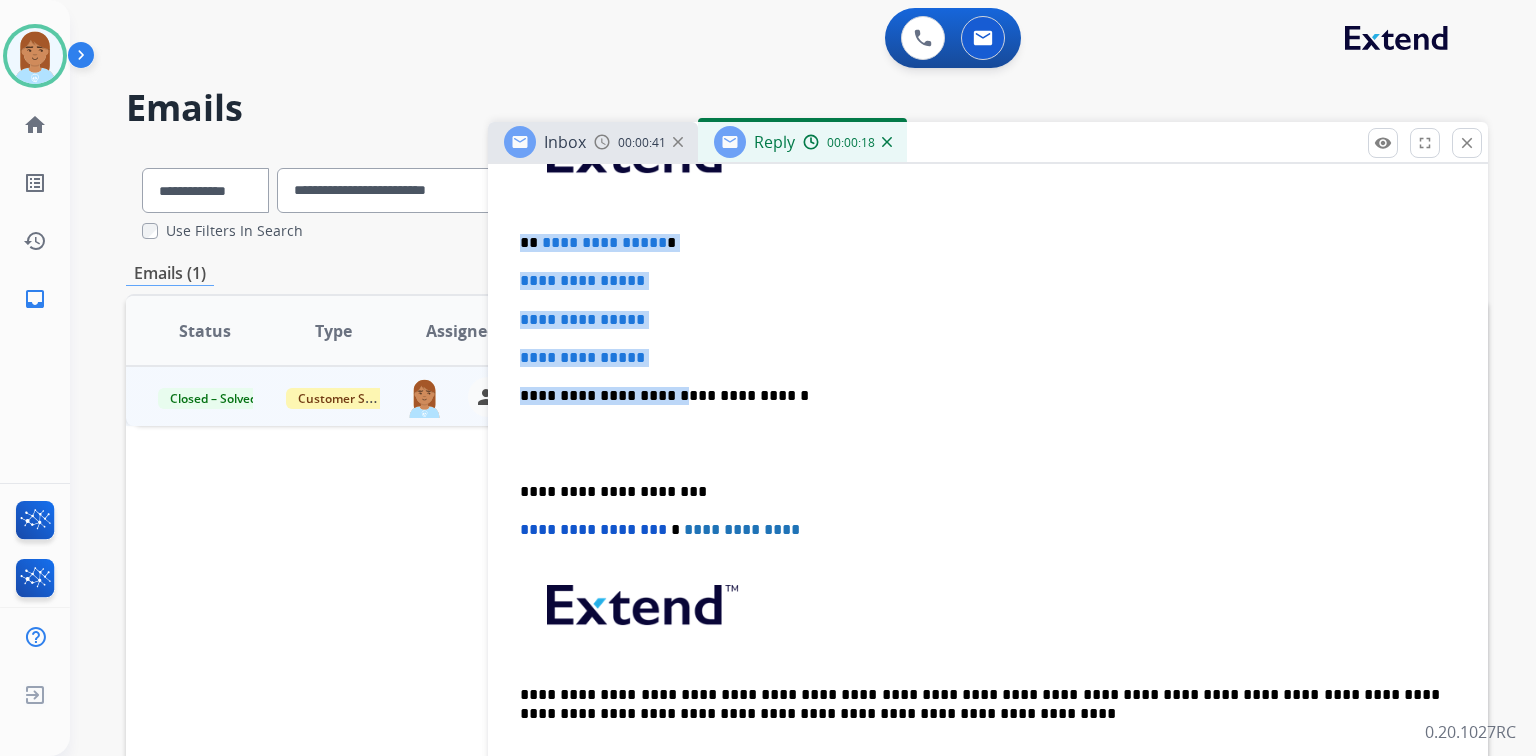 drag, startPoint x: 514, startPoint y: 232, endPoint x: 665, endPoint y: 365, distance: 201.22127 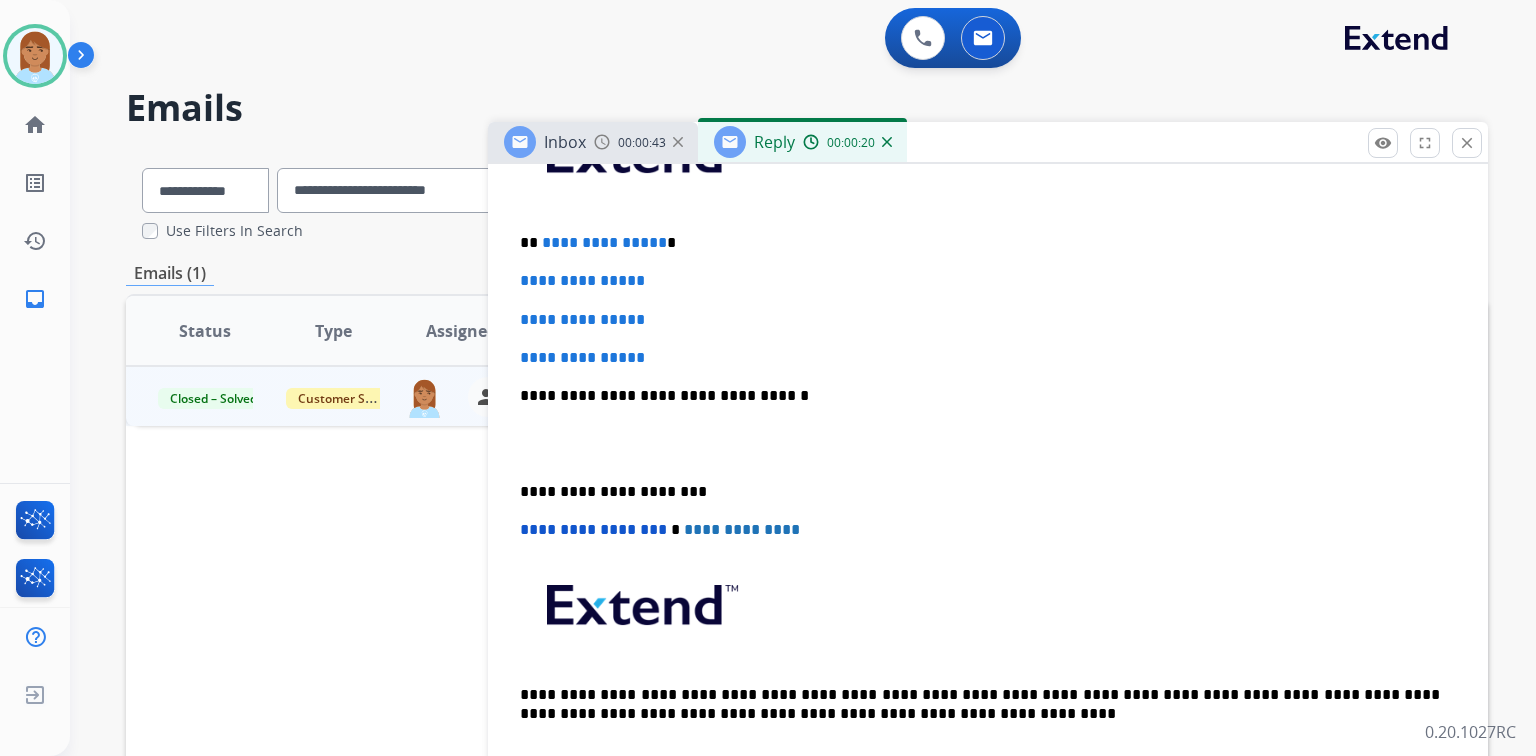 drag, startPoint x: 500, startPoint y: 231, endPoint x: 650, endPoint y: 257, distance: 152.23666 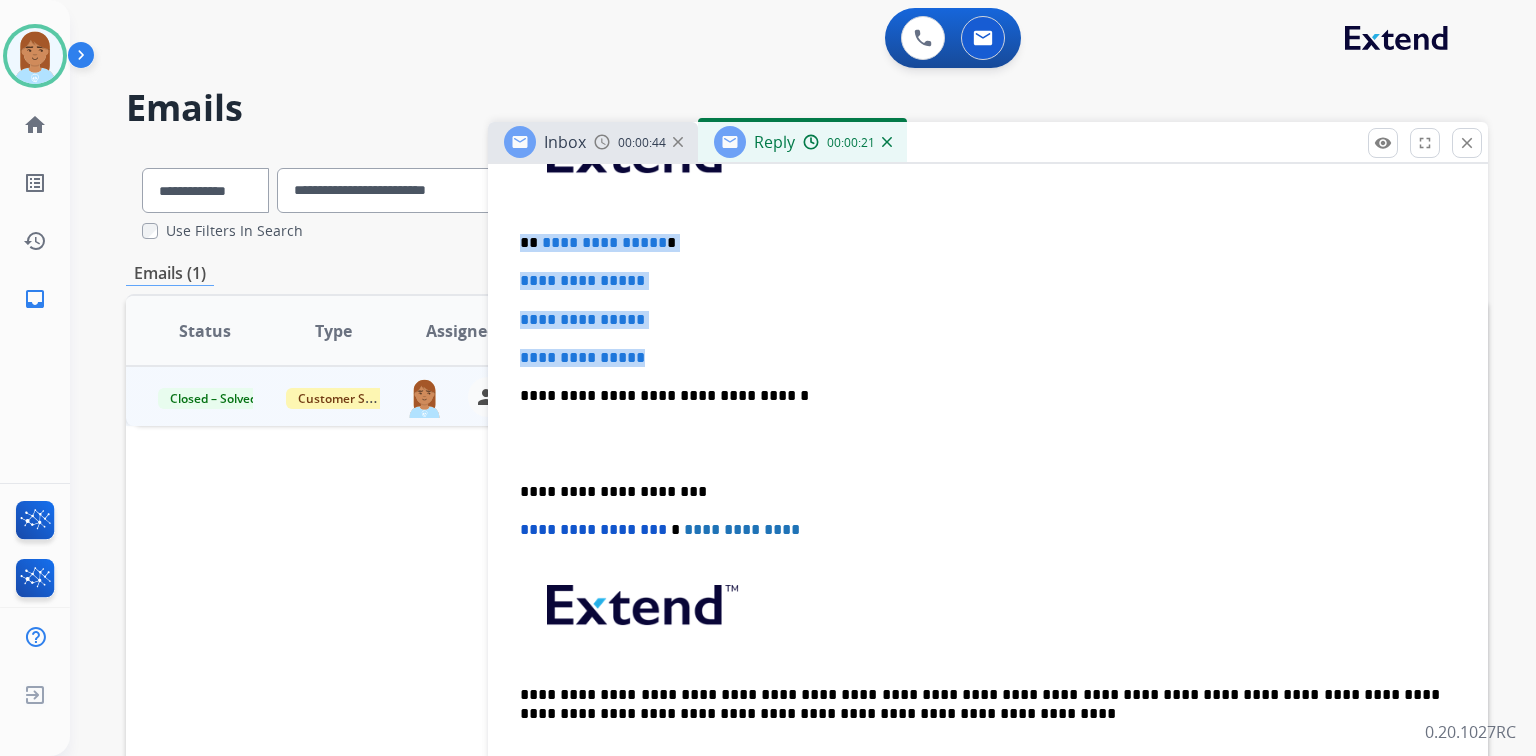 drag, startPoint x: 514, startPoint y: 231, endPoint x: 673, endPoint y: 348, distance: 197.4082 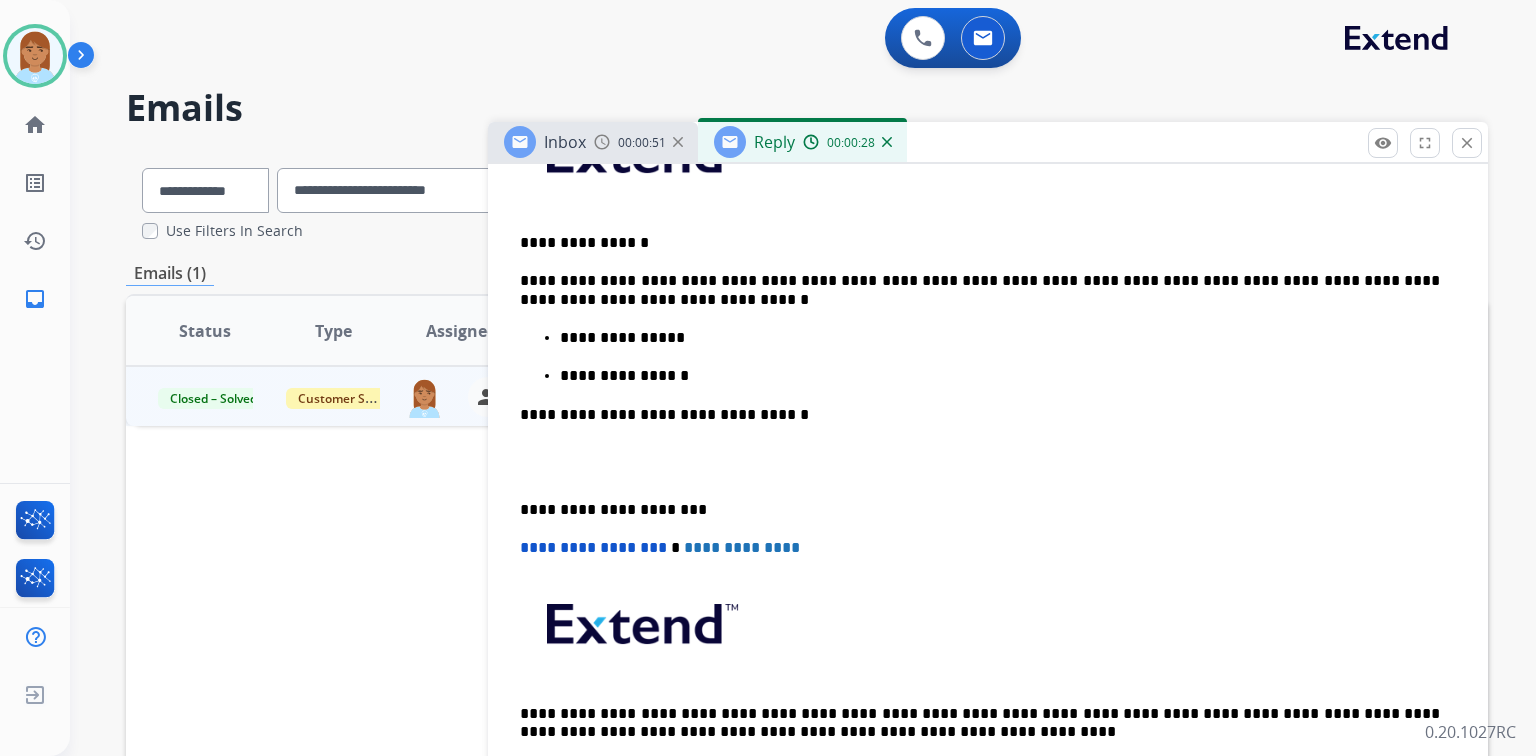 click on "**********" at bounding box center (980, 290) 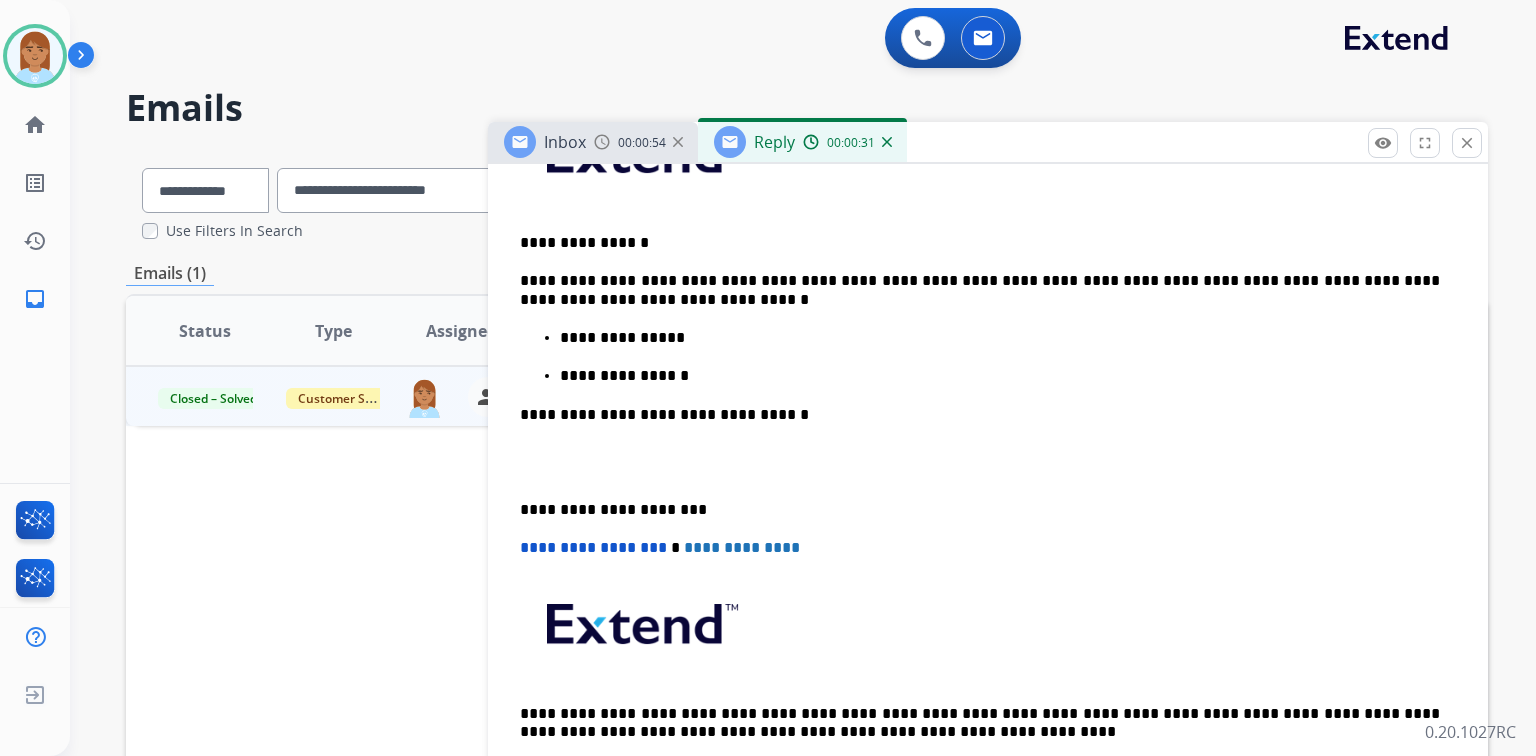 type 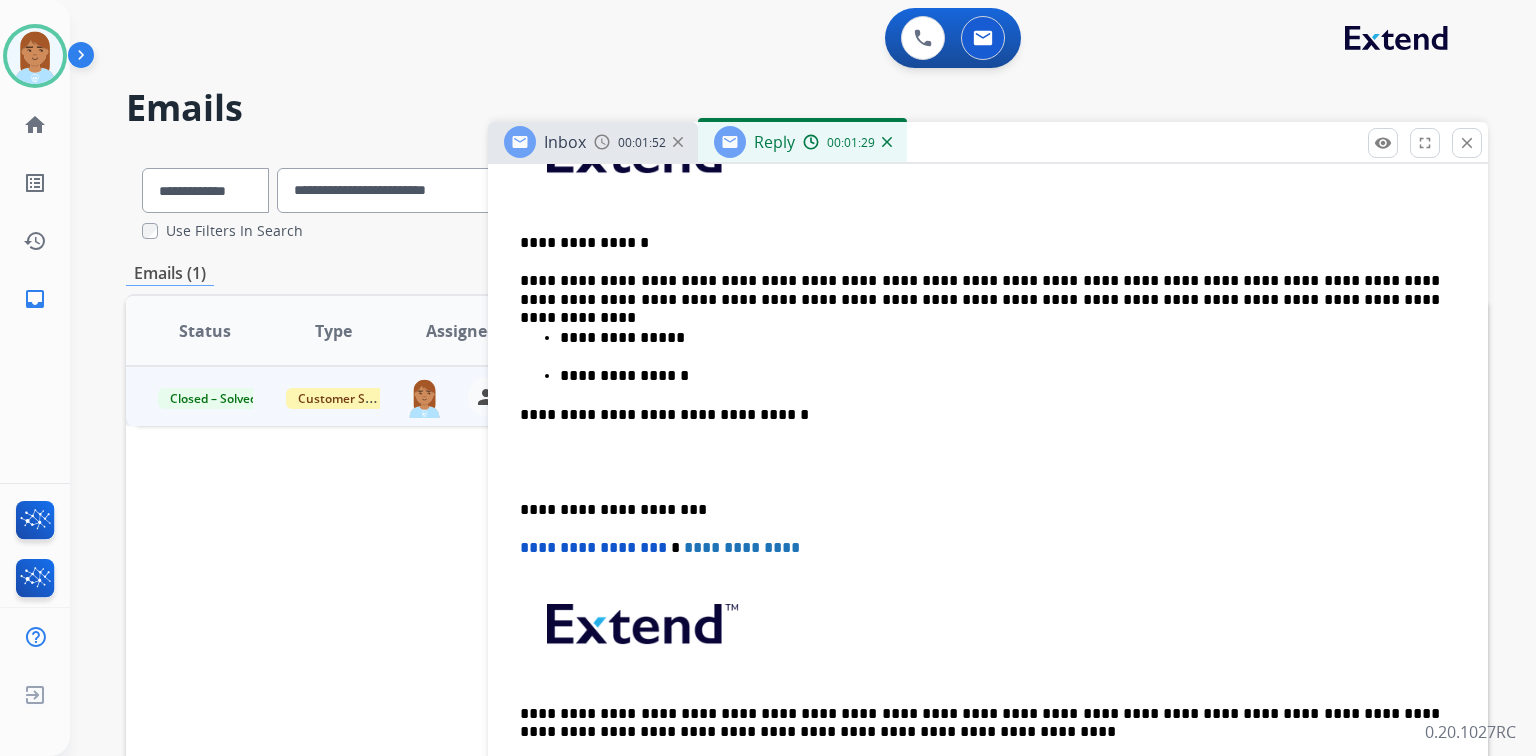 click on "**********" at bounding box center [988, 452] 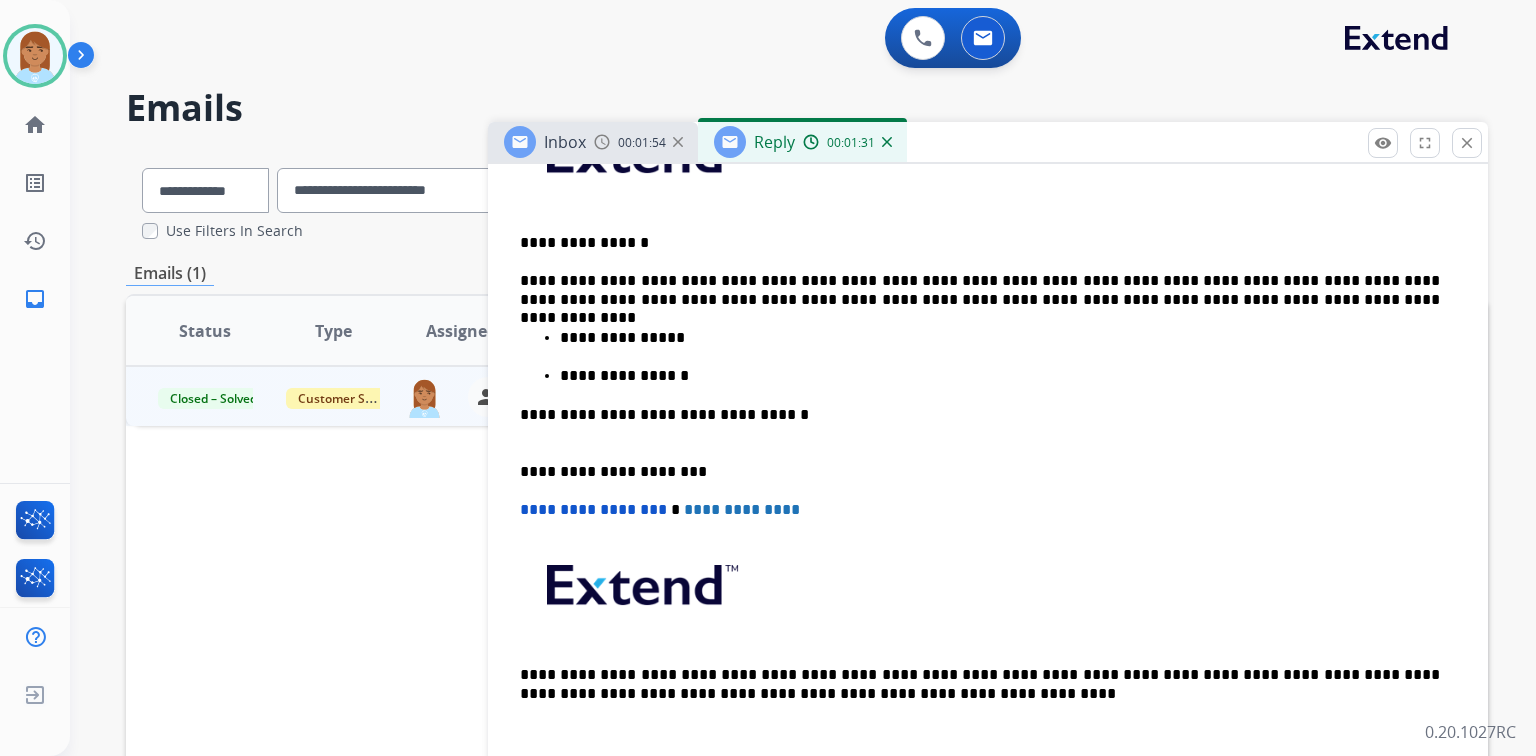 click on "**********" at bounding box center [980, 424] 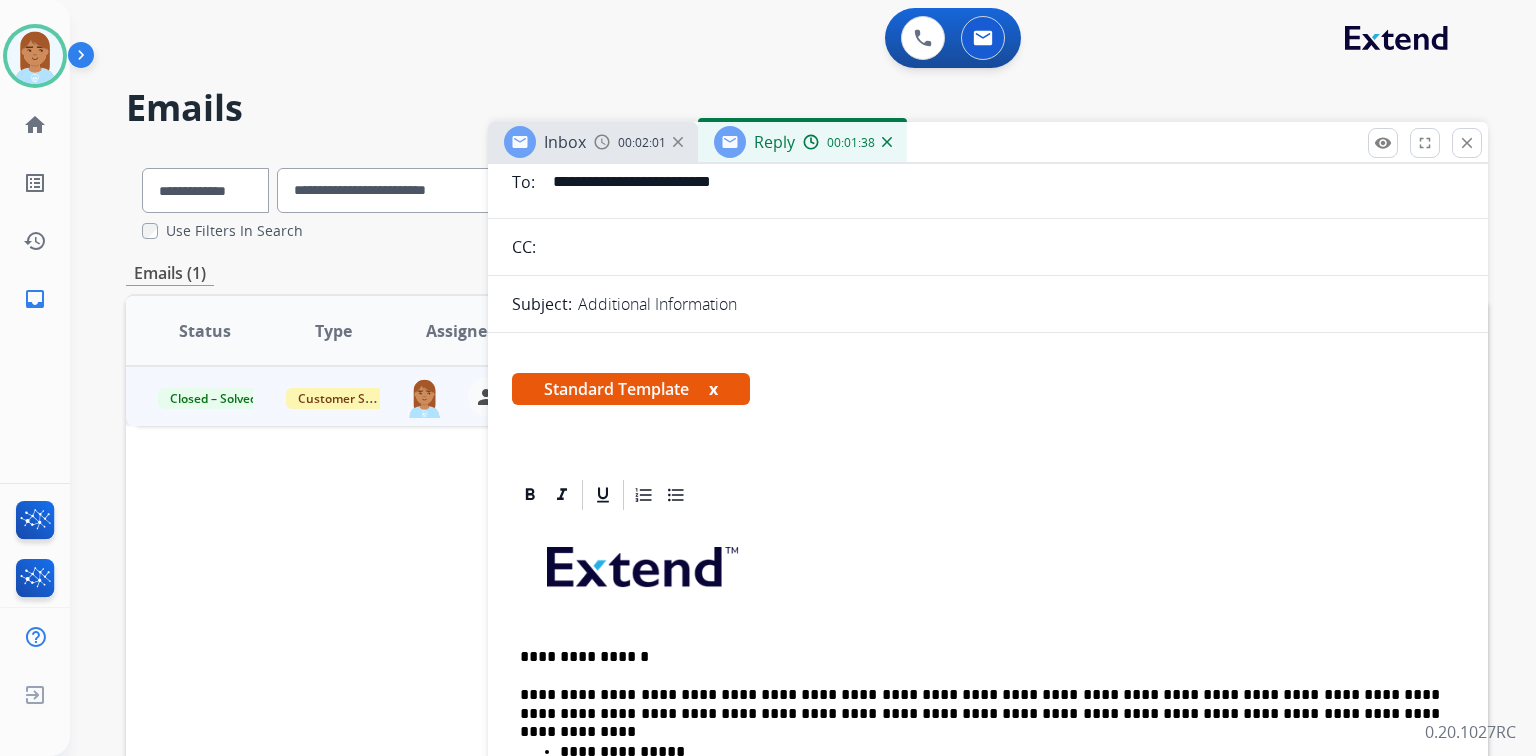 scroll, scrollTop: 0, scrollLeft: 0, axis: both 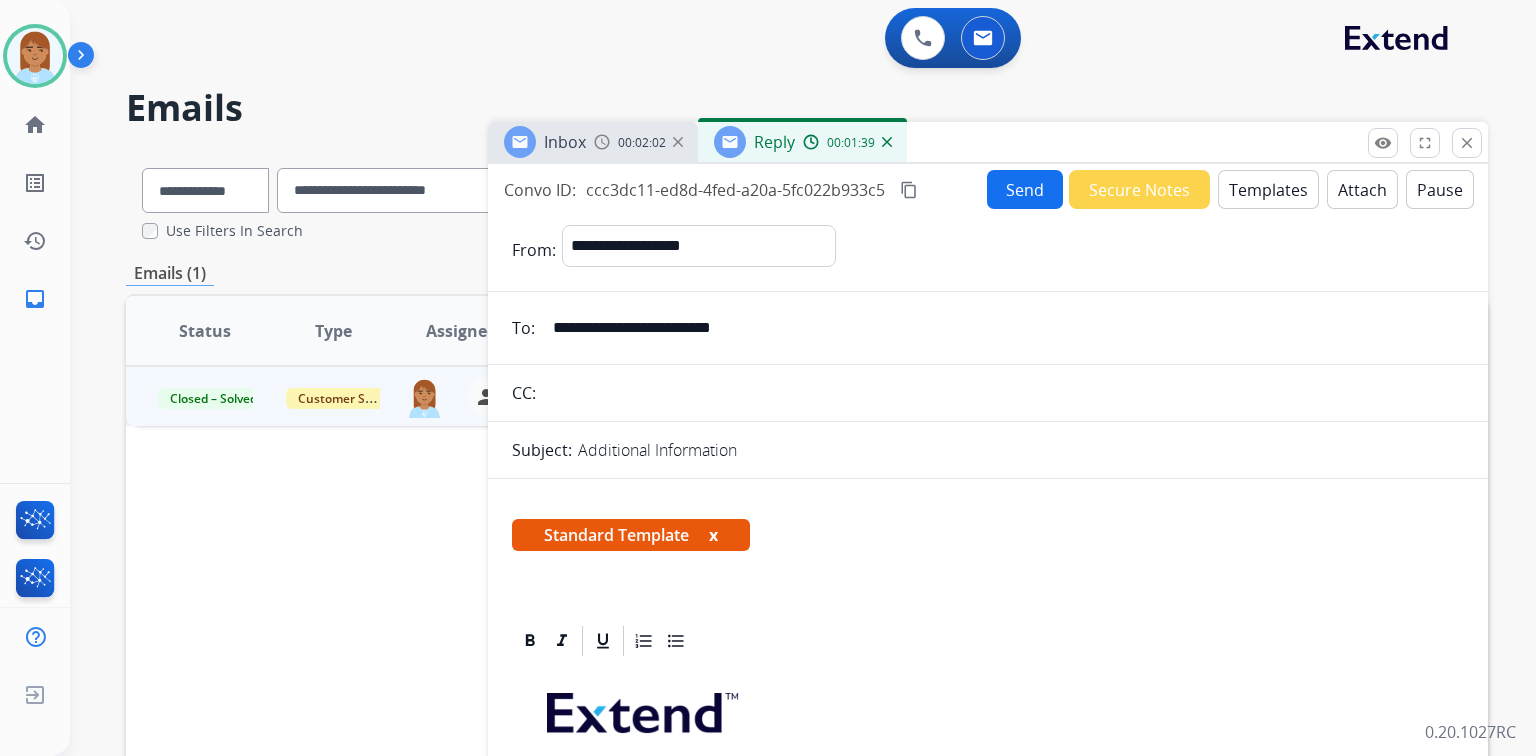 click on "Send" at bounding box center [1025, 189] 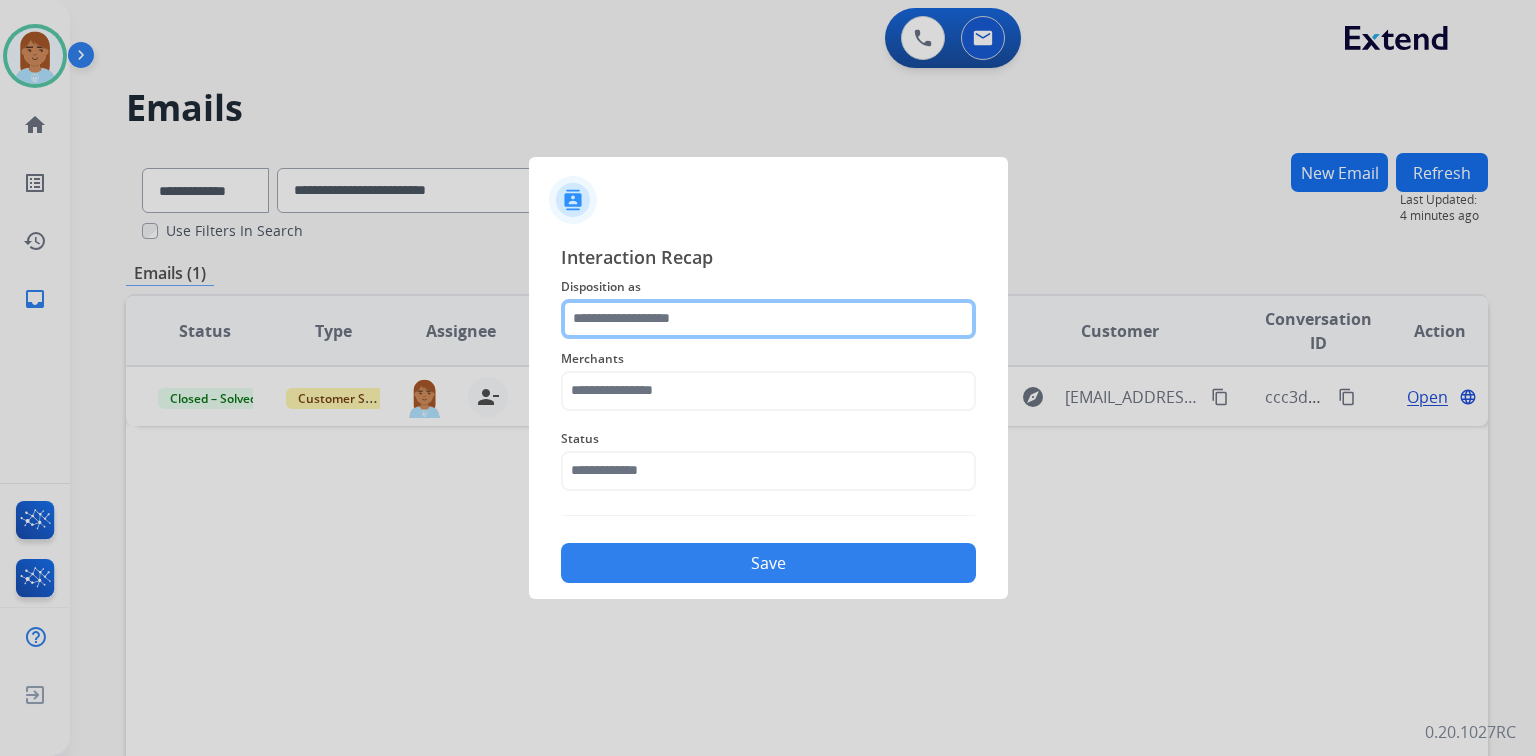 click 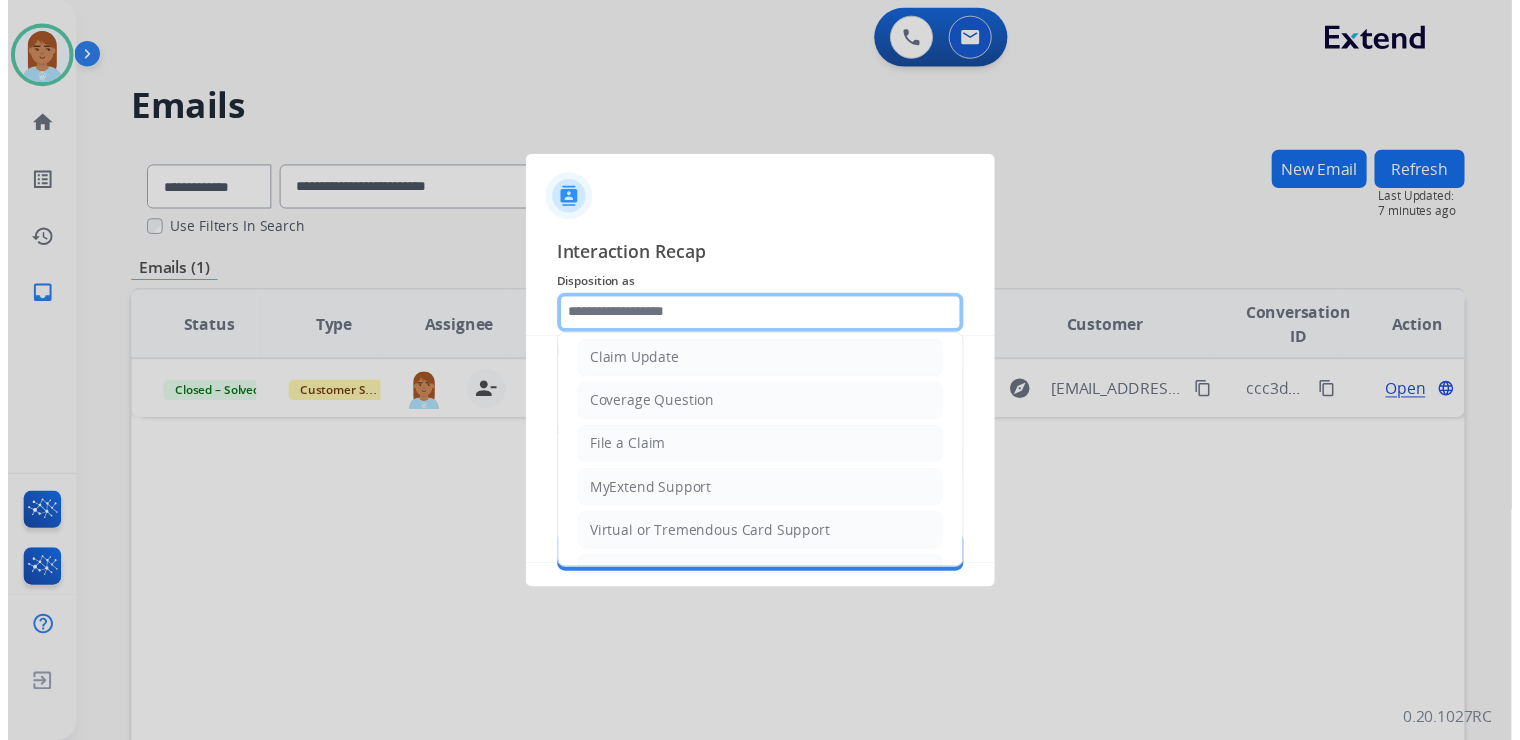 scroll, scrollTop: 0, scrollLeft: 0, axis: both 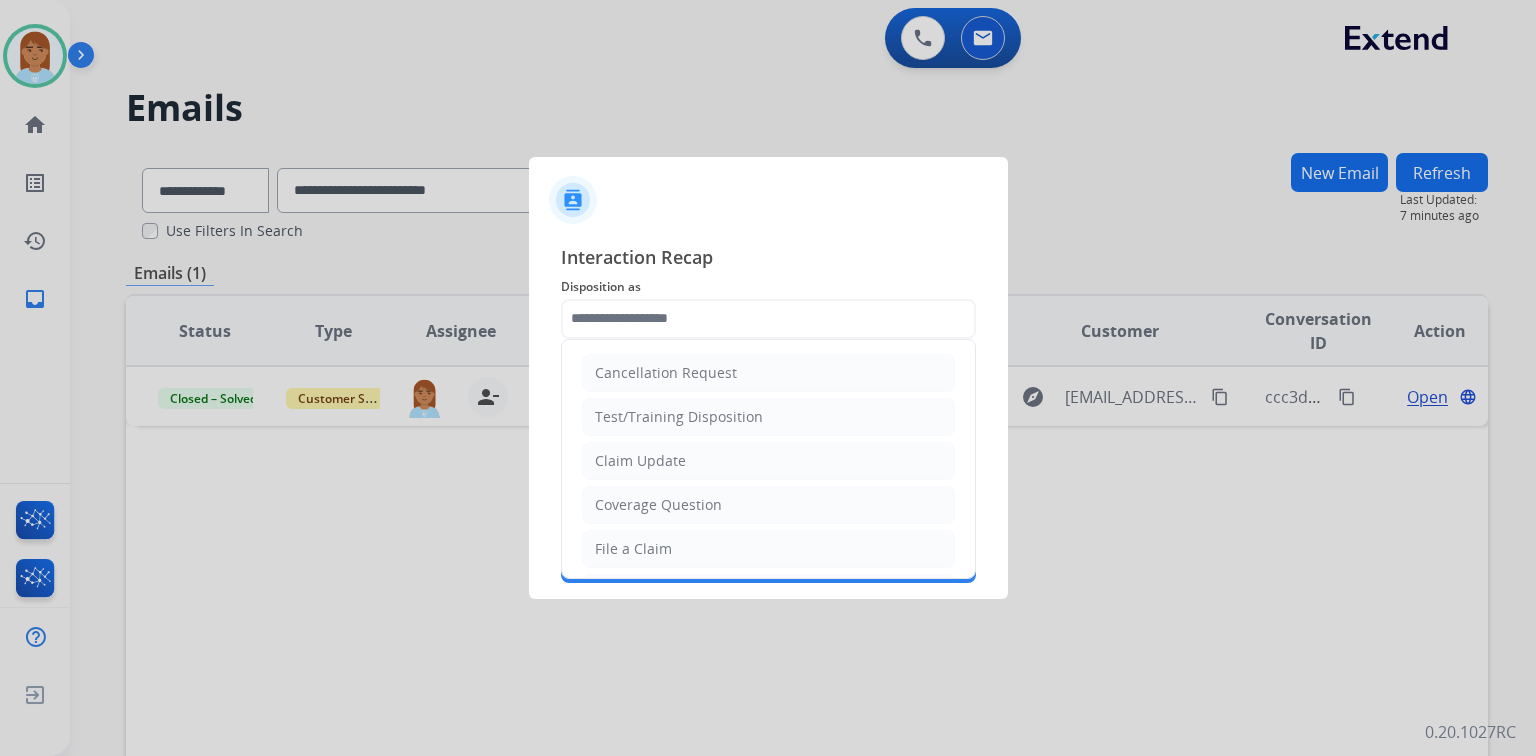 click on "Claim Update" 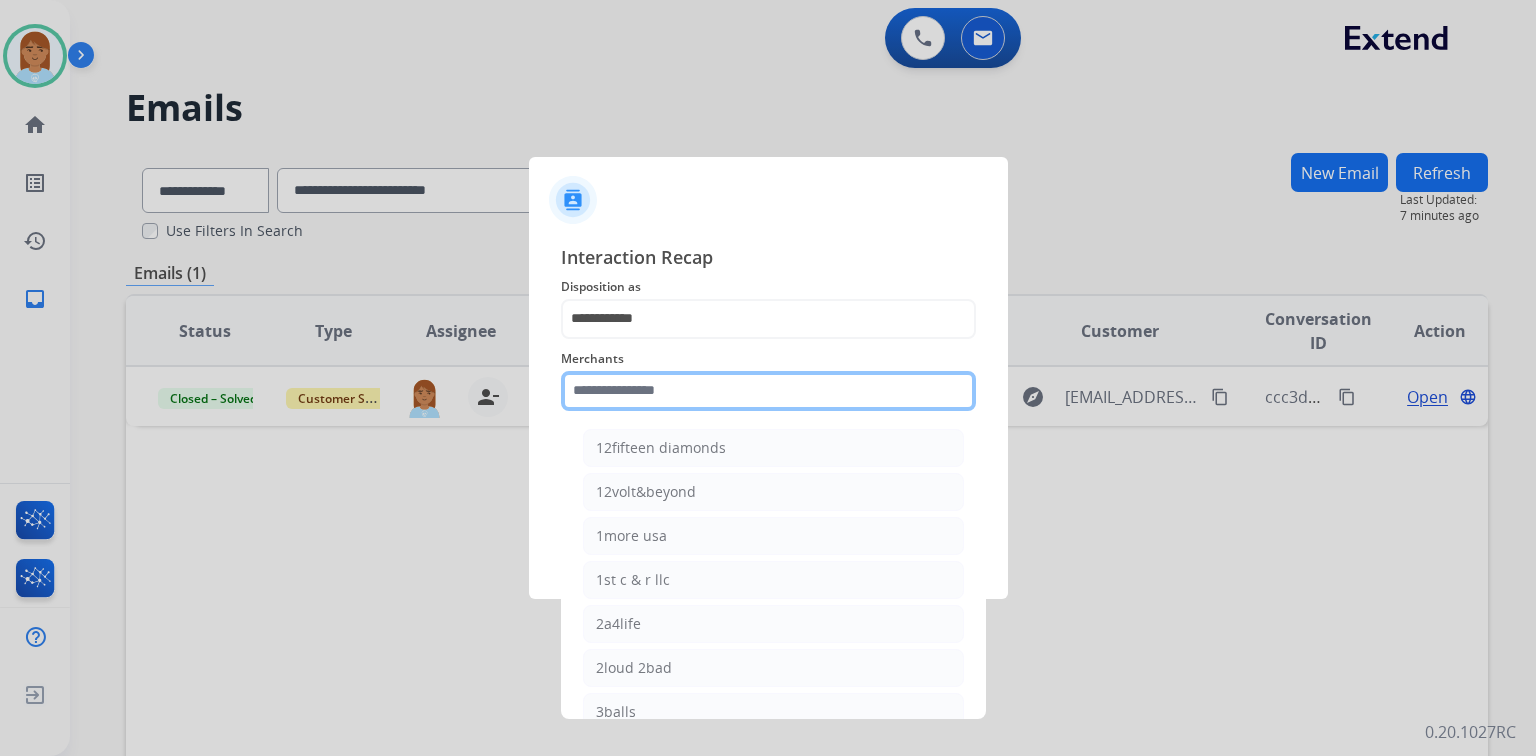 click 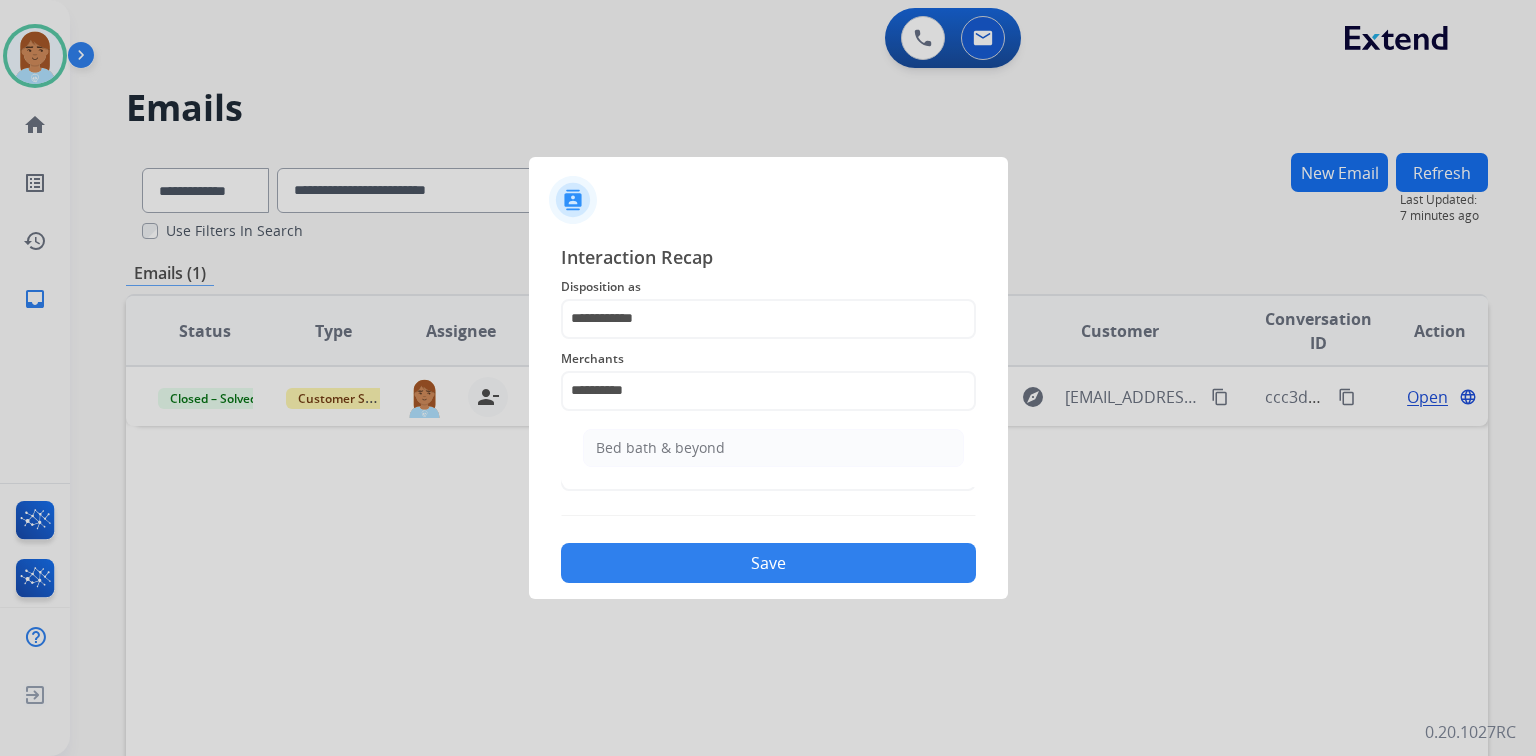click on "Bed bath & beyond" 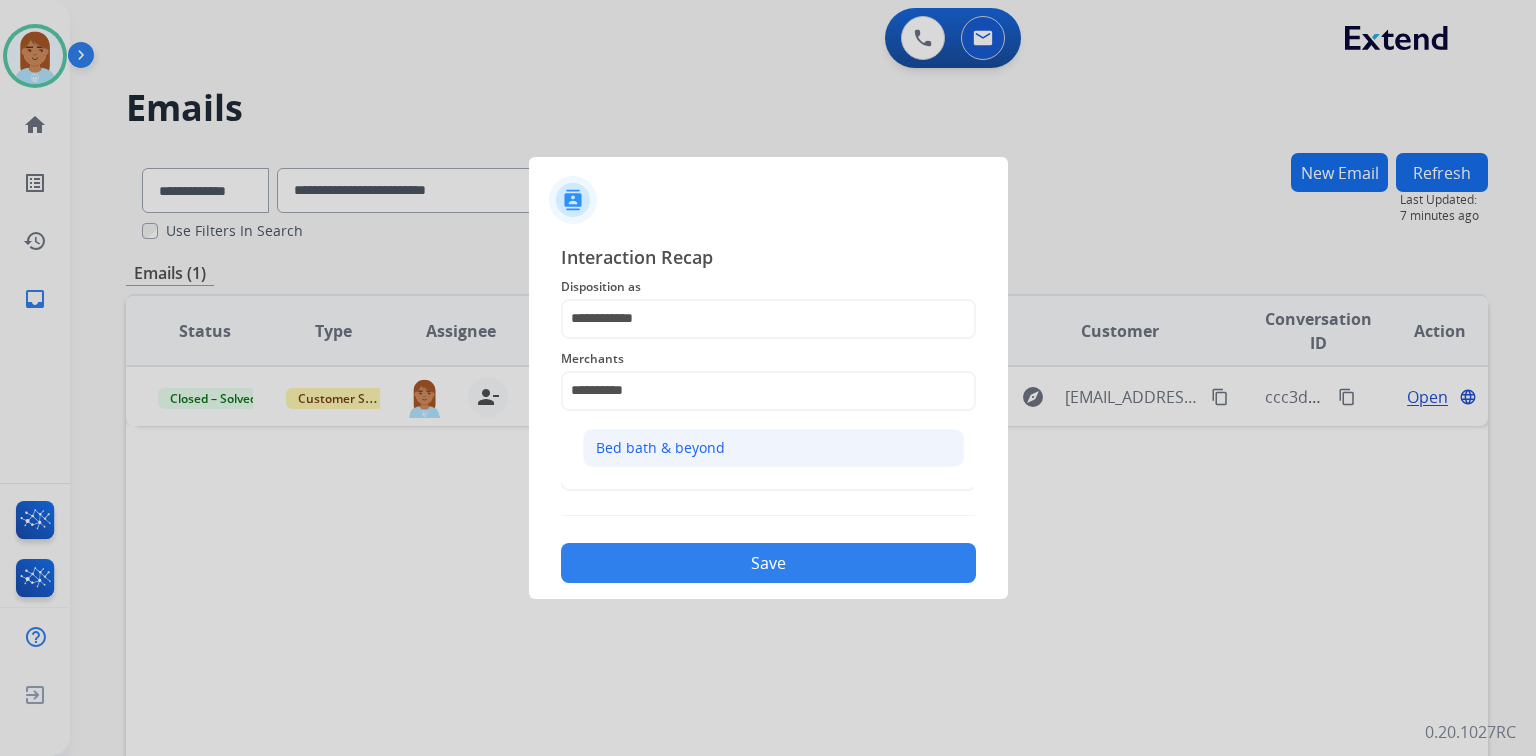 click on "Bed bath & beyond" 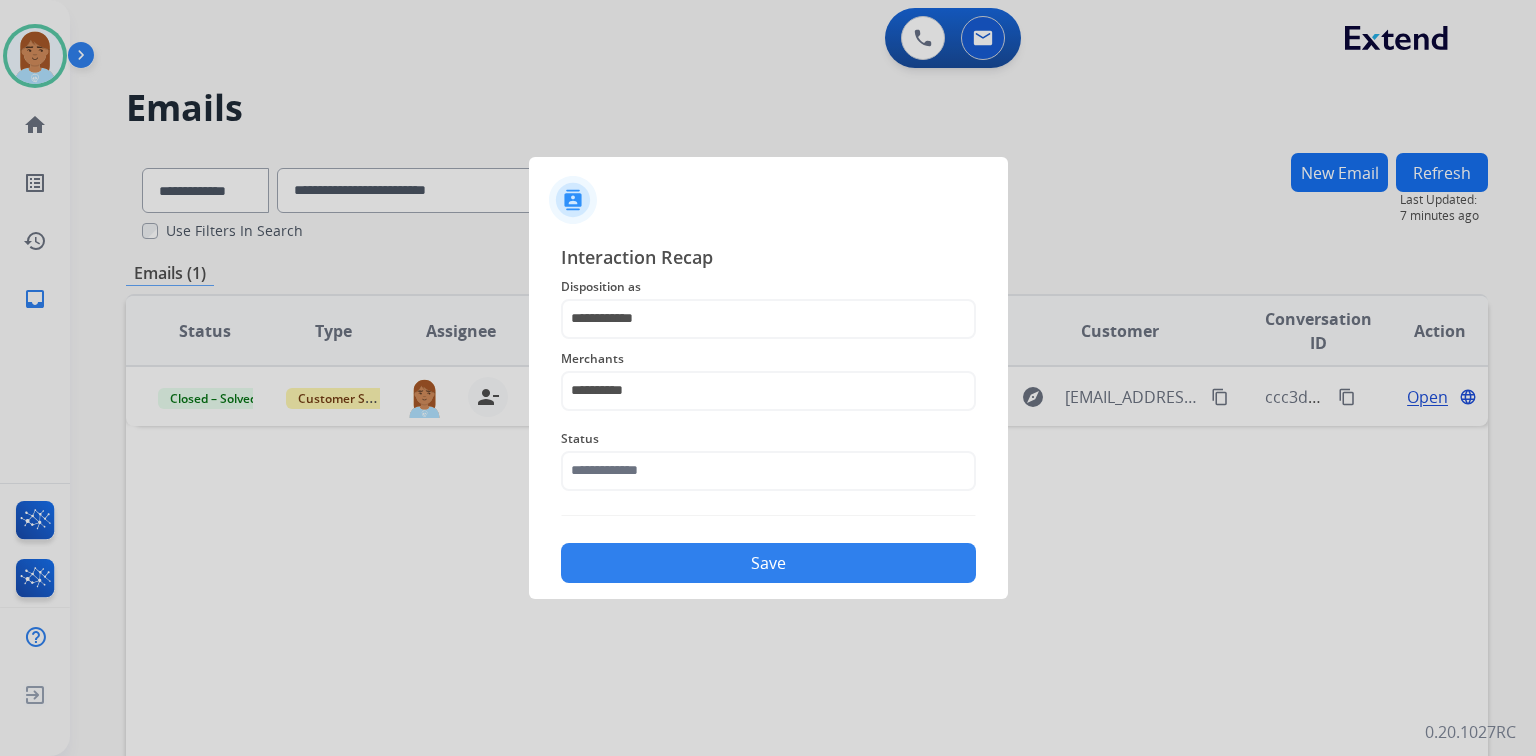 type on "**********" 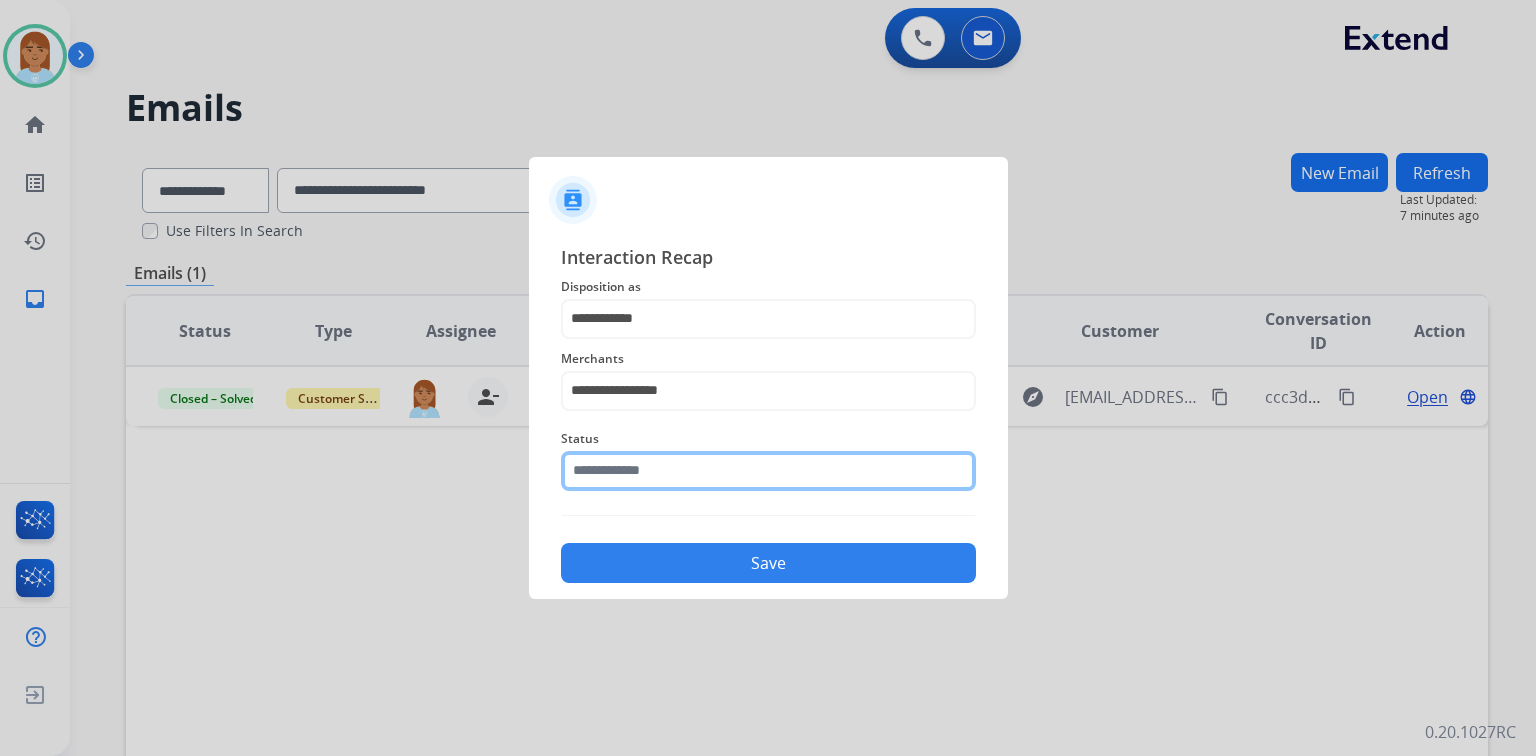 click on "Status" 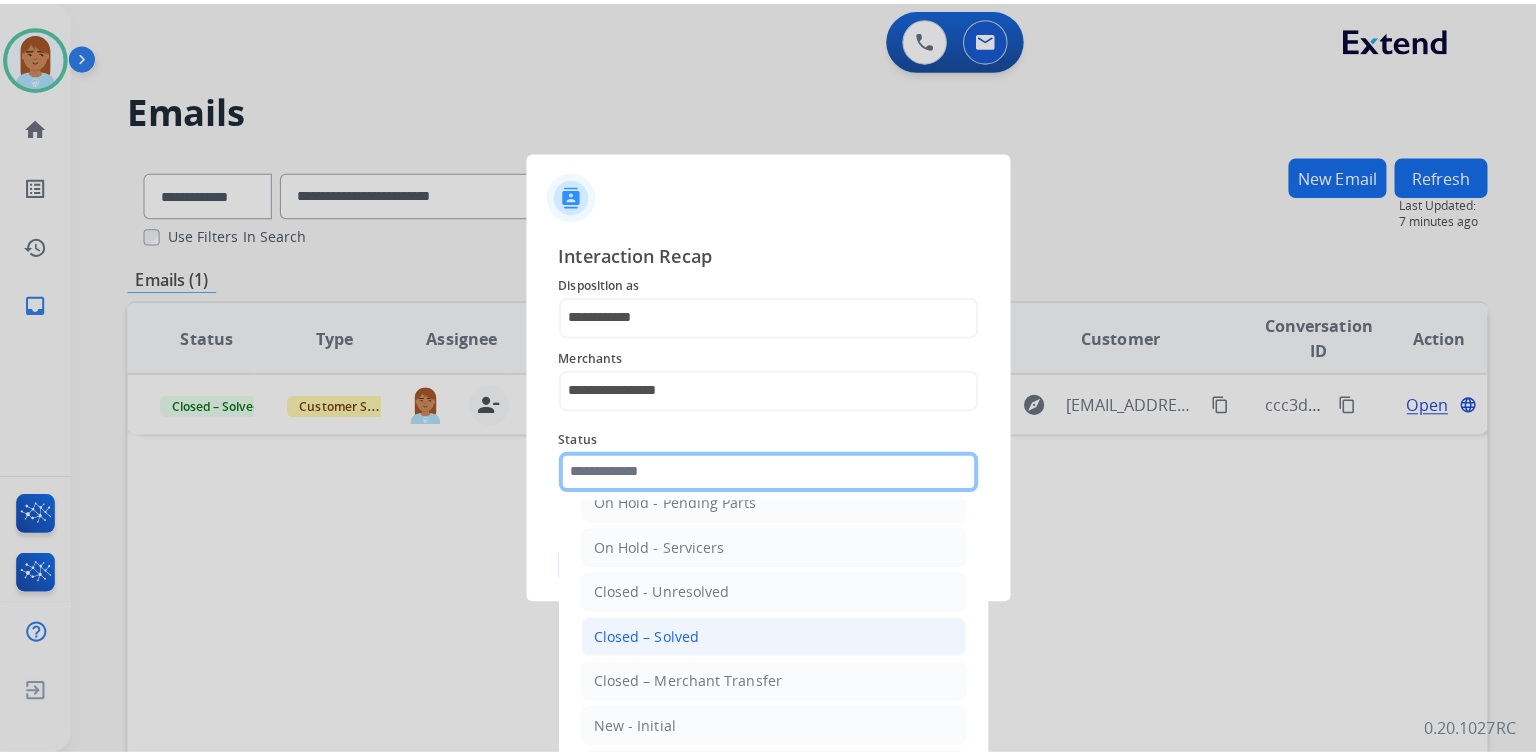scroll, scrollTop: 116, scrollLeft: 0, axis: vertical 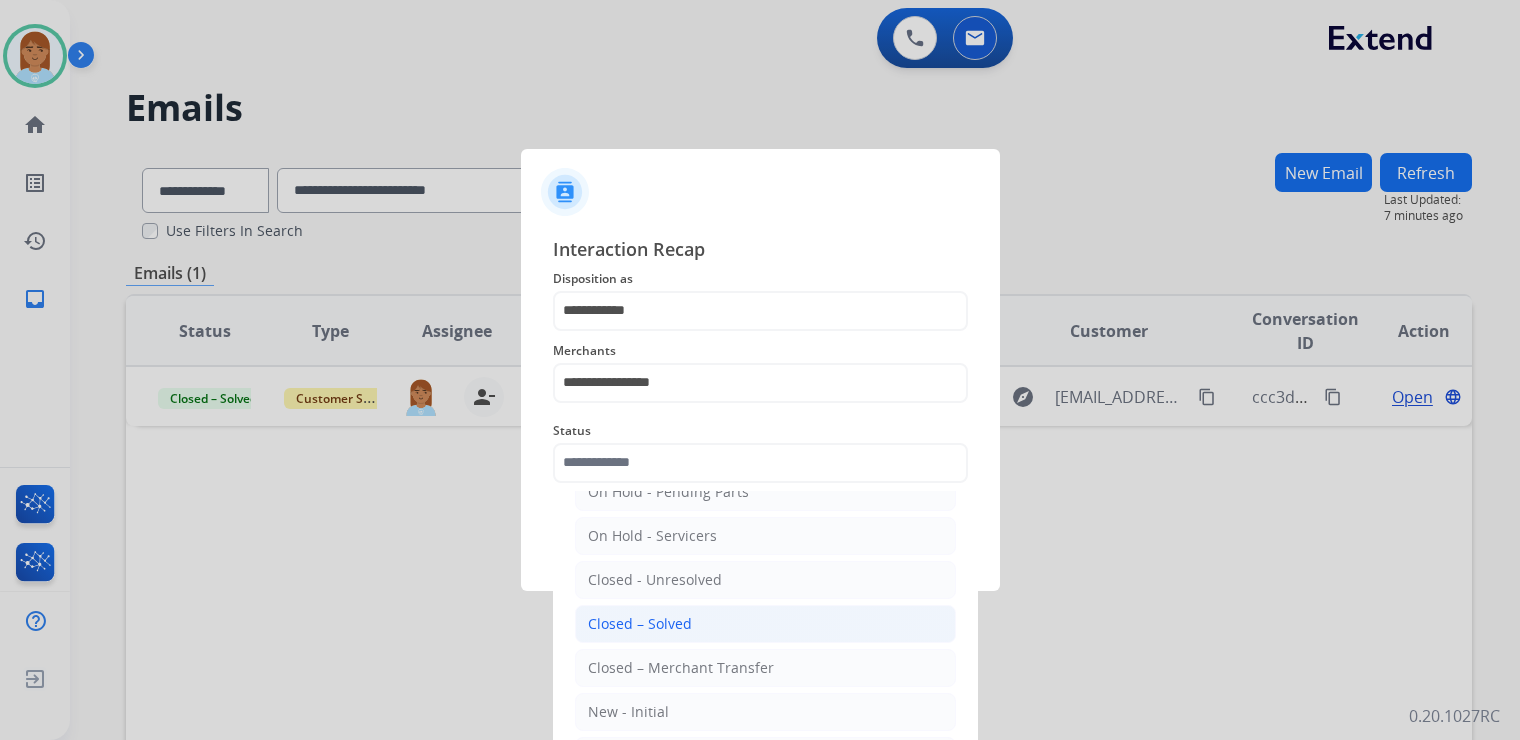 click on "Closed – Solved" 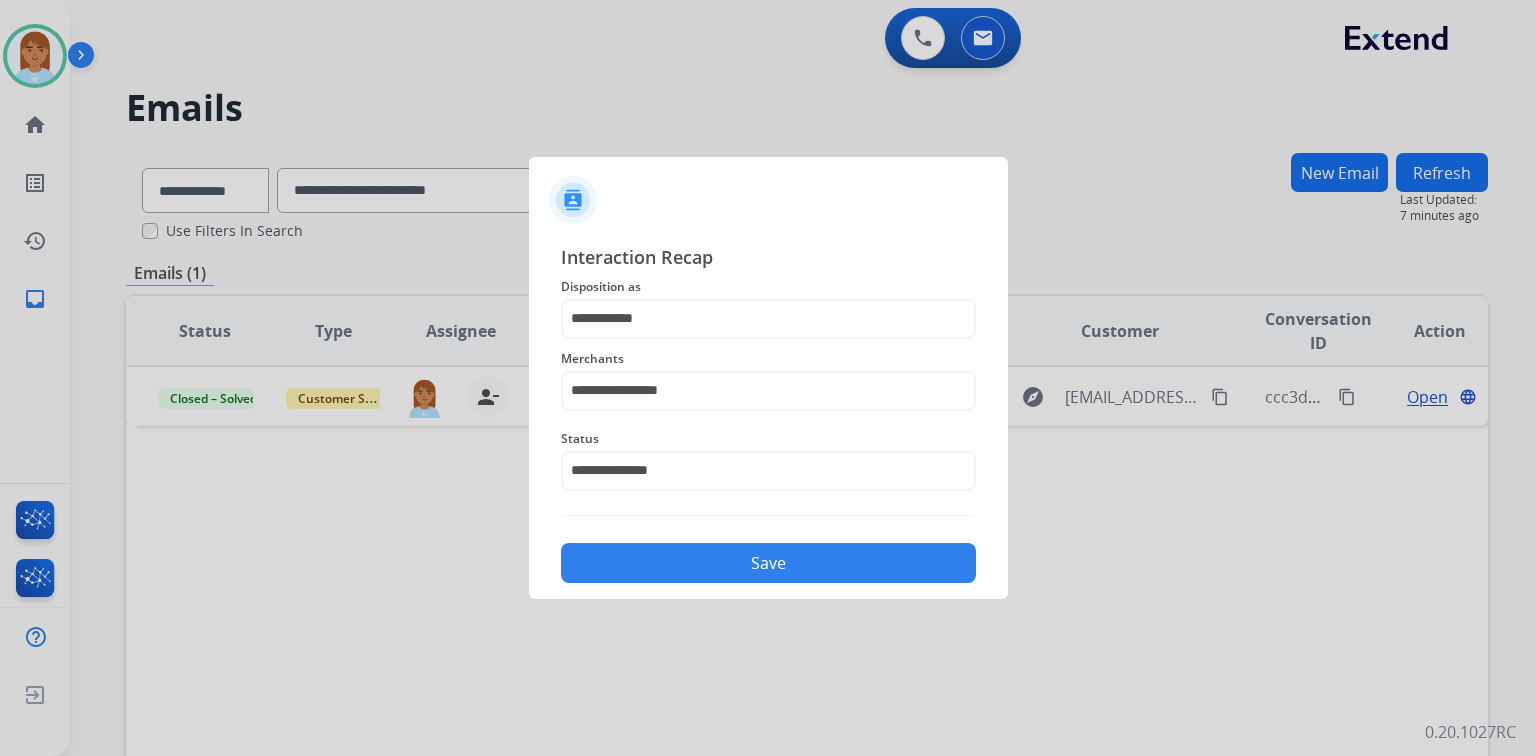 click on "Save" 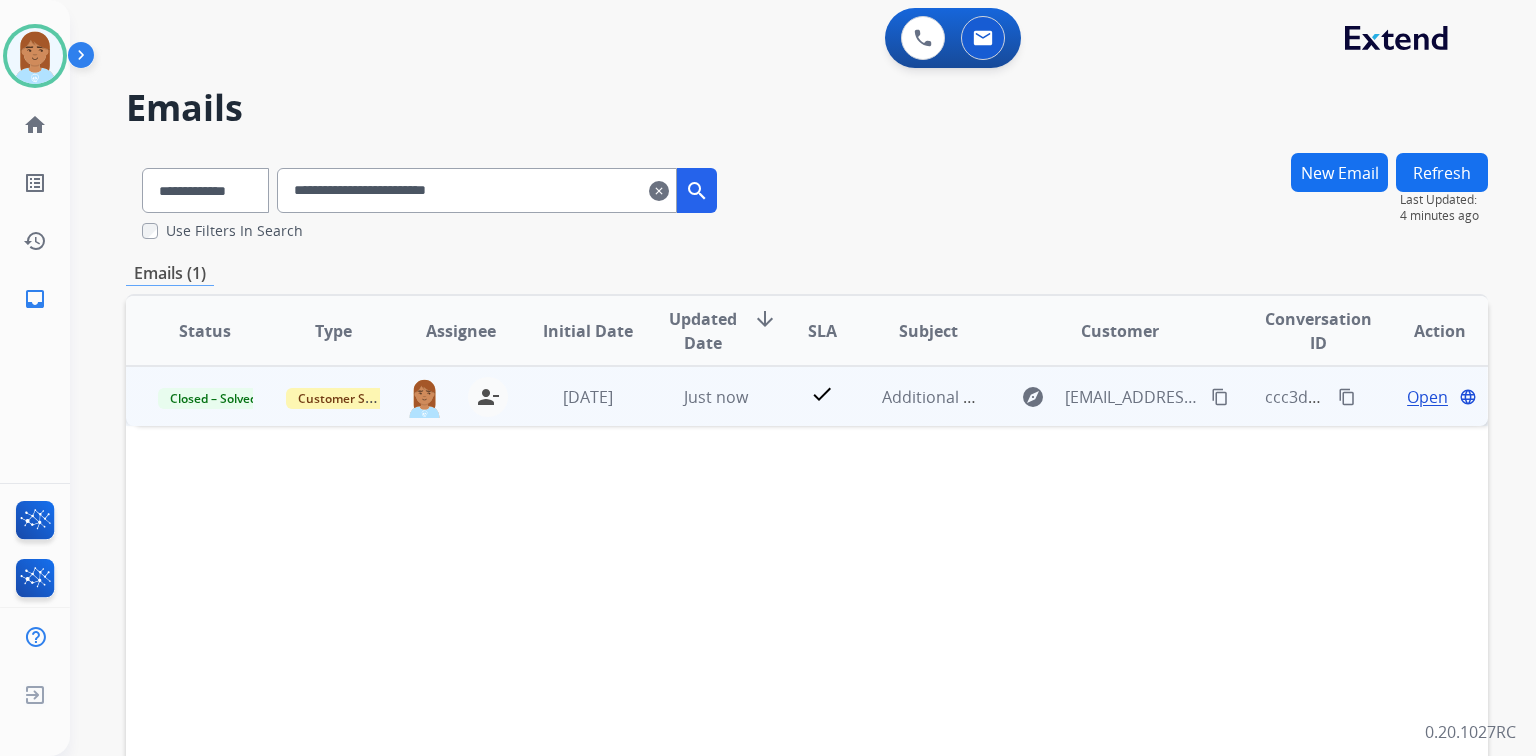 click on "Open" at bounding box center [1427, 397] 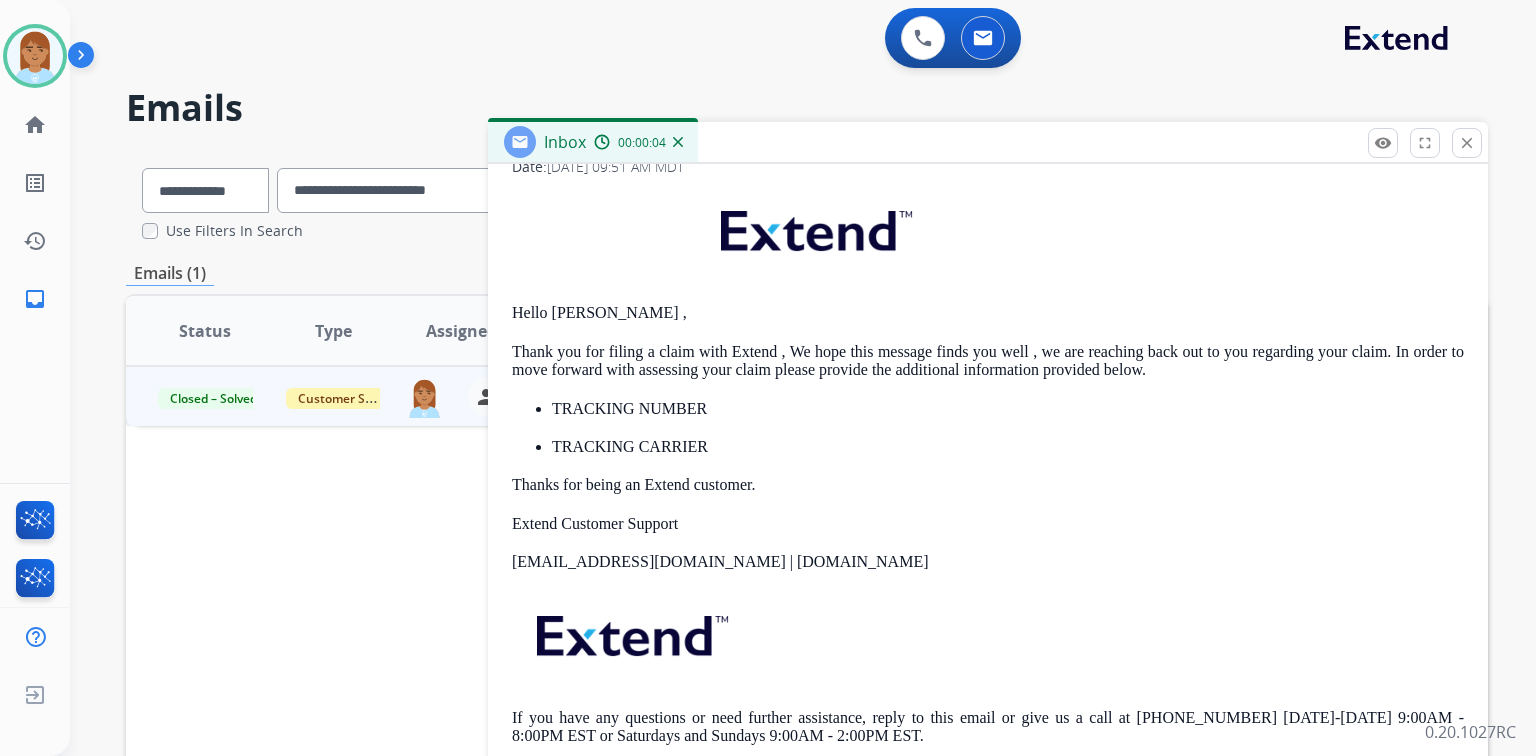 scroll, scrollTop: 0, scrollLeft: 0, axis: both 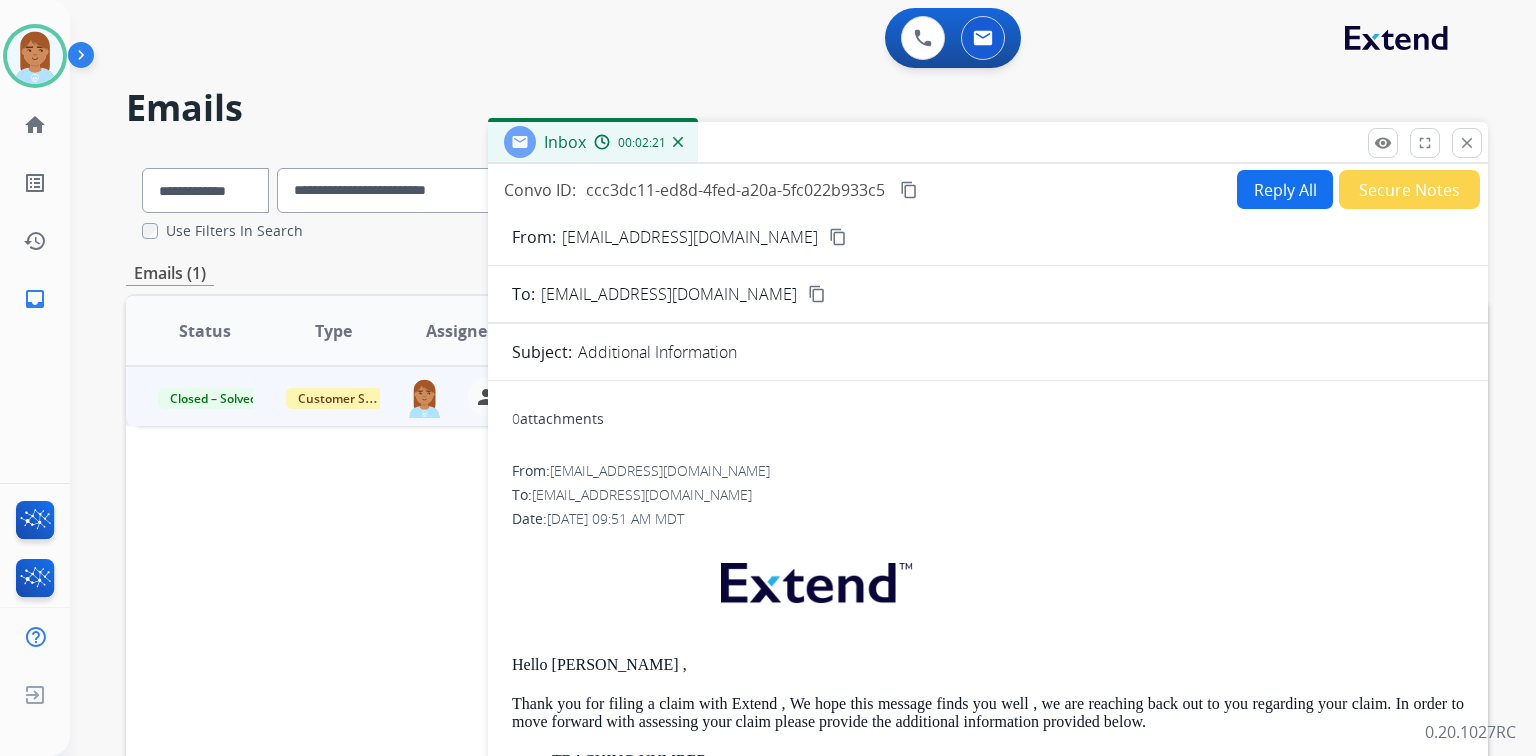 click on "content_copy" at bounding box center (909, 190) 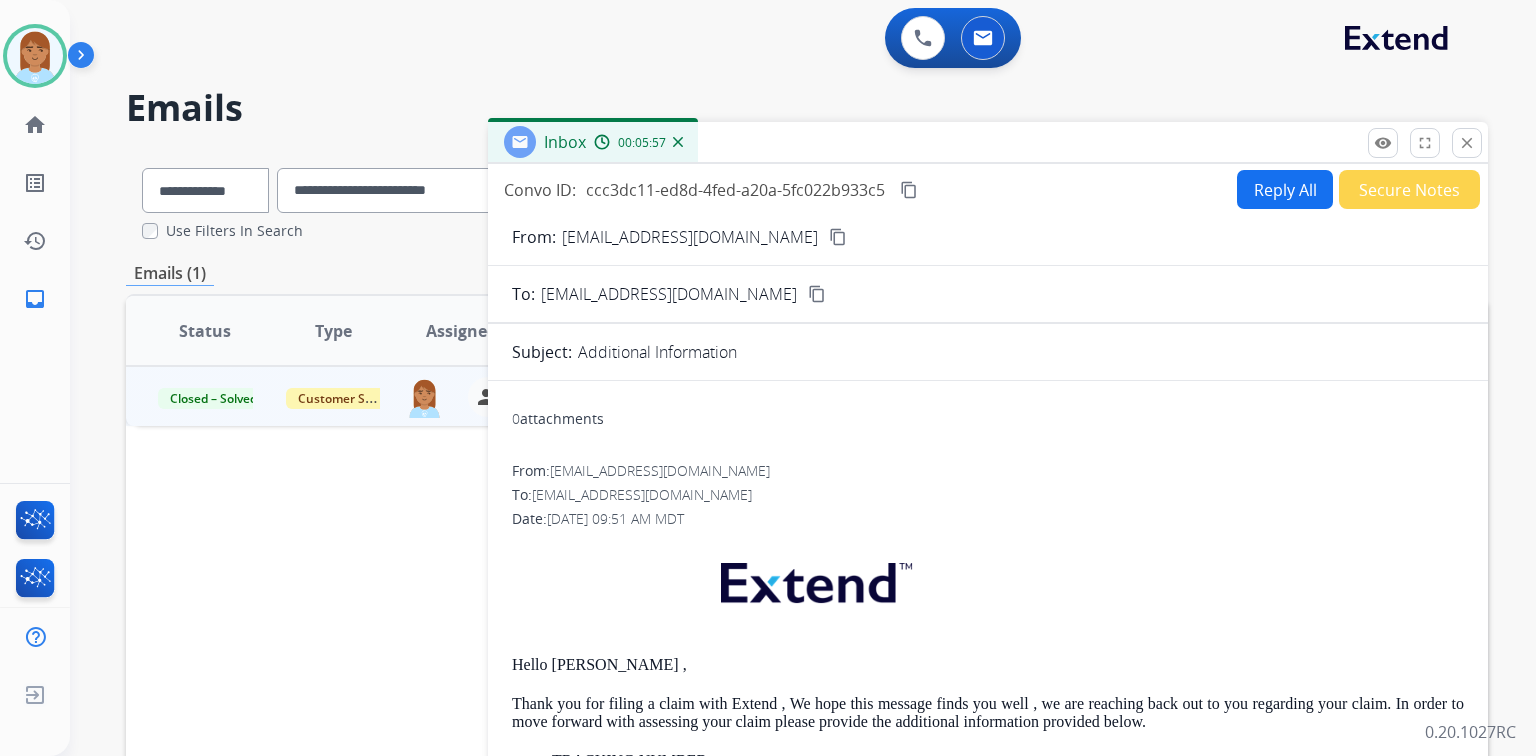 click on "Convo ID:  ccc3dc11-ed8d-4fed-a20a-5fc022b933c5  content_copy Reply All Secure Notes From: support@extend.com content_copy To:  gratedashauna535@gmail.com  content_copy Subject:  Additional Information   0  attachments  From:  support@extend.com   To:  gratedashauna535@gmail.com  Date:  07/18/2025 - 09:51 AM MDT Hello Dashauna , Thank you for filing a claim with Extend ,  We hope this message finds you well , we are reaching back out to you regarding your claim. In order to move forward with assessing your claim please provide the additional information provided below. TRACKING NUMBER TRACKING CARRIER Thanks for being an Extend customer. Extend Customer Support support@extend.com | www.extend.com If you have any questions or need further assistance, reply to this email or give us a call at (877) 248-7707 Monday-Friday 9:00AM - 8:00PM EST or Saturdays and Sundays 9:00AM - 2:00PM EST.  From:  support@extend.com   To:  gratedashauna535@gmail.com  Date:  07/06/2025 - 11:32 AM MDT Hello Dashauna ," at bounding box center (988, 505) 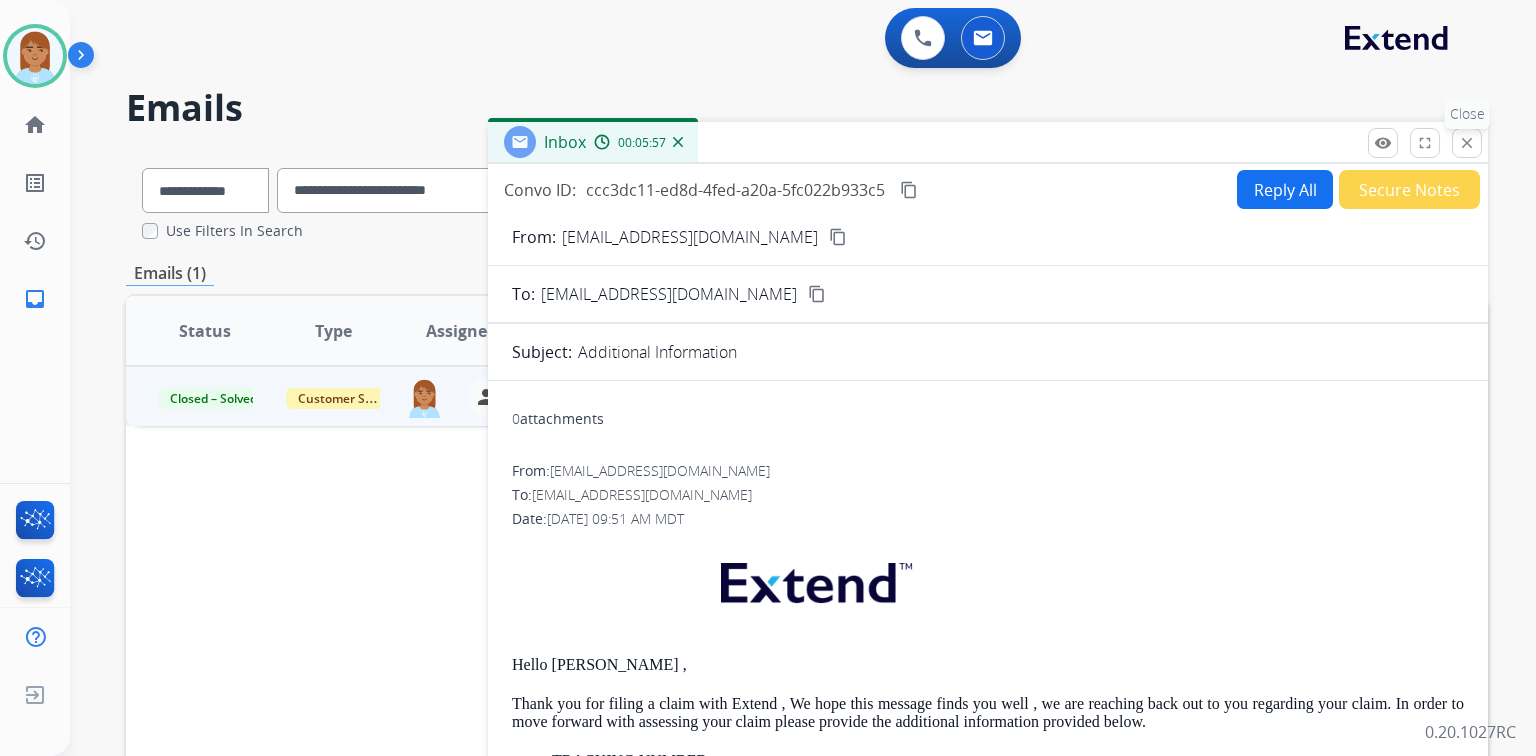click on "close" at bounding box center (1467, 143) 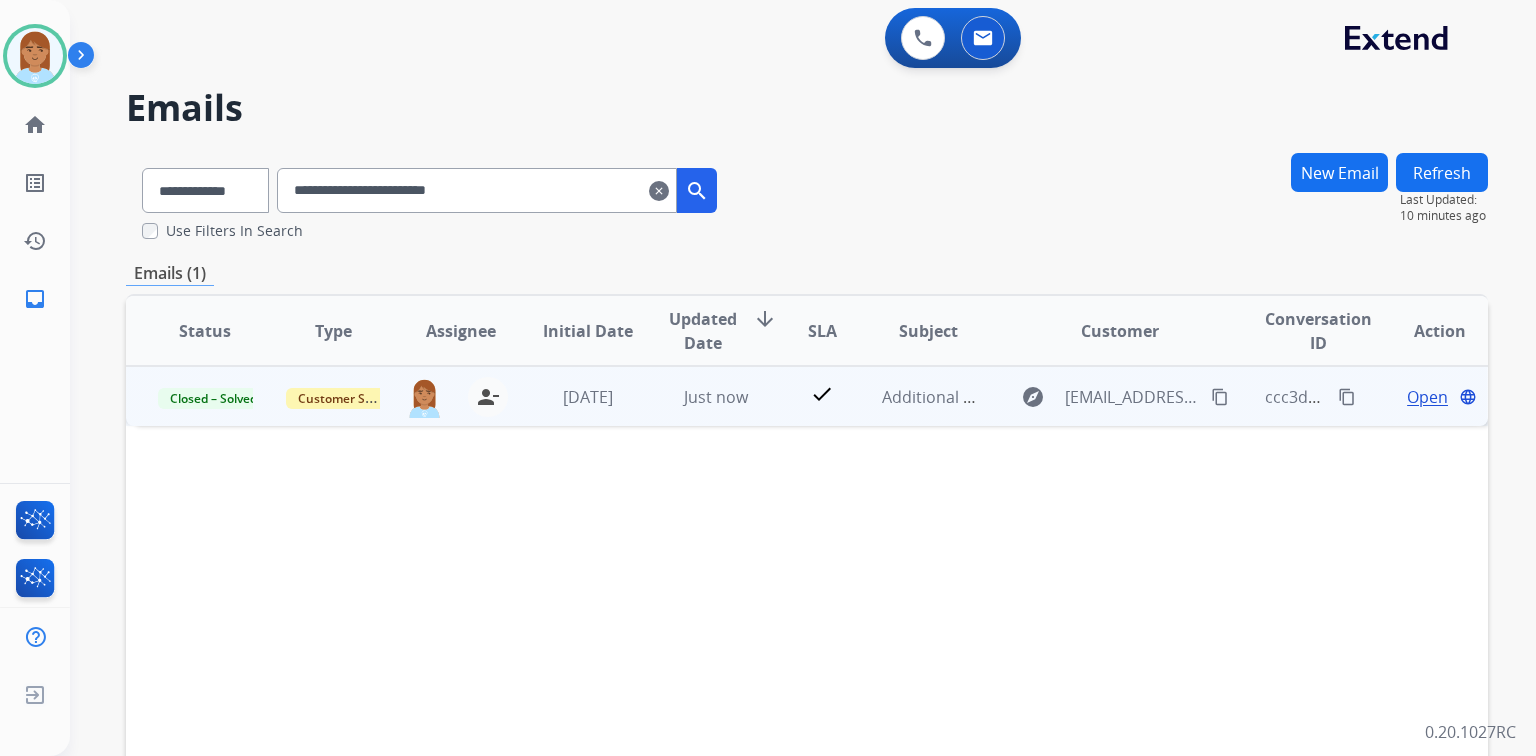 click on "Open" at bounding box center (1427, 397) 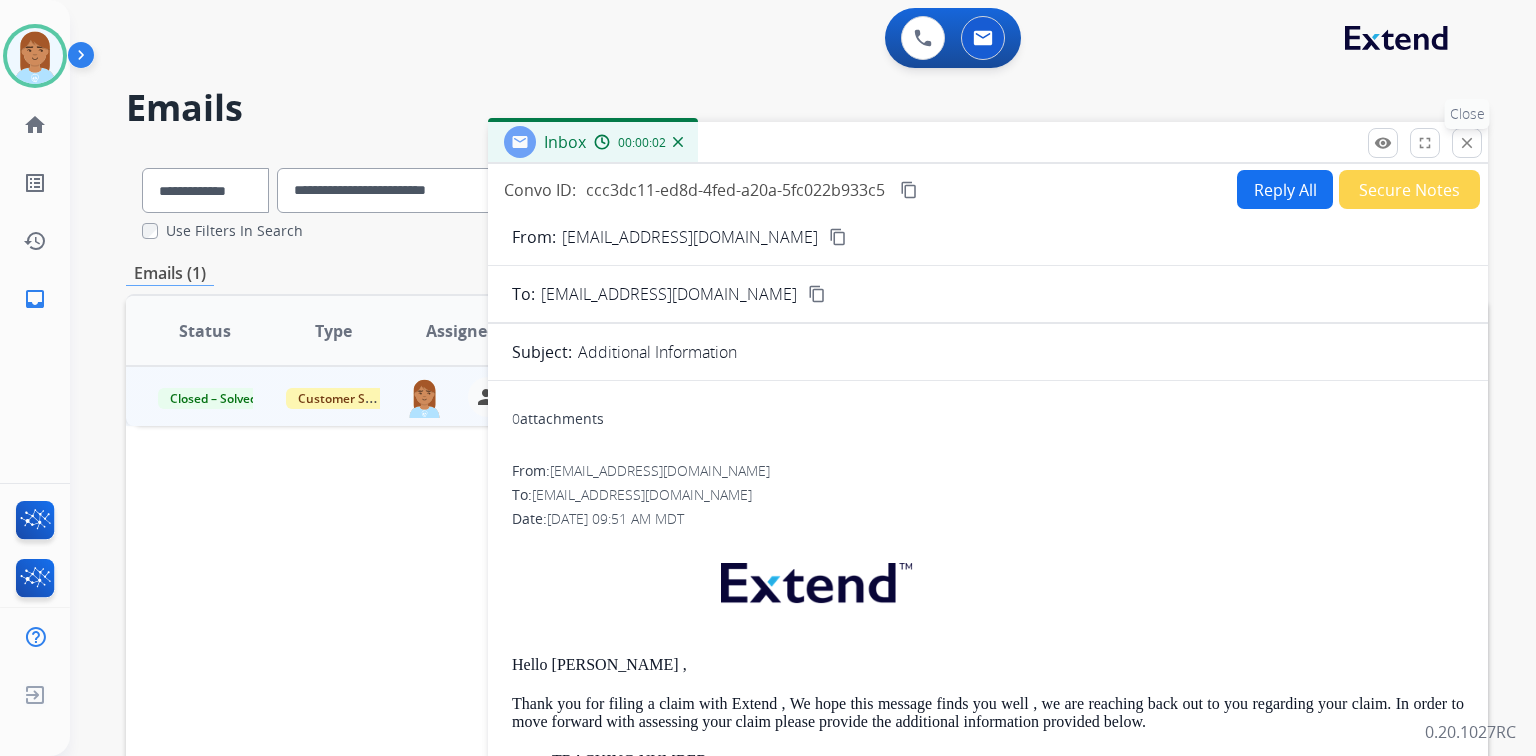 click on "close" at bounding box center [1467, 143] 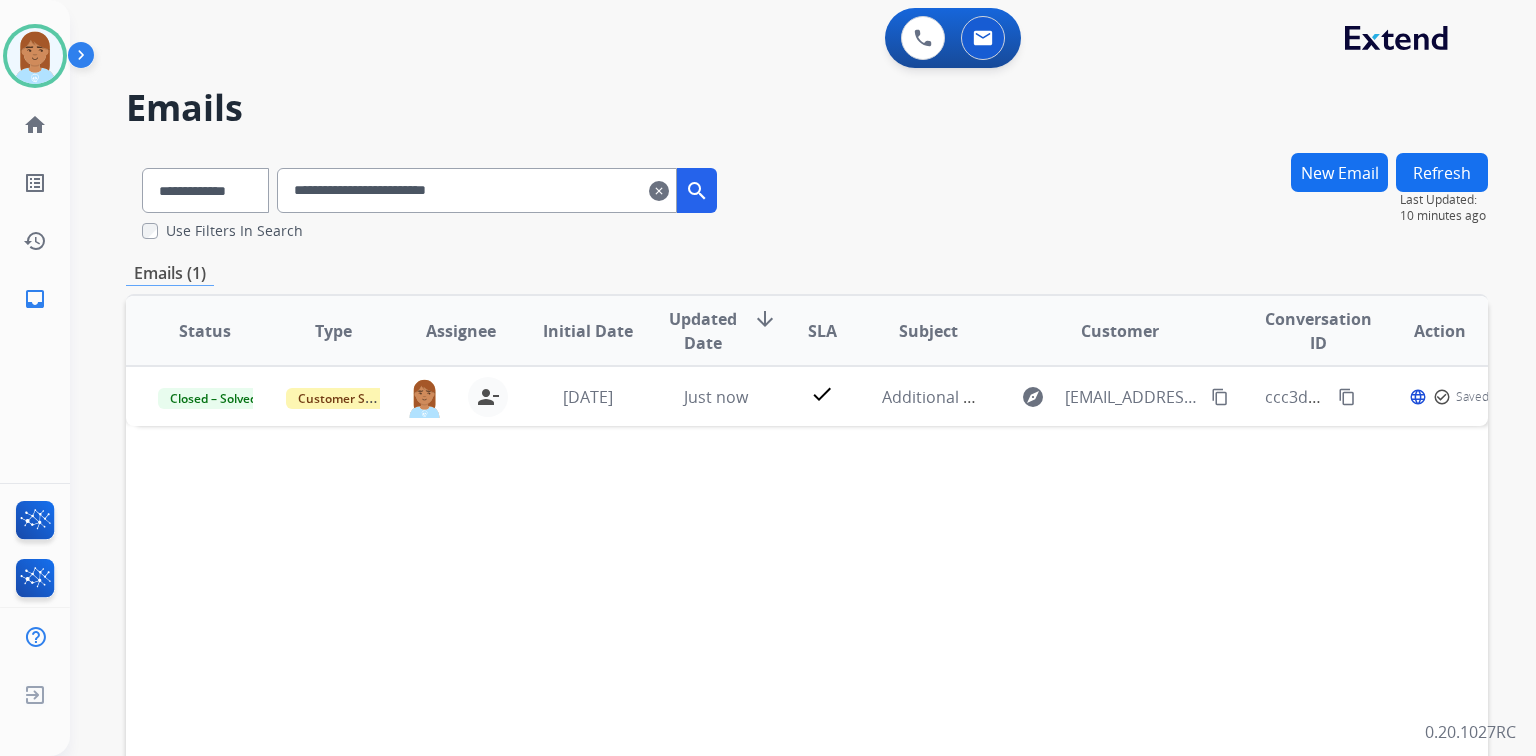 click on "clear" at bounding box center (659, 191) 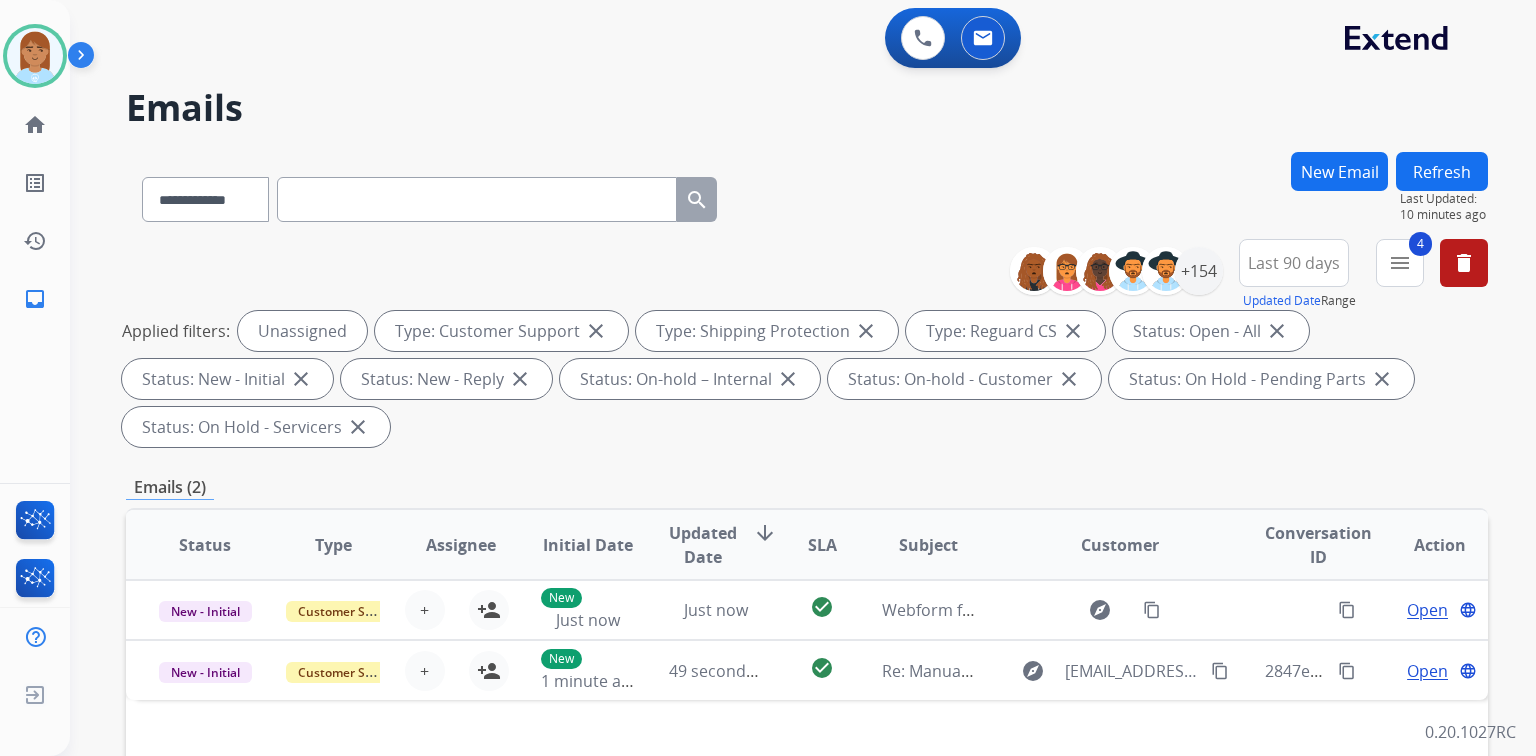 click on "**********" at bounding box center [429, 195] 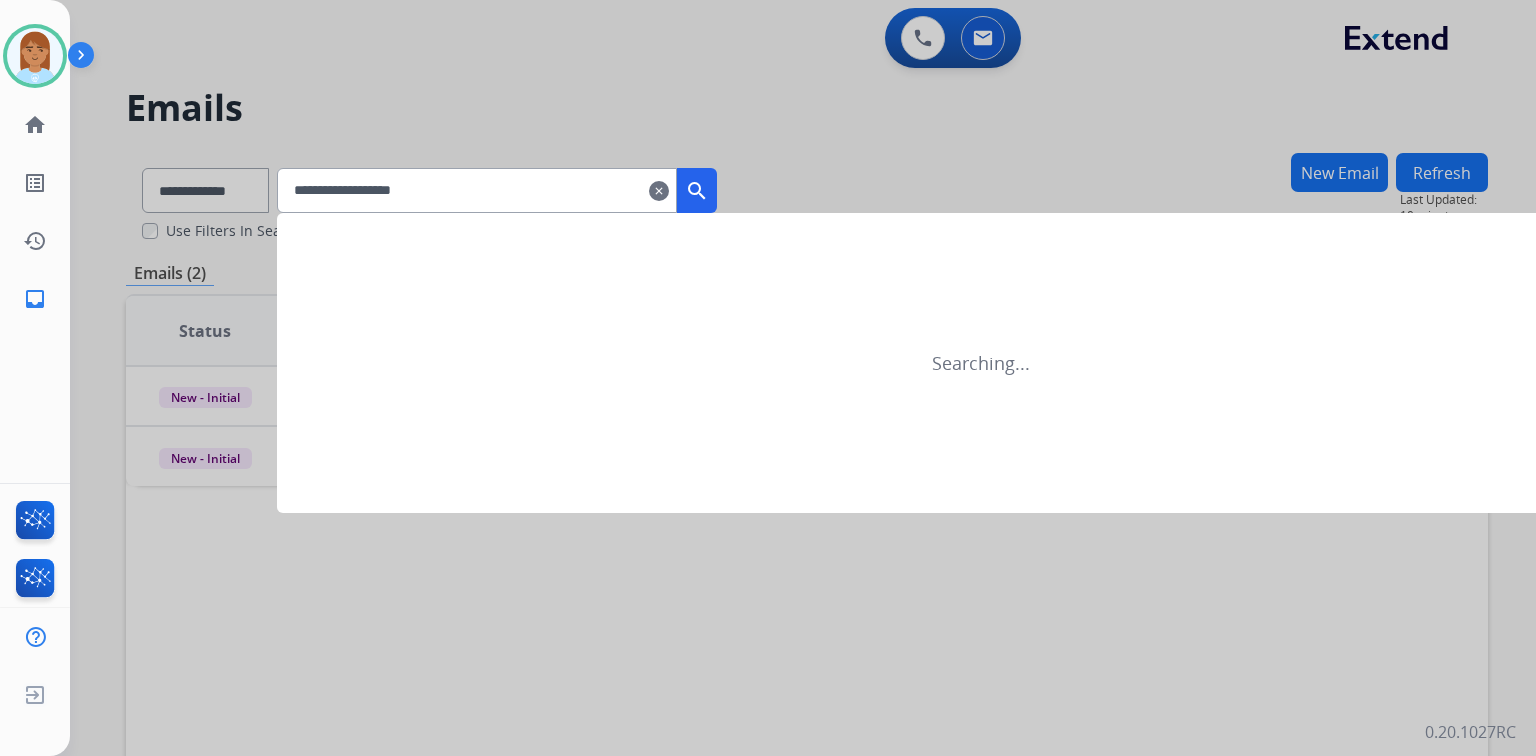 type on "**********" 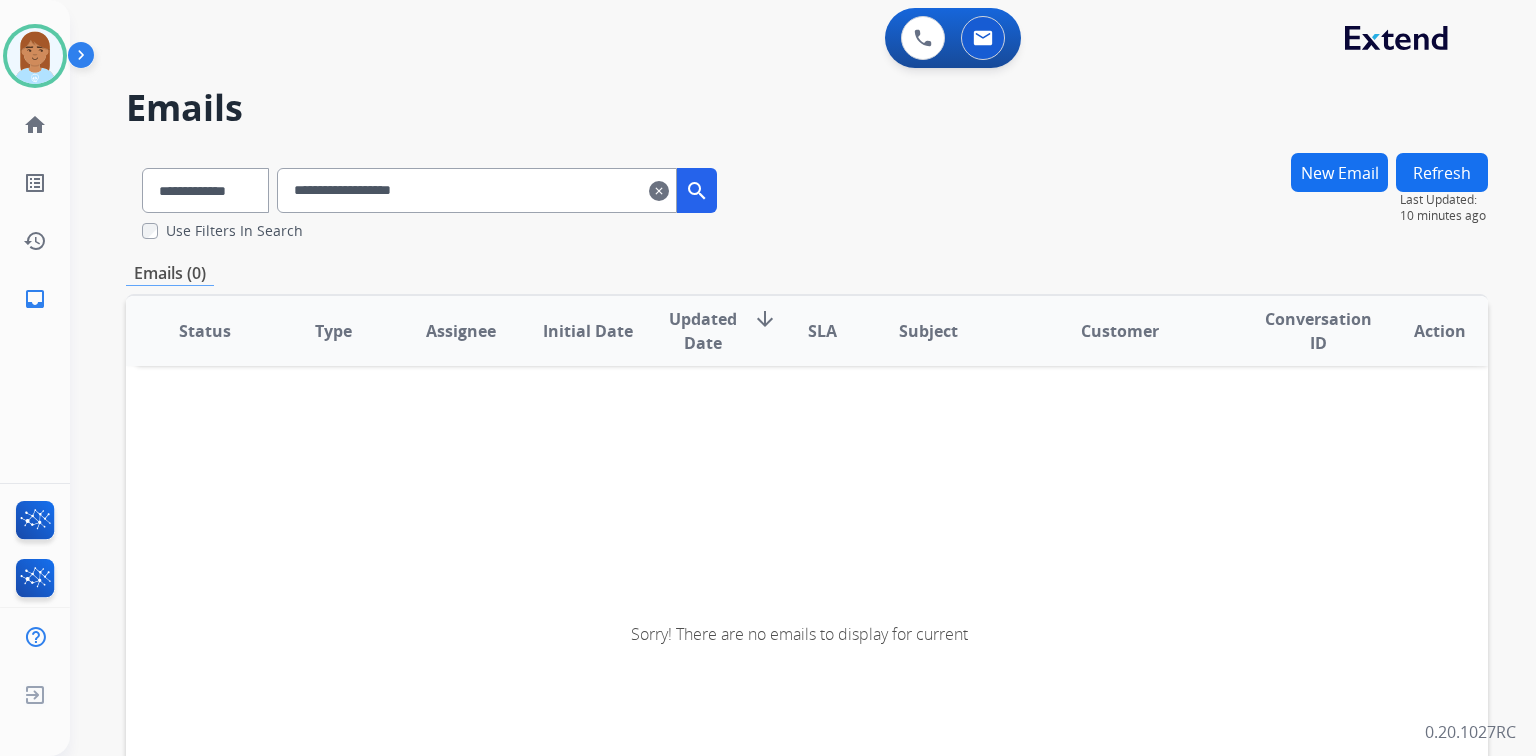 click on "**********" at bounding box center (477, 190) 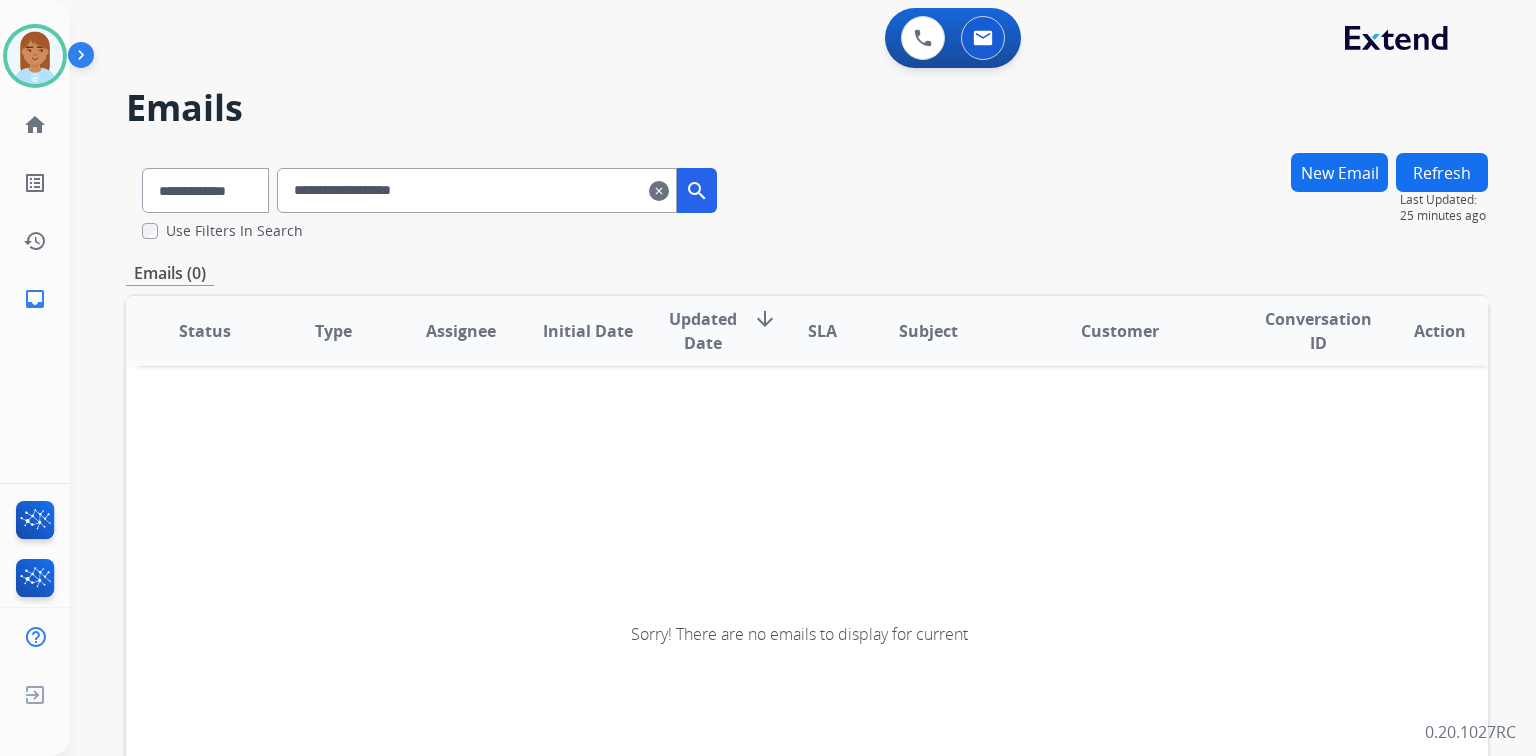 click on "New Email" at bounding box center (1339, 172) 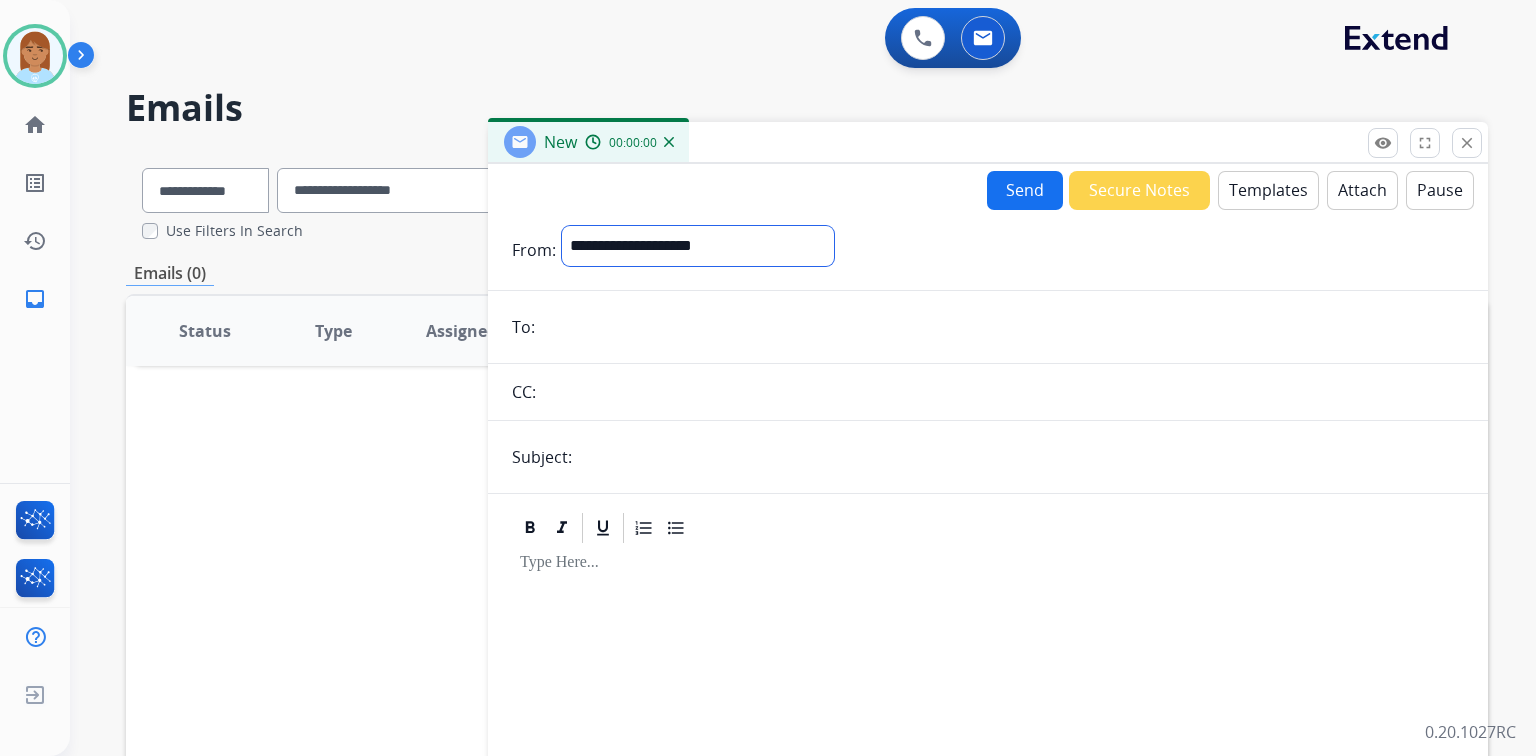 click on "**********" at bounding box center (698, 246) 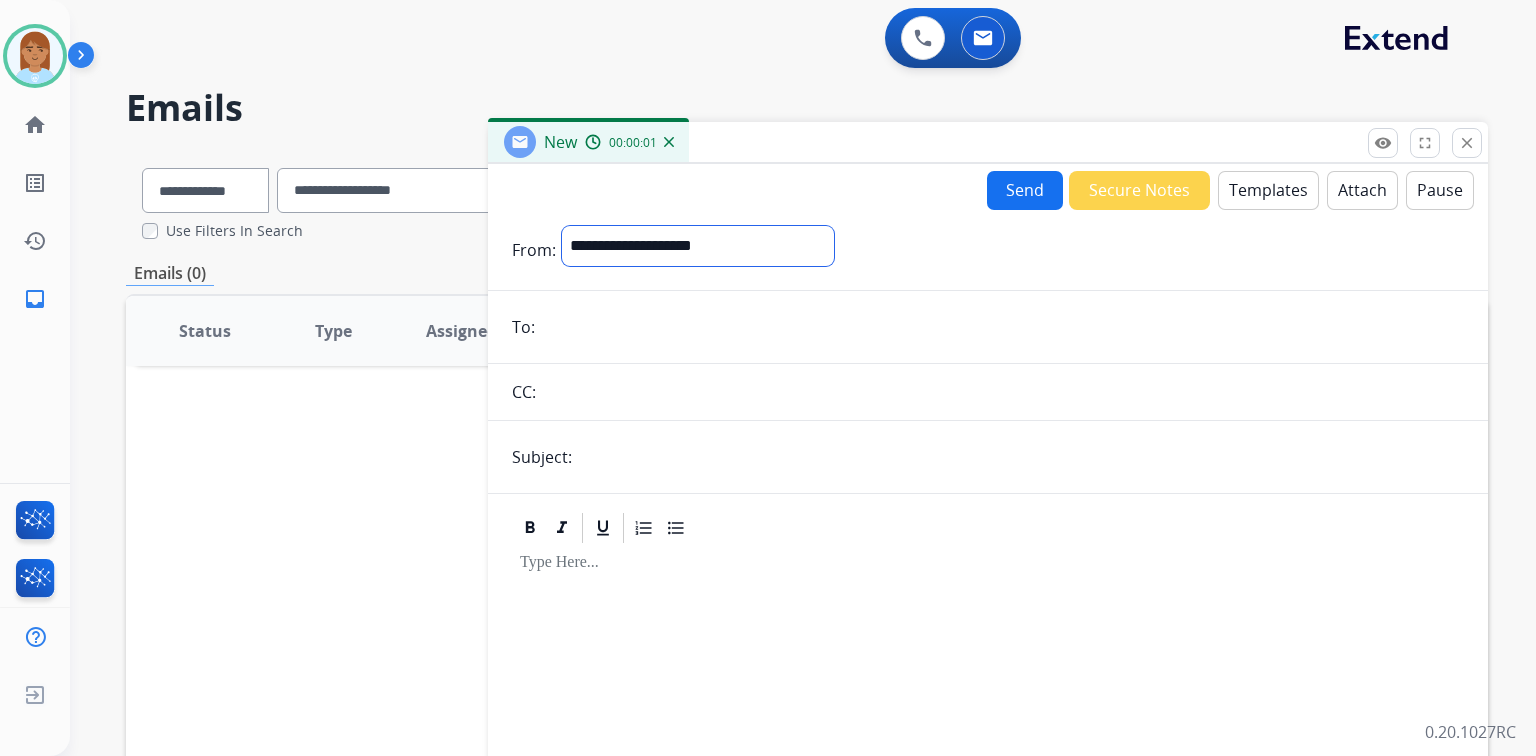 select on "**********" 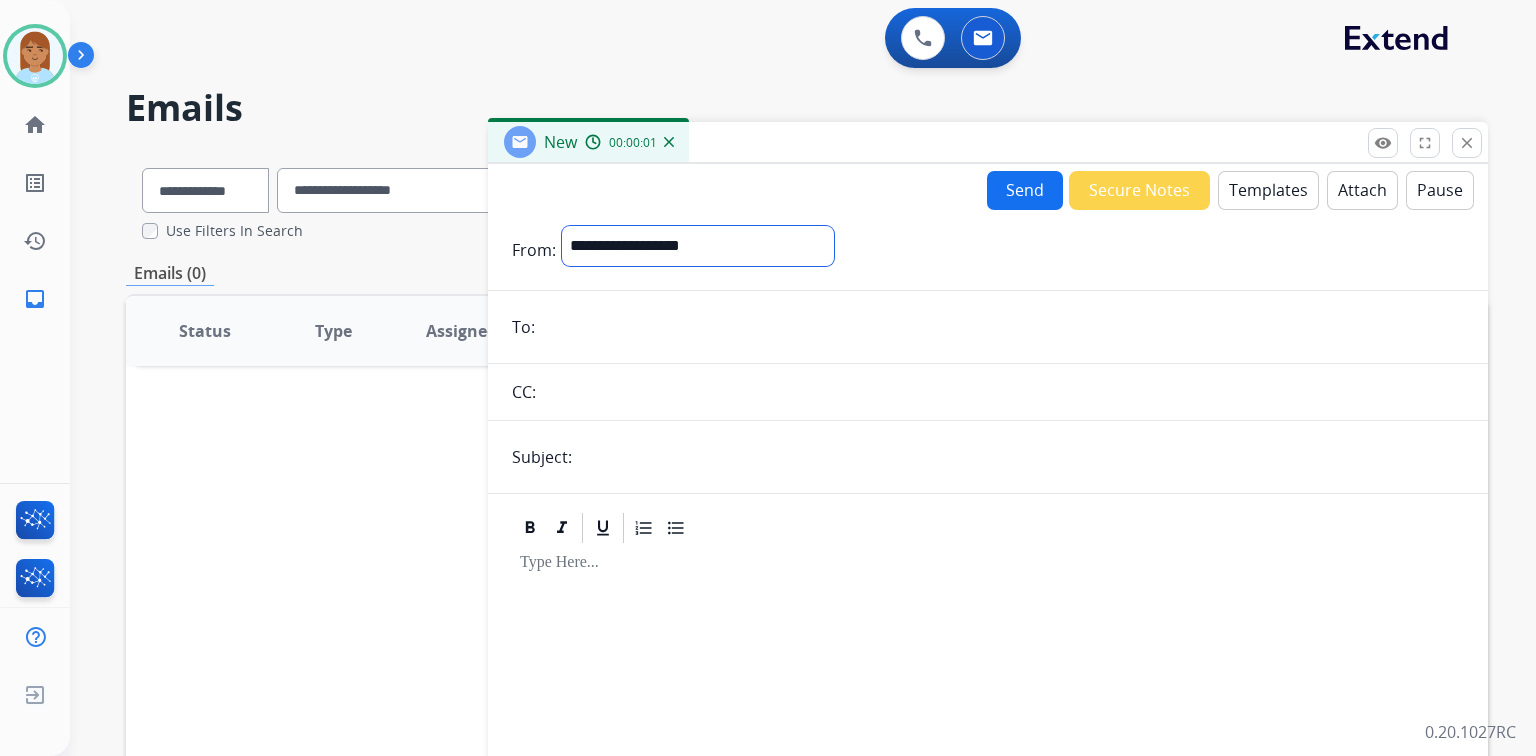 click on "**********" at bounding box center [698, 246] 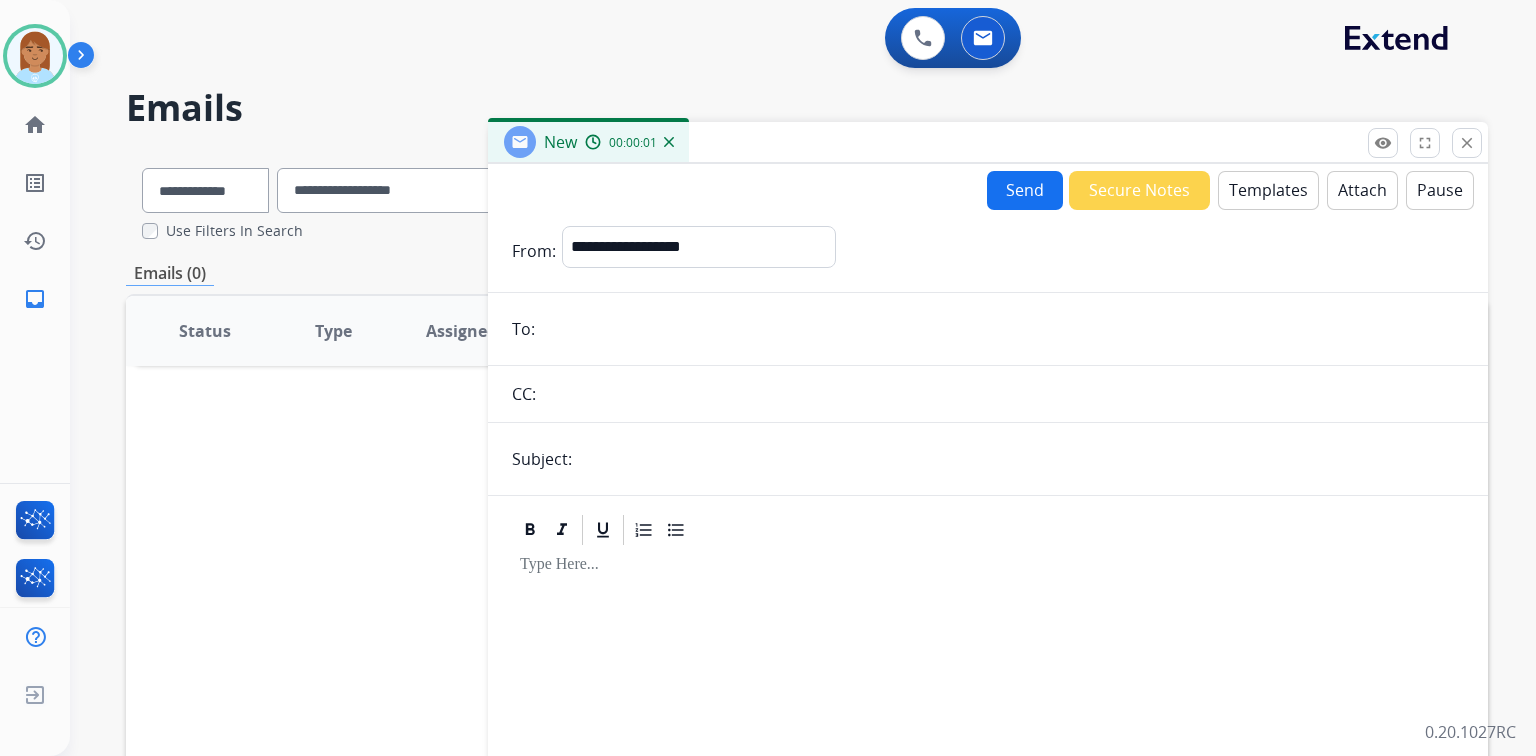 click at bounding box center [1002, 329] 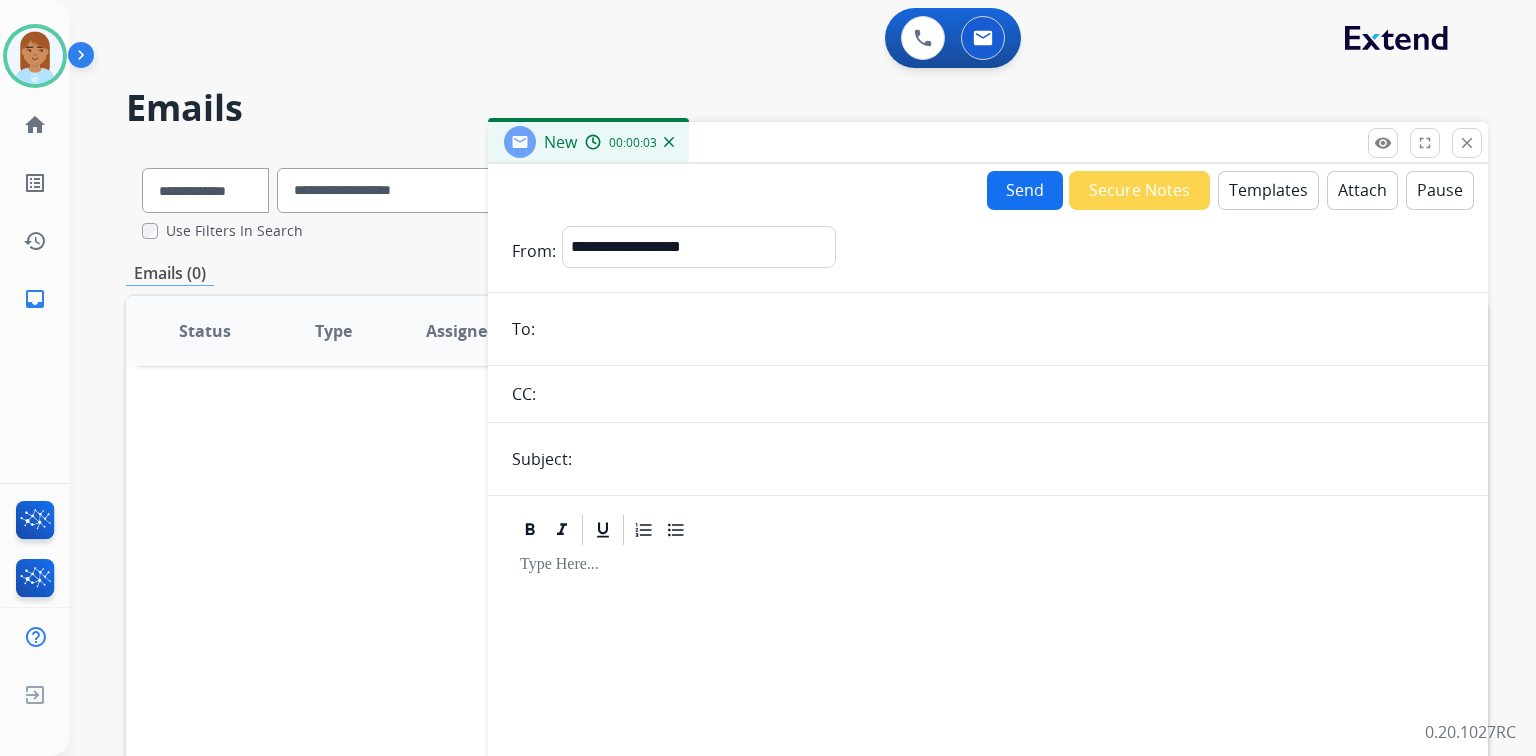 paste on "**********" 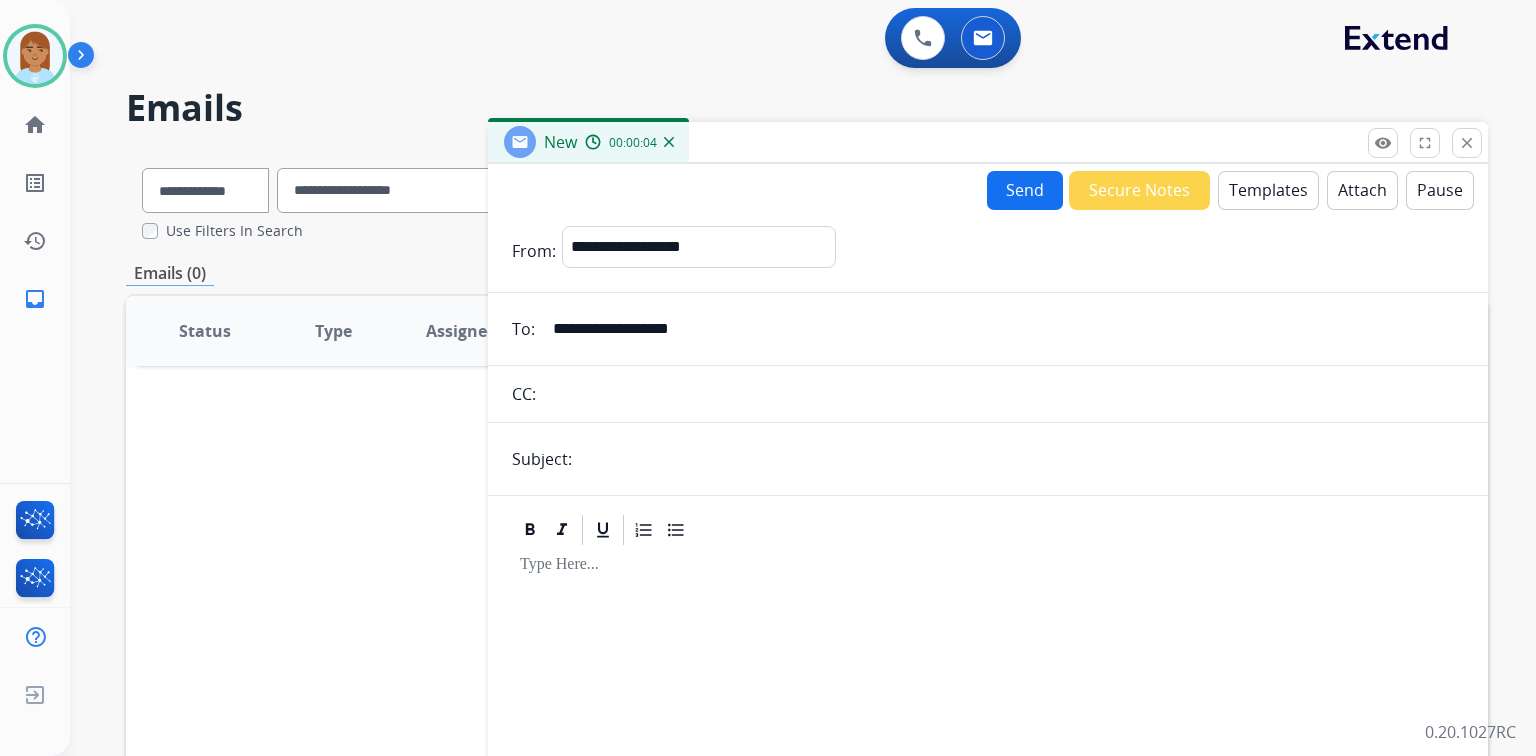 type on "**********" 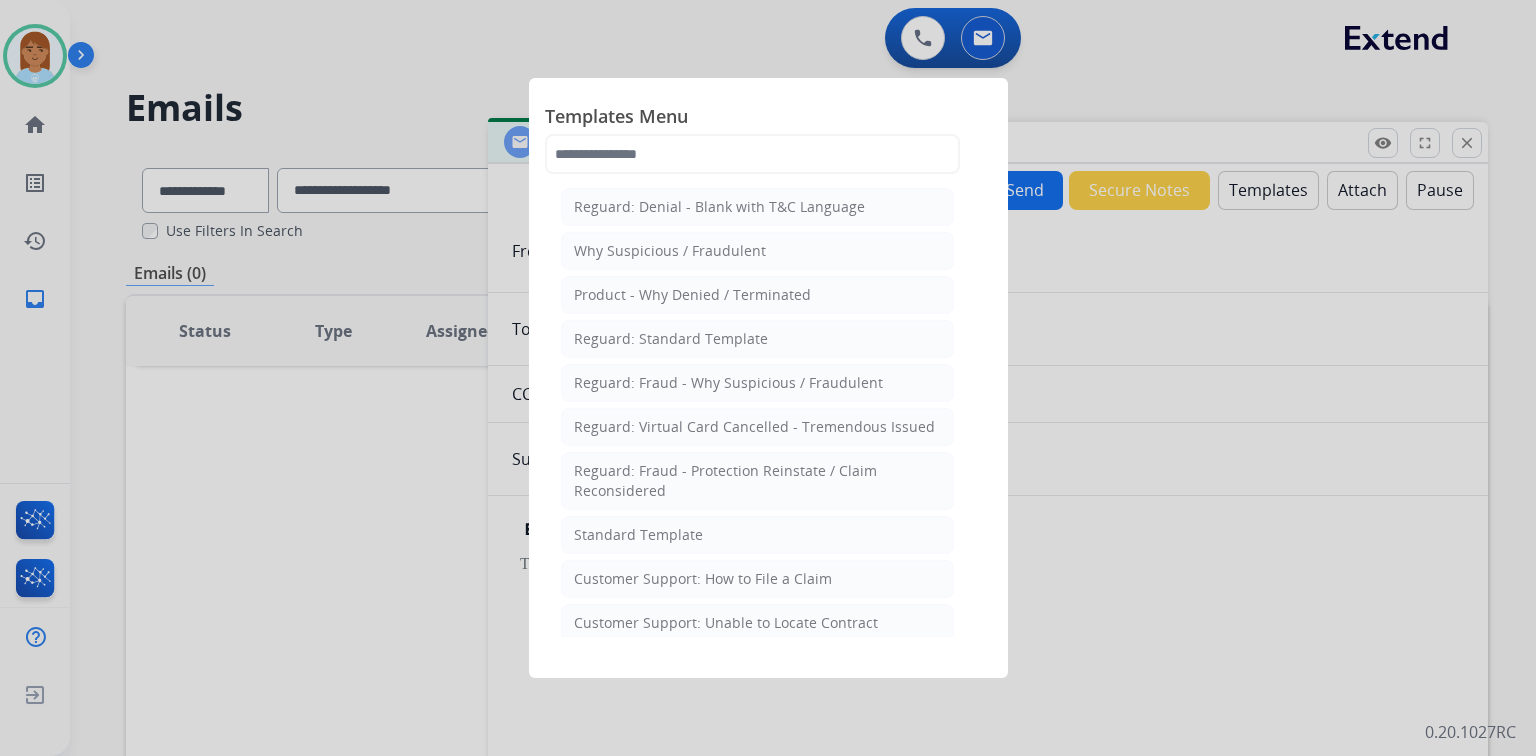 click 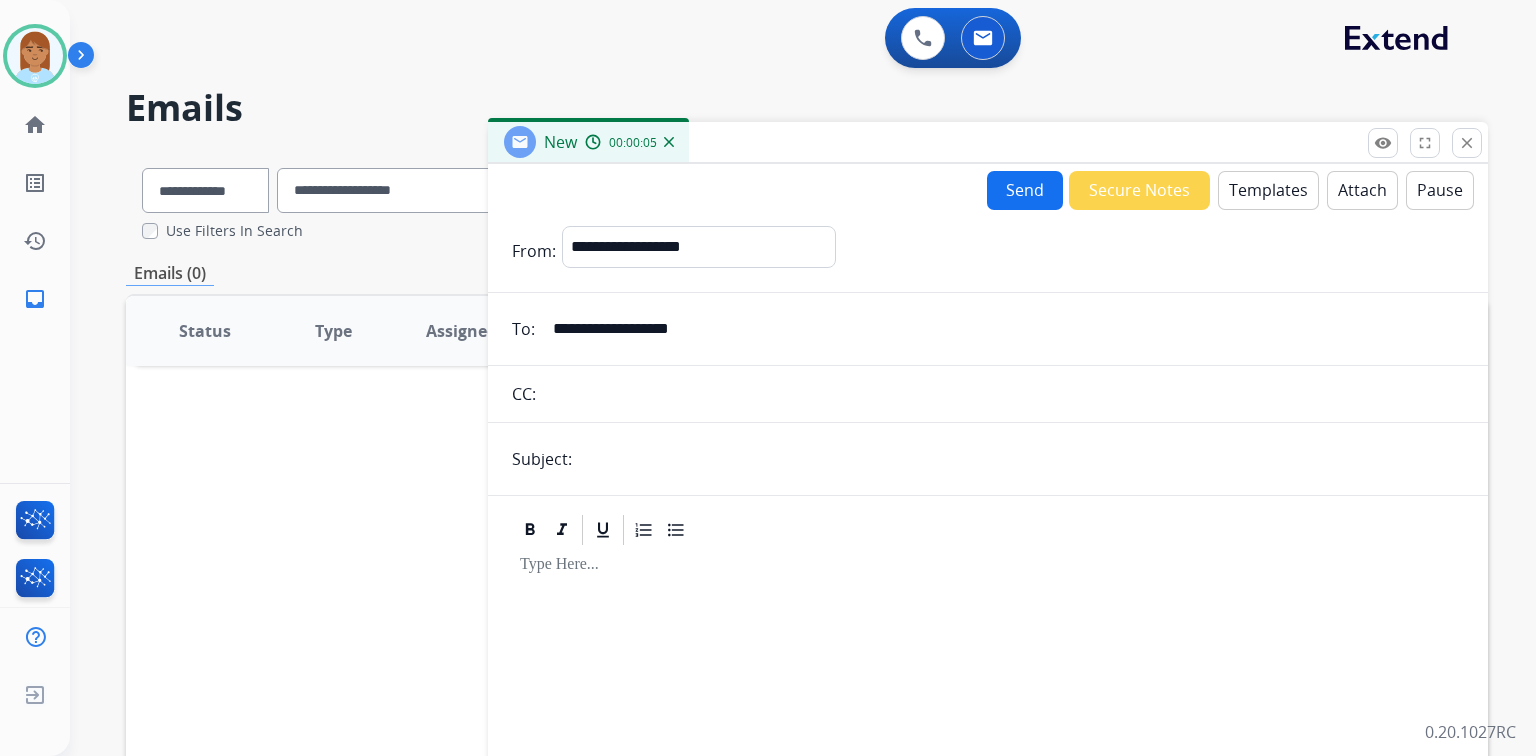 click at bounding box center (1021, 459) 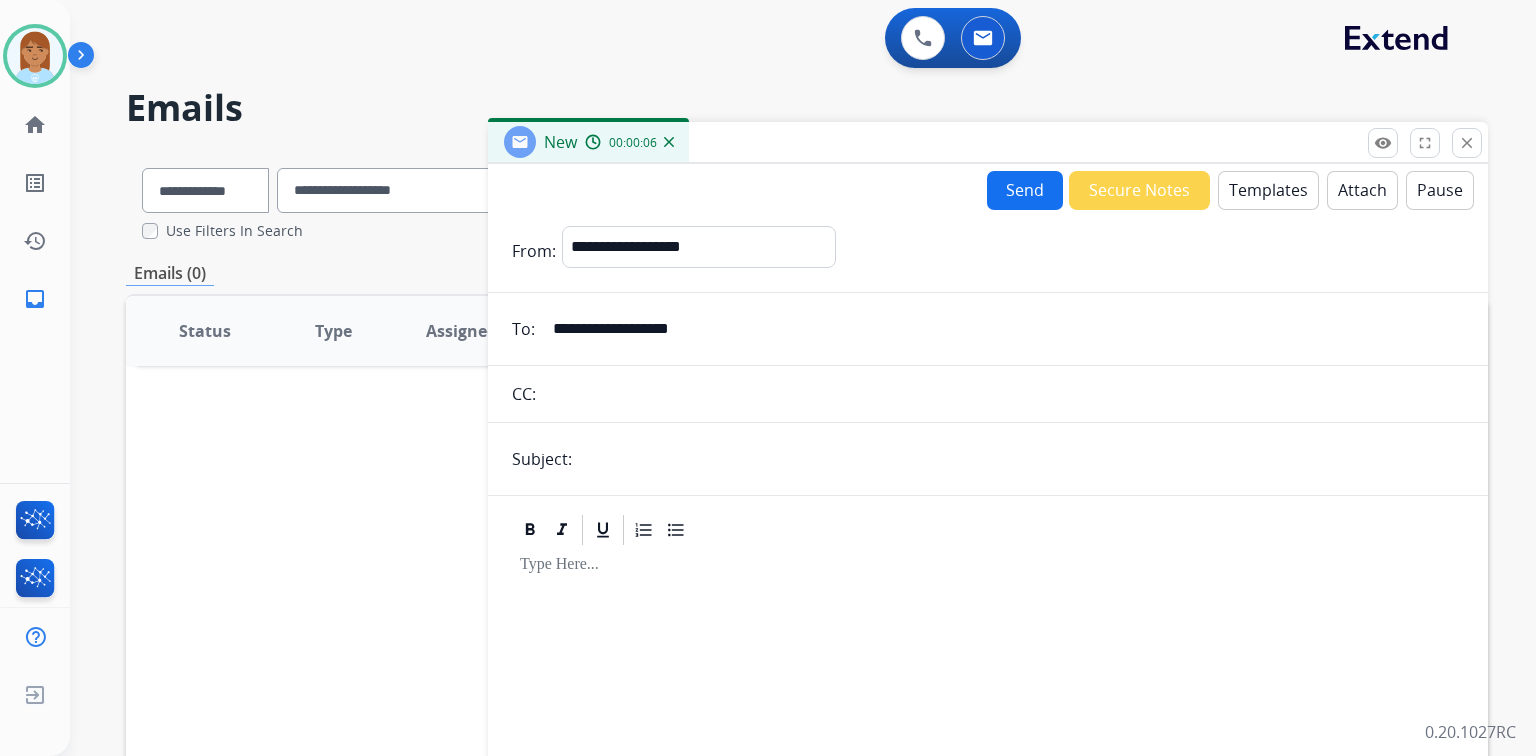 type on "**********" 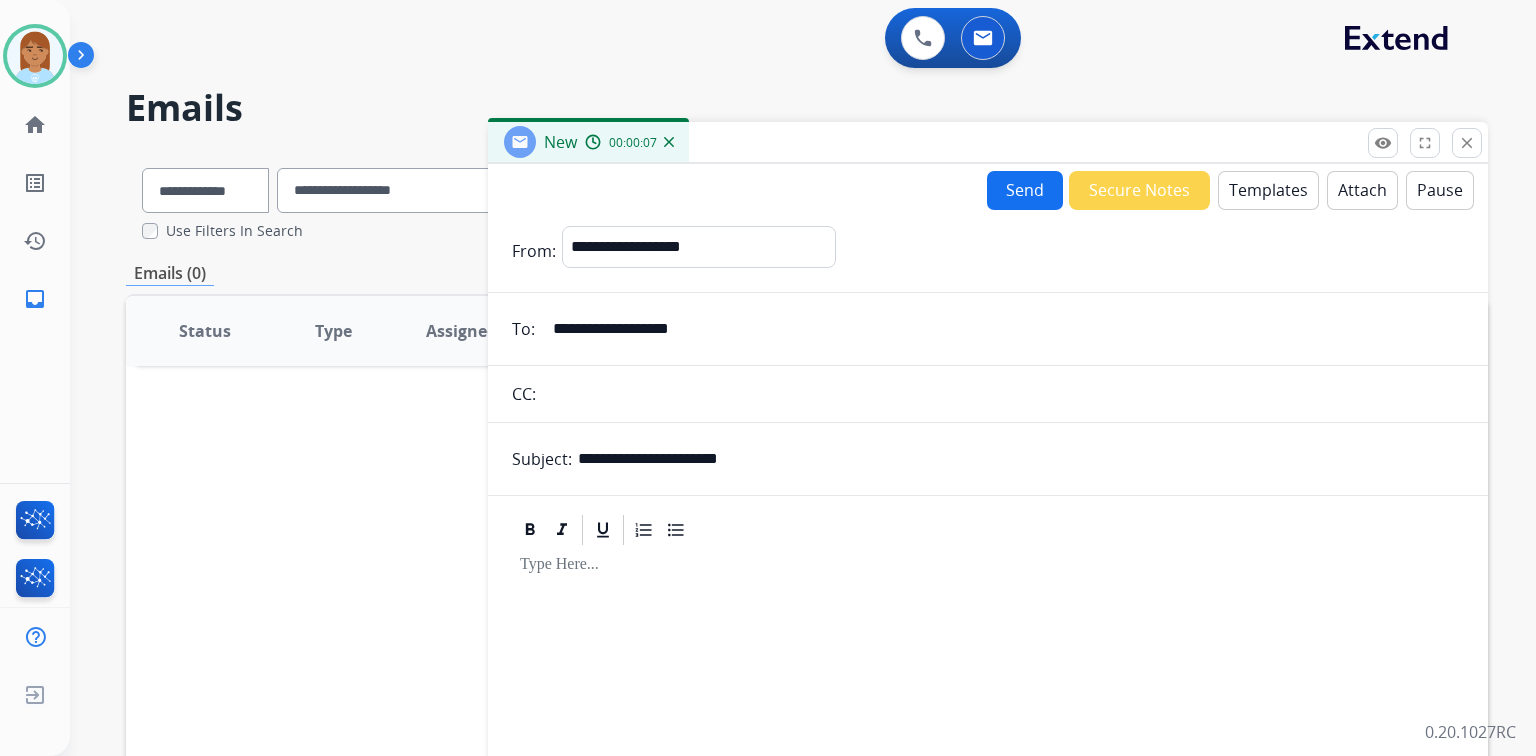 click on "Templates" at bounding box center [1268, 190] 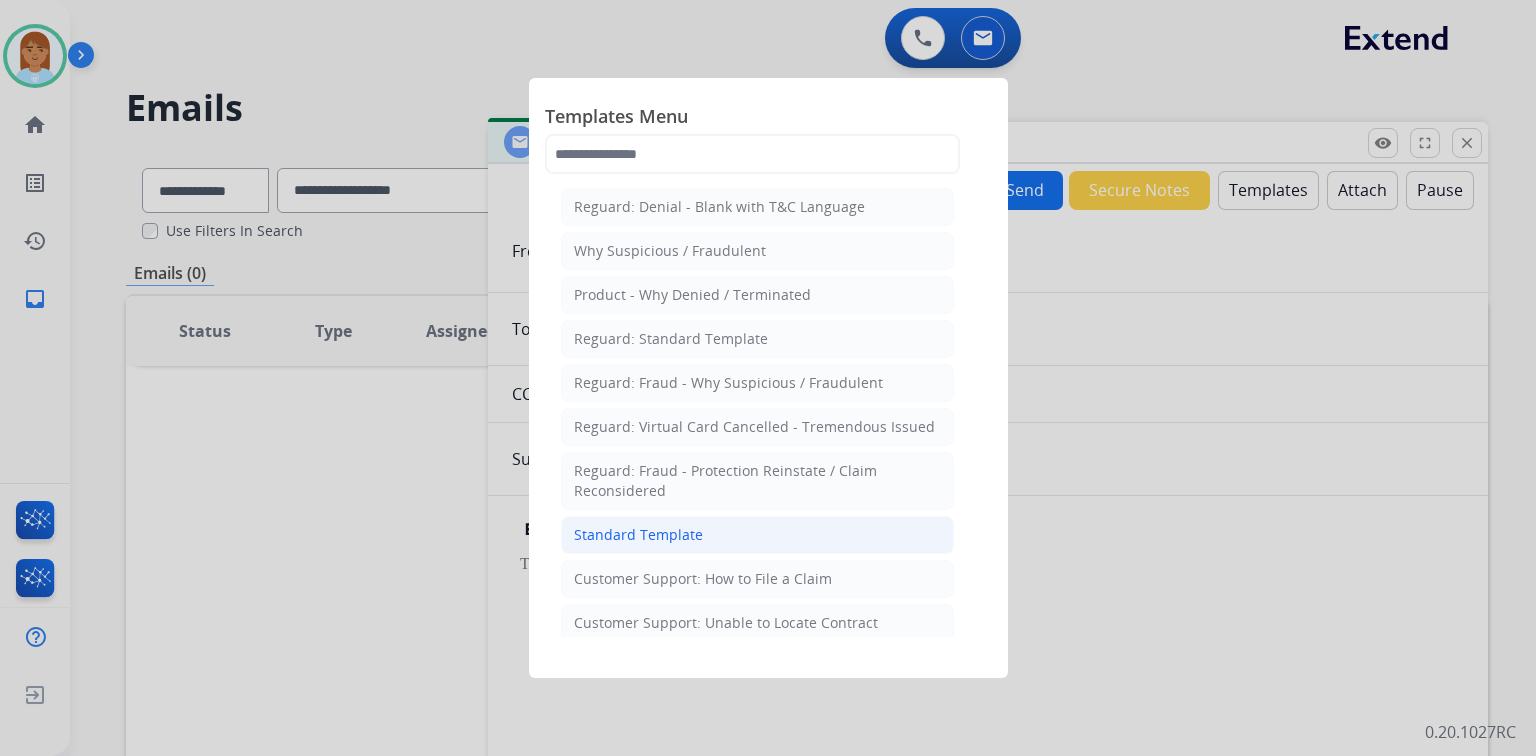 click on "Standard Template" 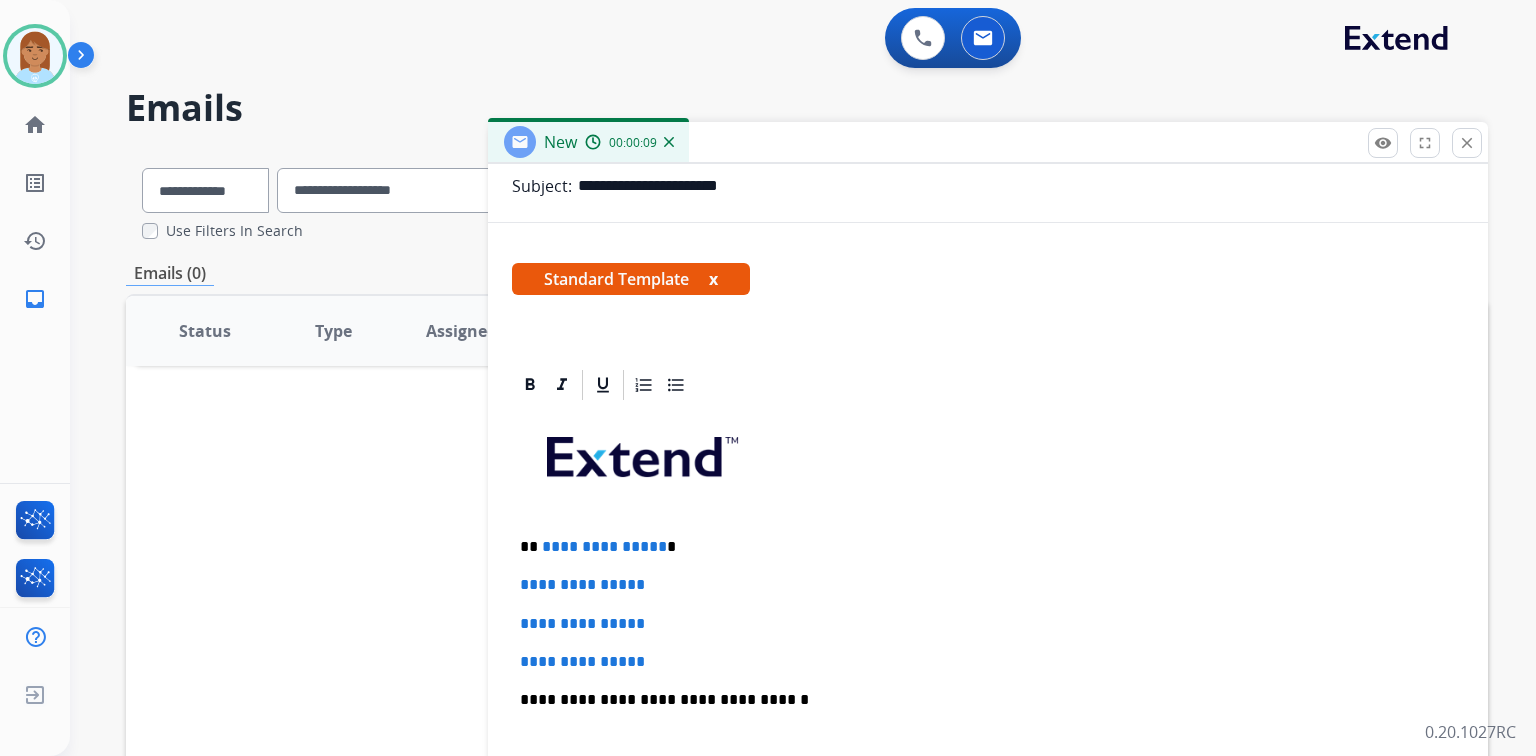 scroll, scrollTop: 400, scrollLeft: 0, axis: vertical 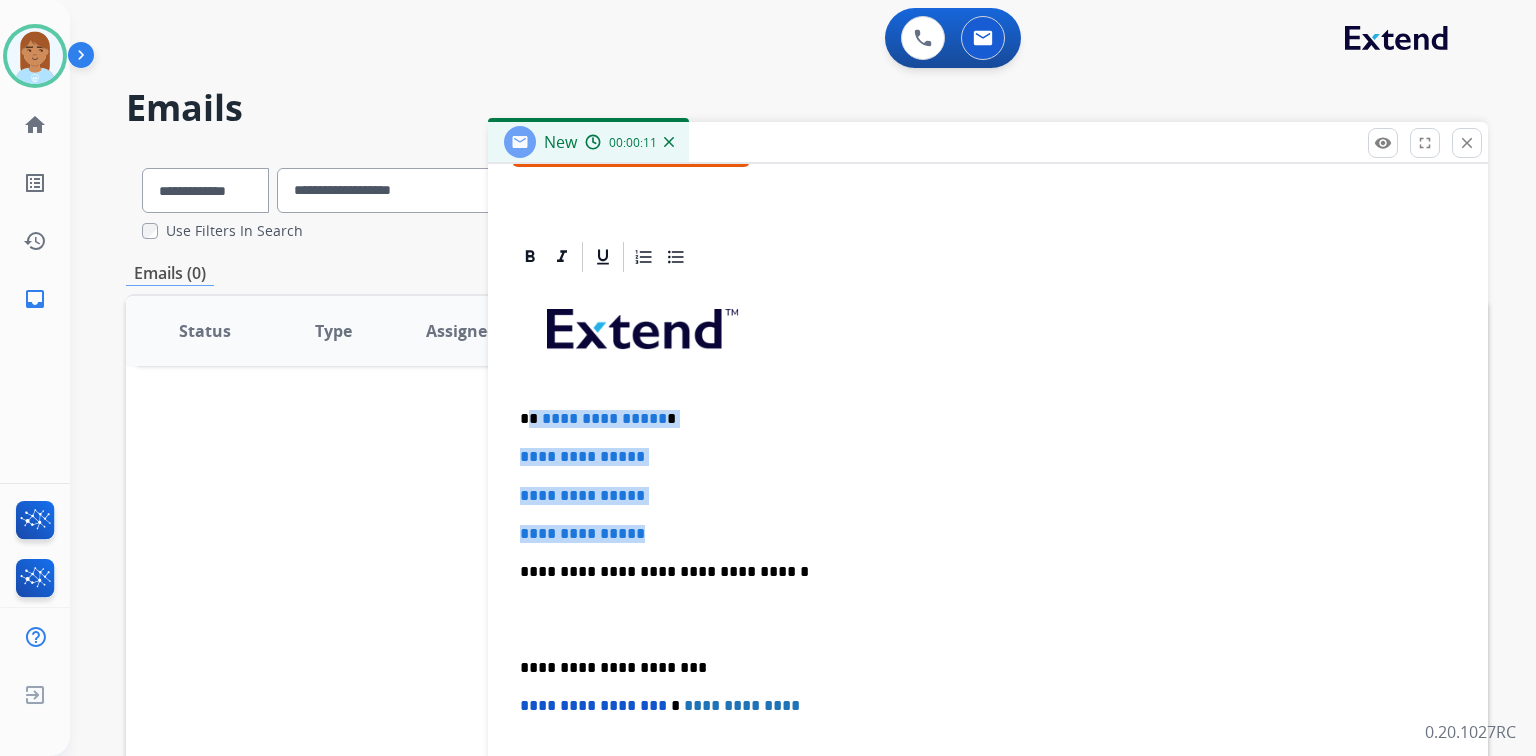 drag, startPoint x: 526, startPoint y: 408, endPoint x: 673, endPoint y: 513, distance: 180.64883 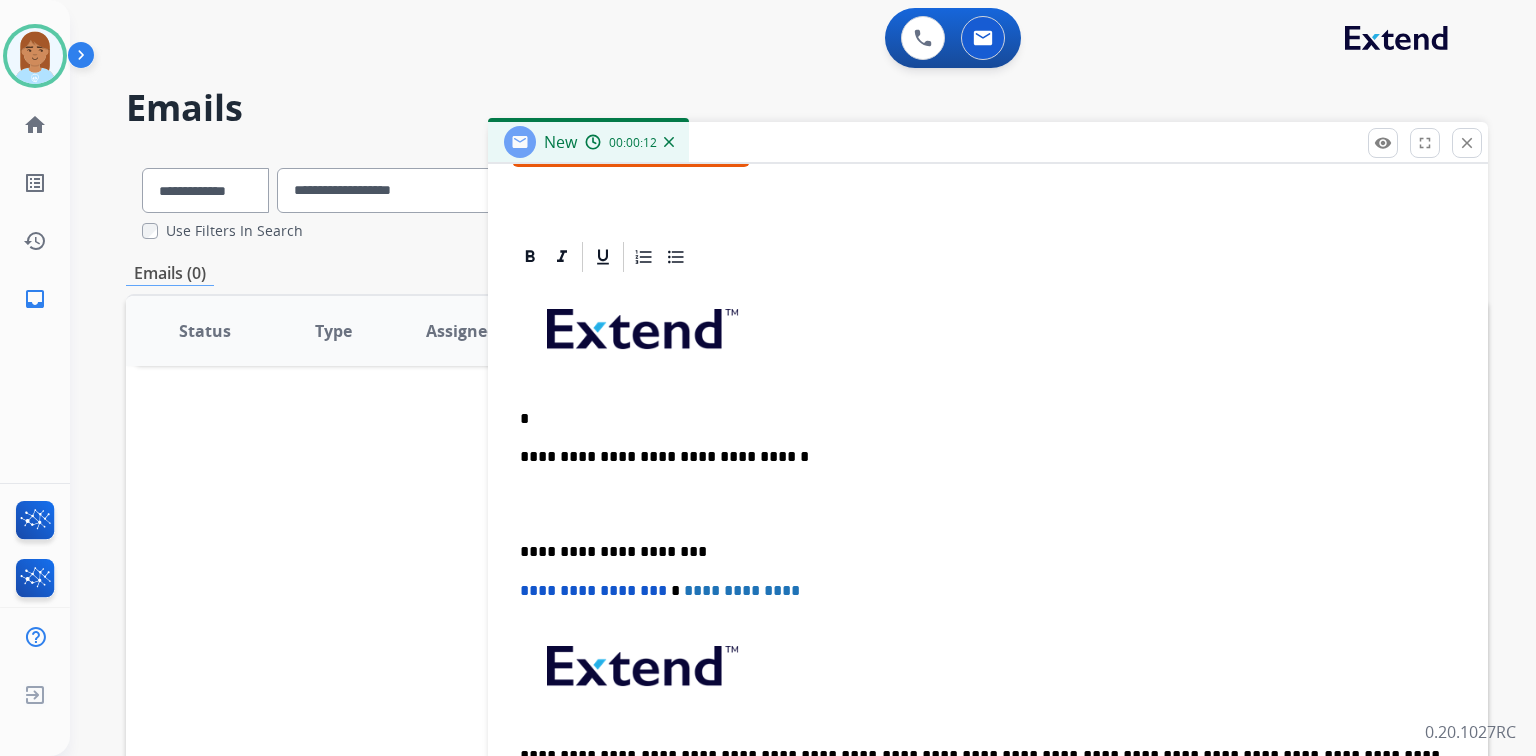 type 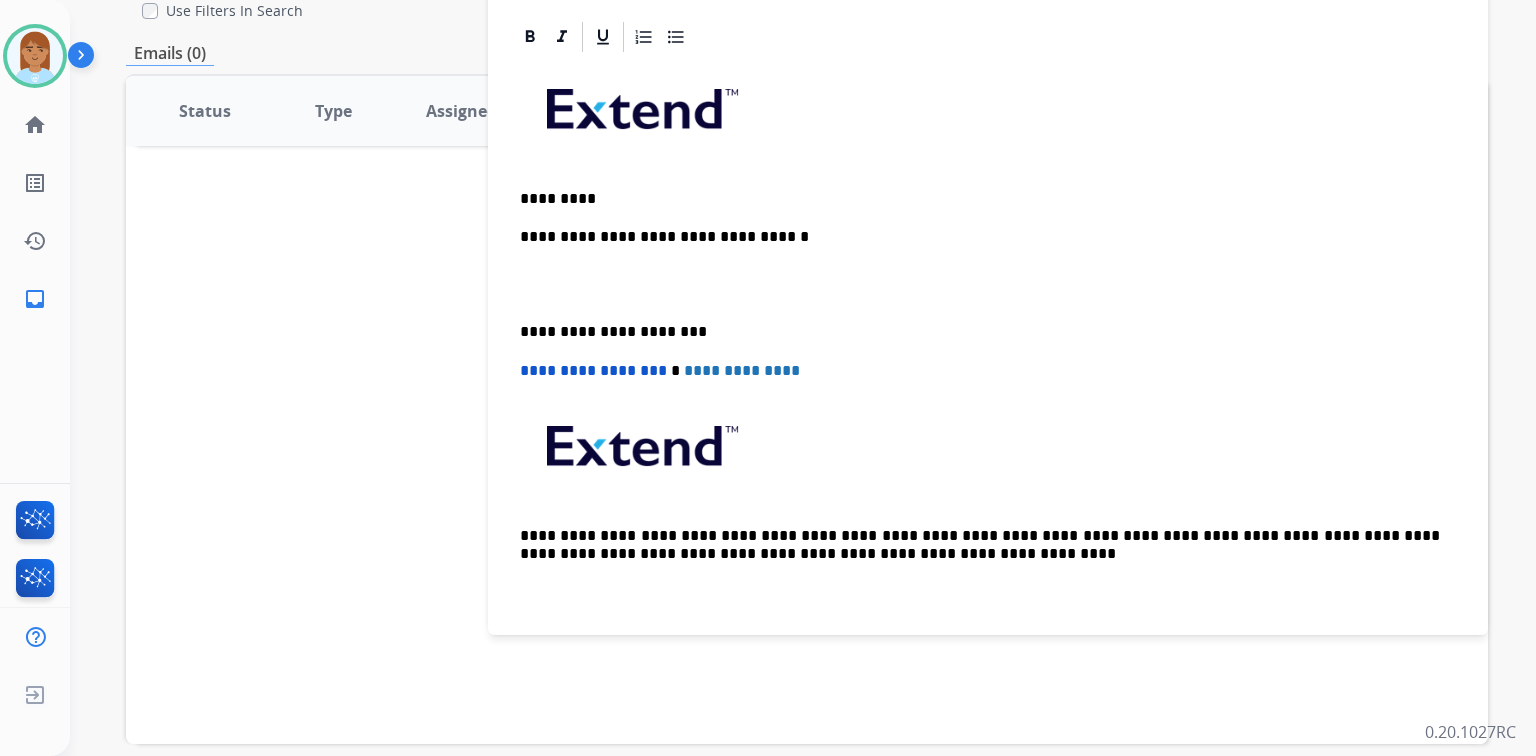 scroll, scrollTop: 240, scrollLeft: 0, axis: vertical 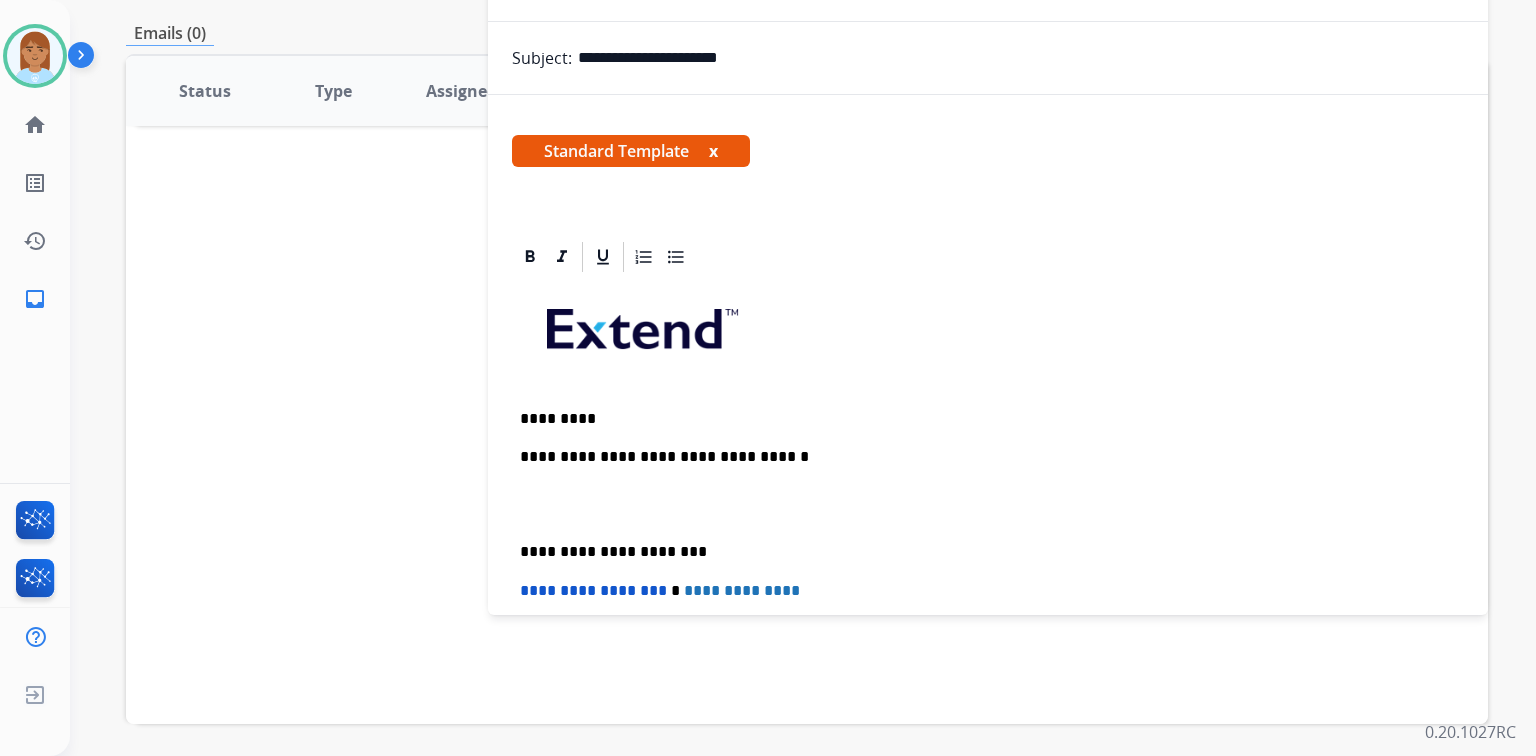 click on "**********" at bounding box center [988, 561] 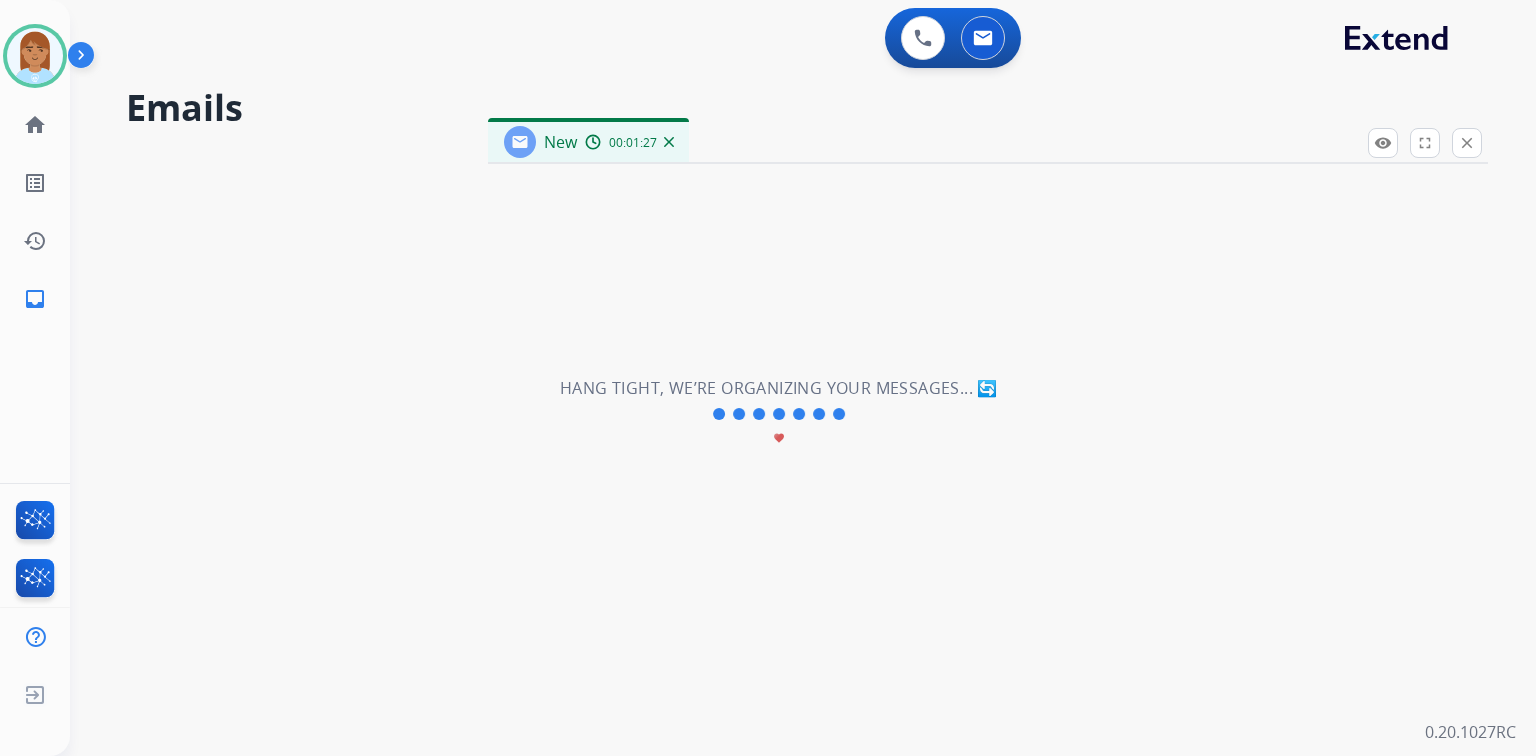 scroll, scrollTop: 0, scrollLeft: 0, axis: both 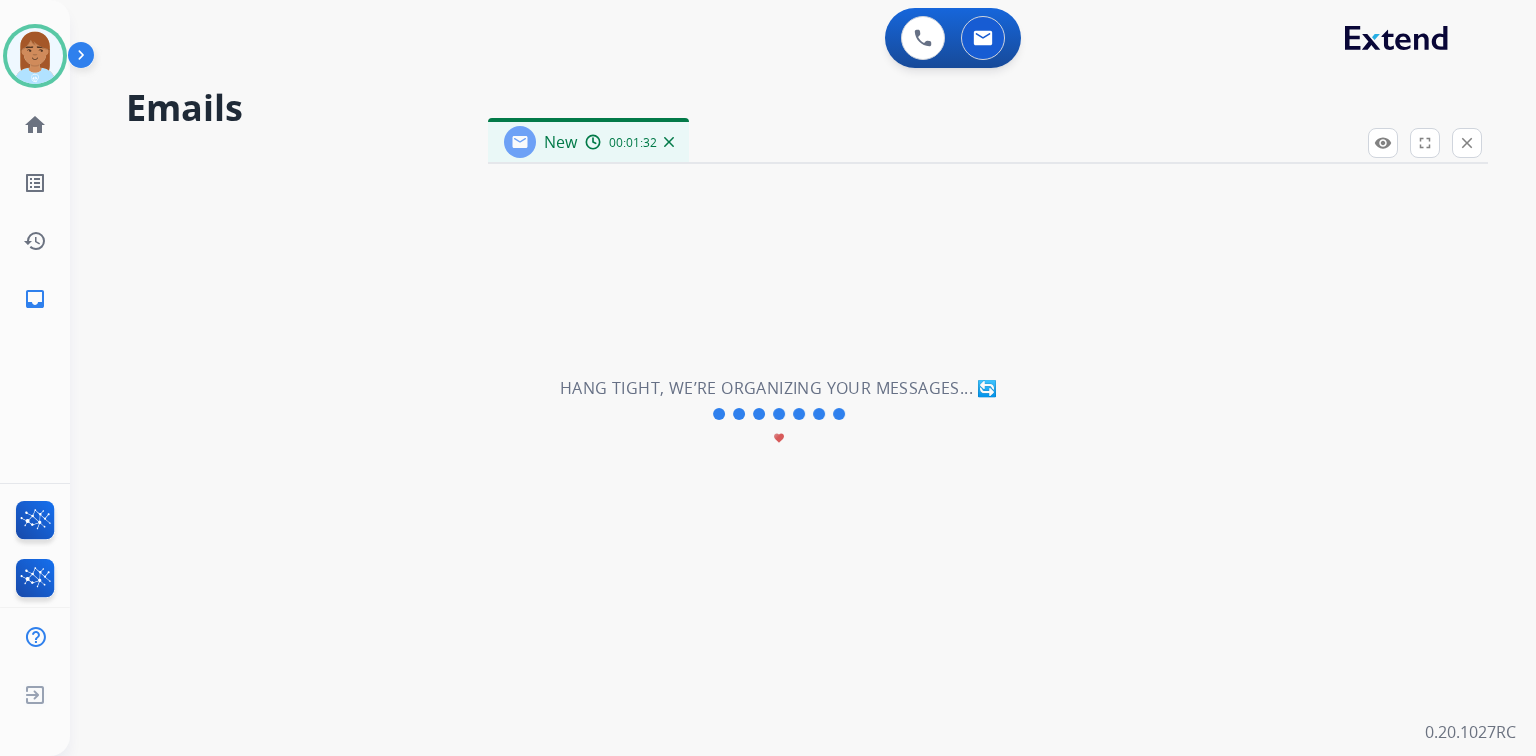 drag, startPoint x: 849, startPoint y: 258, endPoint x: 849, endPoint y: 270, distance: 12 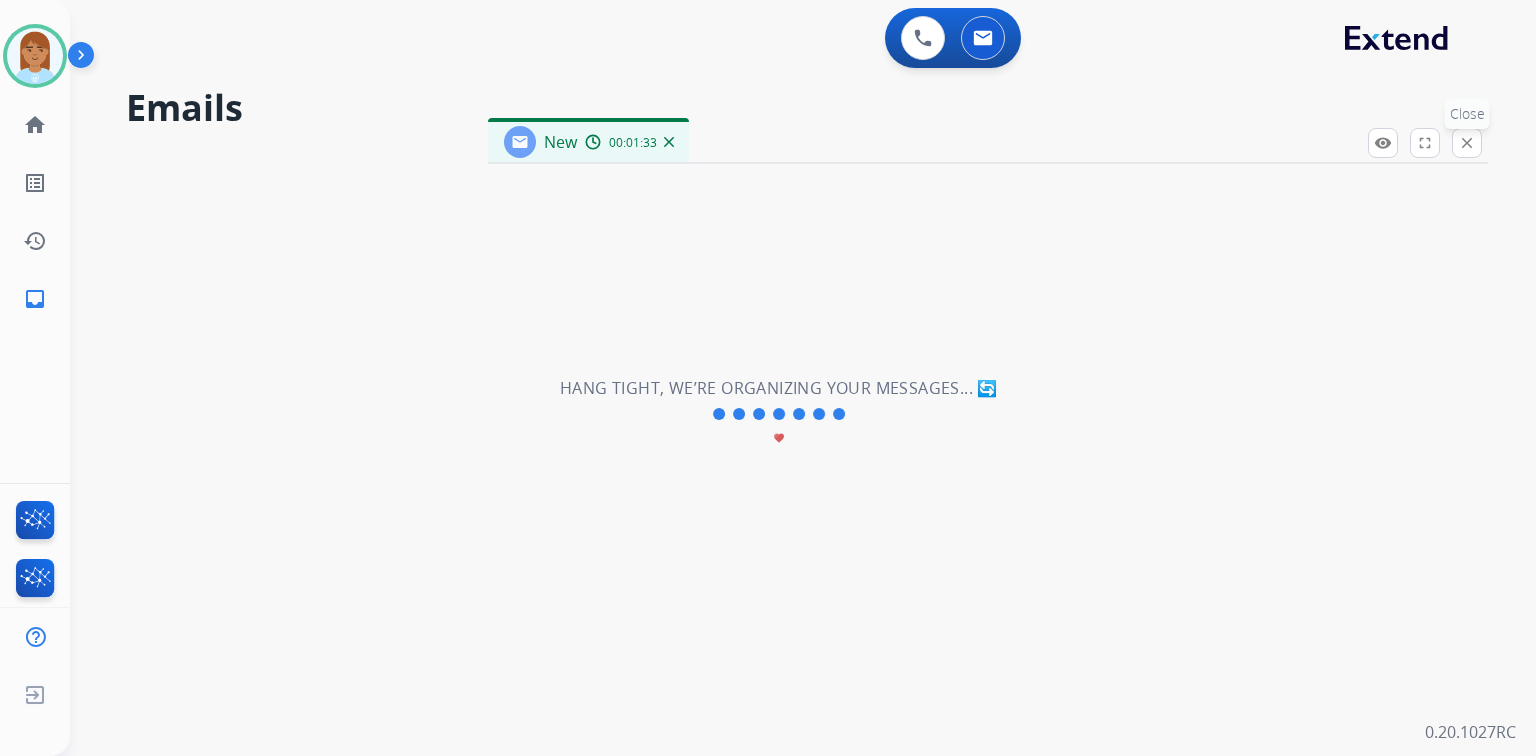click on "close" at bounding box center [1467, 143] 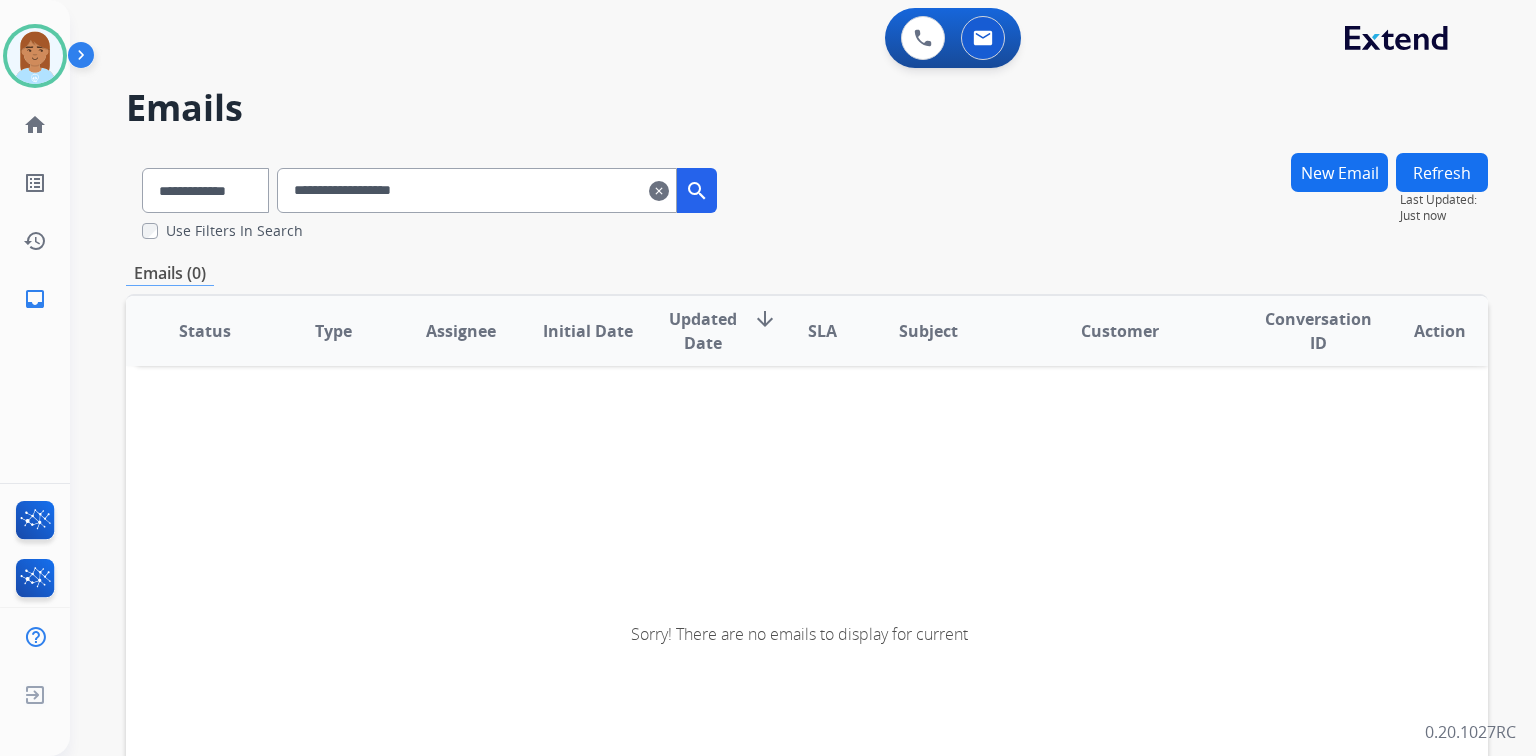 click on "New Email" at bounding box center [1339, 172] 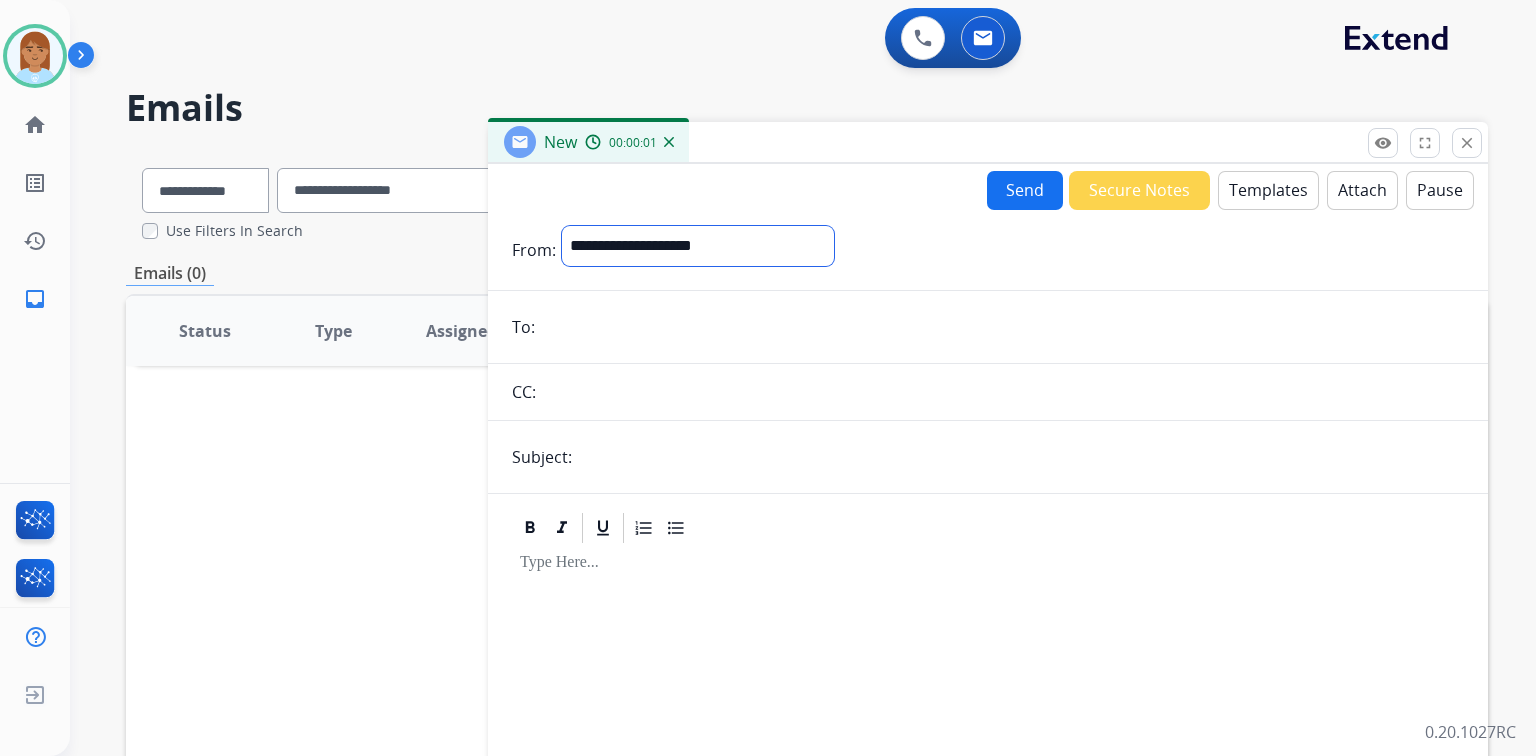 click on "**********" at bounding box center (698, 246) 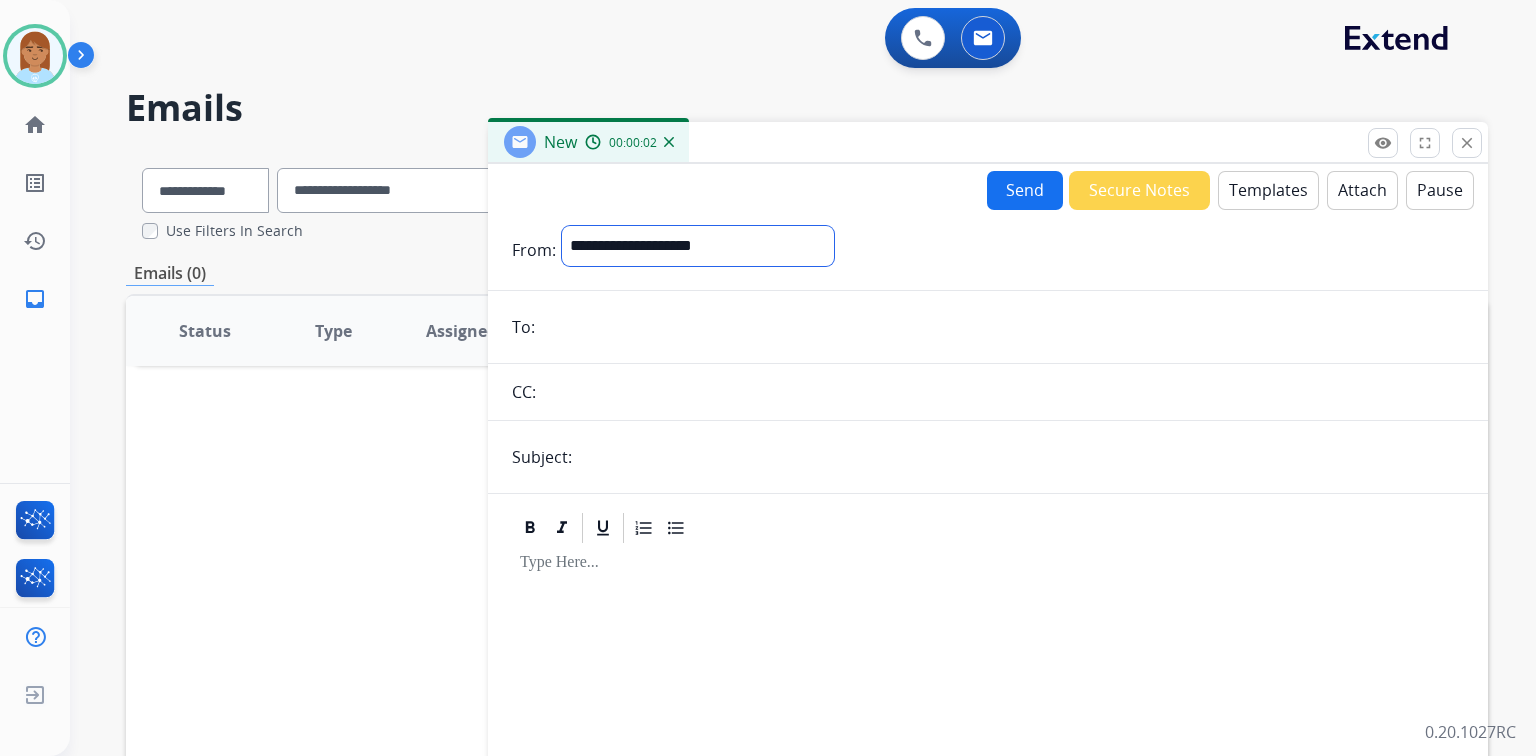 select on "**********" 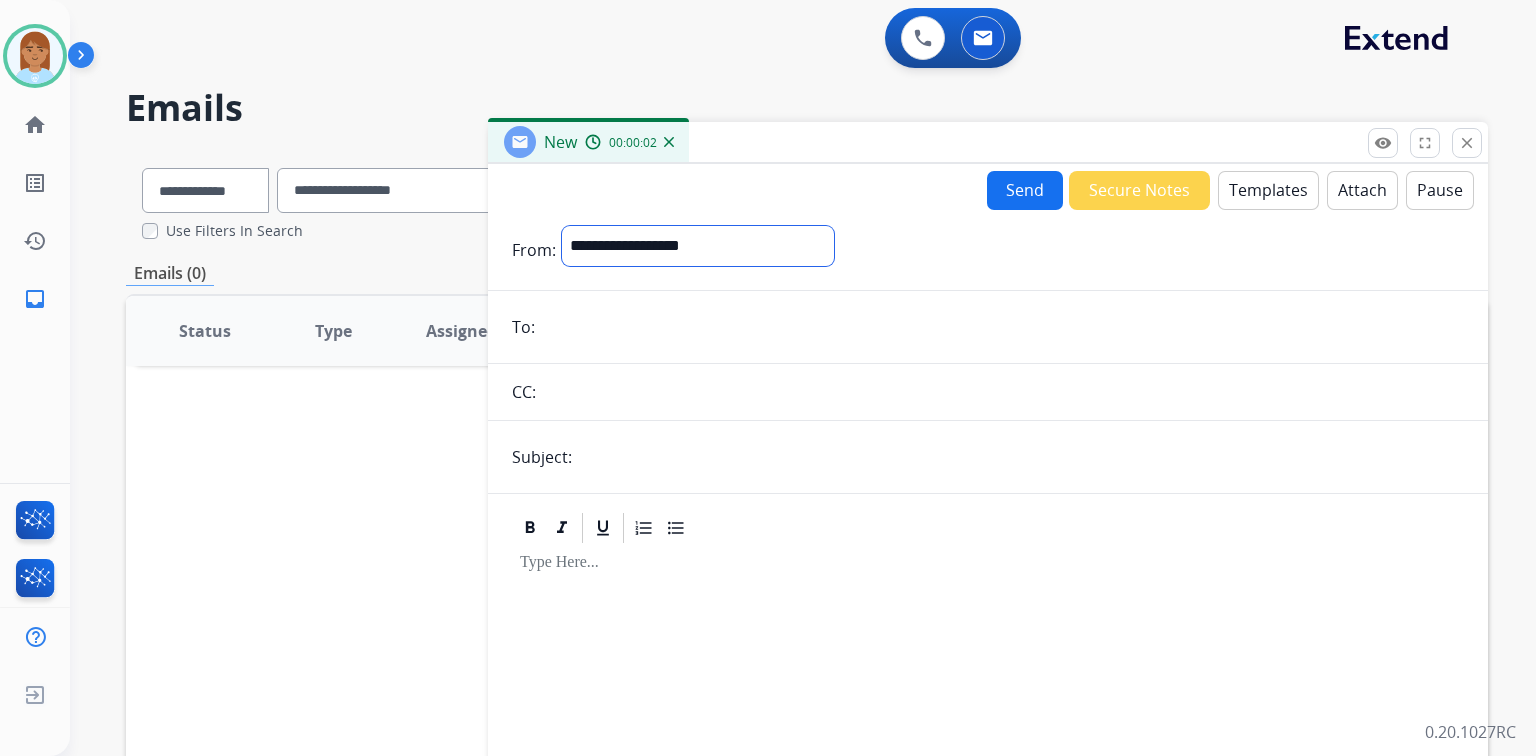 click on "**********" at bounding box center [698, 246] 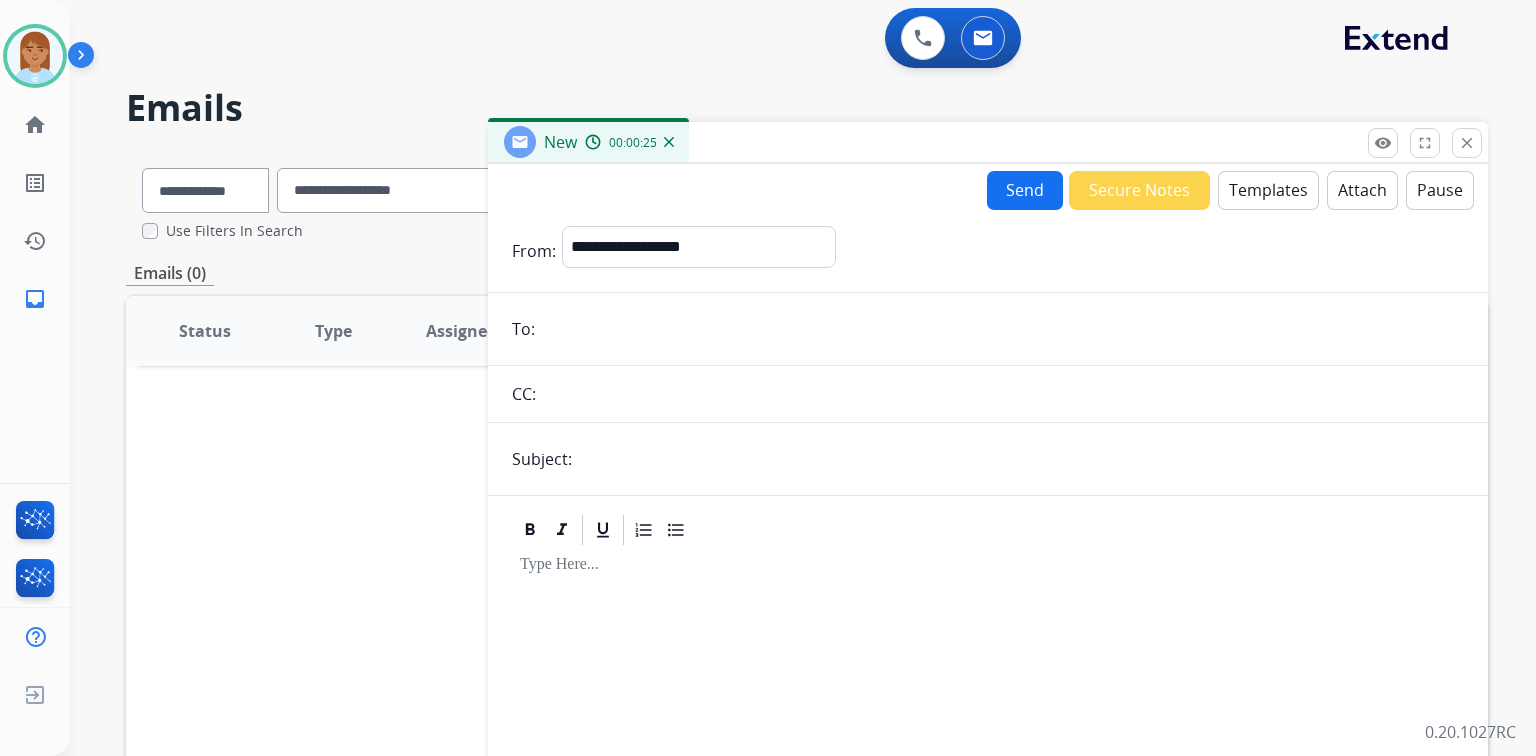 click at bounding box center (1002, 329) 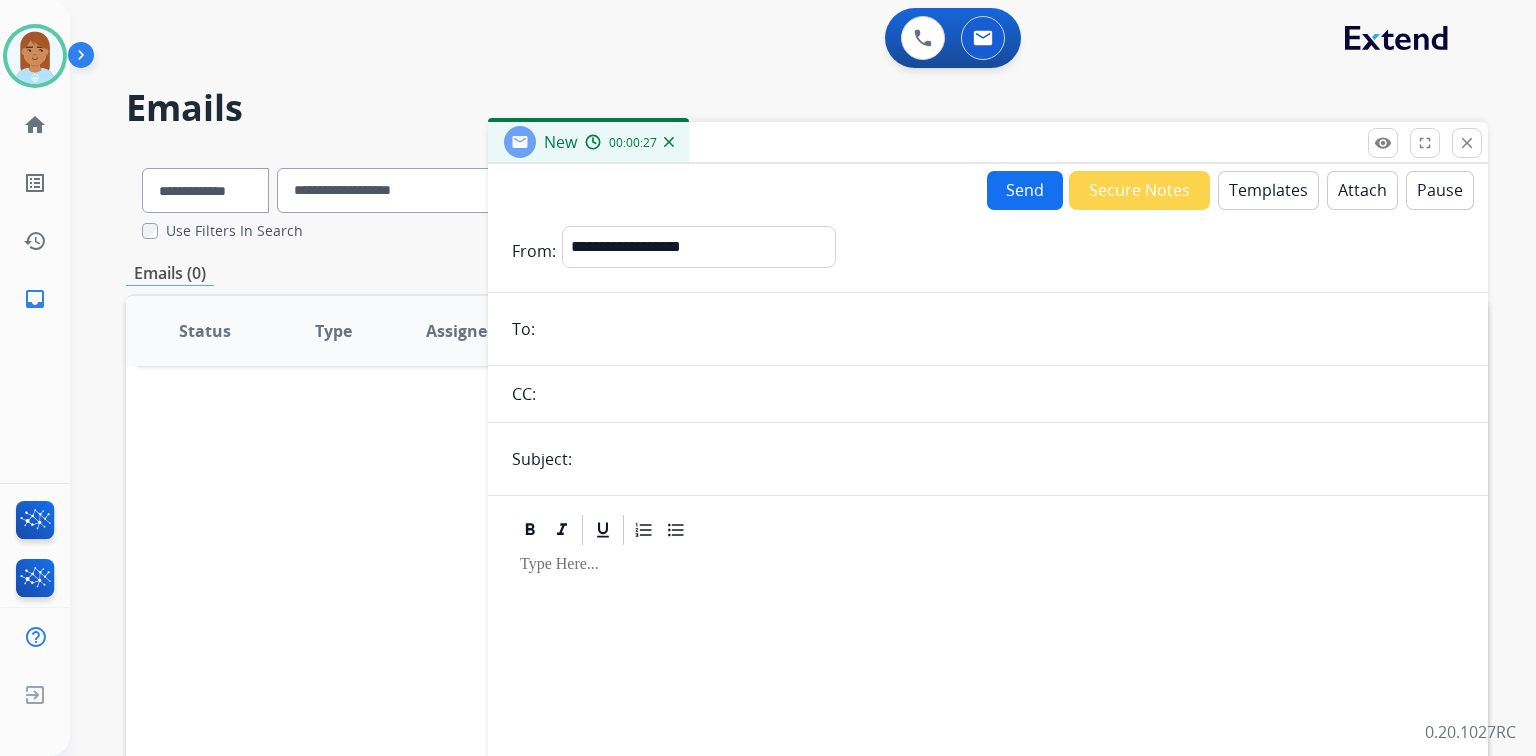 paste on "**********" 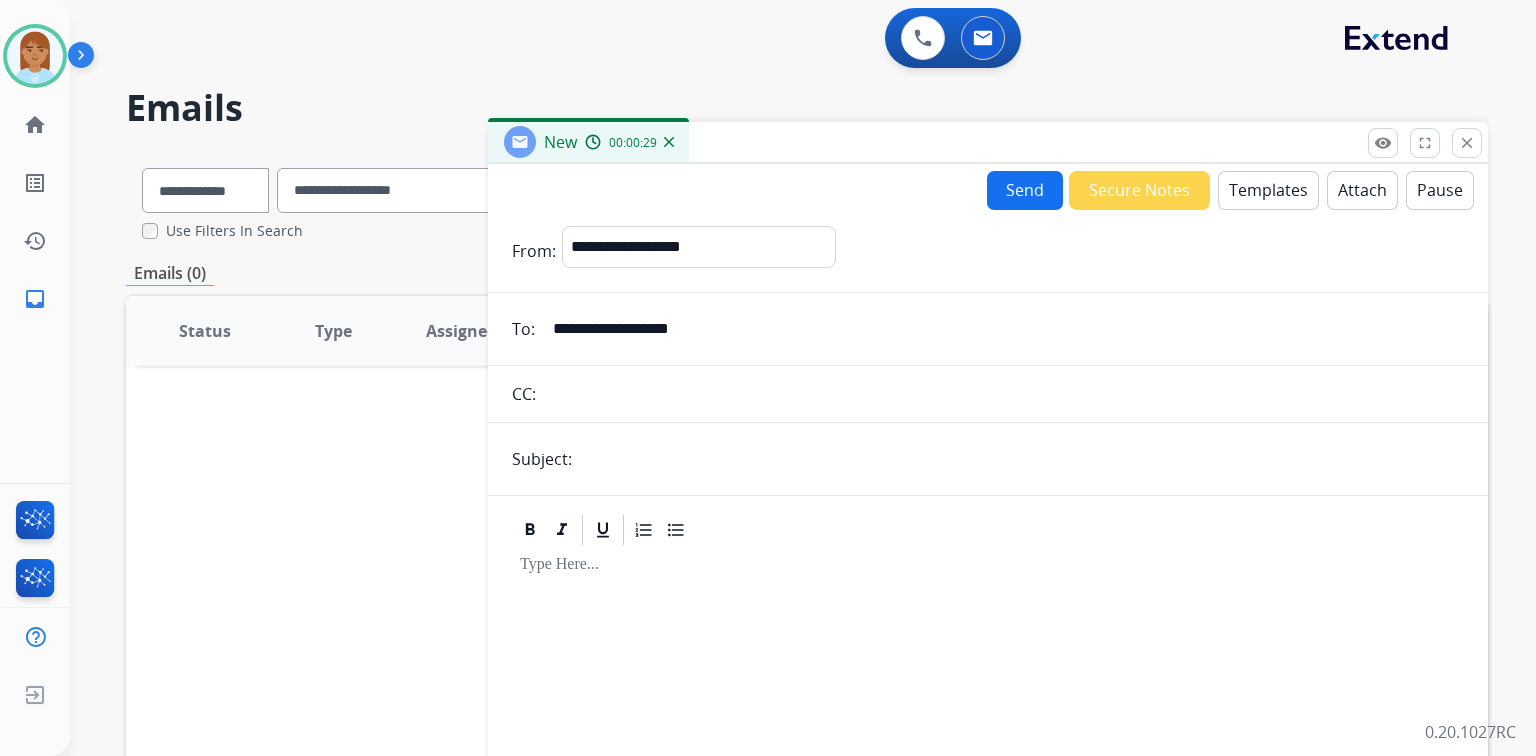 type on "**********" 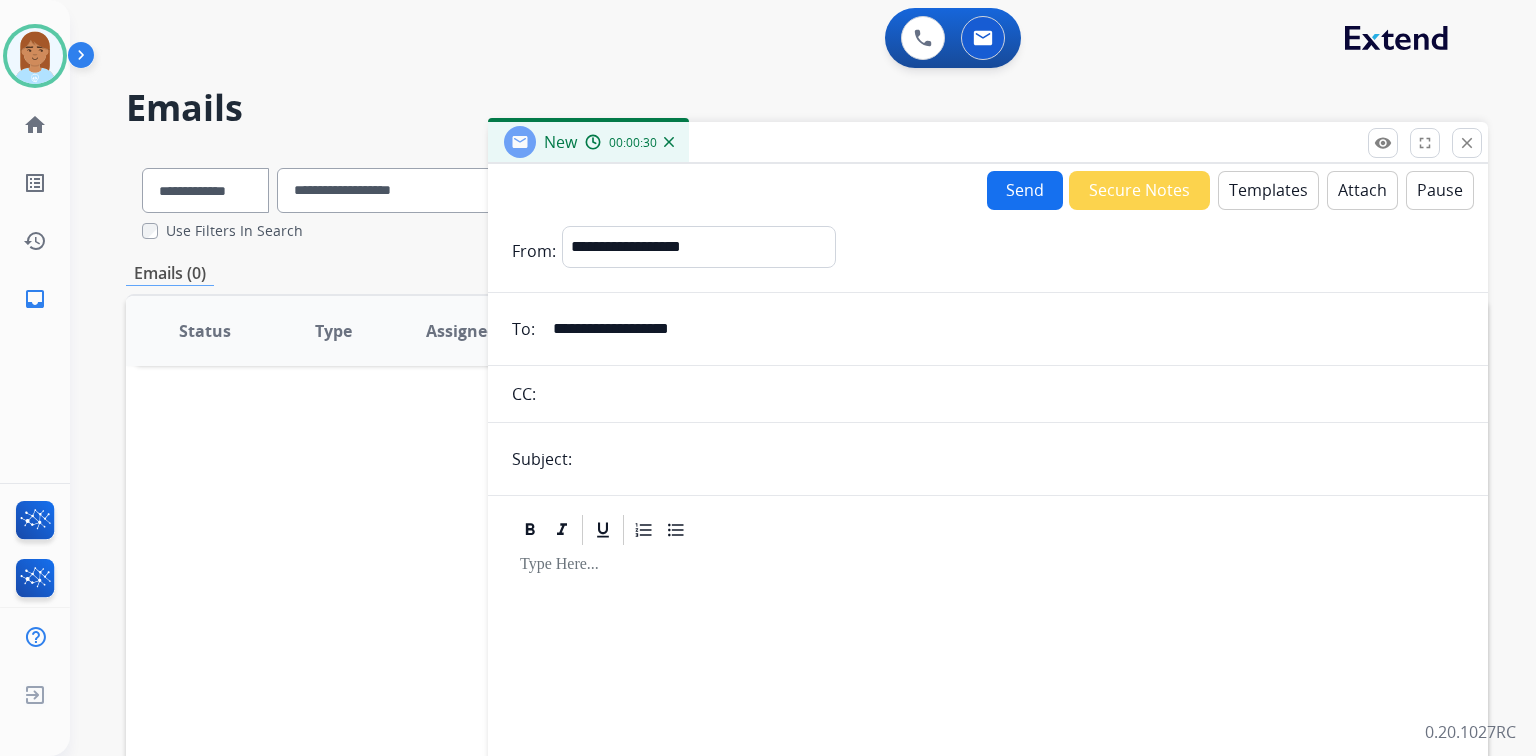type on "**********" 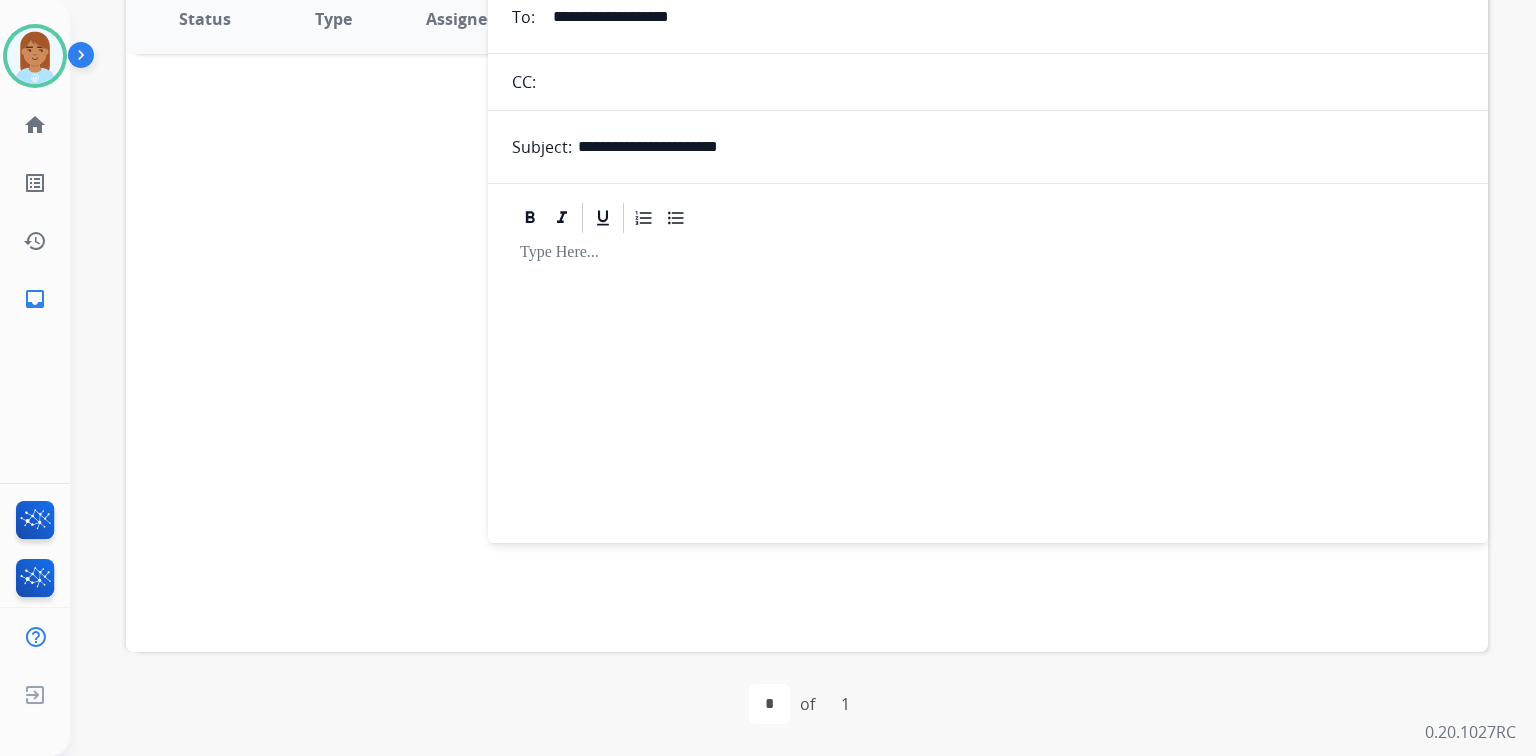 scroll, scrollTop: 0, scrollLeft: 0, axis: both 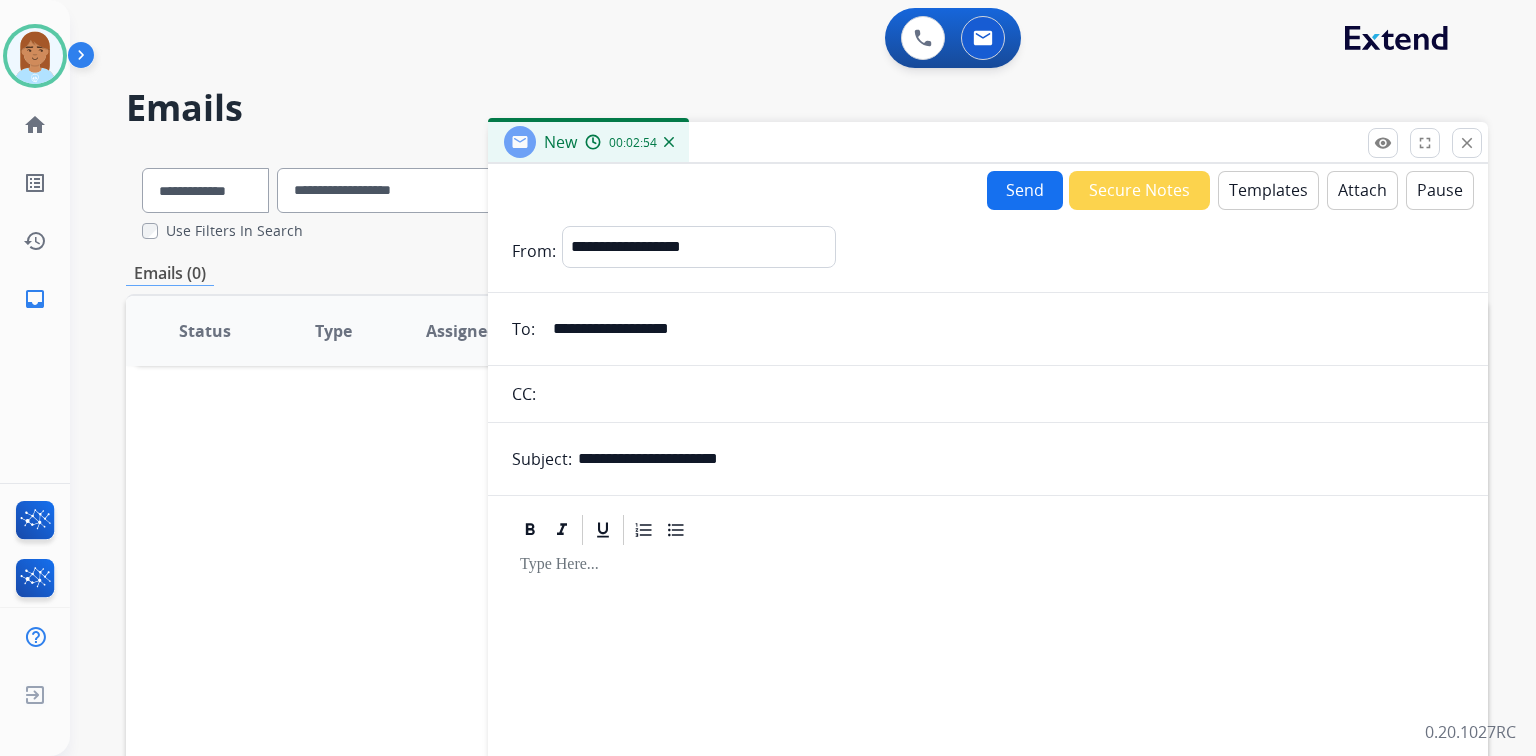 click at bounding box center (988, 565) 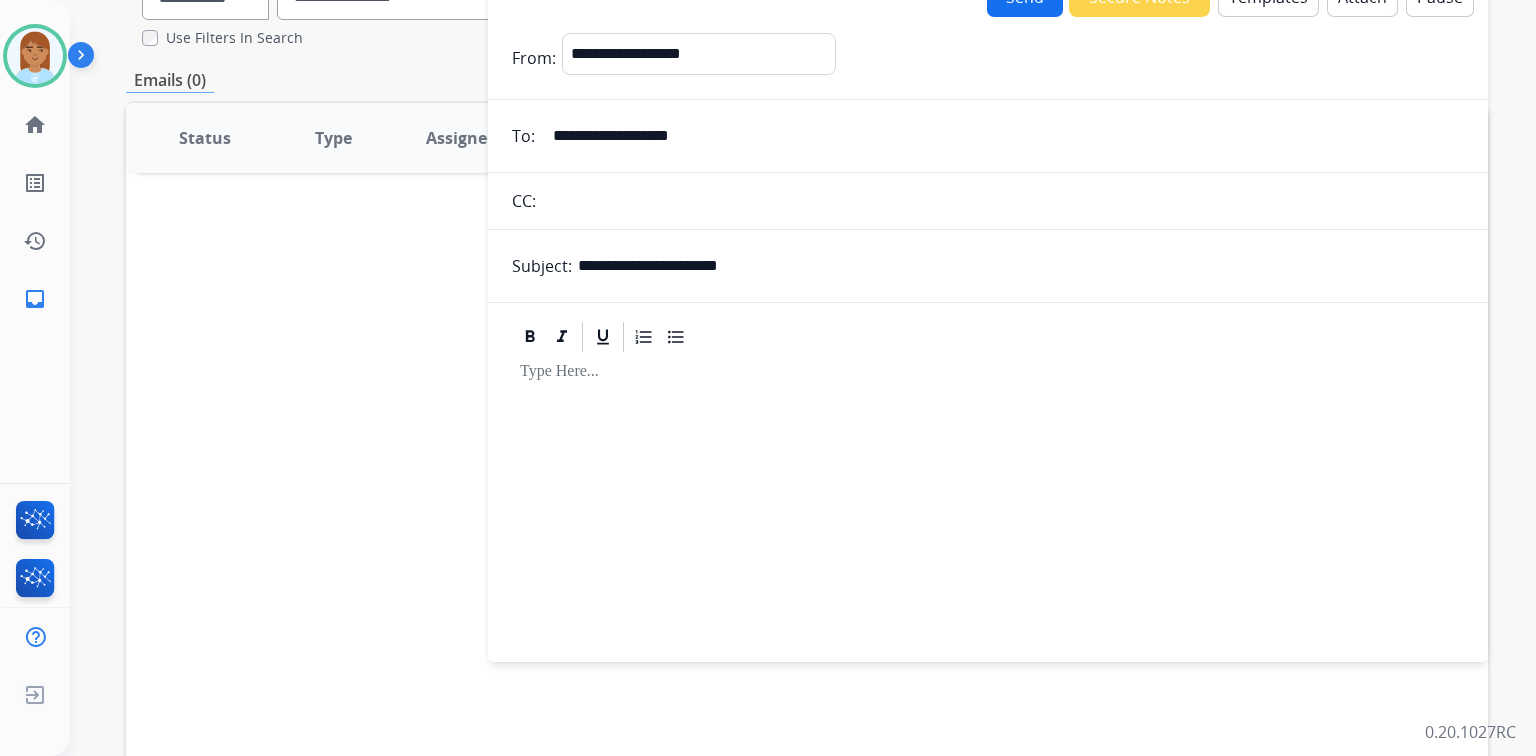 scroll, scrollTop: 0, scrollLeft: 0, axis: both 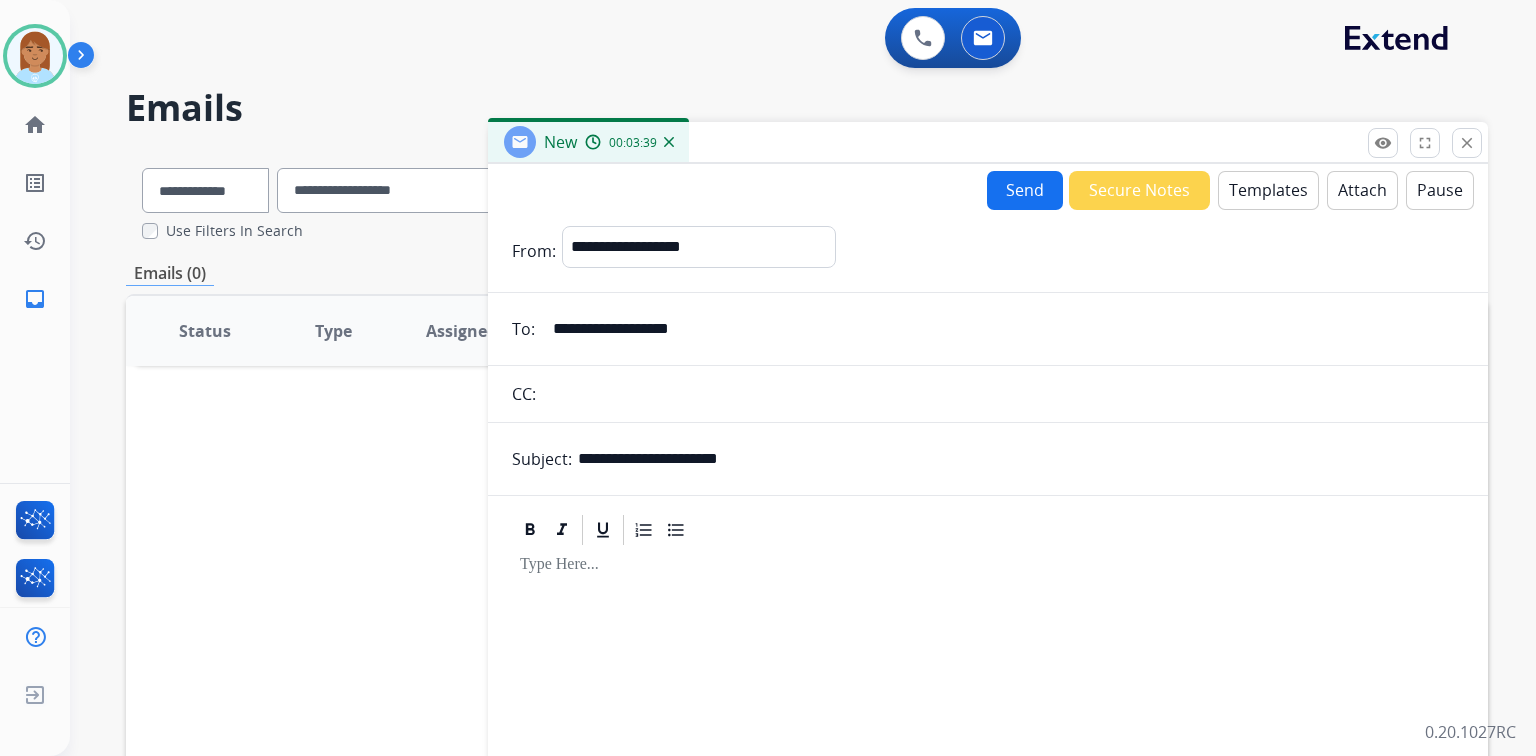 click on "Templates" at bounding box center [1268, 190] 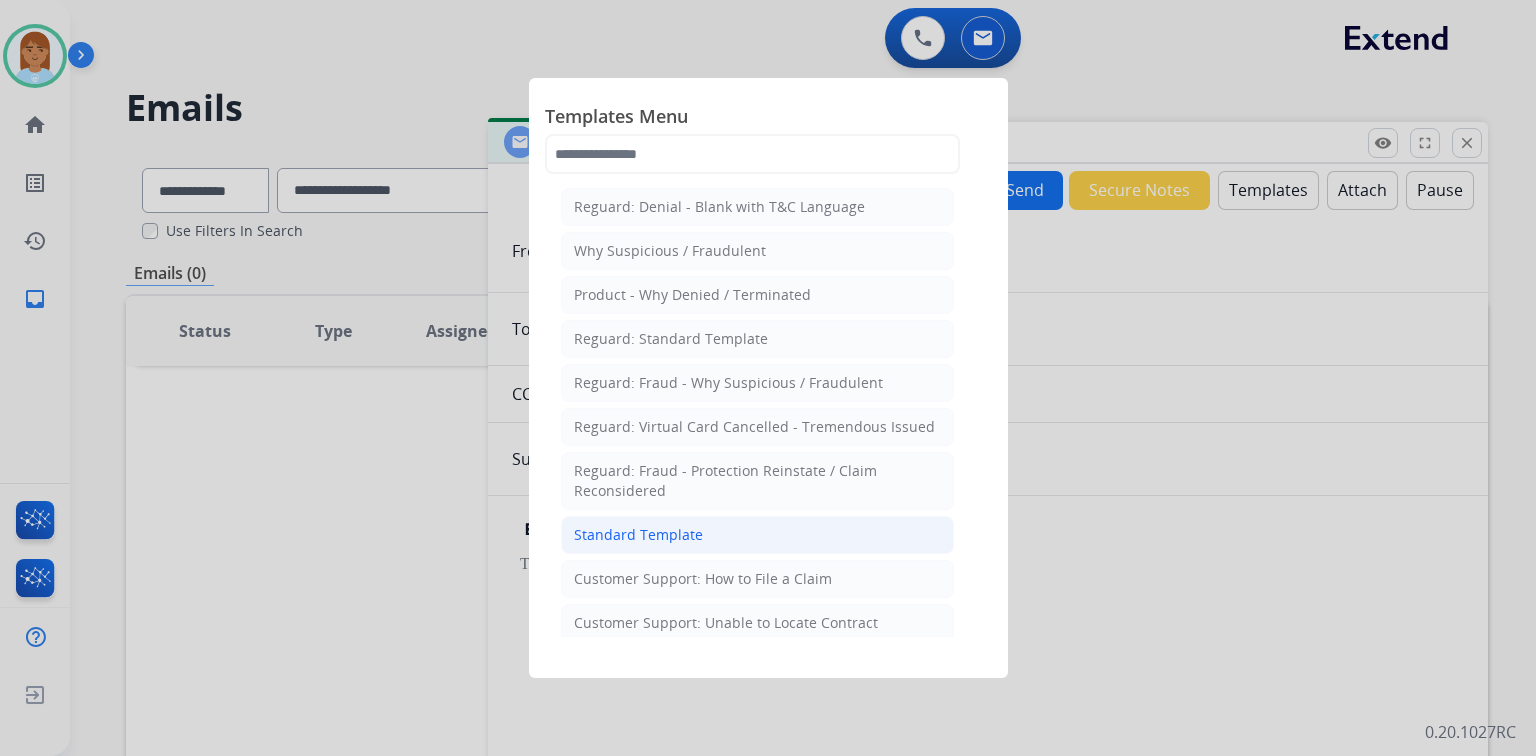 click on "Standard Template" 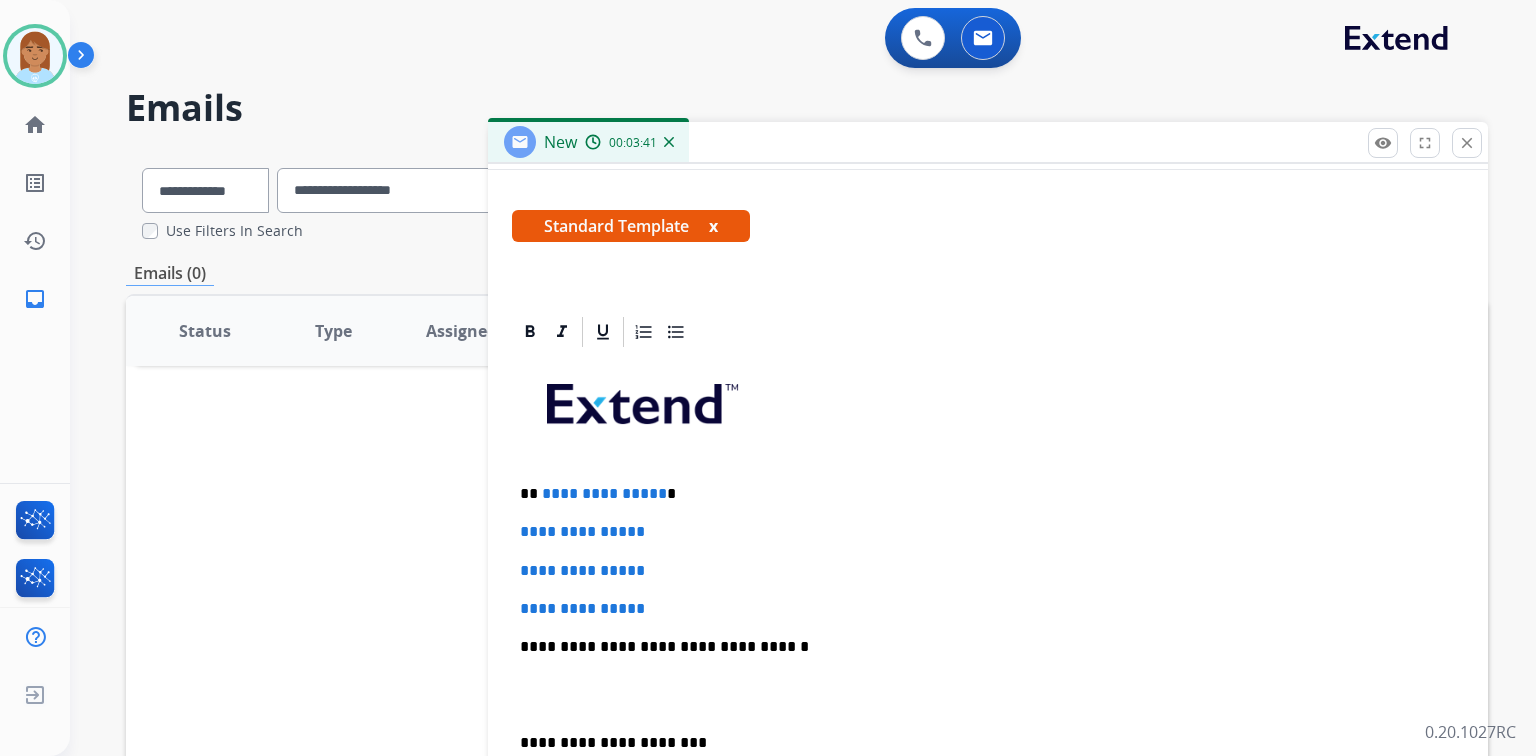 scroll, scrollTop: 480, scrollLeft: 0, axis: vertical 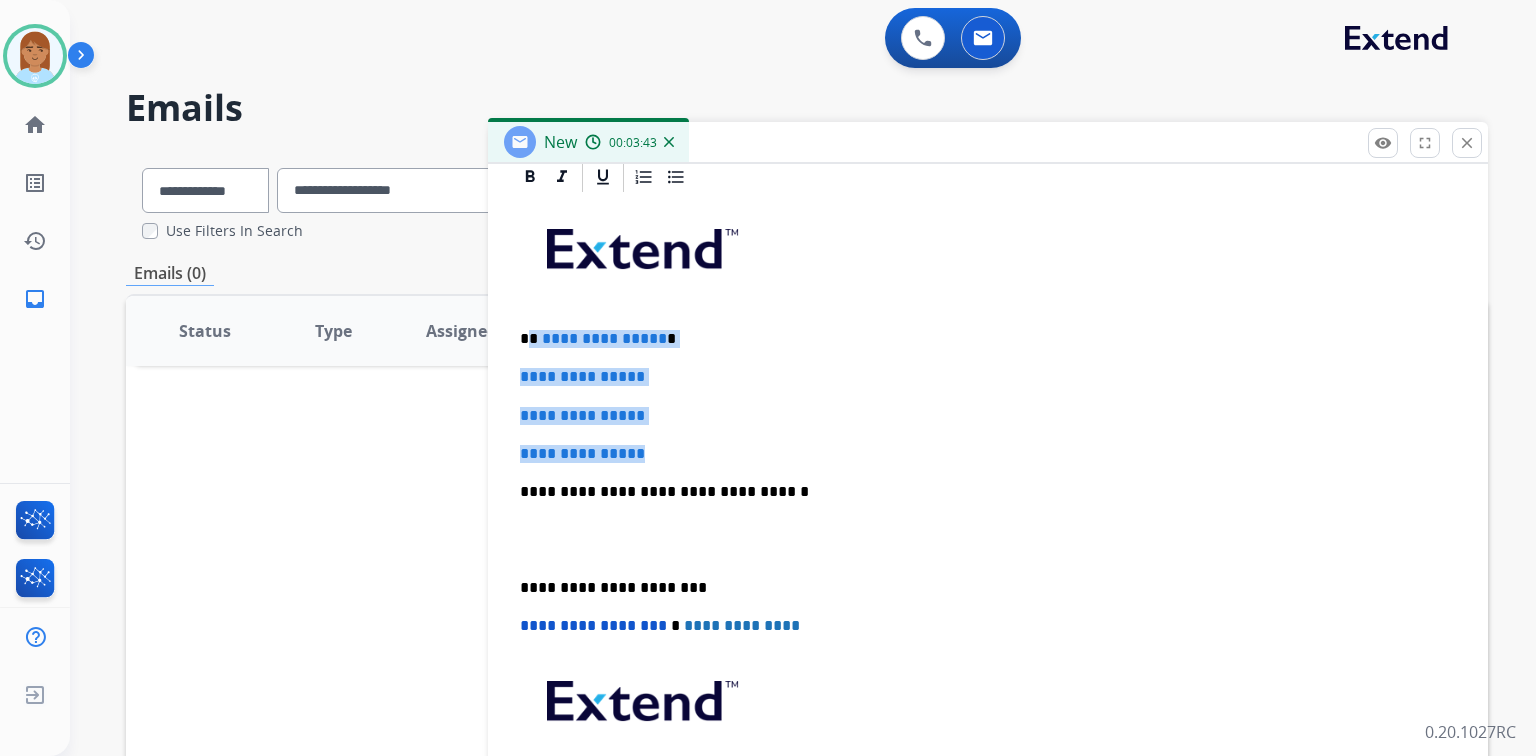 drag, startPoint x: 528, startPoint y: 340, endPoint x: 674, endPoint y: 460, distance: 188.98677 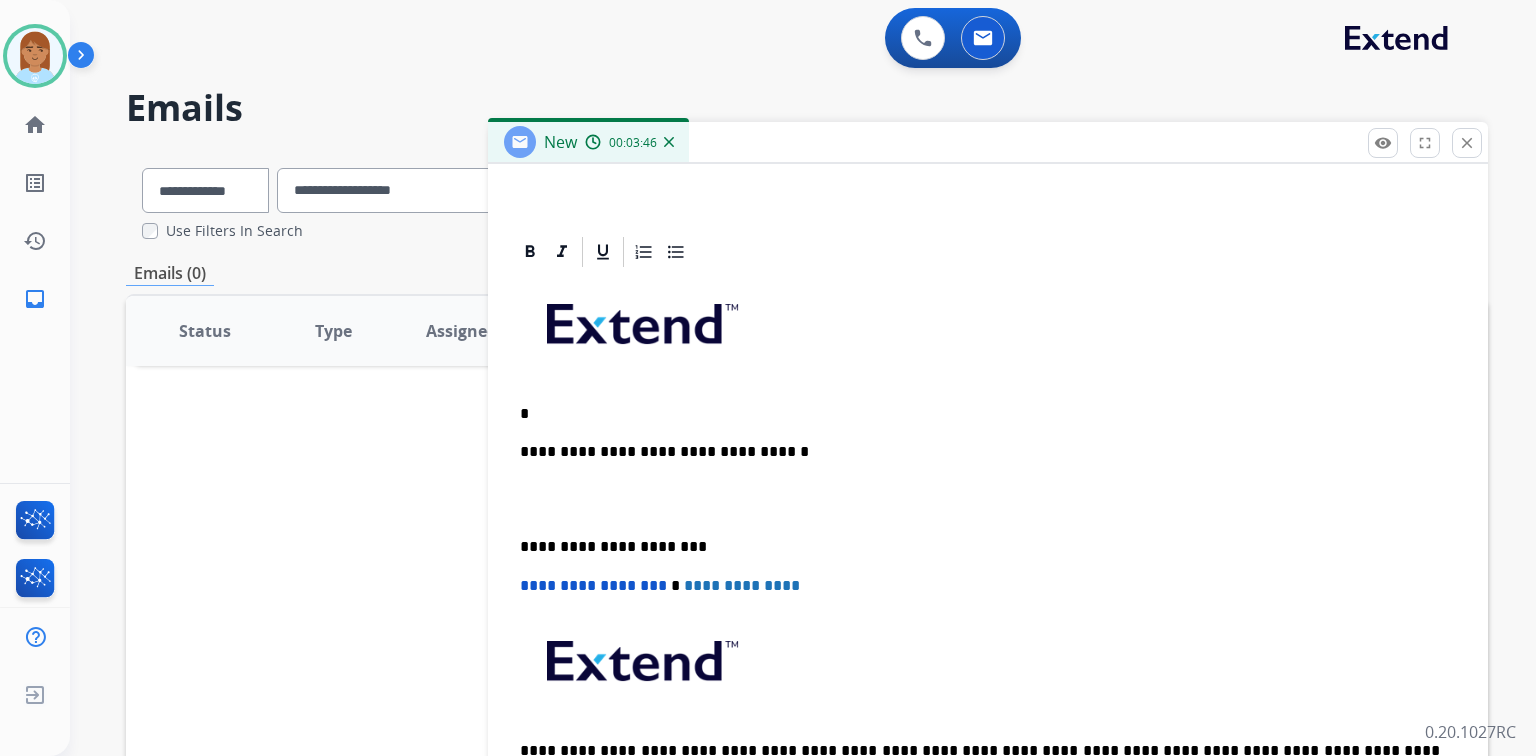 scroll, scrollTop: 400, scrollLeft: 0, axis: vertical 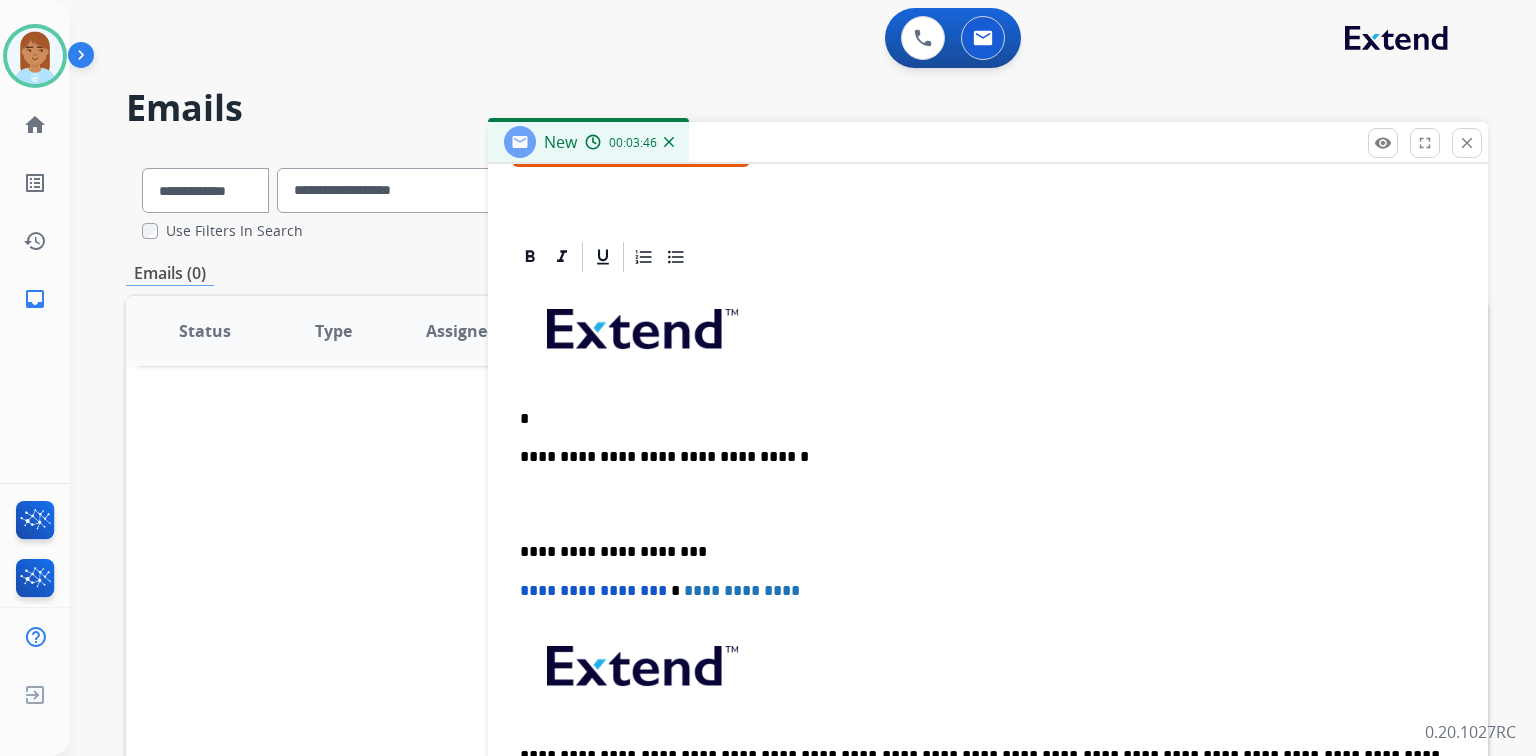 type 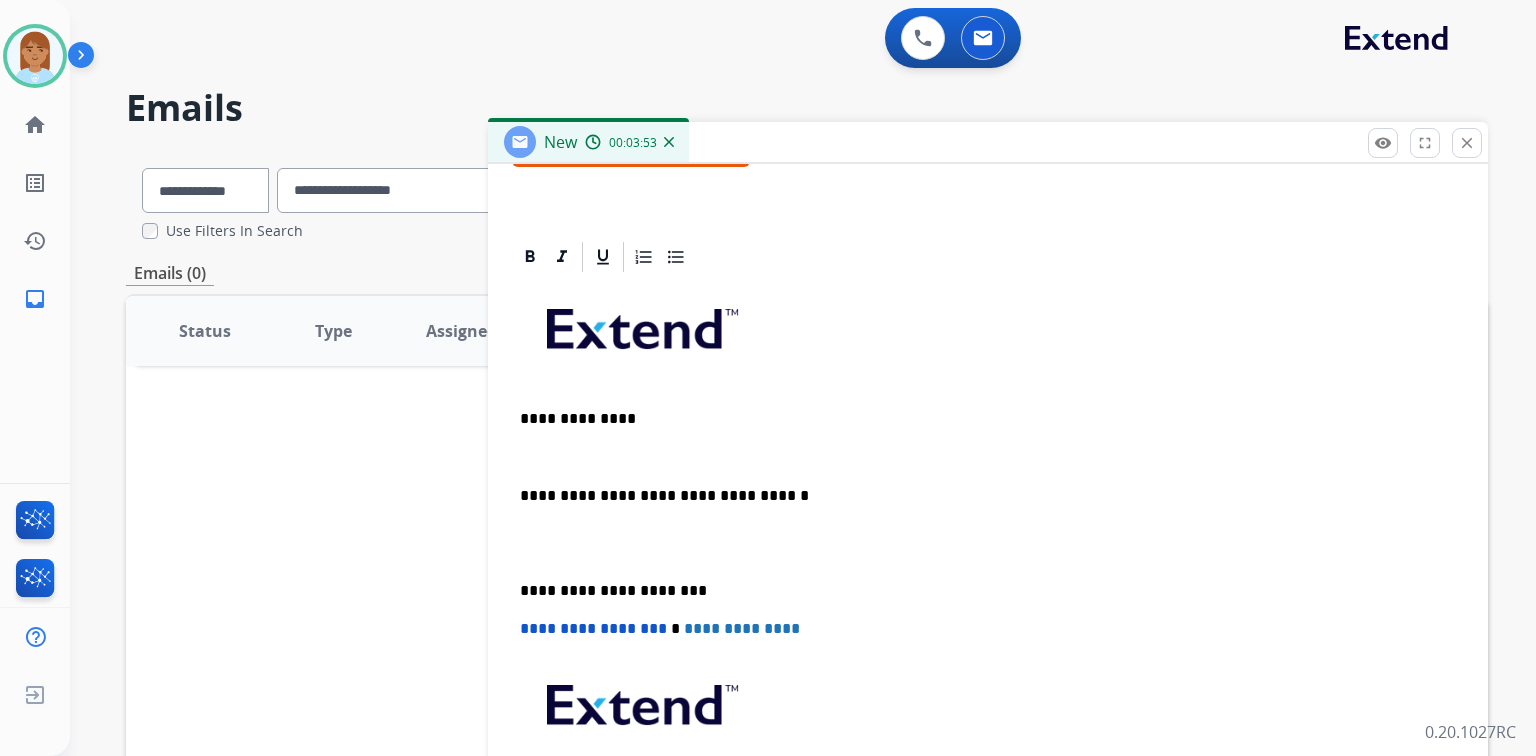 scroll, scrollTop: 439, scrollLeft: 0, axis: vertical 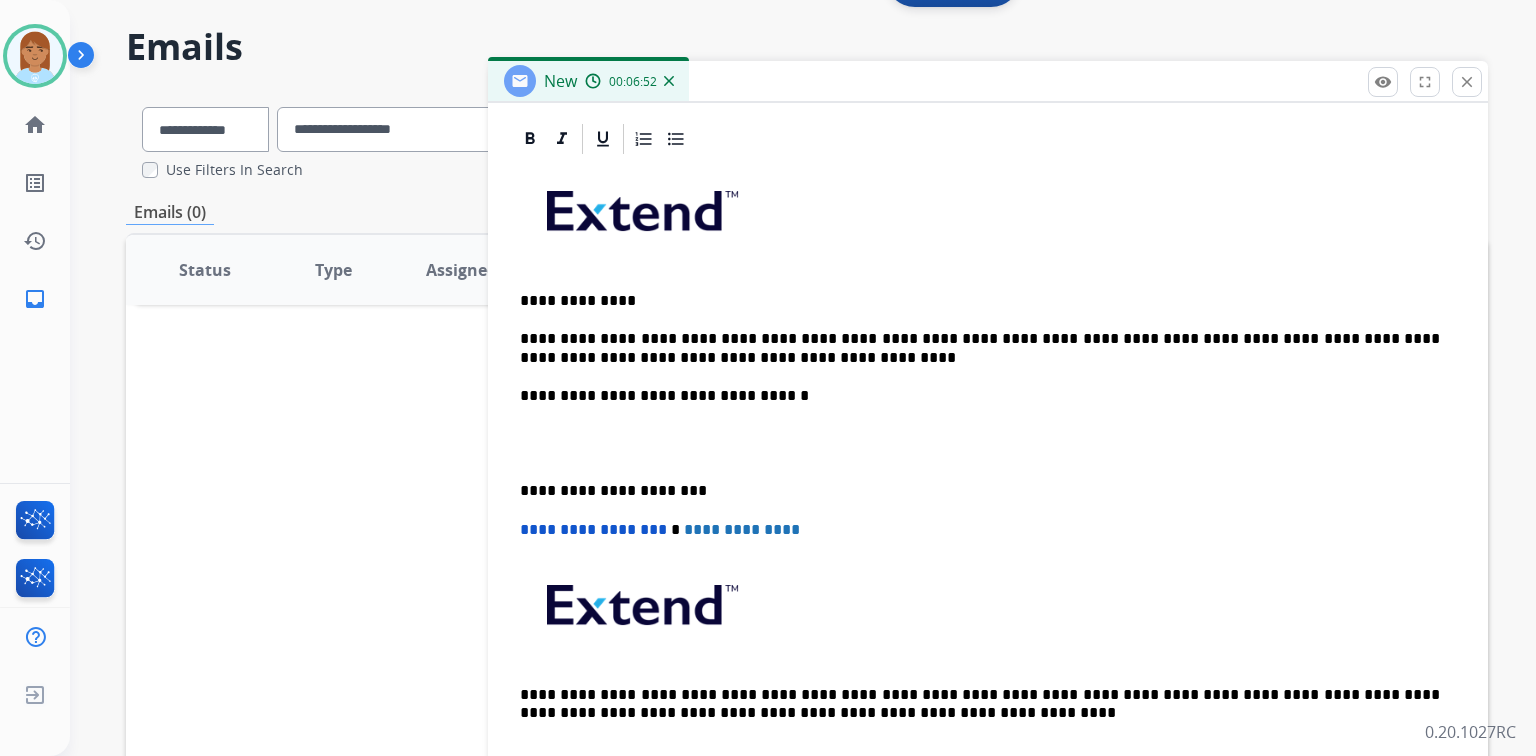 click at bounding box center (988, 443) 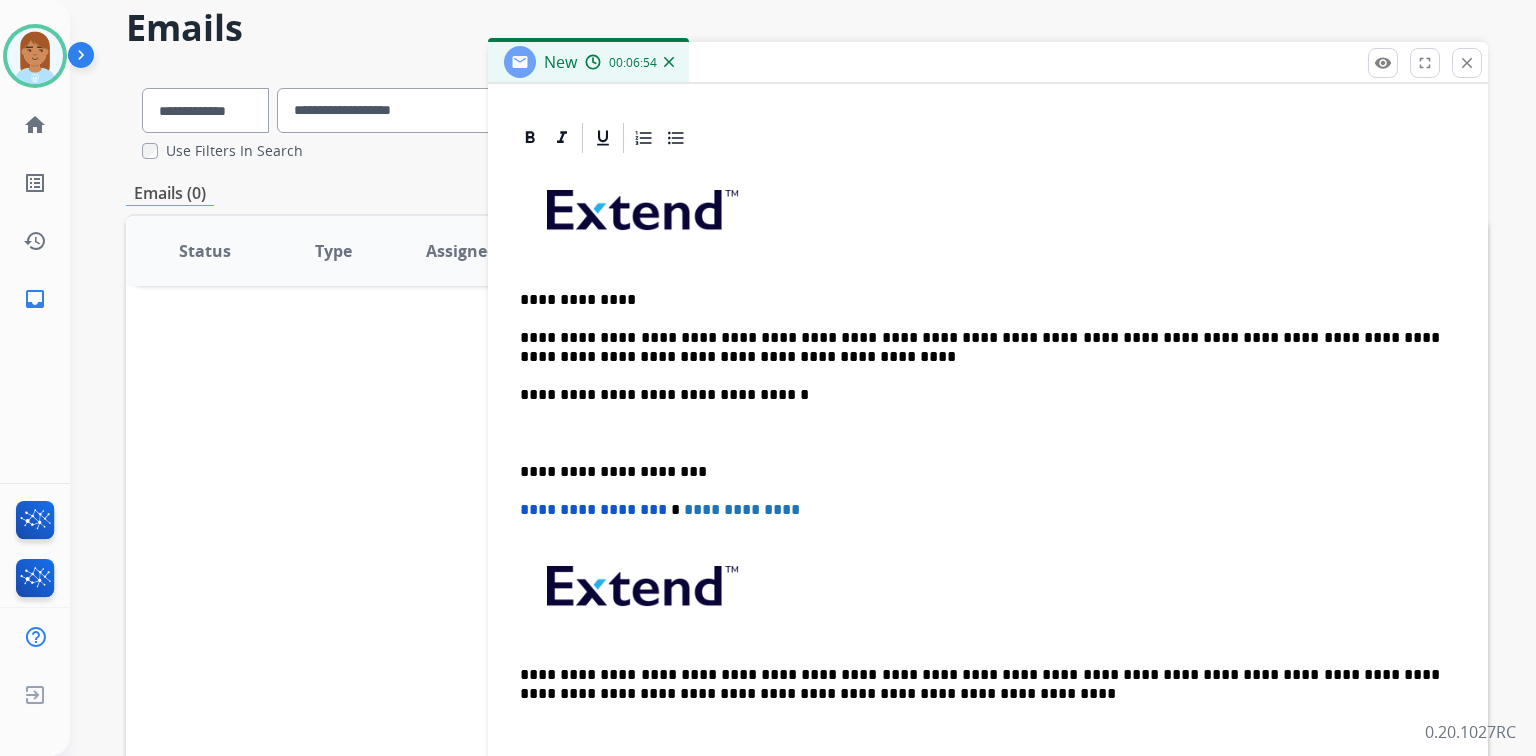click at bounding box center [988, 433] 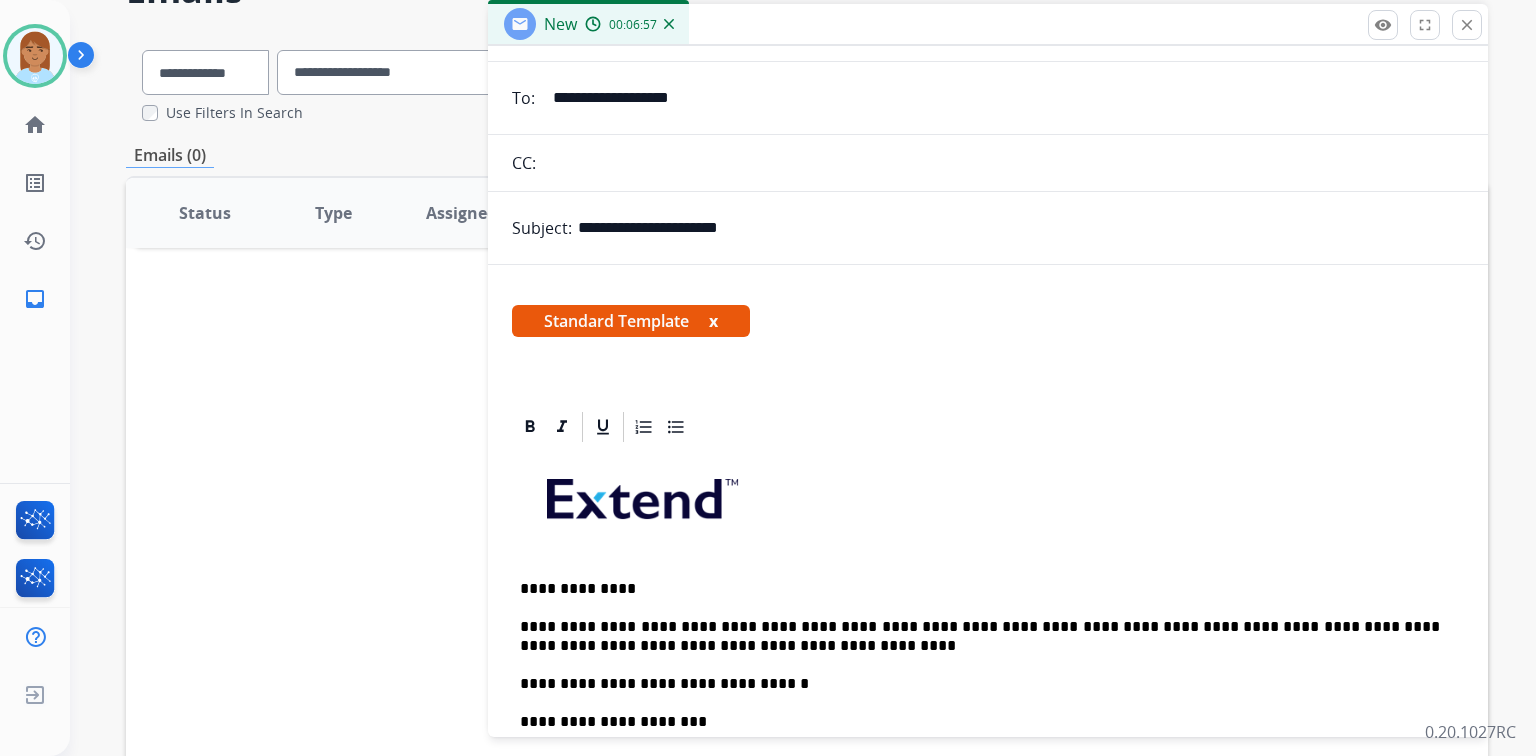 scroll, scrollTop: 0, scrollLeft: 0, axis: both 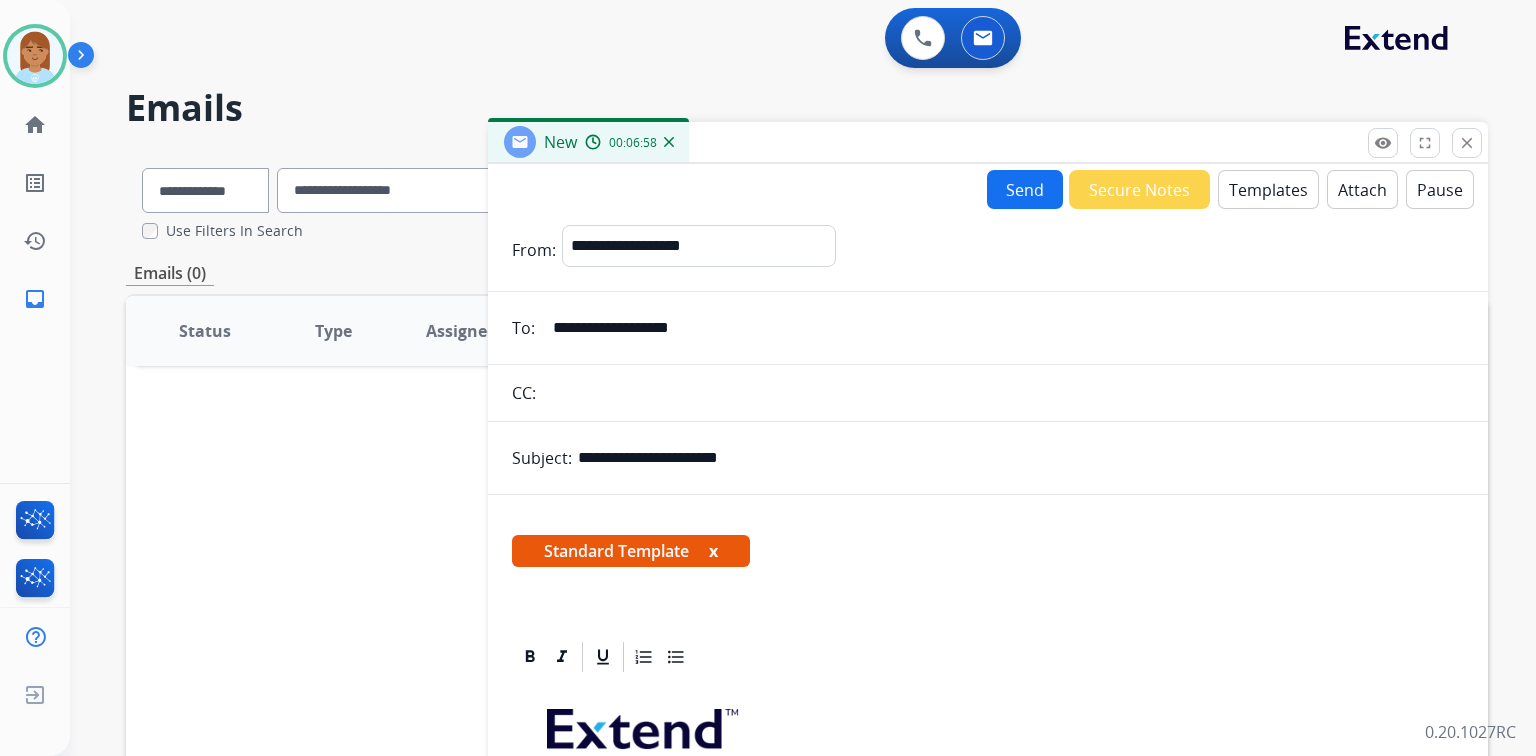click on "**********" at bounding box center (988, 734) 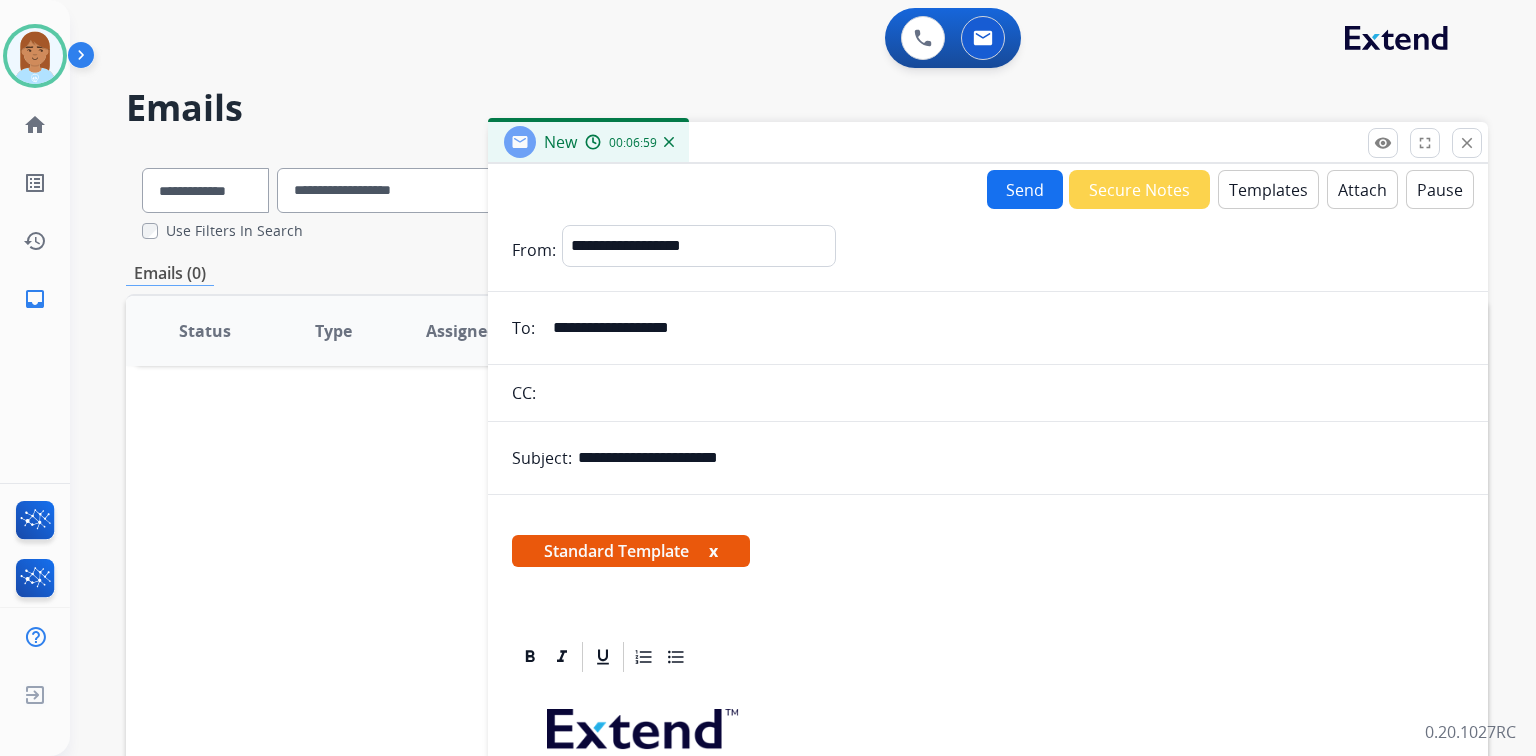 click on "Send" at bounding box center (1025, 189) 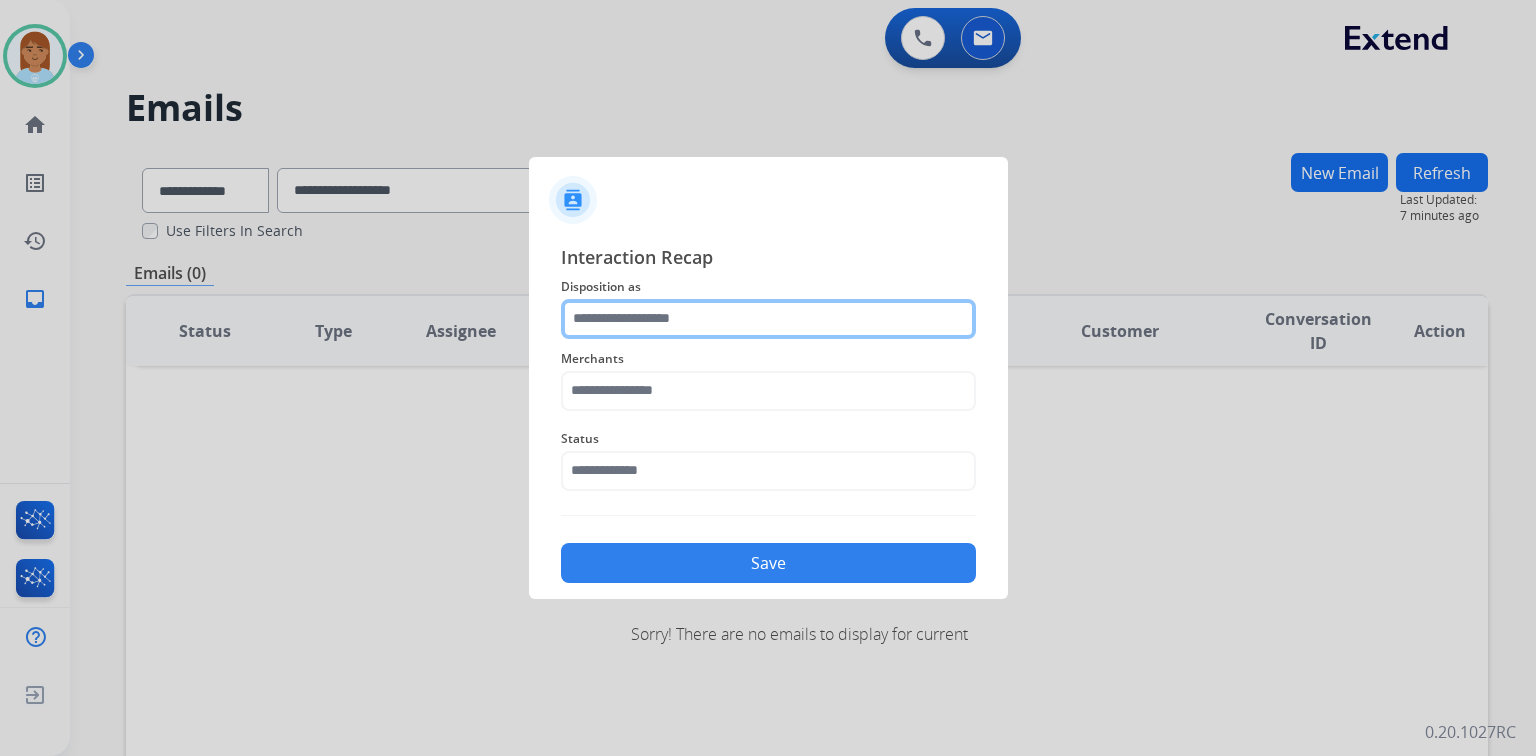 click 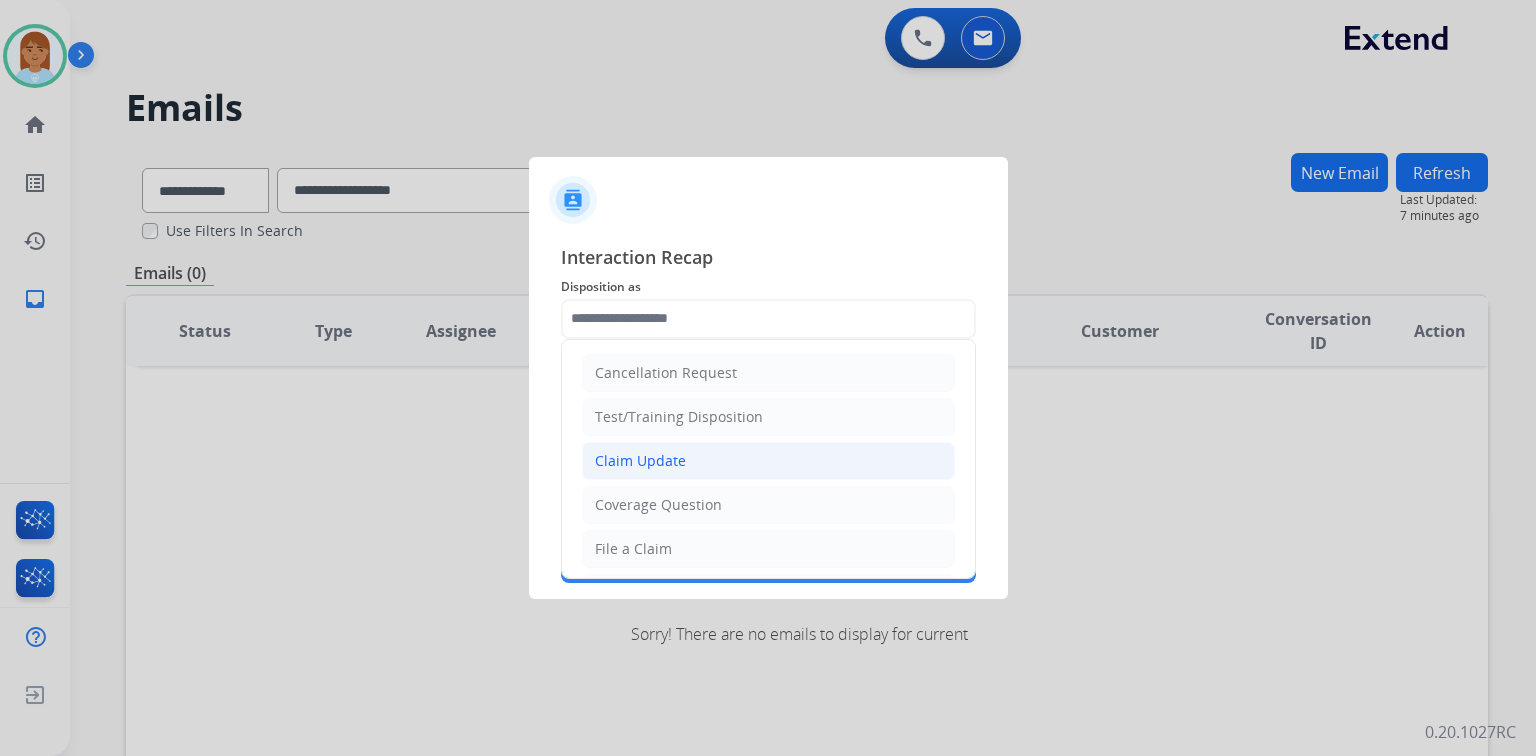 drag, startPoint x: 704, startPoint y: 438, endPoint x: 704, endPoint y: 452, distance: 14 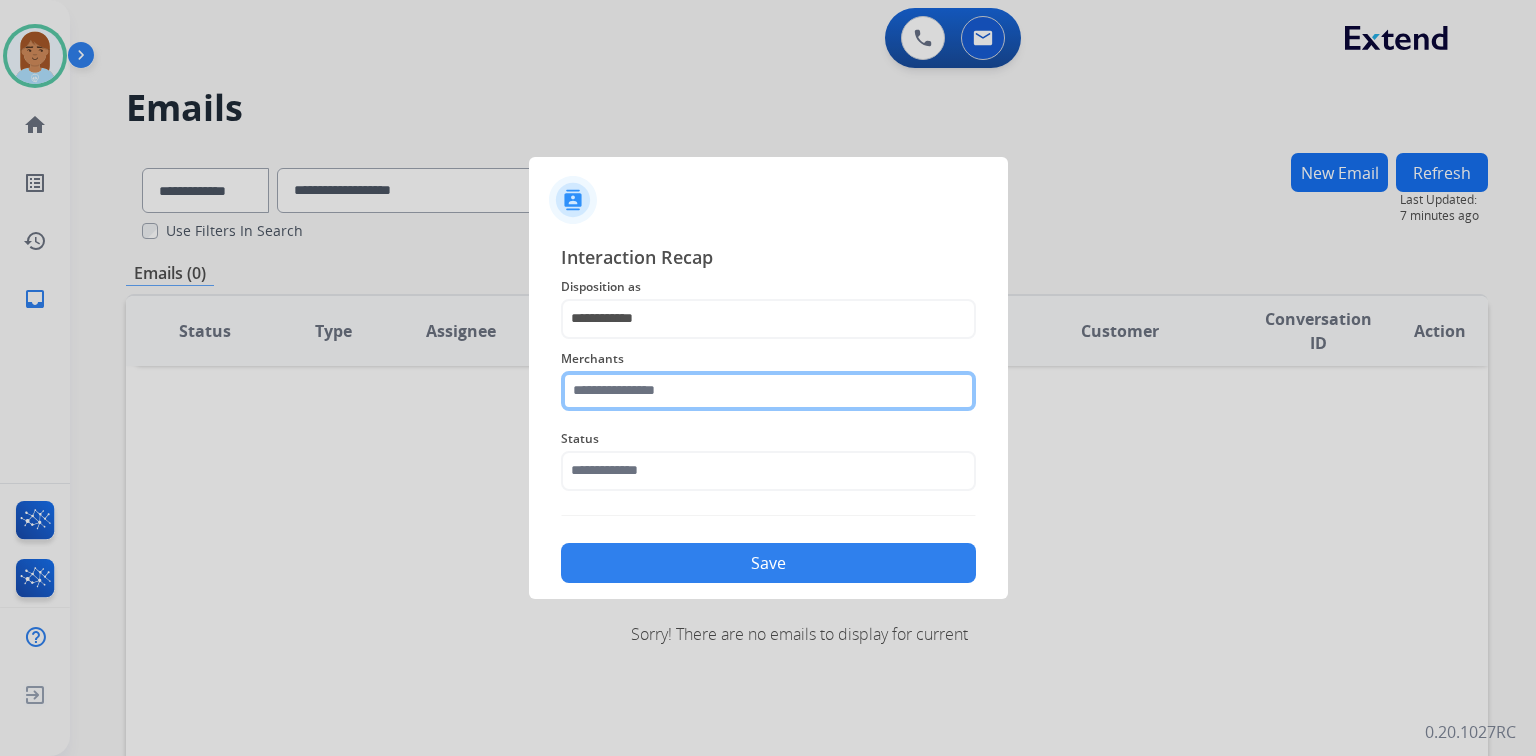 click 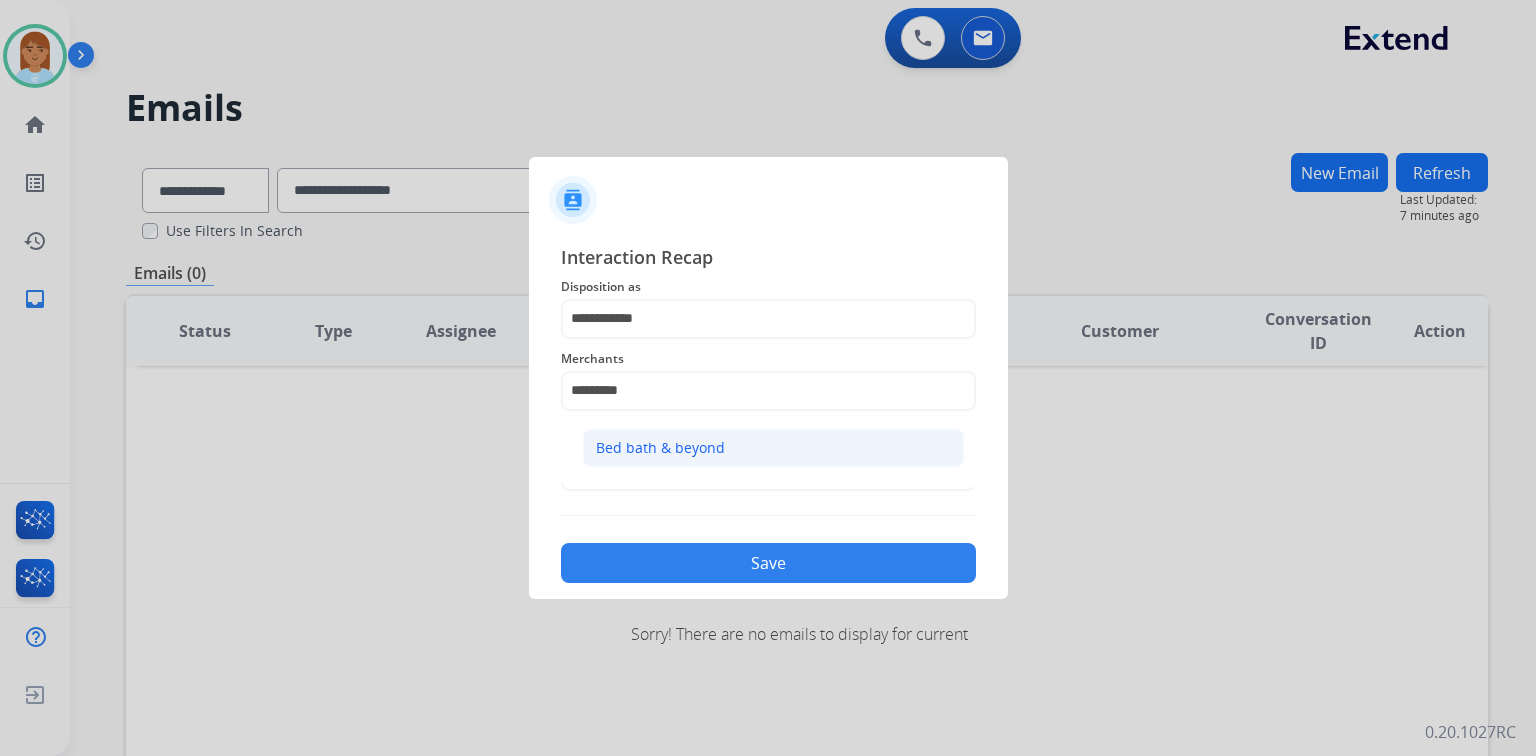 click on "Bed bath & beyond" 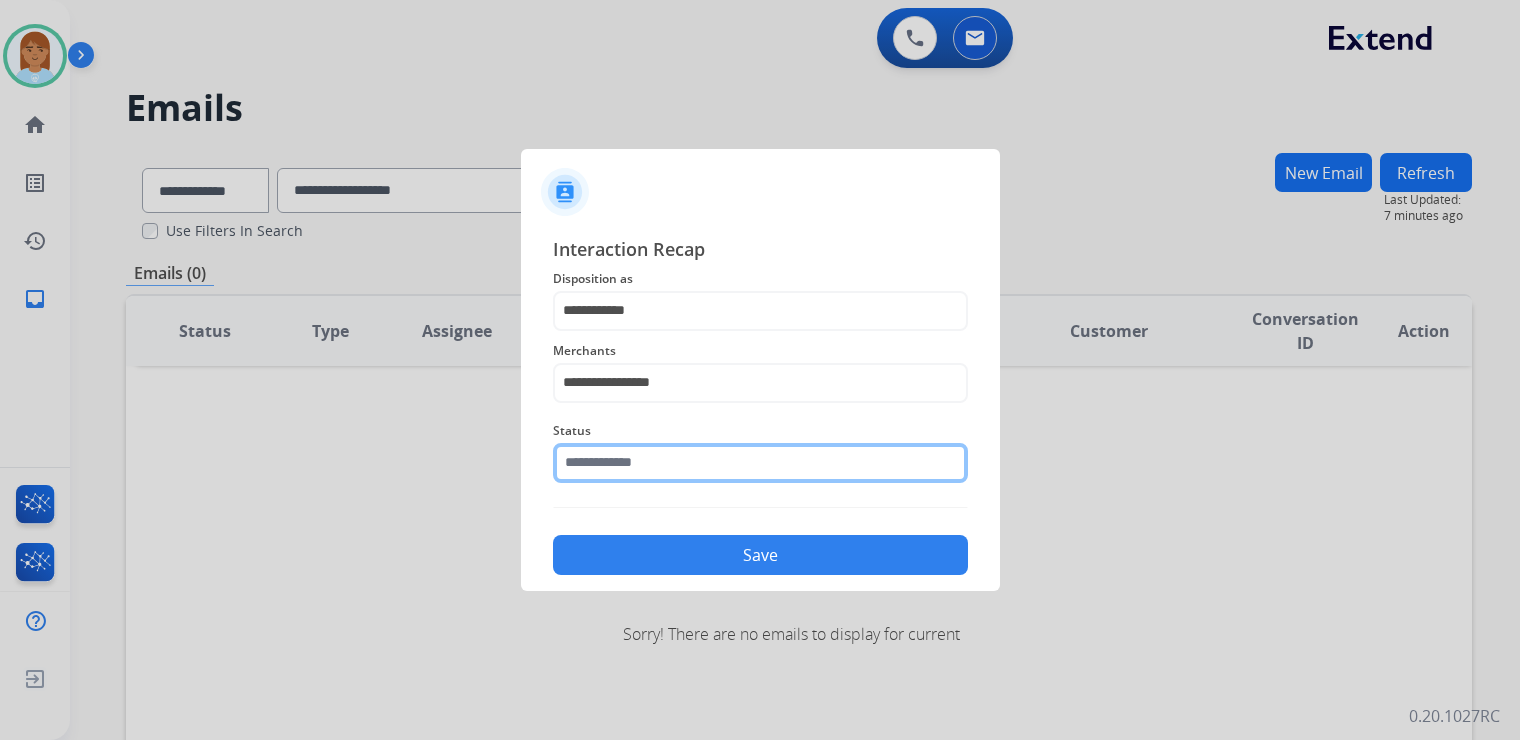 drag, startPoint x: 644, startPoint y: 465, endPoint x: 644, endPoint y: 476, distance: 11 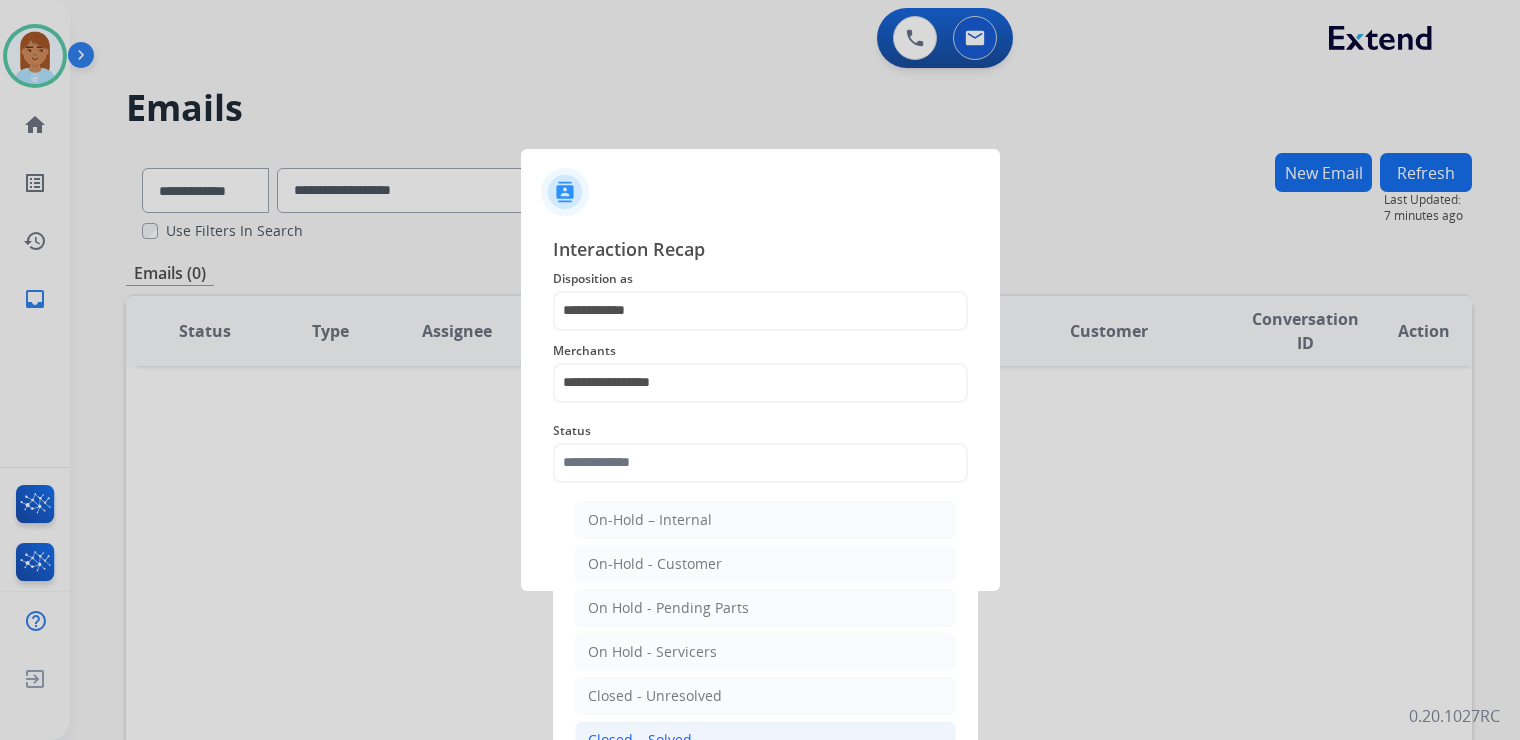 click on "Closed – Solved" 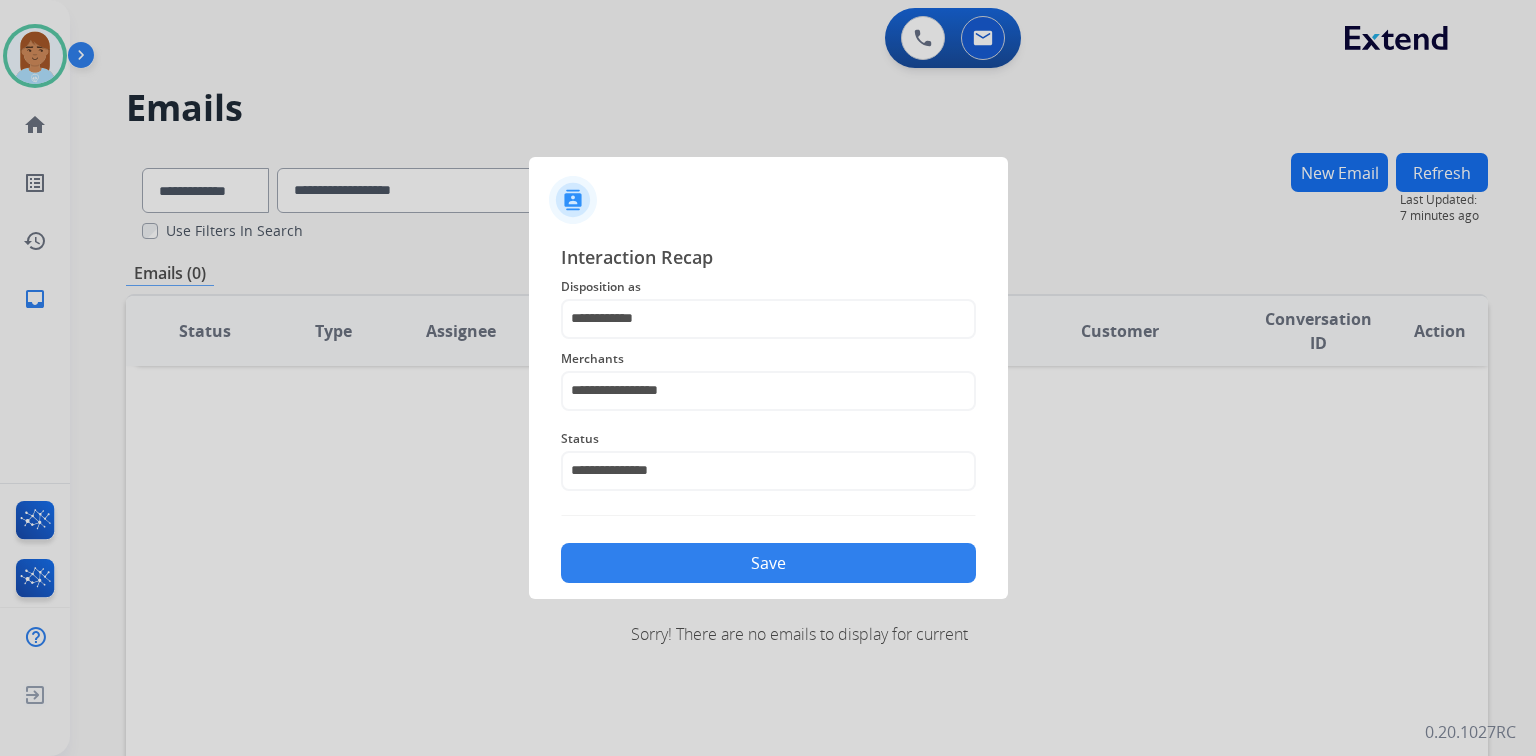 click on "Save" 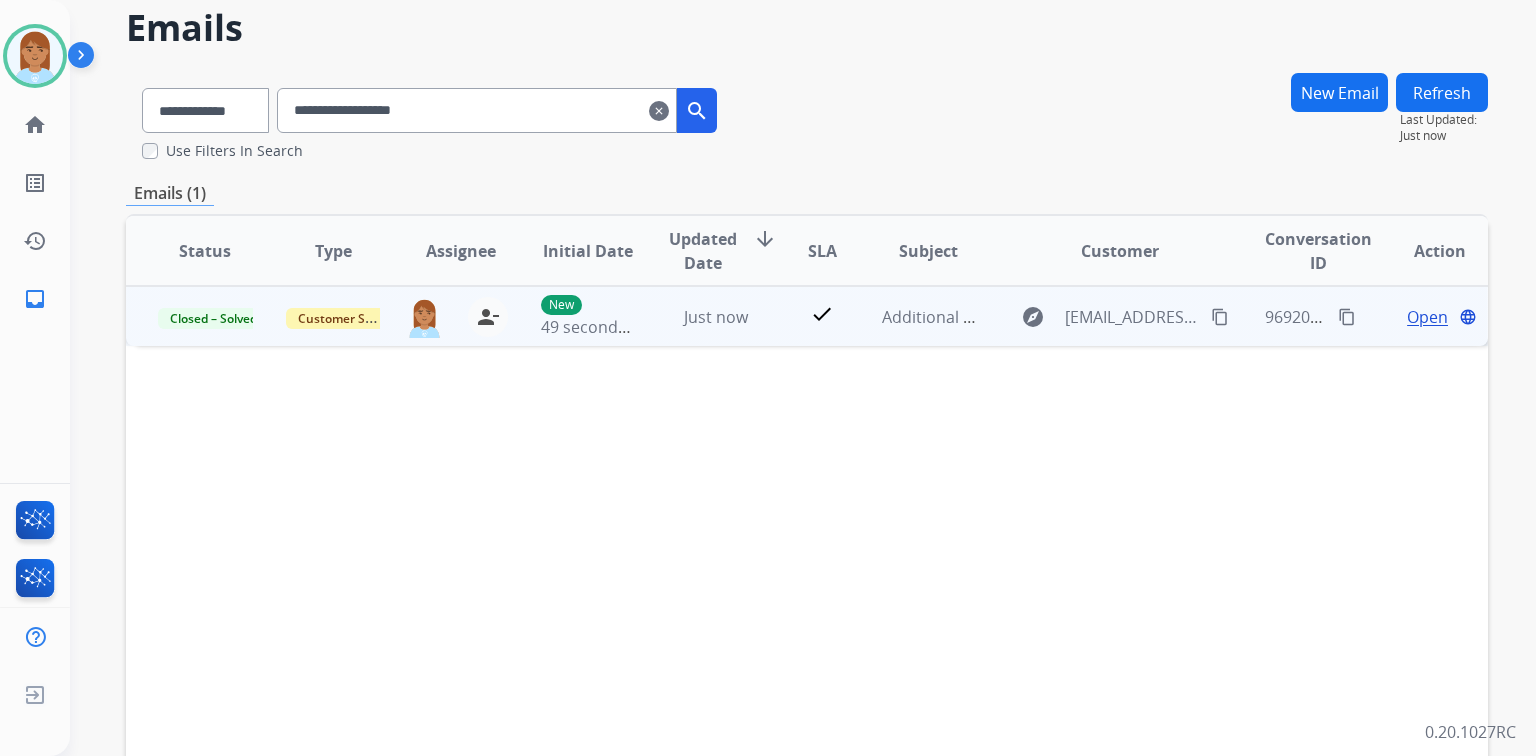 scroll, scrollTop: 0, scrollLeft: 0, axis: both 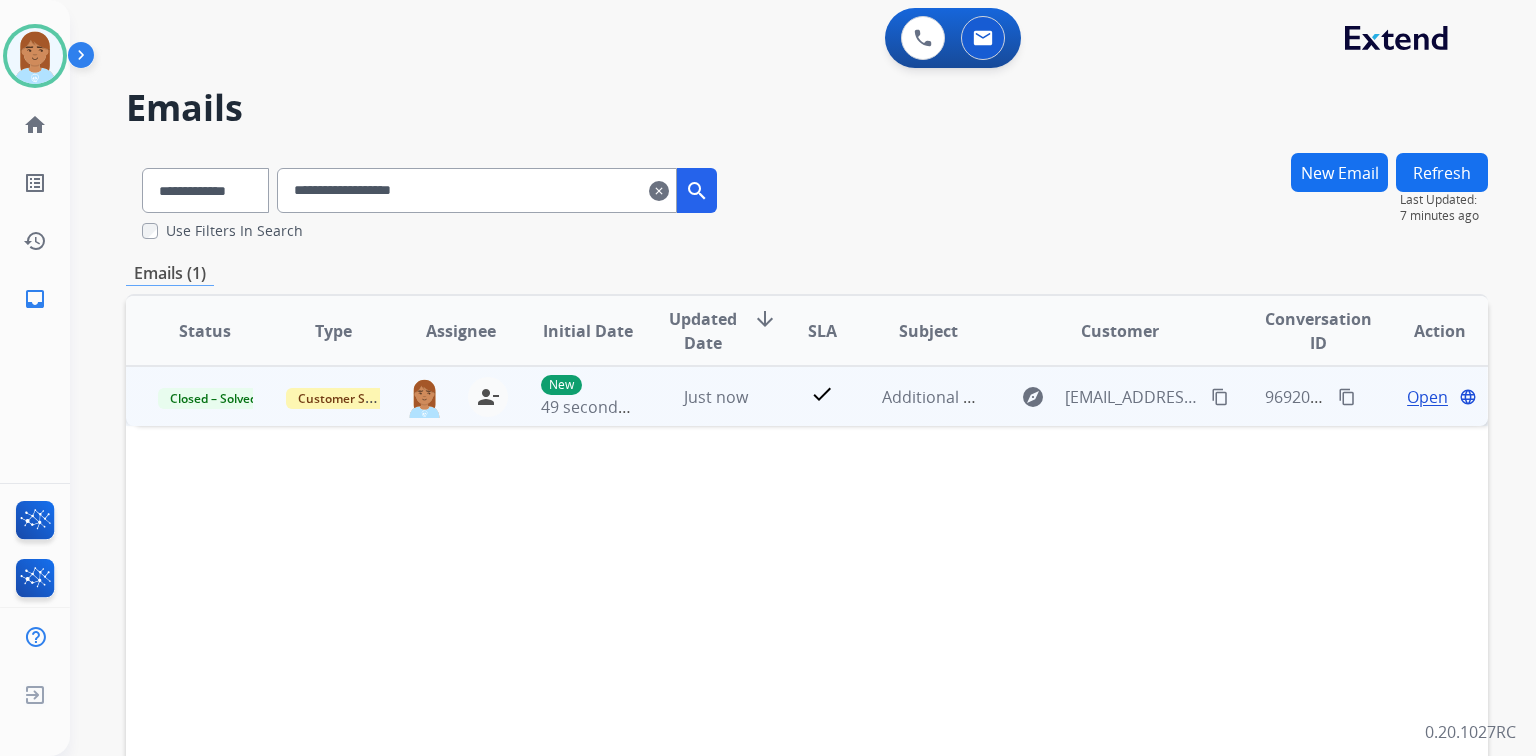 click on "Open" at bounding box center [1427, 397] 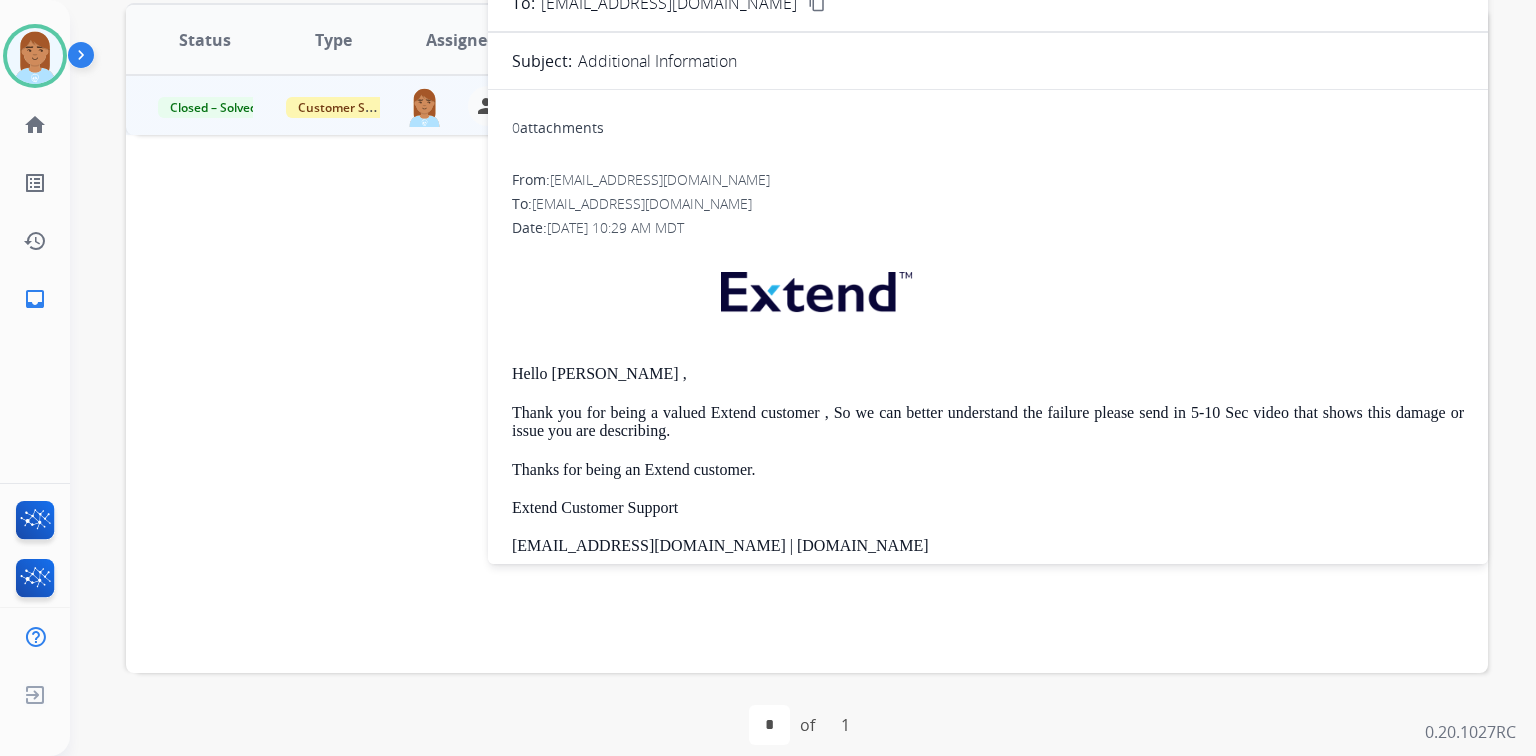 scroll, scrollTop: 312, scrollLeft: 0, axis: vertical 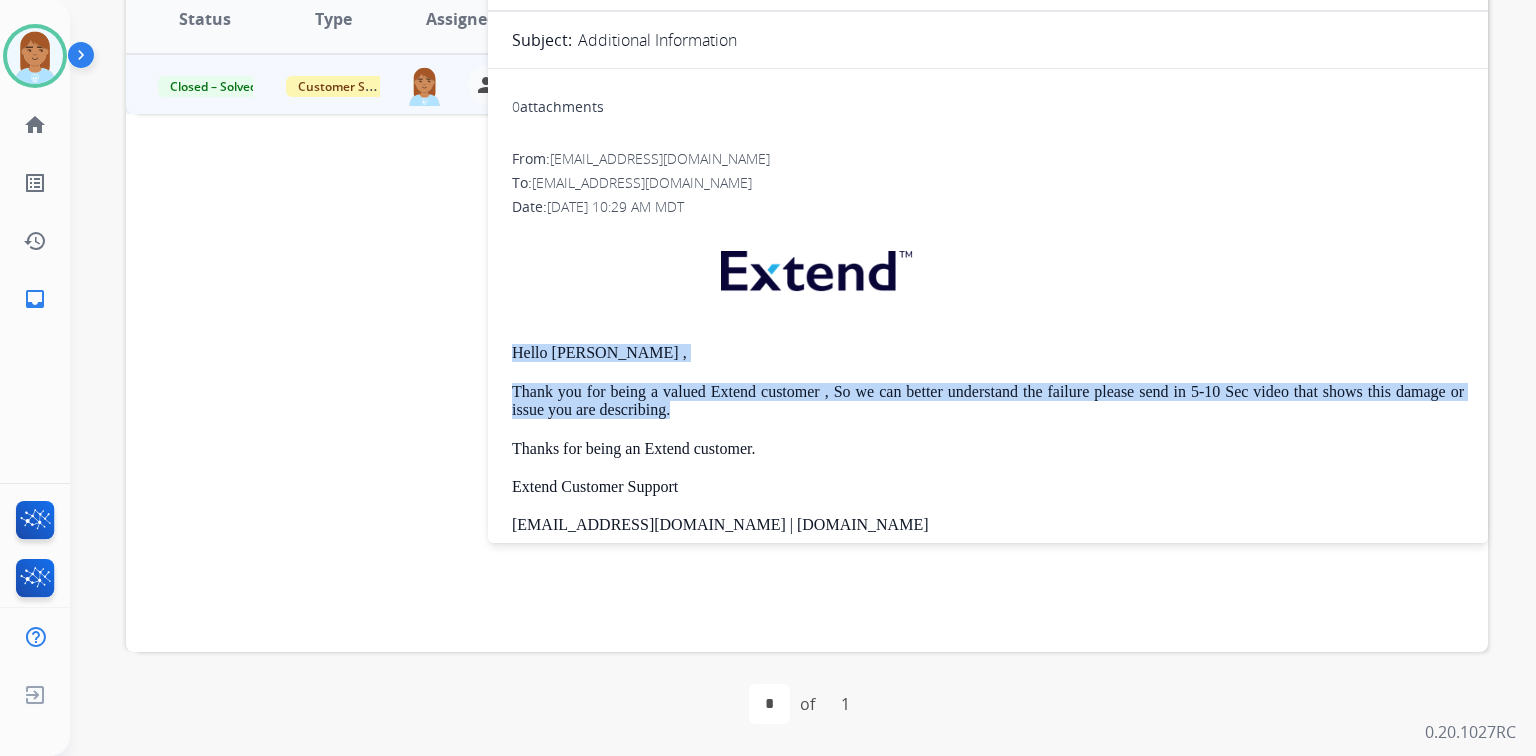 drag, startPoint x: 512, startPoint y: 352, endPoint x: 754, endPoint y: 404, distance: 247.52374 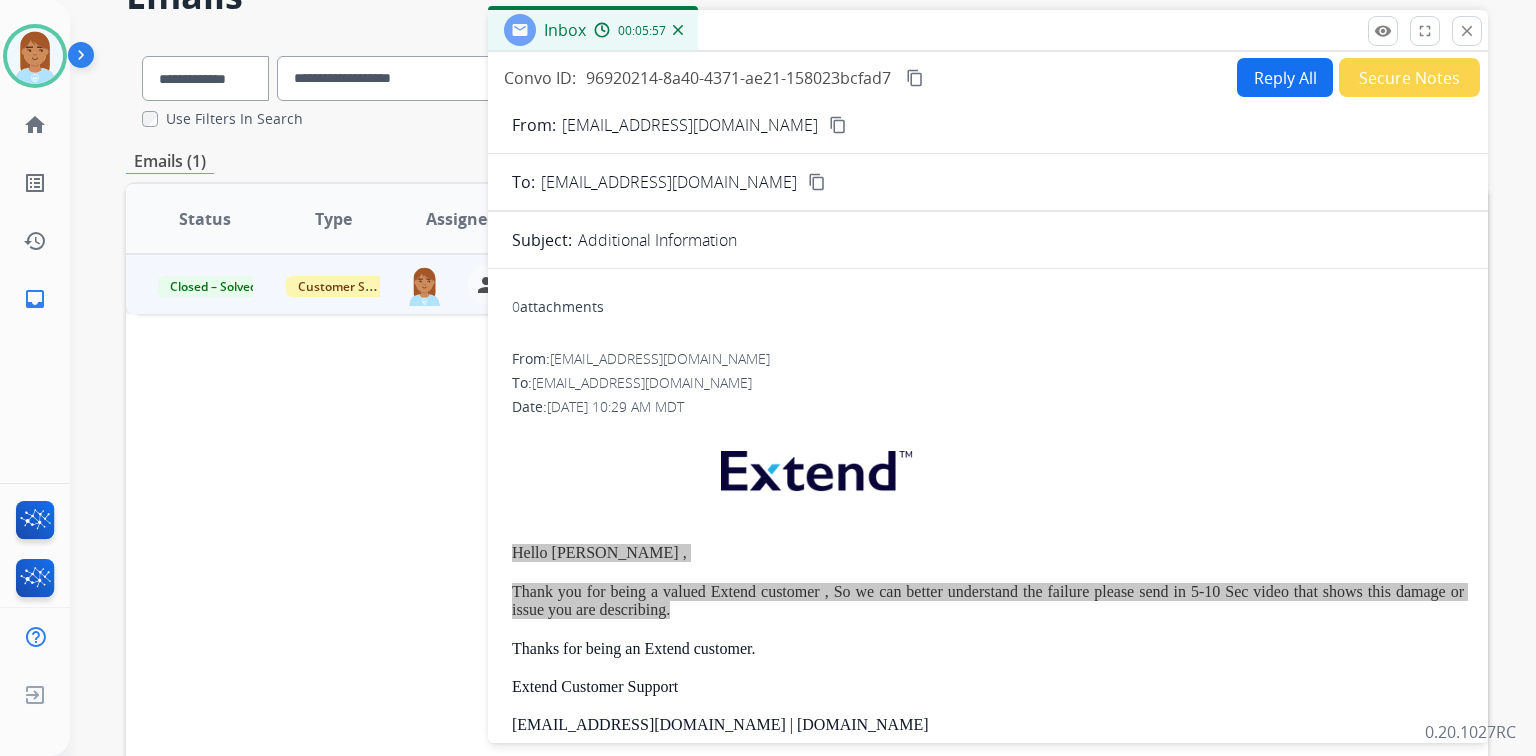 scroll, scrollTop: 0, scrollLeft: 0, axis: both 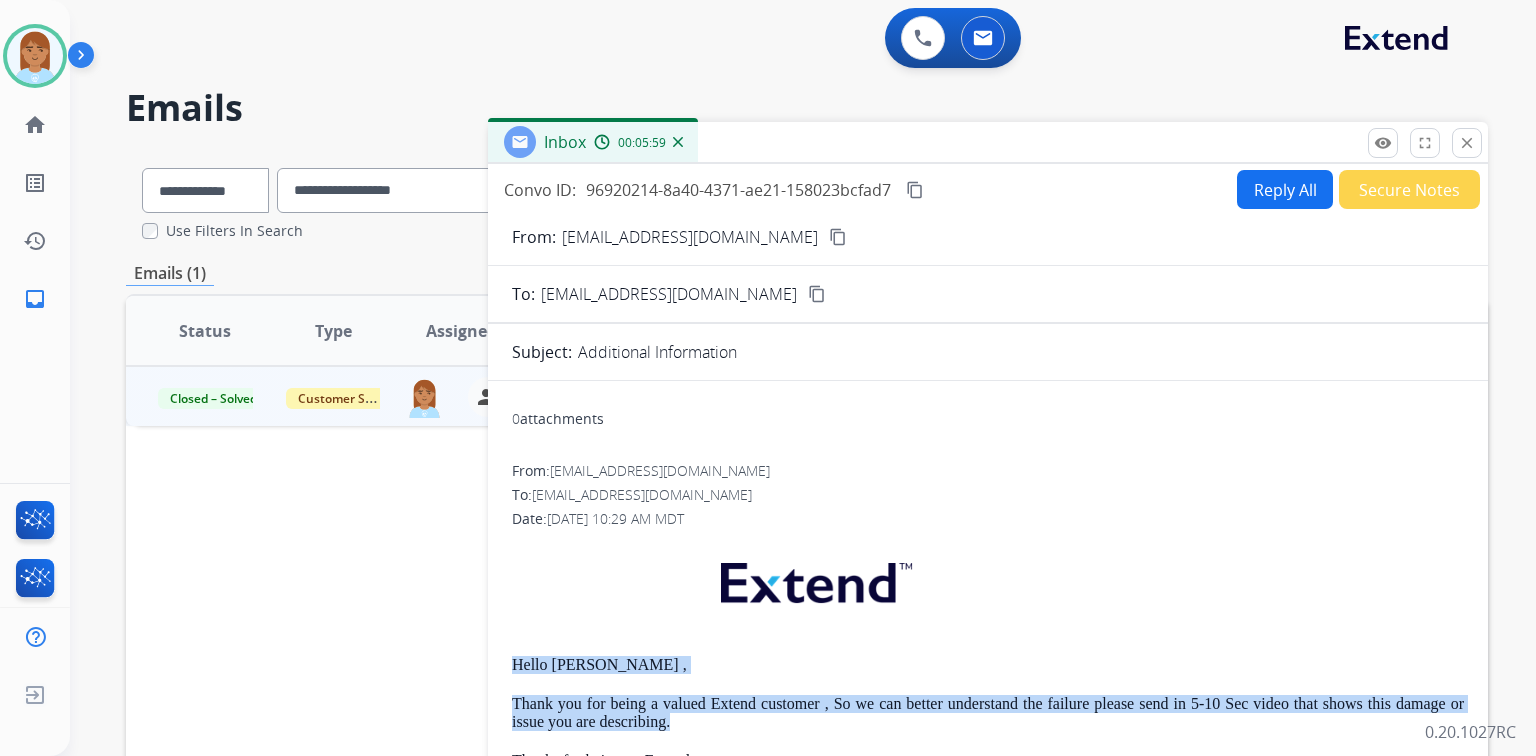 click on "close Close" at bounding box center [1467, 143] 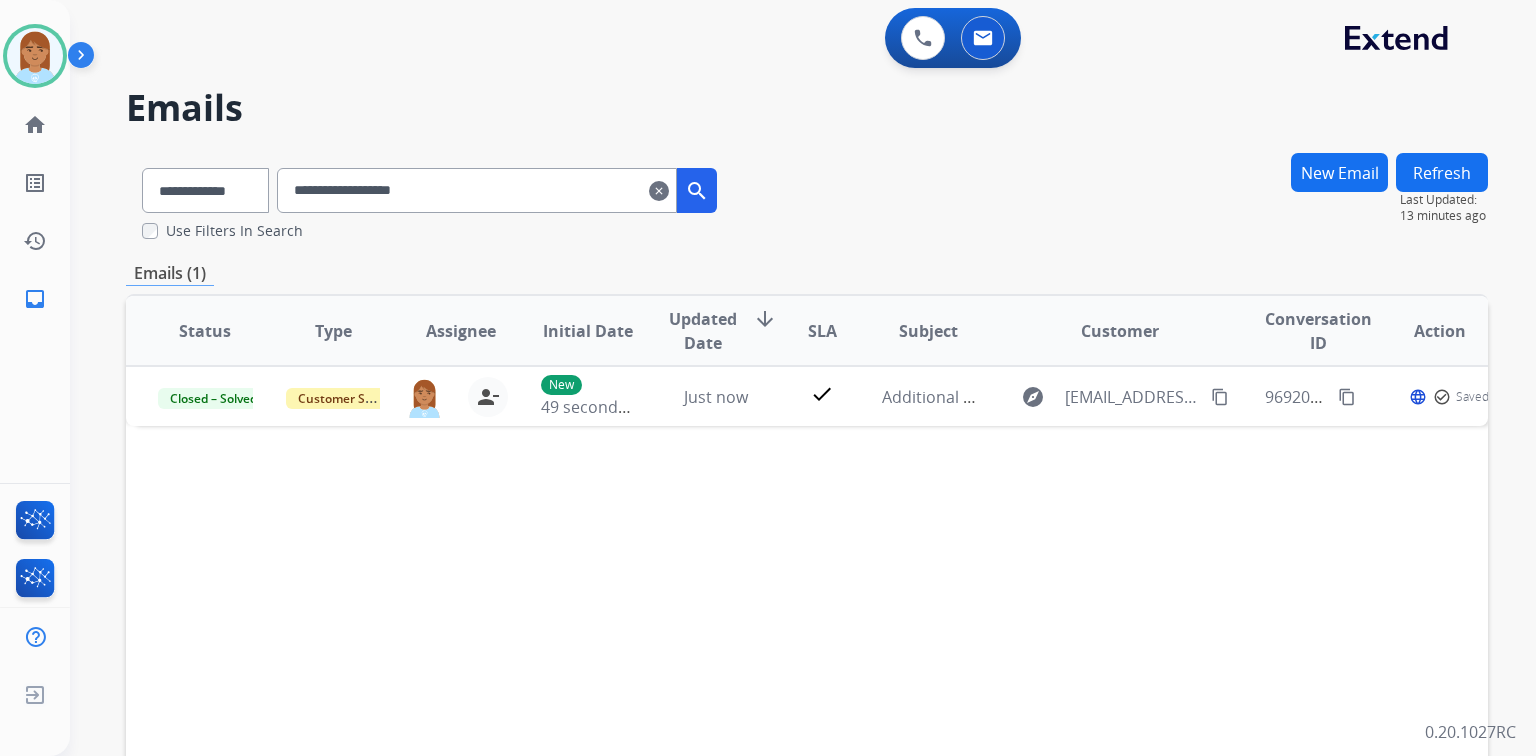 click on "clear" at bounding box center [659, 191] 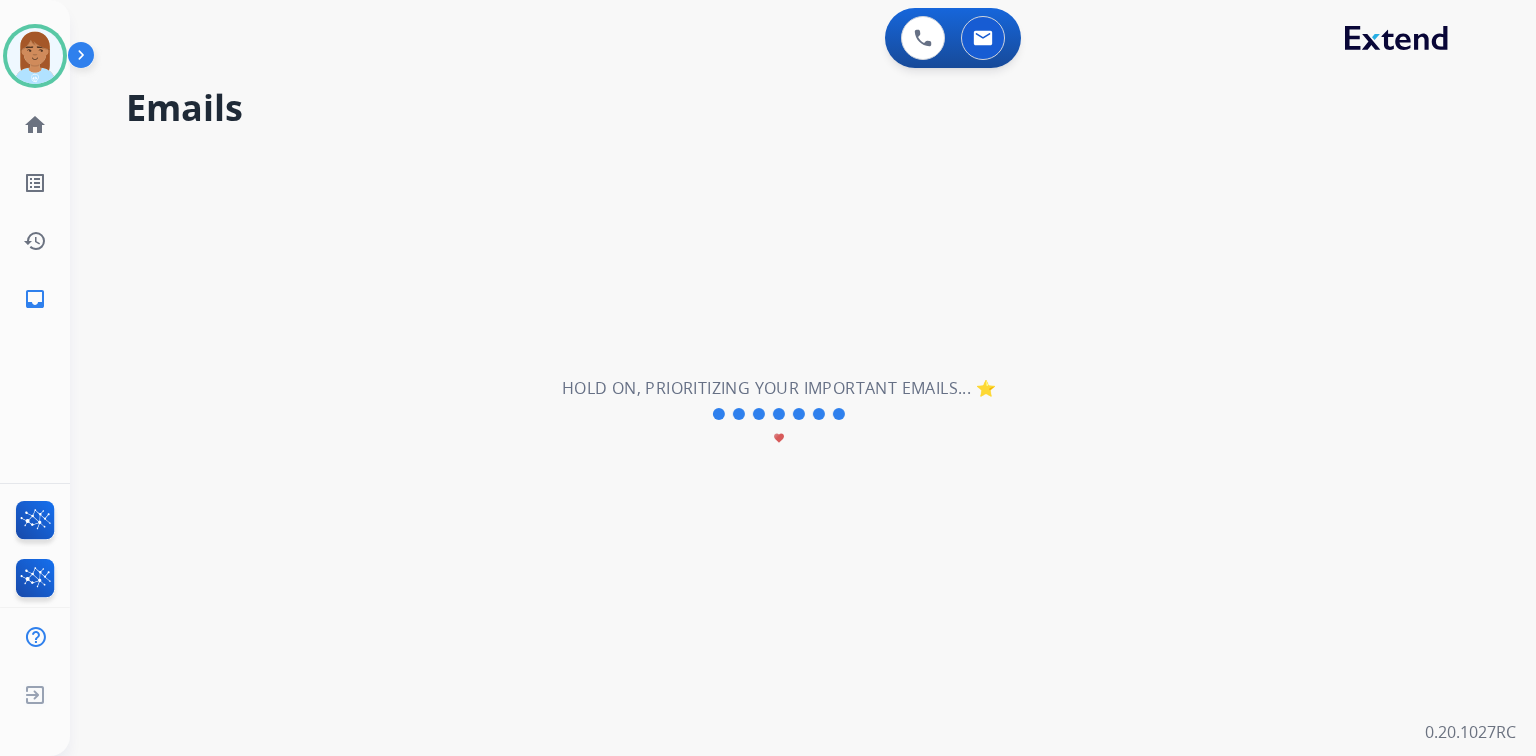 type 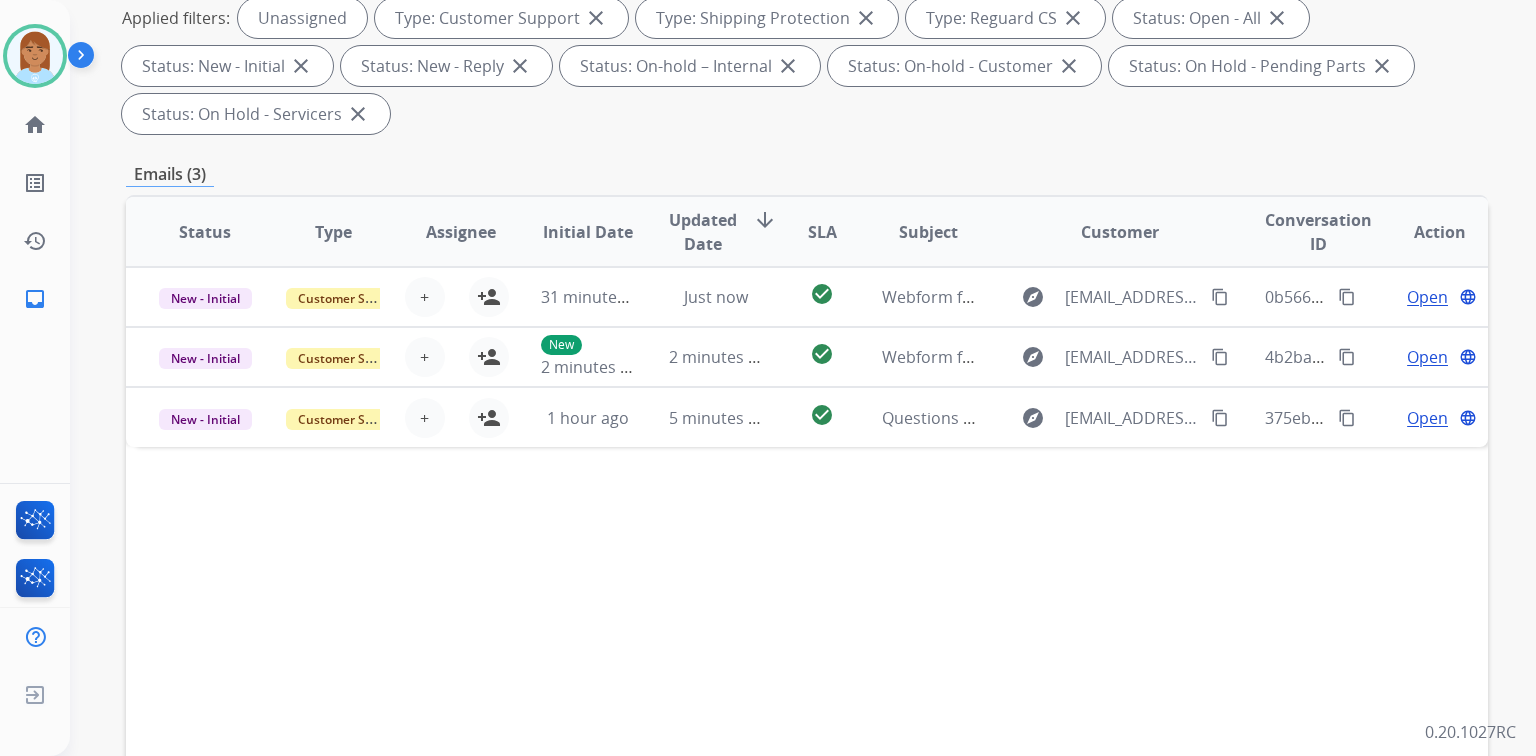 scroll, scrollTop: 160, scrollLeft: 0, axis: vertical 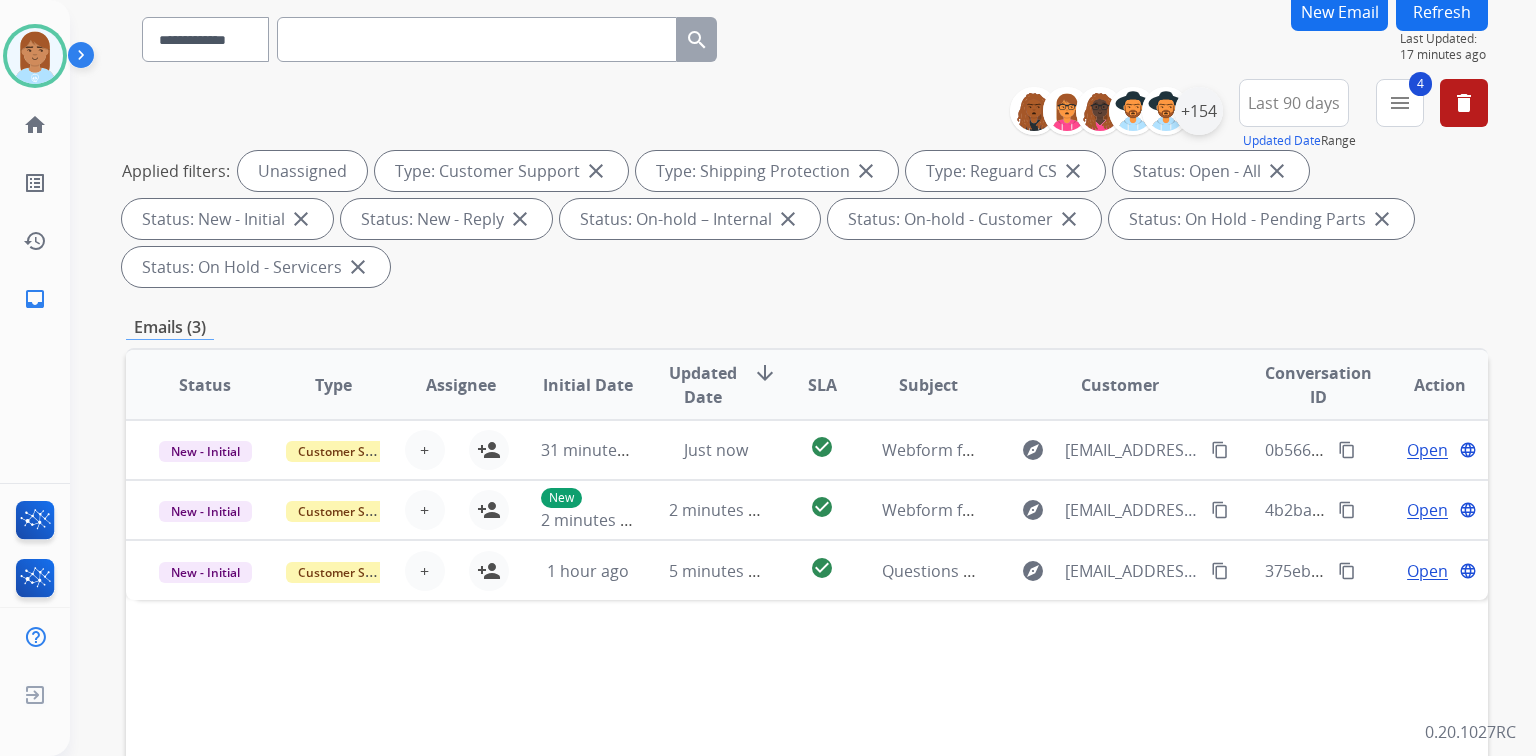 click on "+154" at bounding box center (1199, 111) 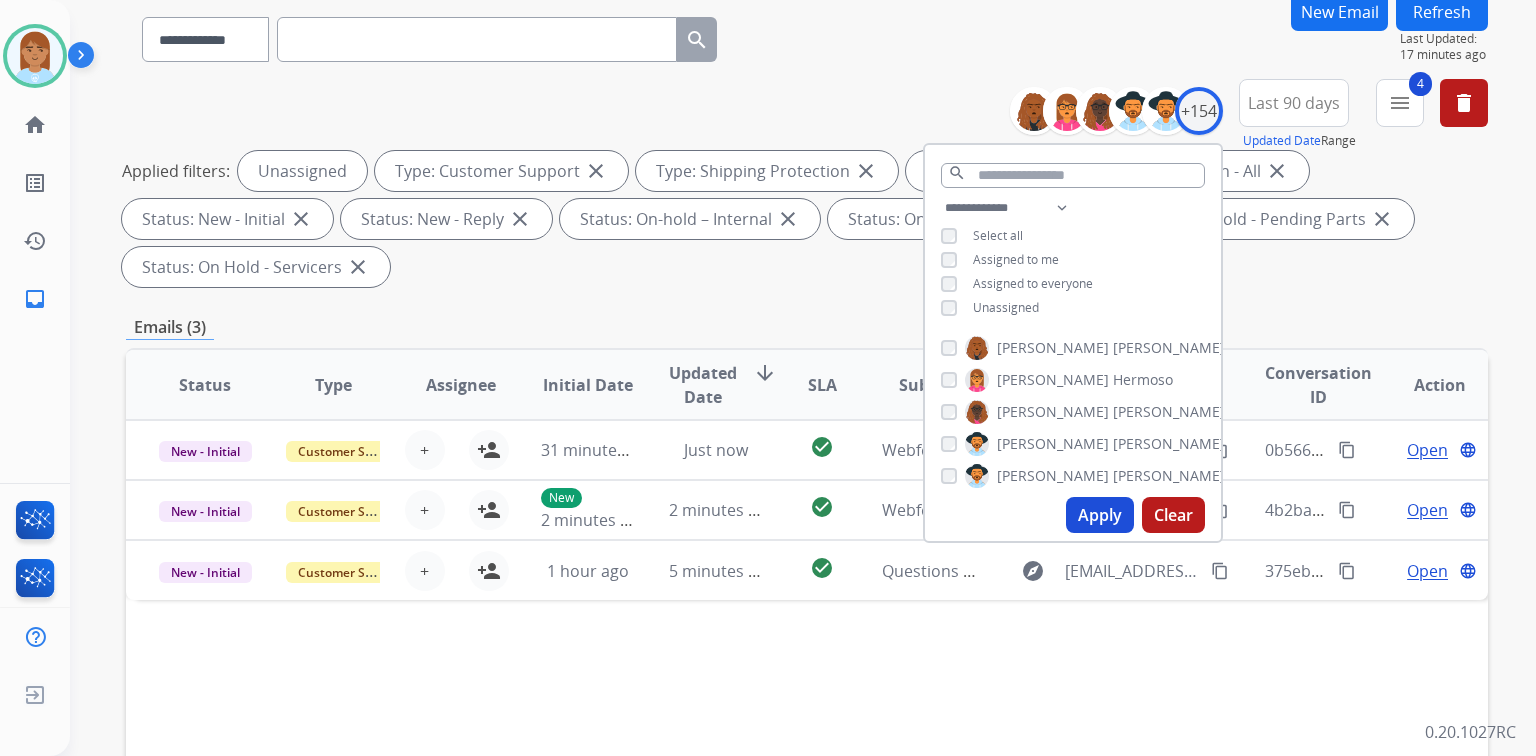 click on "Unassigned" at bounding box center [1006, 307] 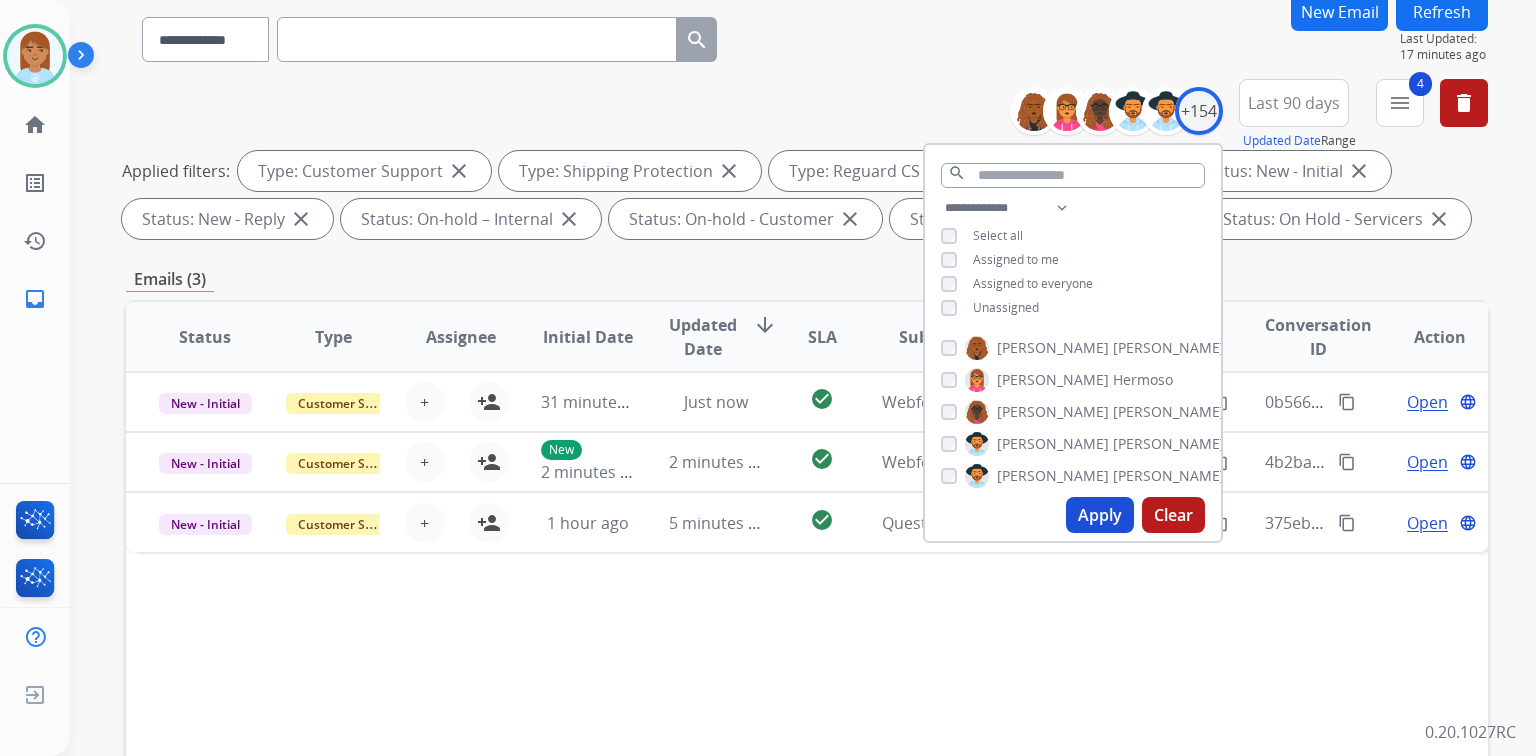 drag, startPoint x: 1000, startPoint y: 257, endPoint x: 989, endPoint y: 308, distance: 52.17279 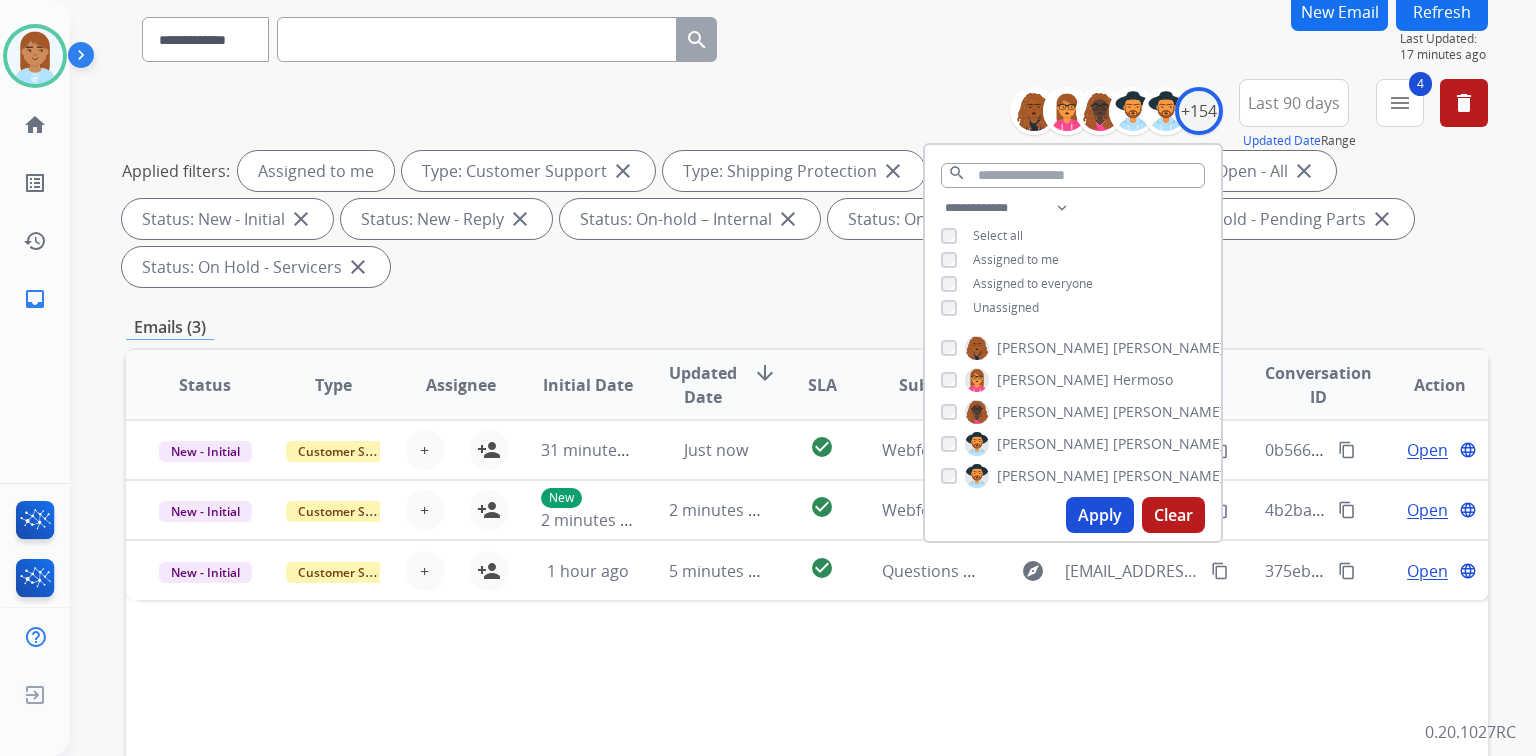 click on "Apply" at bounding box center (1100, 515) 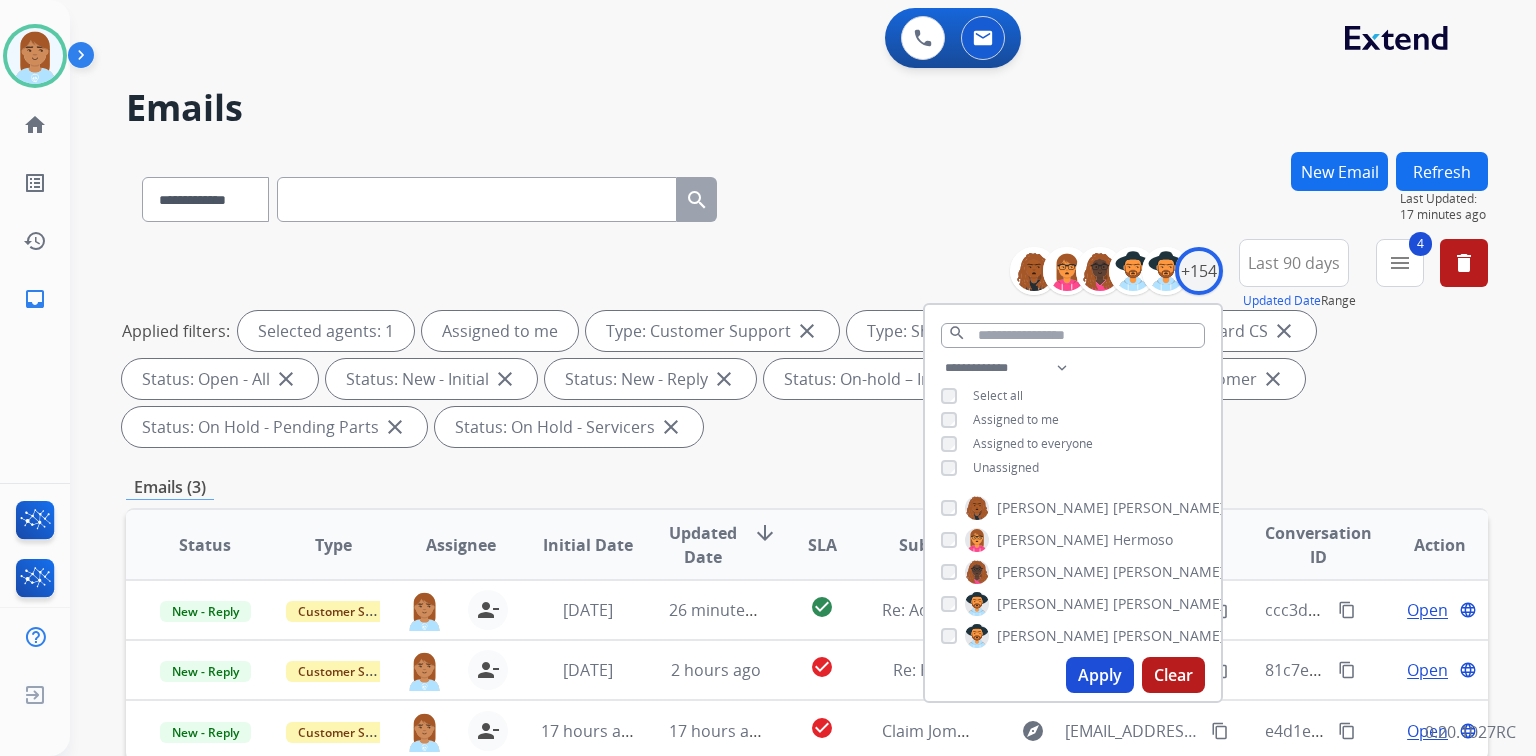 click on "Emails" at bounding box center [807, 108] 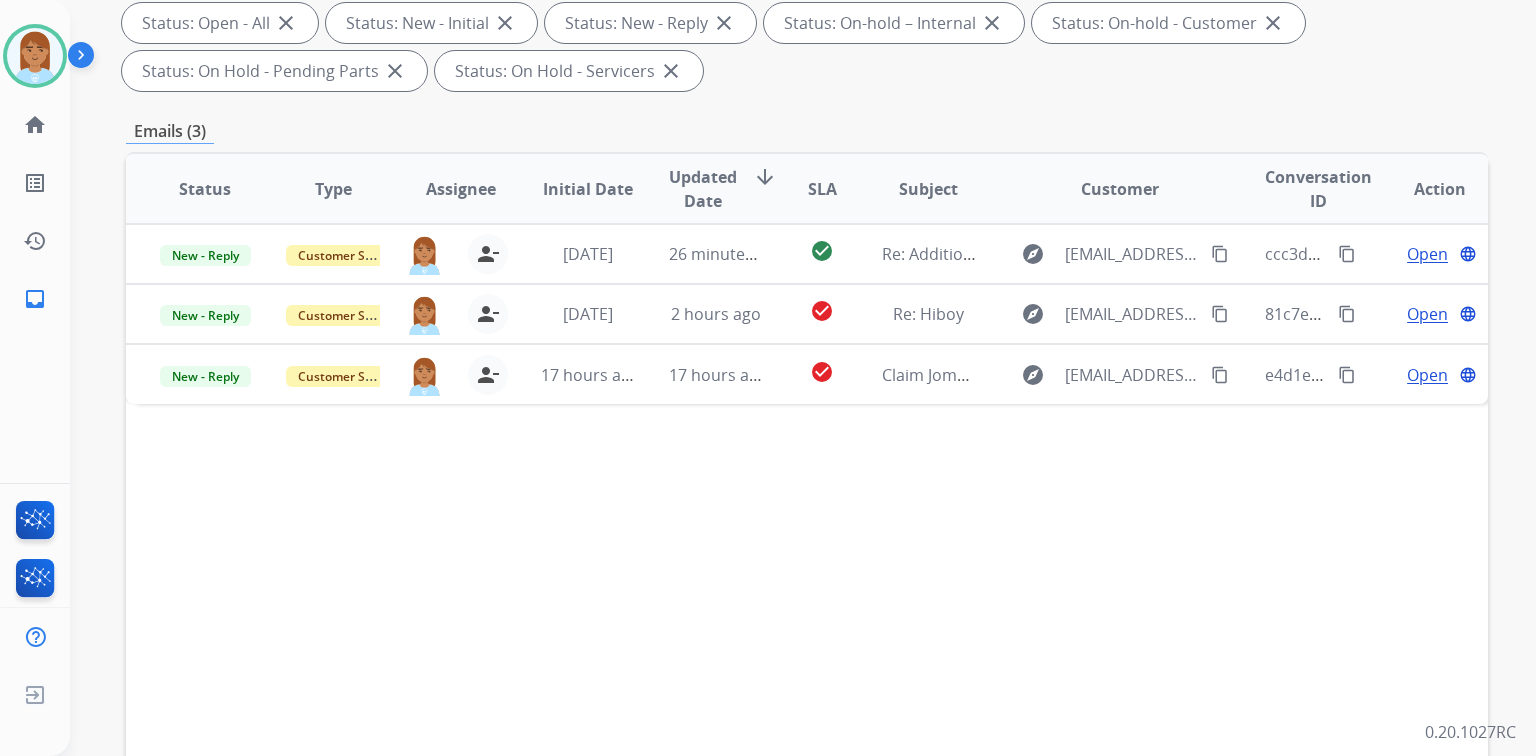 scroll, scrollTop: 480, scrollLeft: 0, axis: vertical 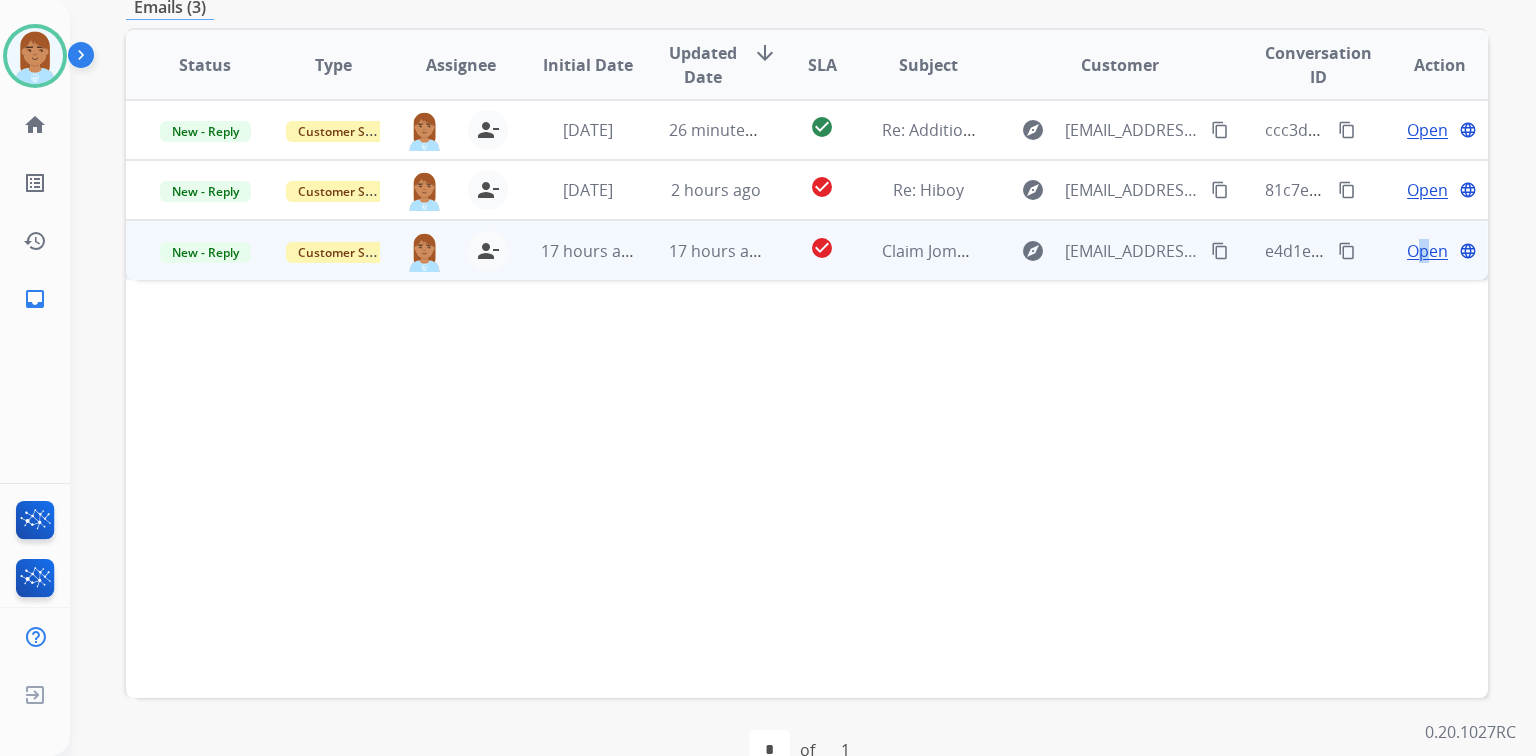 click on "Open" at bounding box center [1427, 251] 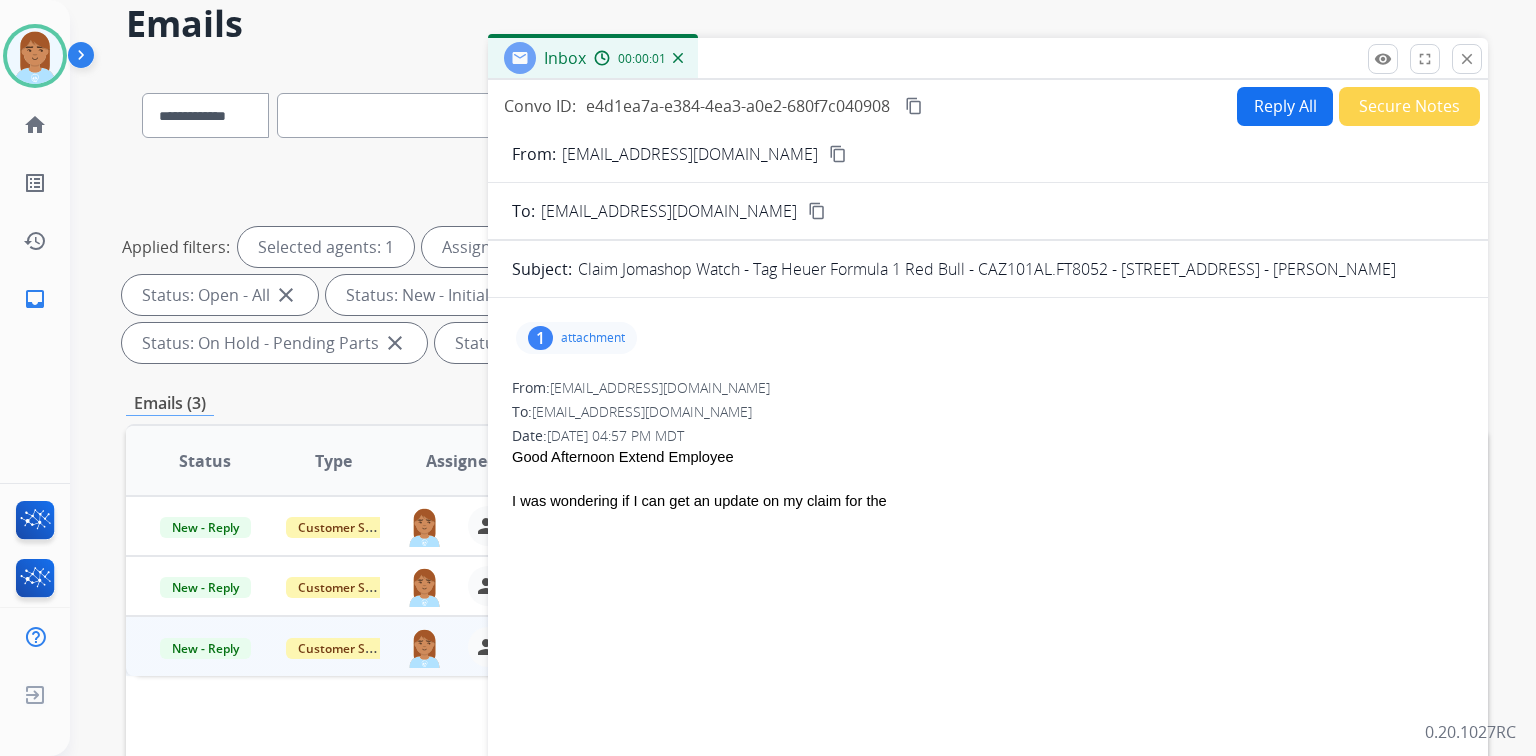 scroll, scrollTop: 80, scrollLeft: 0, axis: vertical 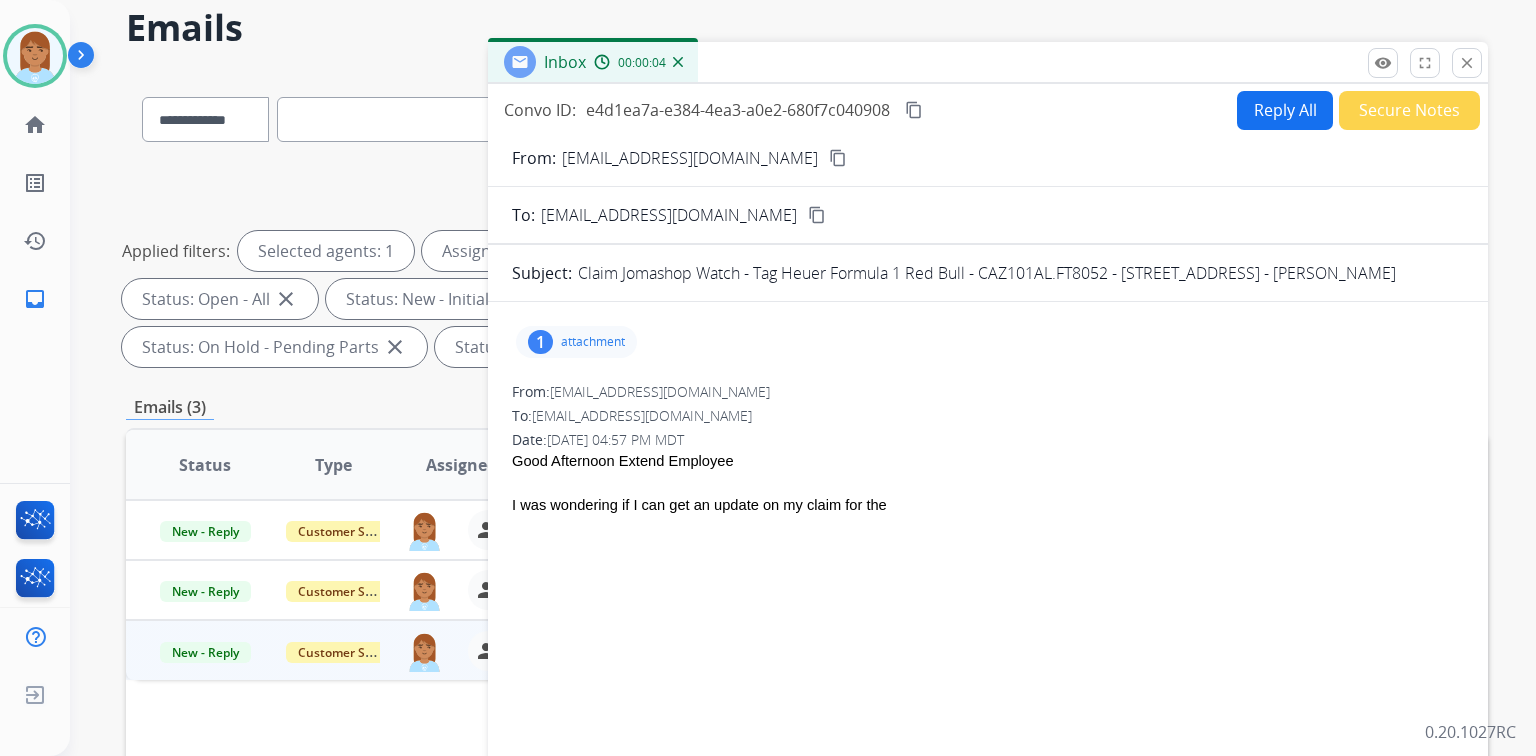 click on "content_copy" at bounding box center (838, 158) 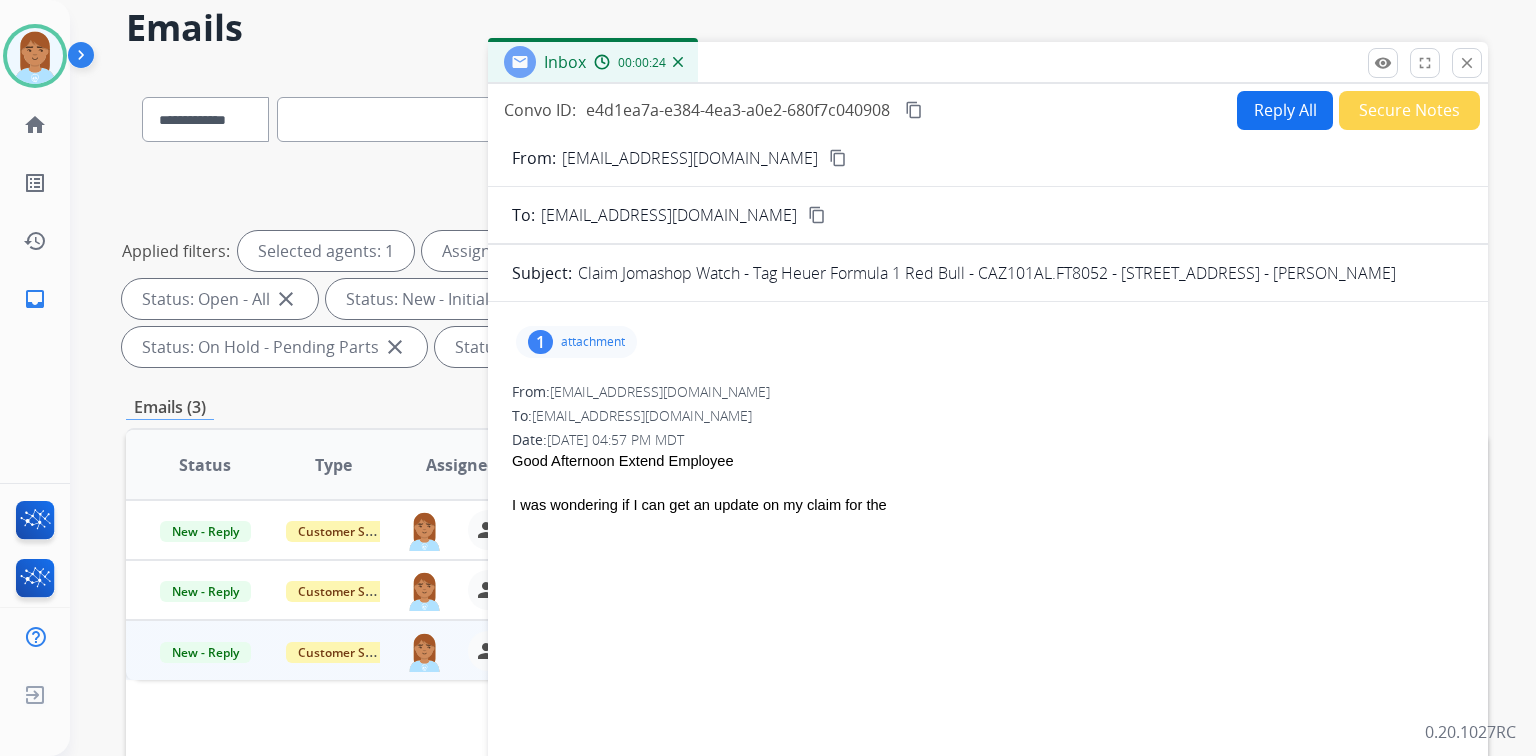 click on "1 attachment" at bounding box center [576, 342] 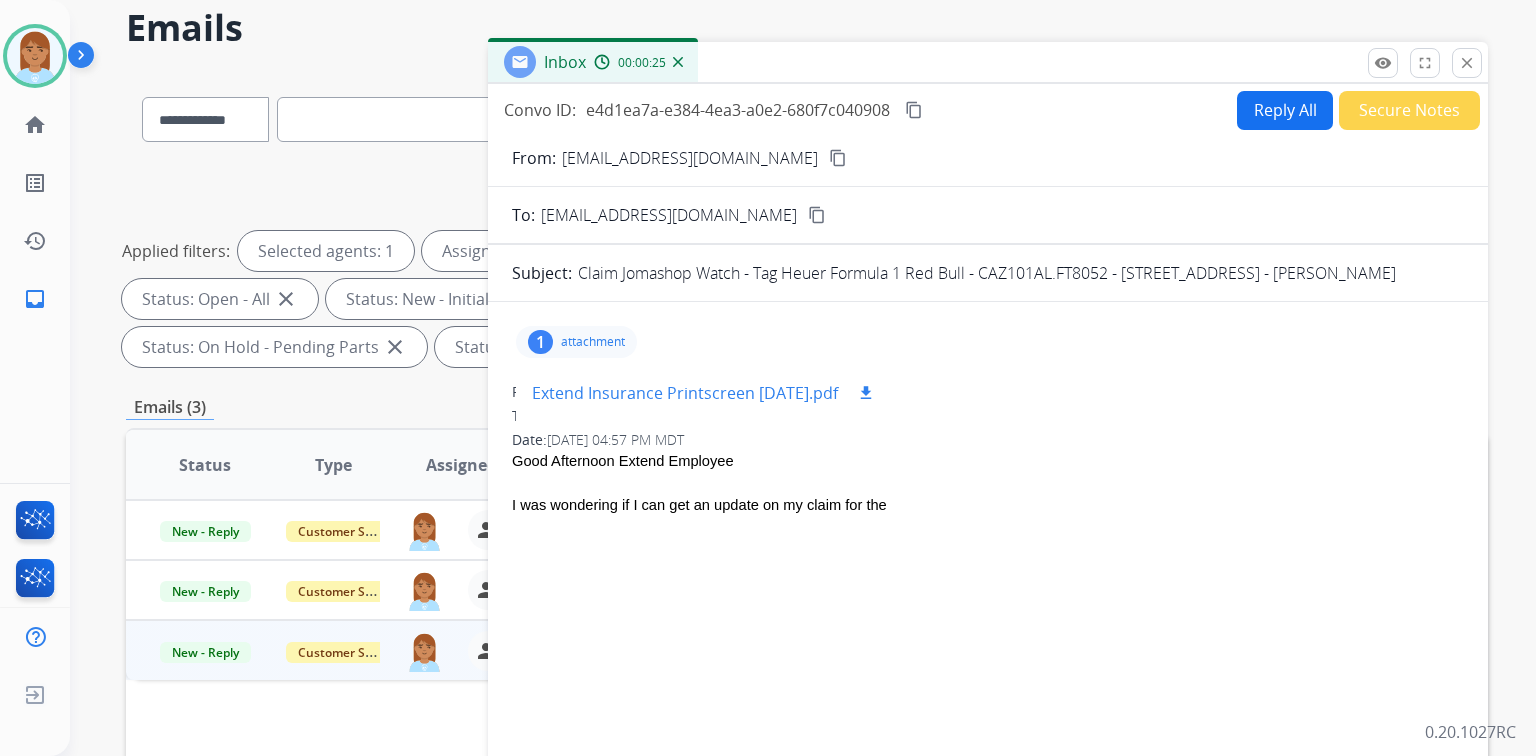 click on "Extend Insurance Printscreen 07.17.25.pdf" at bounding box center (685, 393) 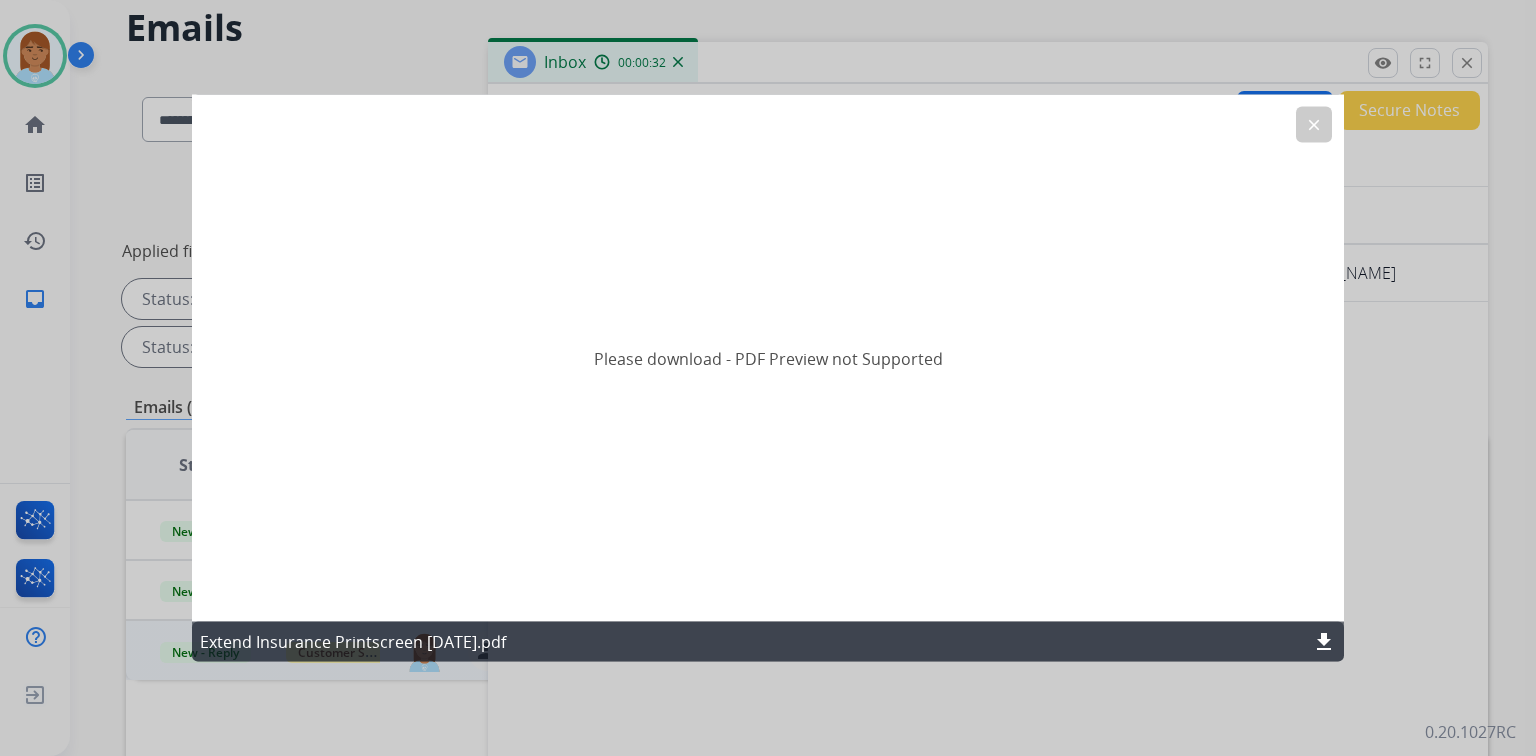 drag, startPoint x: 1312, startPoint y: 116, endPoint x: 1295, endPoint y: 122, distance: 18.027756 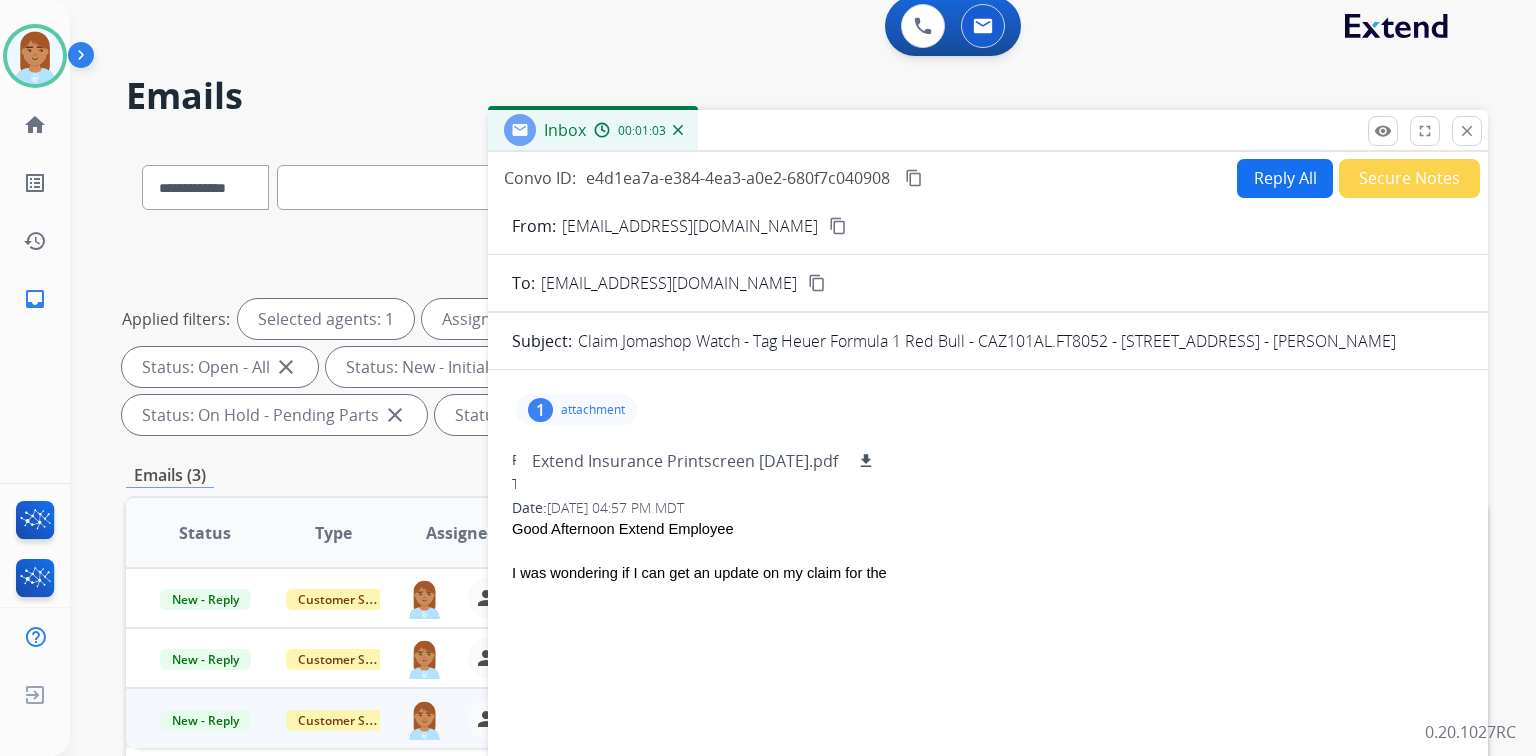 scroll, scrollTop: 0, scrollLeft: 0, axis: both 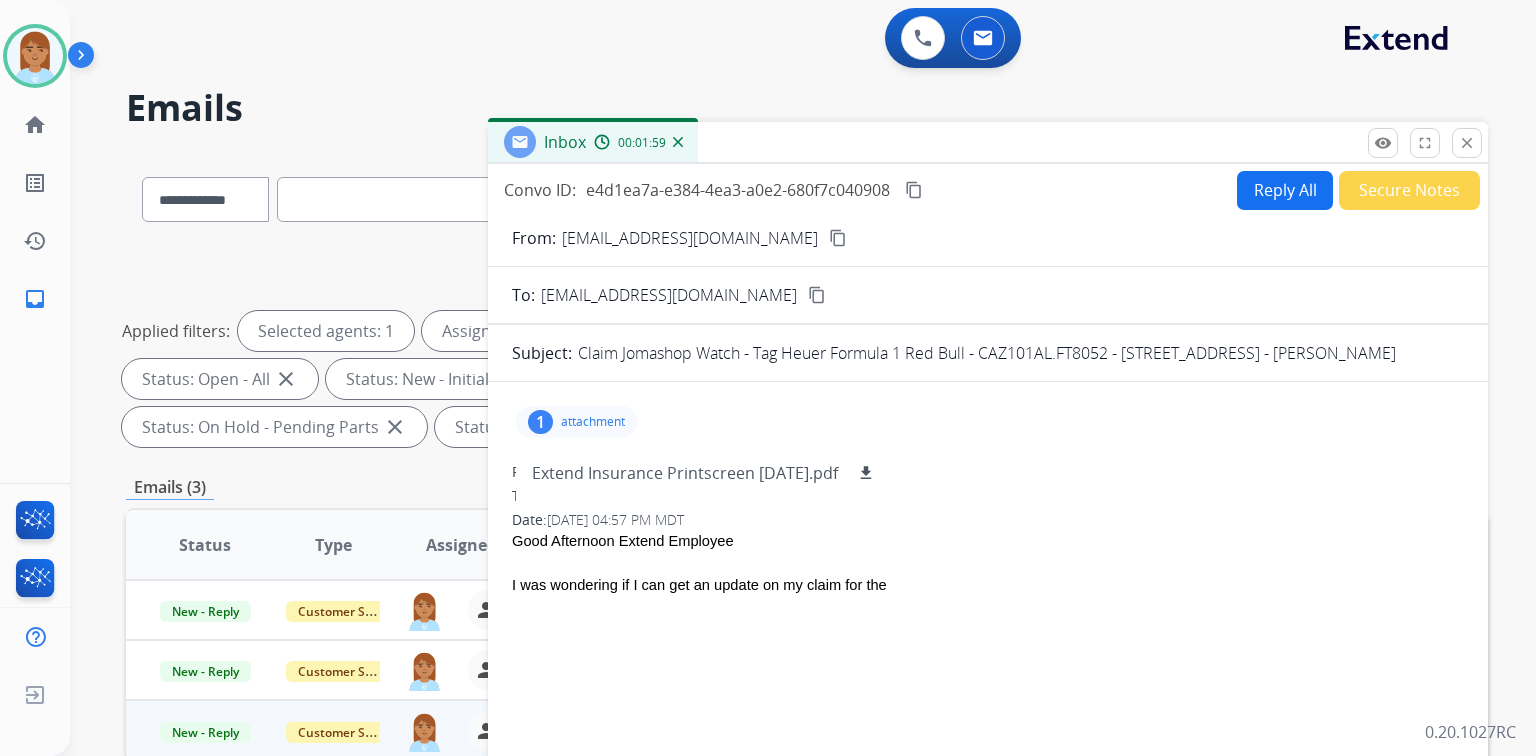 click on "Reply All" at bounding box center [1285, 190] 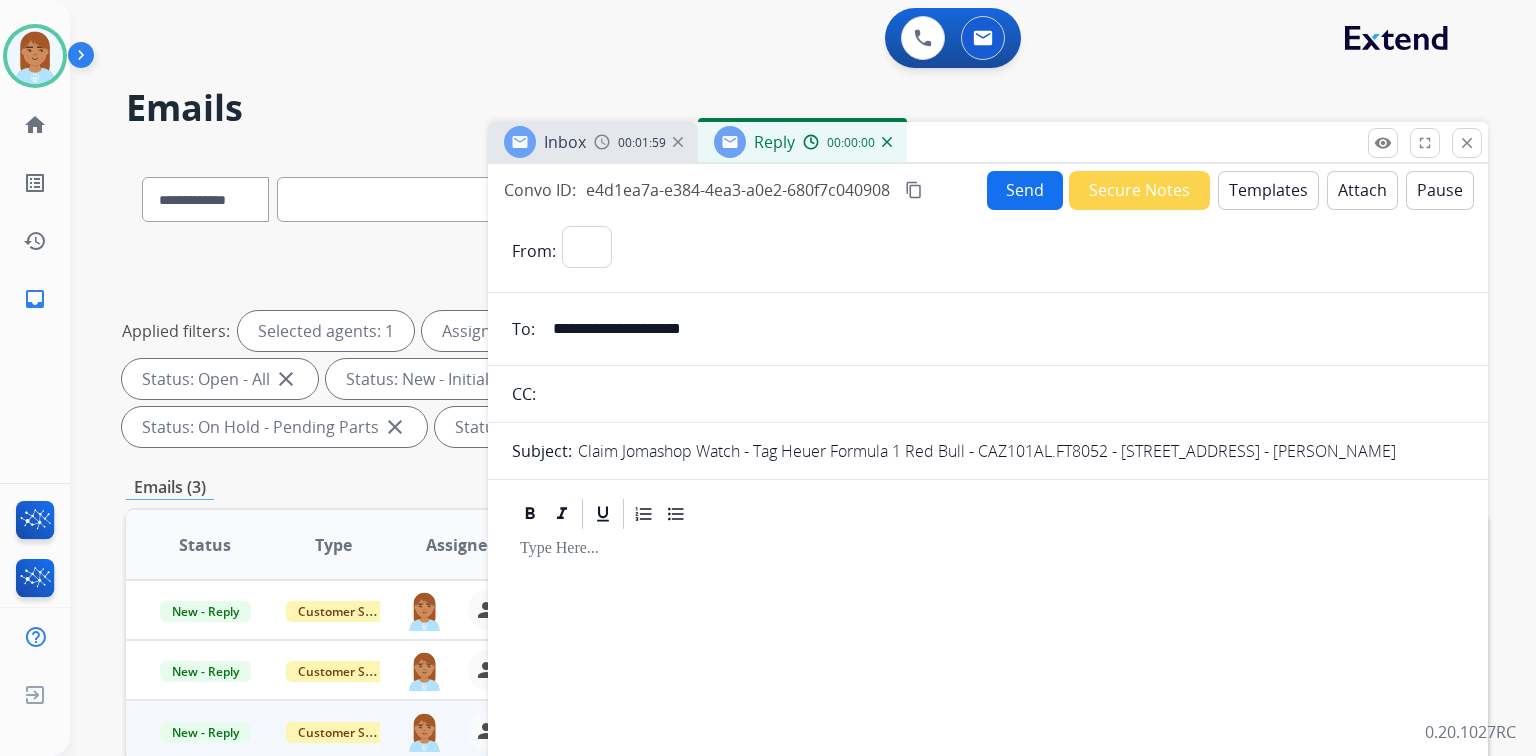 select on "**********" 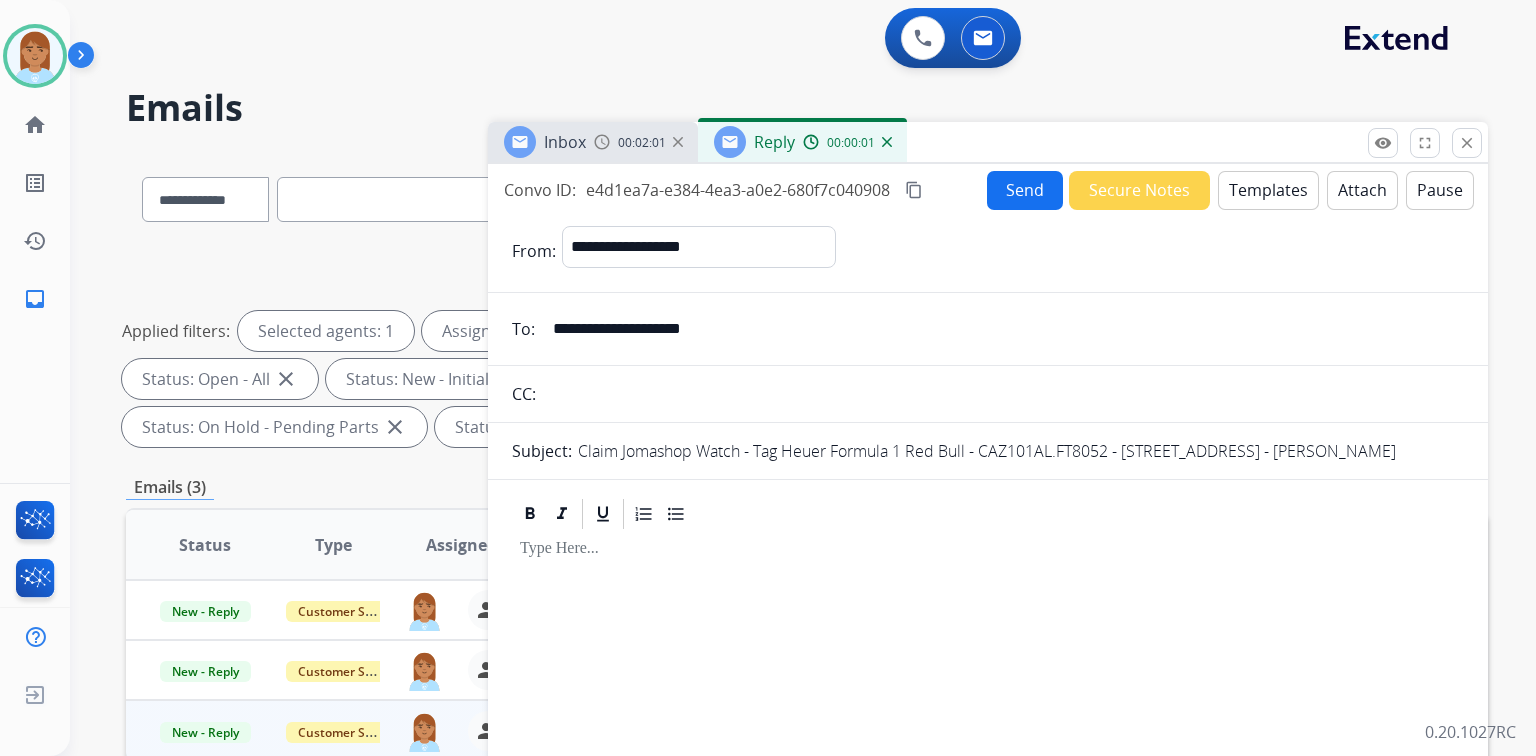 click on "Templates" at bounding box center (1268, 190) 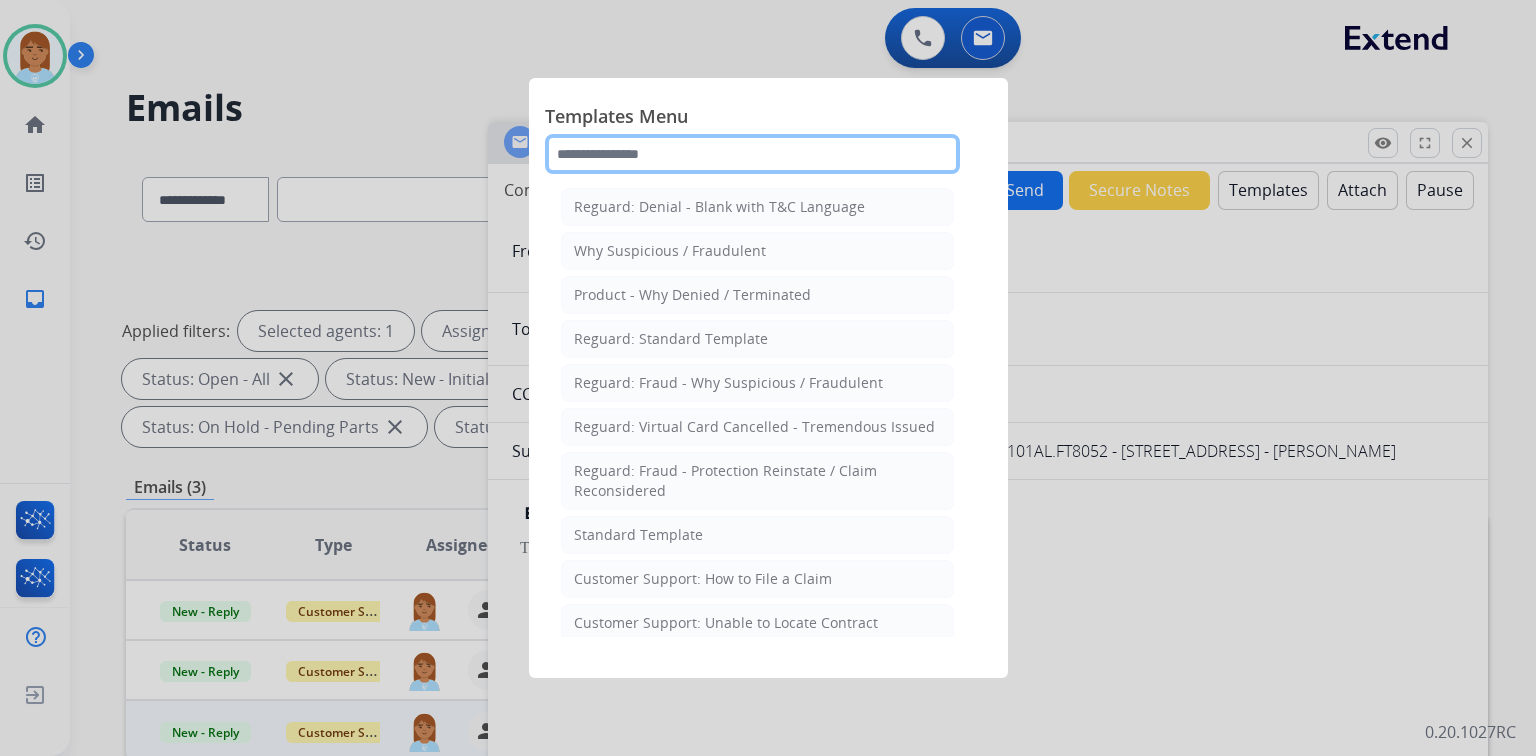 click 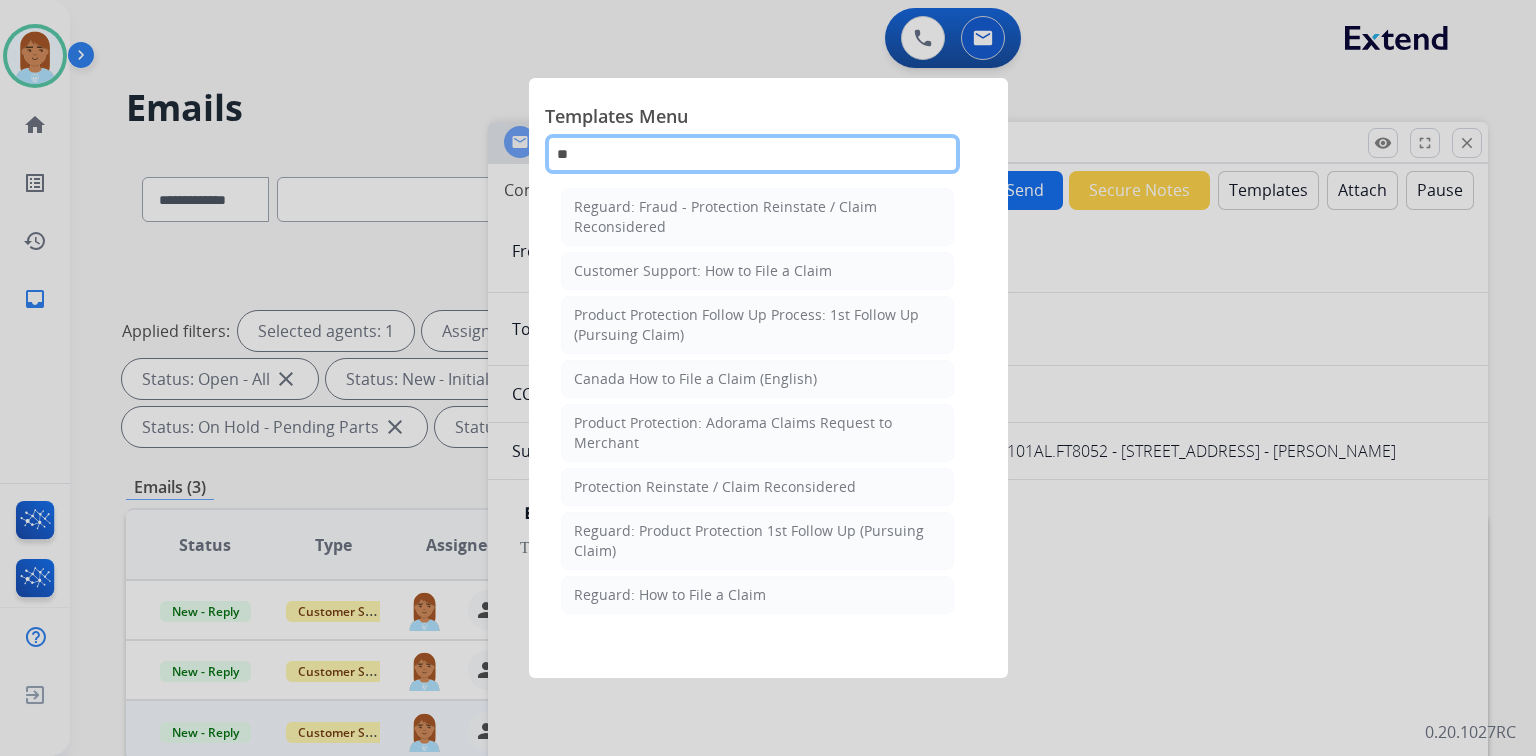 type on "*" 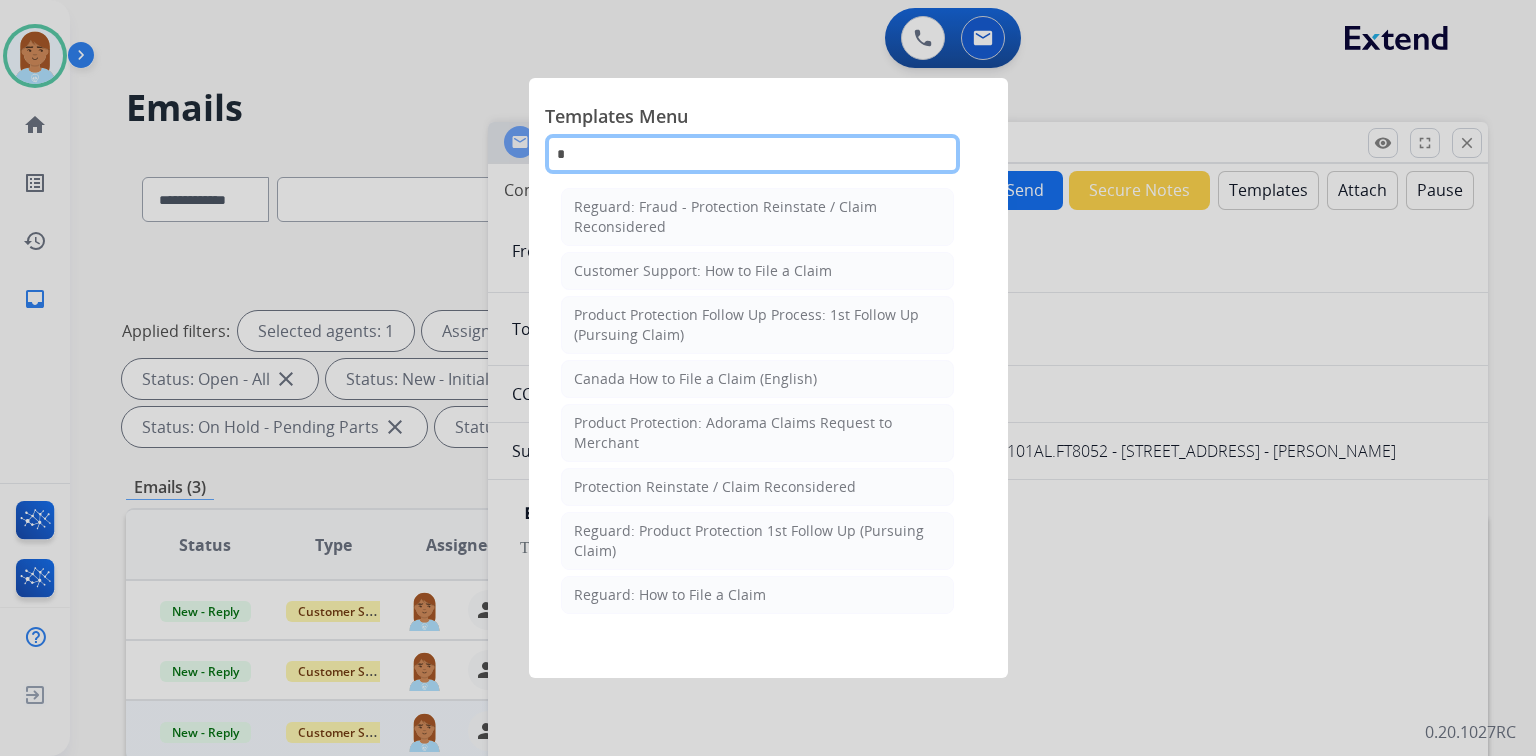 type 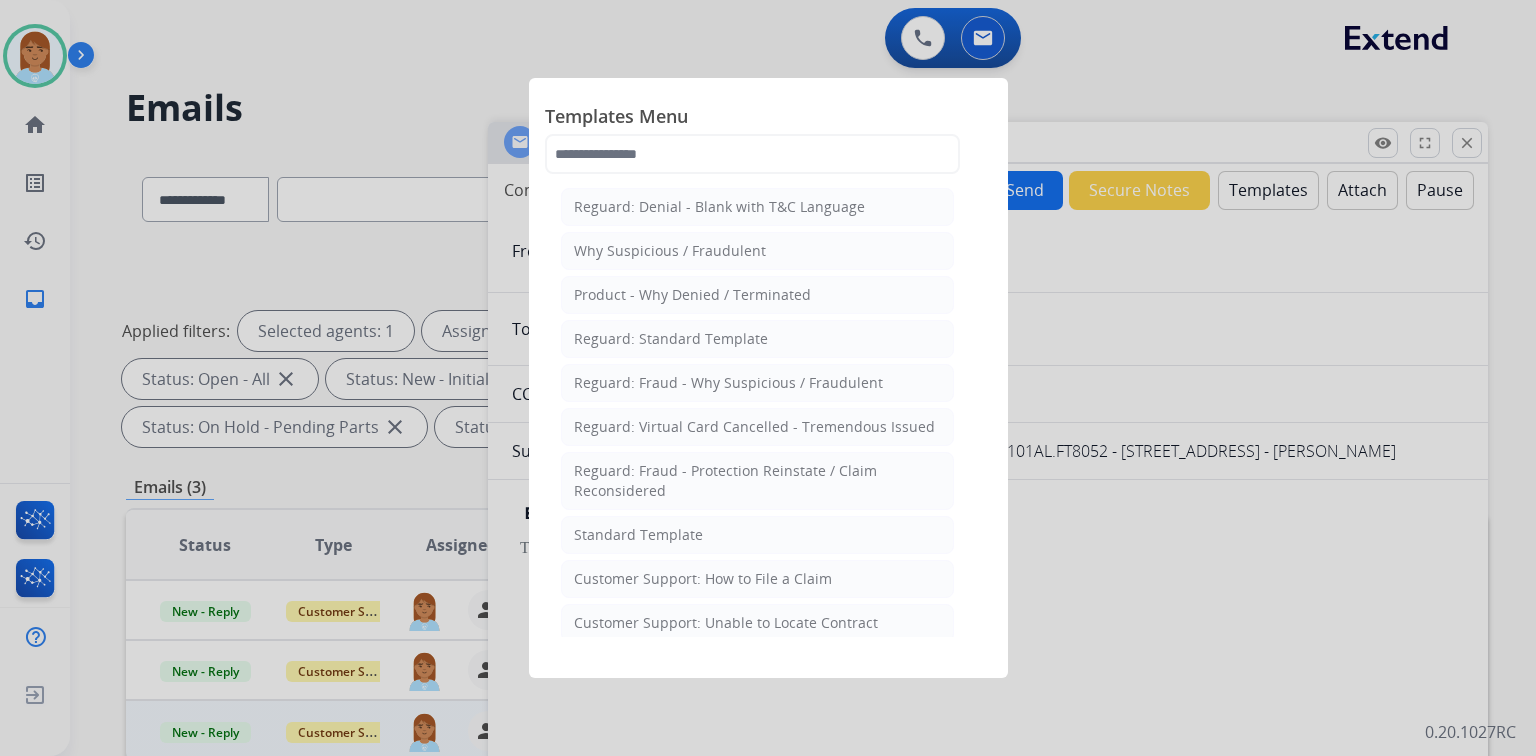 click 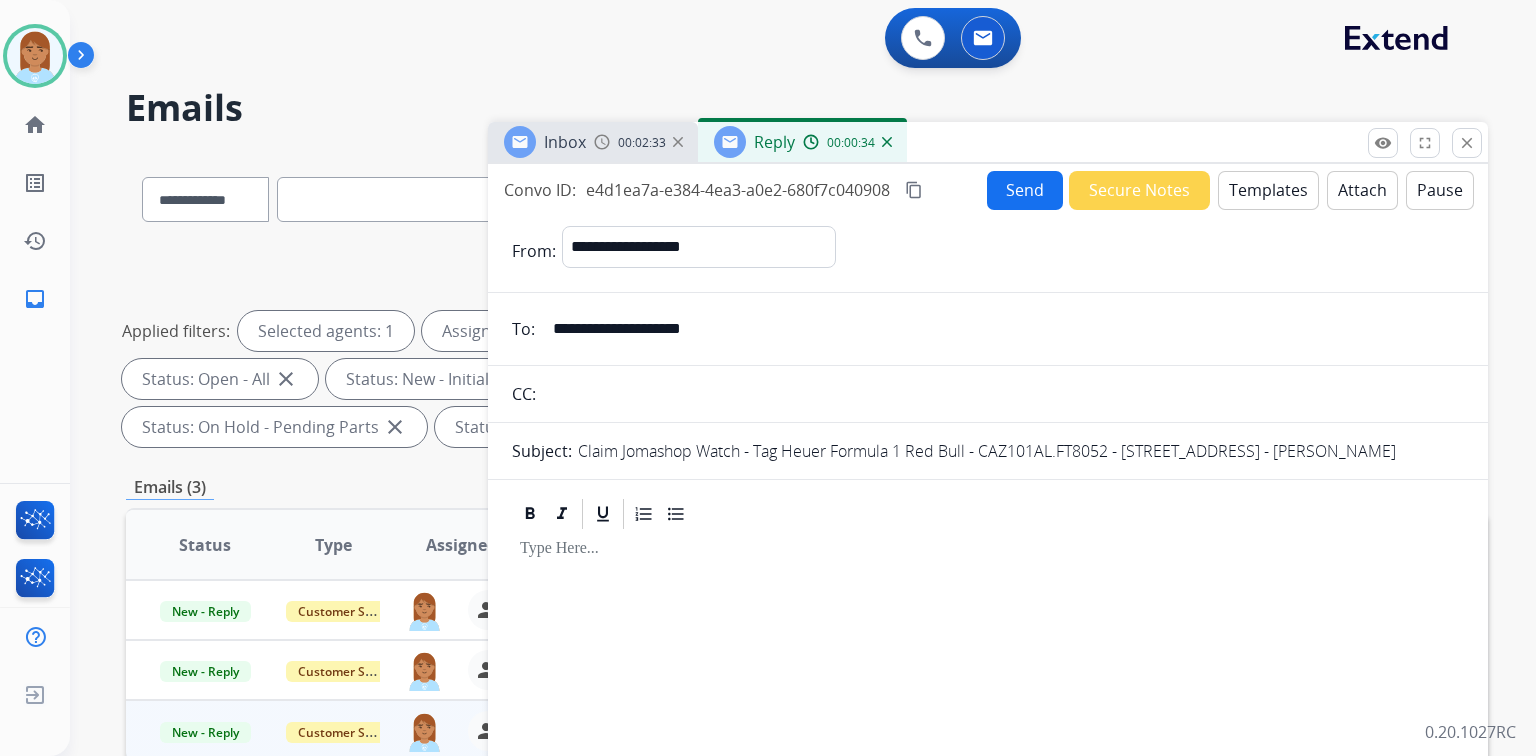 click on "Templates" at bounding box center [1268, 190] 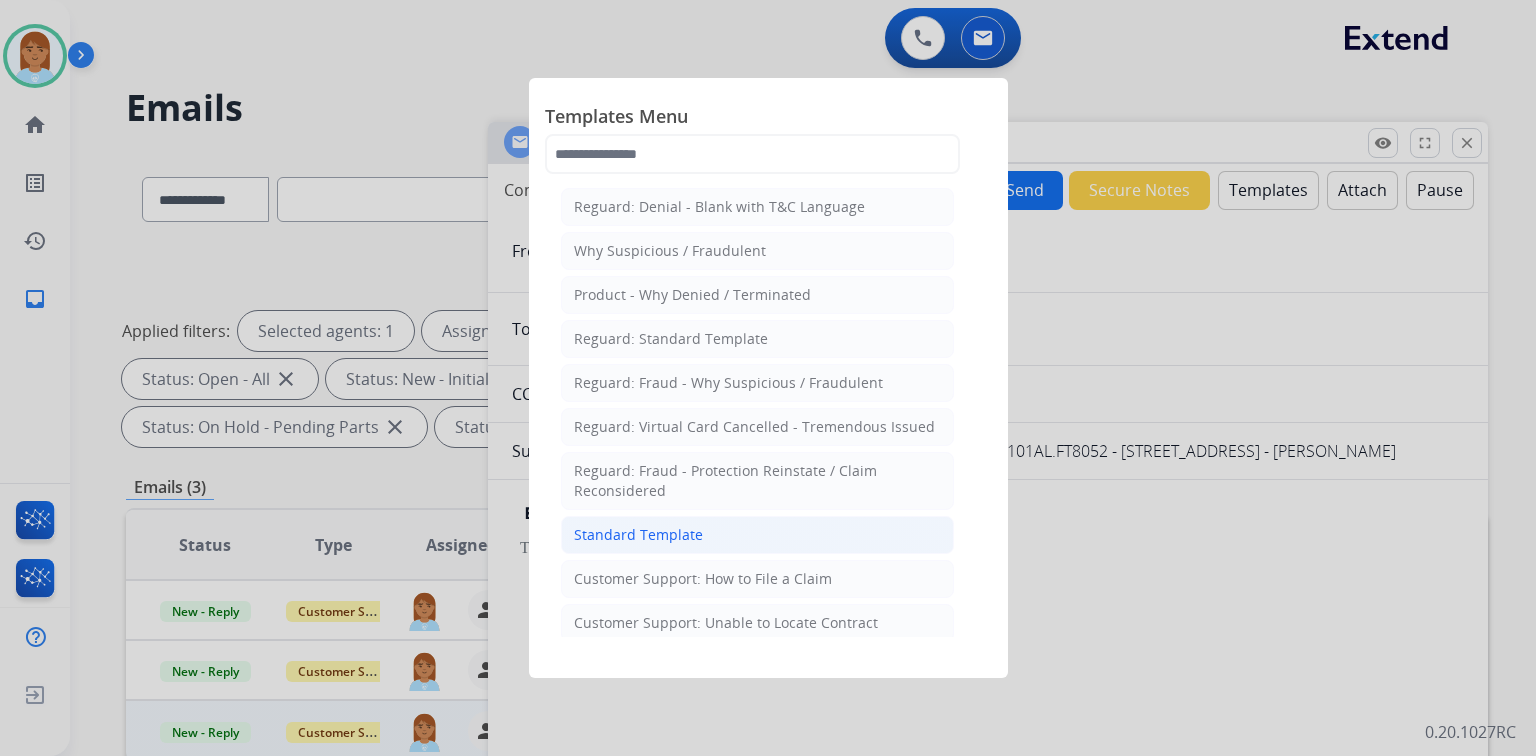 click on "Standard Template" 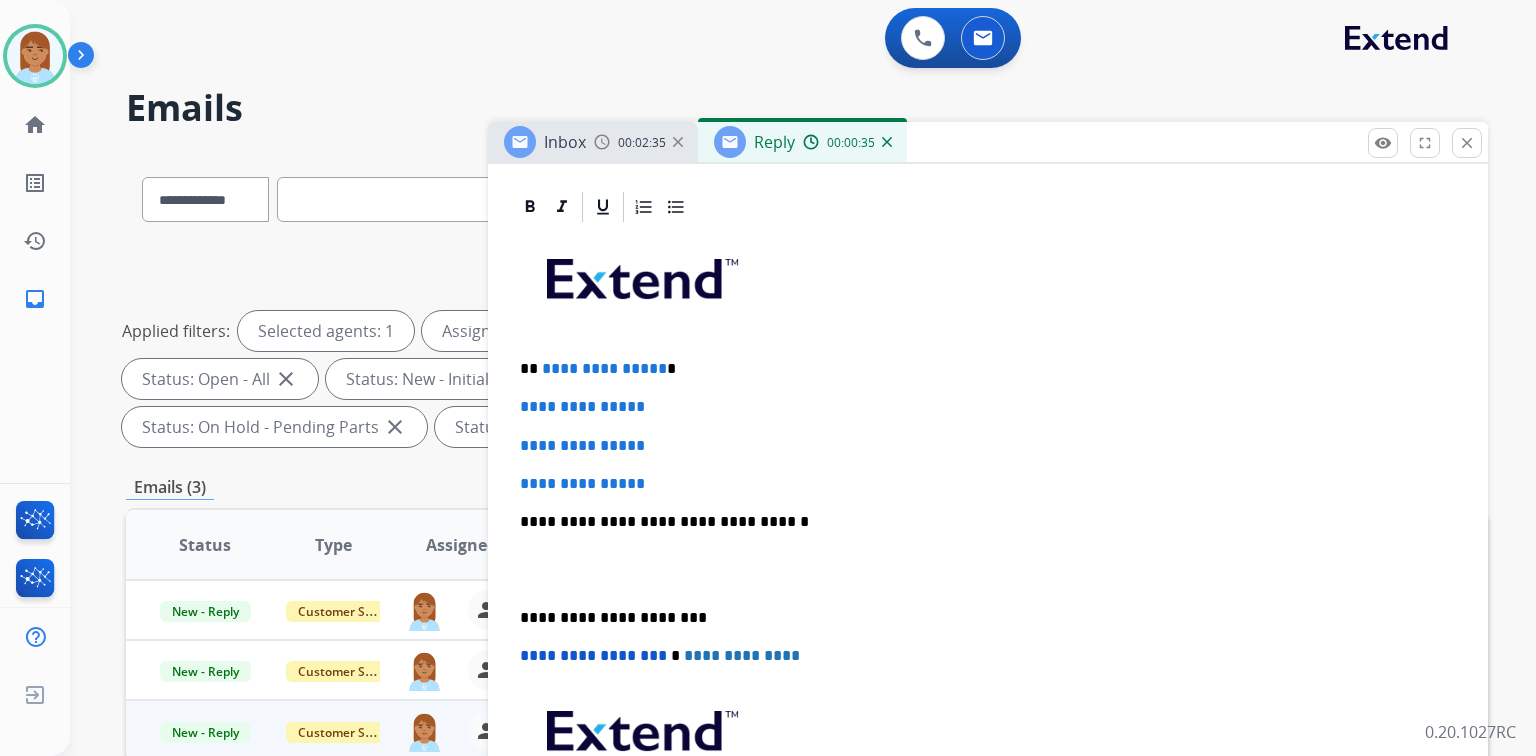scroll, scrollTop: 480, scrollLeft: 0, axis: vertical 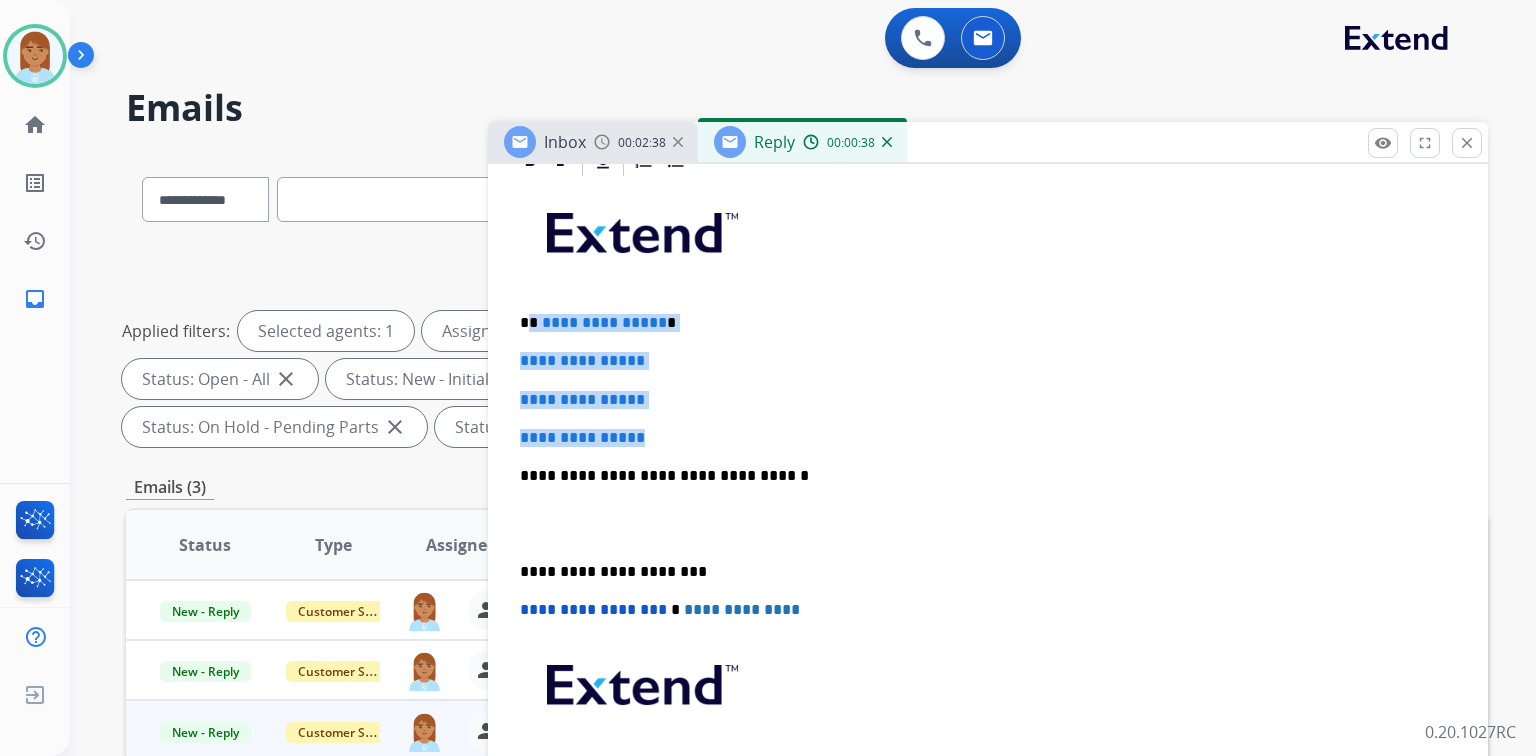 drag, startPoint x: 530, startPoint y: 318, endPoint x: 704, endPoint y: 399, distance: 191.92967 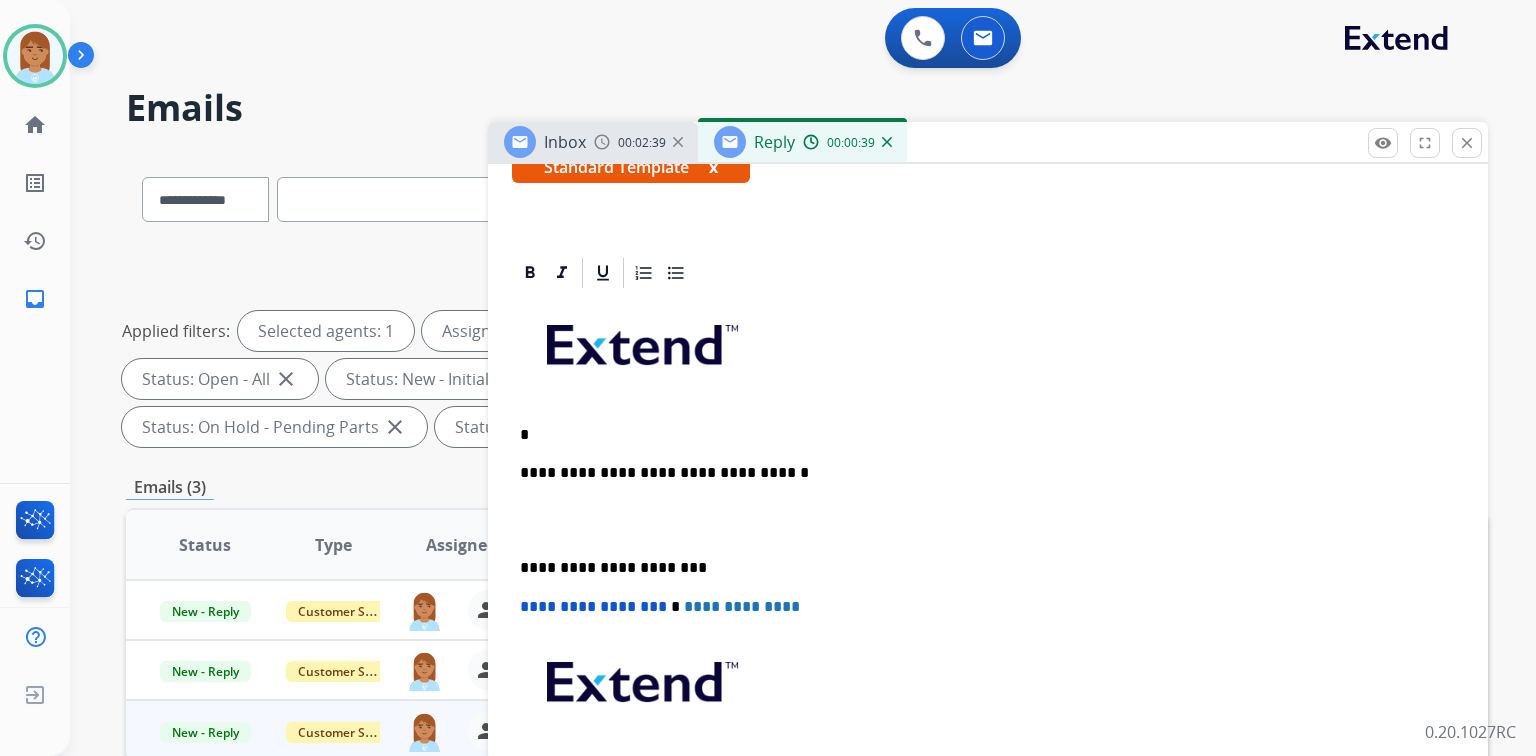 scroll, scrollTop: 379, scrollLeft: 0, axis: vertical 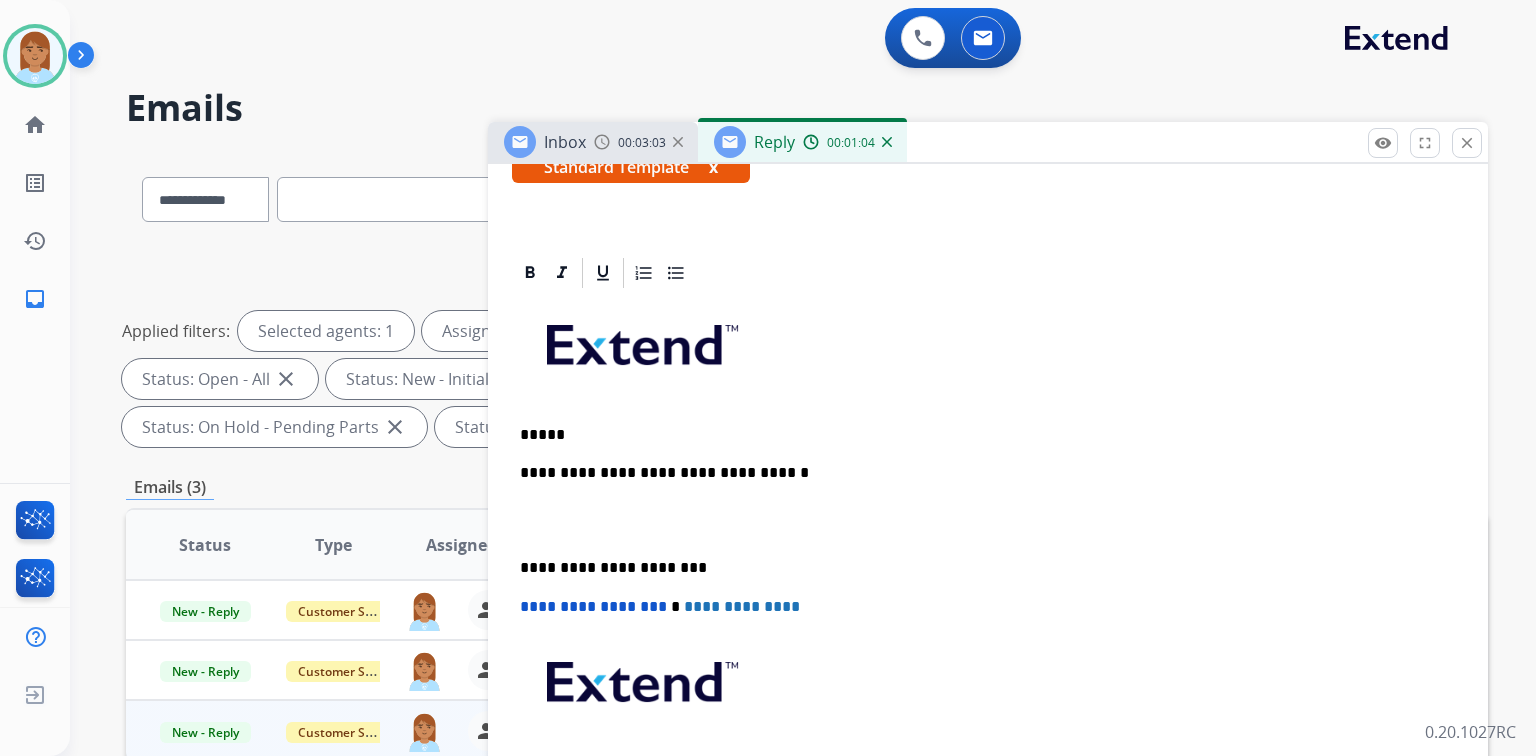 click on "*****" at bounding box center (980, 435) 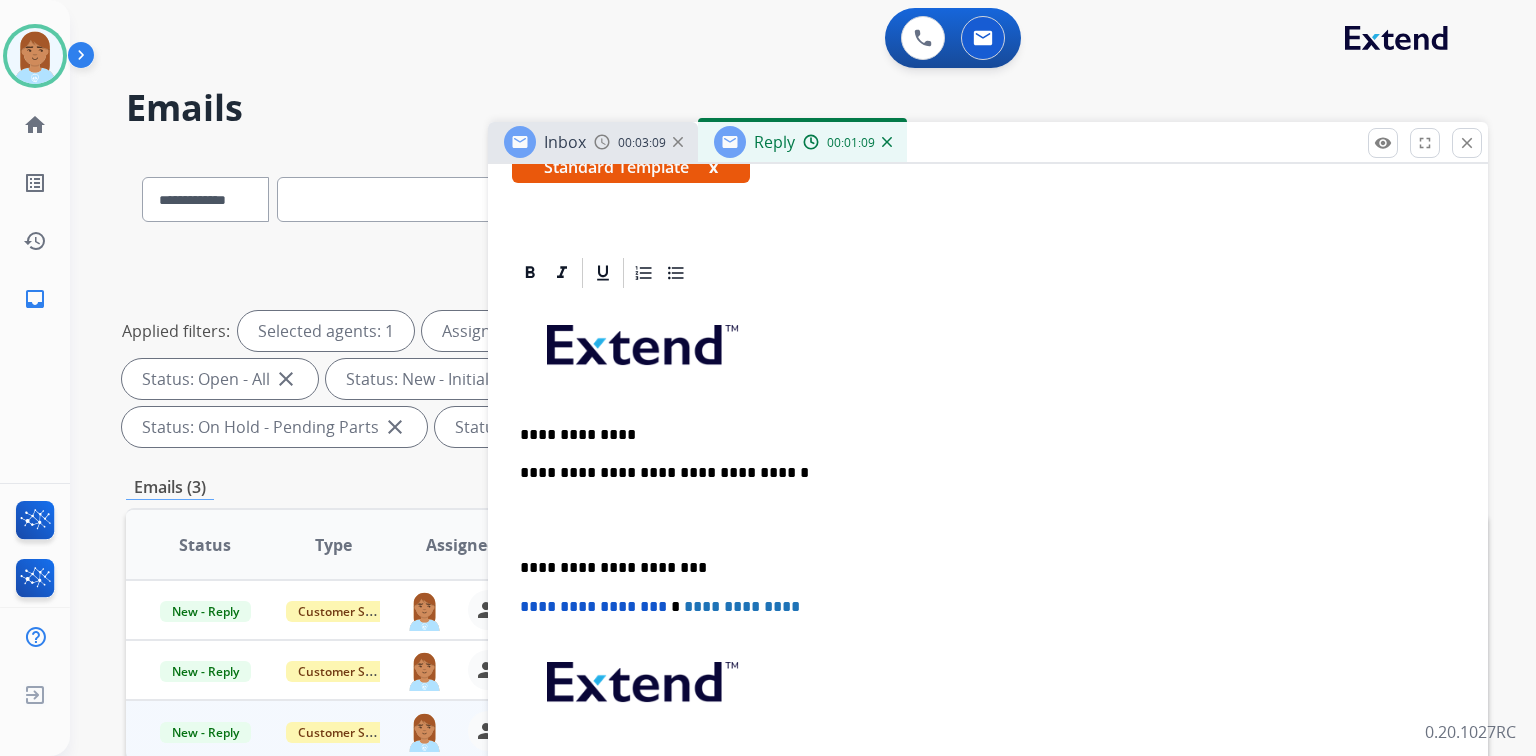 scroll, scrollTop: 417, scrollLeft: 0, axis: vertical 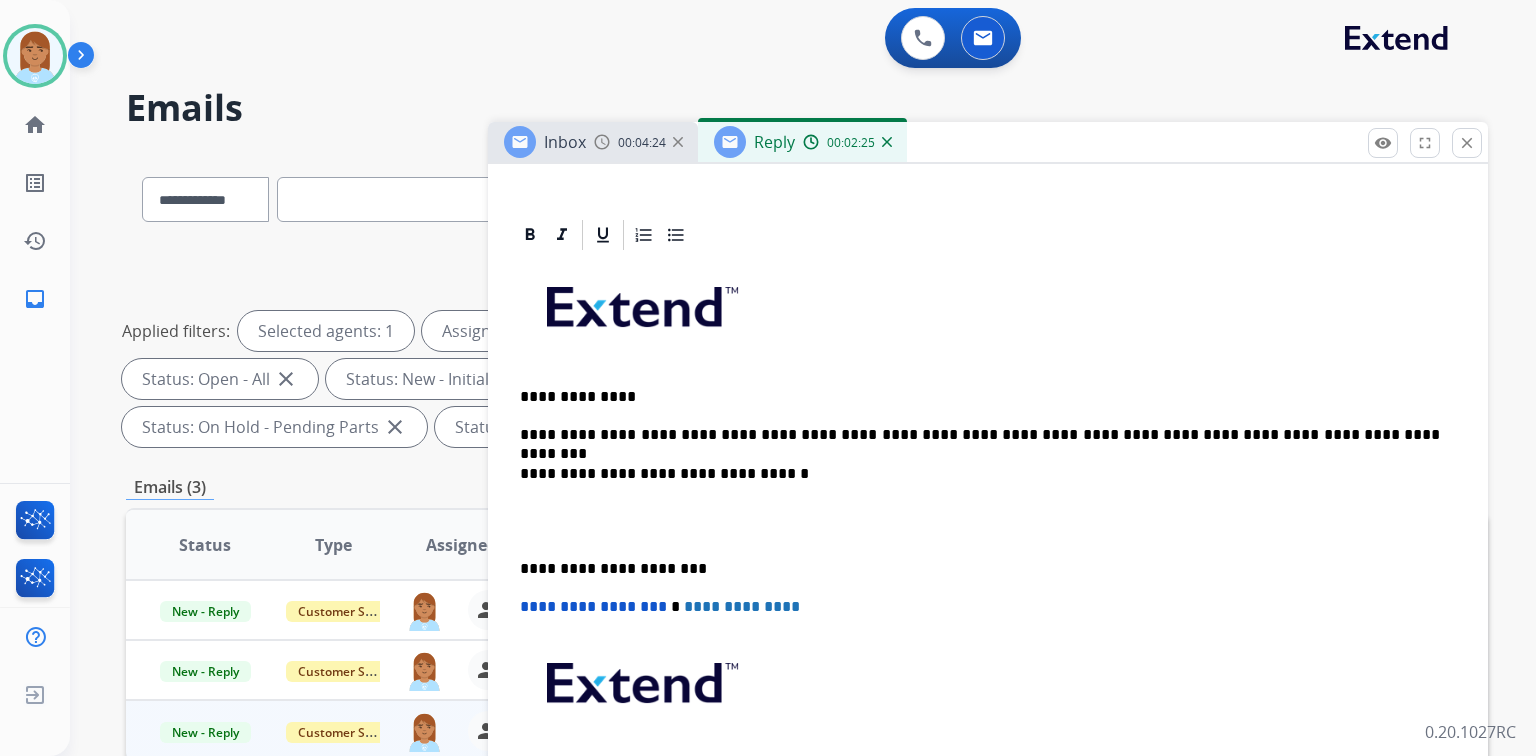 click at bounding box center [988, 521] 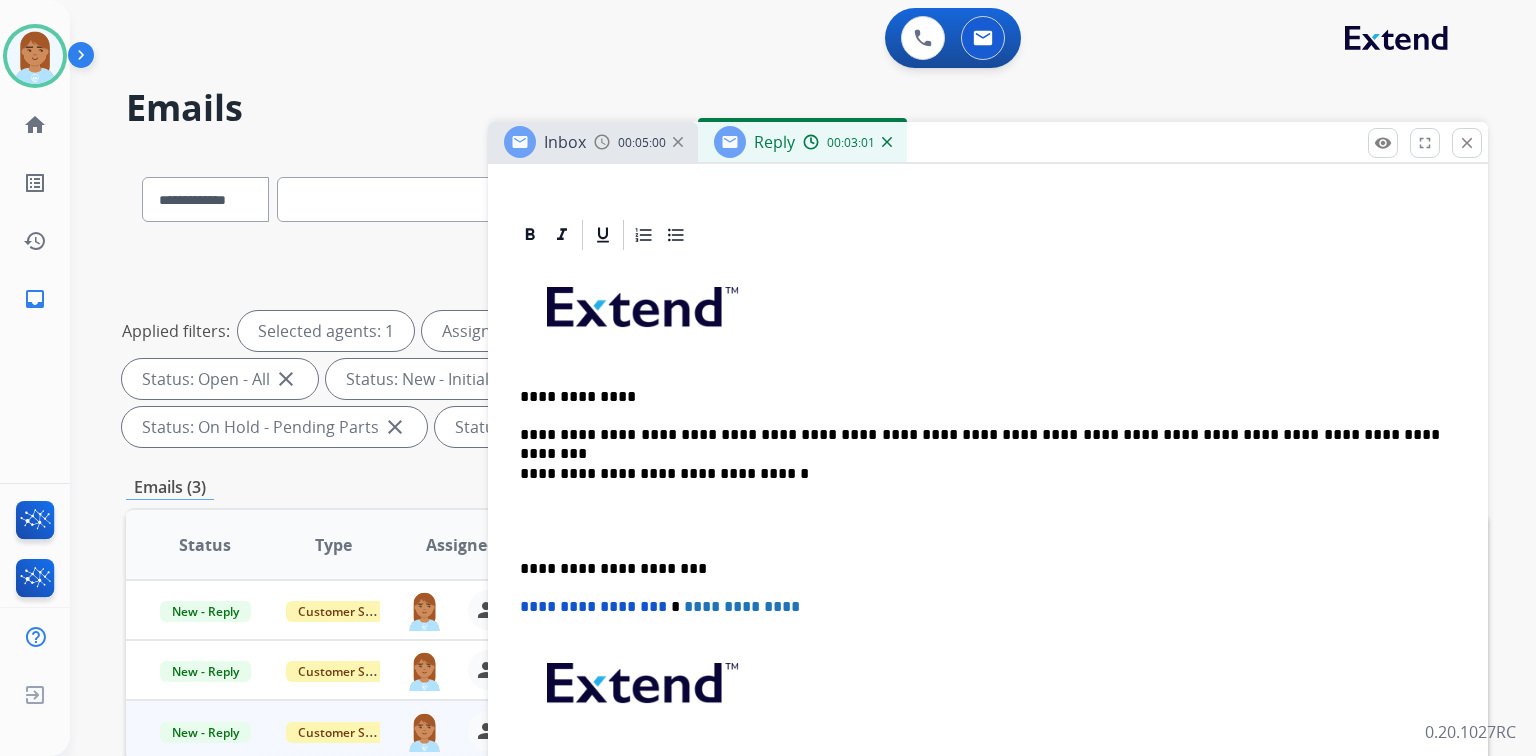 click on "**********" at bounding box center [988, 558] 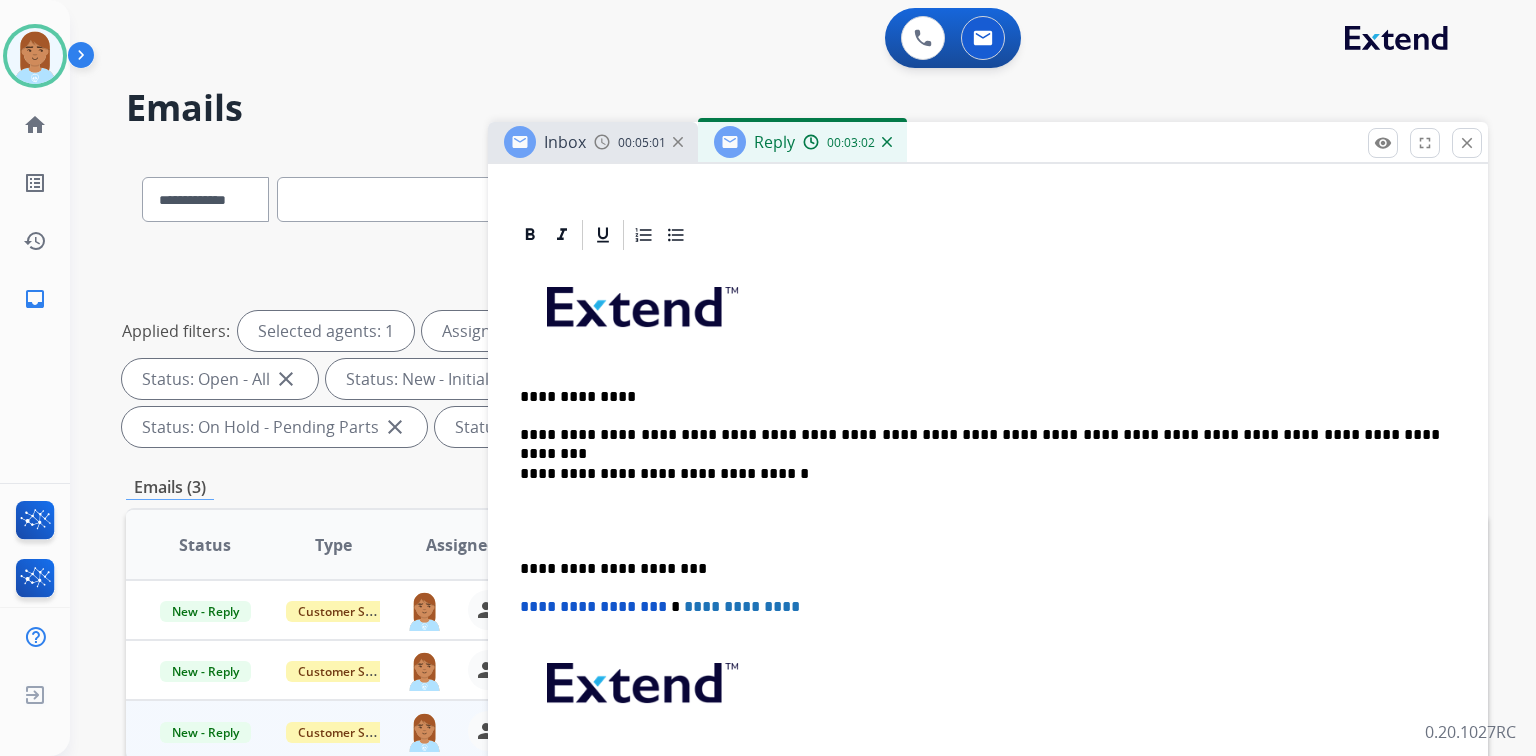 click on "**********" at bounding box center [980, 435] 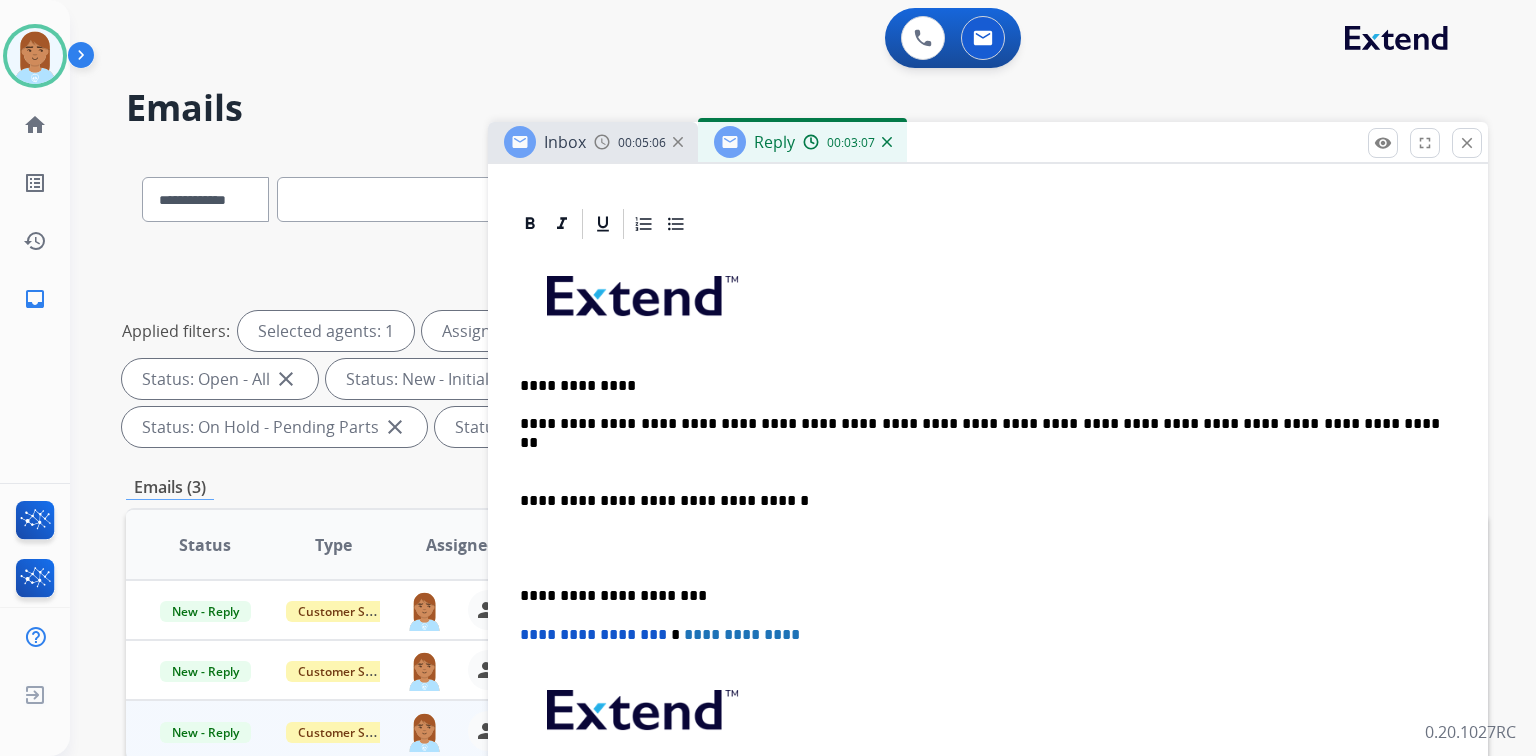 scroll, scrollTop: 456, scrollLeft: 0, axis: vertical 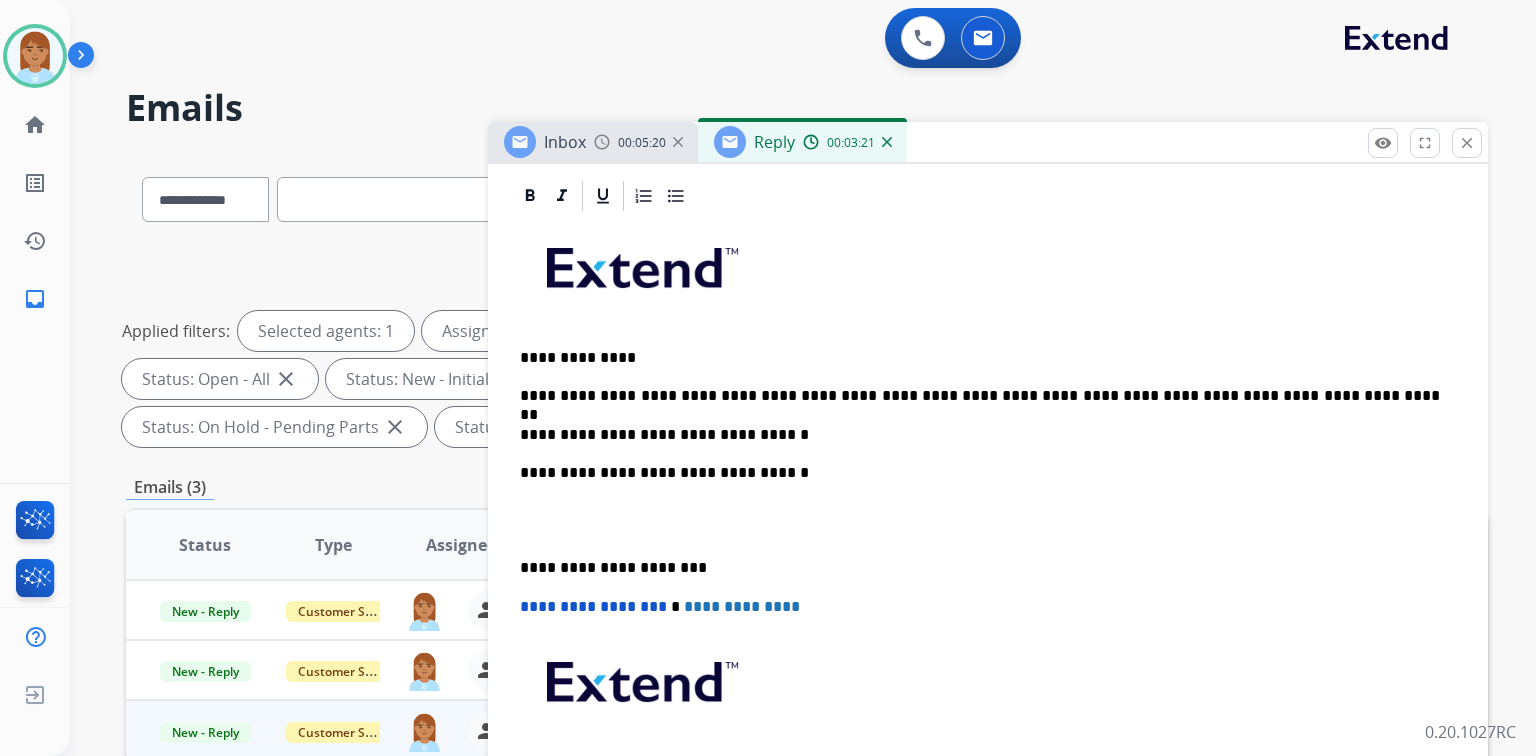 click on "**********" at bounding box center [988, 539] 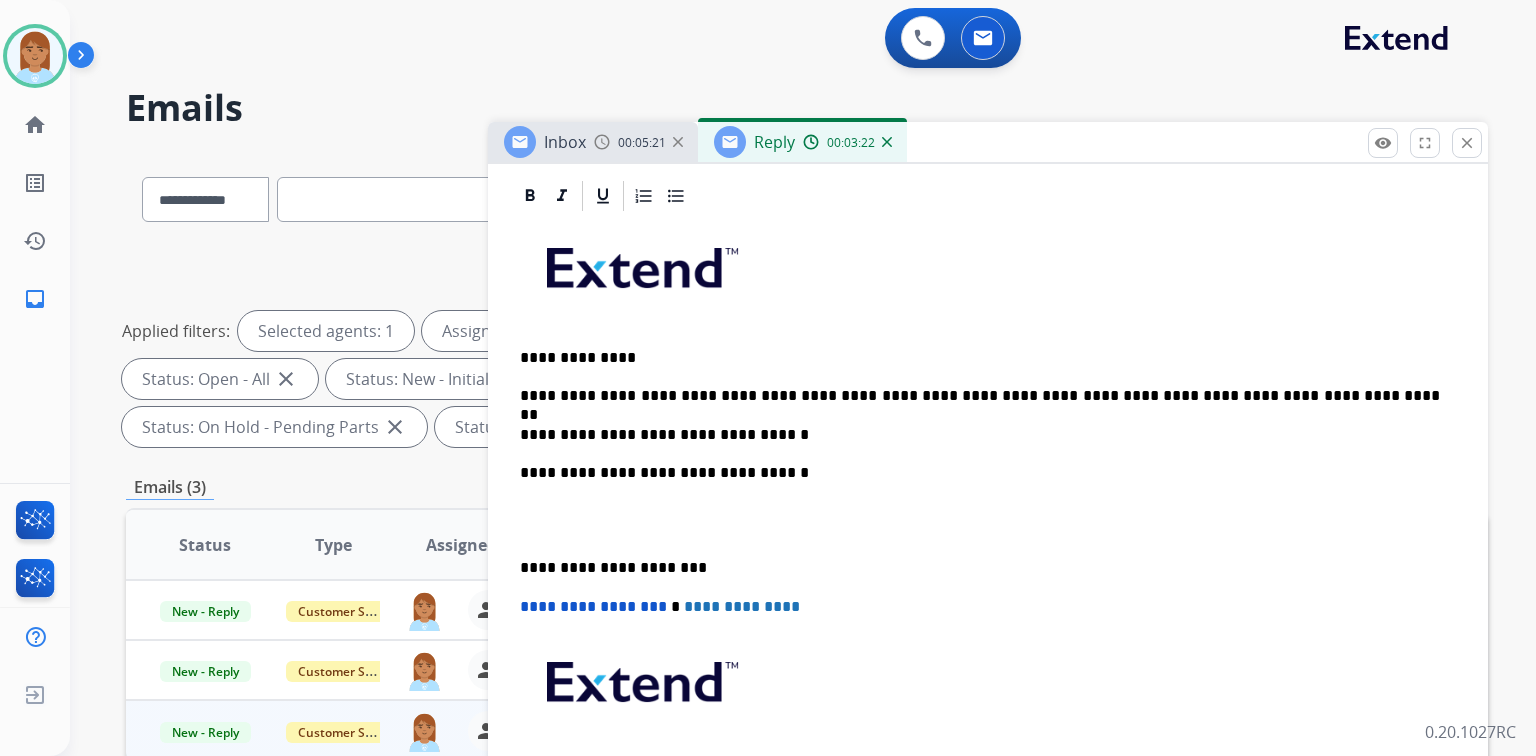 scroll, scrollTop: 417, scrollLeft: 0, axis: vertical 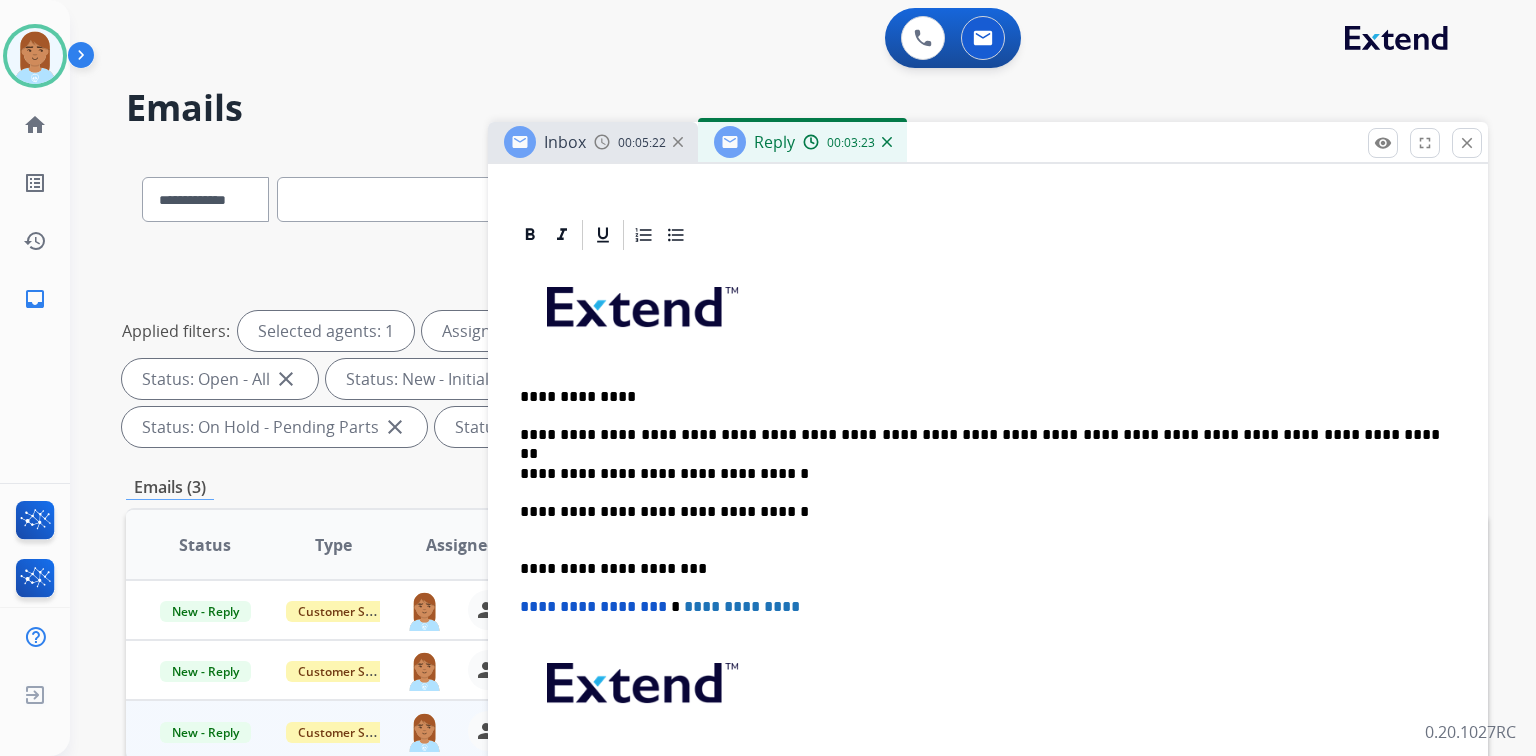 click on "**********" at bounding box center [988, 558] 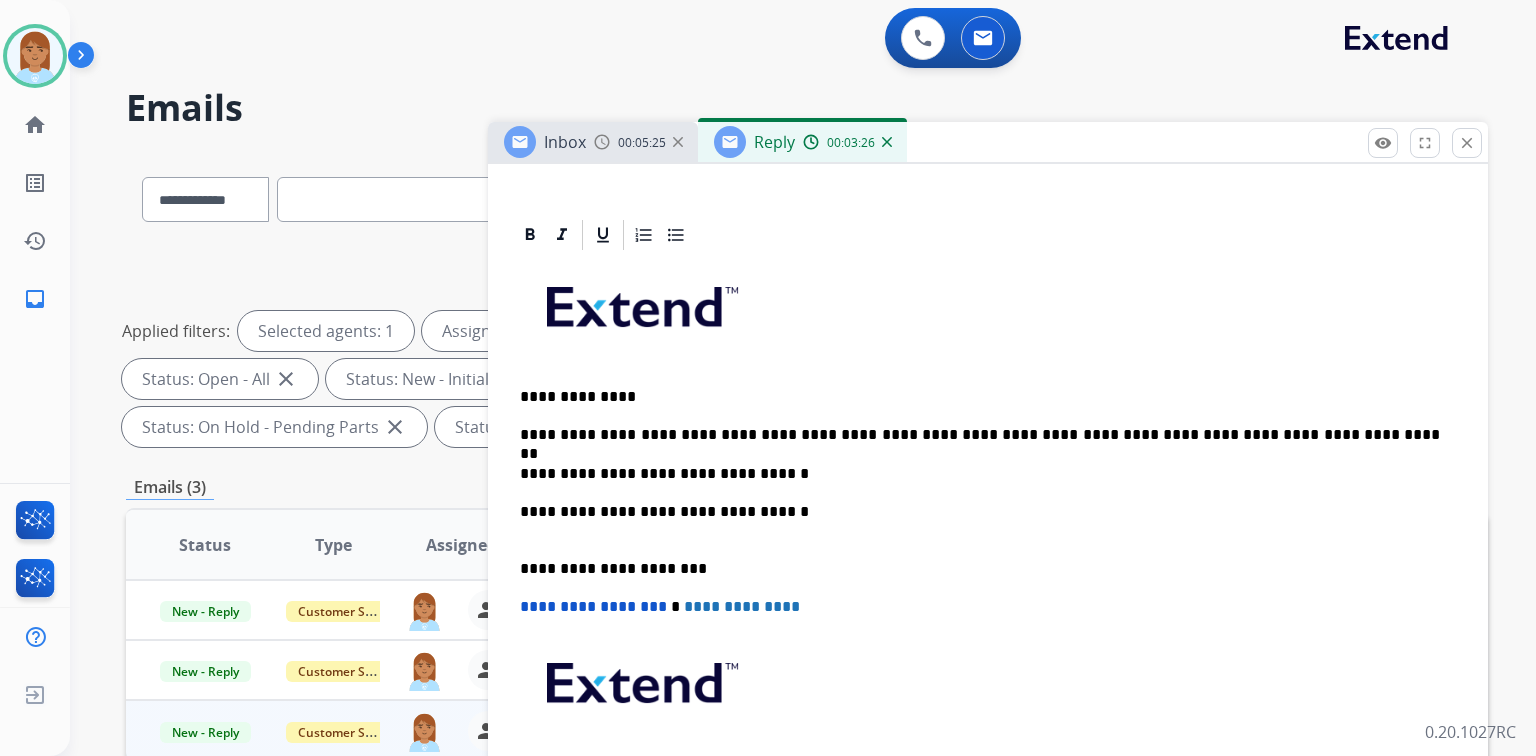 click on "**********" at bounding box center [980, 521] 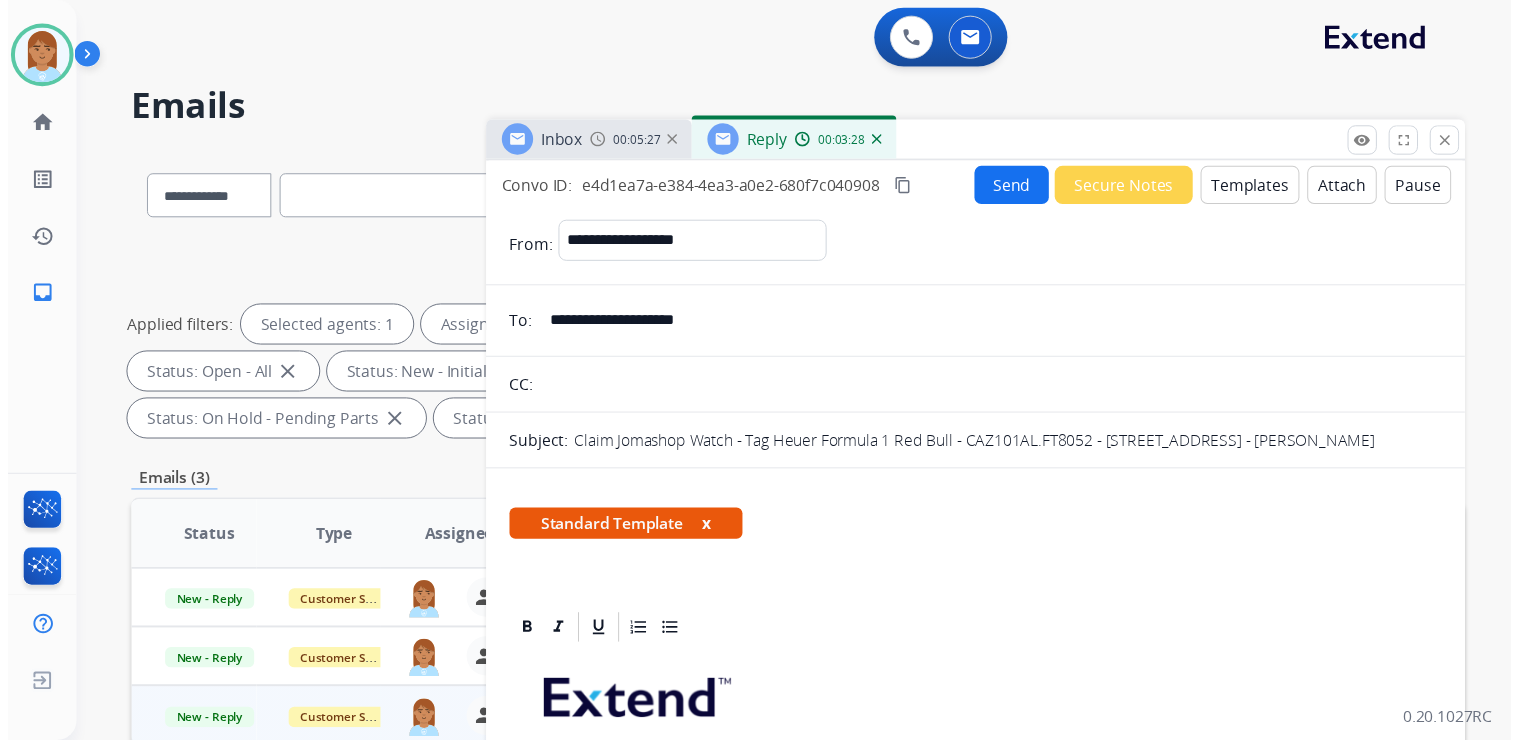 scroll, scrollTop: 0, scrollLeft: 0, axis: both 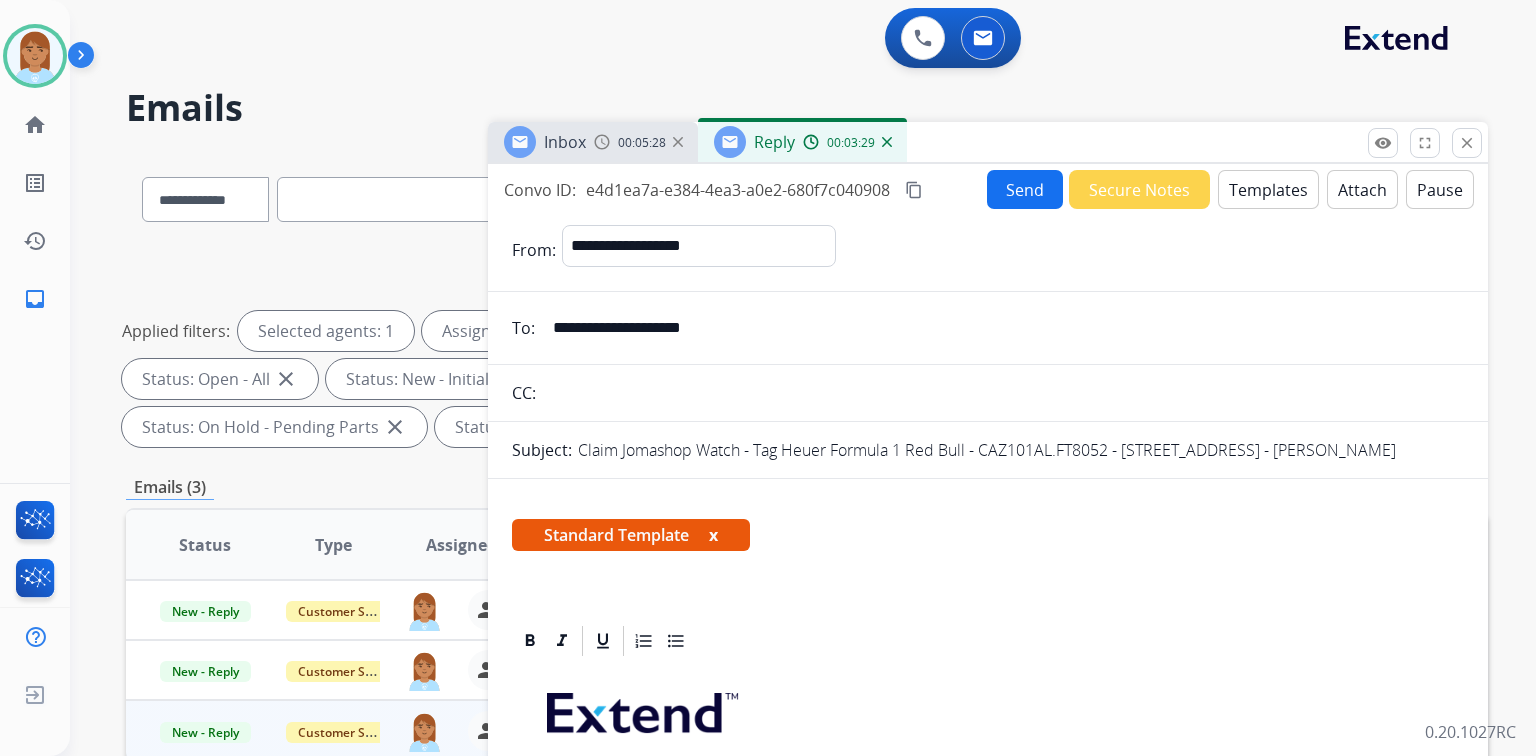 click on "Send" at bounding box center (1025, 189) 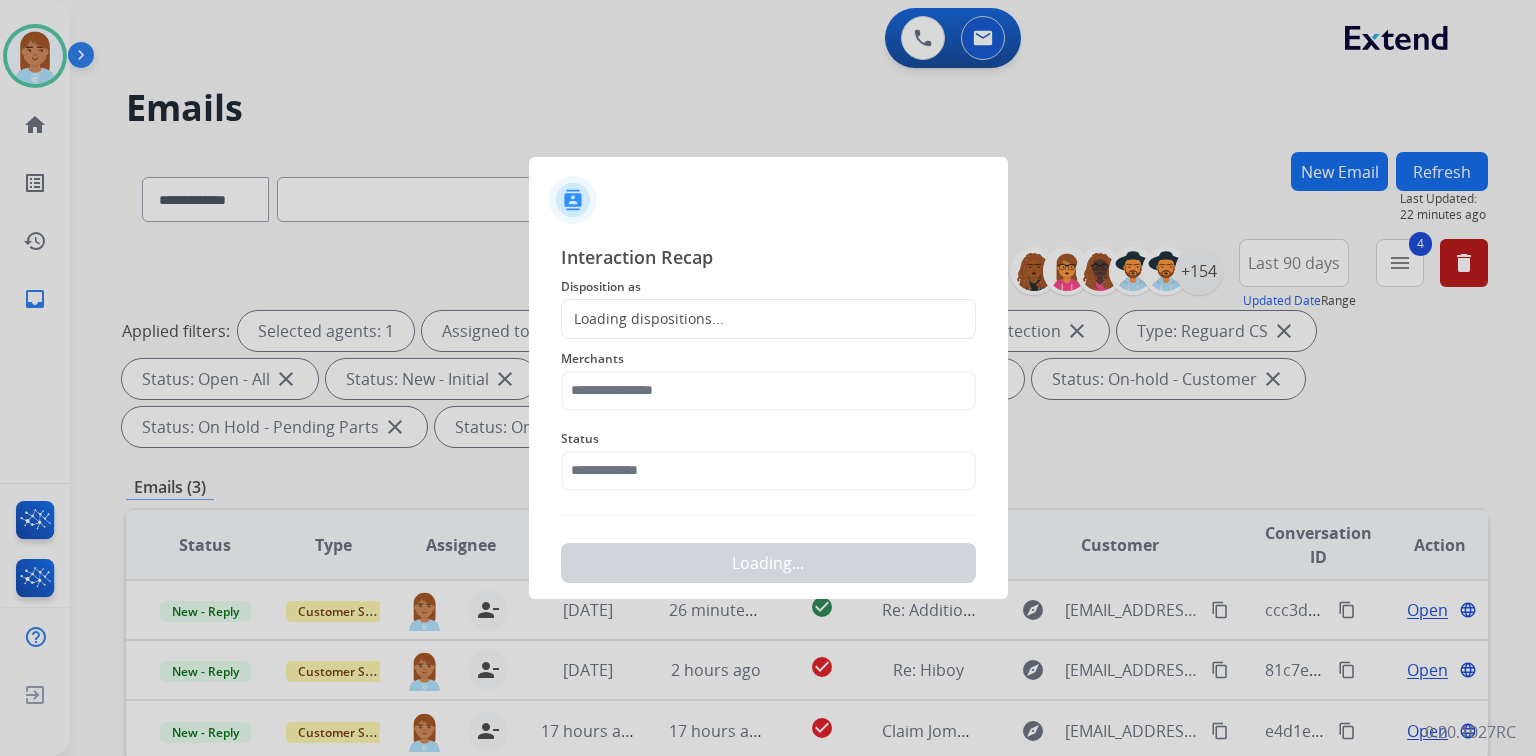 click on "Loading dispositions..." 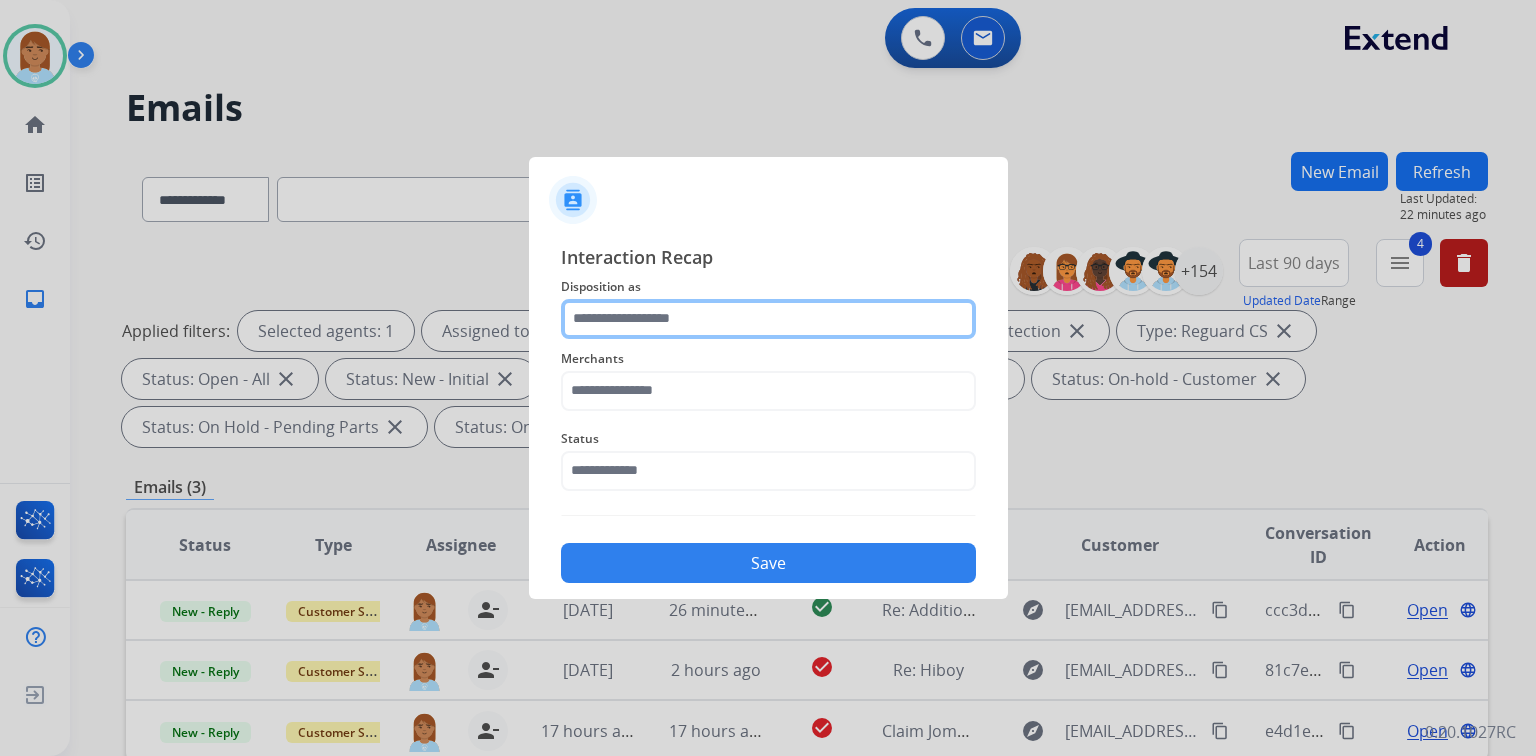 click 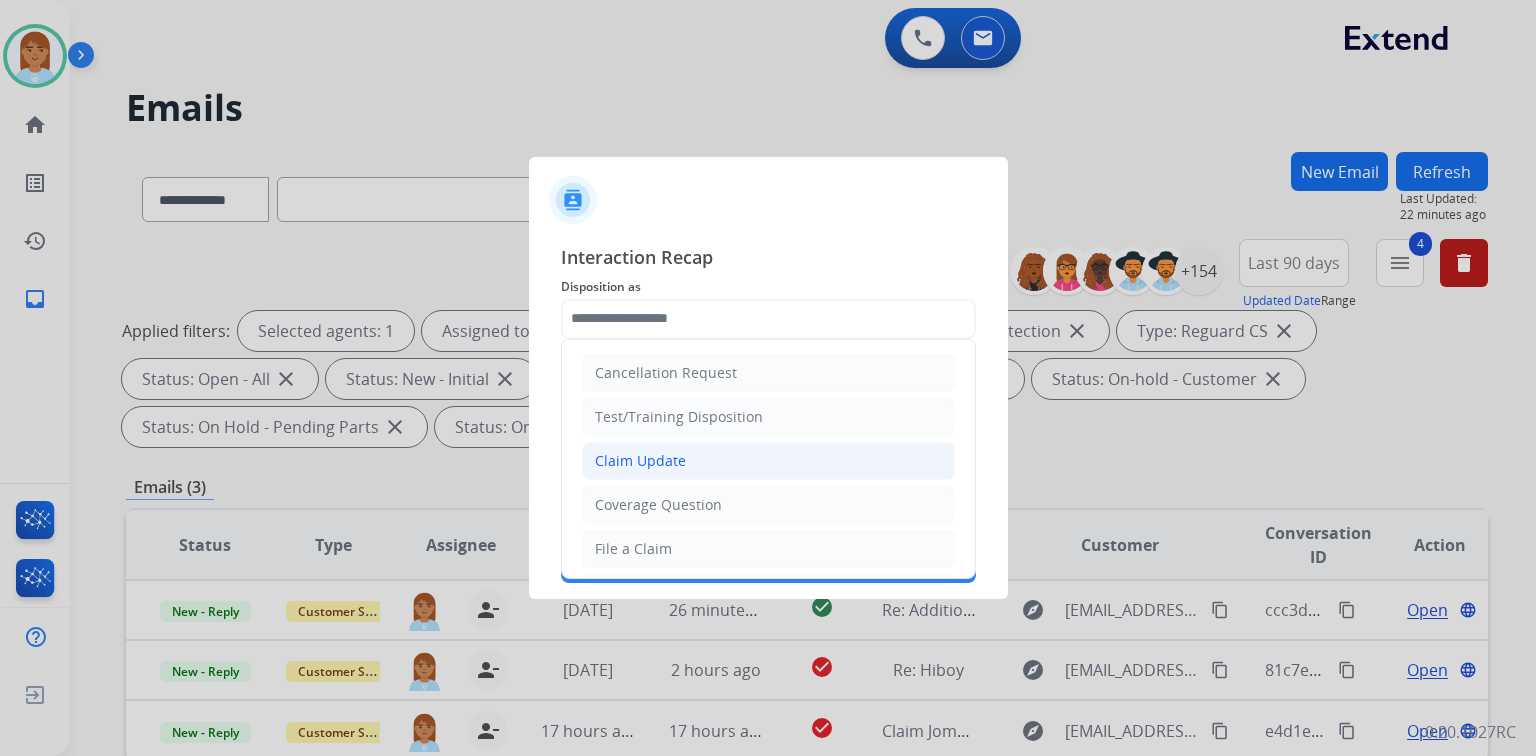 click on "Claim Update" 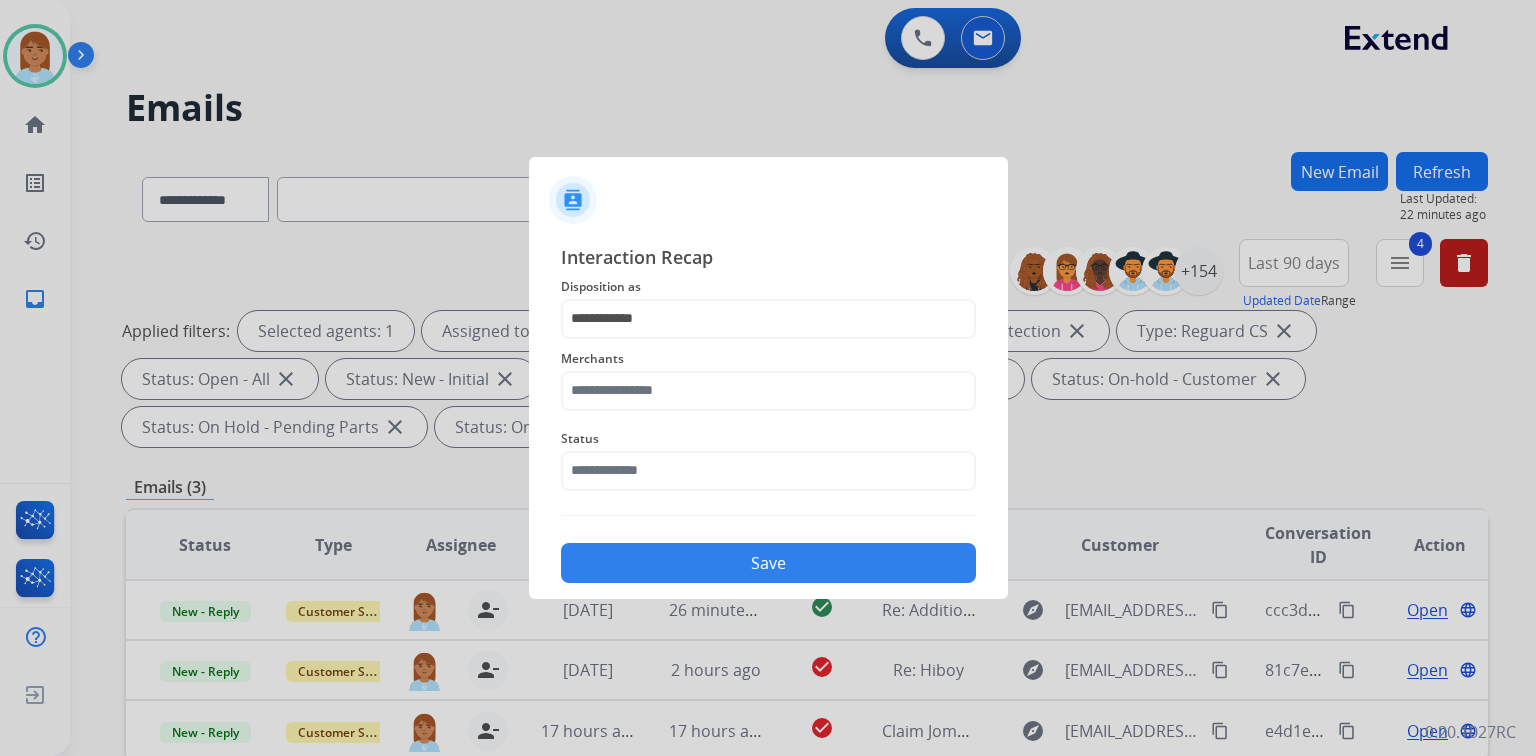 click on "Merchants" 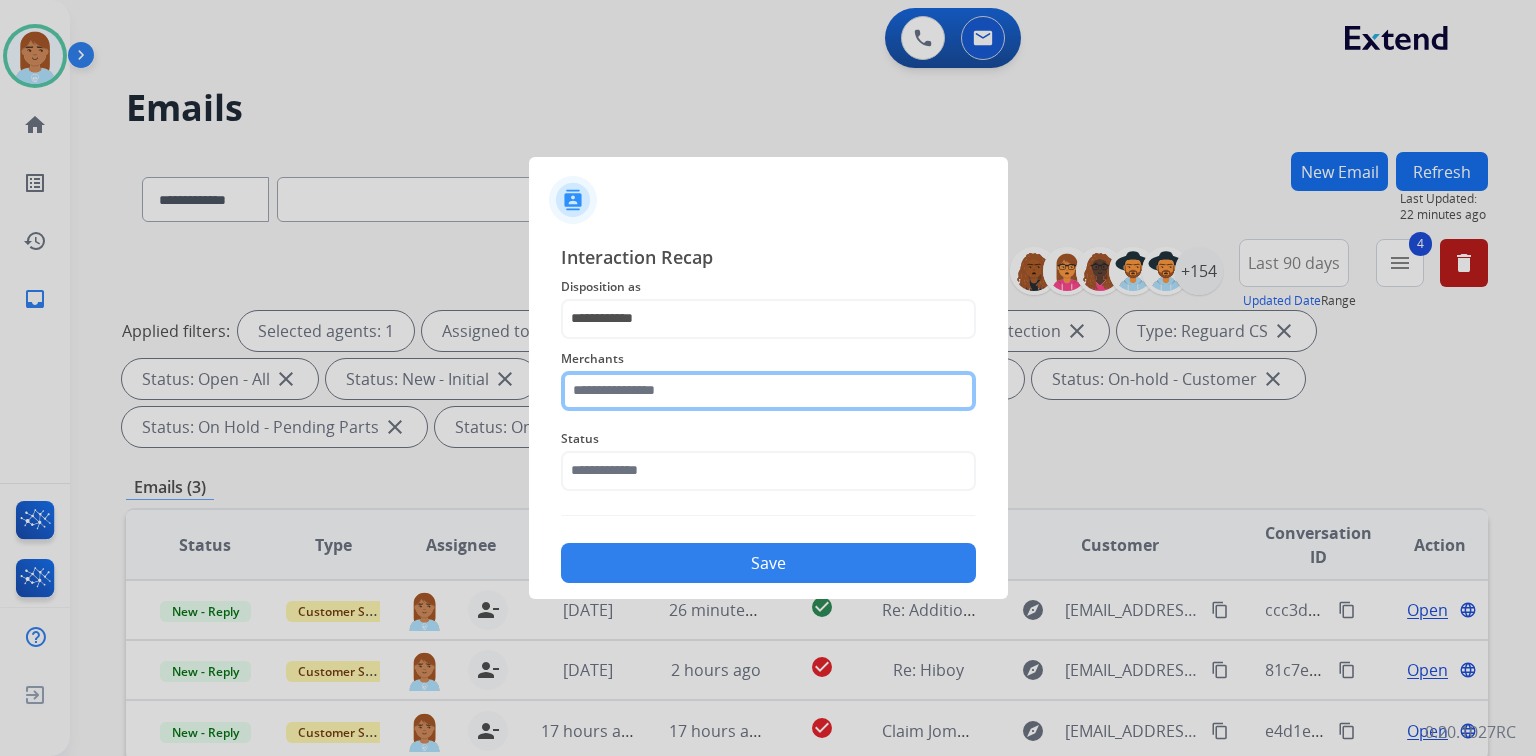click 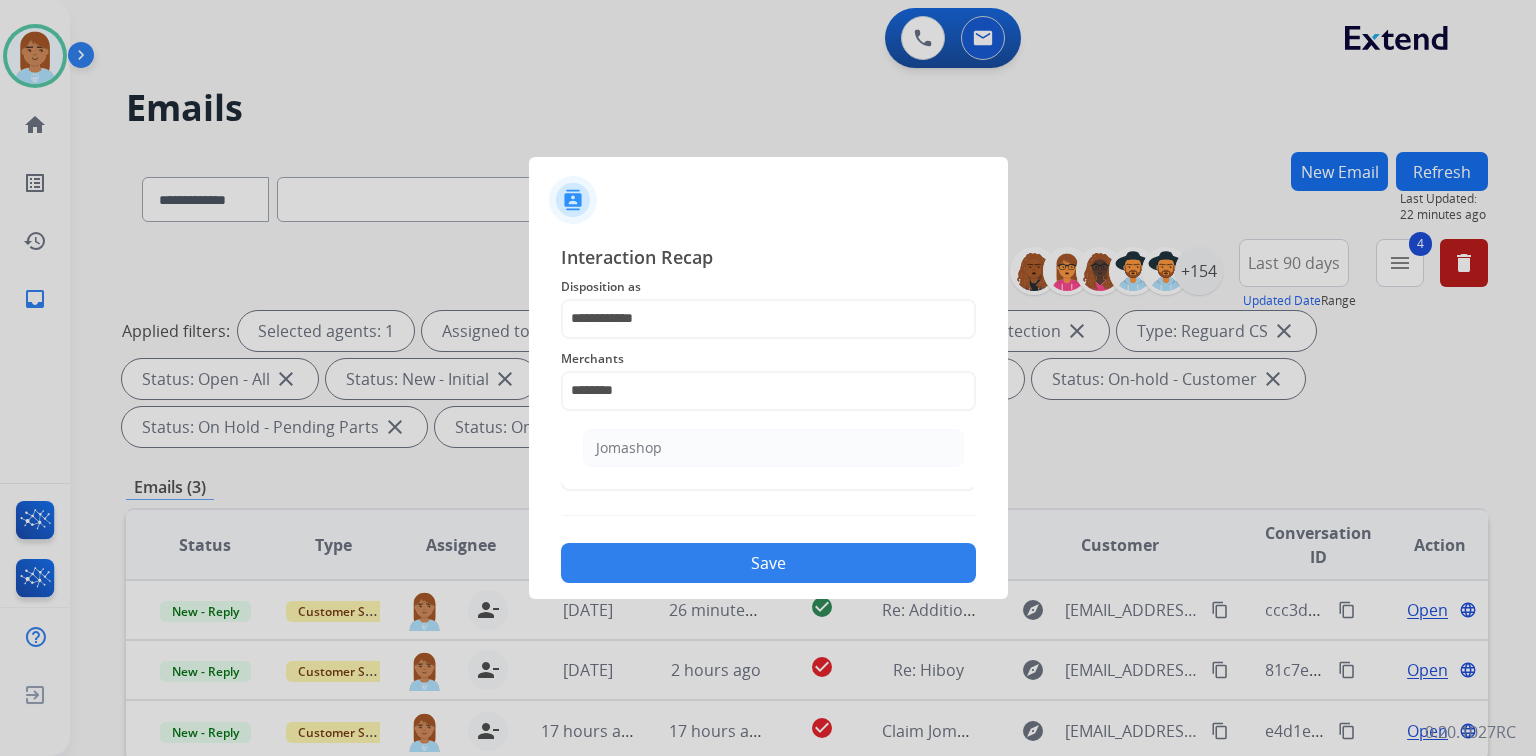 click on "Jomashop" 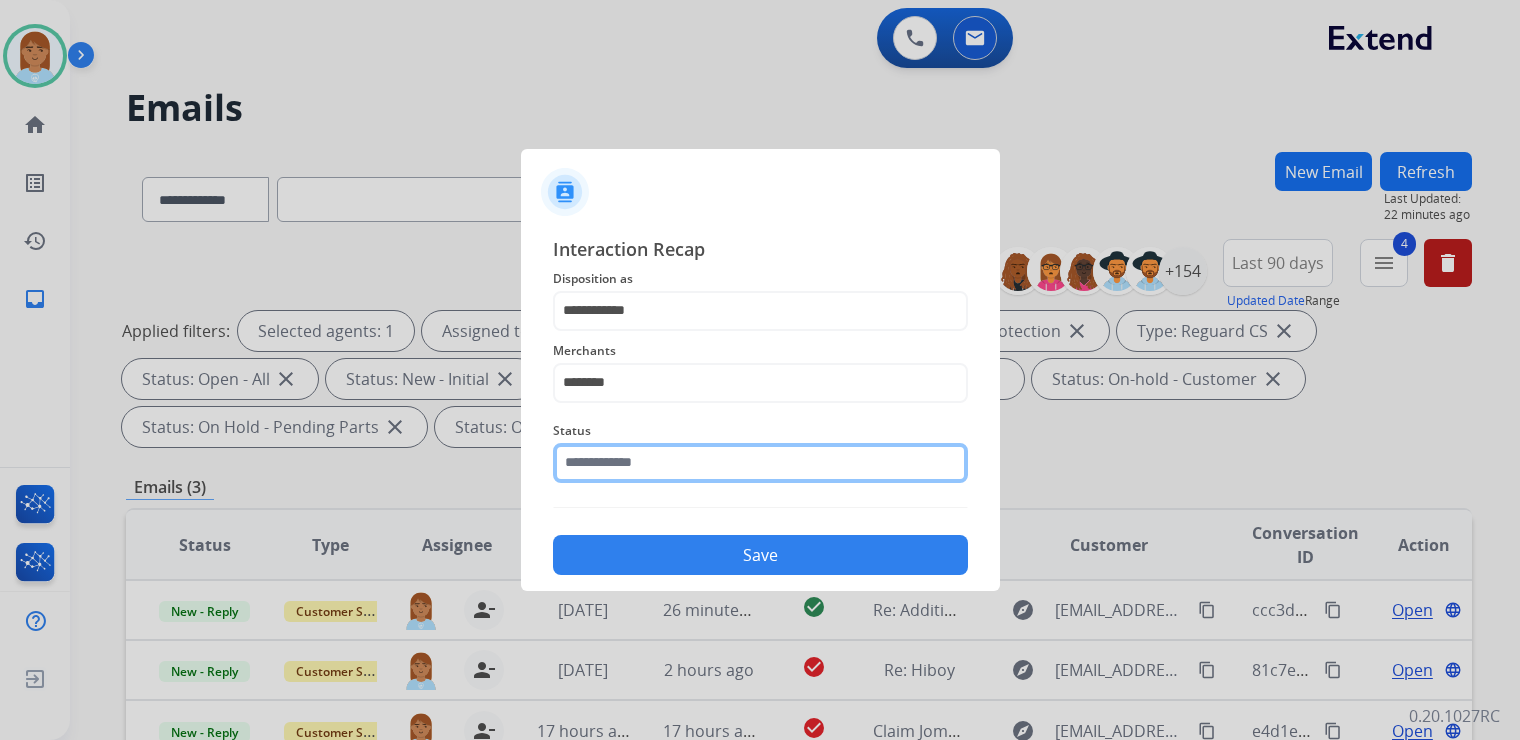 click 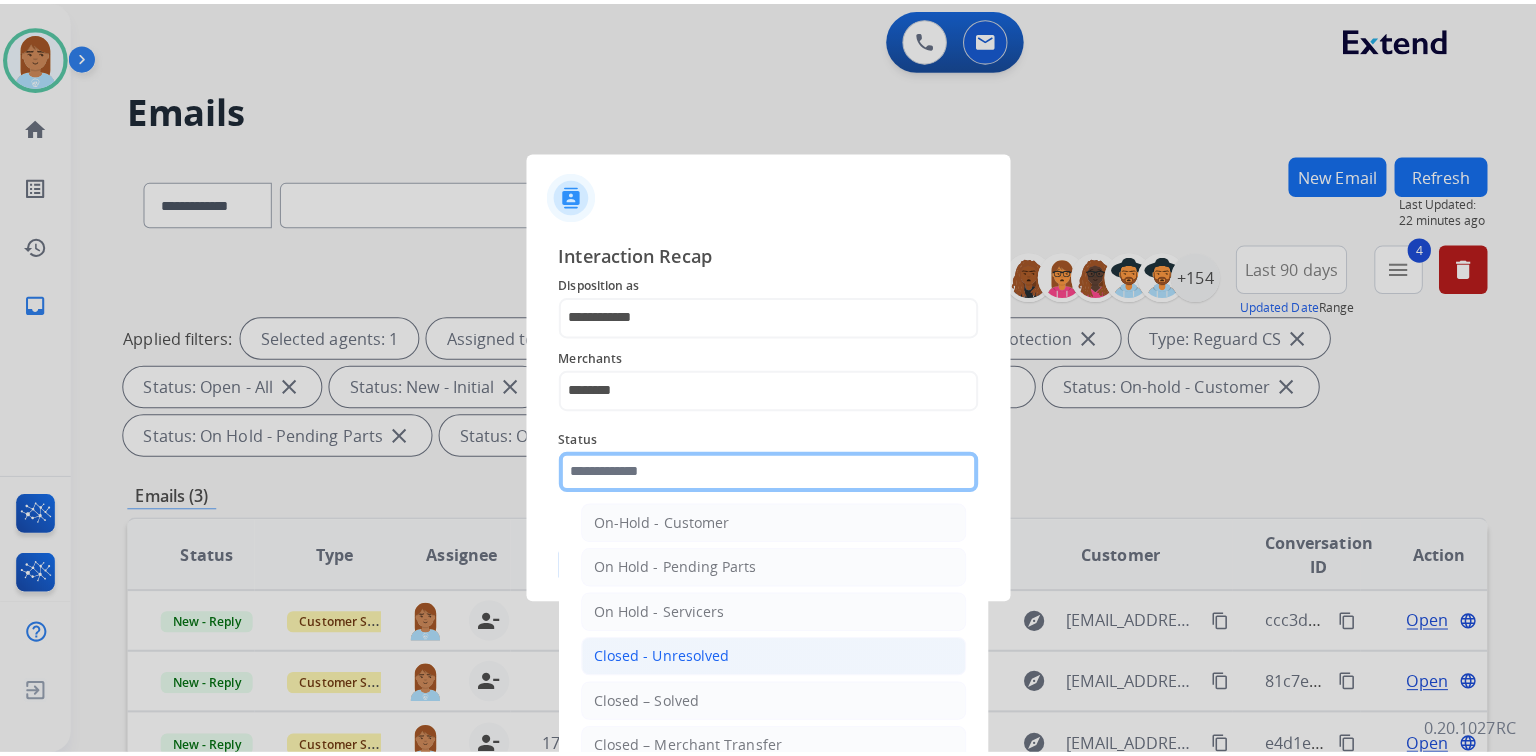 scroll, scrollTop: 116, scrollLeft: 0, axis: vertical 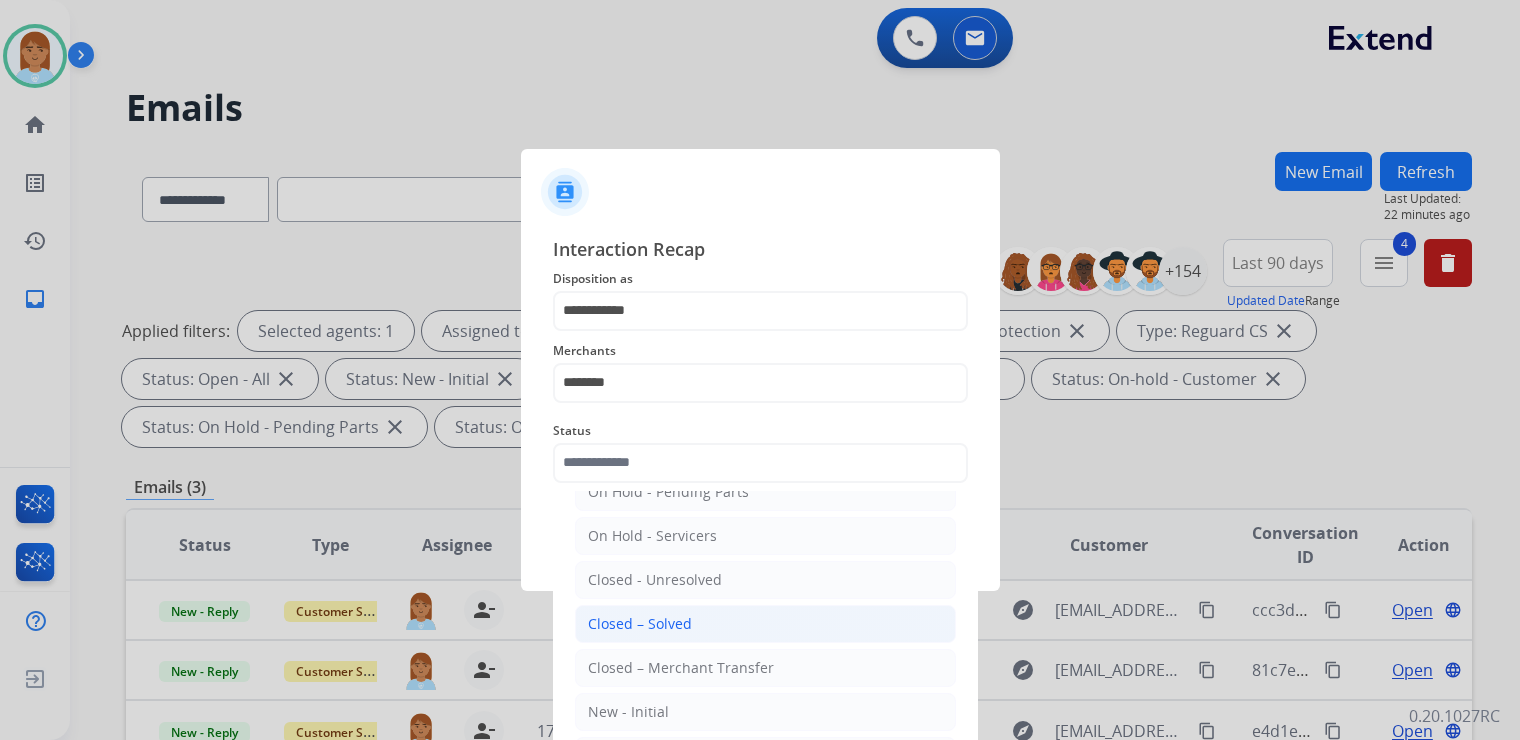 click on "Closed – Solved" 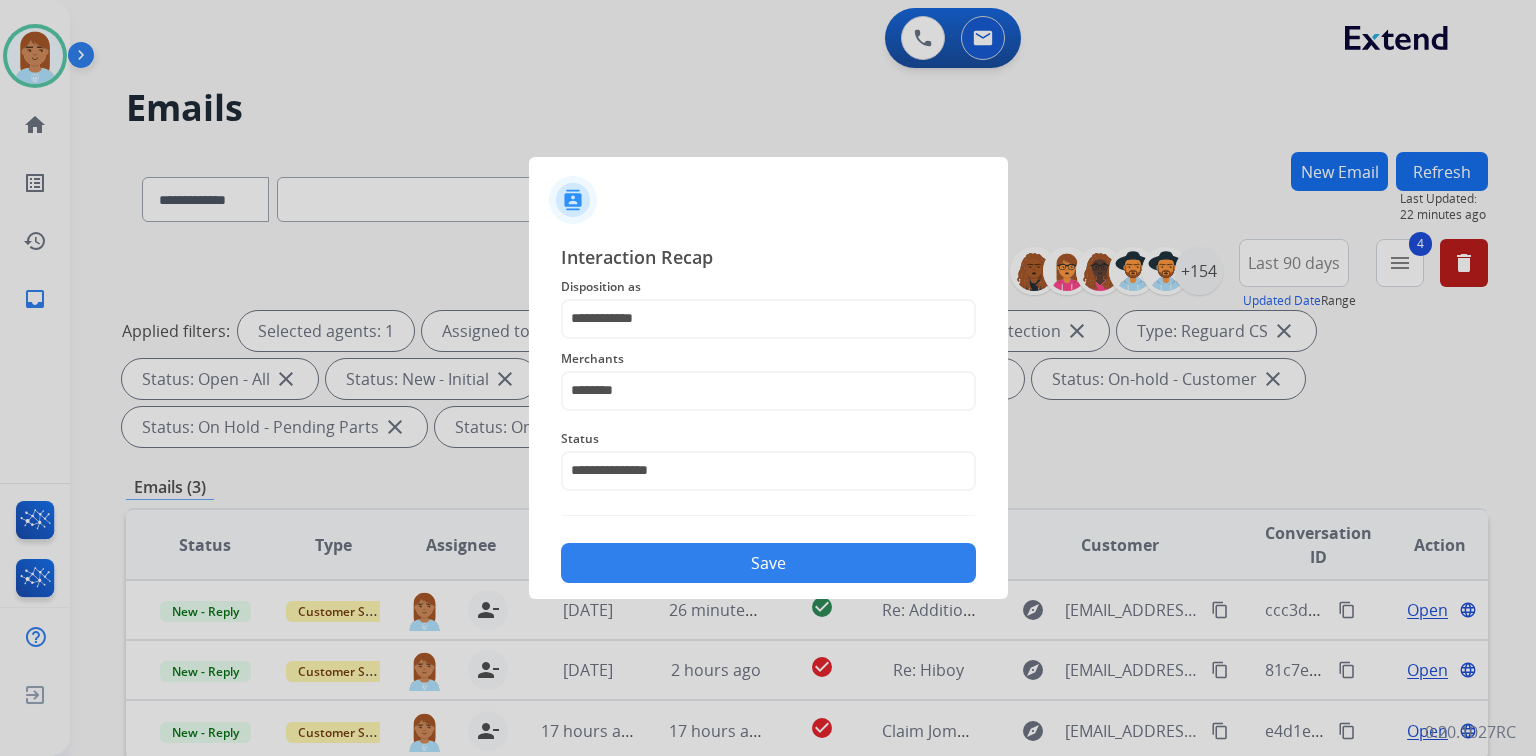 click on "**********" 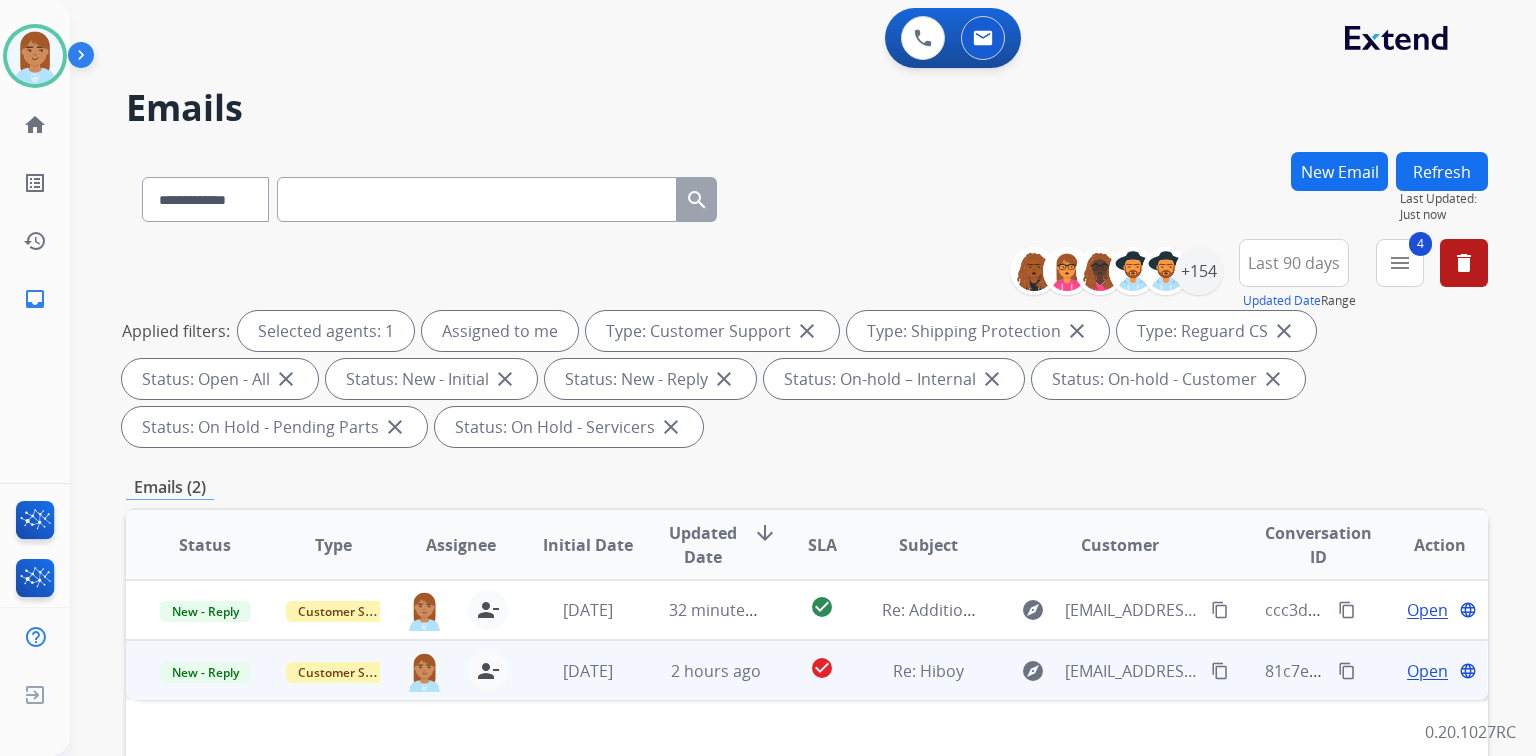 click on "Open" at bounding box center [1427, 671] 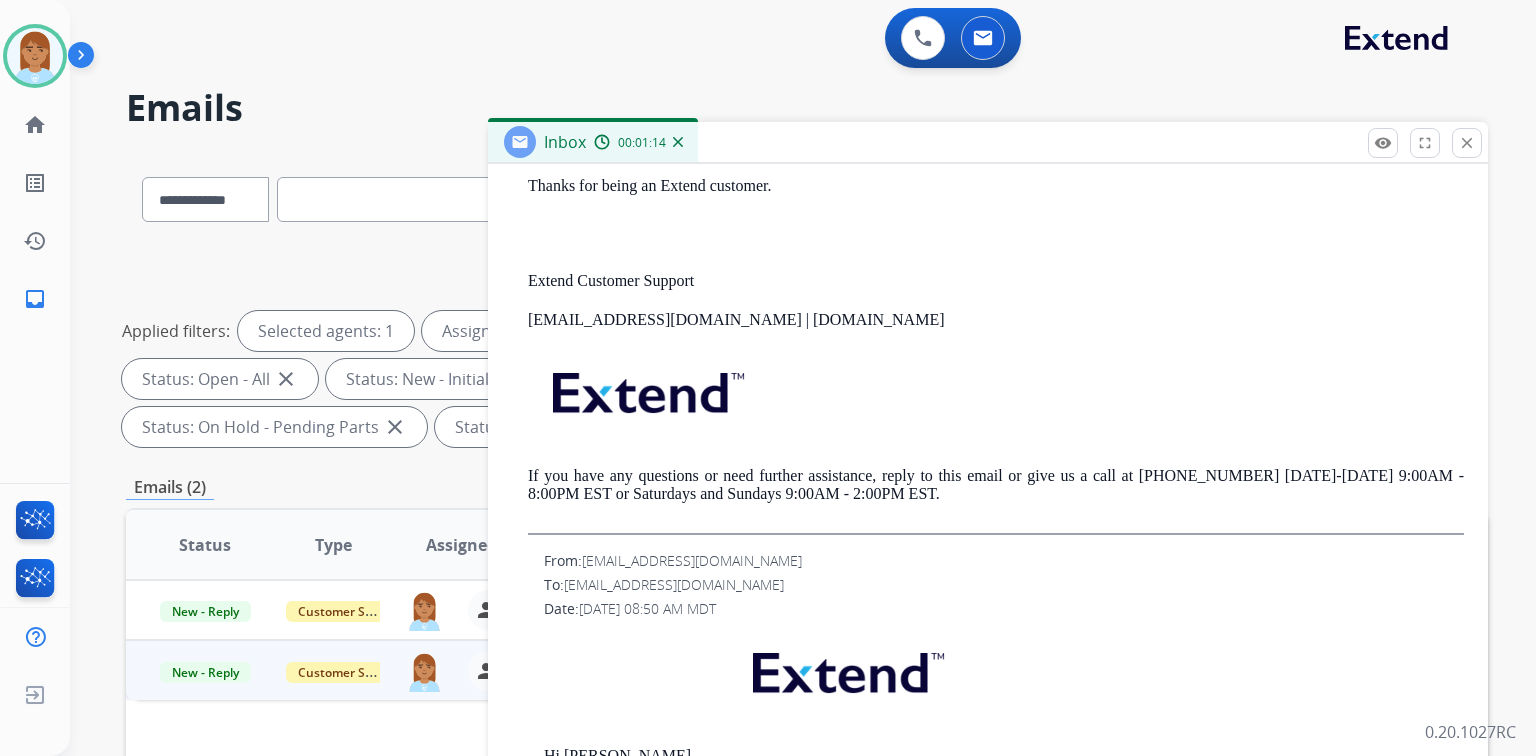 scroll, scrollTop: 1580, scrollLeft: 0, axis: vertical 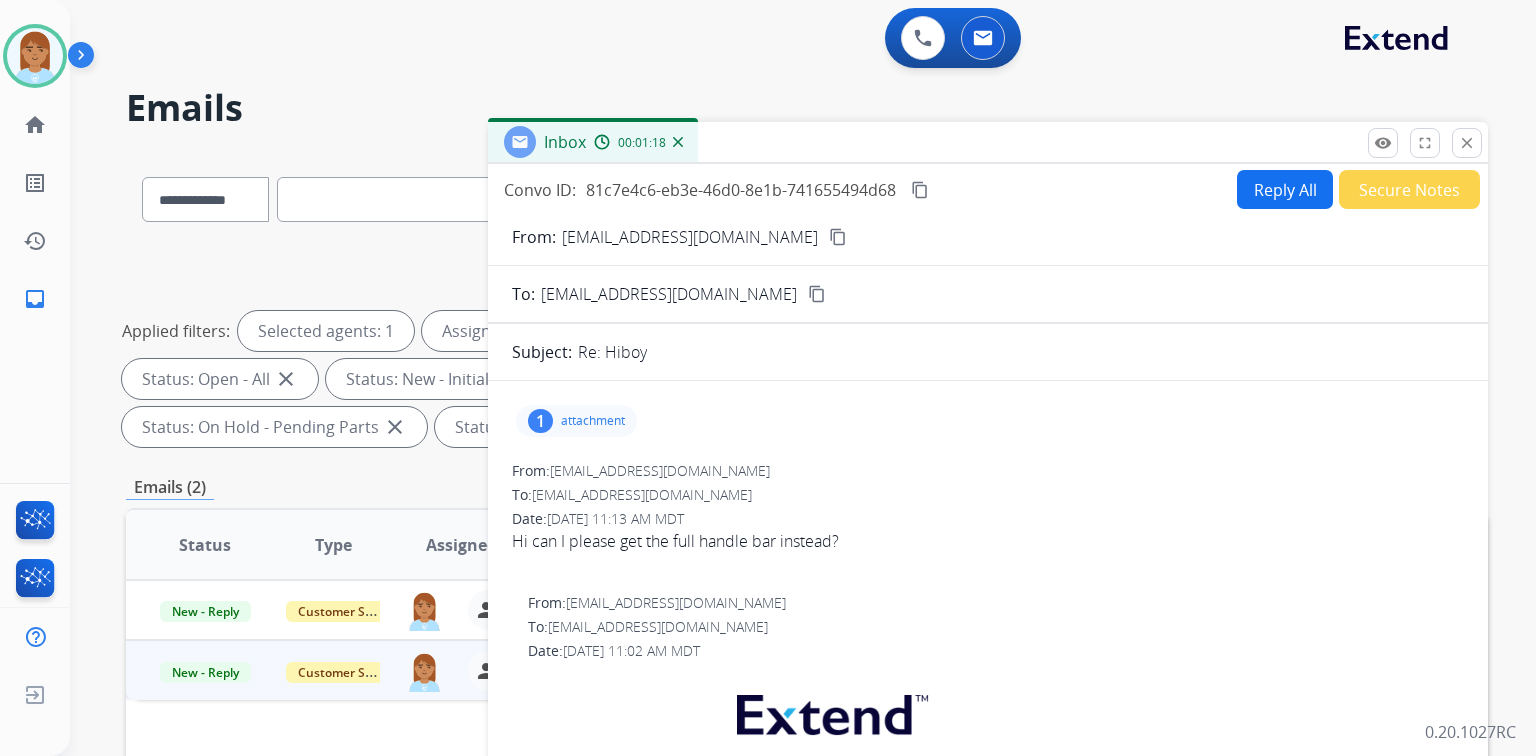 click on "Reply All" at bounding box center [1285, 189] 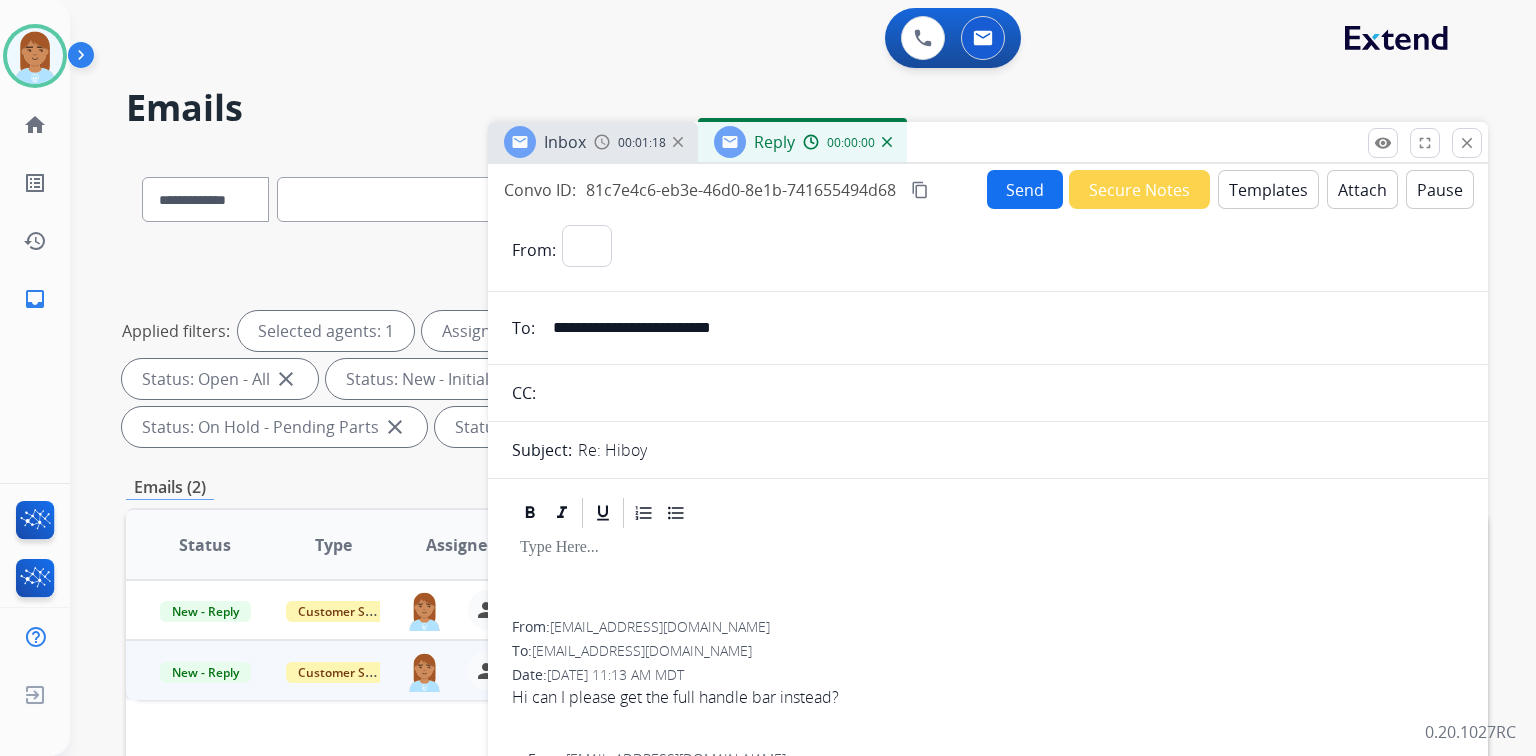 select on "**********" 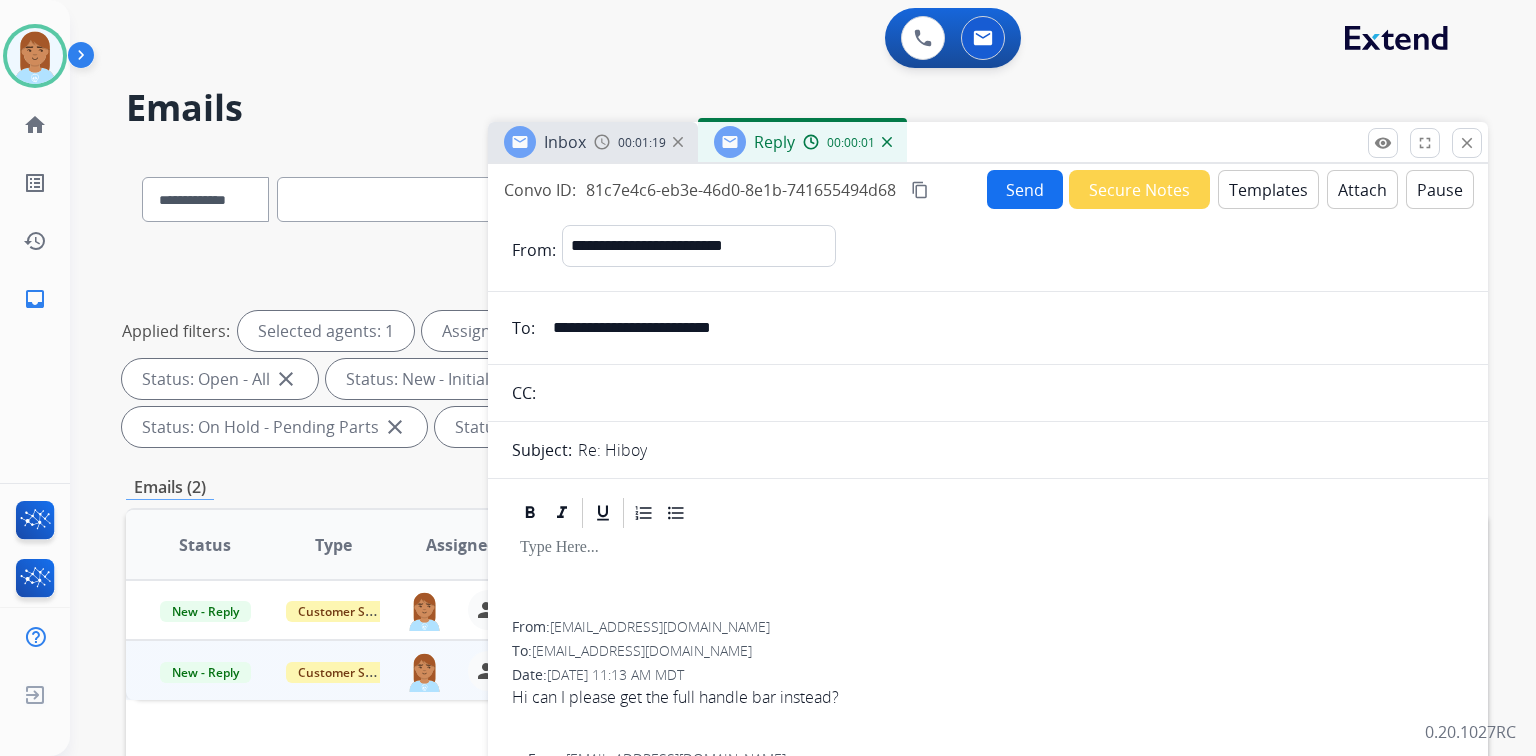 click on "Templates" at bounding box center (1268, 189) 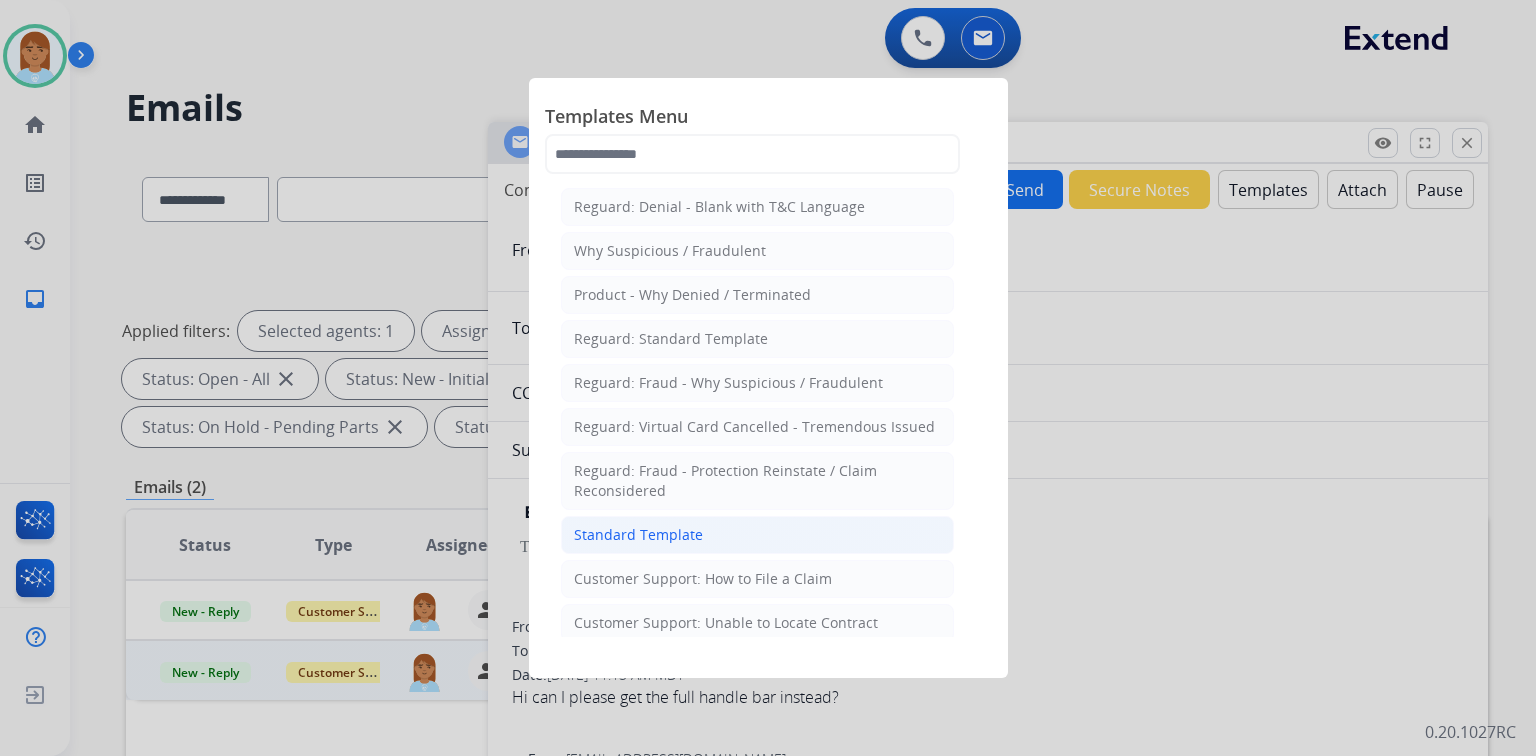 click on "Standard Template" 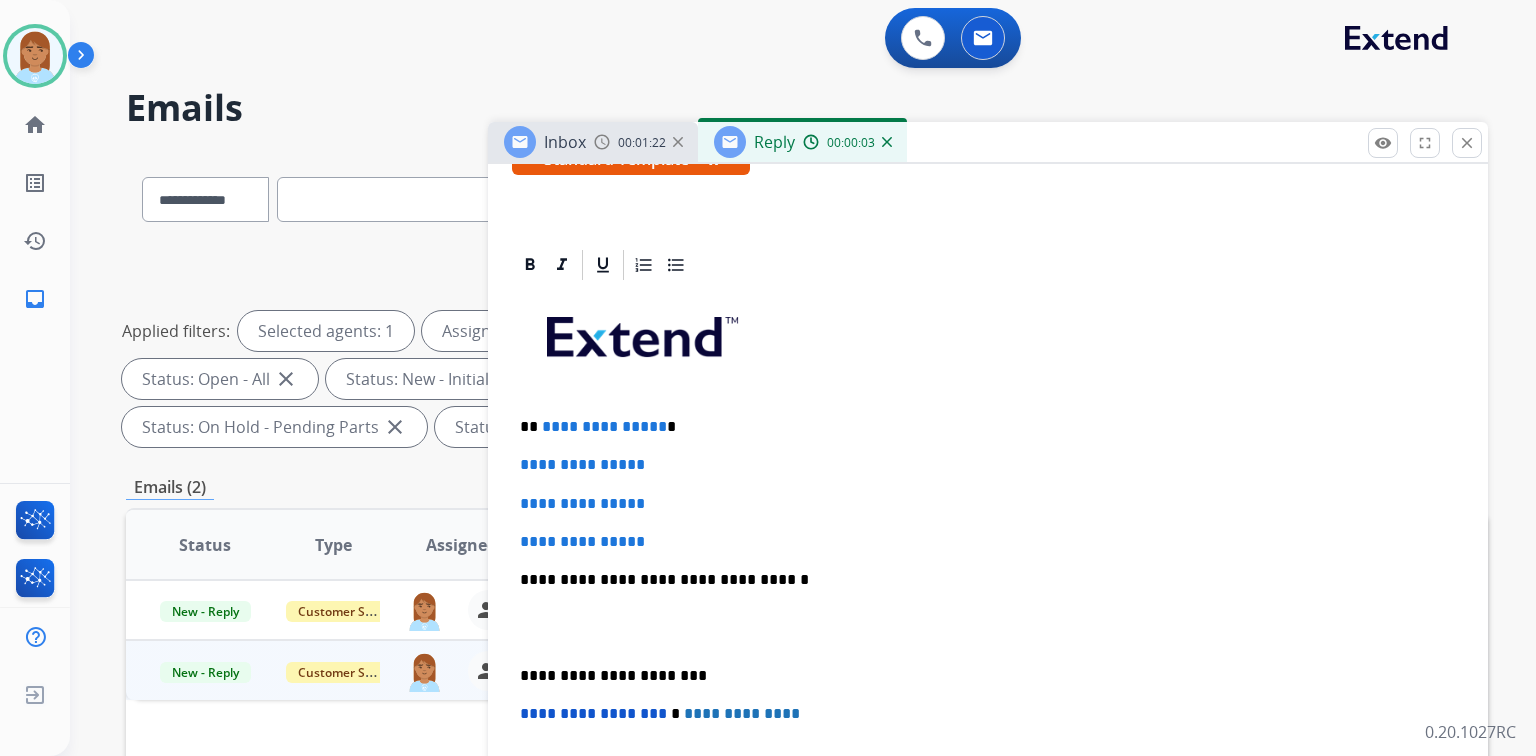 scroll, scrollTop: 560, scrollLeft: 0, axis: vertical 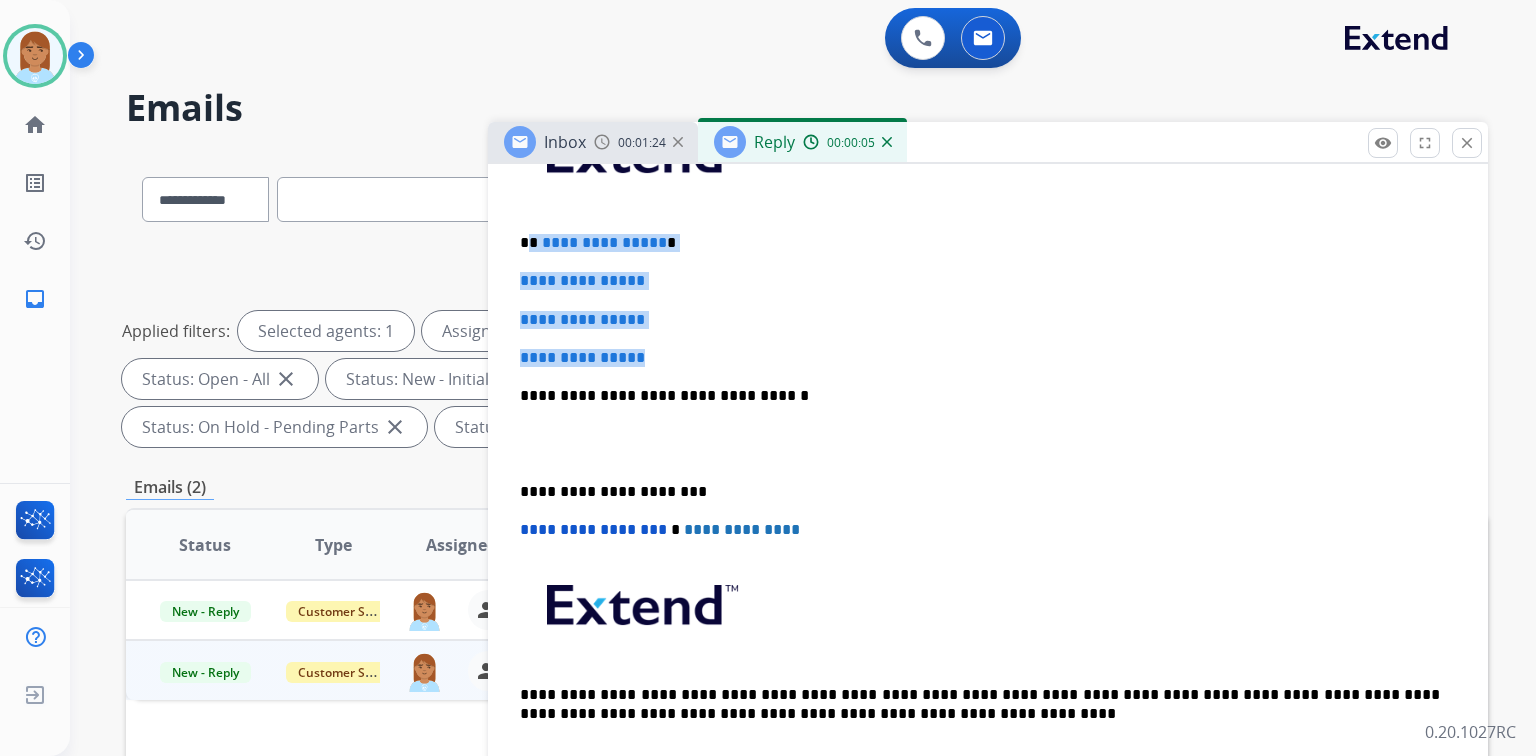drag, startPoint x: 530, startPoint y: 241, endPoint x: 712, endPoint y: 340, distance: 207.18349 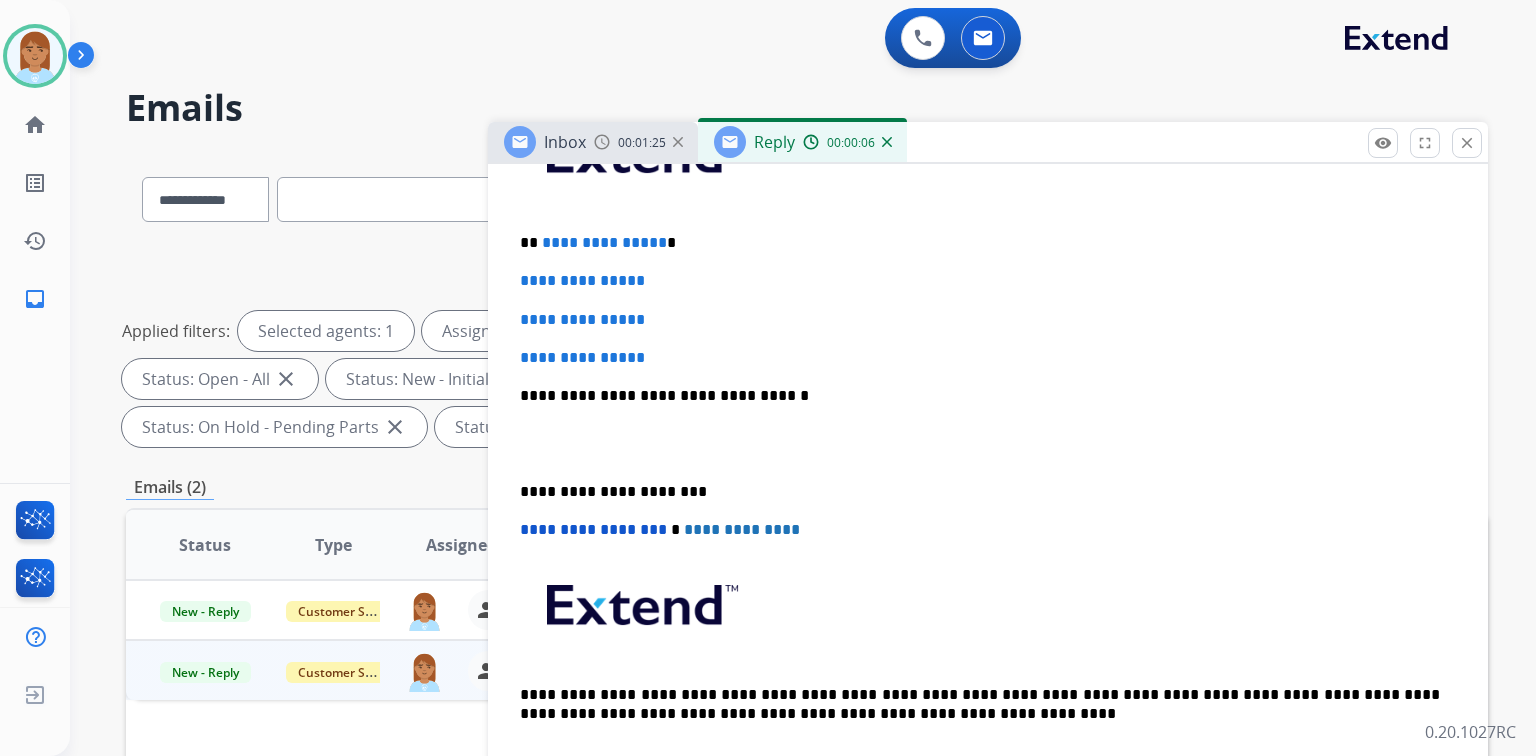 type 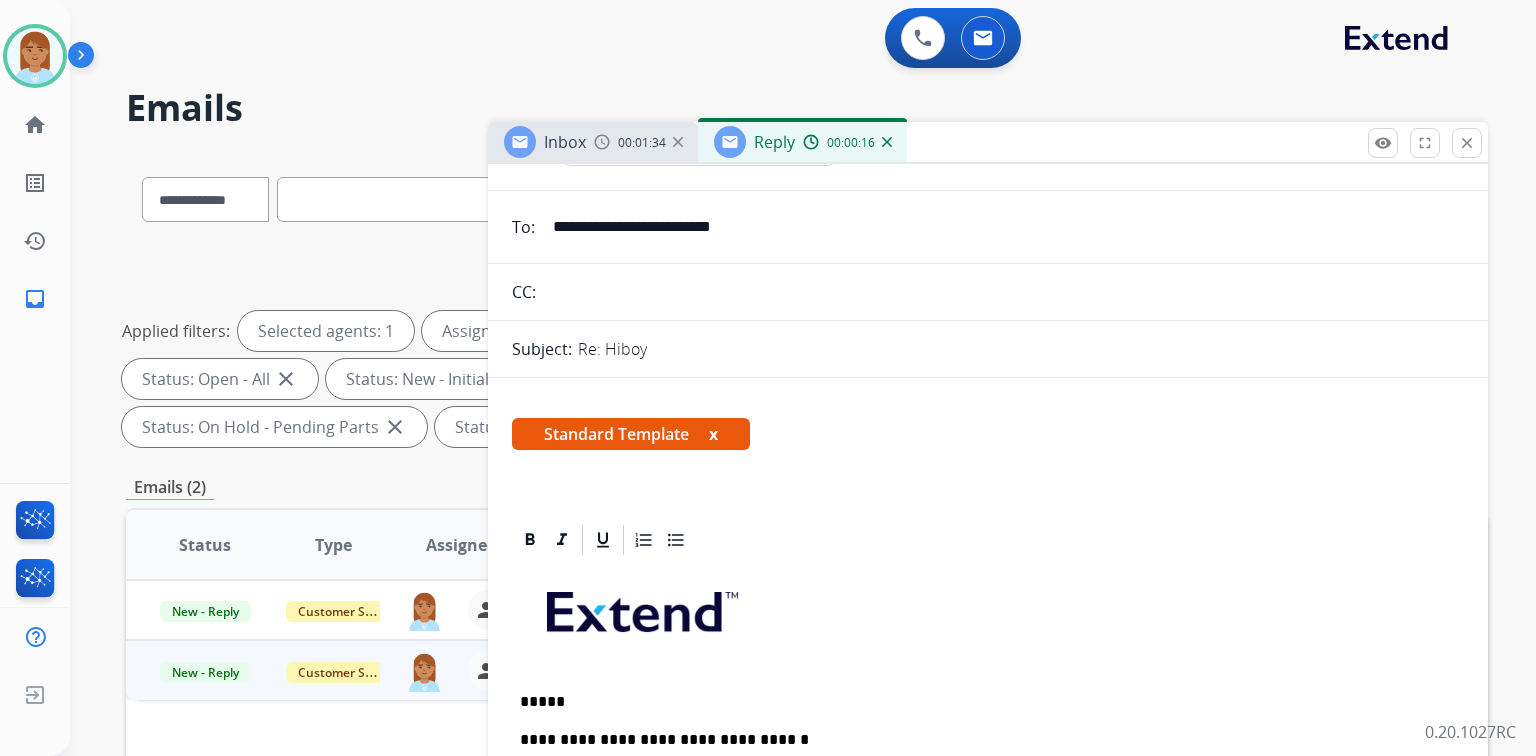 scroll, scrollTop: 0, scrollLeft: 0, axis: both 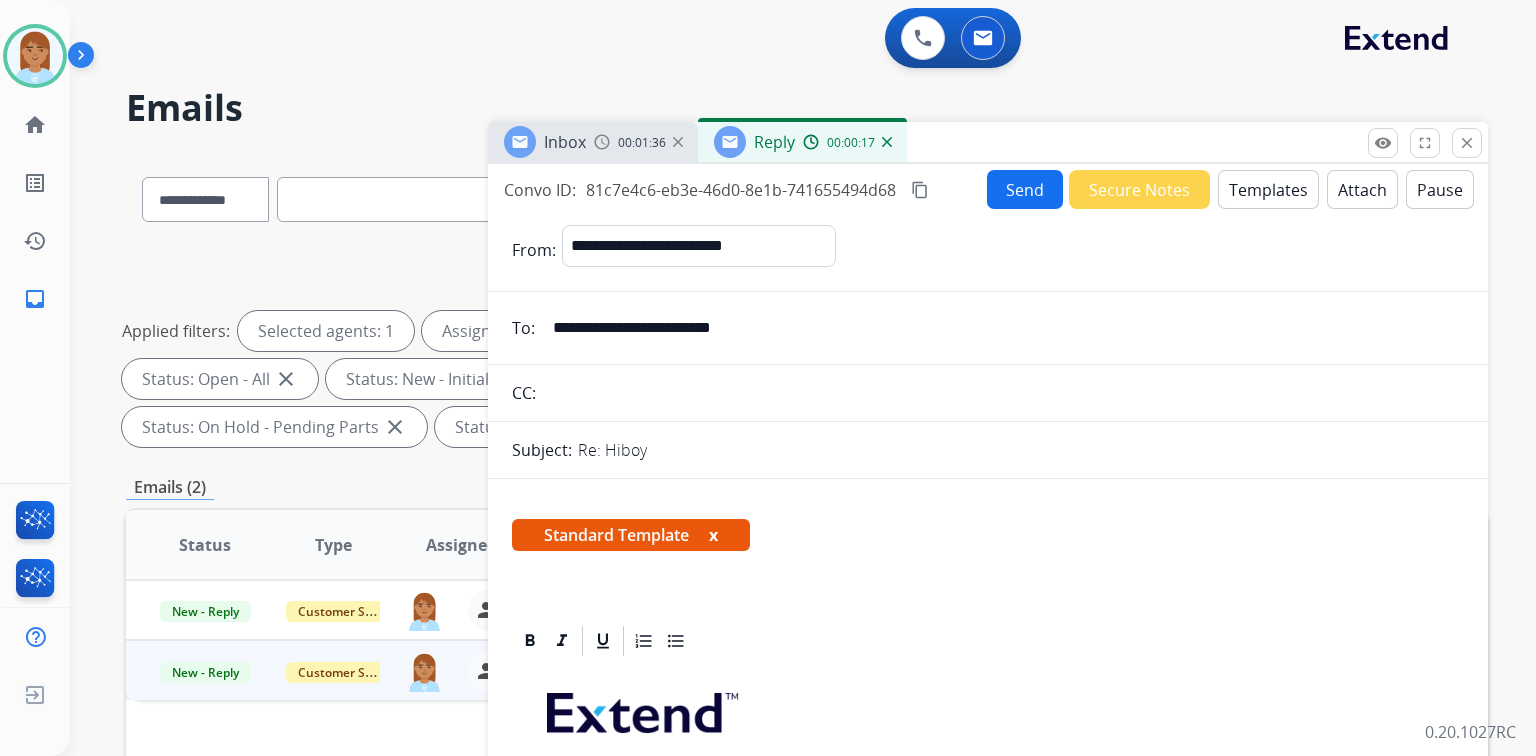 drag, startPoint x: 551, startPoint y: 325, endPoint x: 853, endPoint y: 348, distance: 302.87457 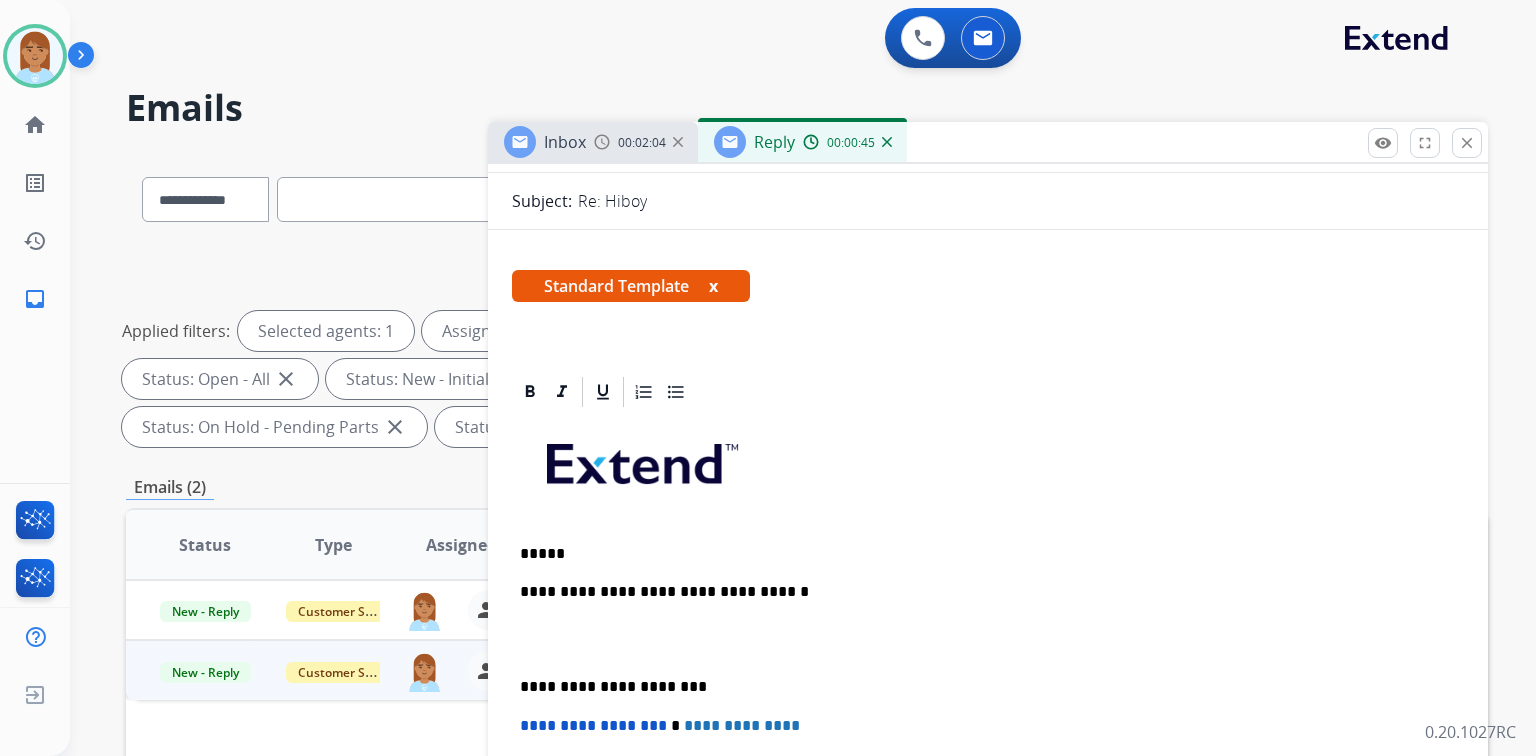 scroll, scrollTop: 320, scrollLeft: 0, axis: vertical 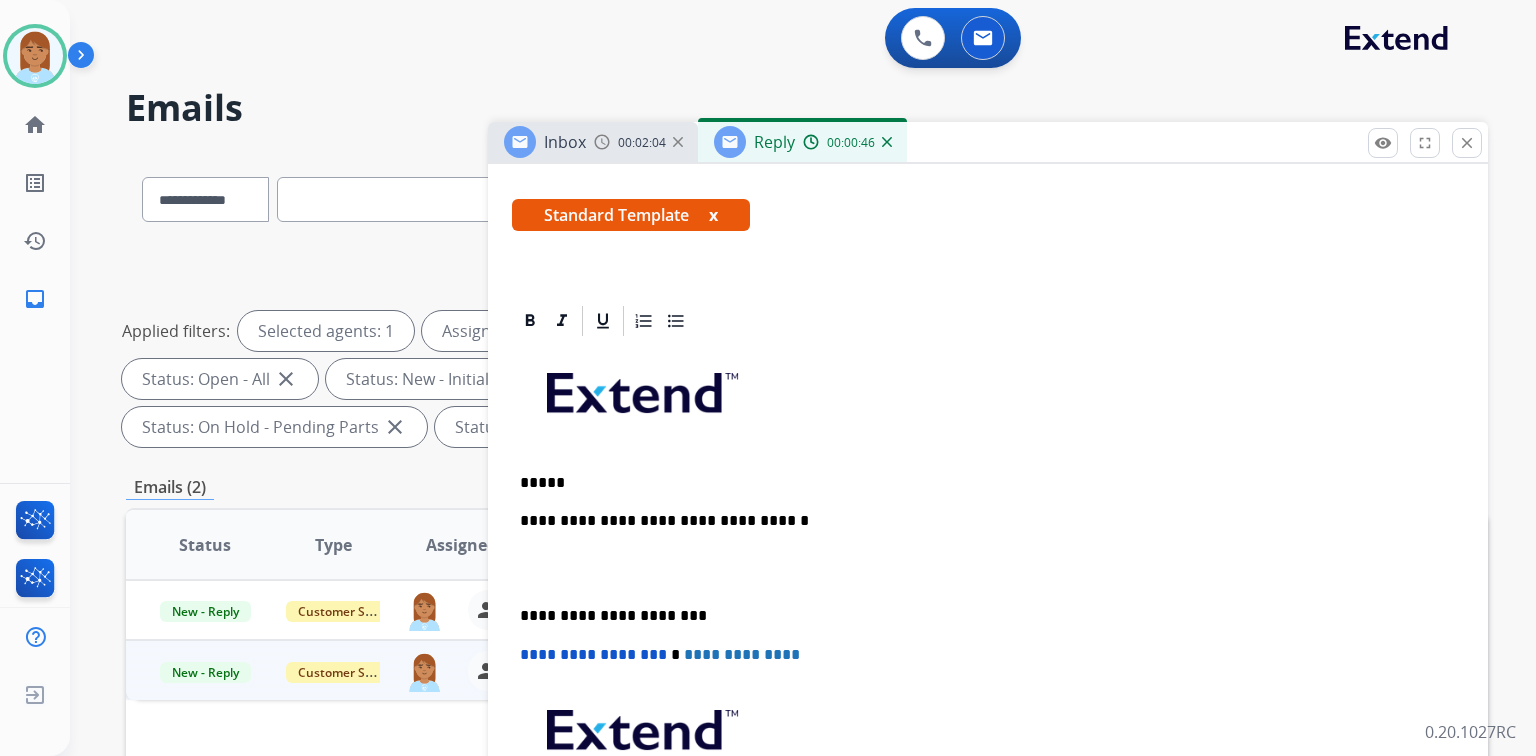 click on "**********" at bounding box center (988, 625) 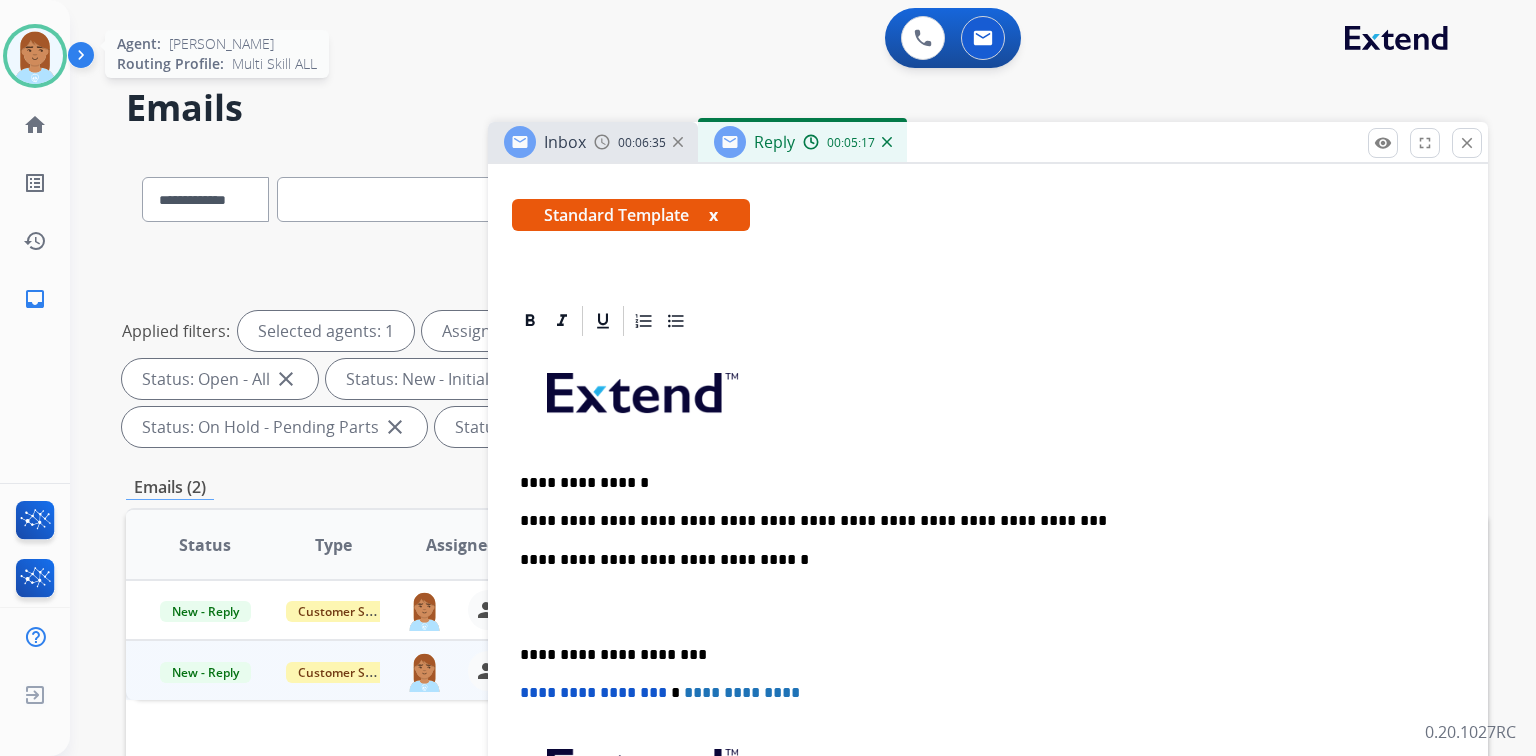 click at bounding box center [35, 56] 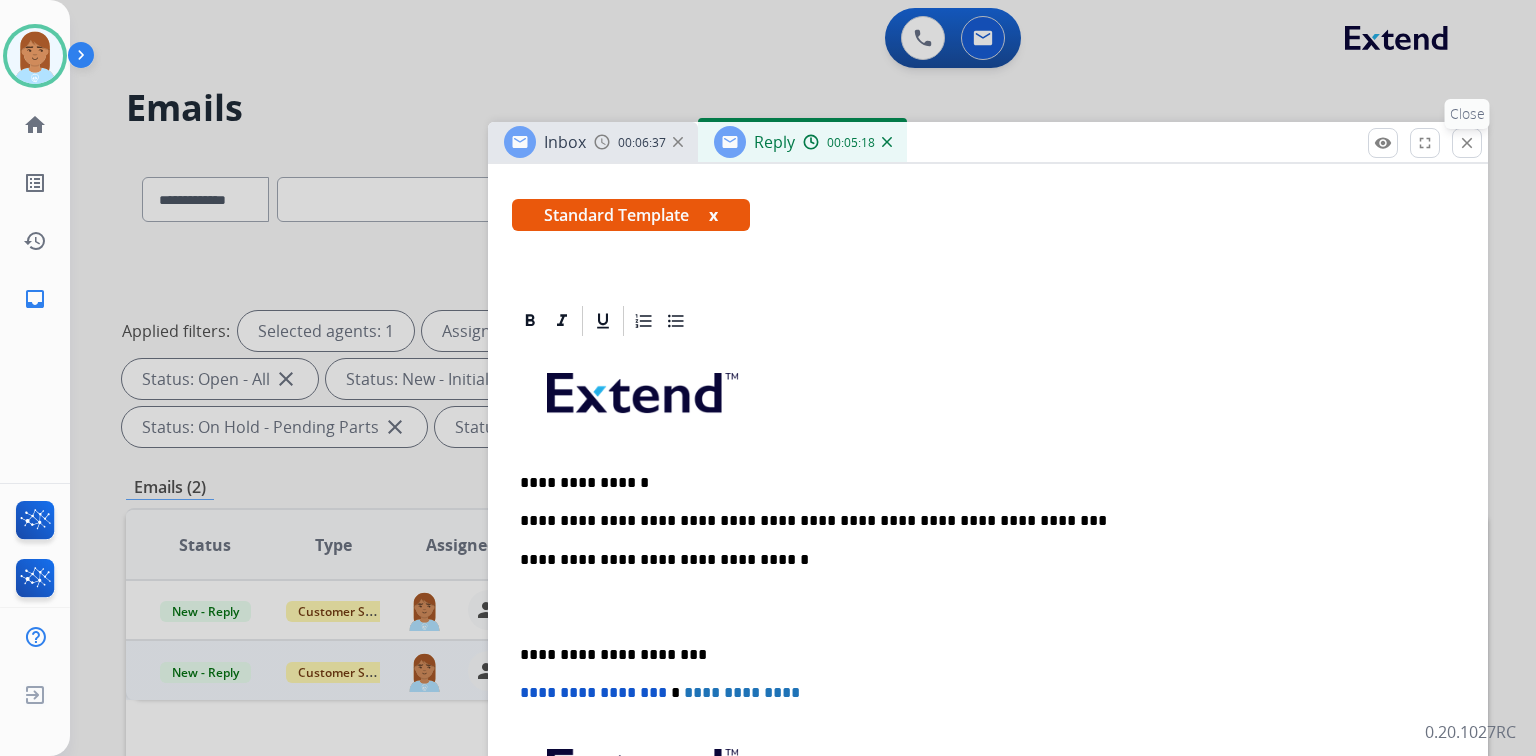 drag, startPoint x: 1463, startPoint y: 144, endPoint x: 1448, endPoint y: 152, distance: 17 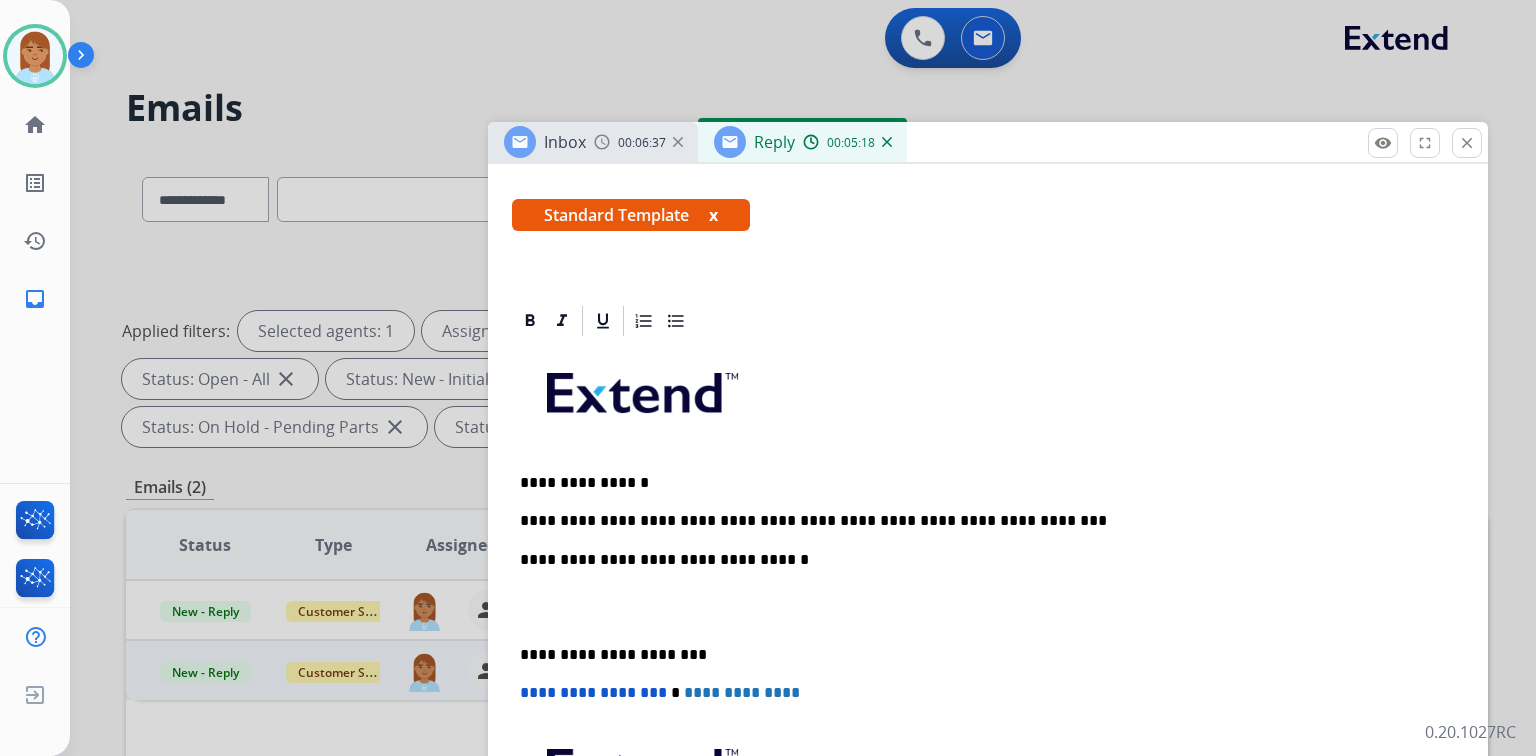 click on "close" at bounding box center (1467, 143) 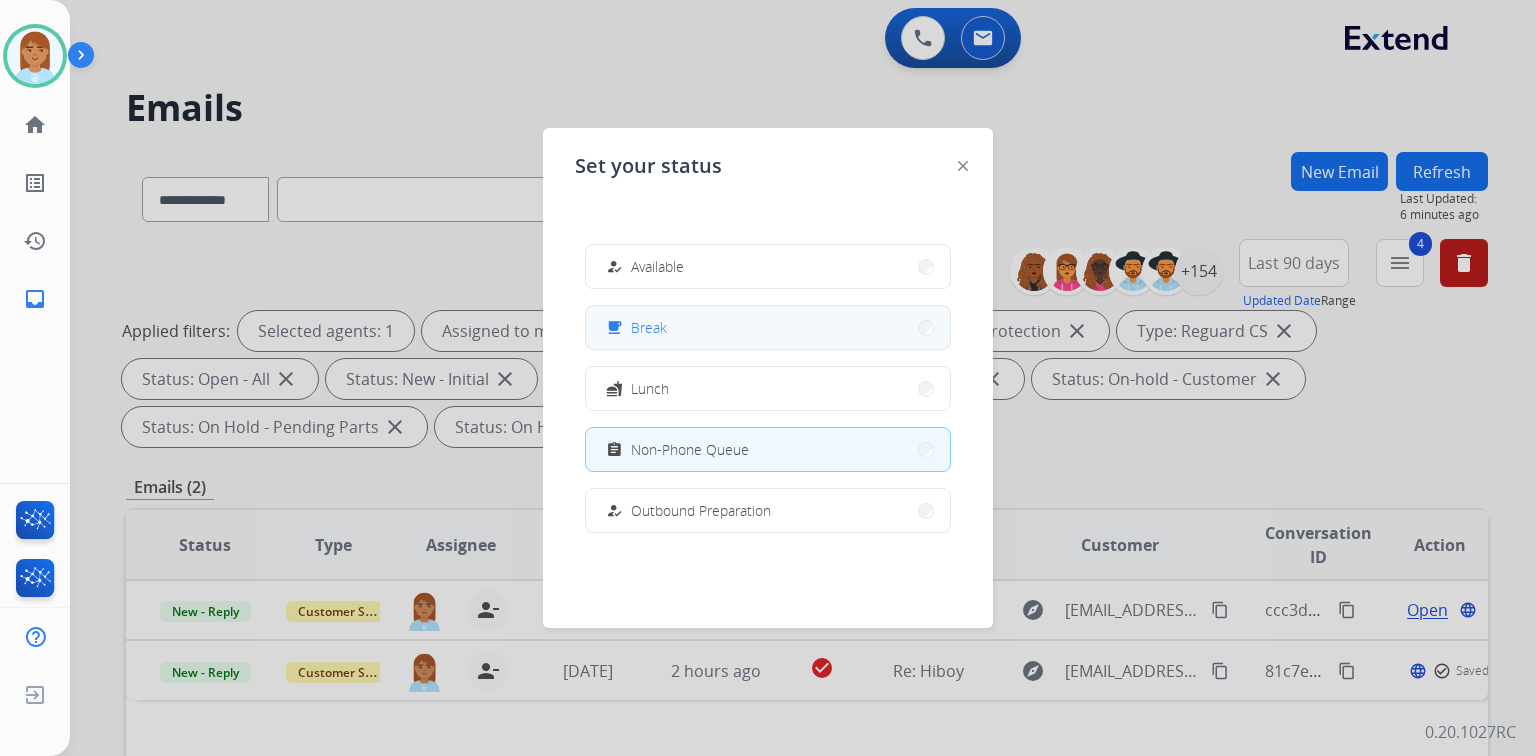 click on "free_breakfast Break" at bounding box center (768, 327) 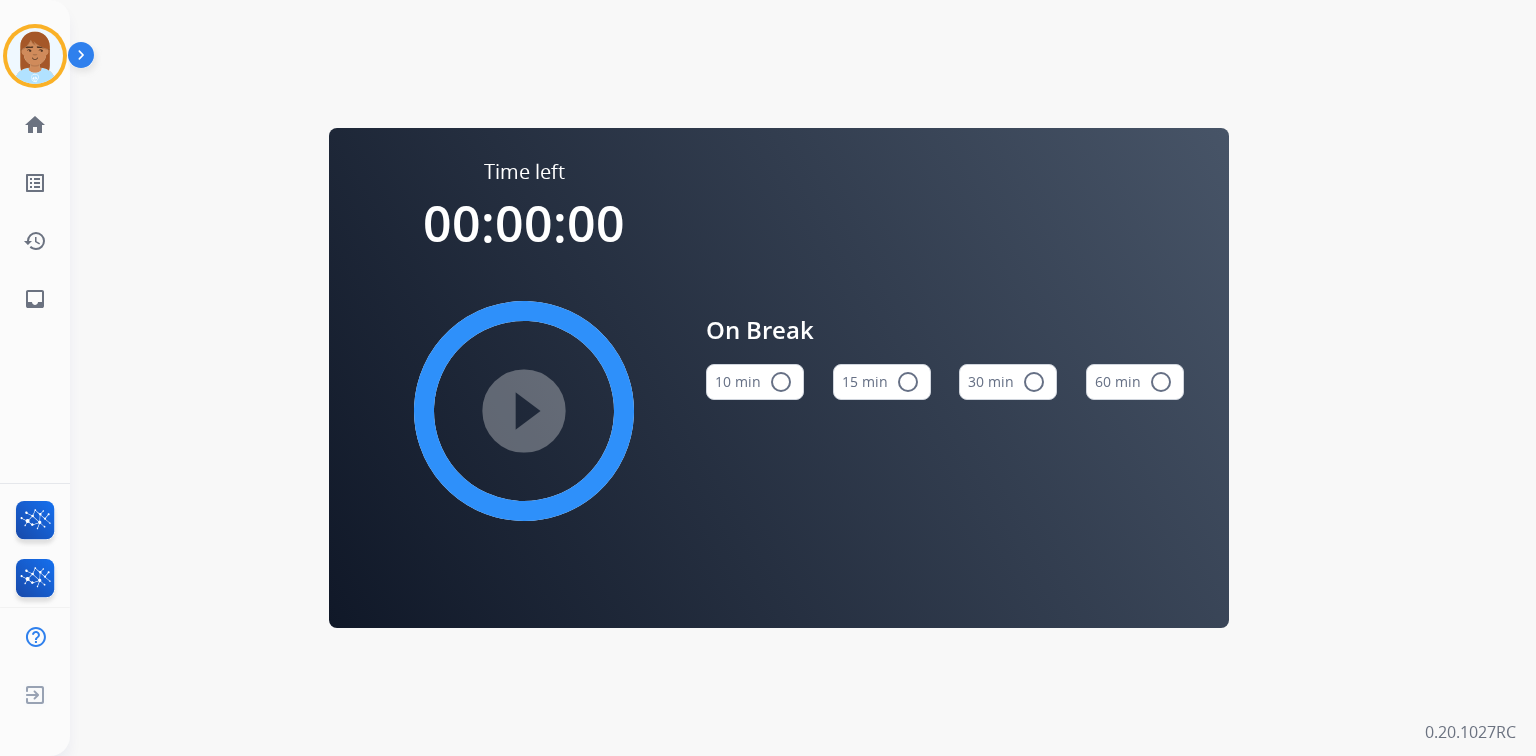 click on "15 min  radio_button_unchecked" at bounding box center (882, 382) 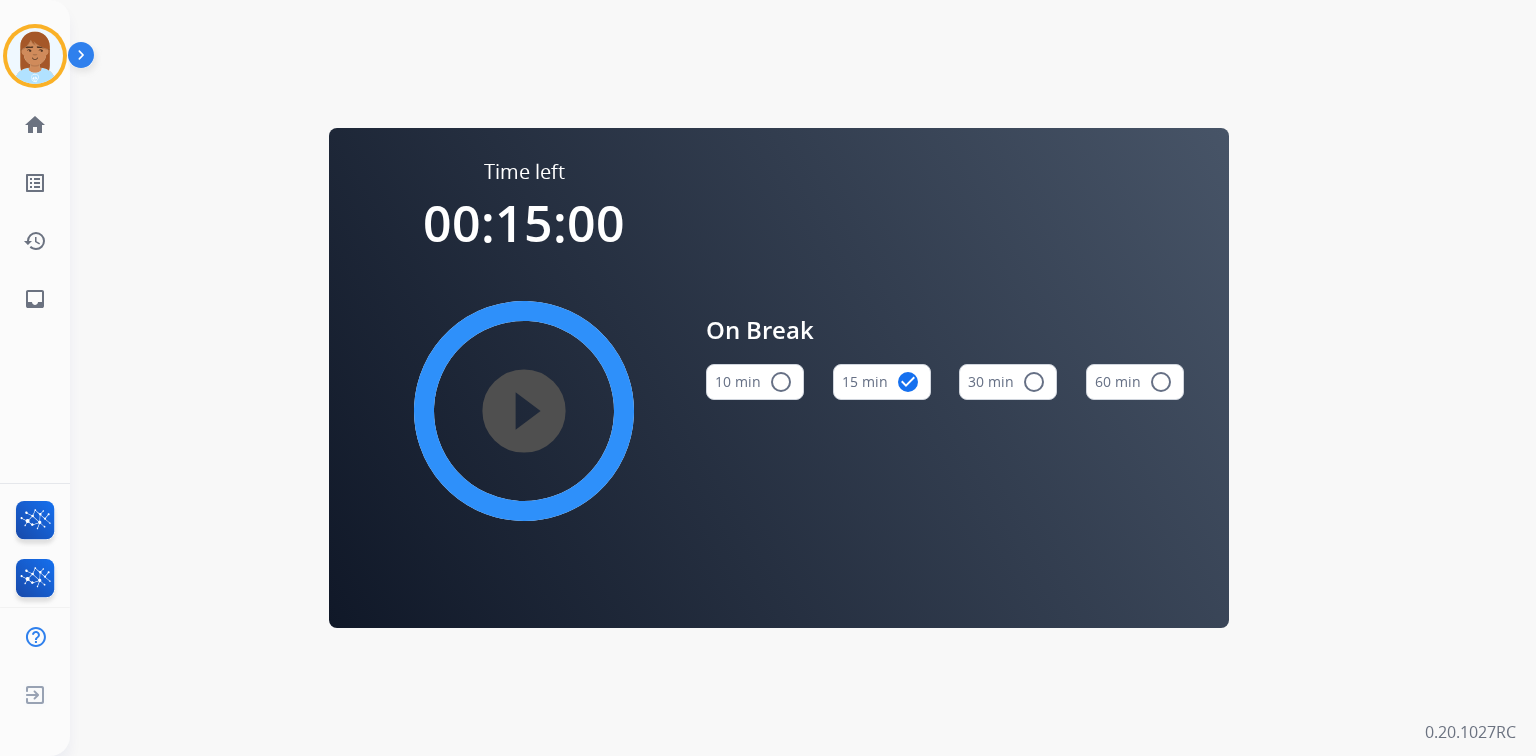 type 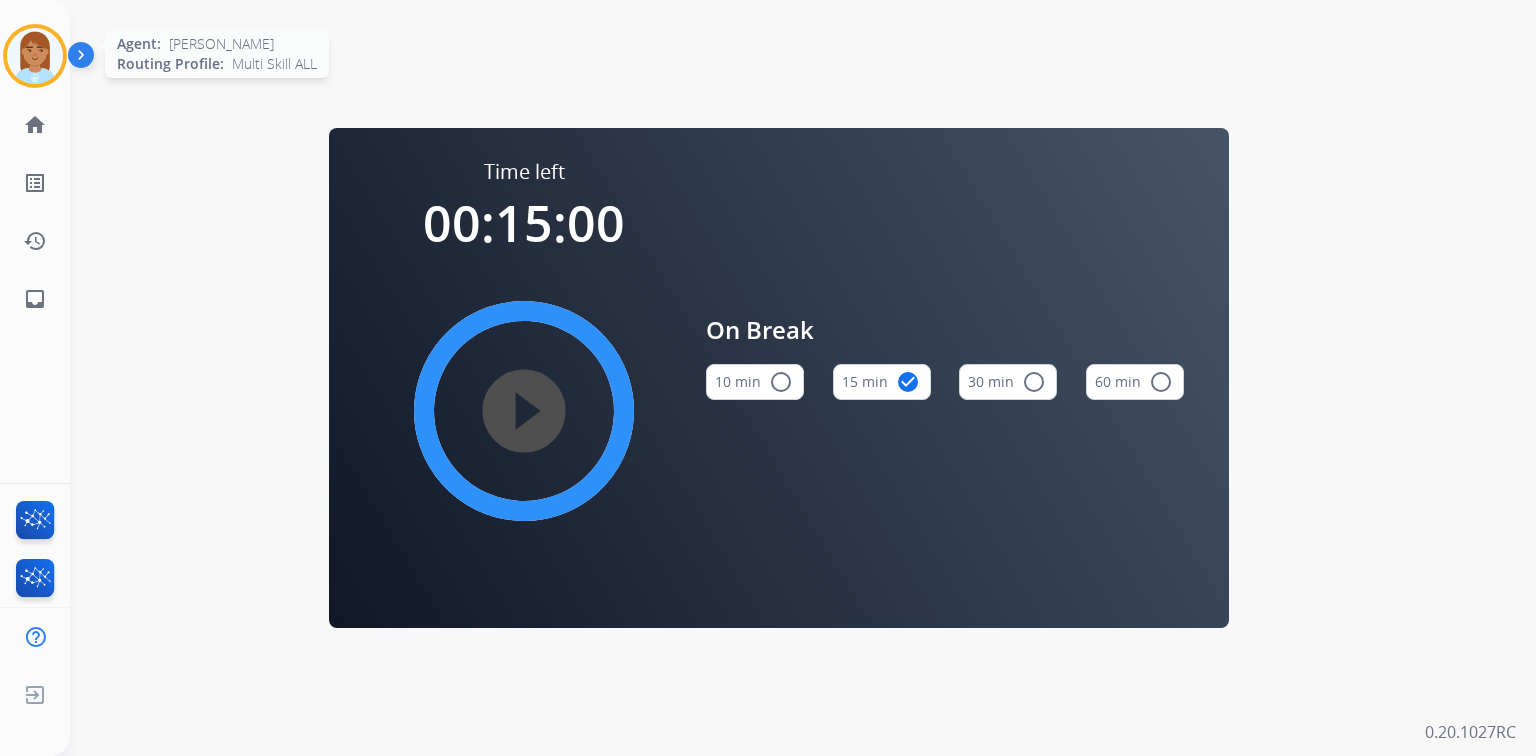 click at bounding box center [35, 56] 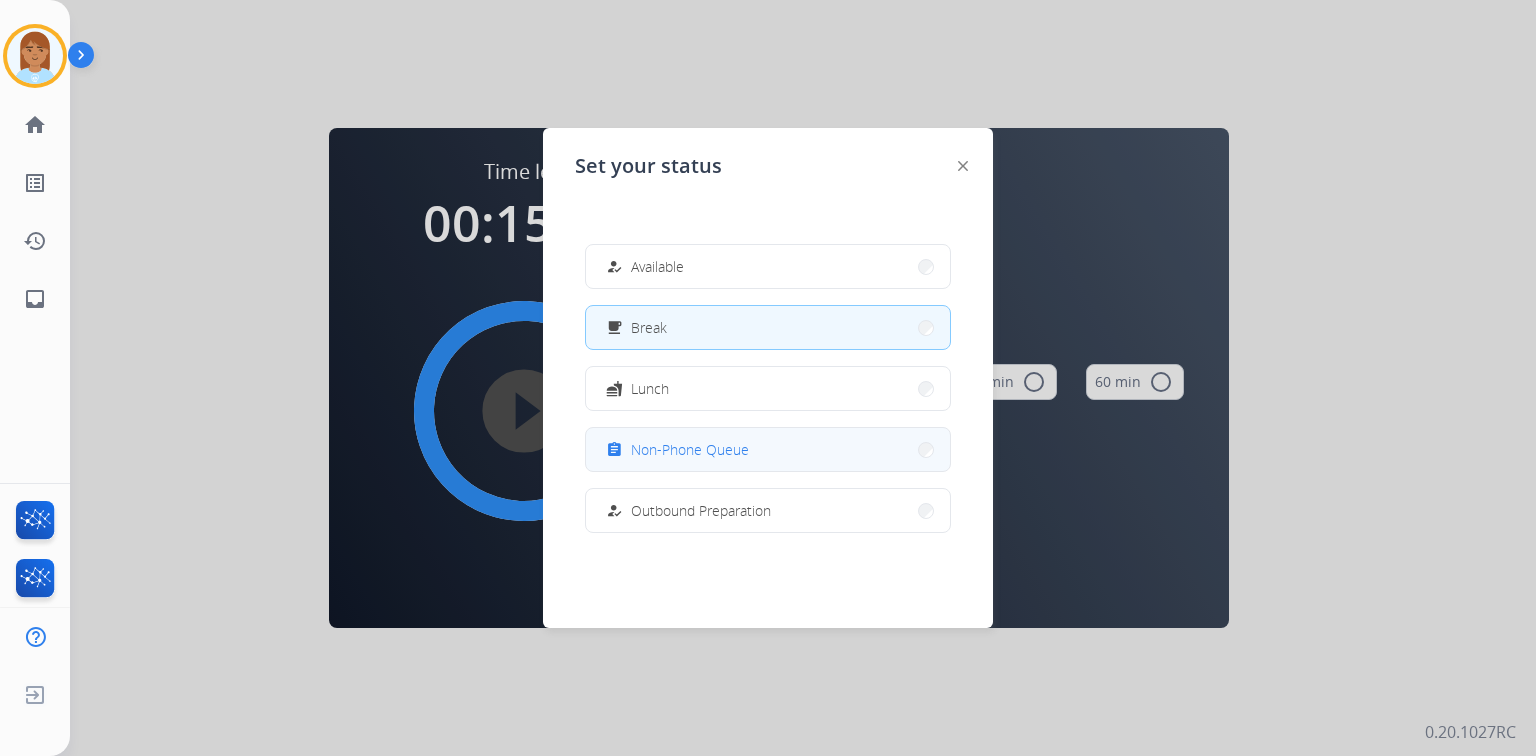 click on "Non-Phone Queue" at bounding box center (690, 449) 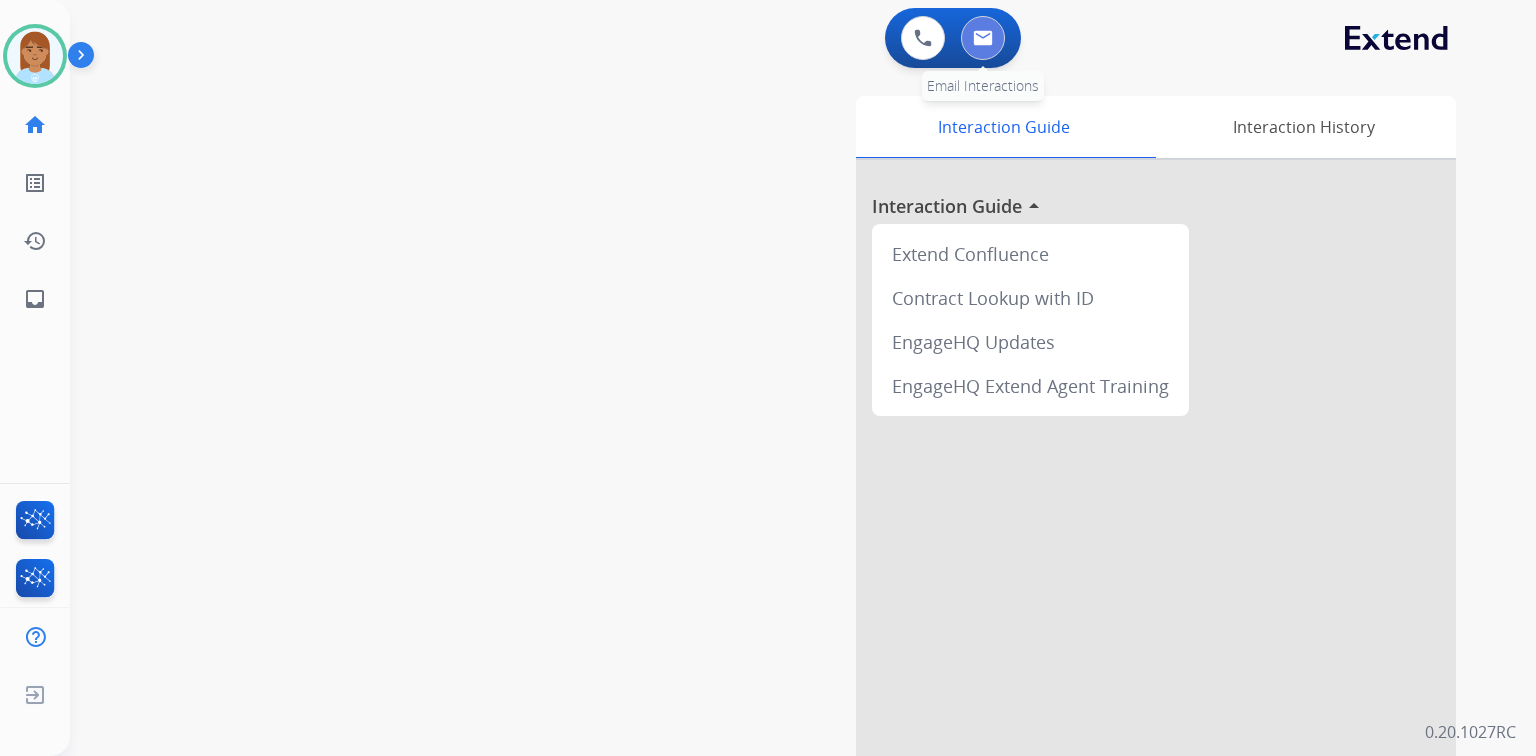 click at bounding box center (983, 38) 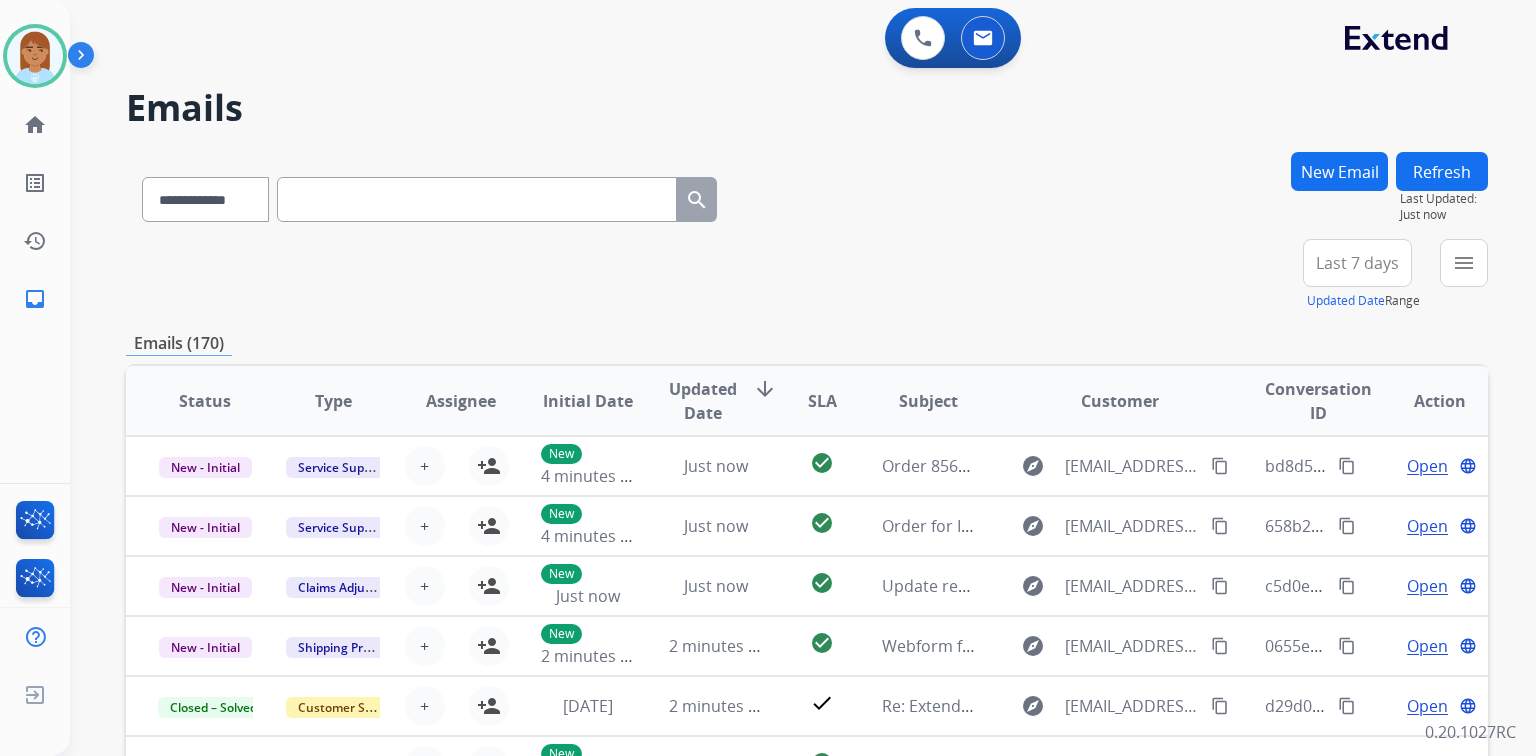 click on "New Email" at bounding box center (1339, 195) 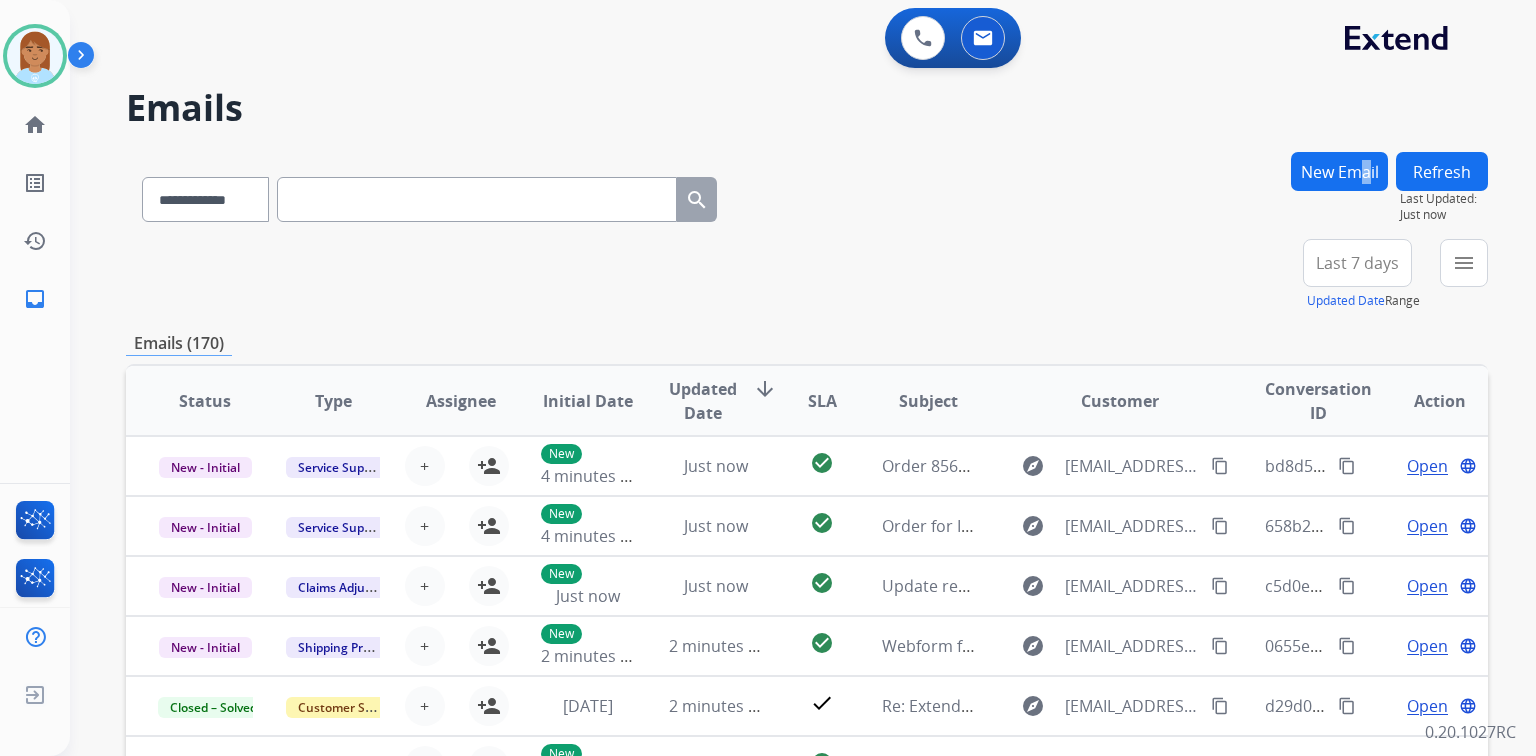 drag, startPoint x: 1353, startPoint y: 279, endPoint x: 1327, endPoint y: 280, distance: 26.019224 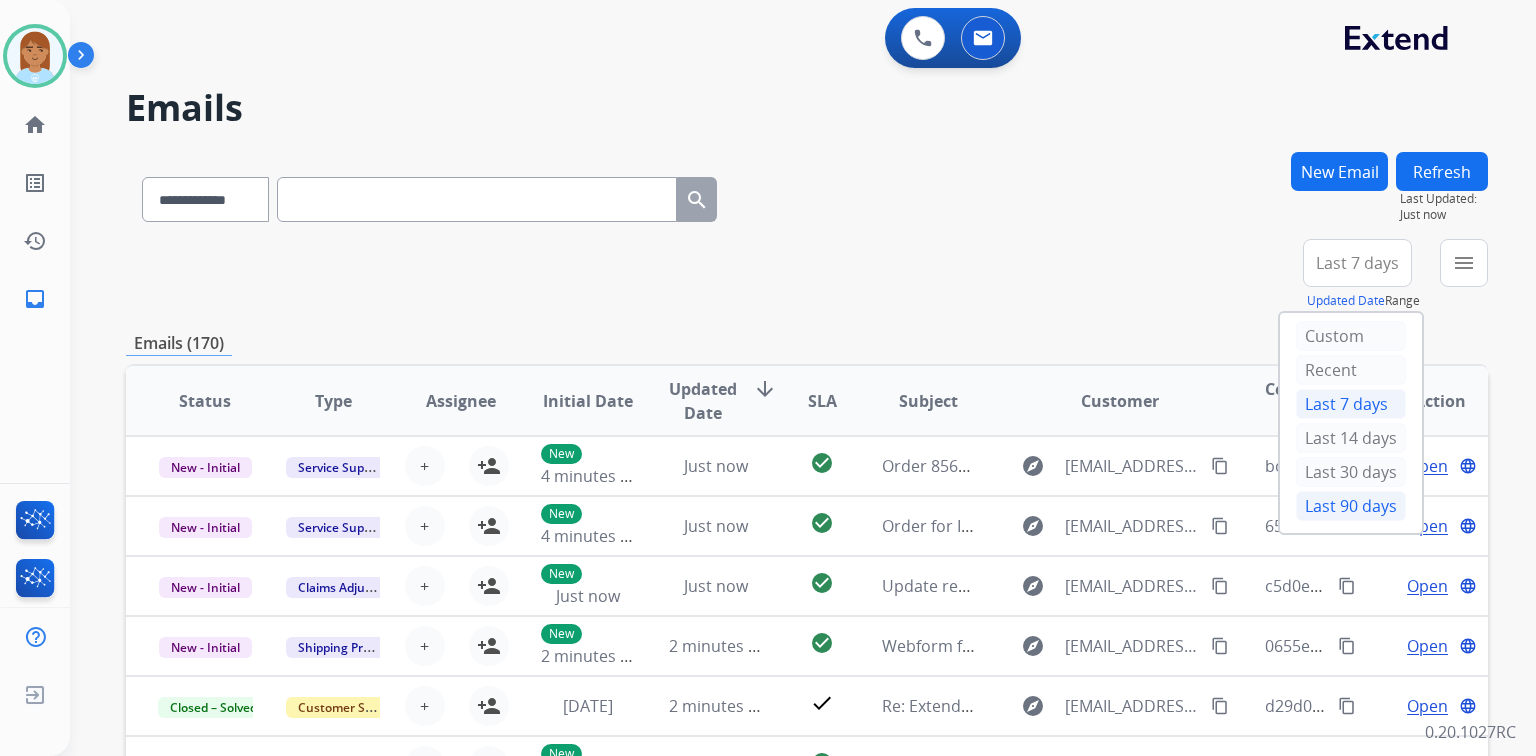 click on "Last 90 days" at bounding box center [1351, 506] 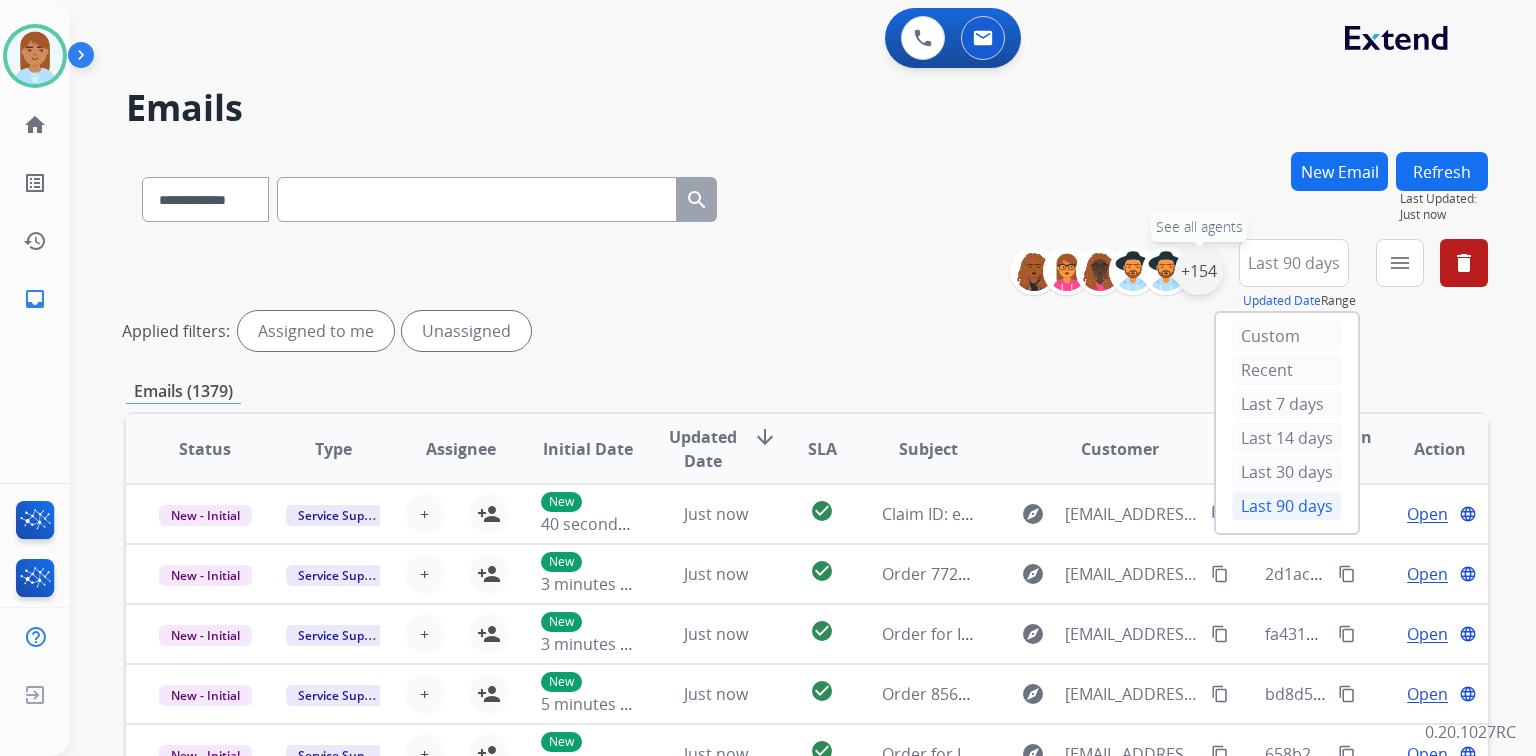 click on "+154" at bounding box center (1199, 271) 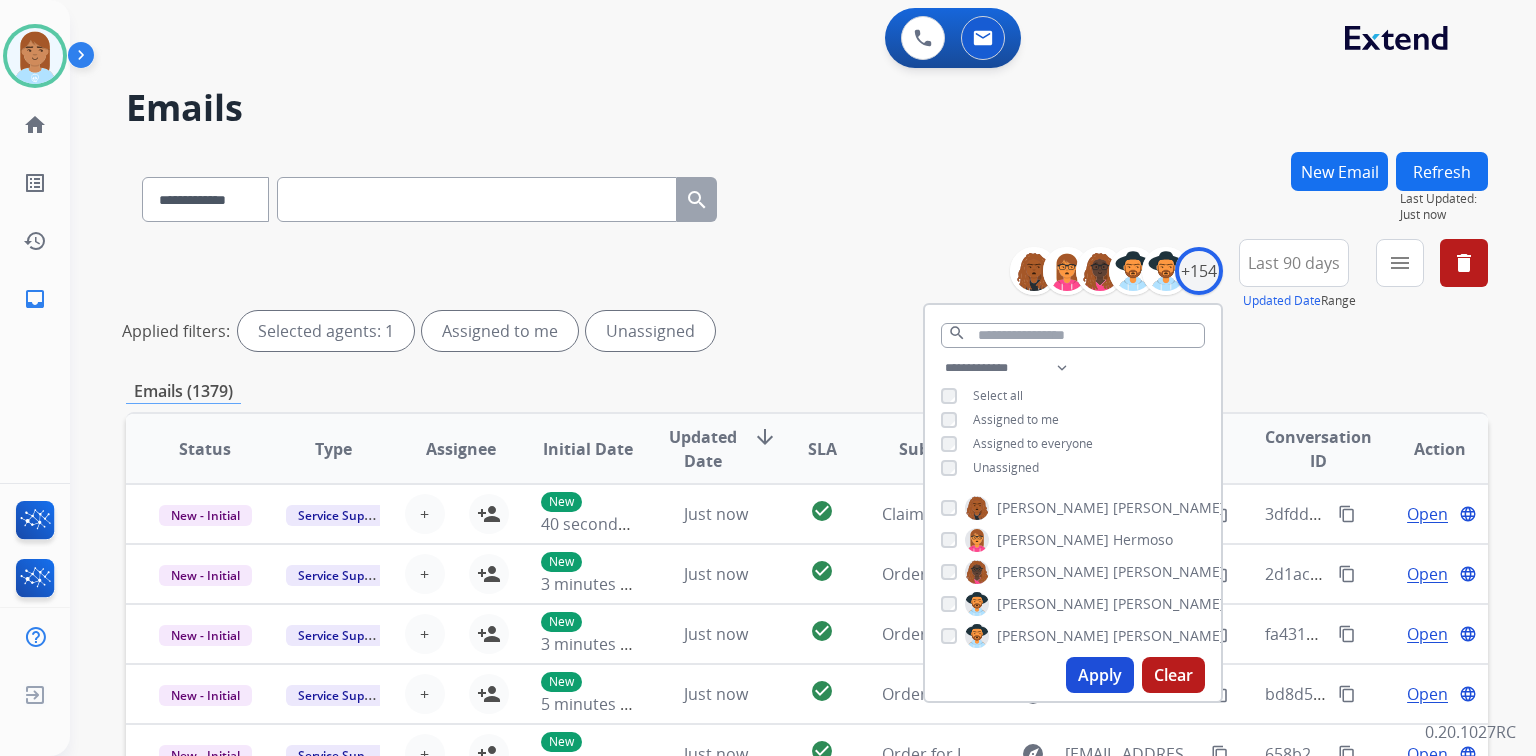 click on "Assigned to everyone" at bounding box center [1033, 443] 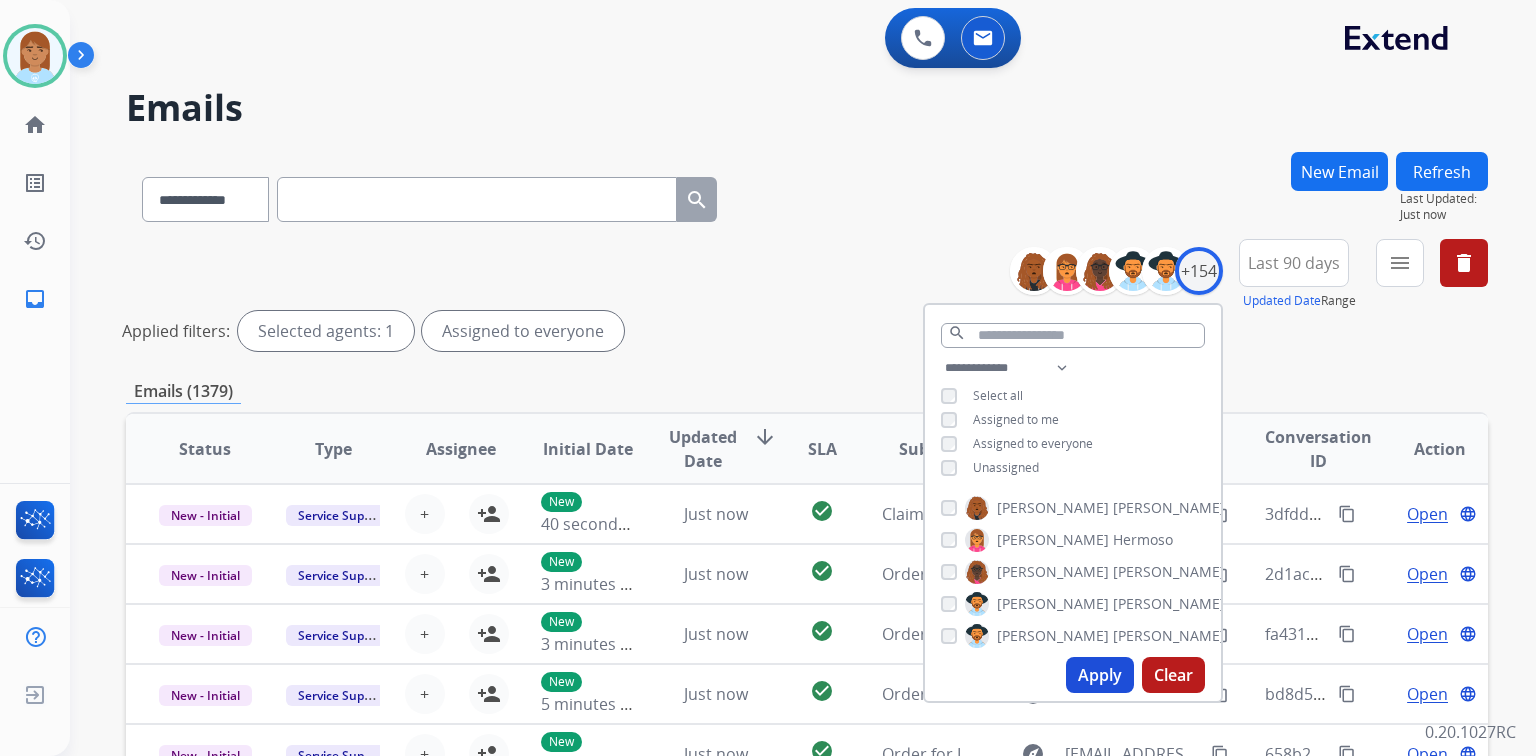 click on "Assigned to me" at bounding box center [1016, 419] 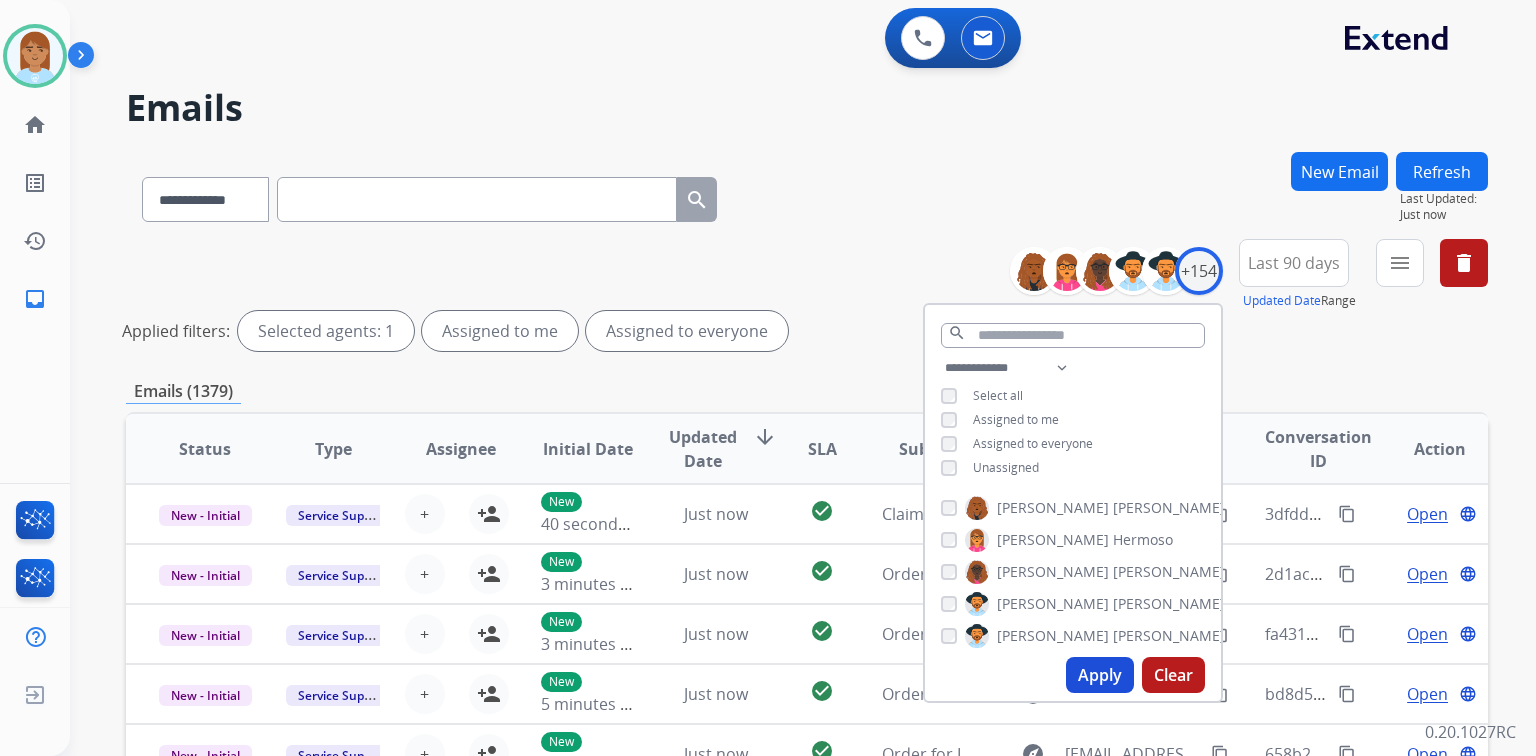 click on "**********" at bounding box center (1073, 420) 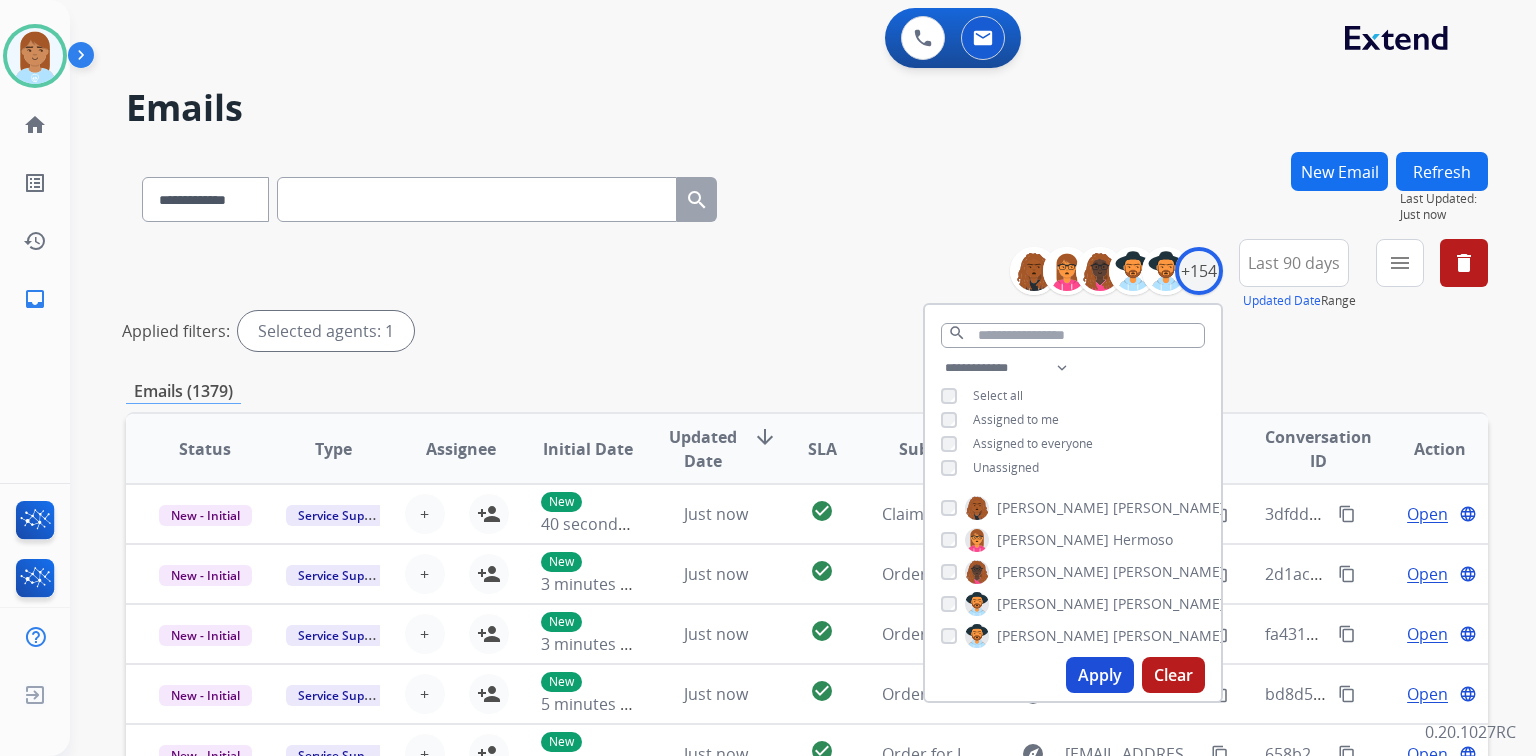 click on "Assigned to me" at bounding box center (1016, 419) 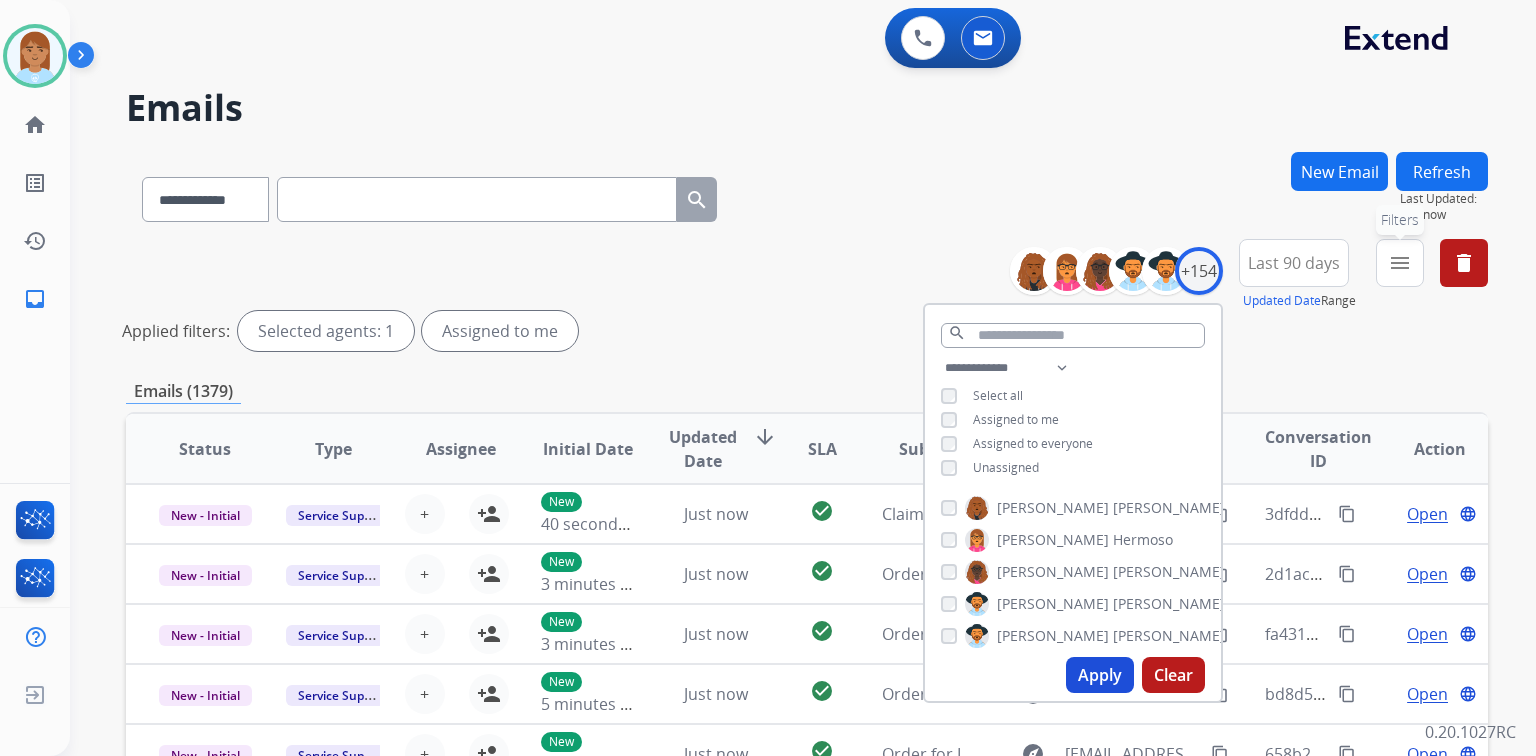 click on "menu" at bounding box center (1400, 263) 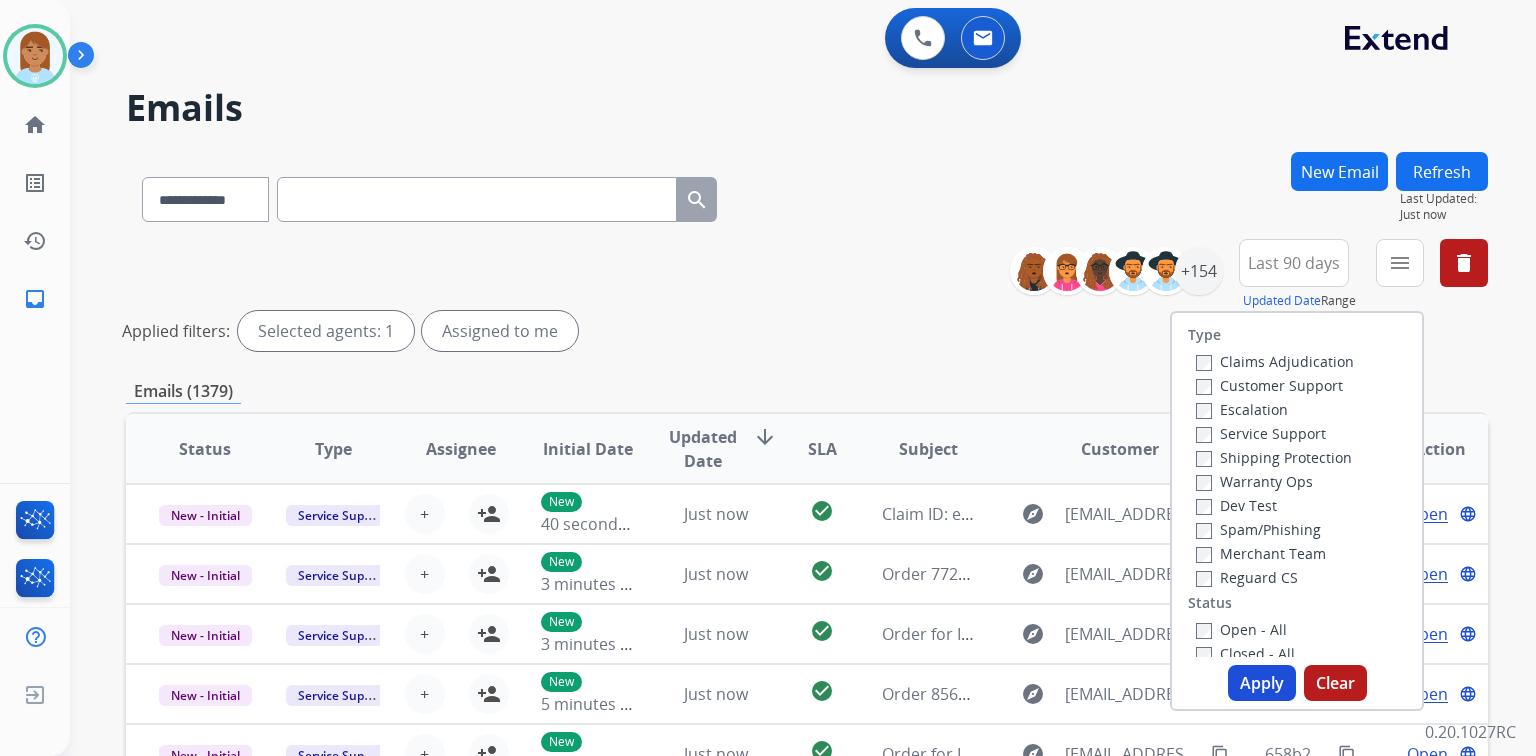 click on "Customer Support" at bounding box center (1269, 385) 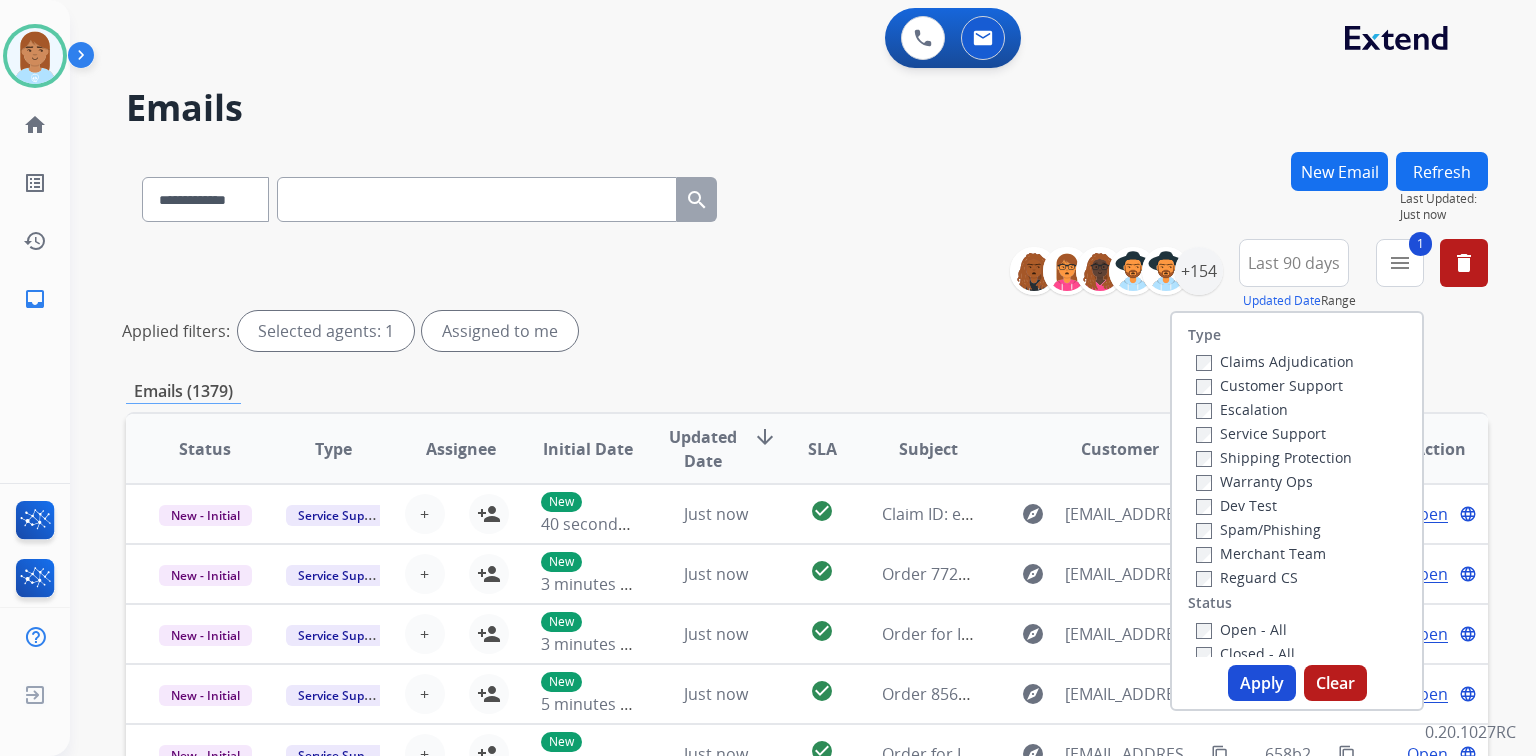 click on "Shipping Protection" at bounding box center [1274, 457] 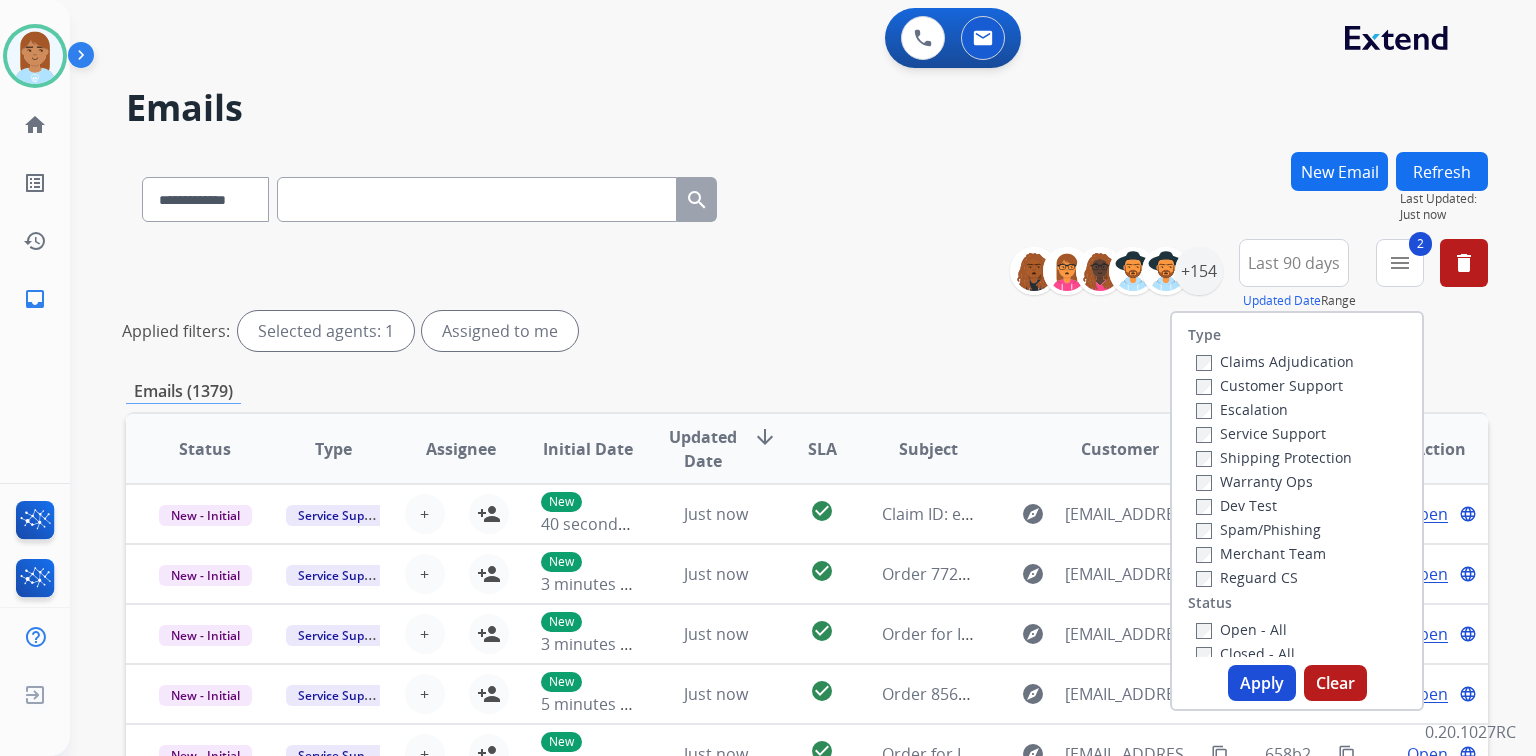 drag, startPoint x: 1232, startPoint y: 576, endPoint x: 1226, endPoint y: 585, distance: 10.816654 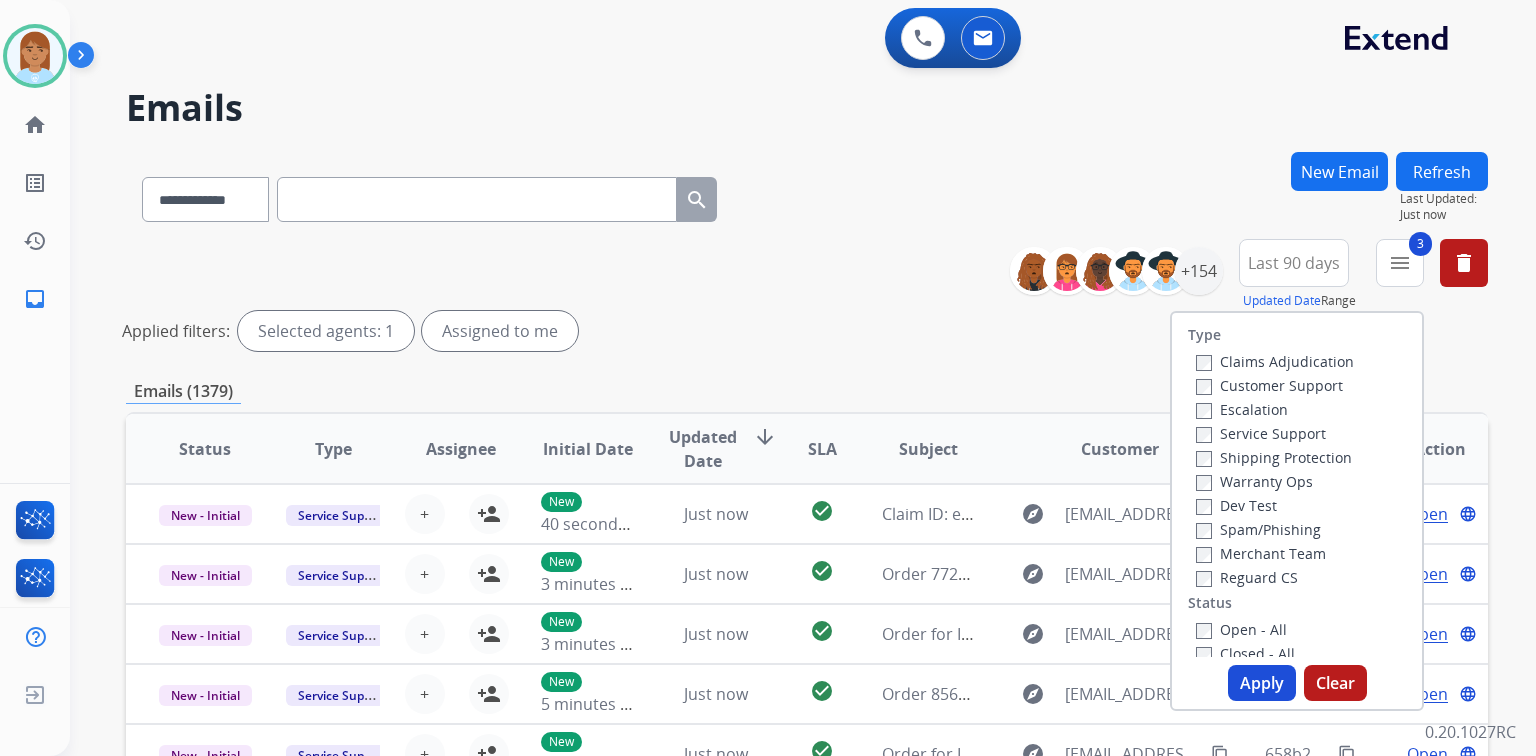 click on "Open - All" at bounding box center (1241, 629) 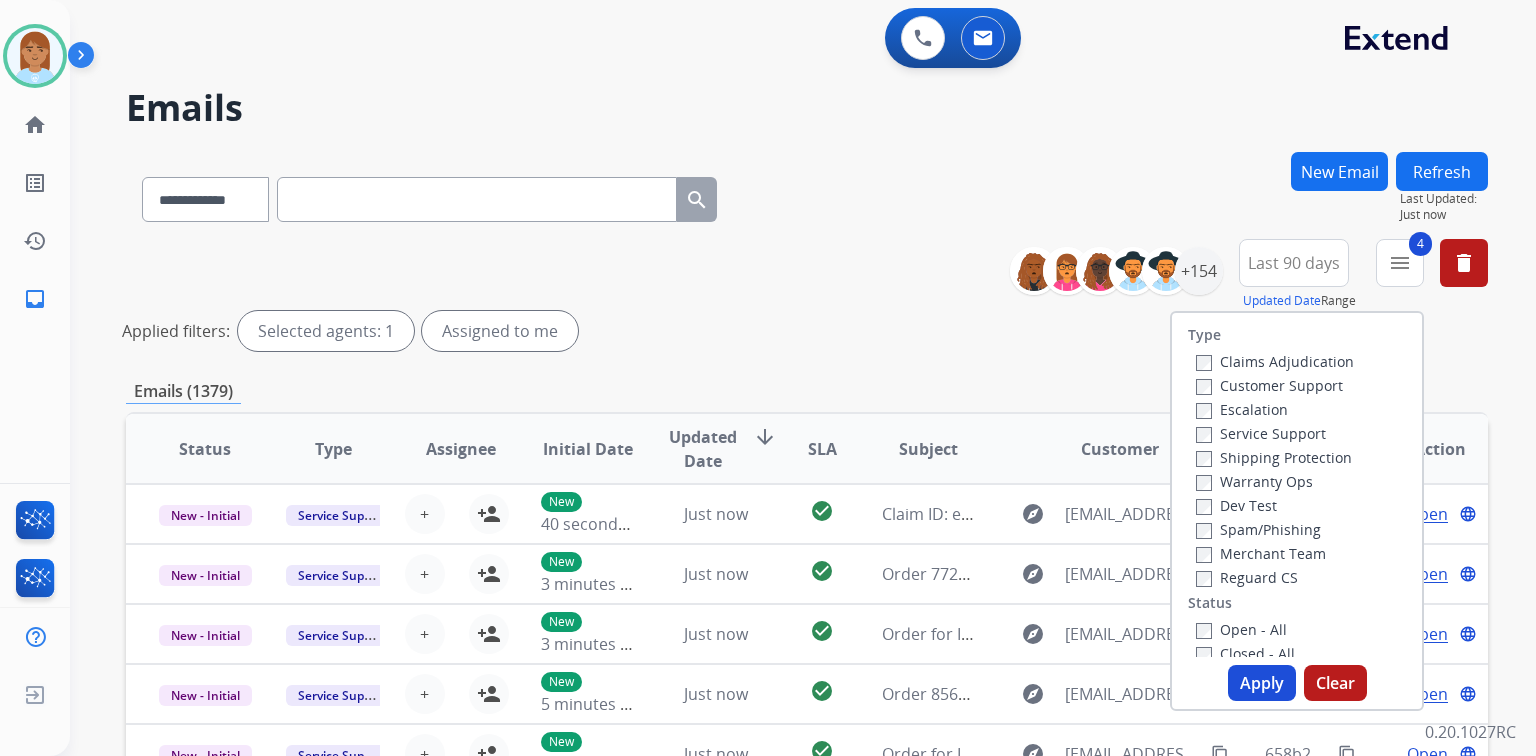 click on "Apply" at bounding box center (1262, 683) 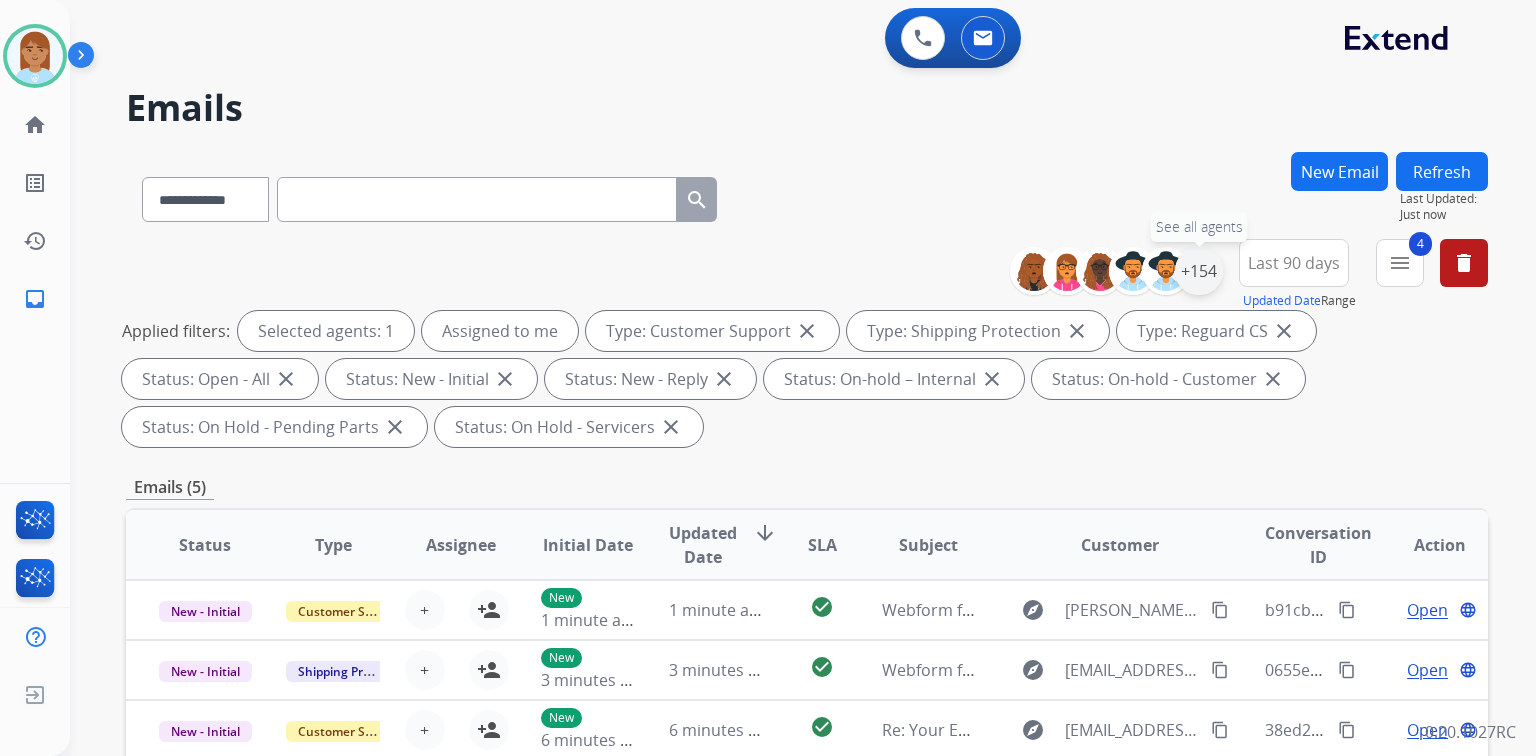 click on "+154" at bounding box center (1199, 271) 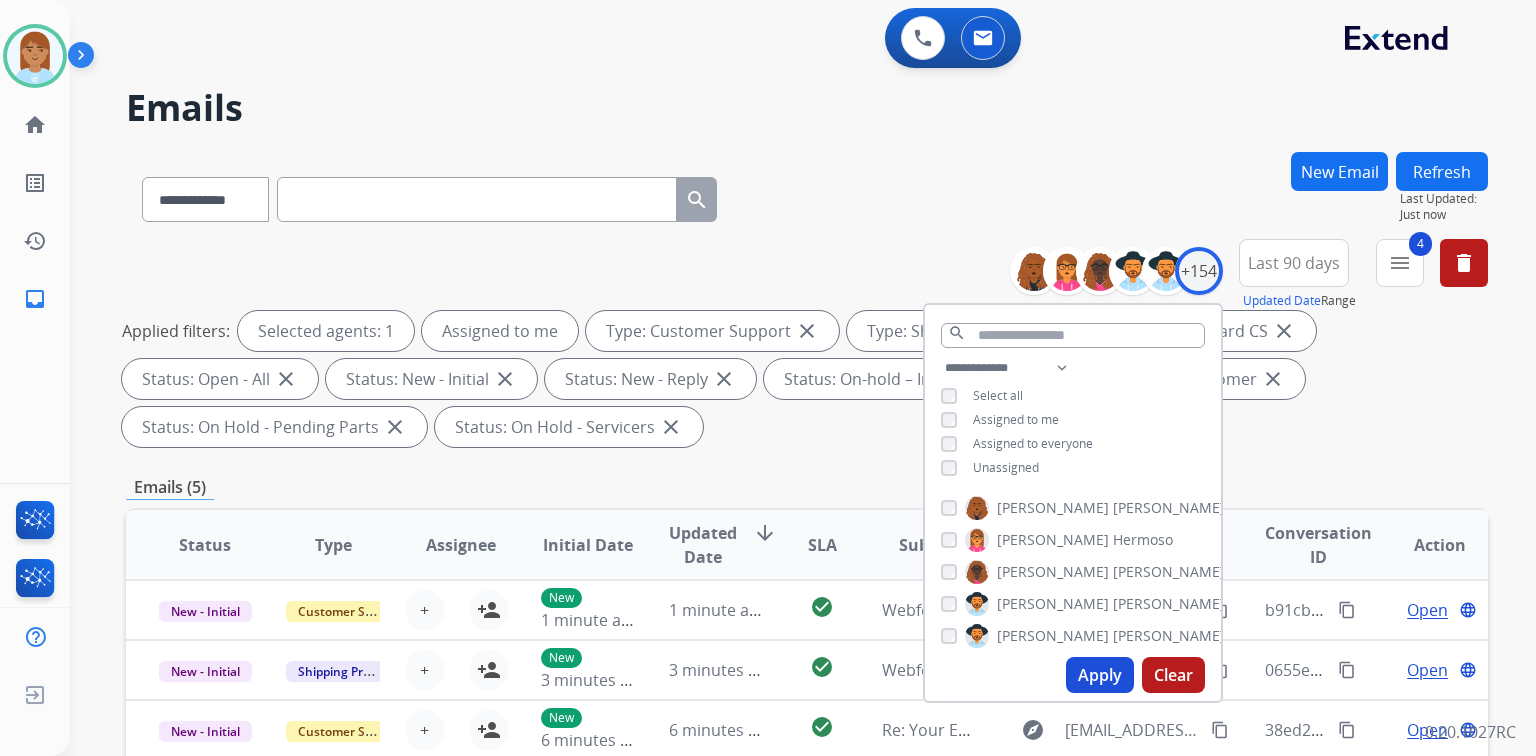 click on "Apply" at bounding box center [1100, 675] 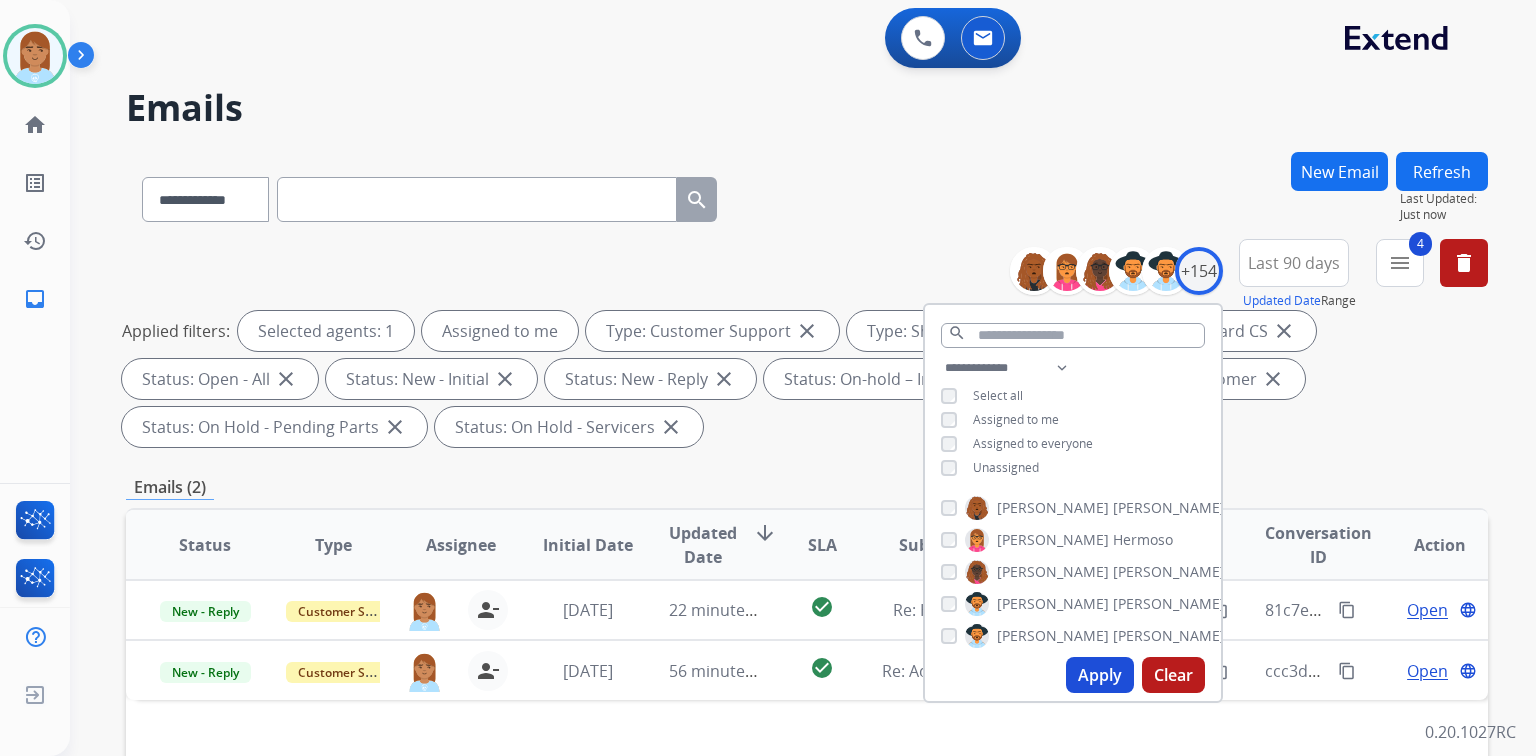 click on "**********" at bounding box center [779, 450] 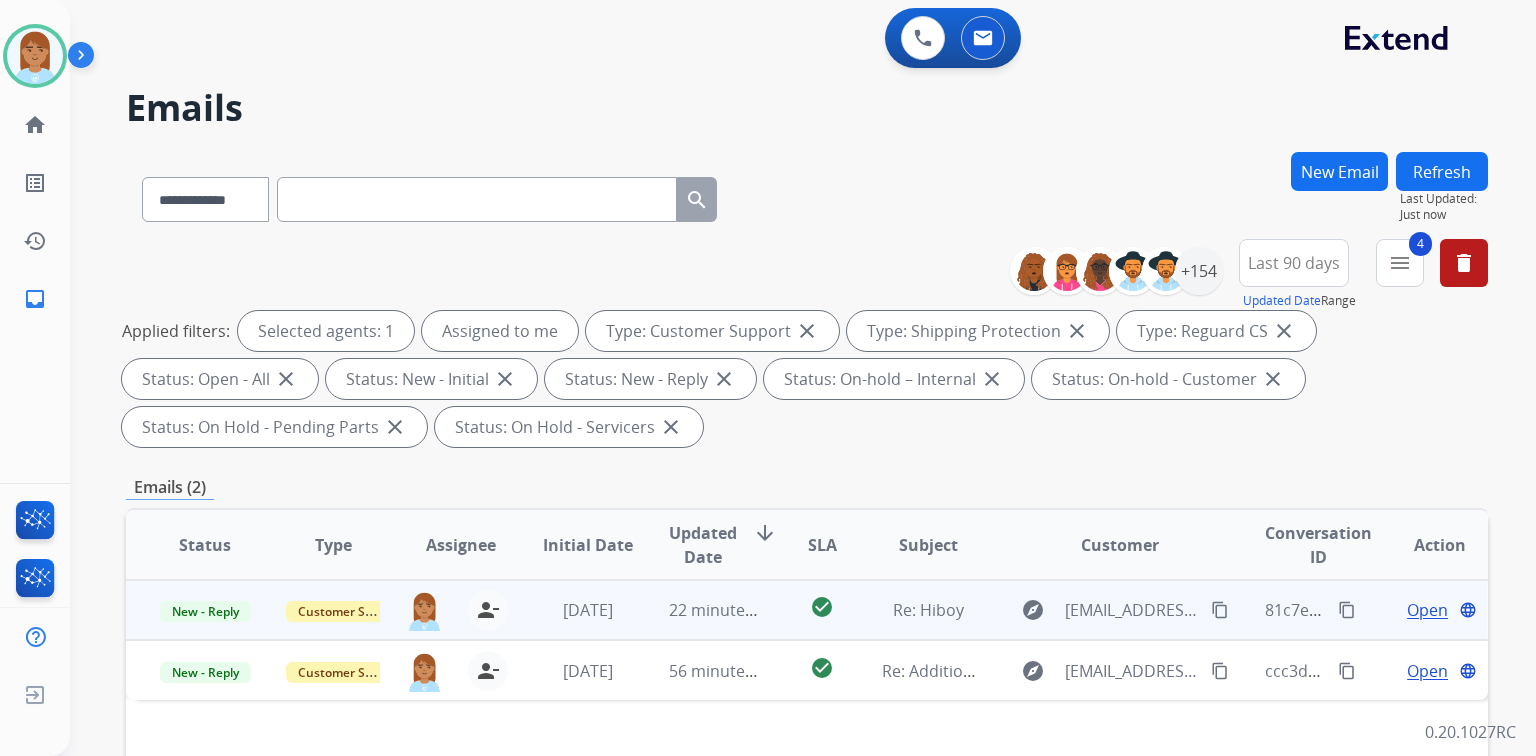 click on "Open" at bounding box center (1427, 610) 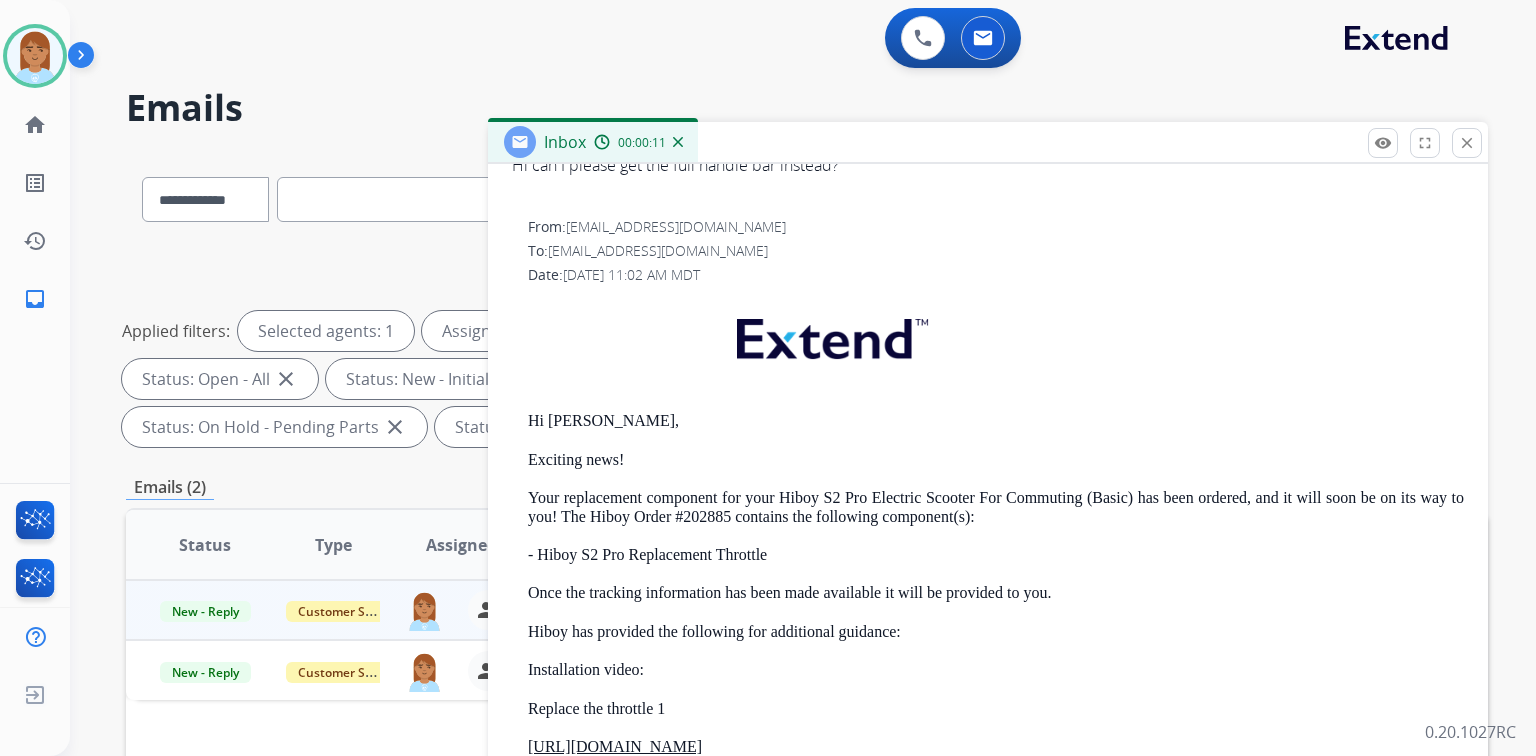 scroll, scrollTop: 80, scrollLeft: 0, axis: vertical 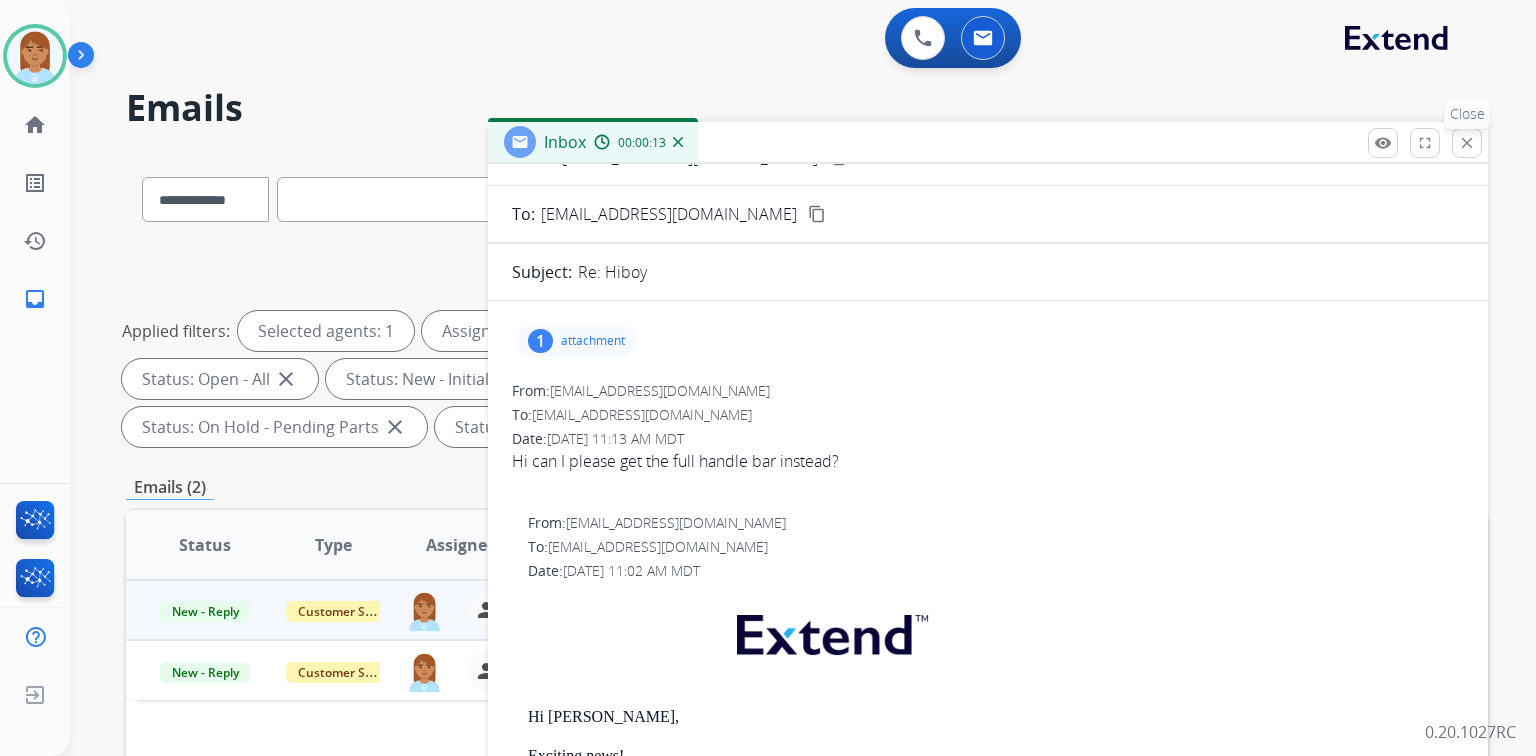 click on "close" at bounding box center [1467, 143] 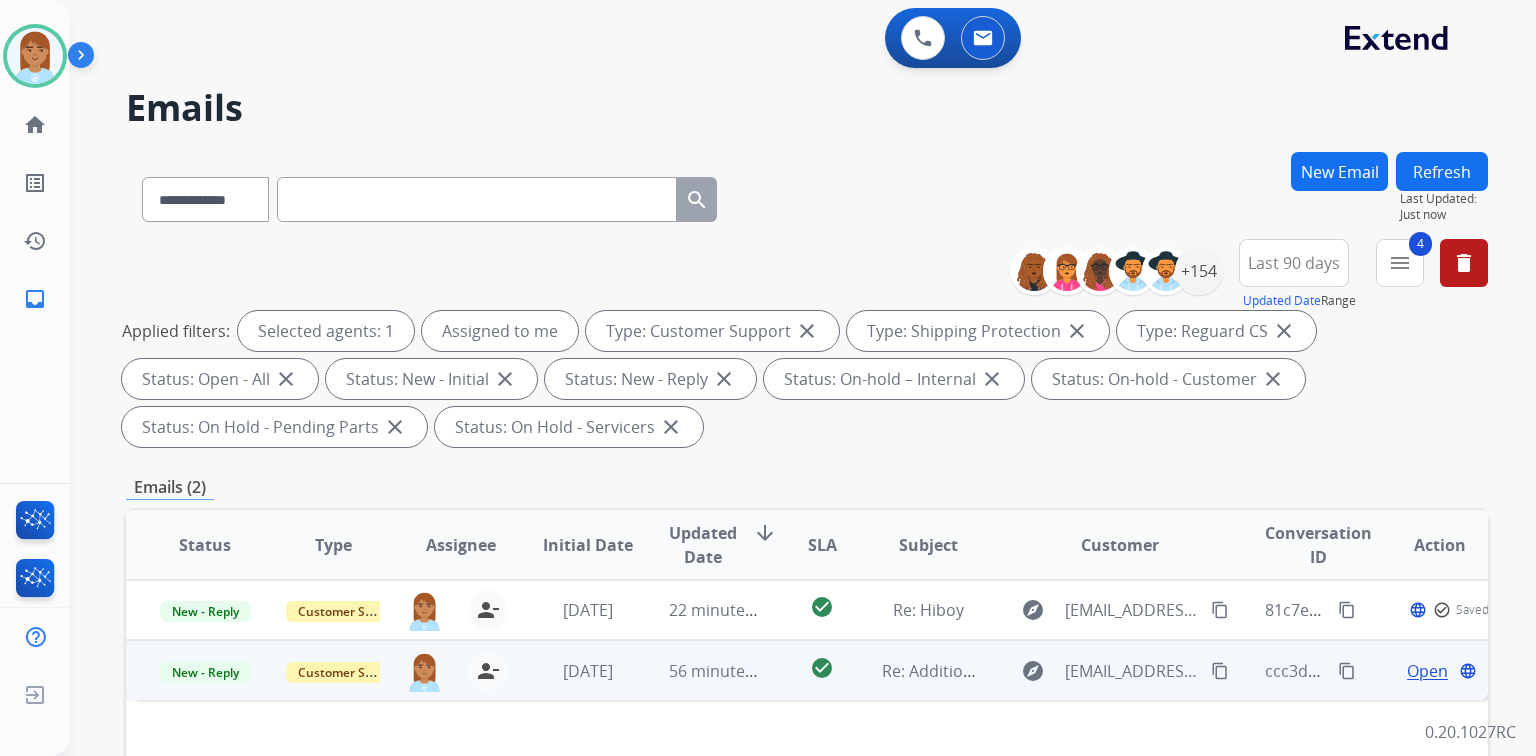 click on "Open" at bounding box center [1427, 671] 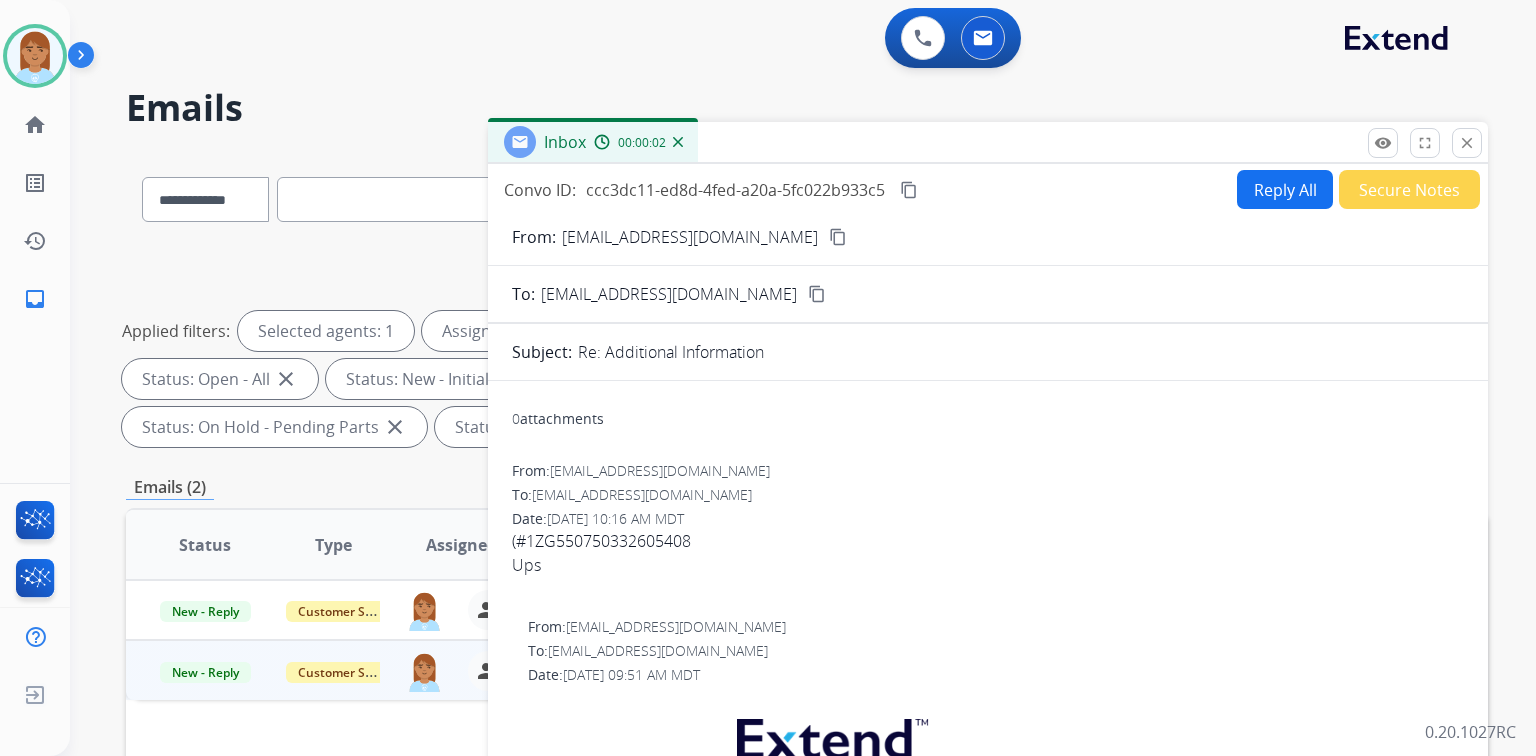 click on "Secure Notes" at bounding box center (1409, 189) 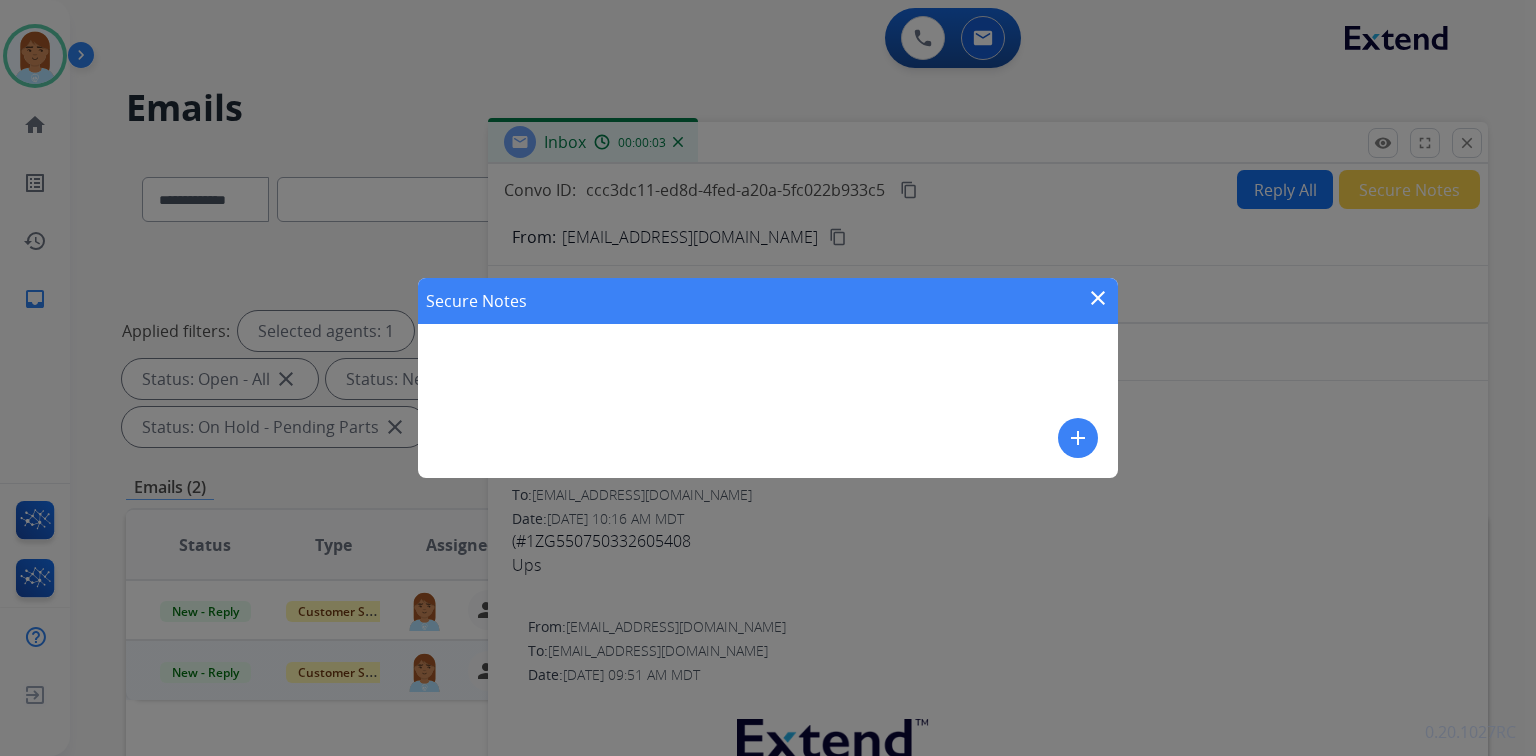 click on "add" at bounding box center [1078, 438] 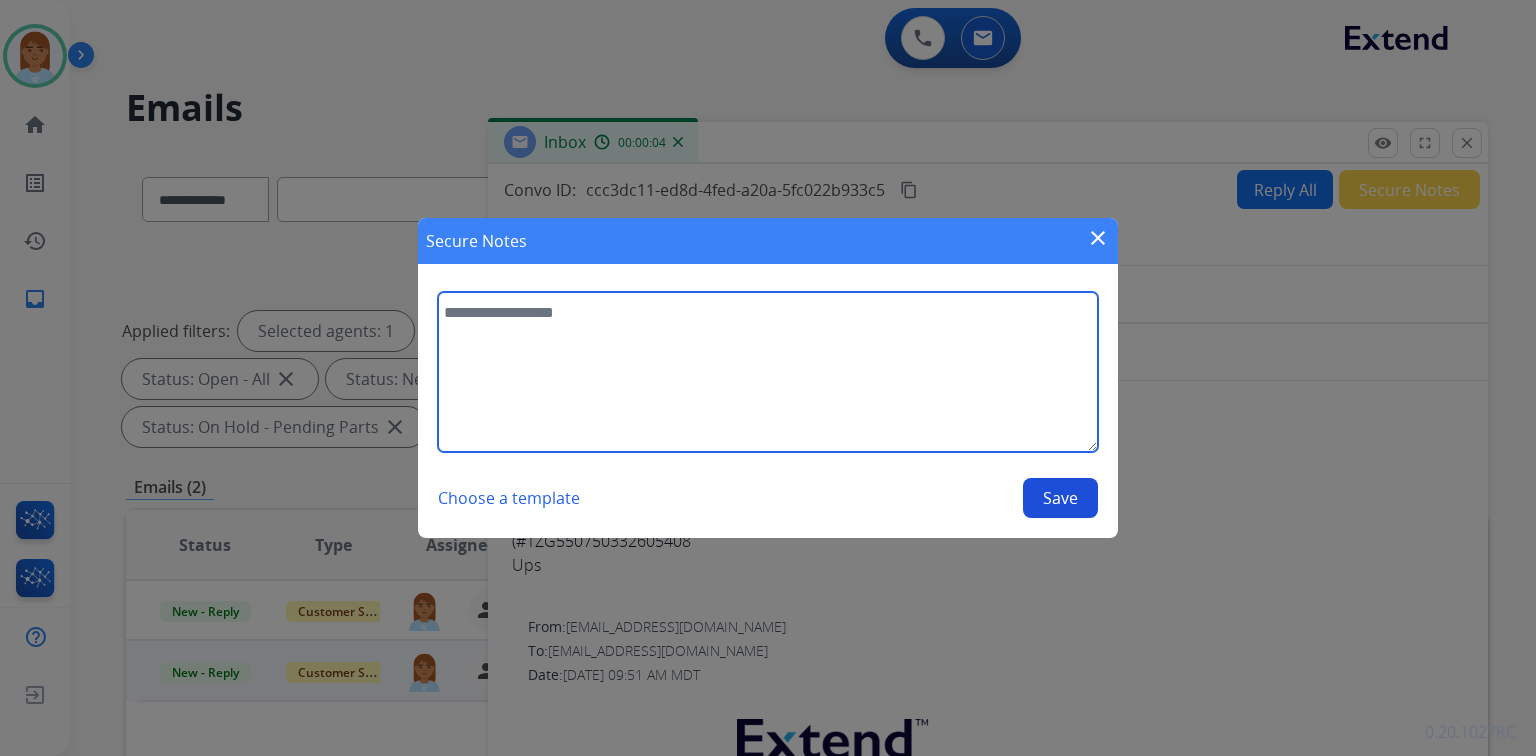 click at bounding box center [768, 372] 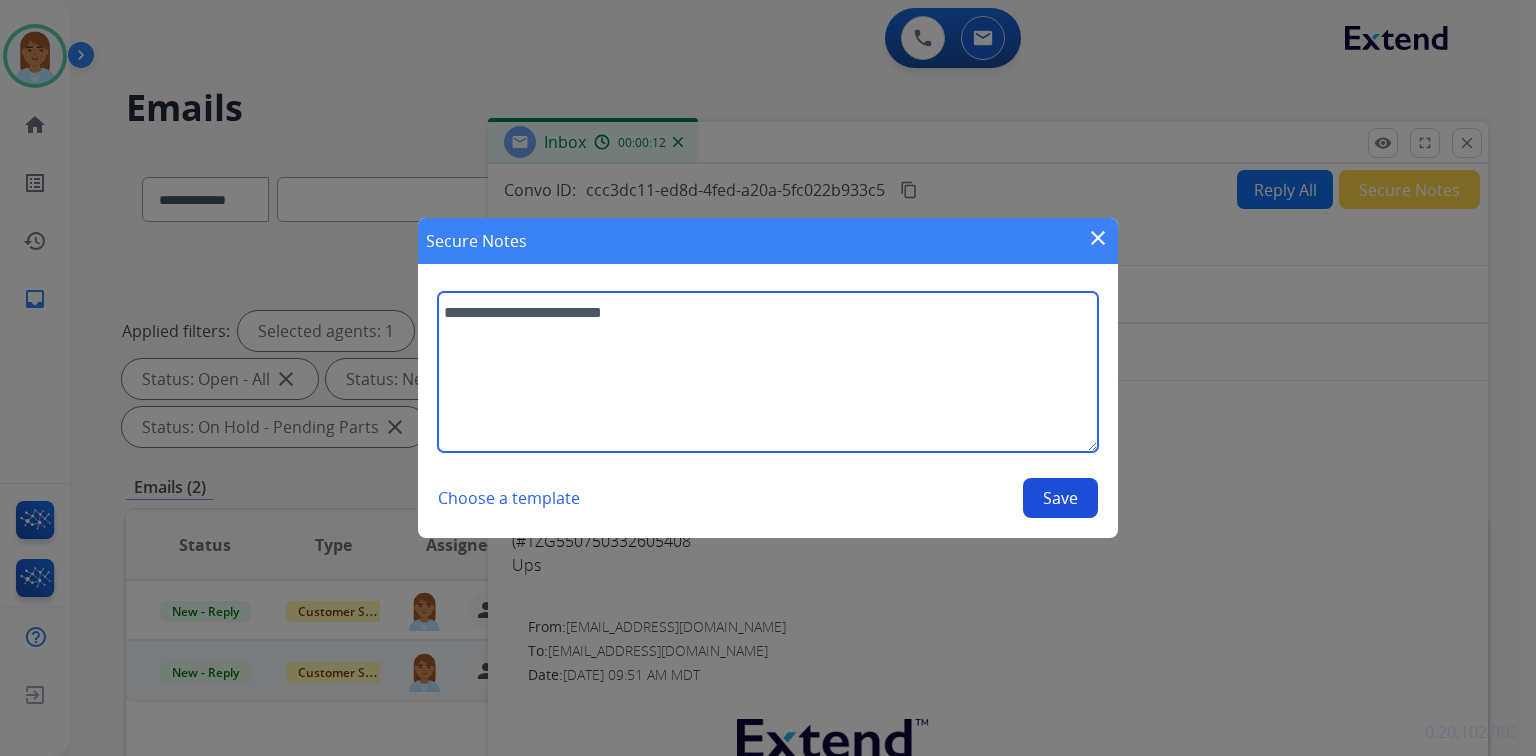 type on "**********" 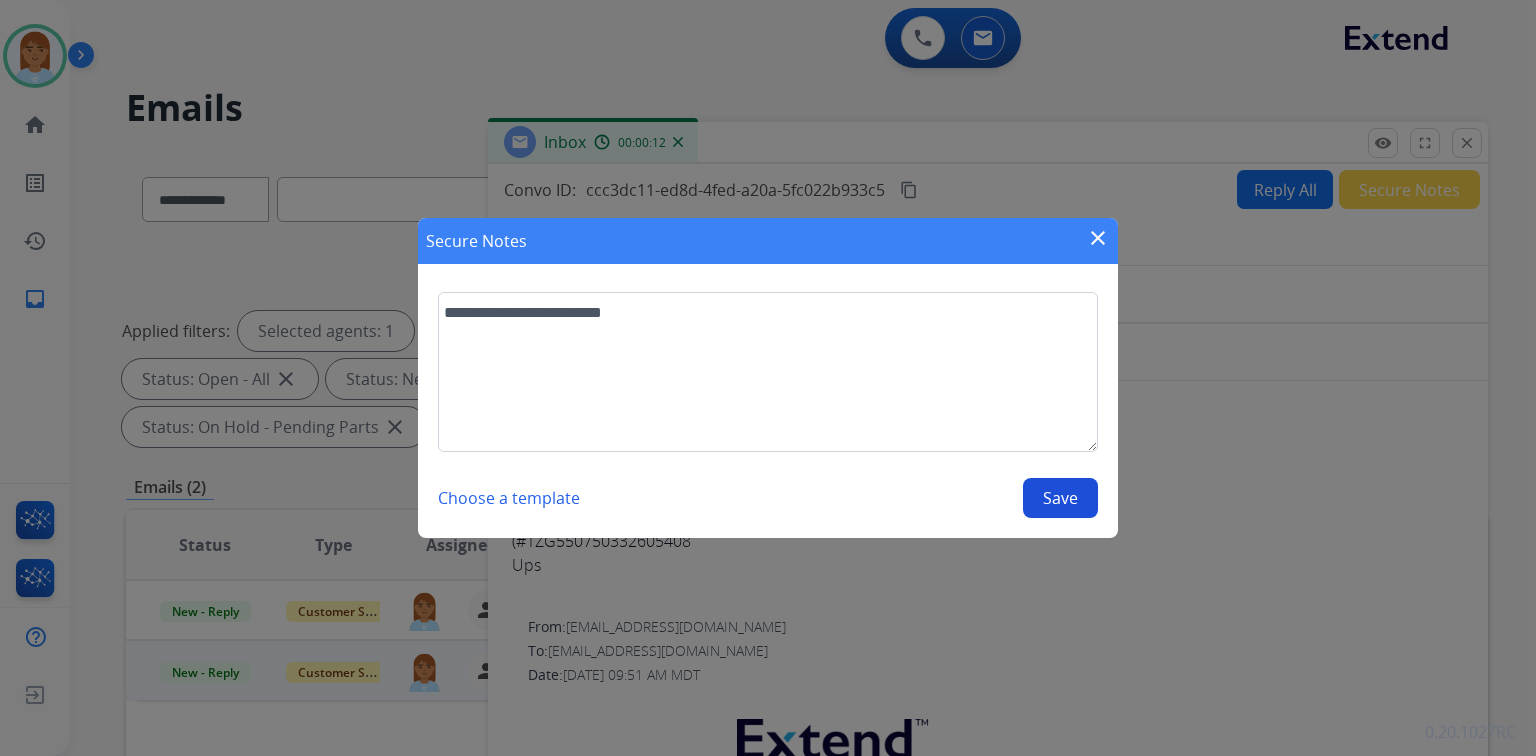 click on "Save" at bounding box center [1060, 498] 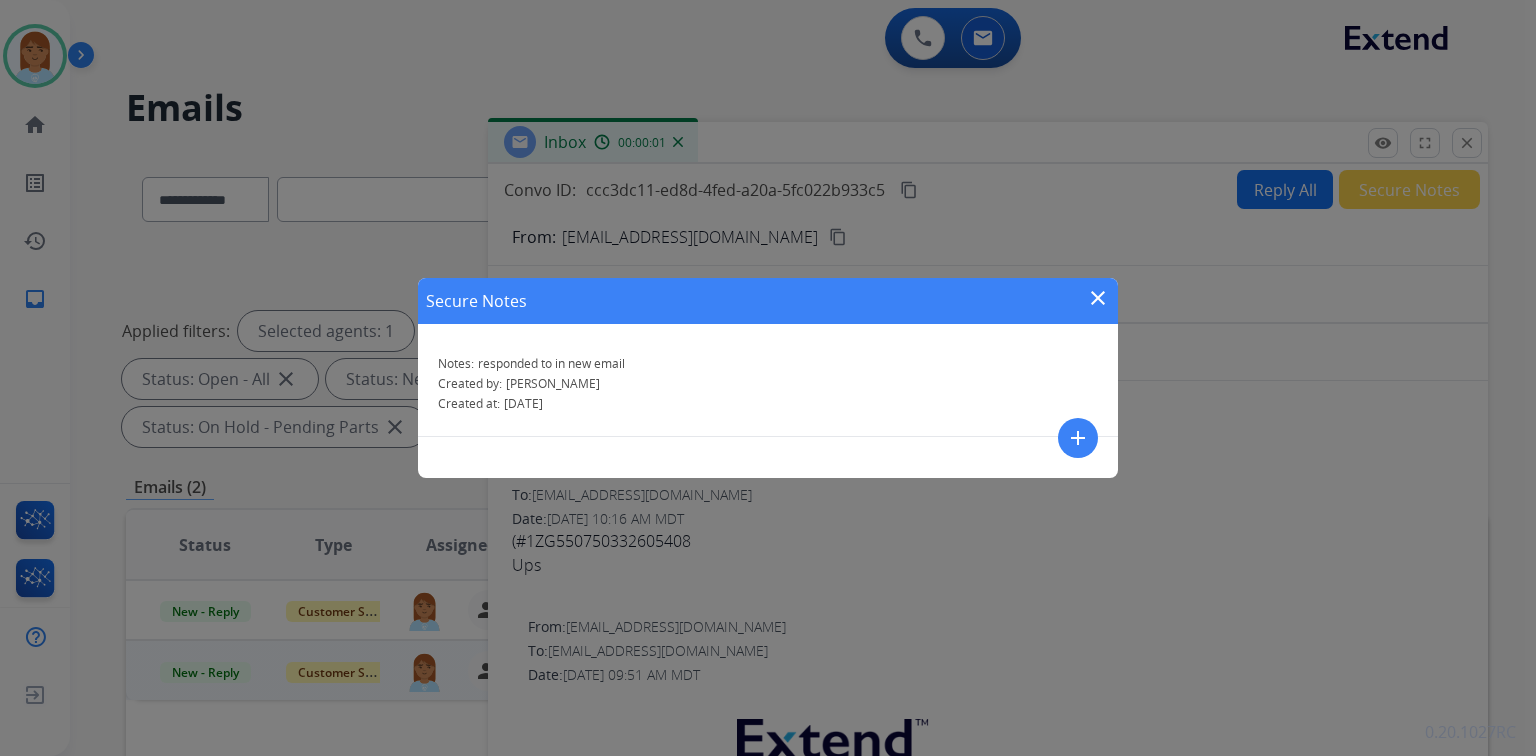click on "Secure Notes close" at bounding box center (768, 301) 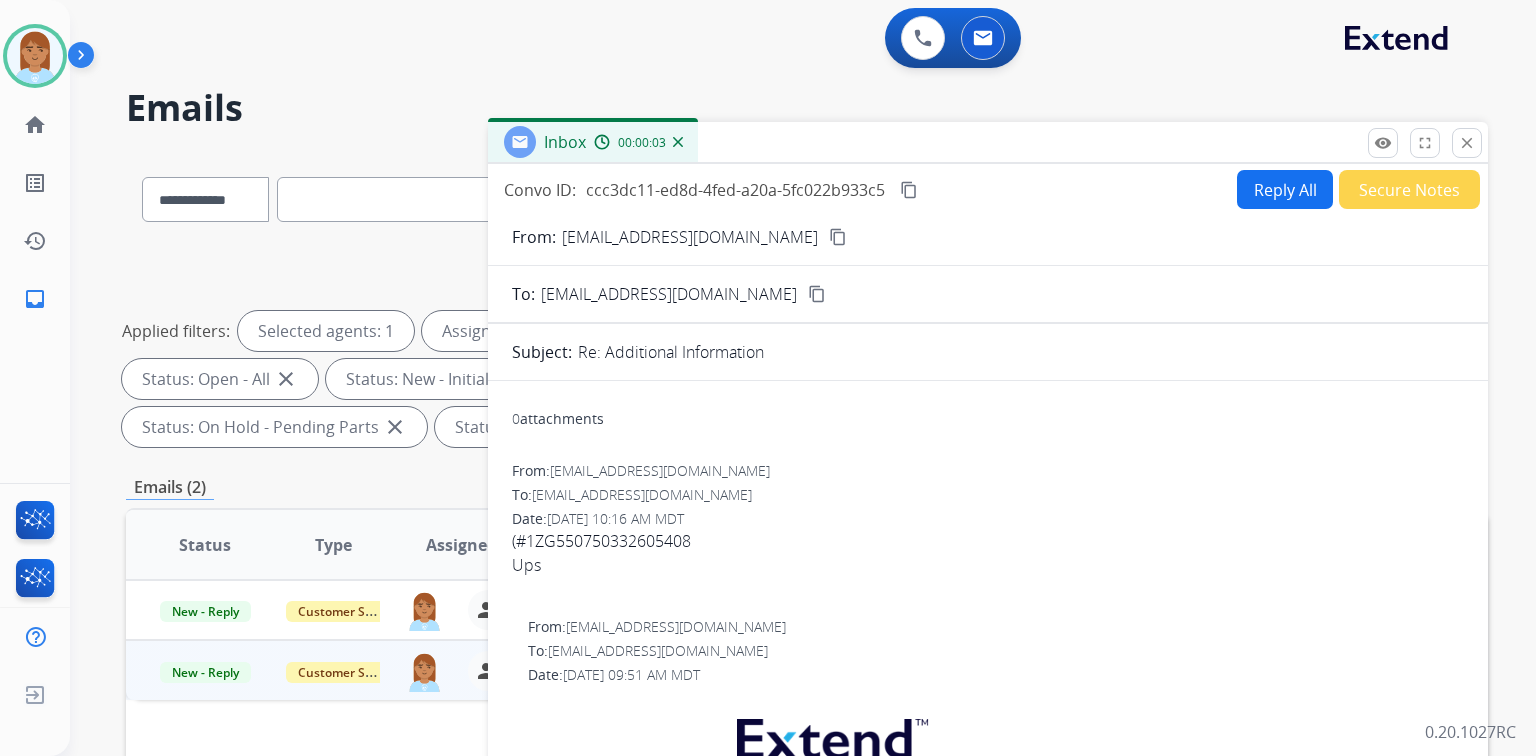 click on "close" at bounding box center (1467, 143) 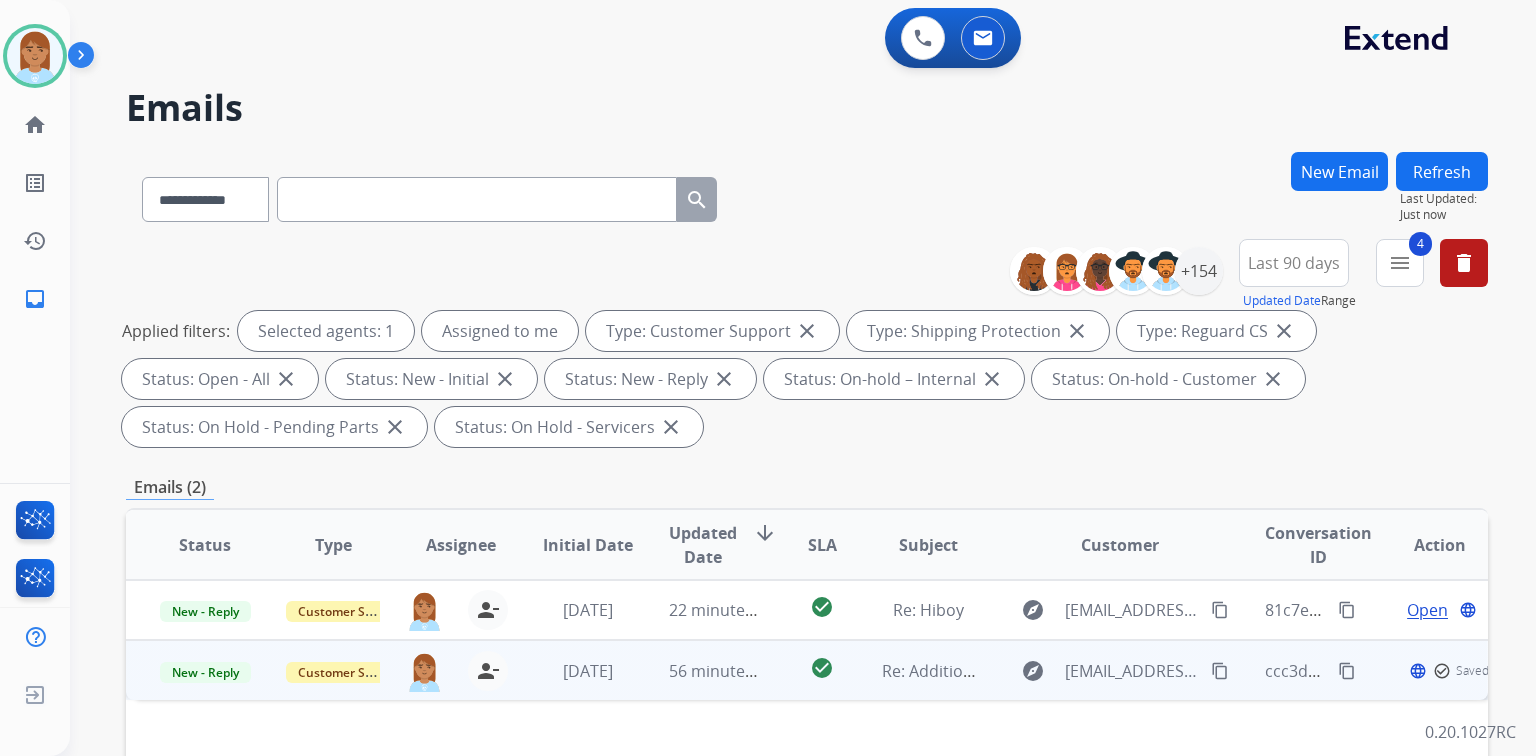 drag, startPoint x: 211, startPoint y: 691, endPoint x: 196, endPoint y: 696, distance: 15.811388 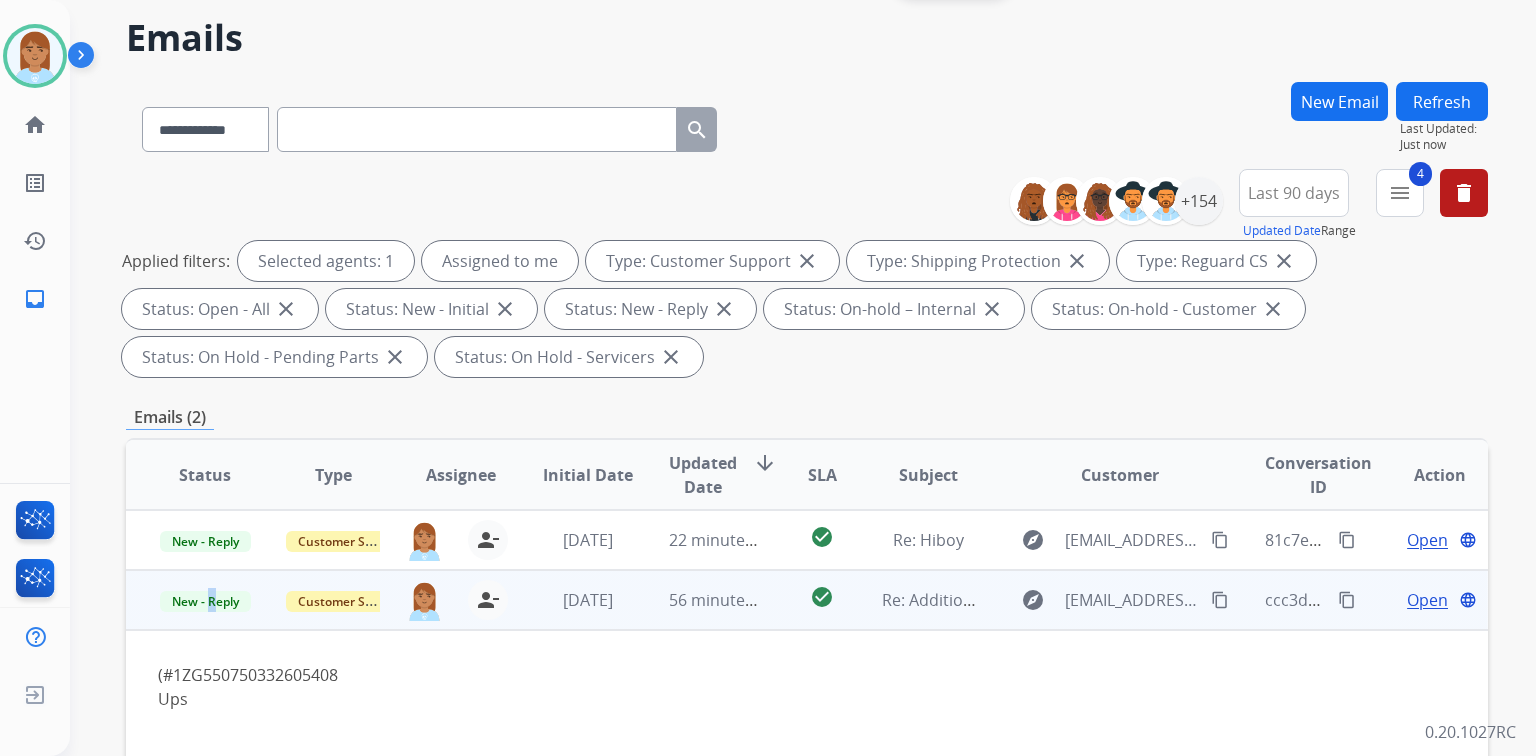 scroll, scrollTop: 80, scrollLeft: 0, axis: vertical 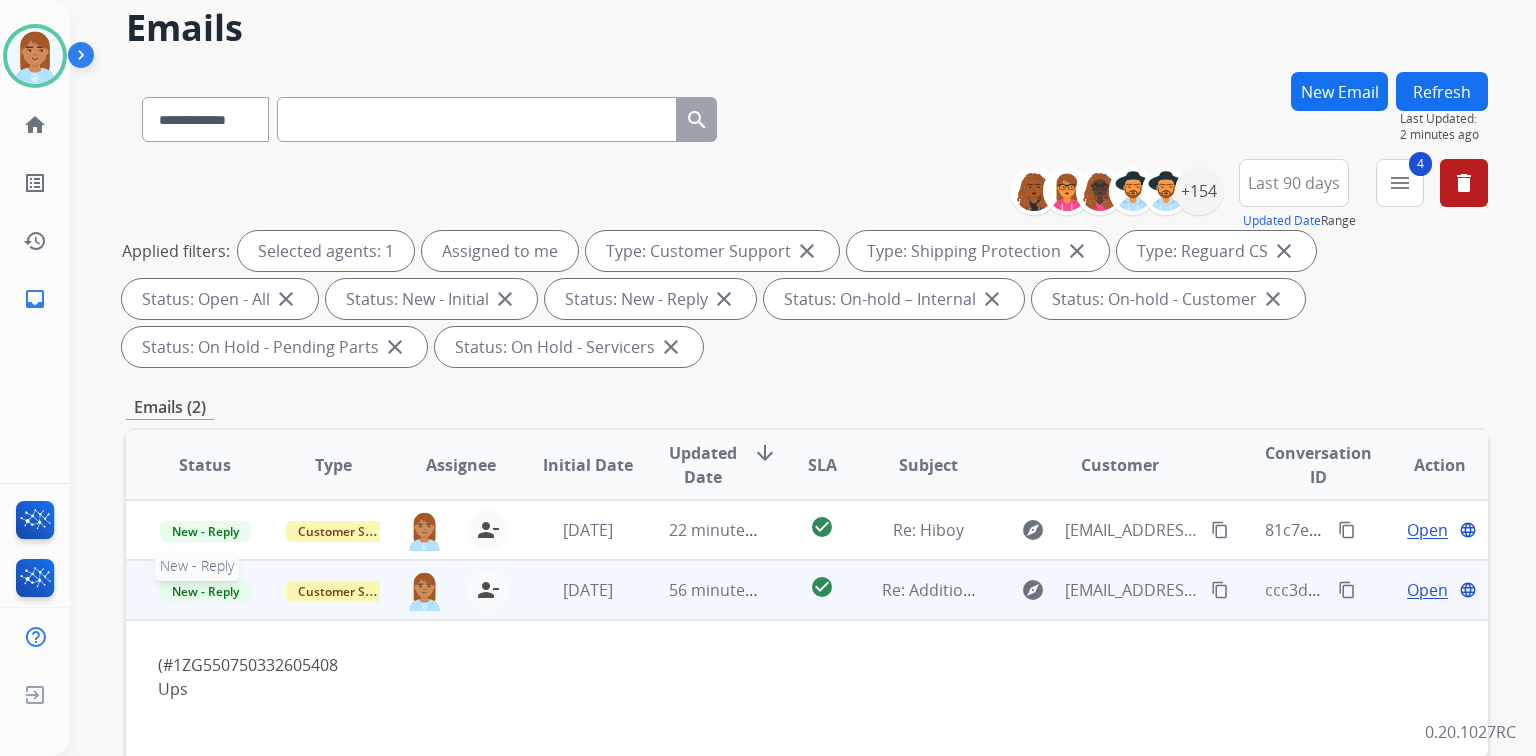 click on "New - Reply" at bounding box center (205, 591) 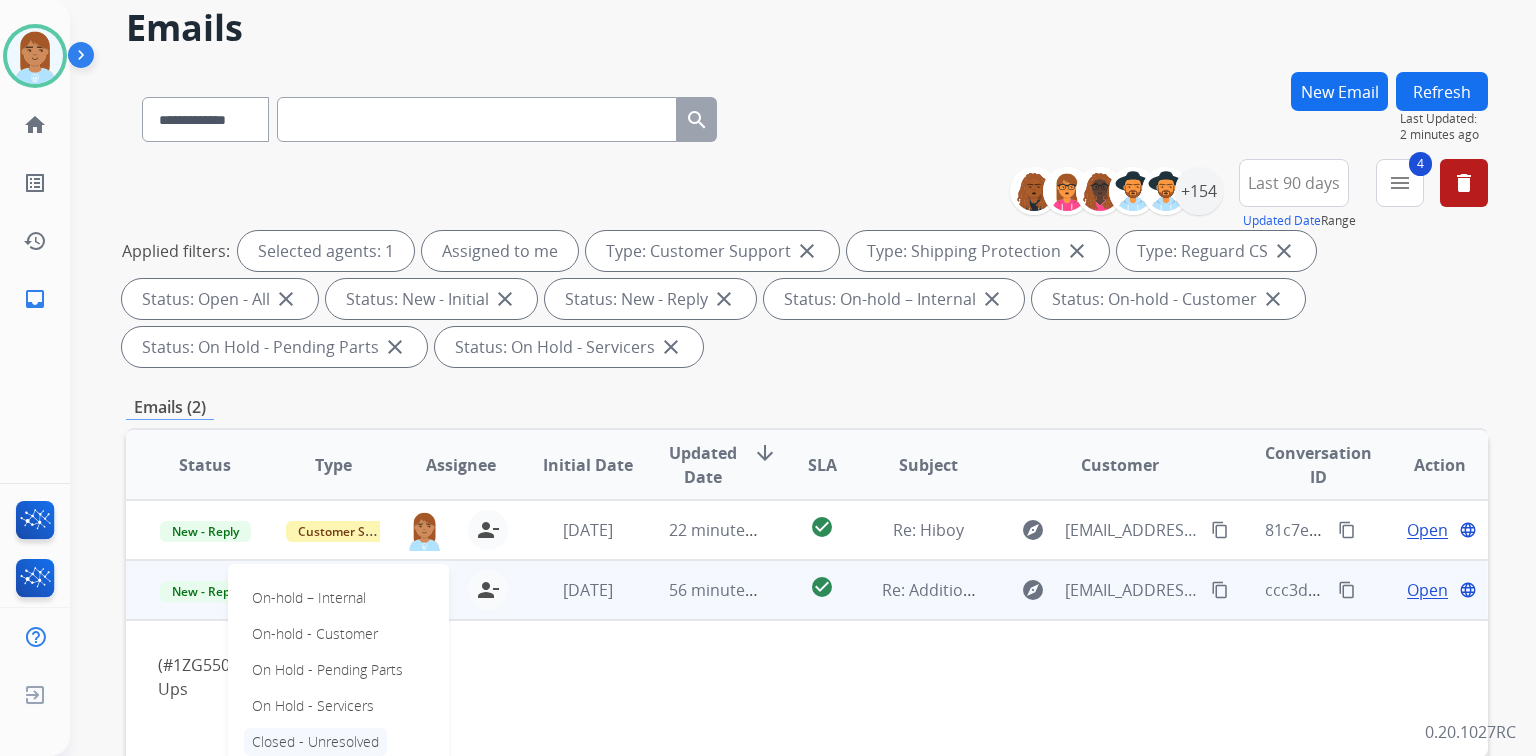 scroll, scrollTop: 400, scrollLeft: 0, axis: vertical 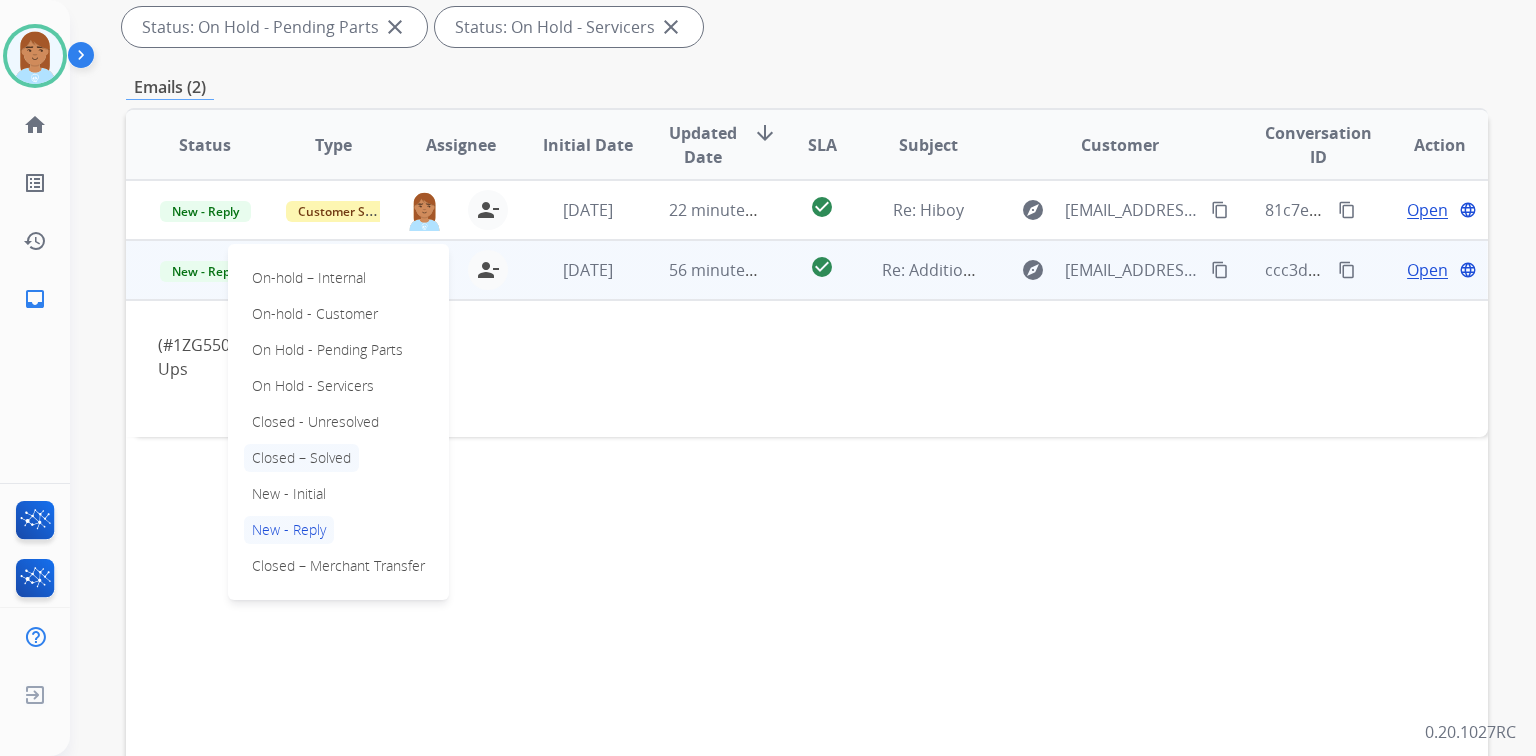 click on "Closed – Solved" at bounding box center [301, 458] 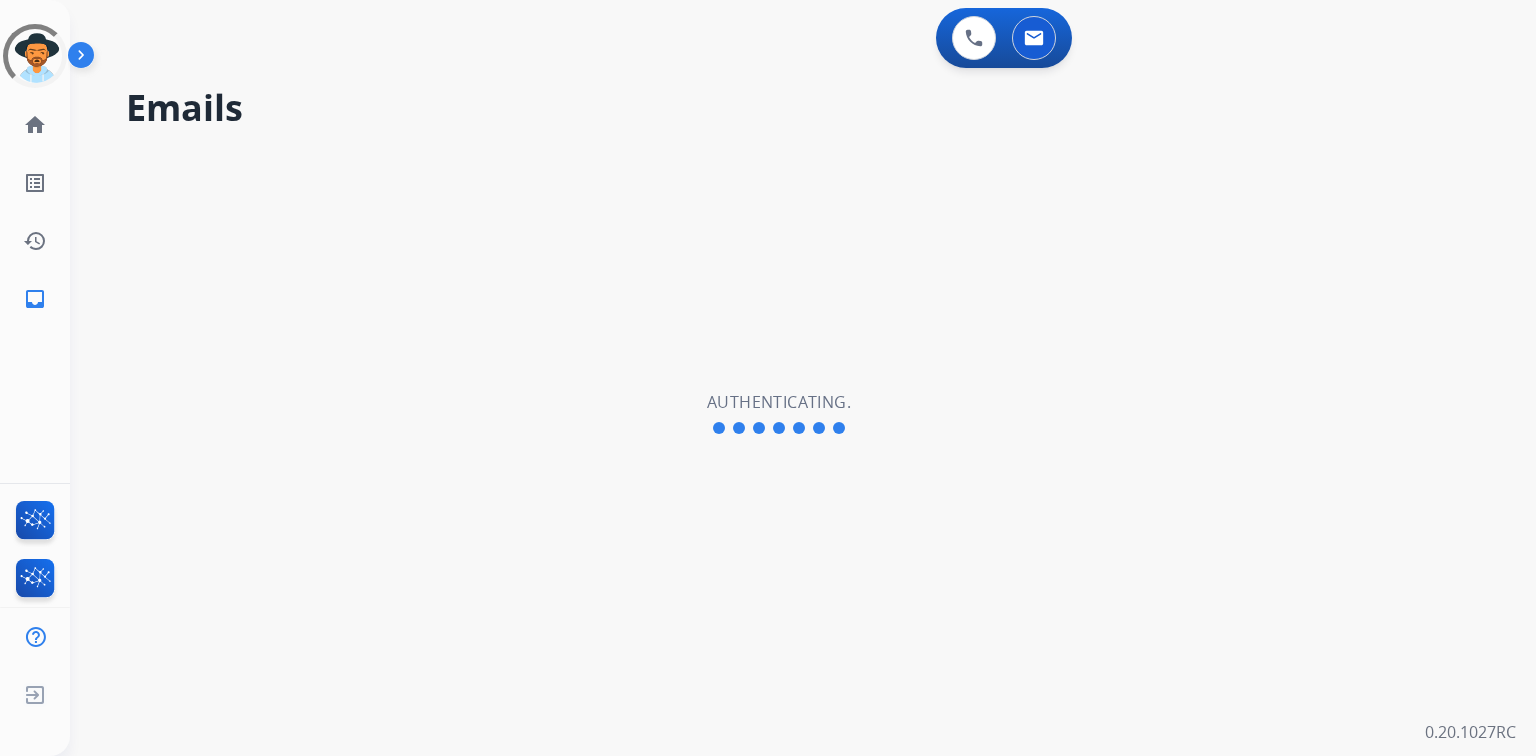 scroll, scrollTop: 0, scrollLeft: 0, axis: both 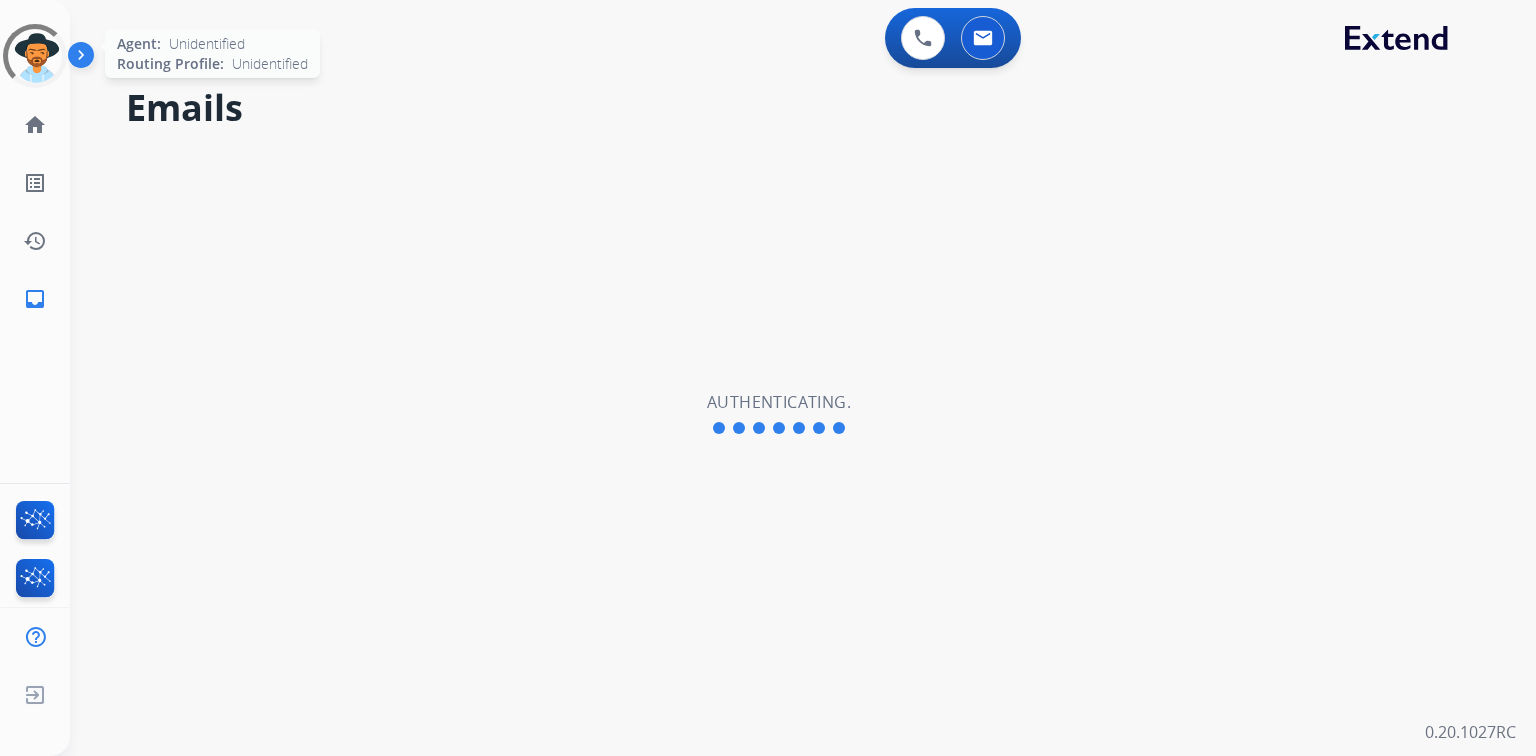click 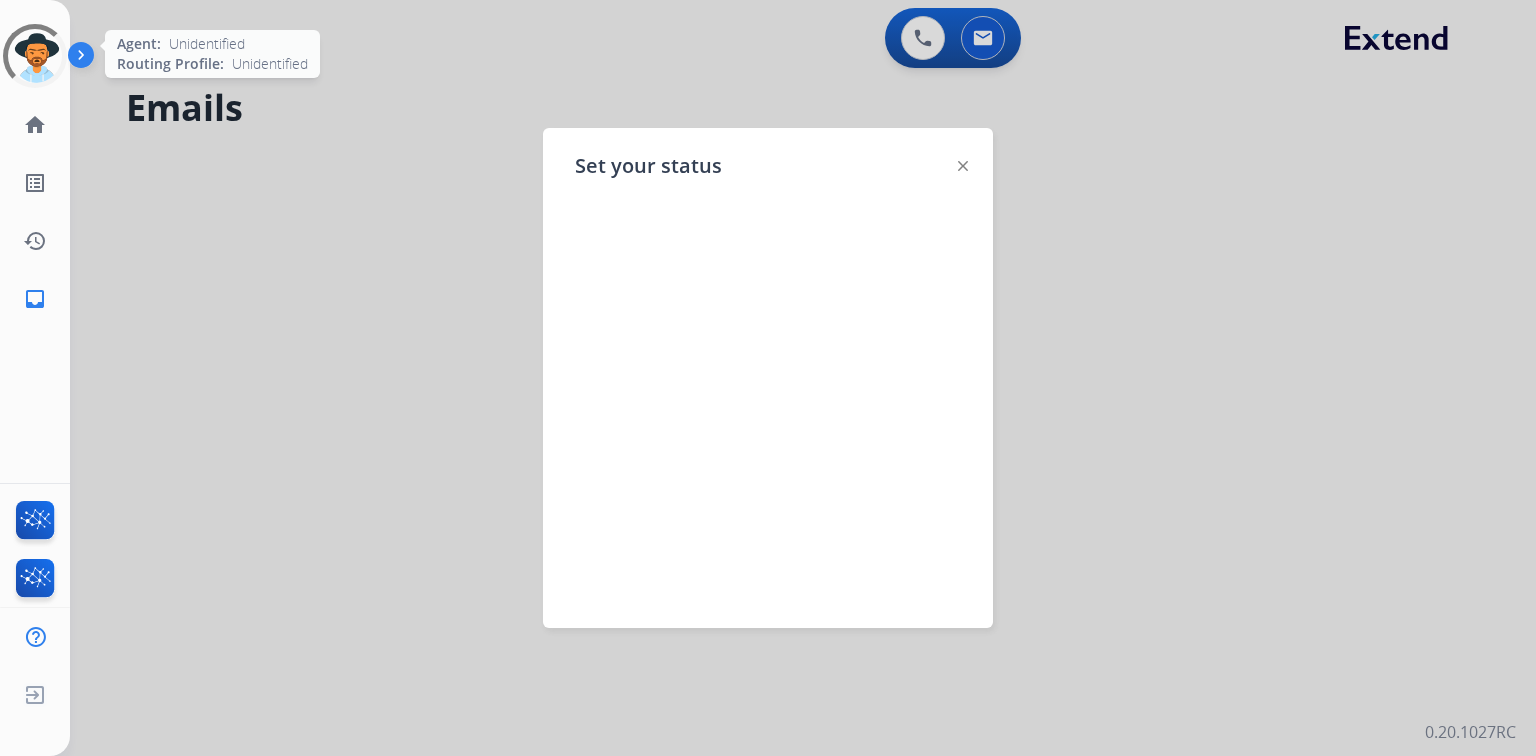 click 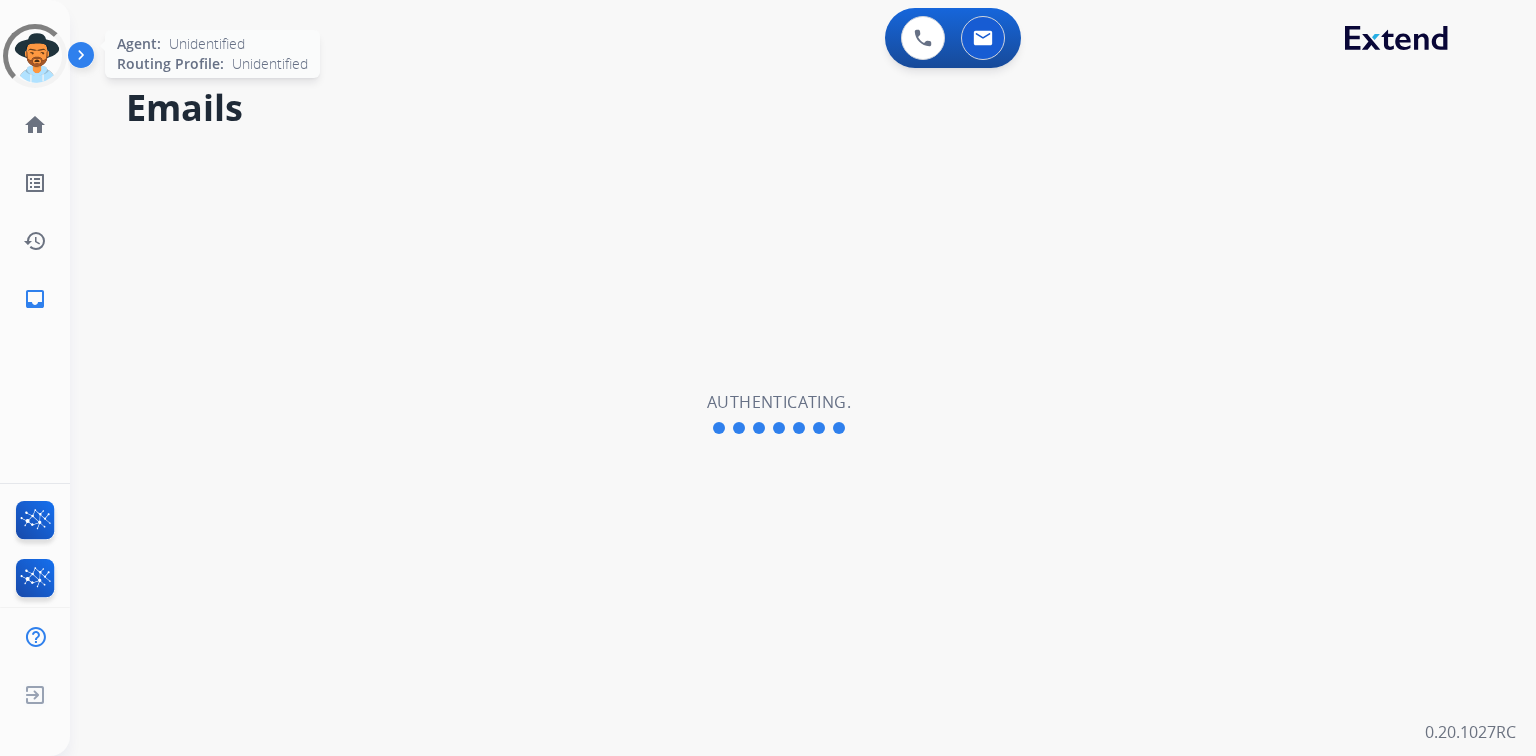 click 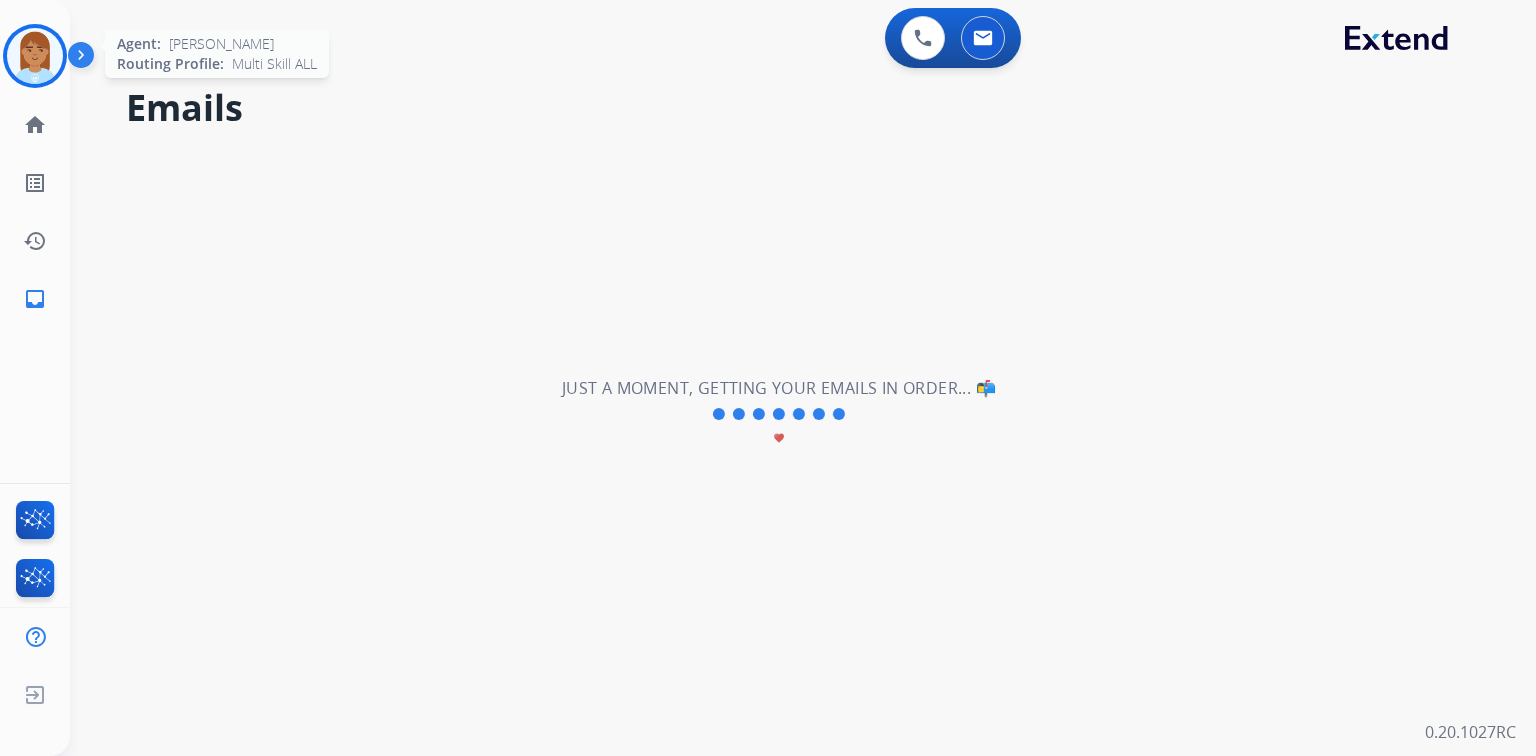 click at bounding box center [35, 56] 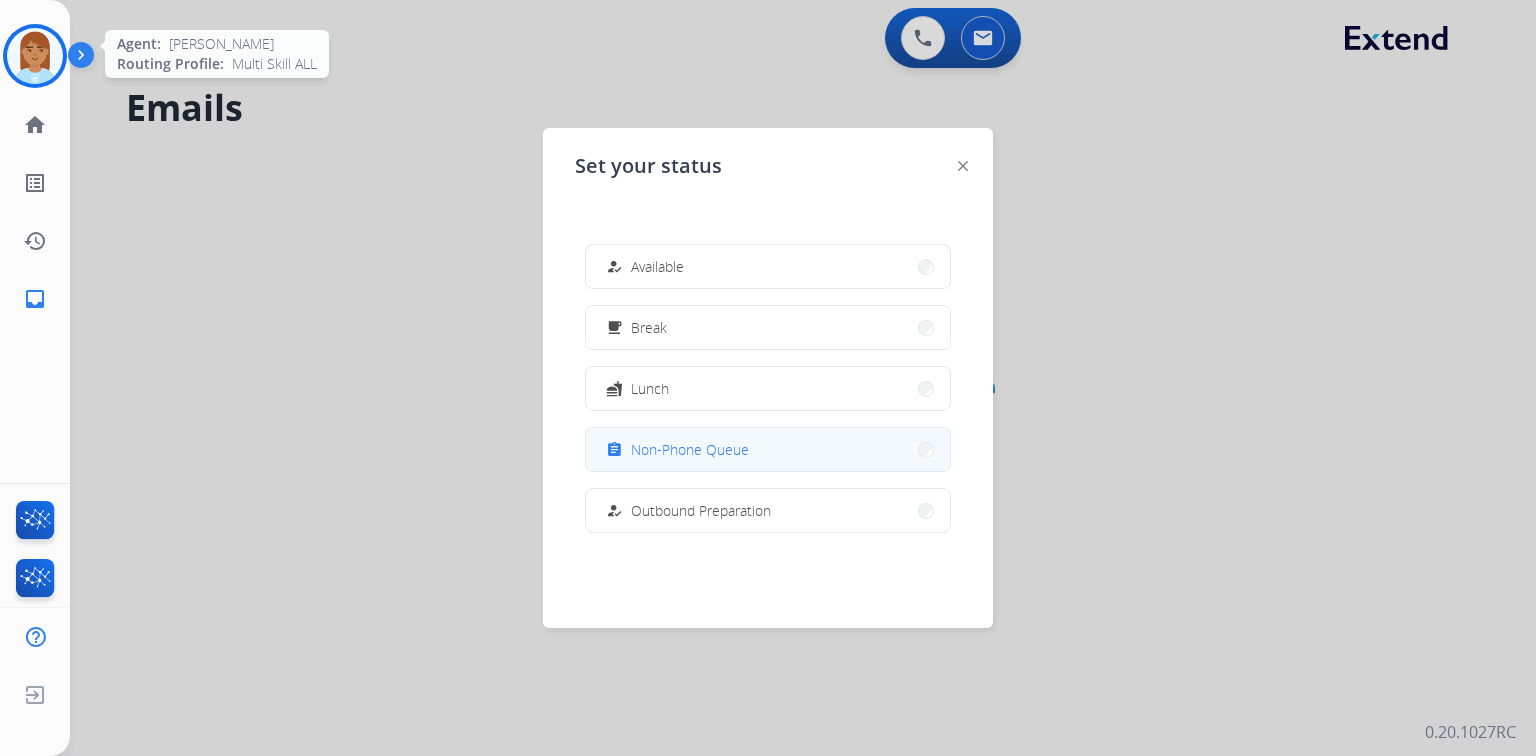 click on "Non-Phone Queue" at bounding box center (690, 449) 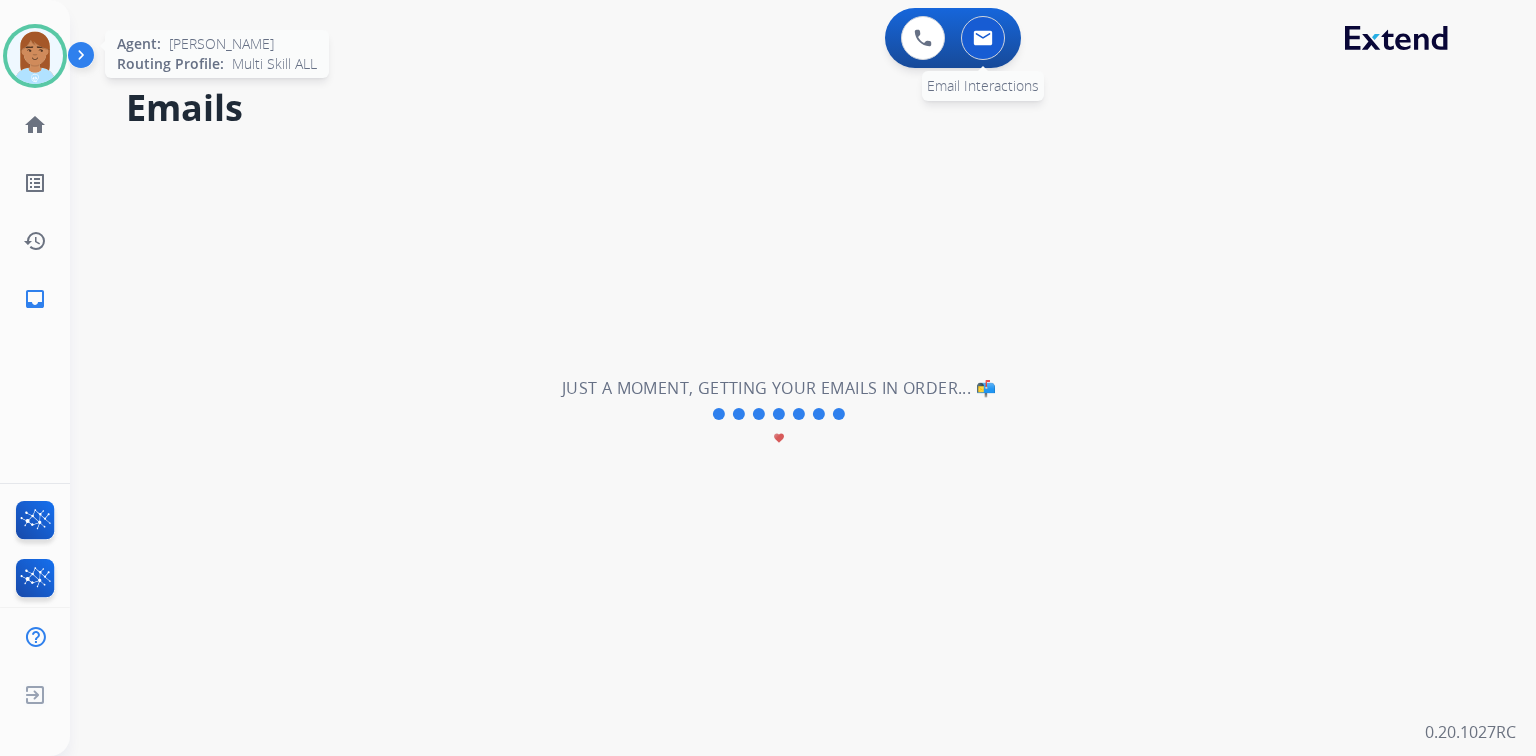 click at bounding box center (983, 38) 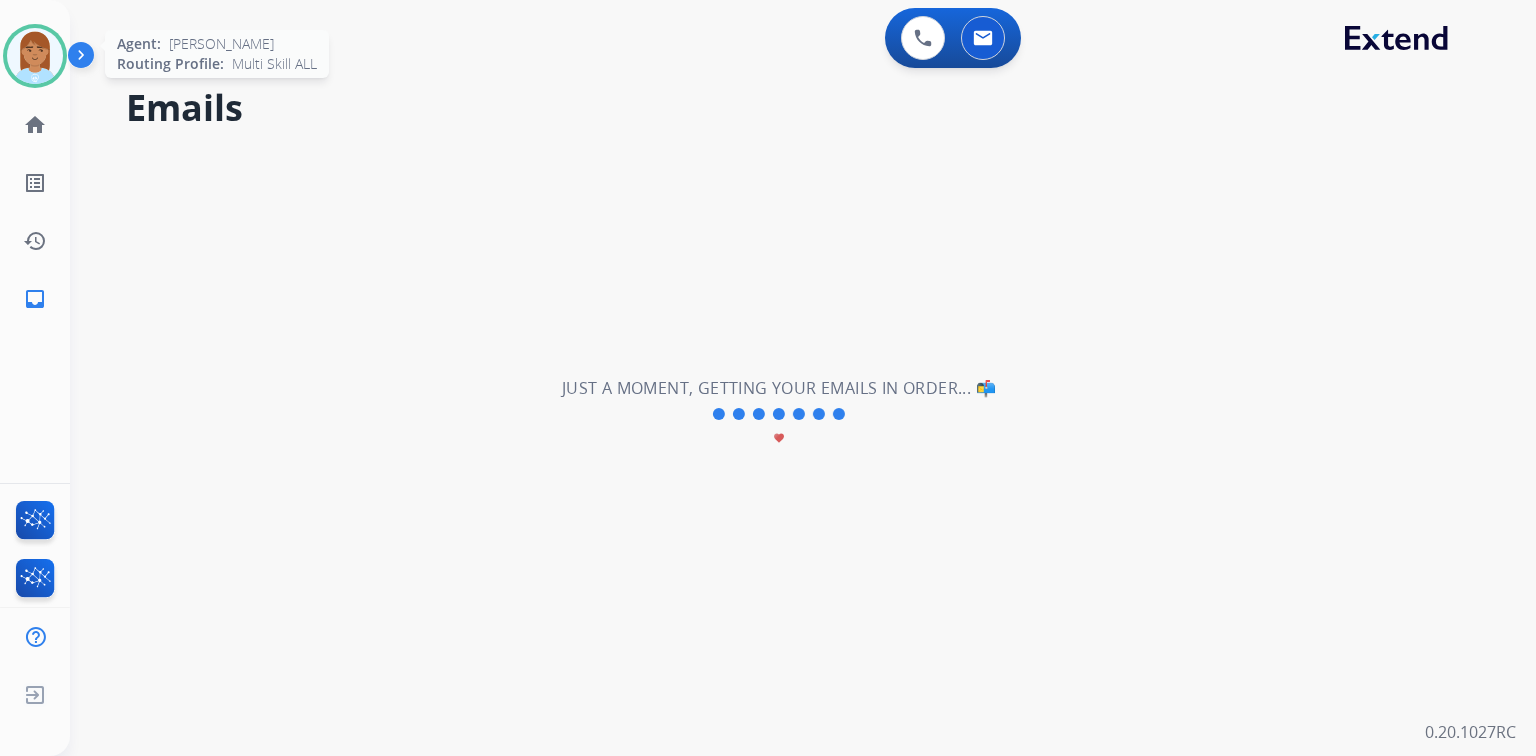 click on "Just a moment, getting your emails in order... 📬" at bounding box center (779, 388) 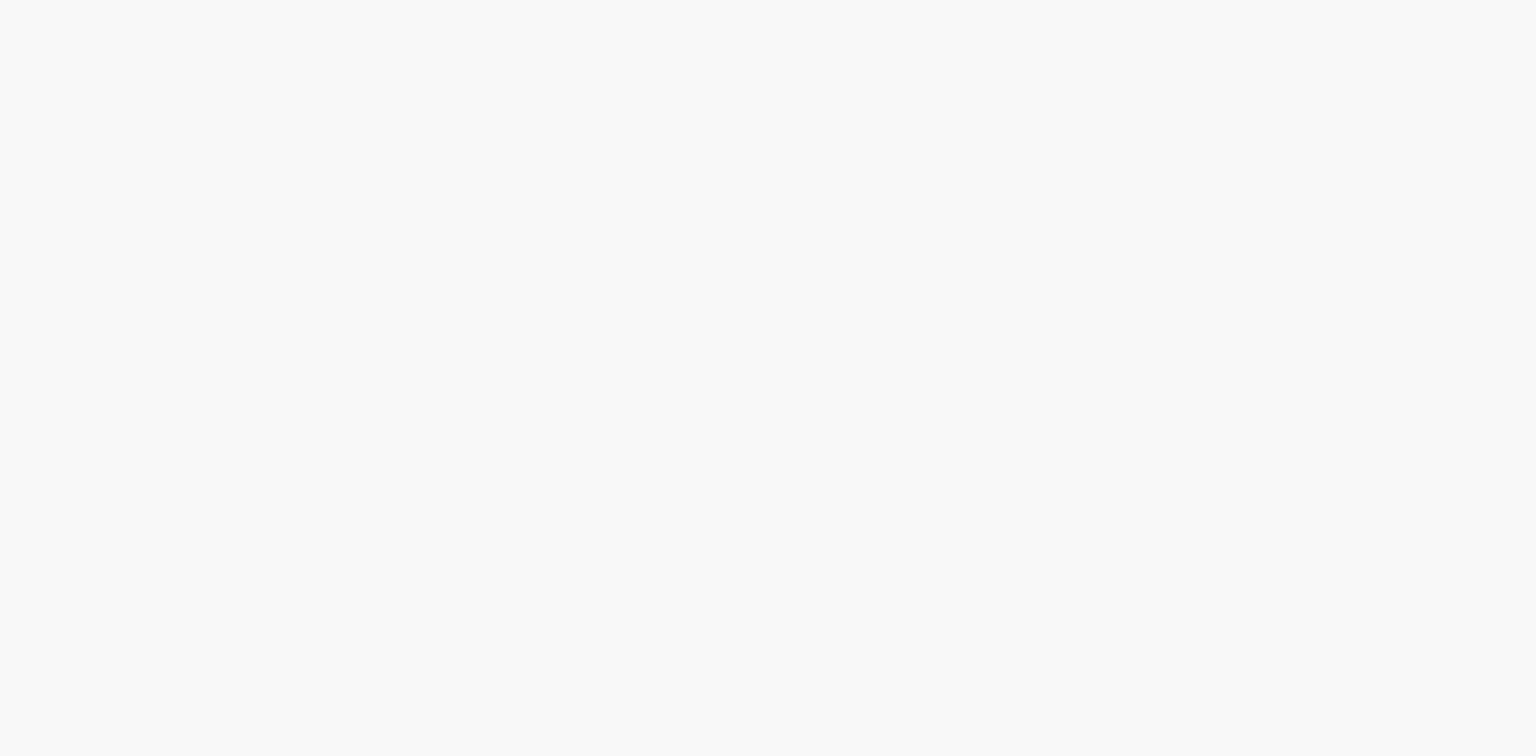 scroll, scrollTop: 0, scrollLeft: 0, axis: both 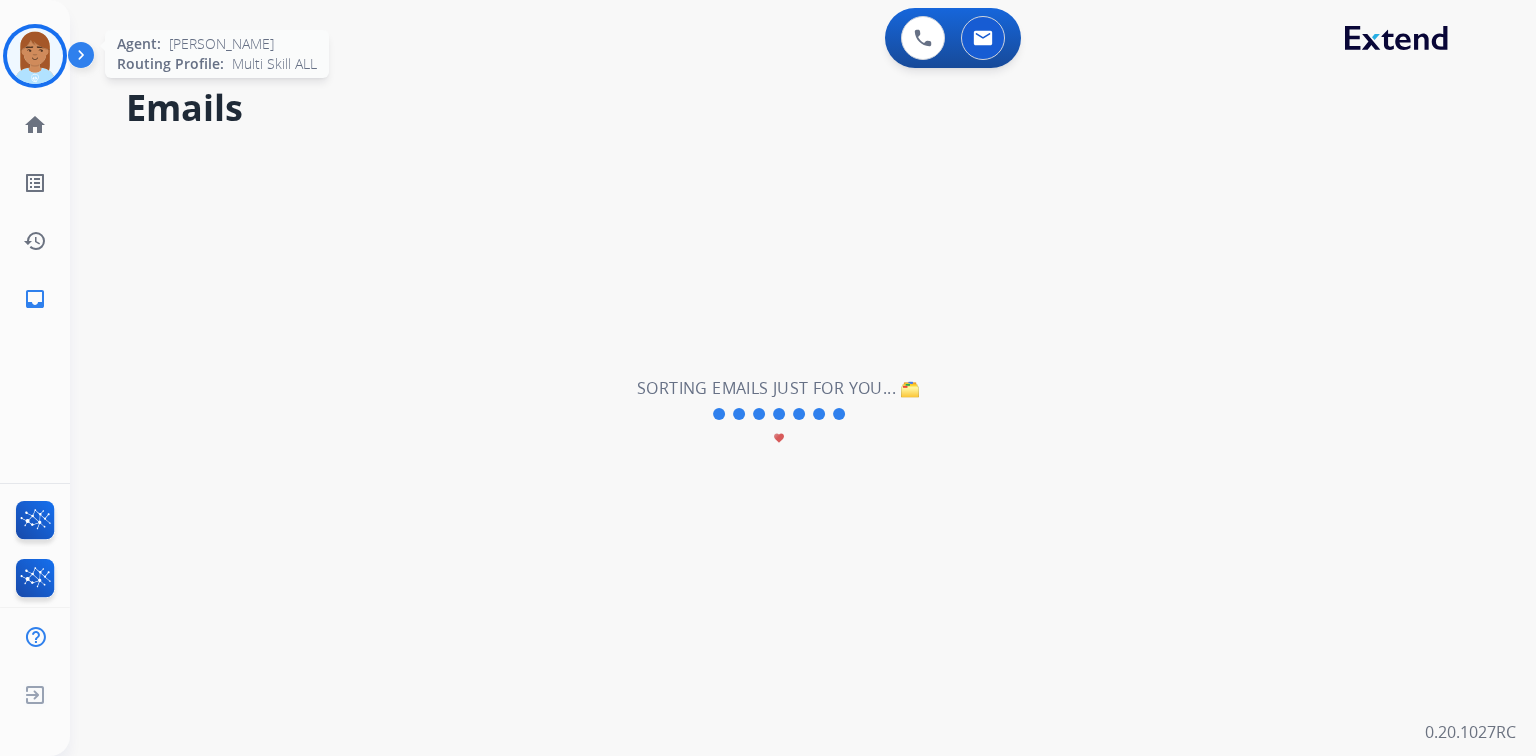 click at bounding box center (35, 56) 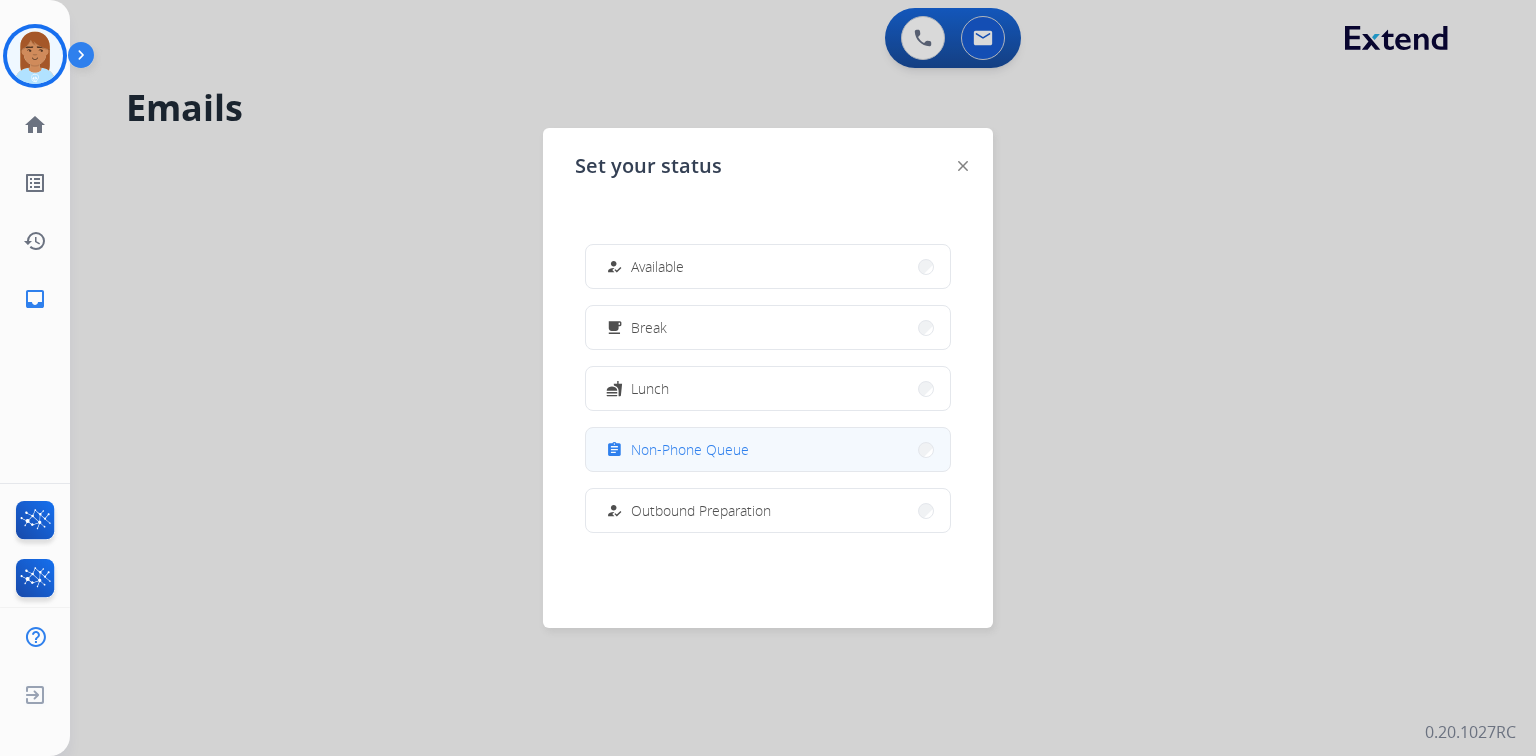 click on "Non-Phone Queue" at bounding box center [690, 449] 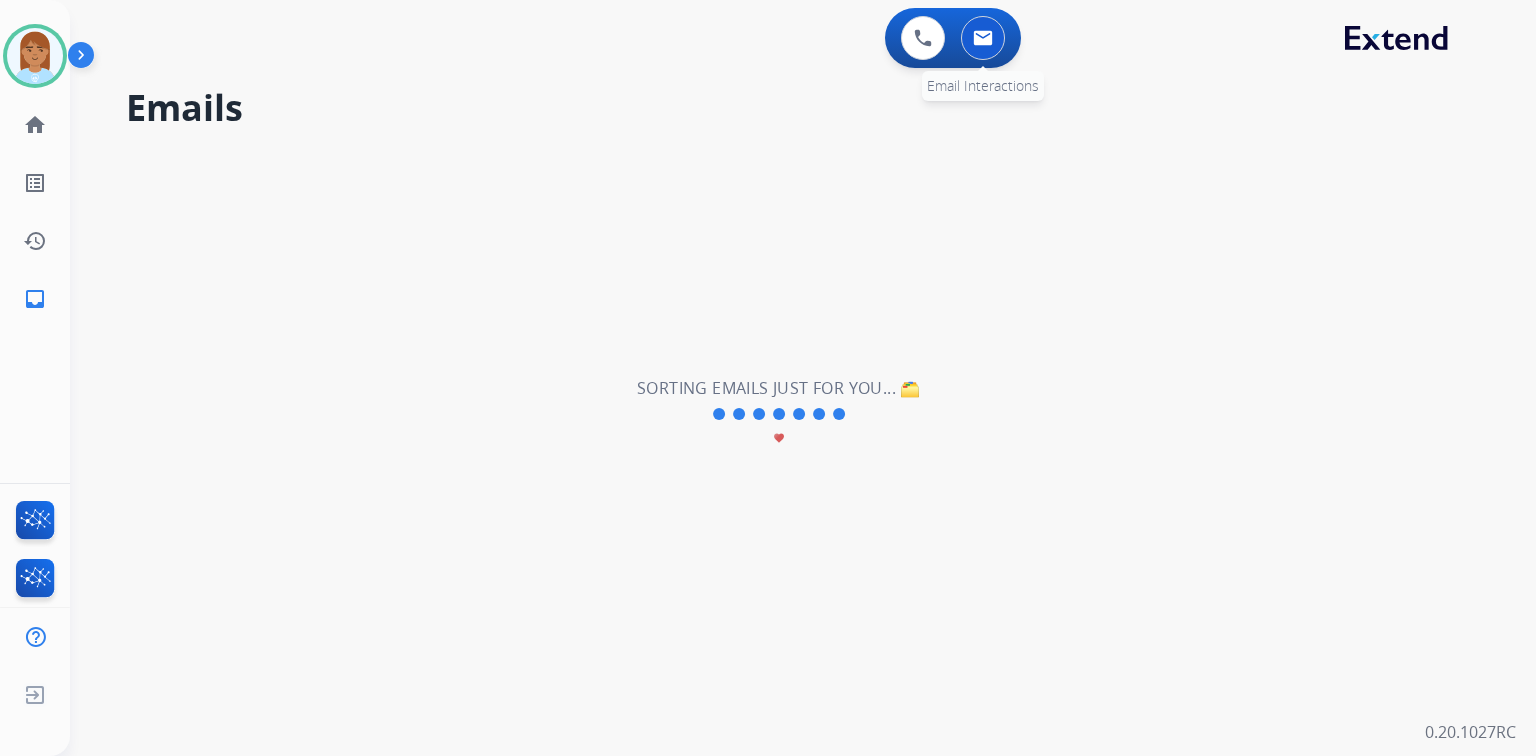 click at bounding box center [983, 38] 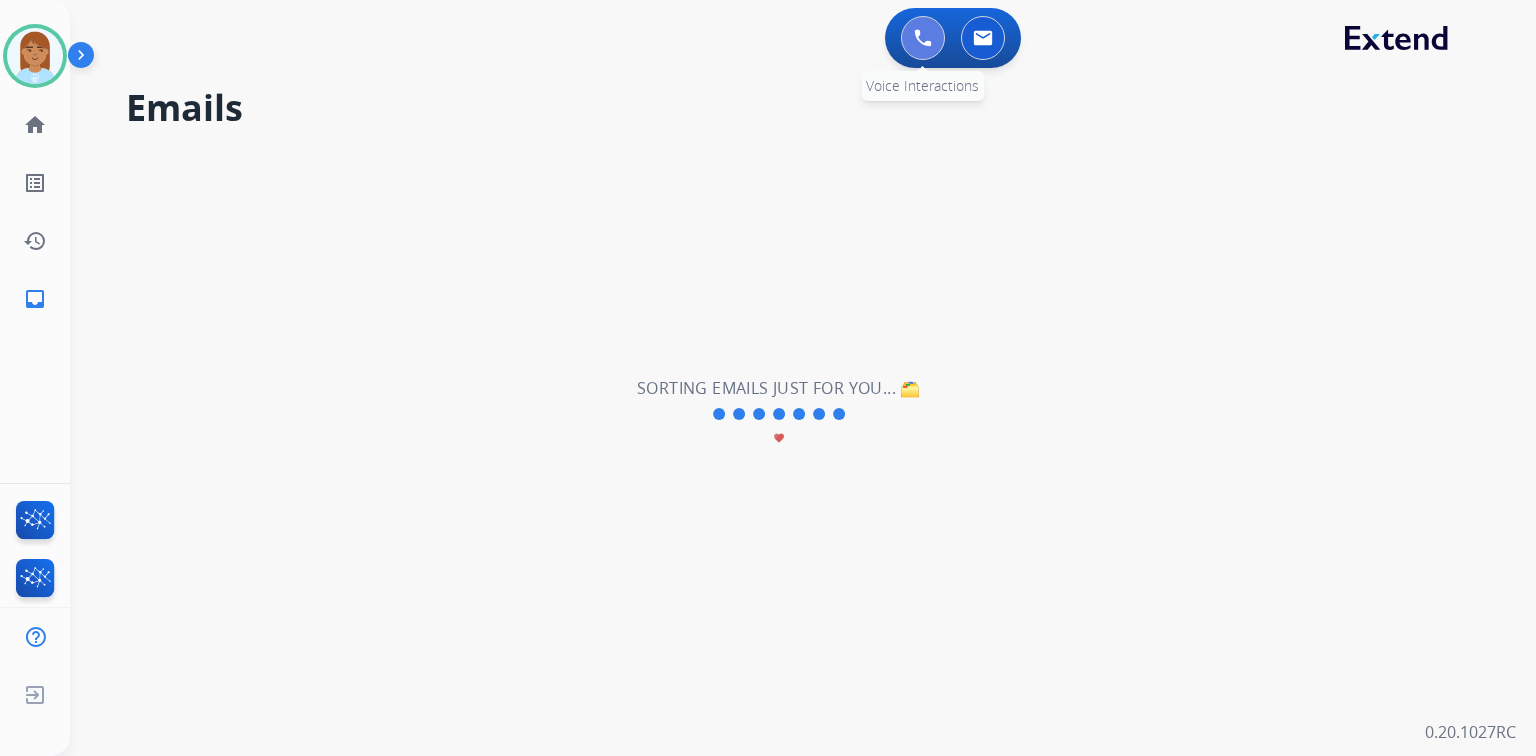 click at bounding box center [923, 38] 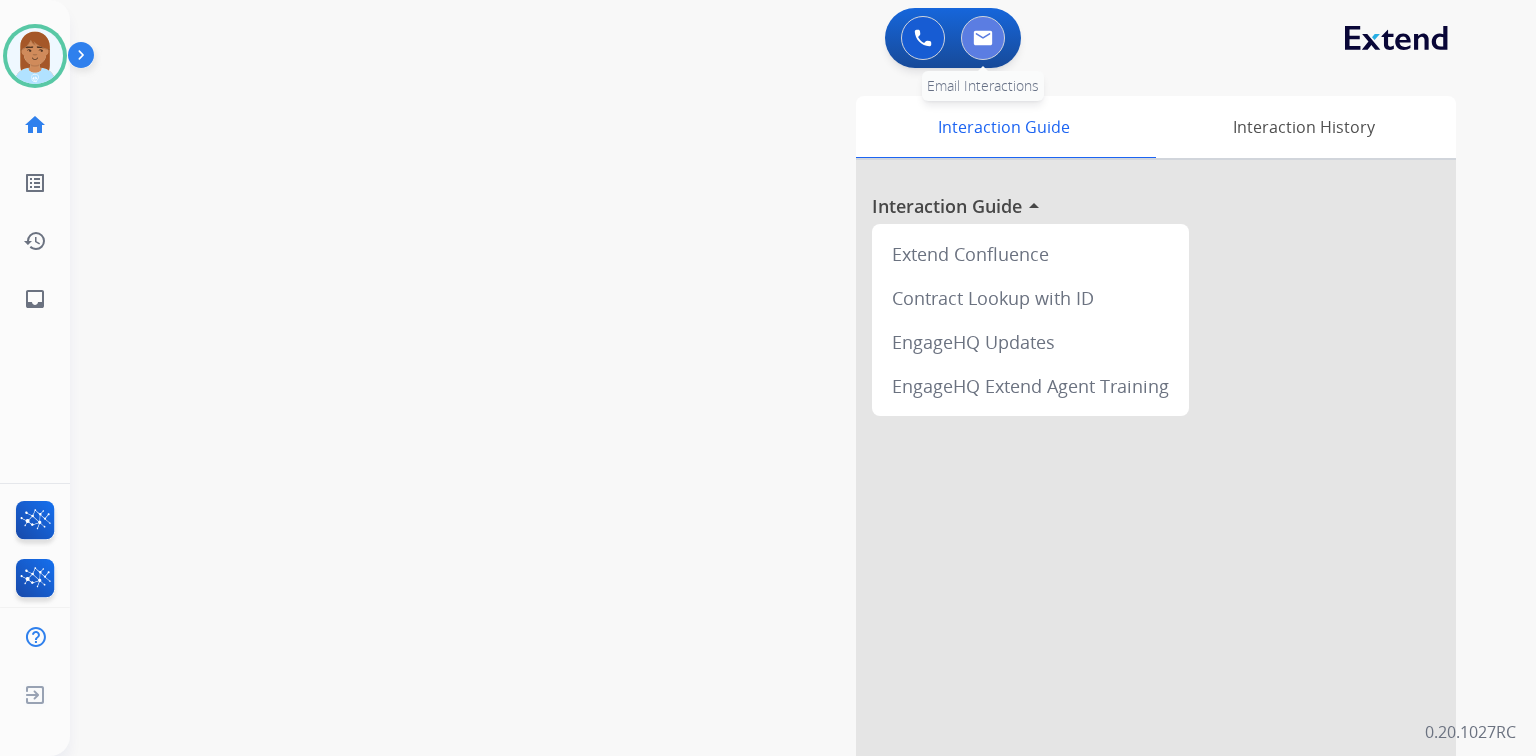 click at bounding box center [983, 38] 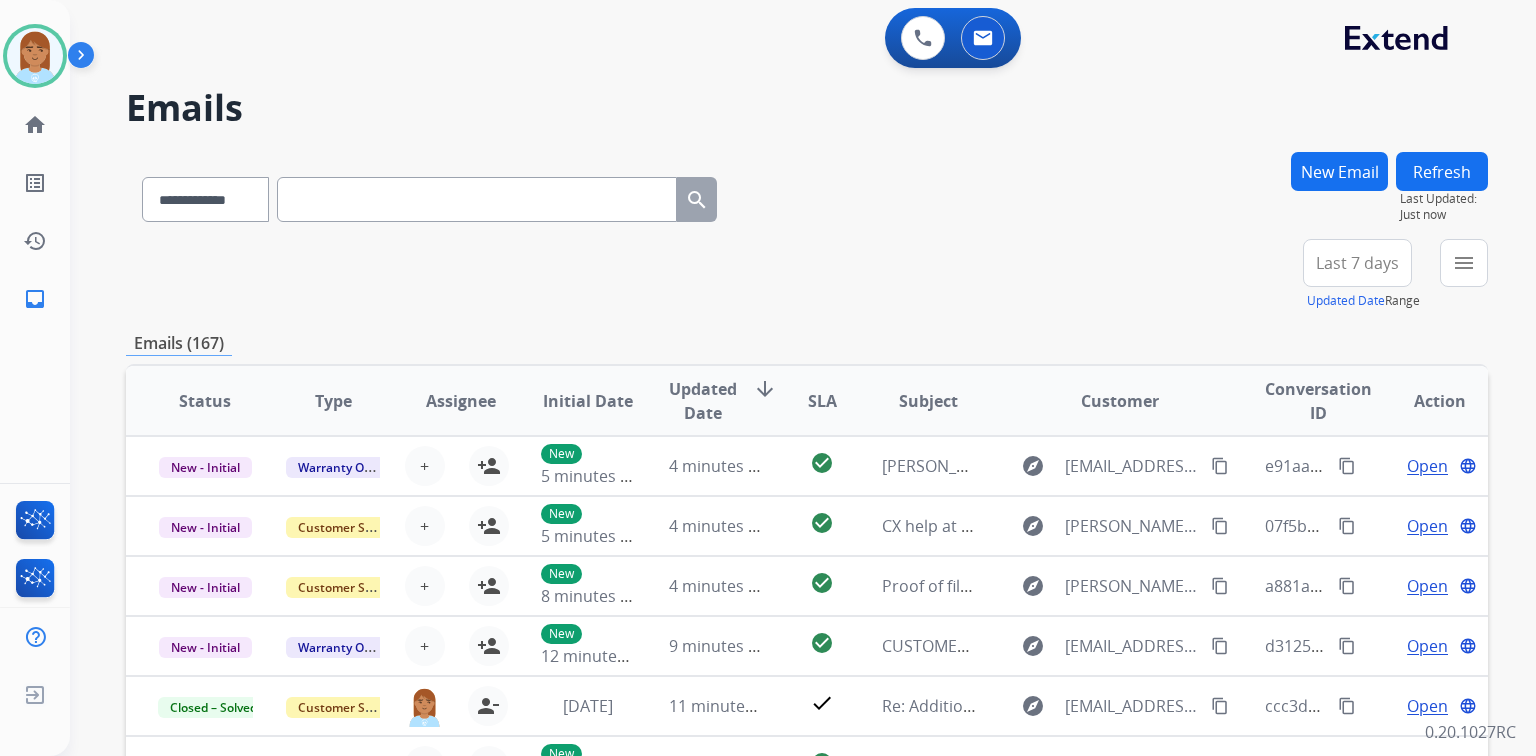 click on "Last 7 days" at bounding box center (1357, 263) 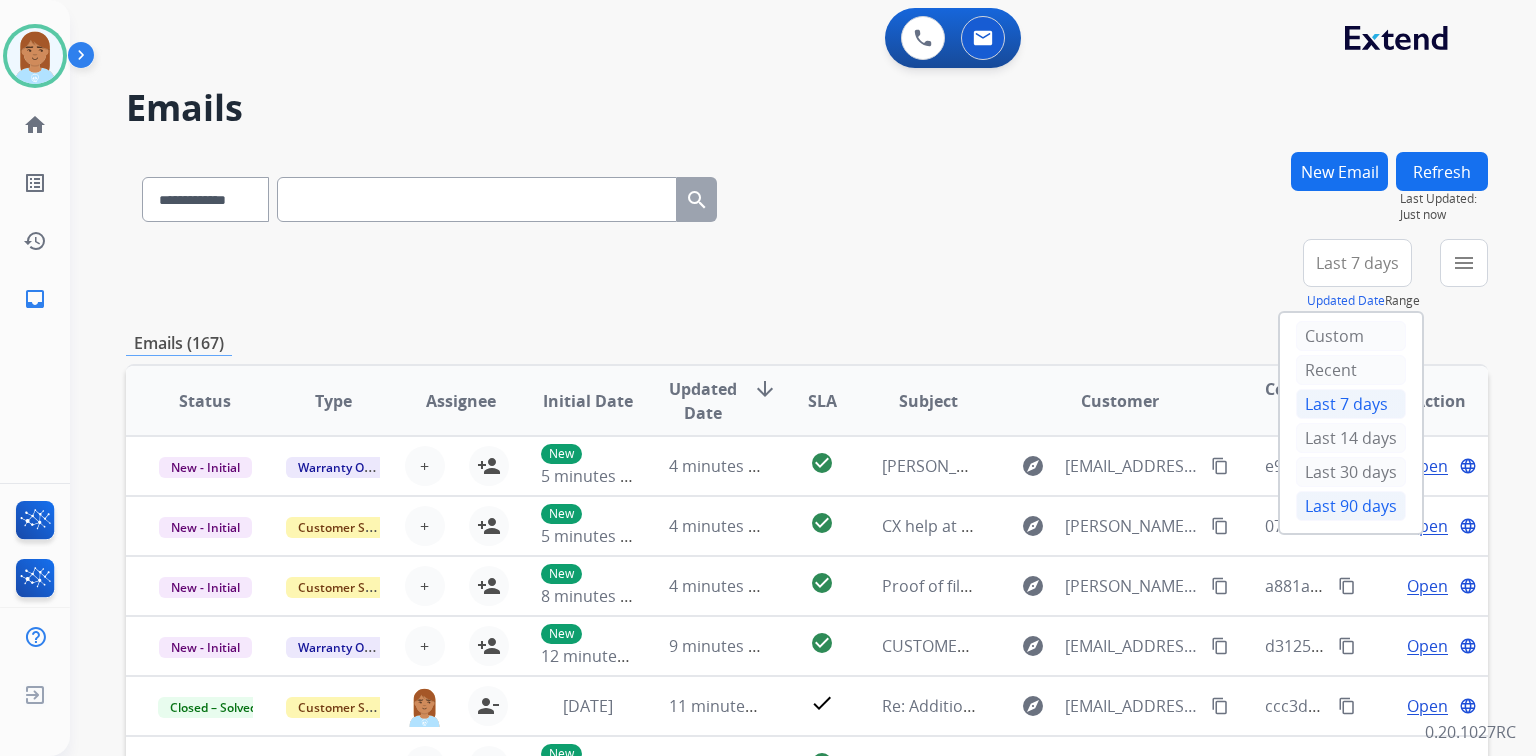 click on "Last 90 days" at bounding box center (1351, 506) 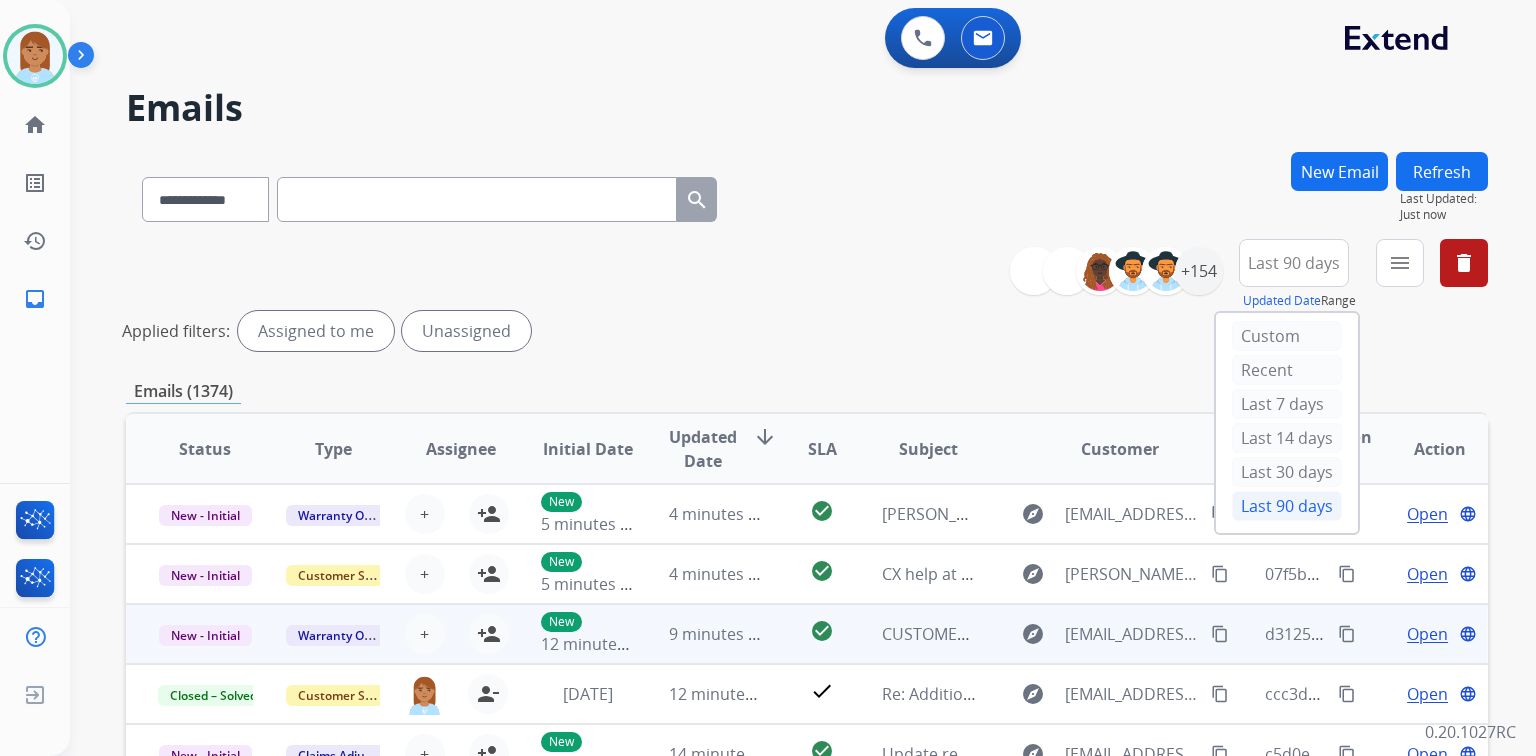 scroll, scrollTop: 1, scrollLeft: 0, axis: vertical 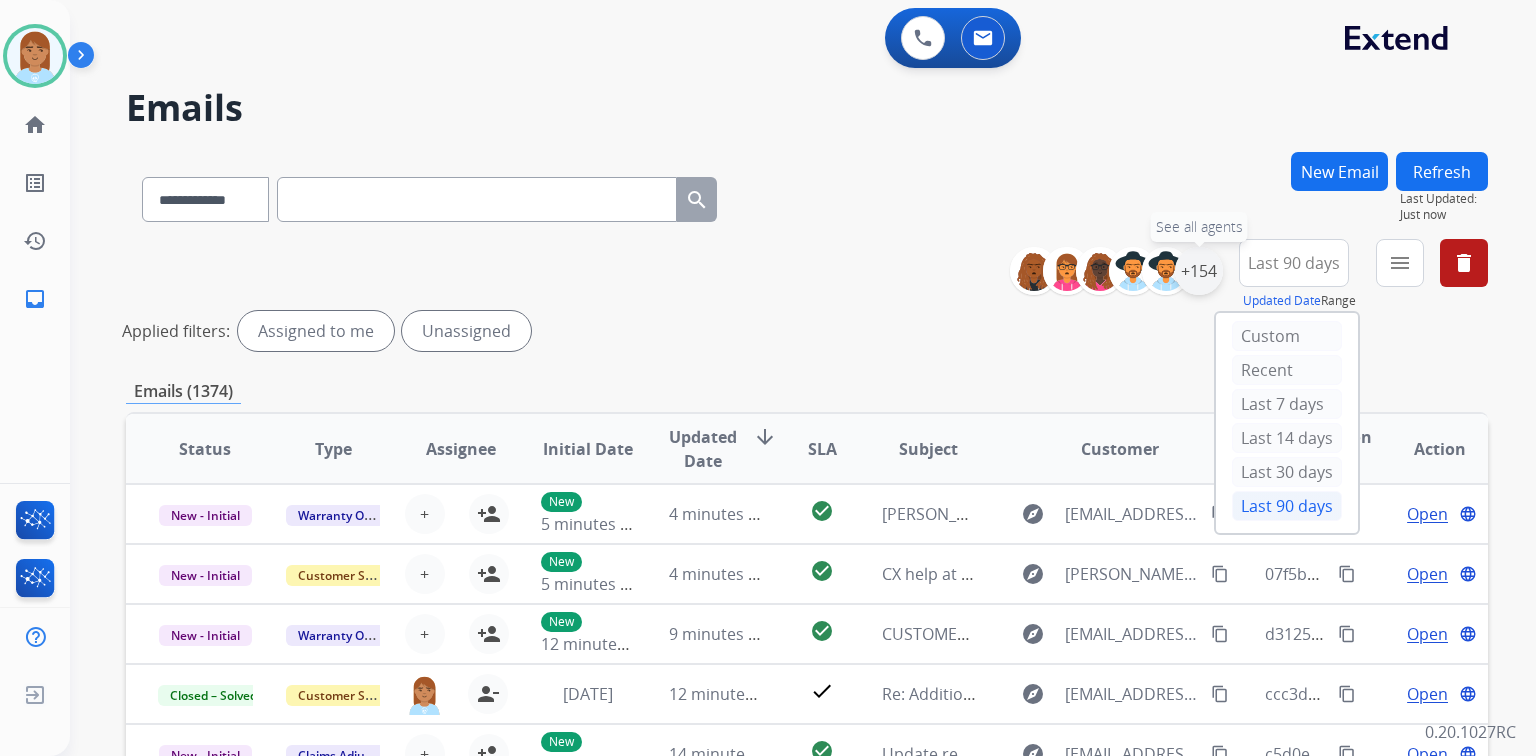 click on "+154" at bounding box center [1199, 271] 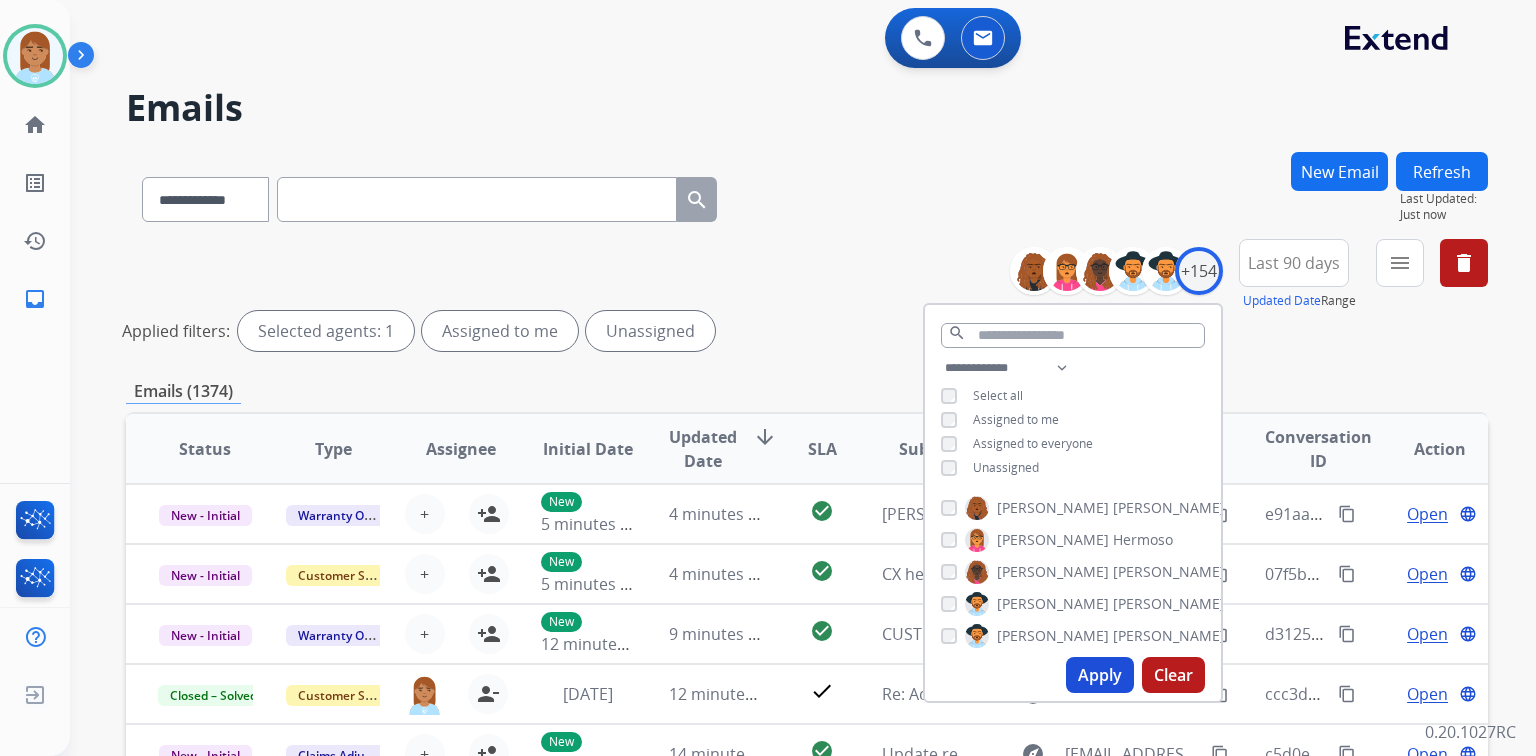 click on "Unassigned" at bounding box center [1006, 467] 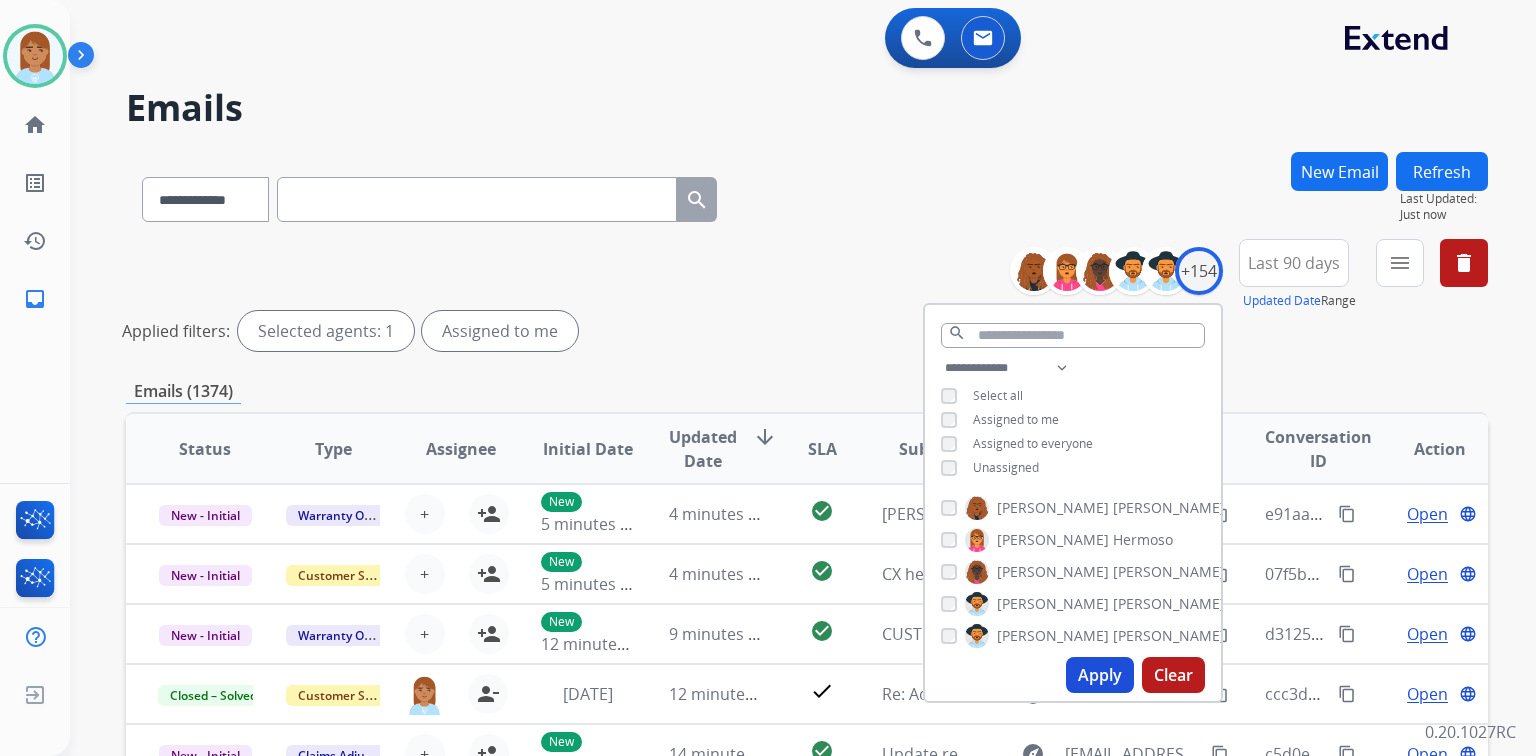 click on "Apply" at bounding box center [1100, 675] 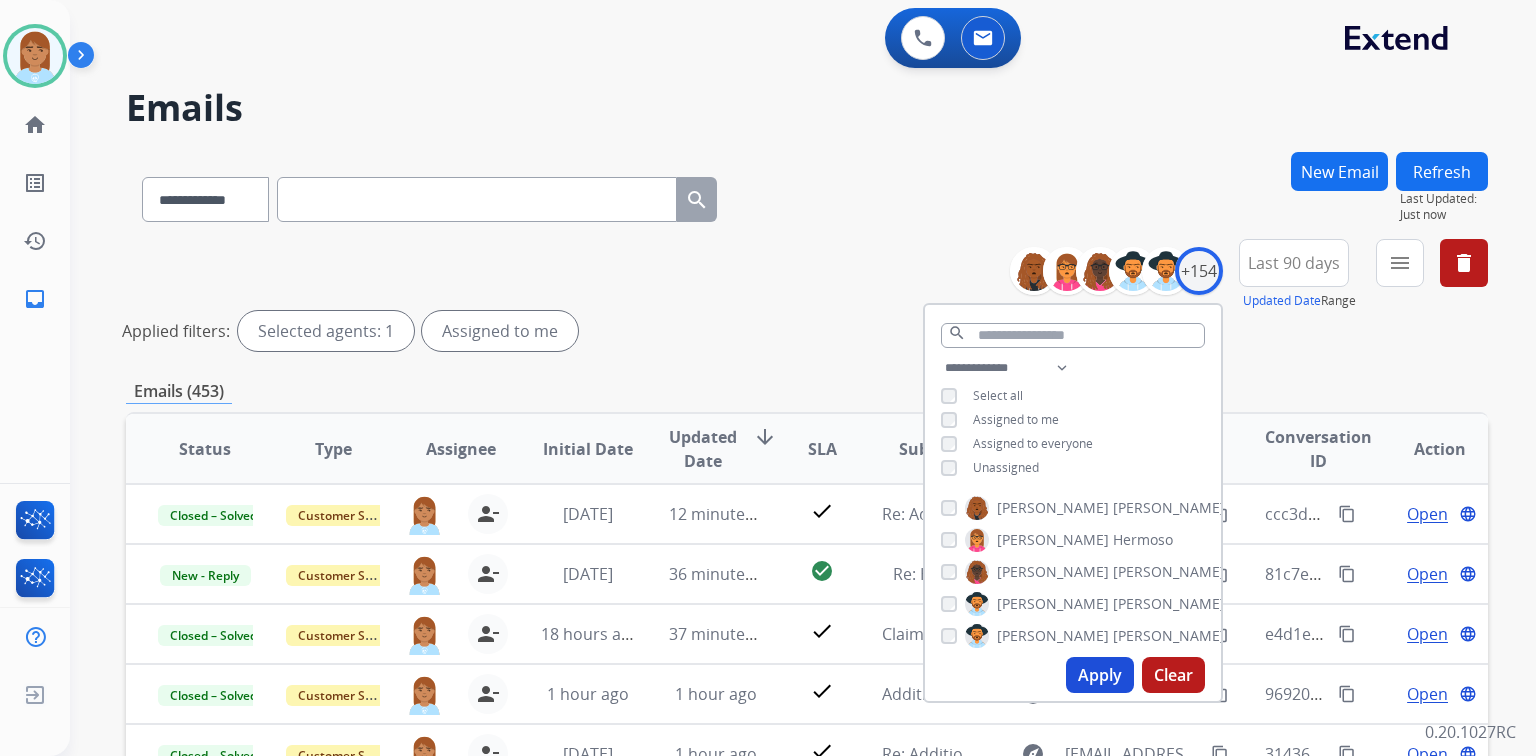 click on "**********" at bounding box center (807, 195) 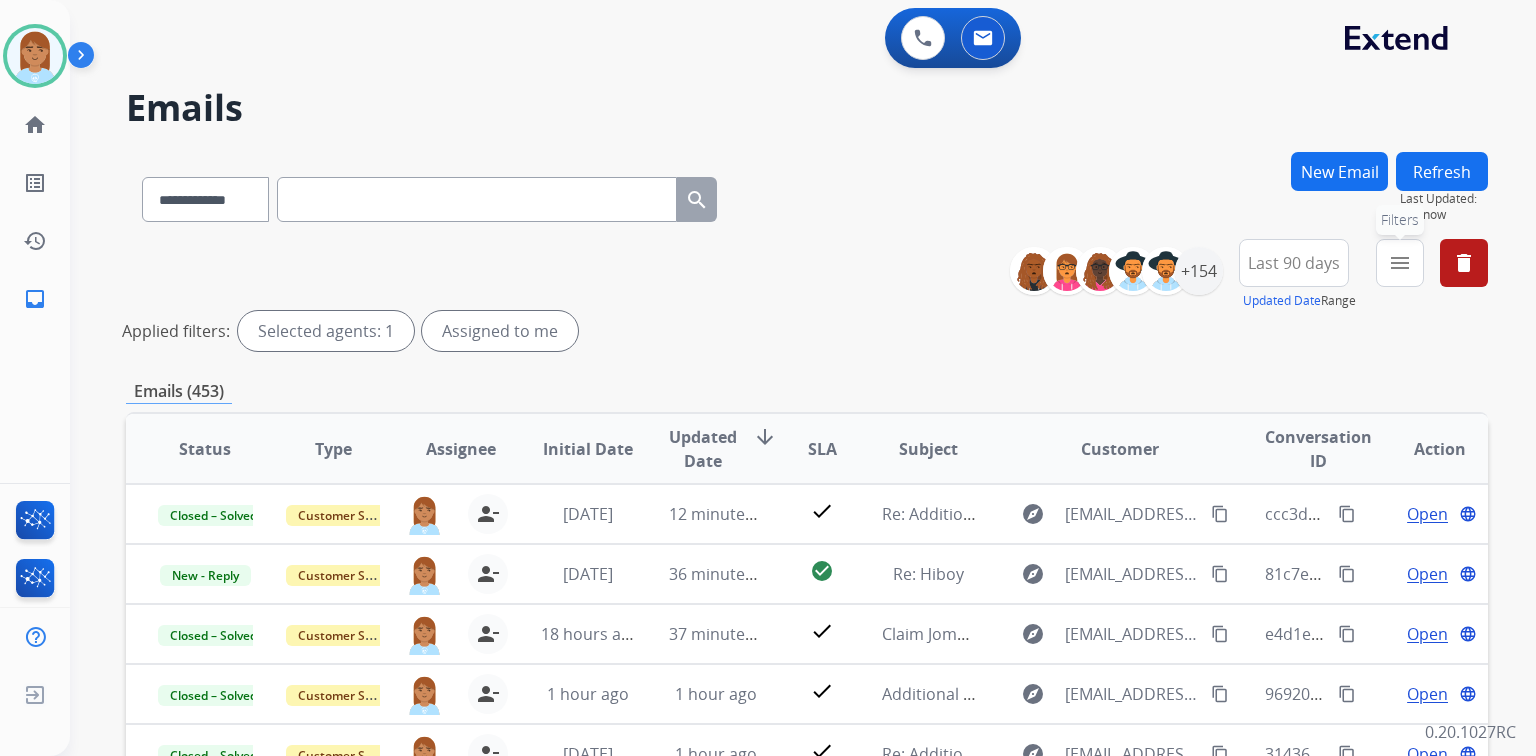 click on "menu  Filters" at bounding box center [1400, 263] 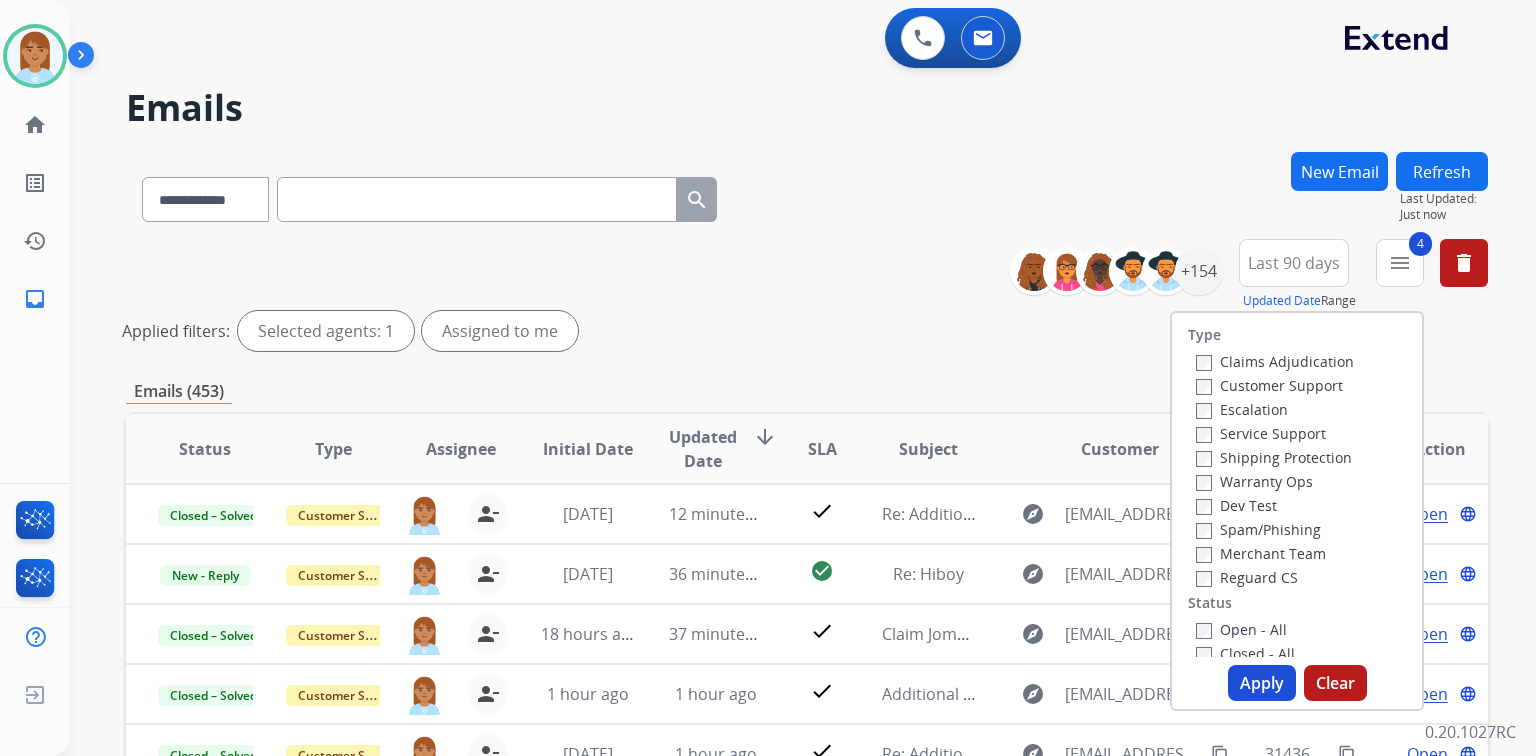 click on "Apply" at bounding box center [1262, 683] 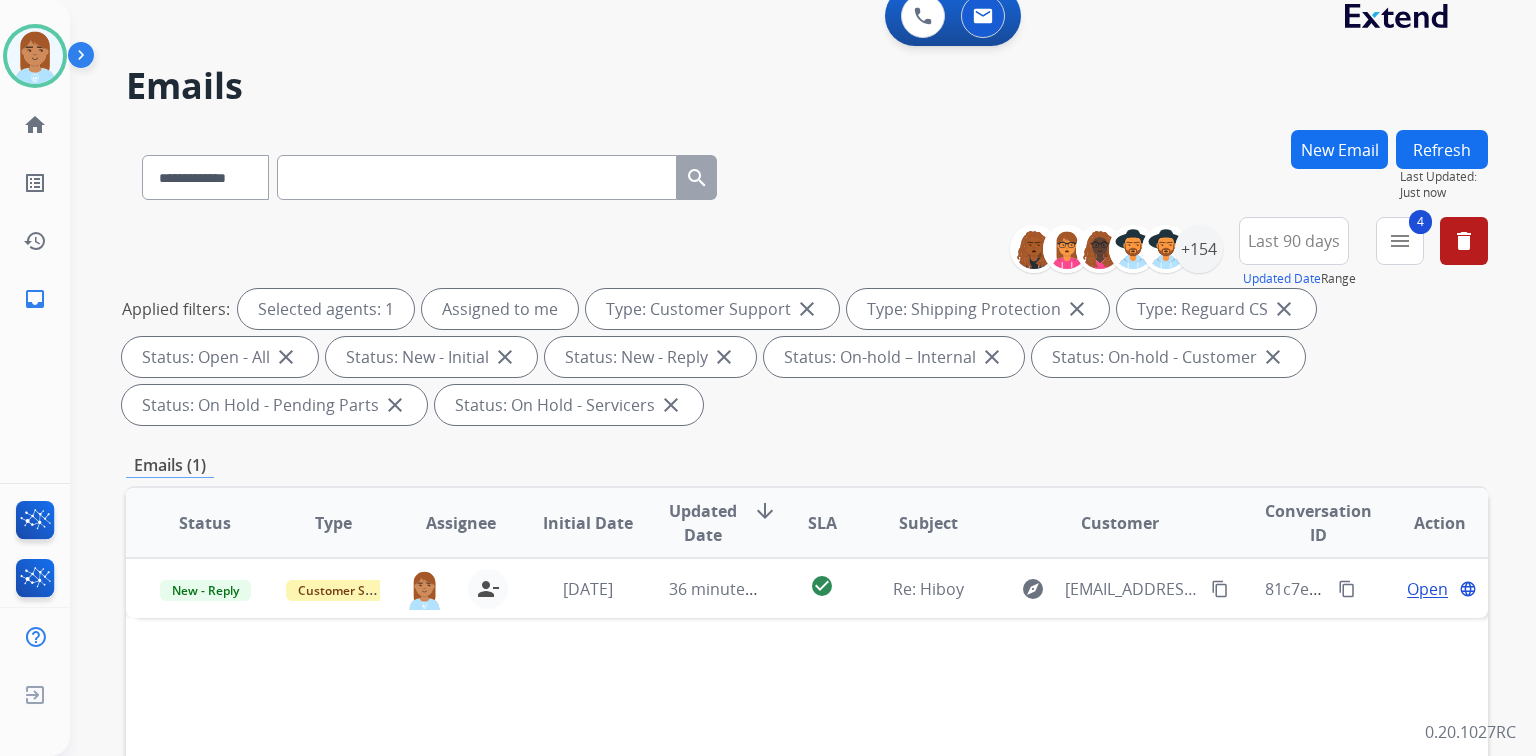 scroll, scrollTop: 160, scrollLeft: 0, axis: vertical 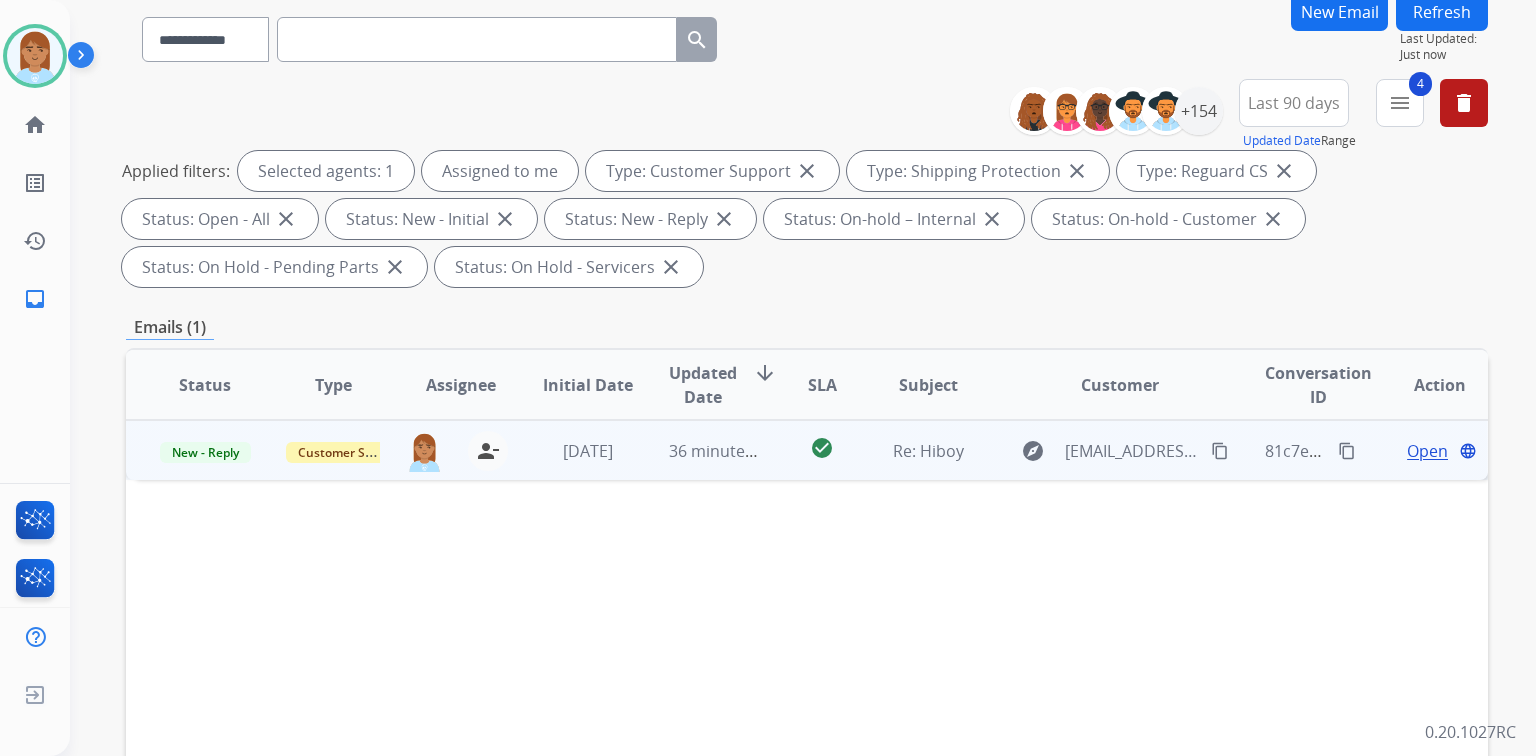click on "Open" at bounding box center [1427, 451] 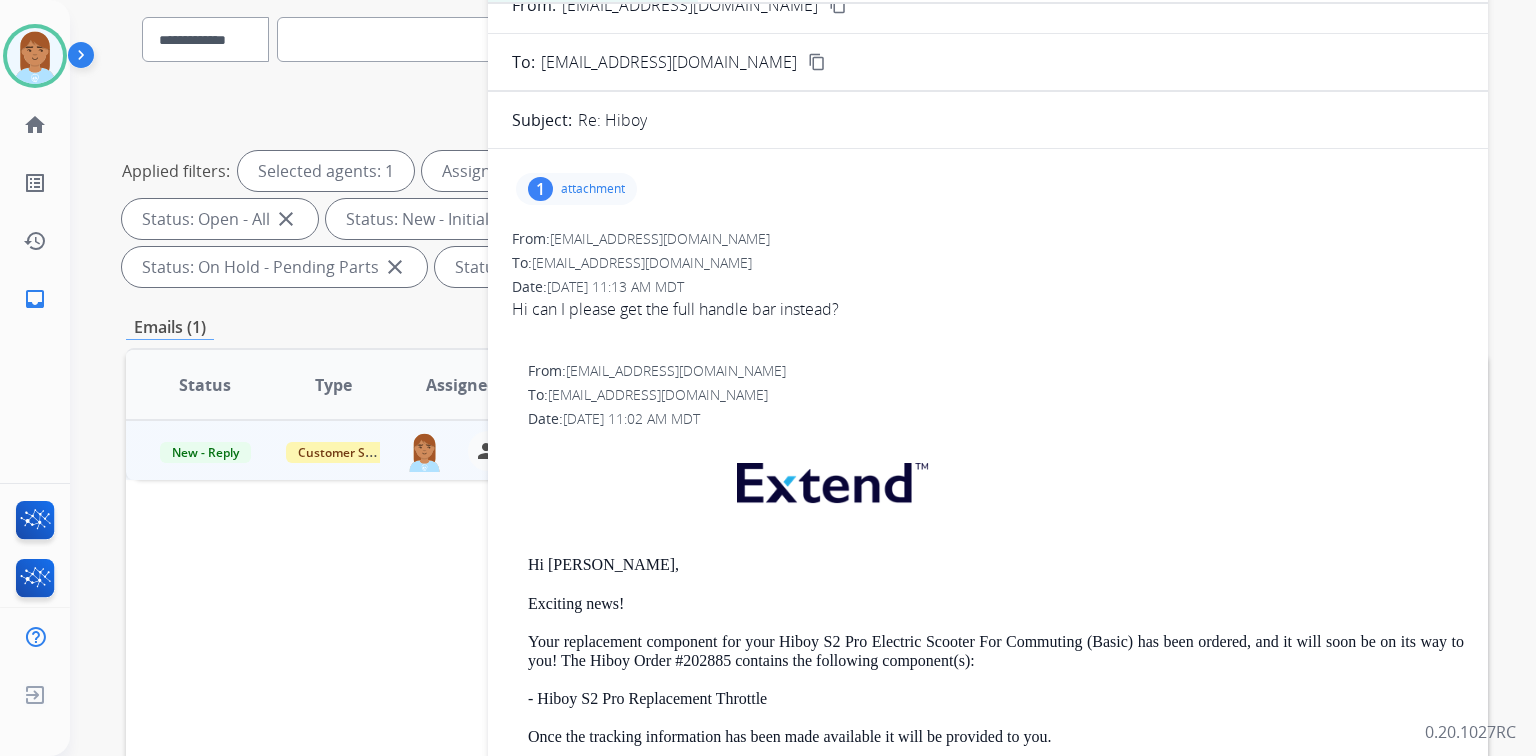 scroll, scrollTop: 0, scrollLeft: 0, axis: both 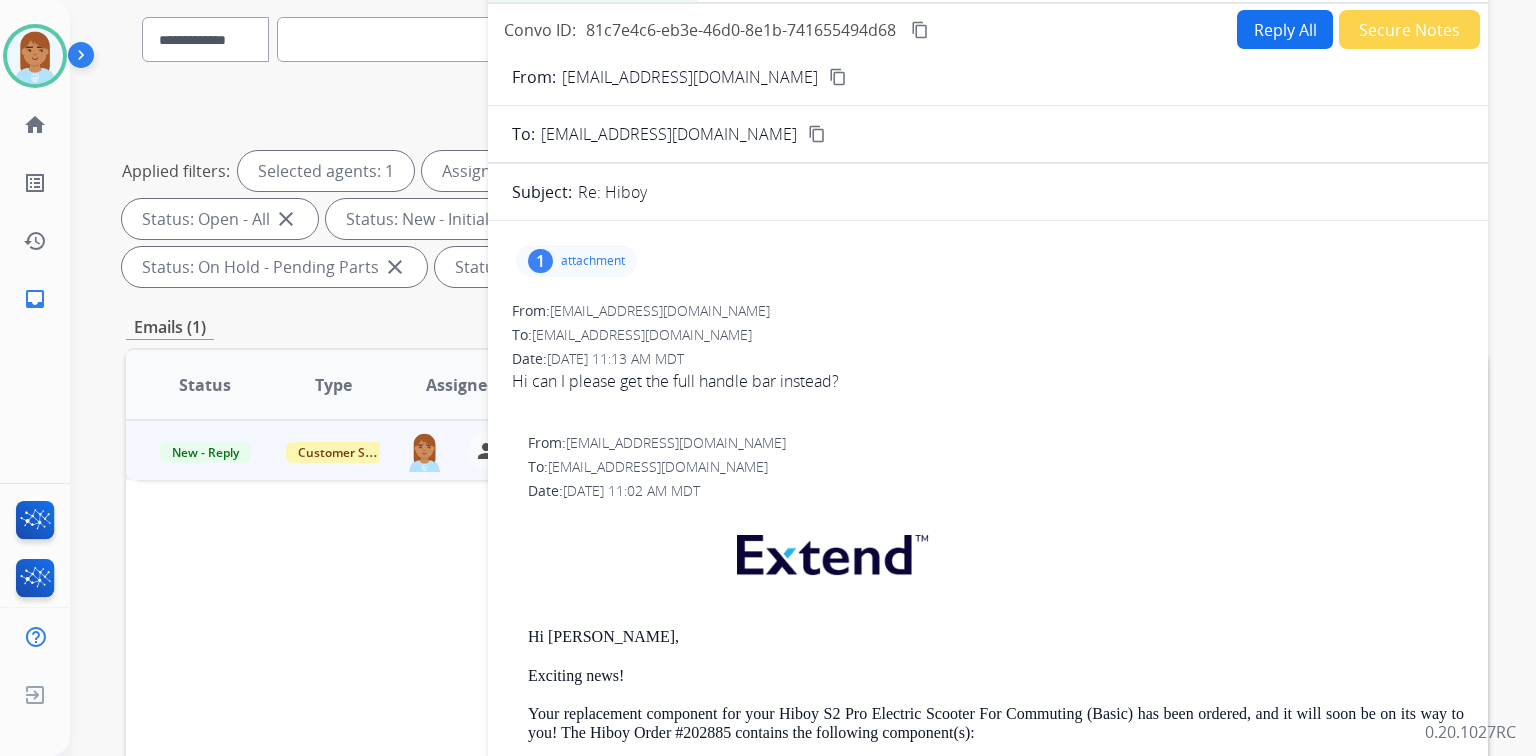 click on "Reply All" at bounding box center [1285, 29] 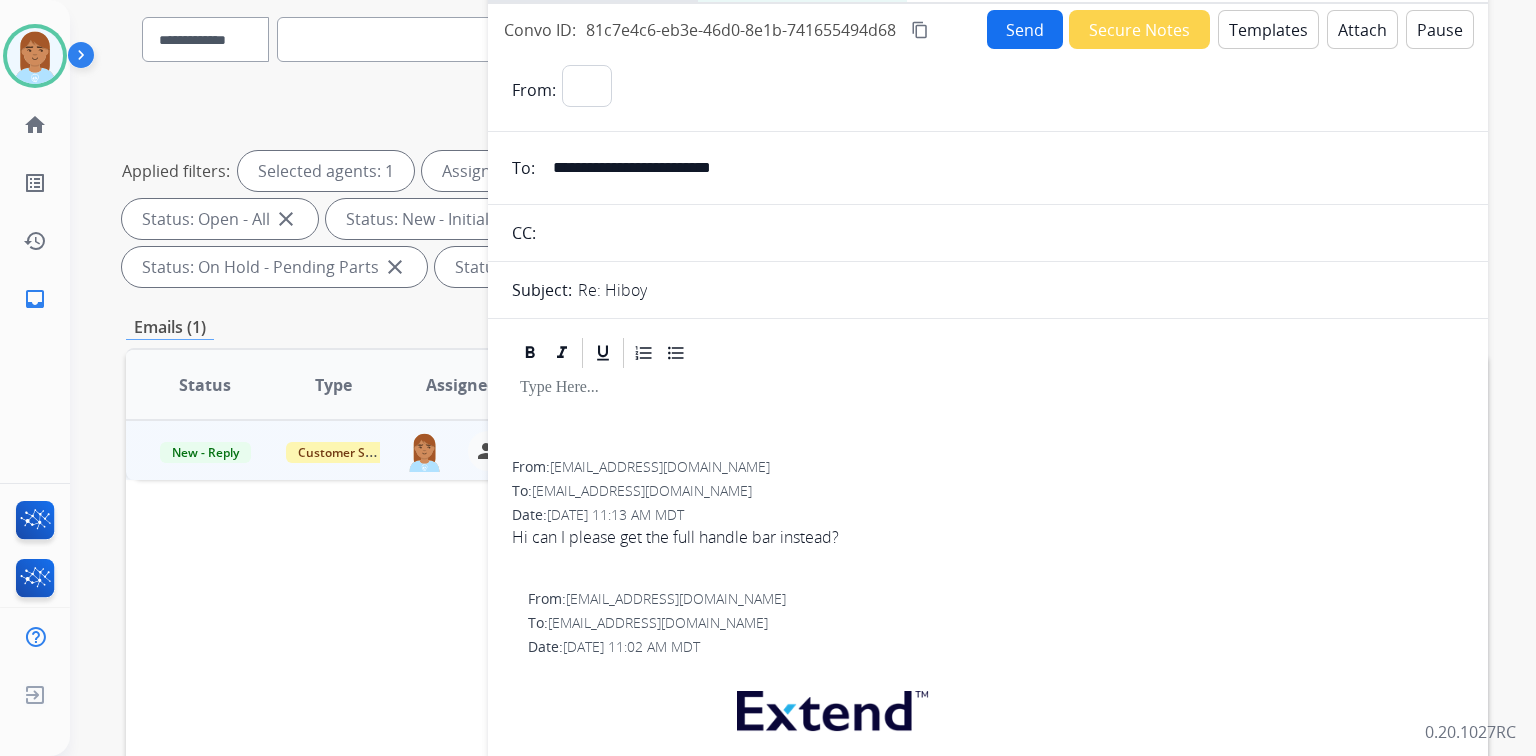 select on "**********" 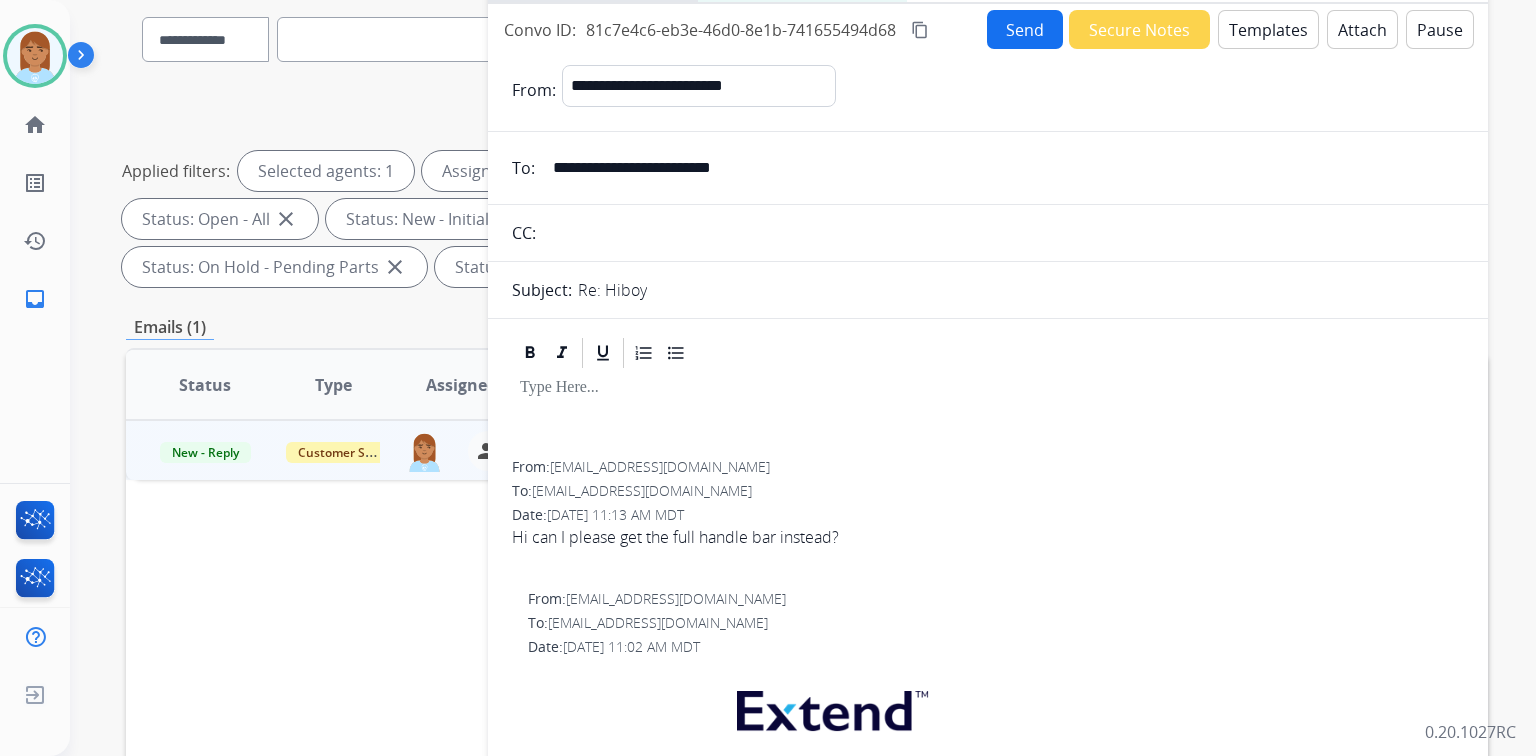 click on "Templates" at bounding box center (1268, 29) 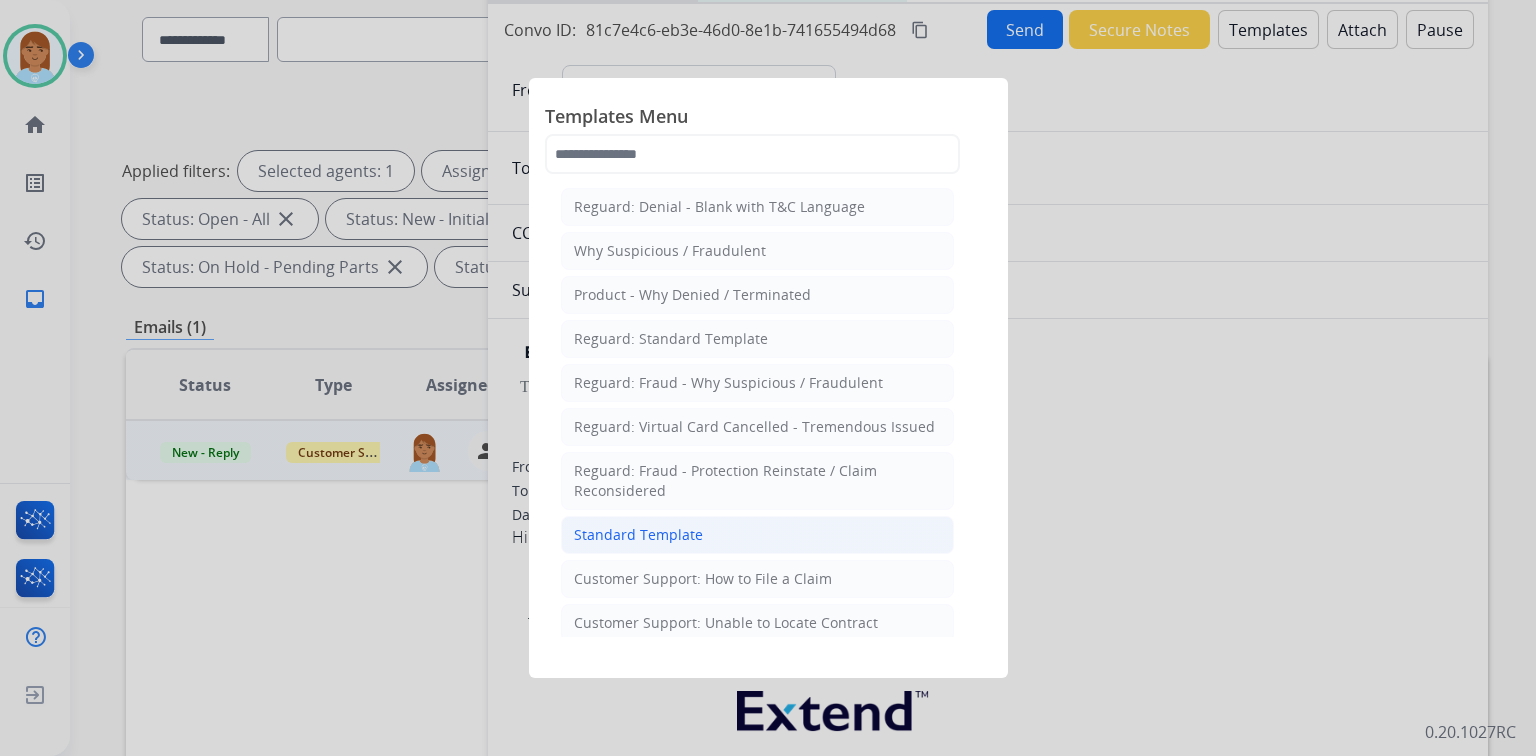 click on "Standard Template" 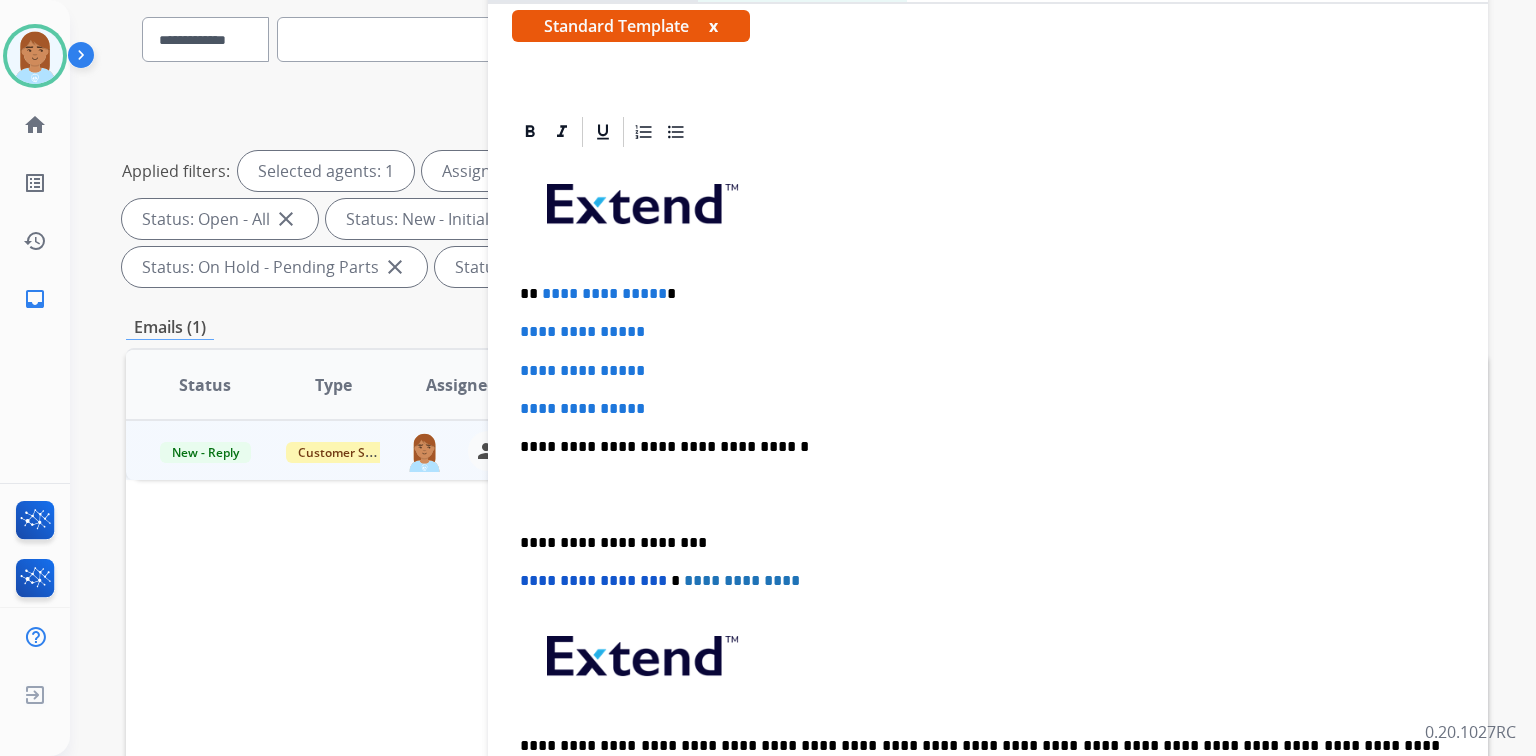 scroll, scrollTop: 400, scrollLeft: 0, axis: vertical 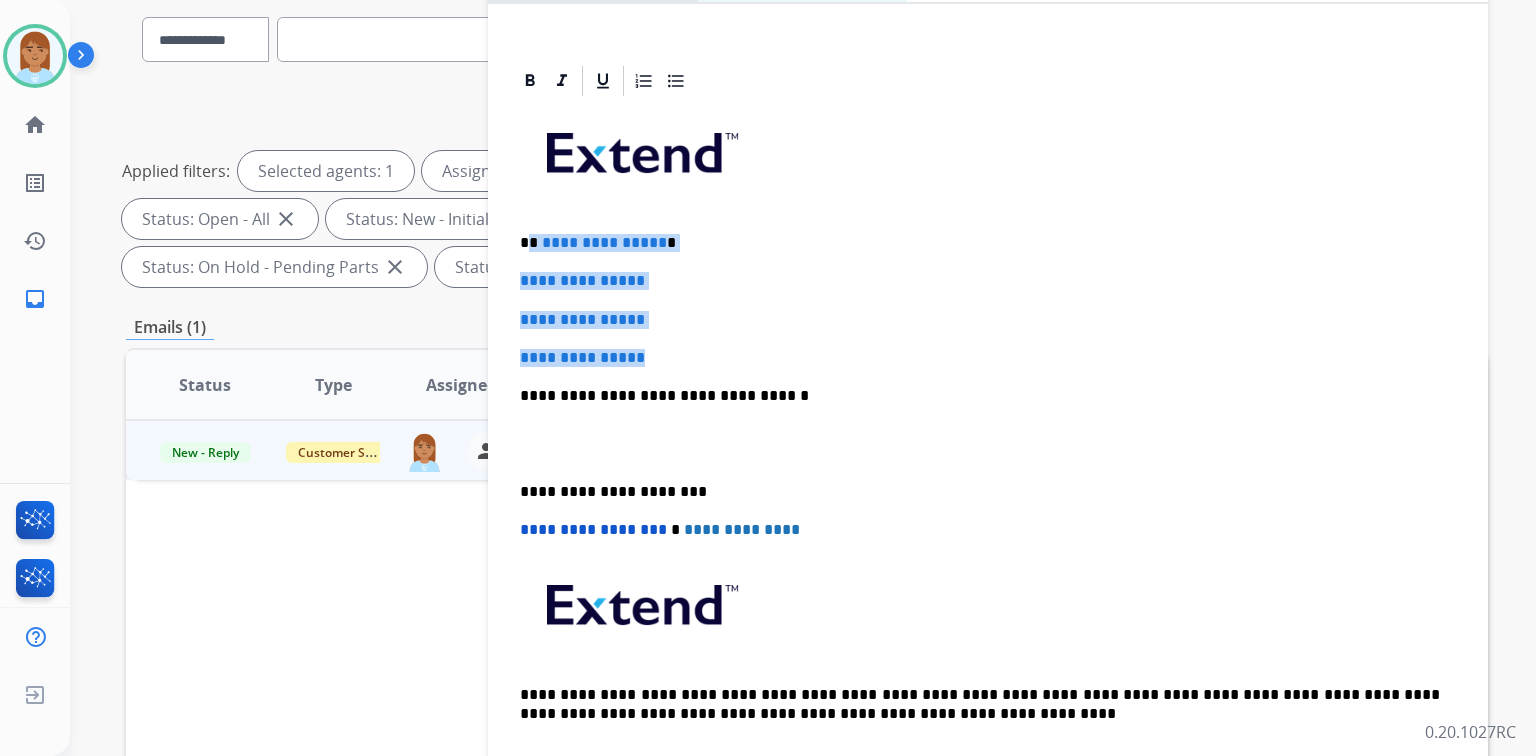 drag, startPoint x: 531, startPoint y: 234, endPoint x: 693, endPoint y: 352, distance: 200.41956 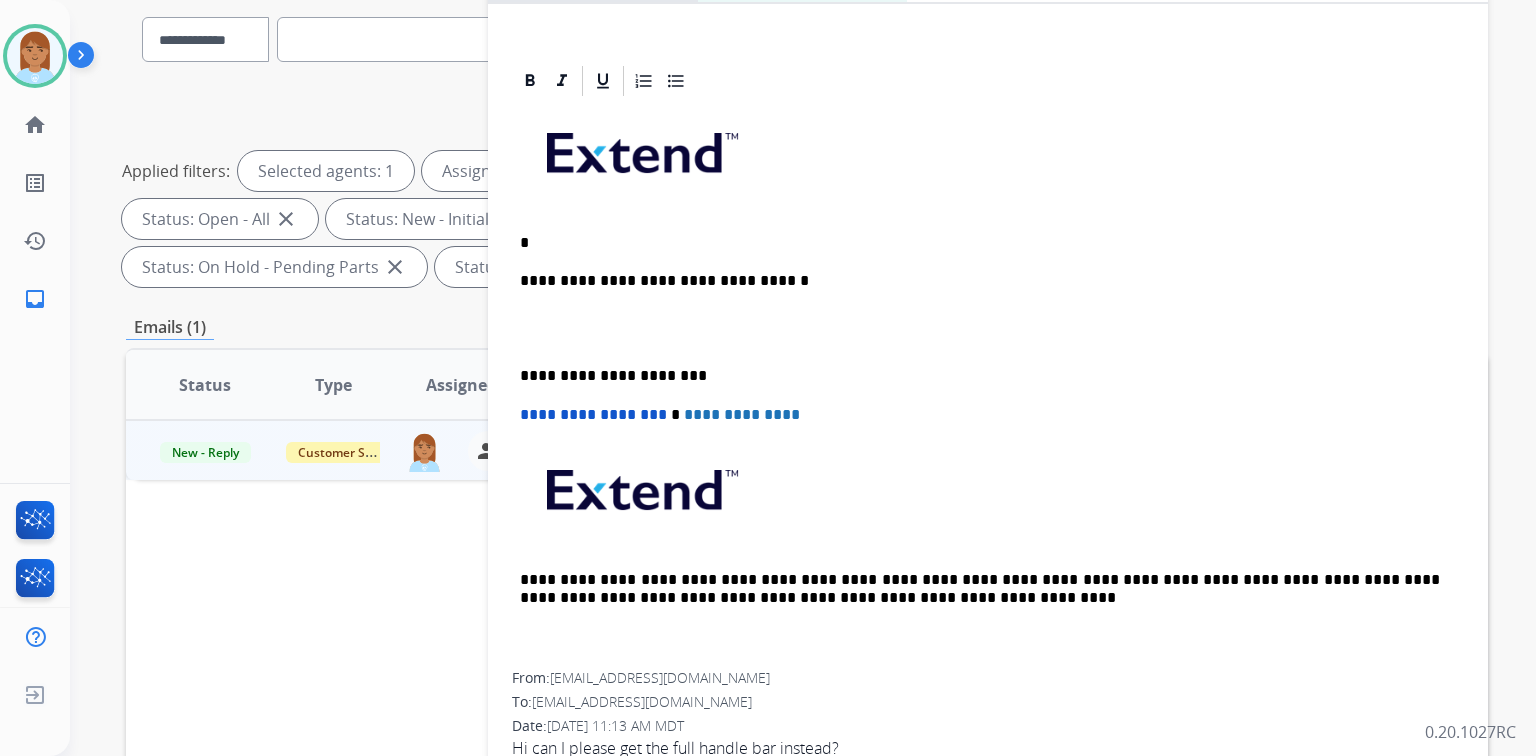 type 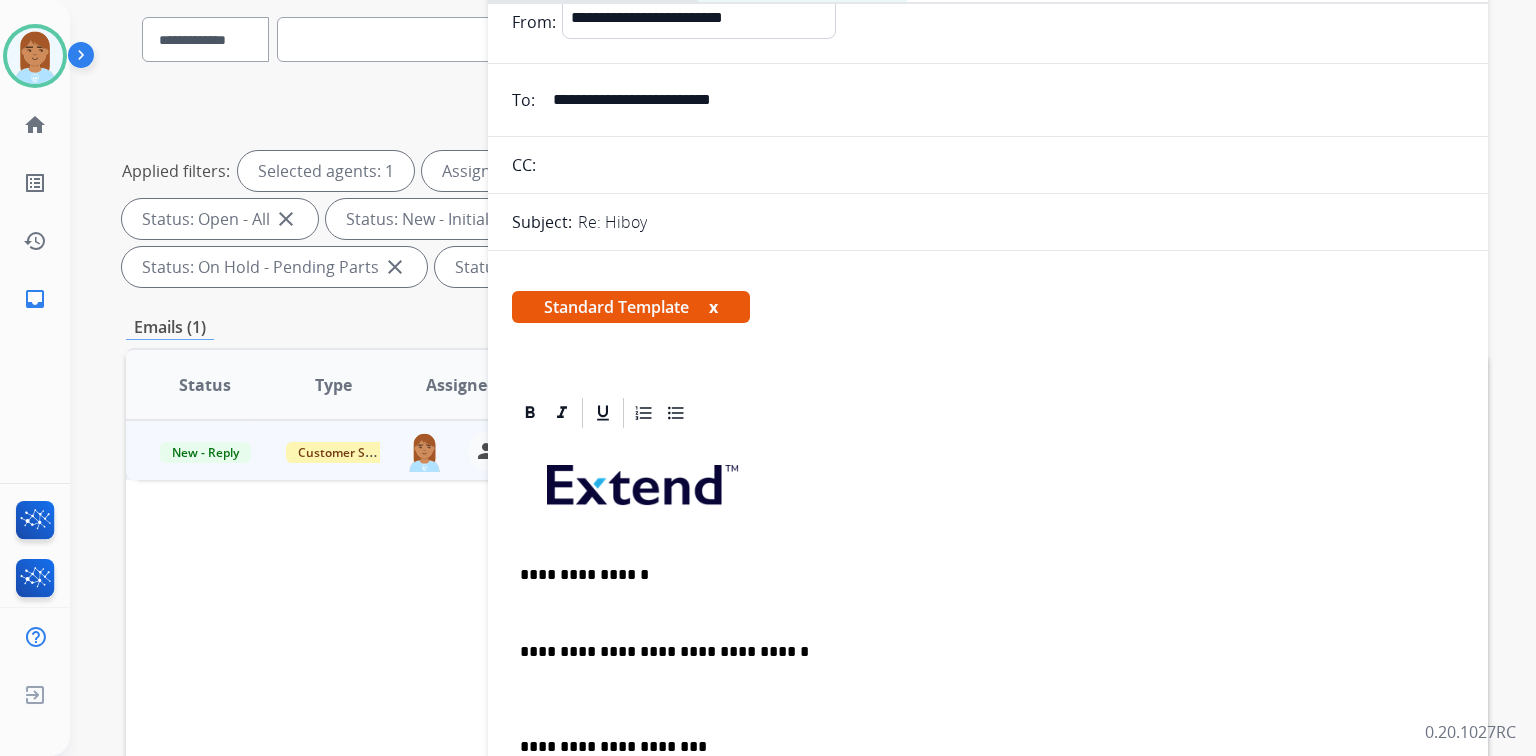 scroll, scrollTop: 0, scrollLeft: 0, axis: both 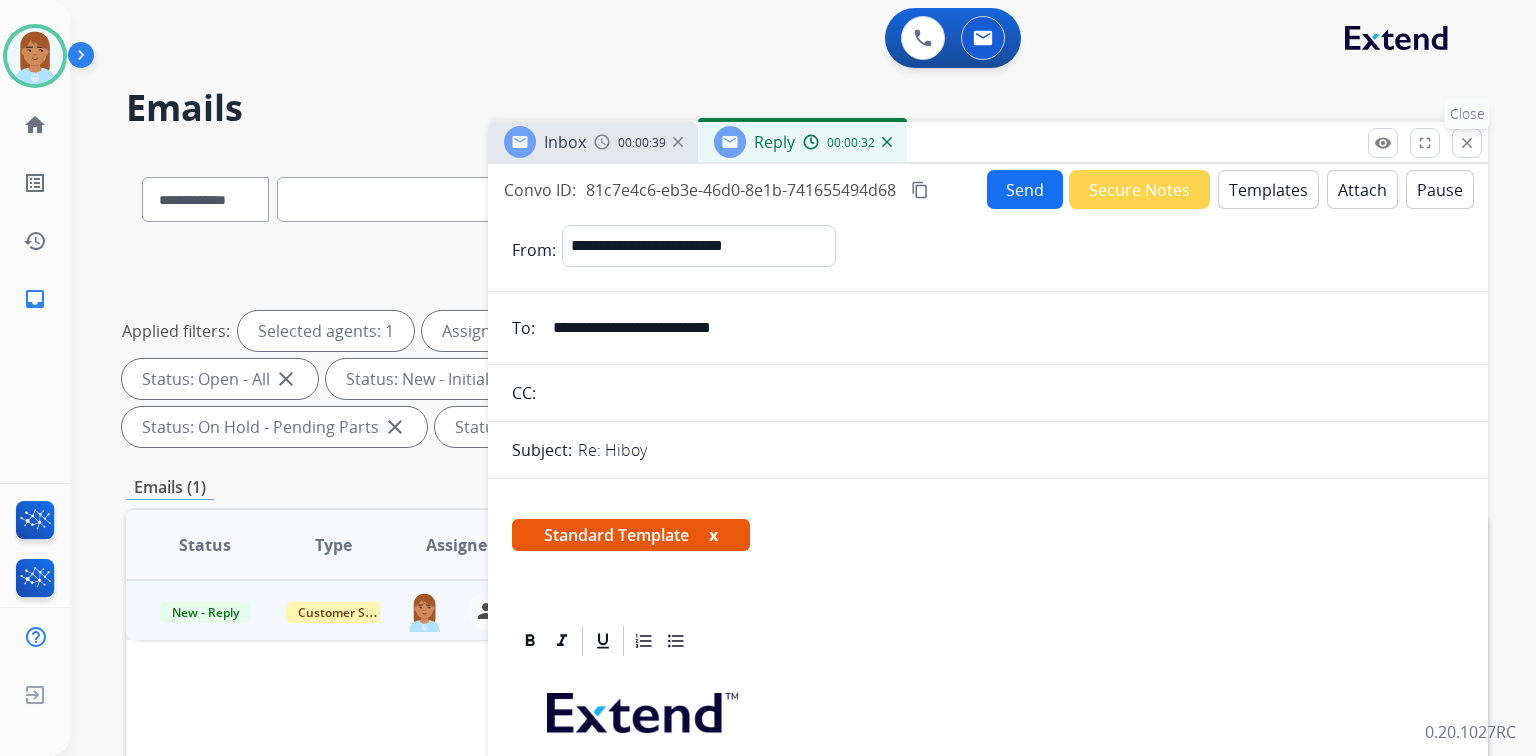 click on "close" at bounding box center [1467, 143] 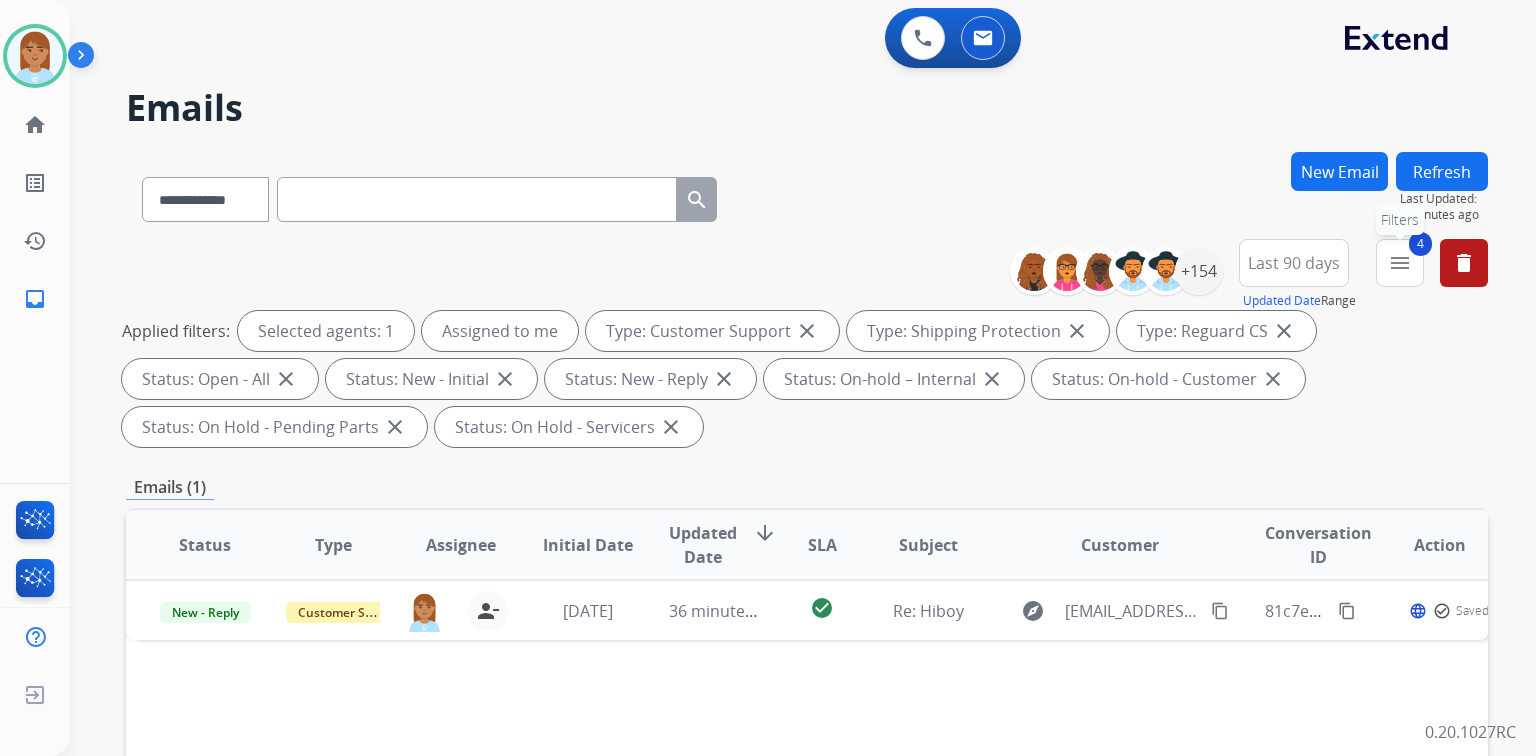 click on "menu" at bounding box center (1400, 263) 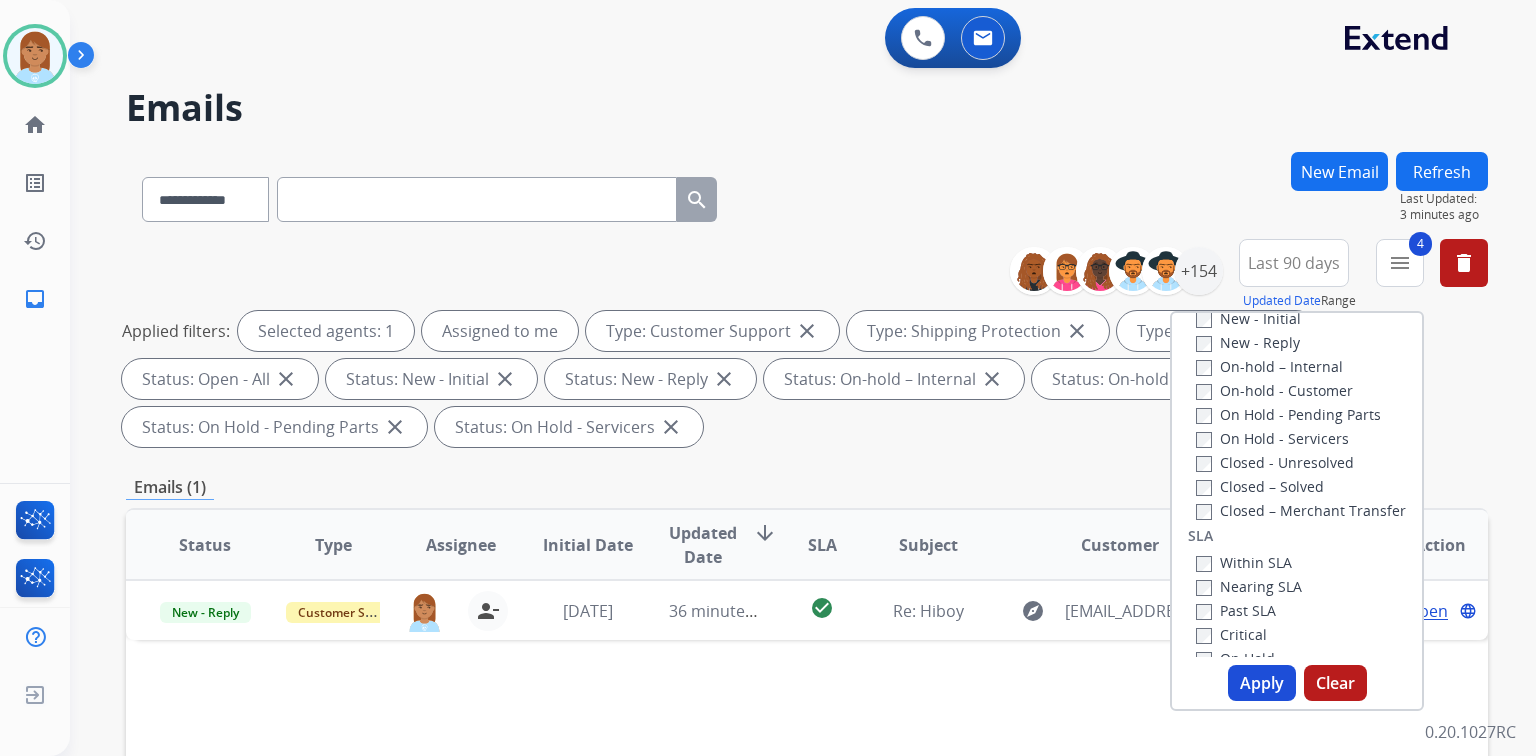 scroll, scrollTop: 400, scrollLeft: 0, axis: vertical 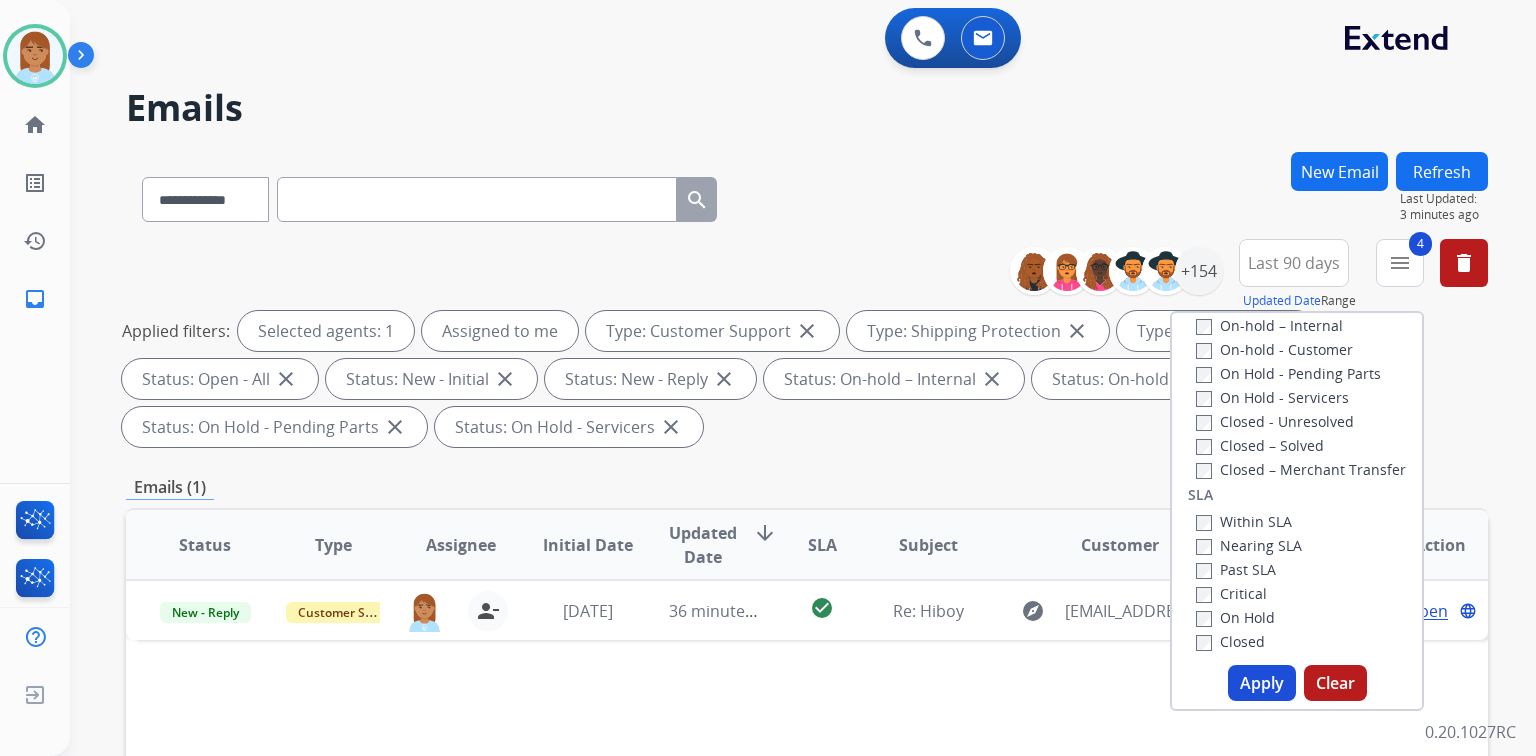click on "Closed – Solved" at bounding box center (1260, 445) 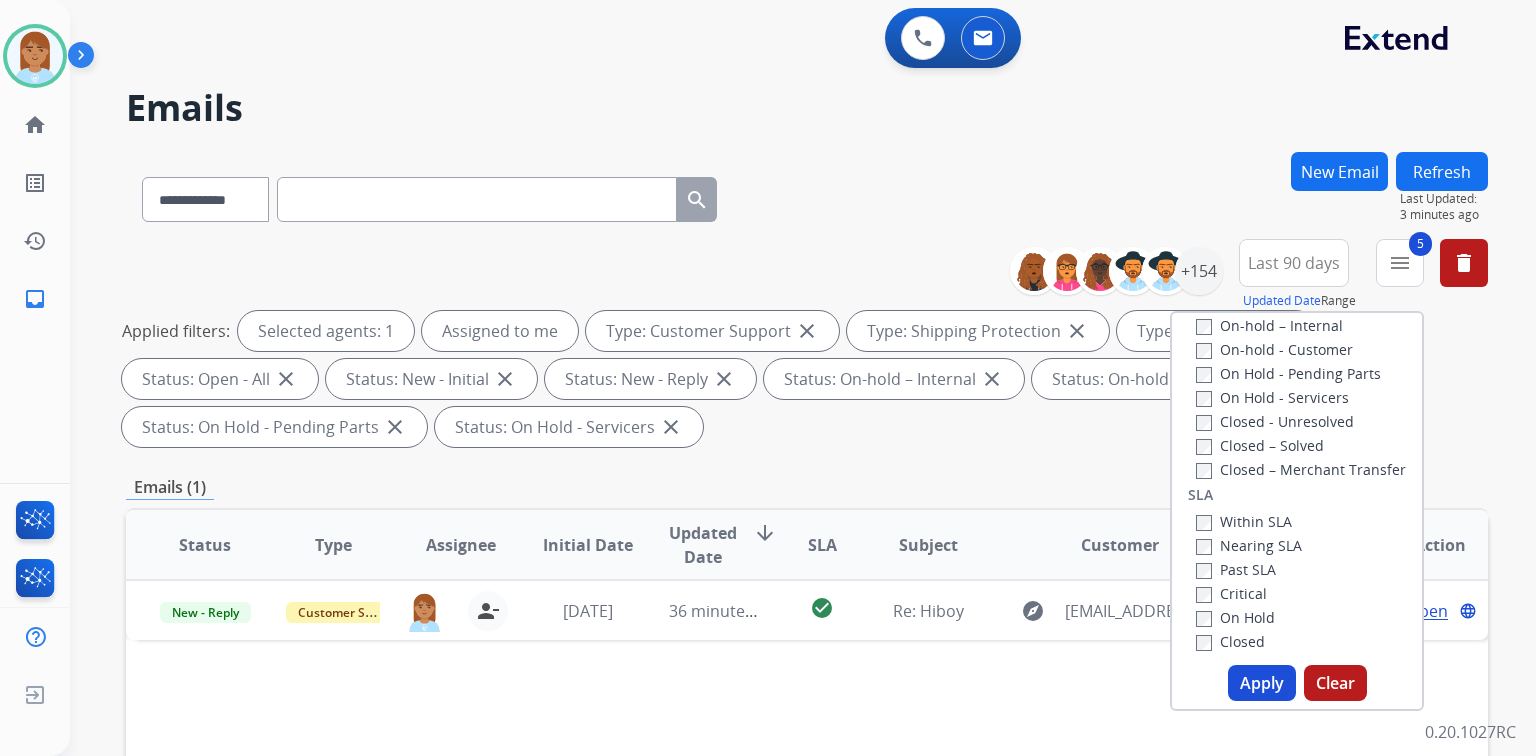 click on "Apply" at bounding box center [1262, 683] 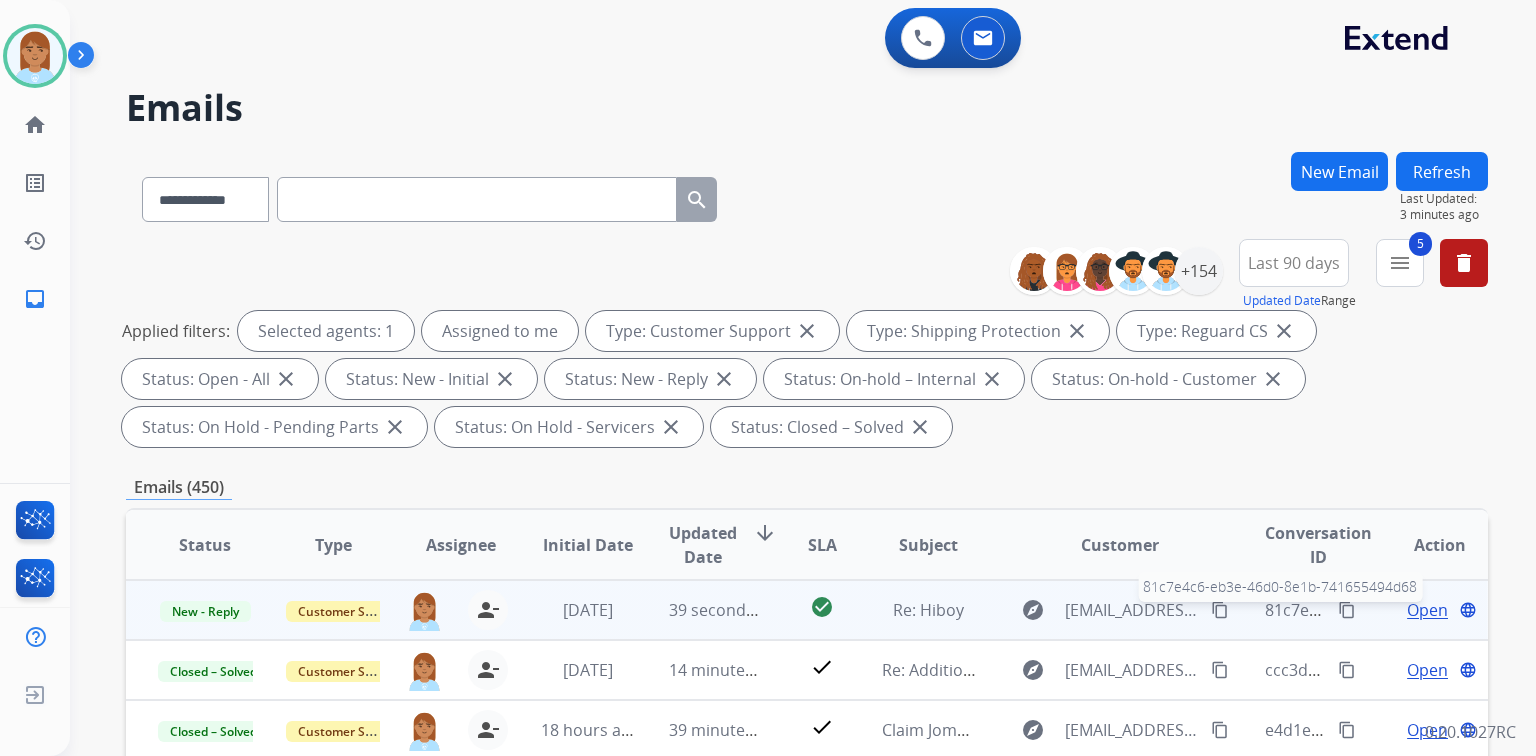 scroll, scrollTop: 1, scrollLeft: 0, axis: vertical 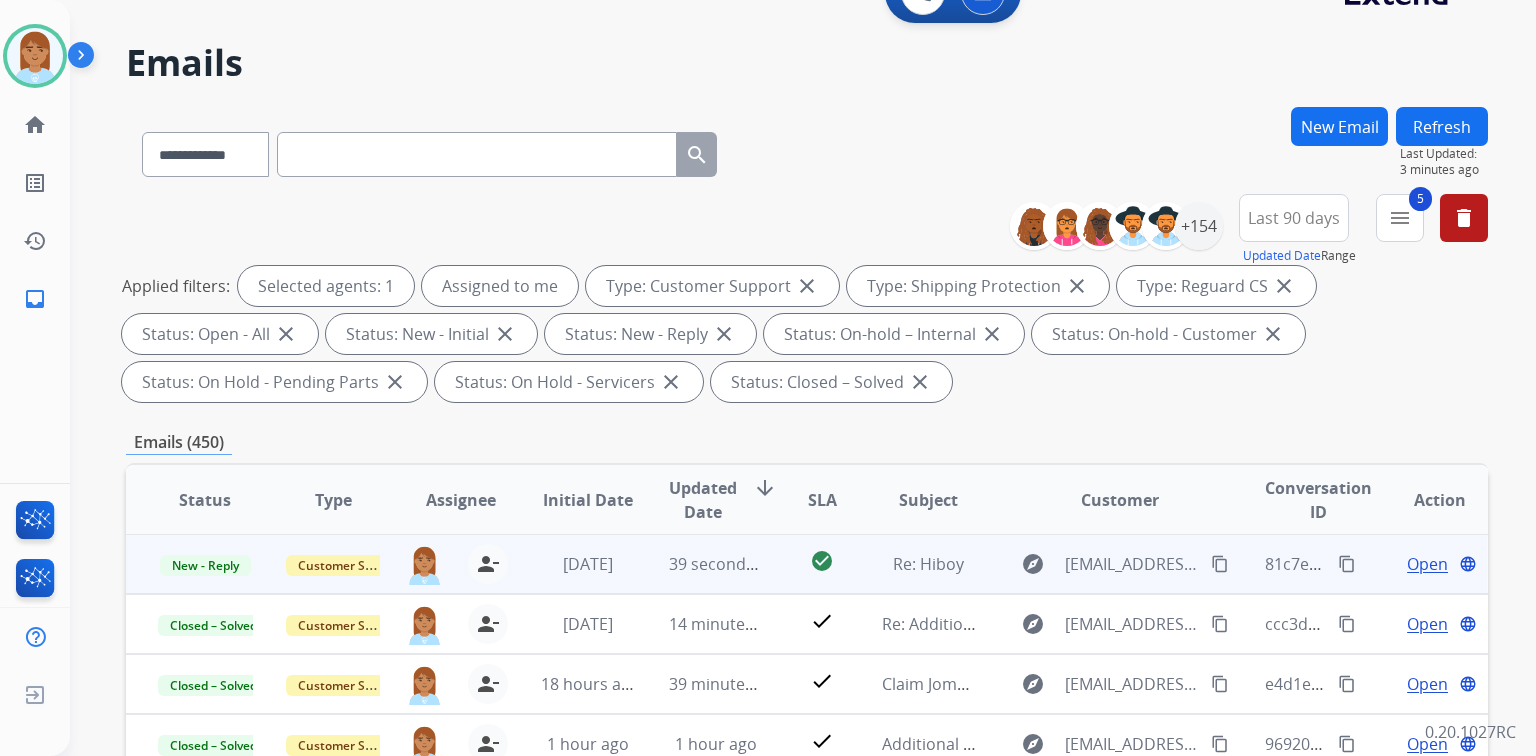 click on "Open" at bounding box center (1427, 564) 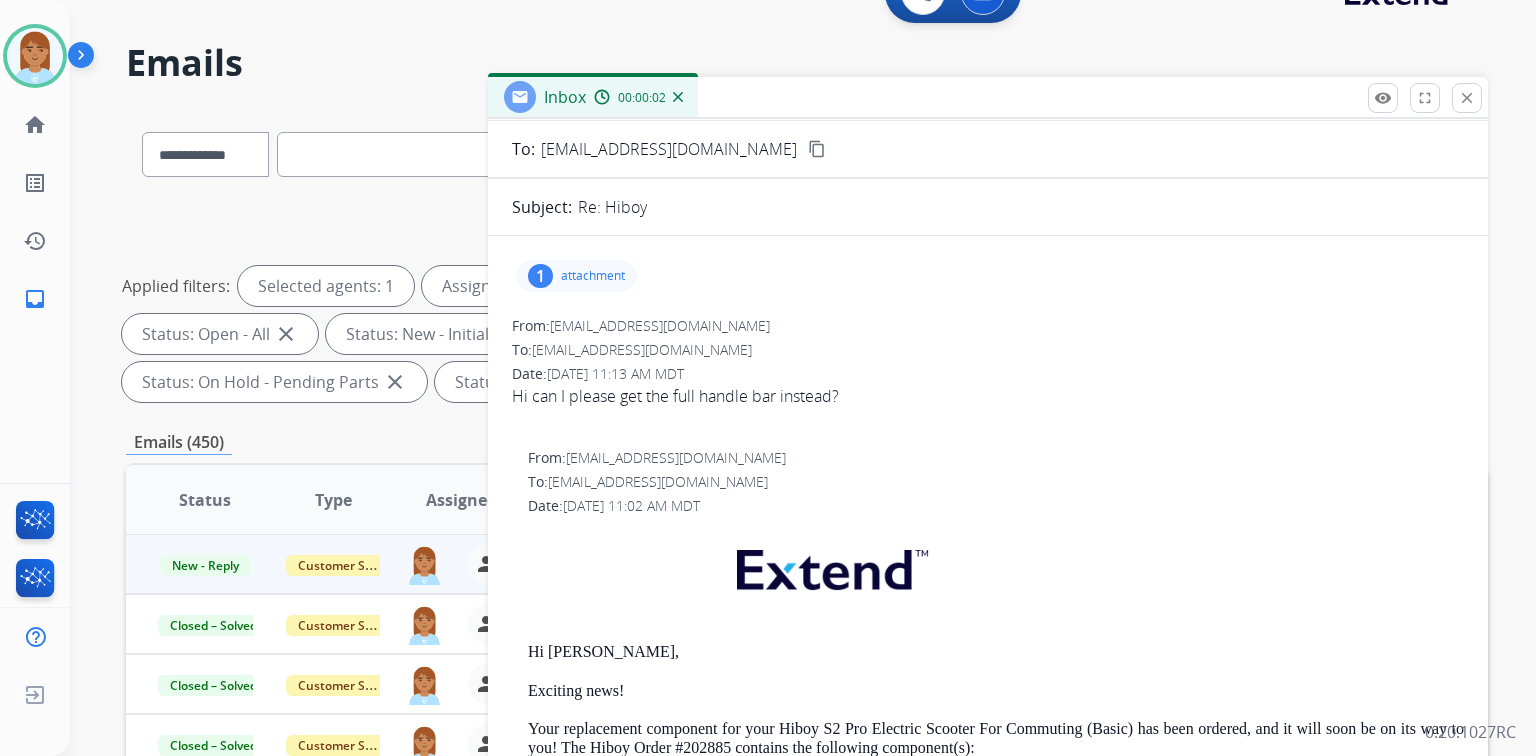 scroll, scrollTop: 0, scrollLeft: 0, axis: both 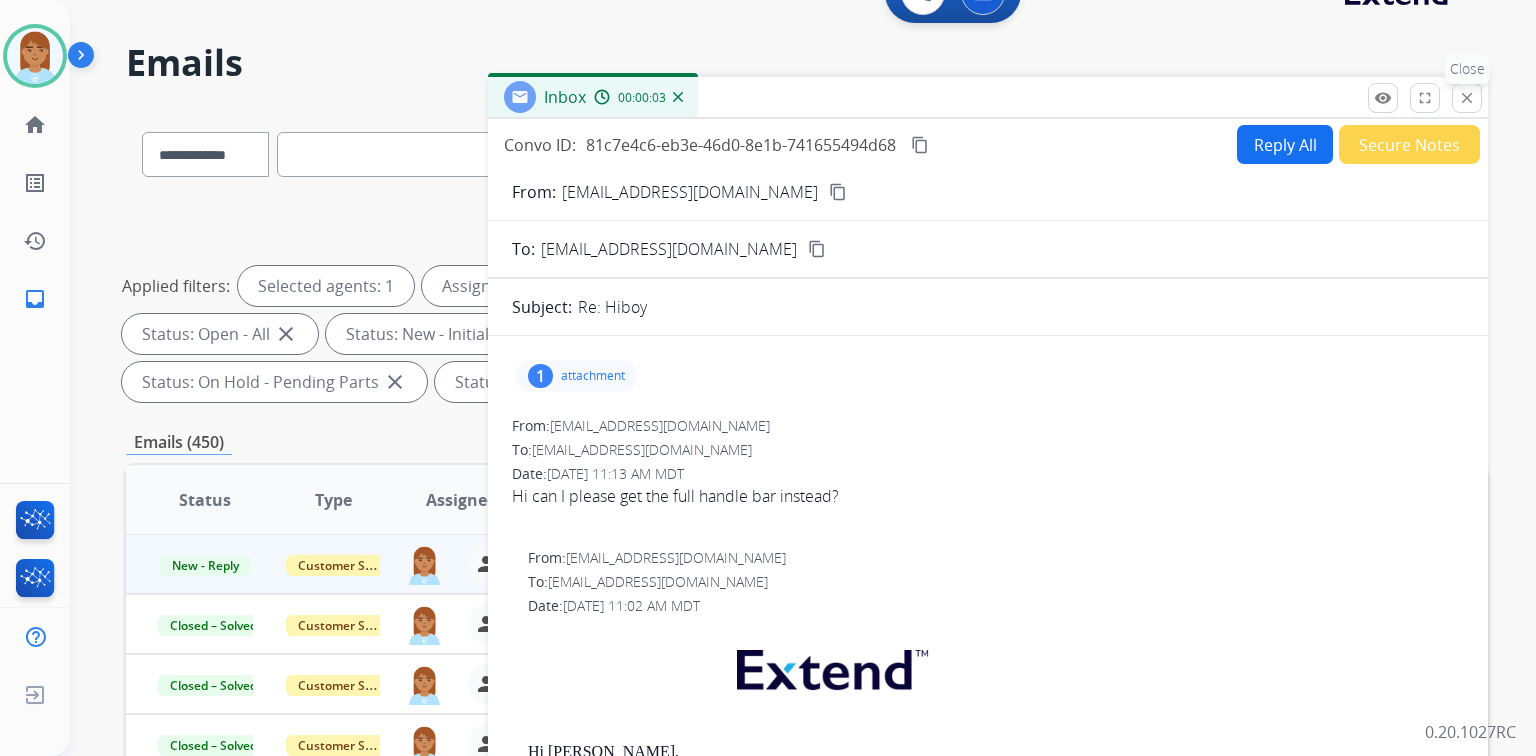 click on "close Close" at bounding box center [1467, 98] 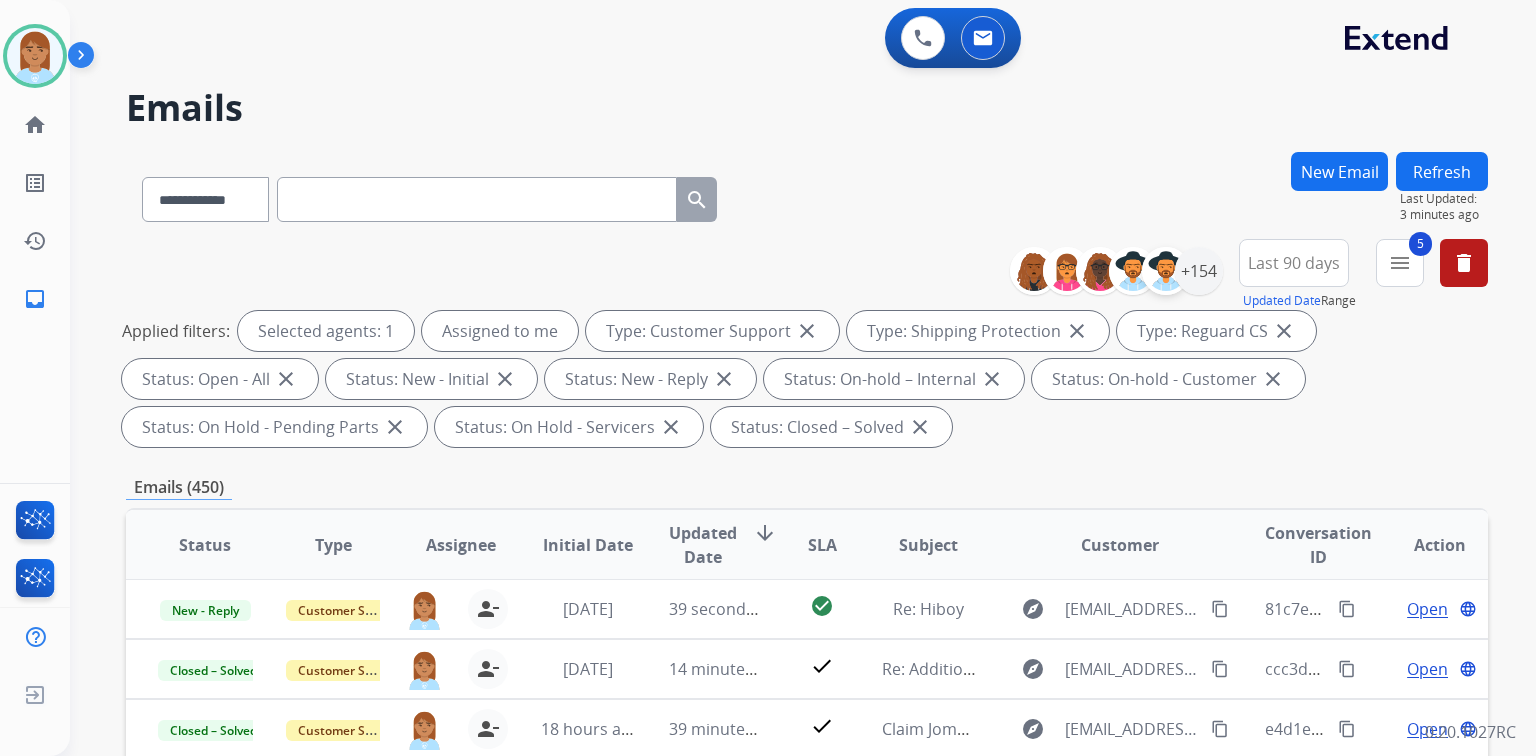 scroll, scrollTop: 0, scrollLeft: 0, axis: both 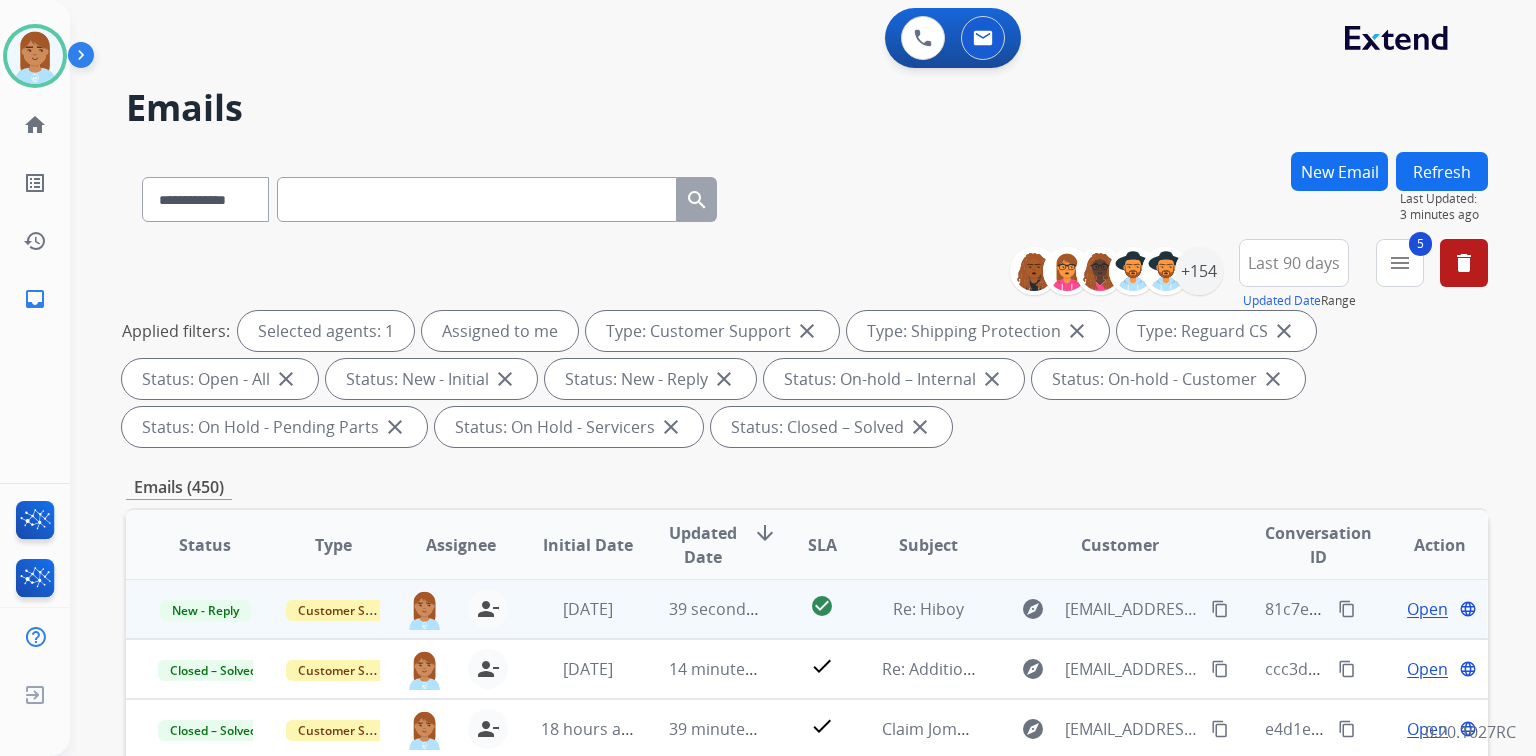 click on "content_copy" at bounding box center [1220, 609] 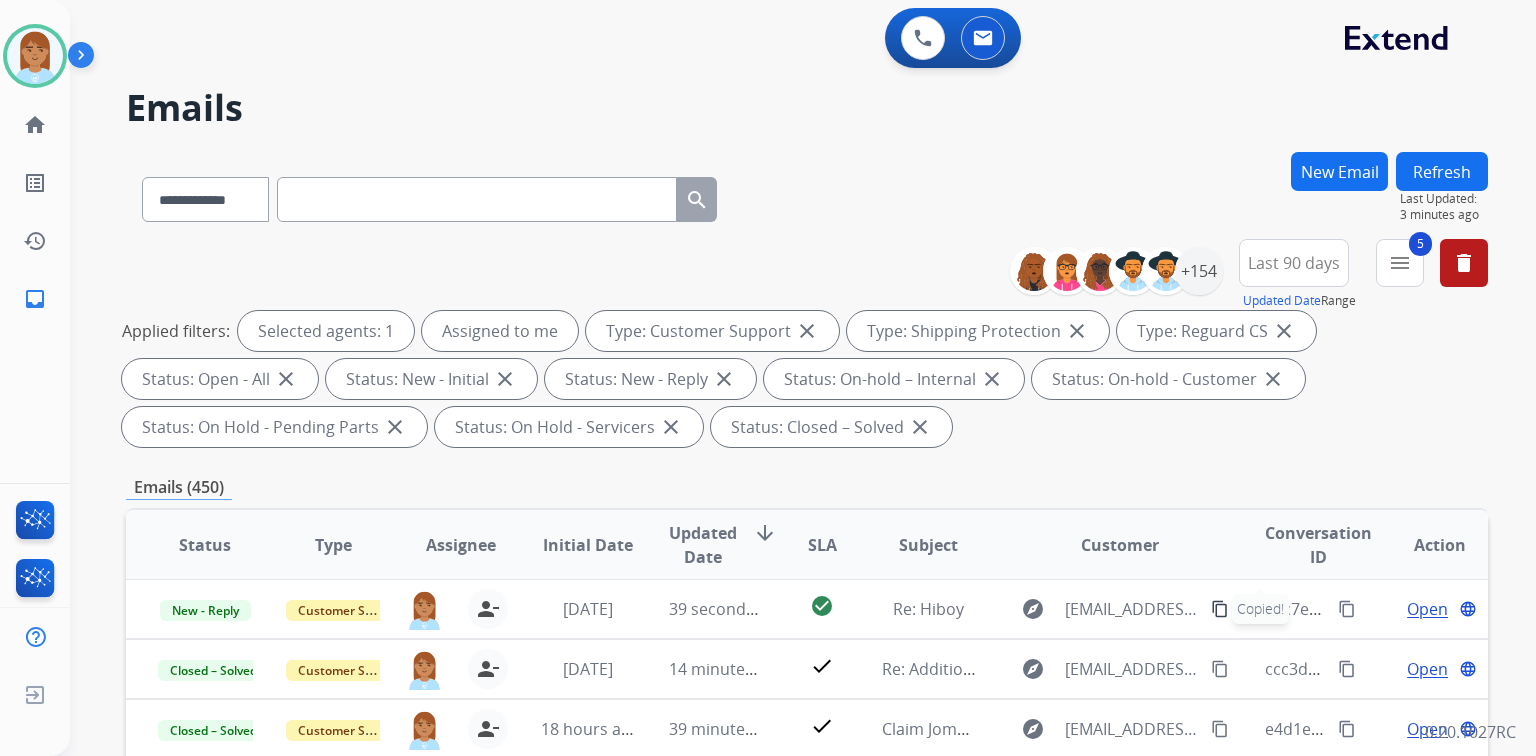 click at bounding box center (477, 199) 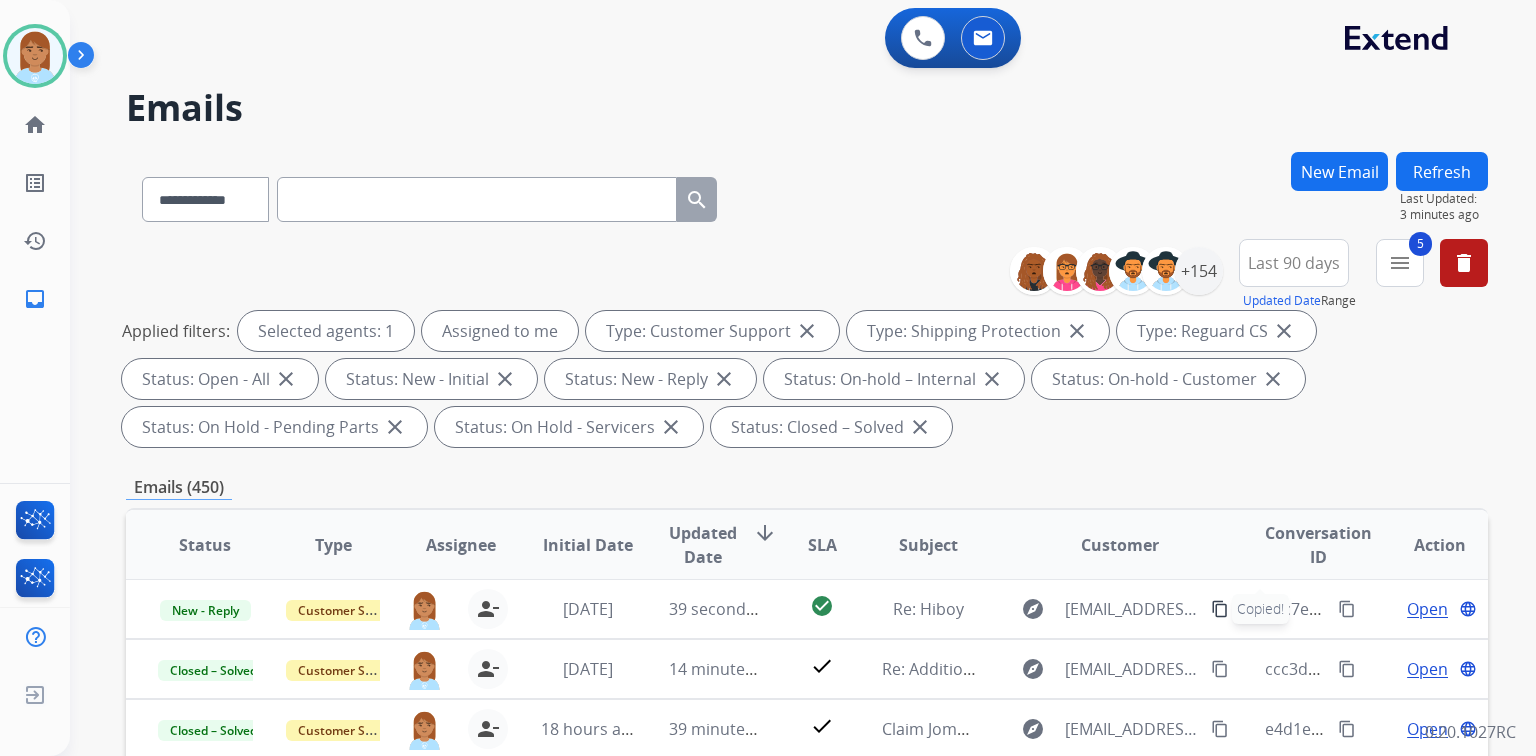 click at bounding box center [477, 199] 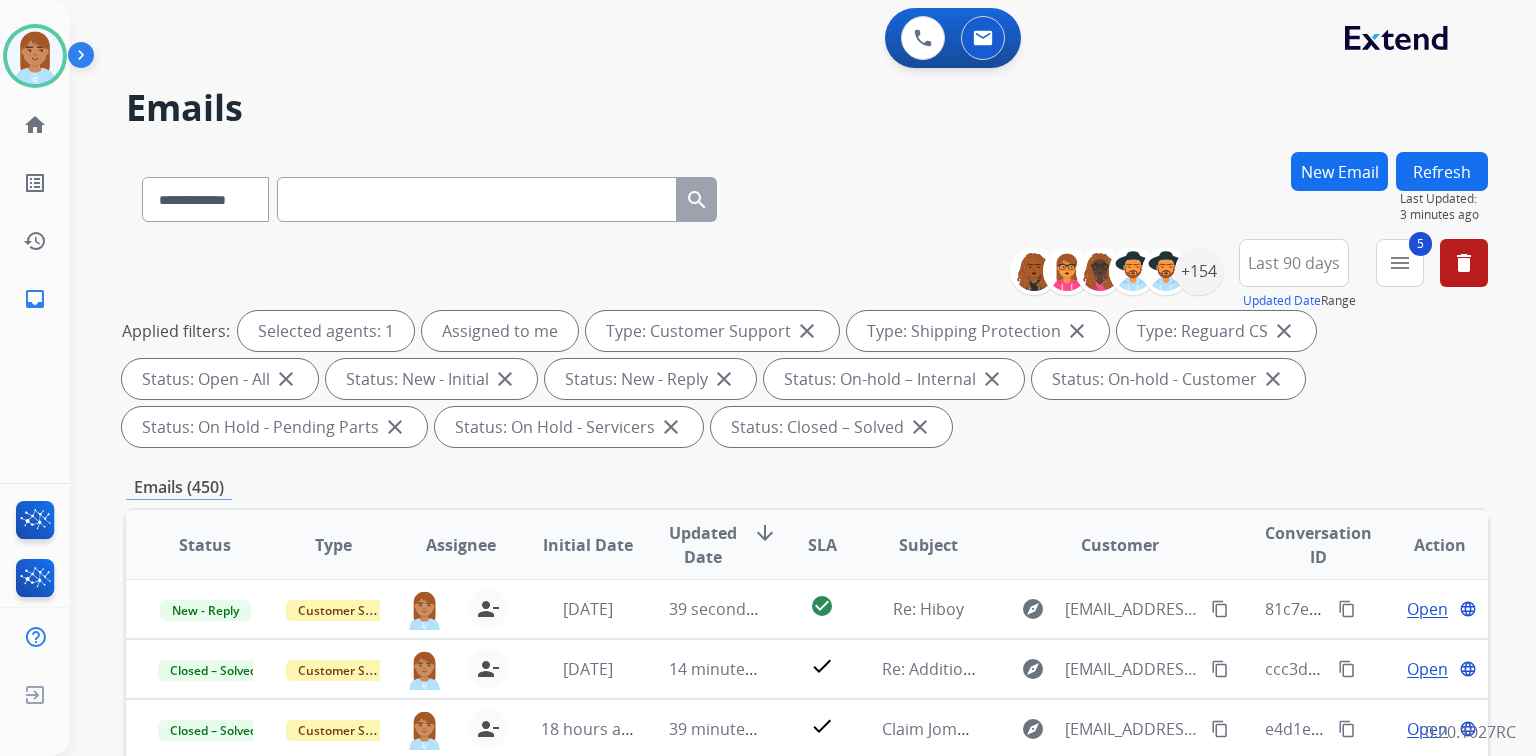 paste on "**********" 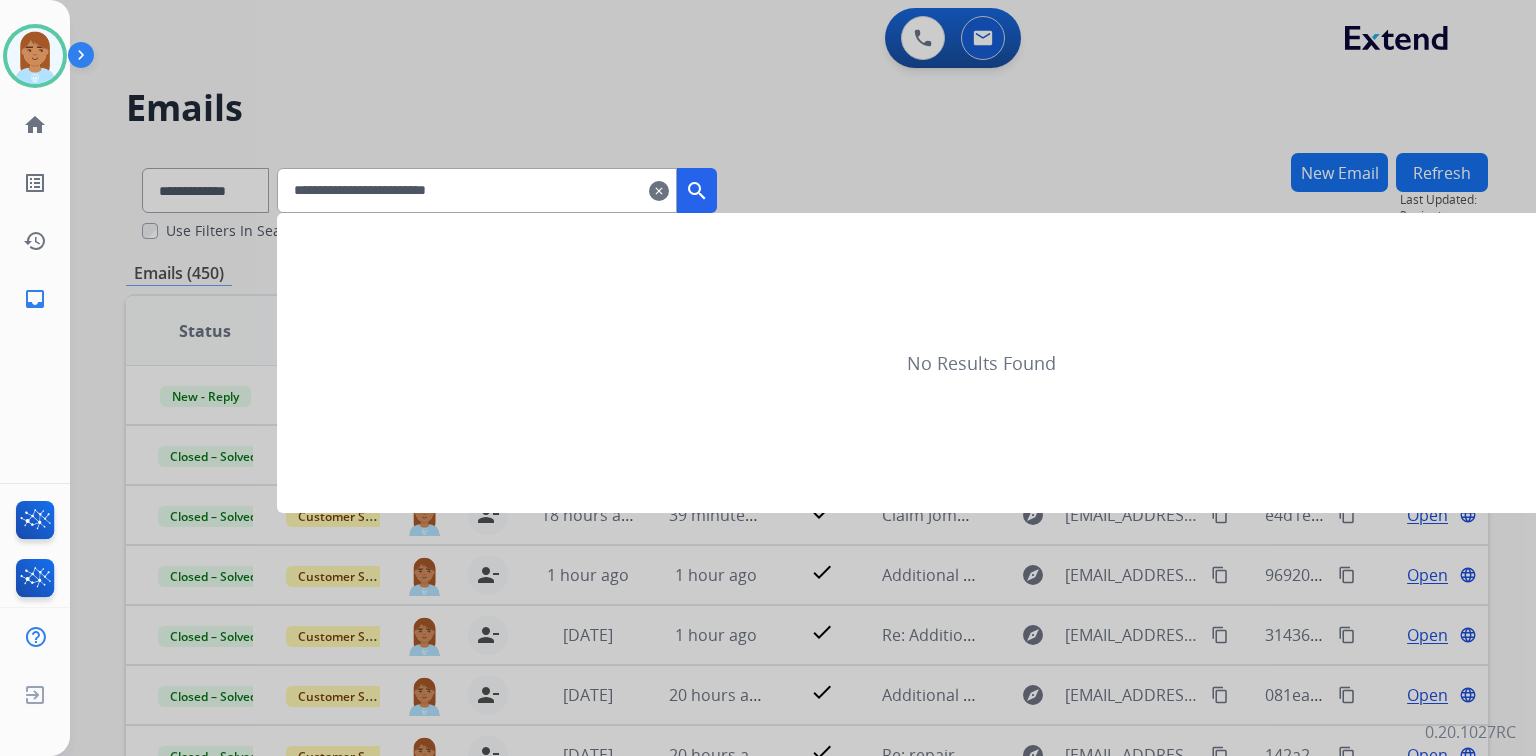 type on "**********" 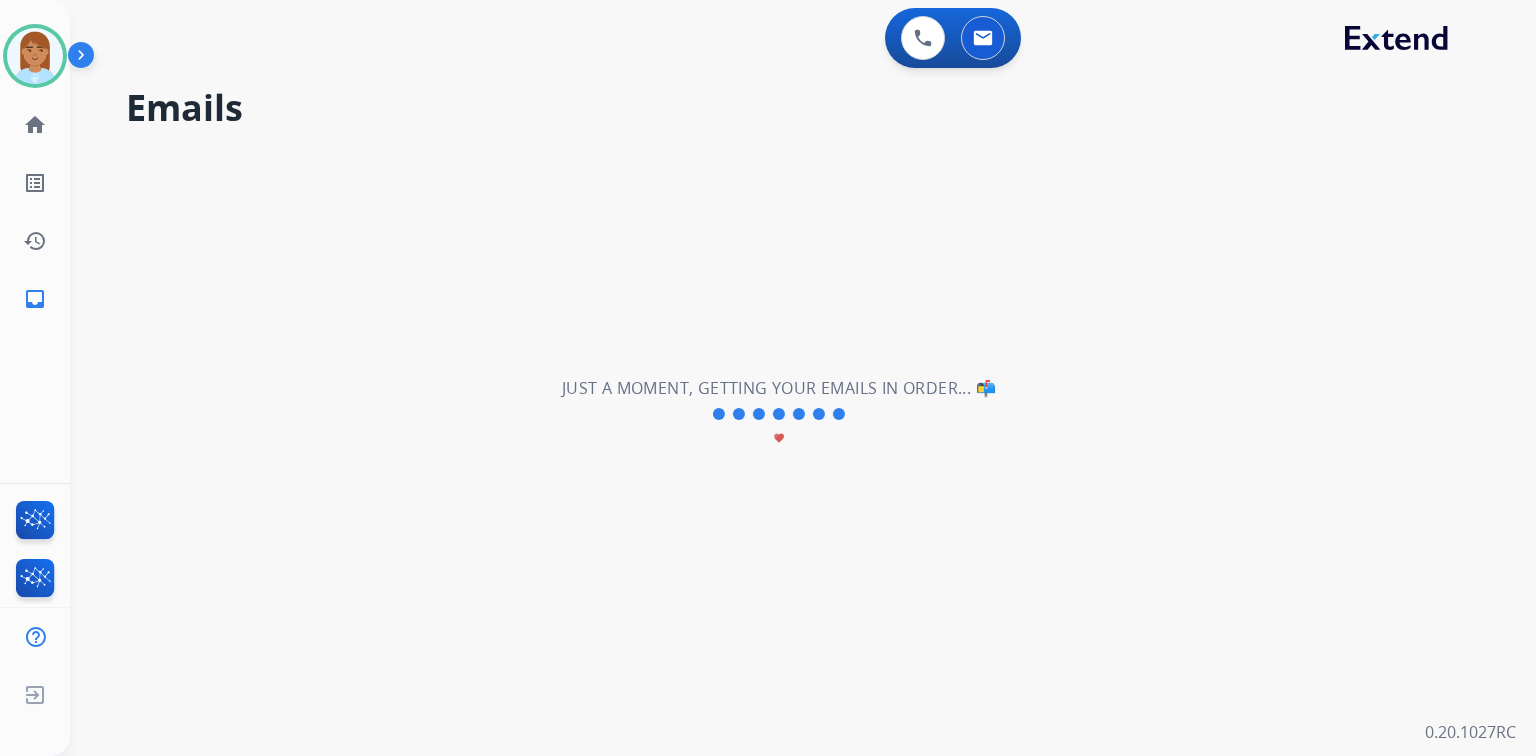 scroll, scrollTop: 0, scrollLeft: 0, axis: both 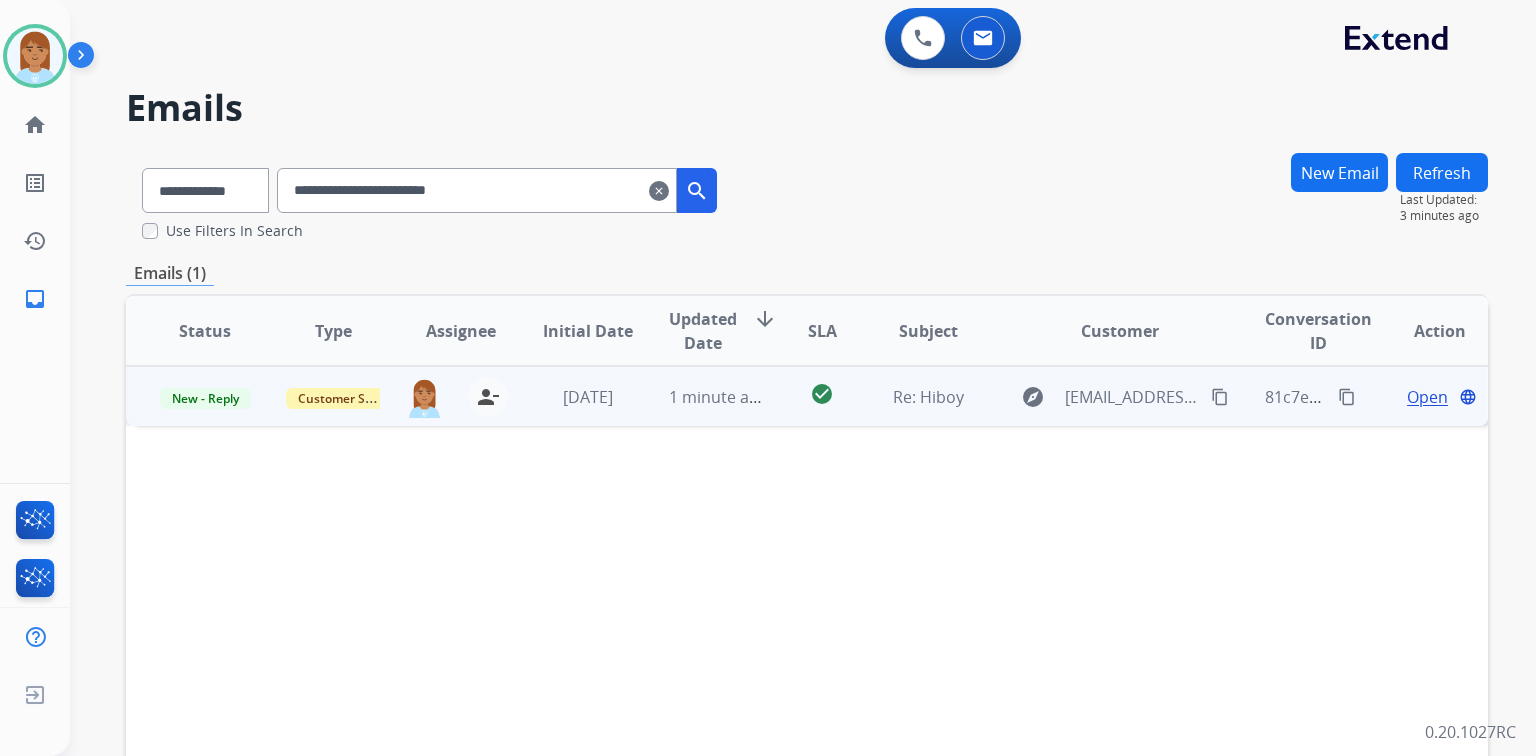 click on "Open" at bounding box center [1427, 397] 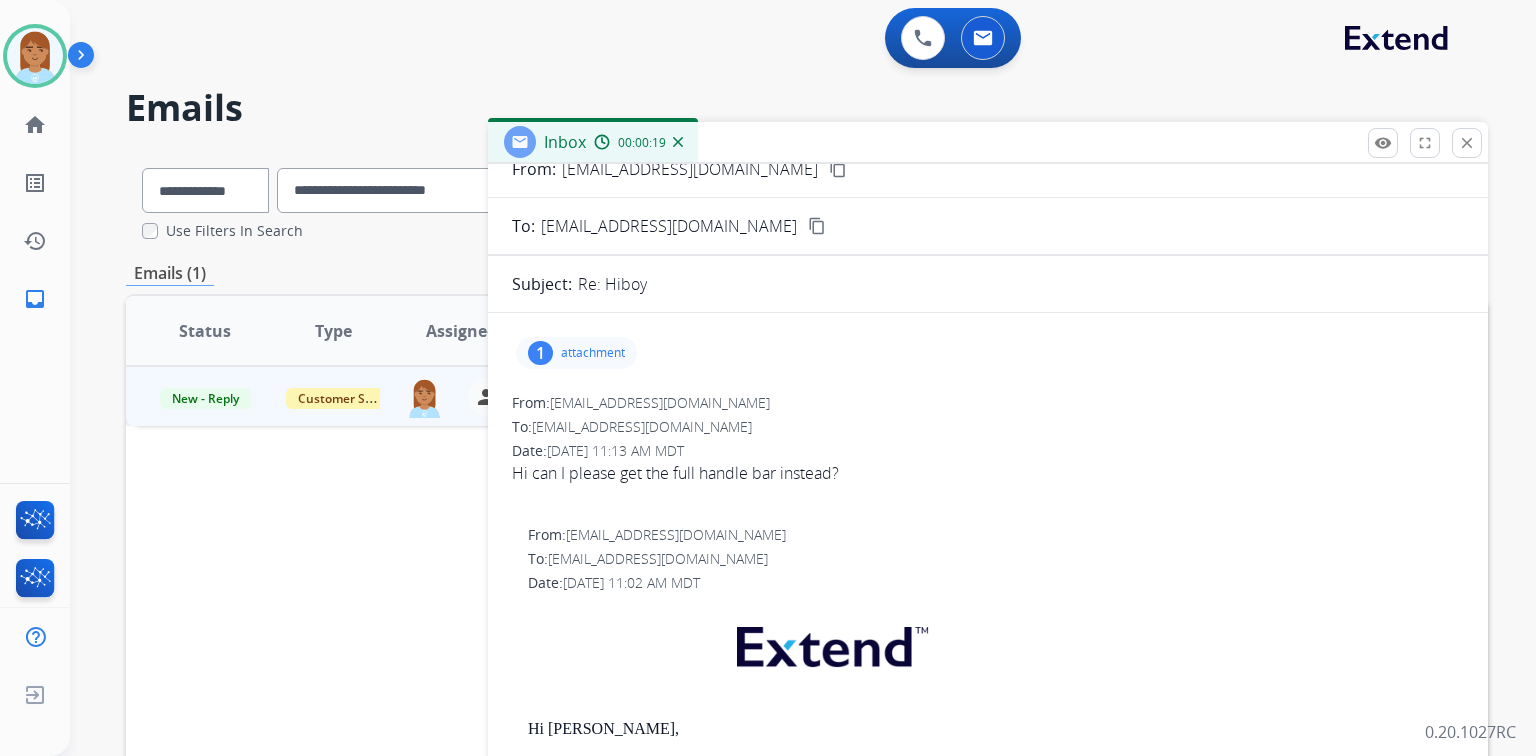 scroll, scrollTop: 0, scrollLeft: 0, axis: both 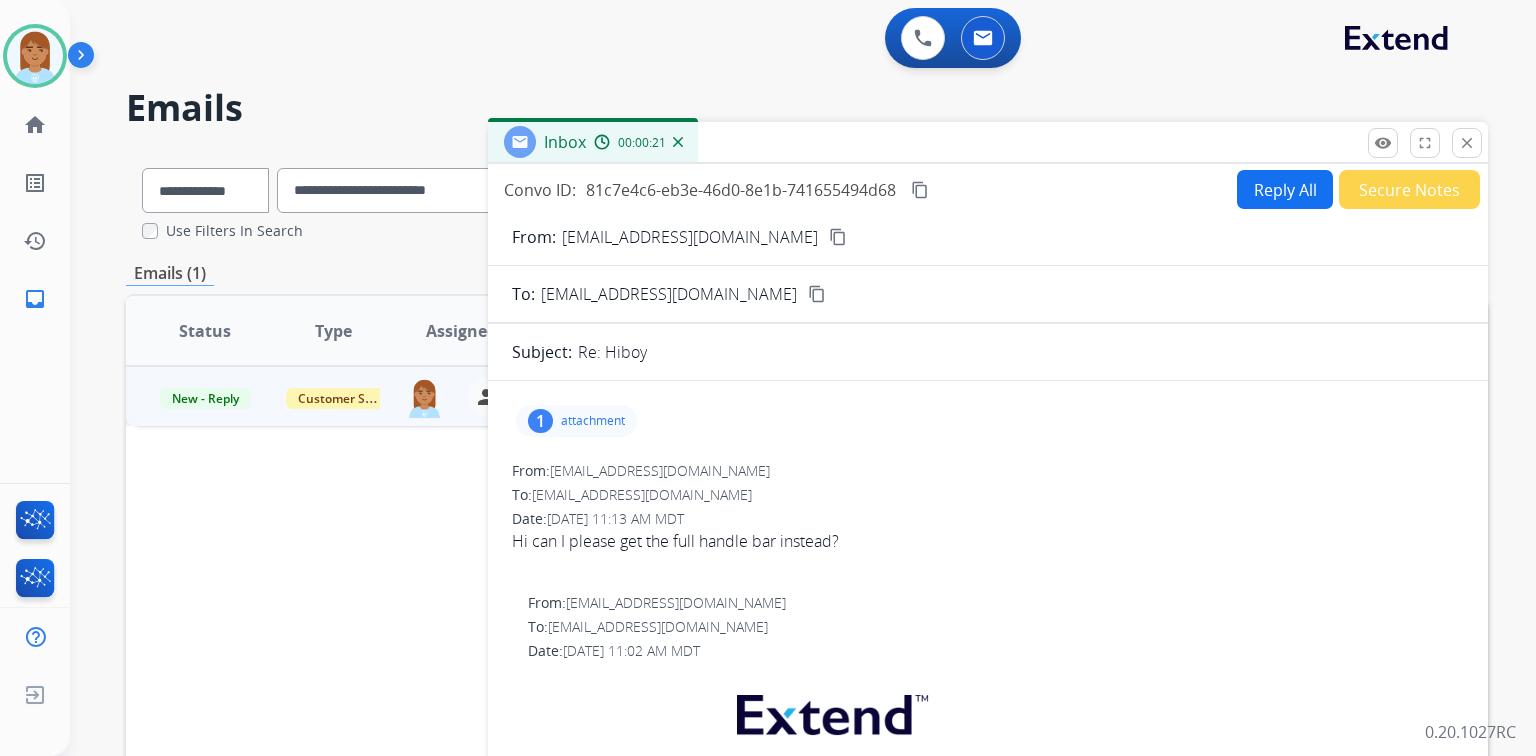 click on "**********" at bounding box center [803, 378] 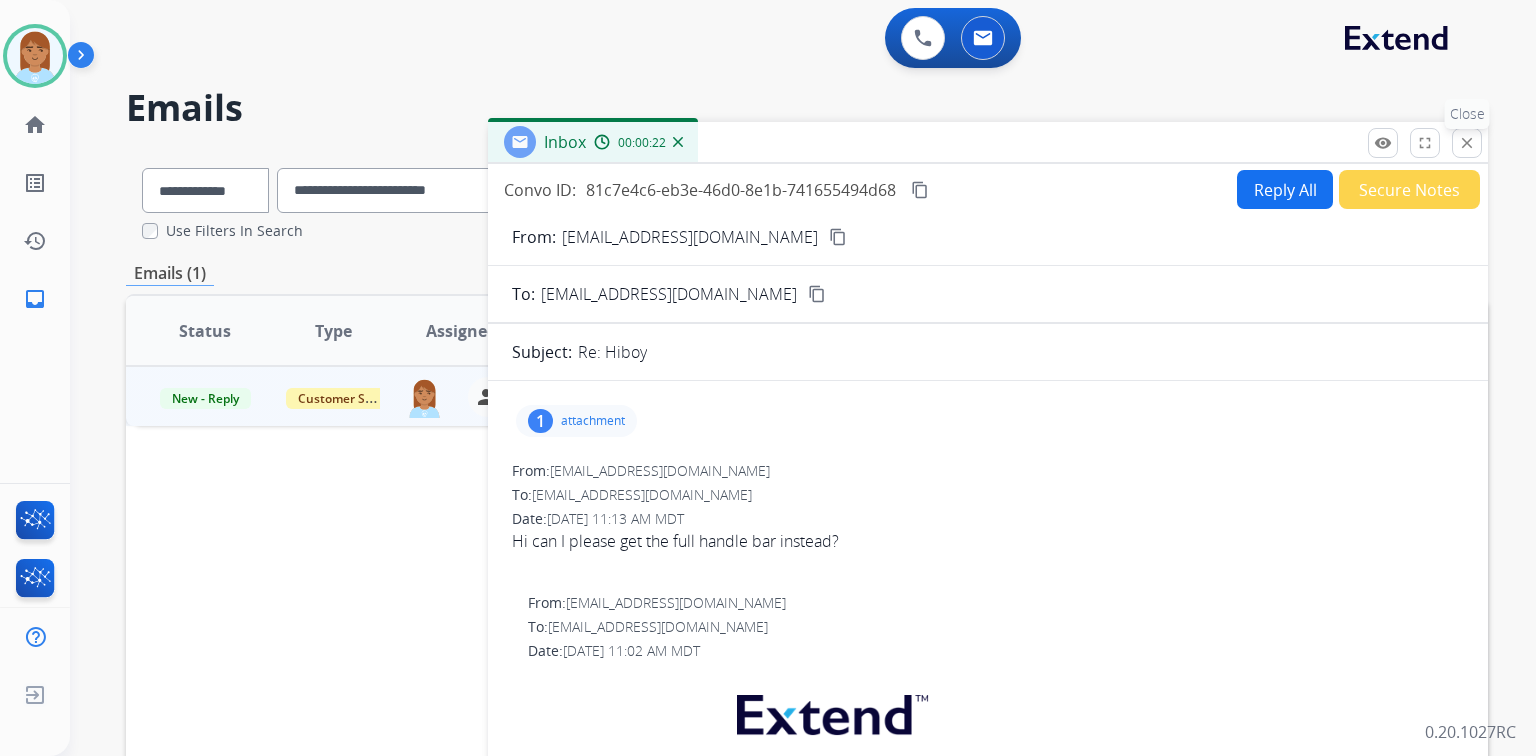 click on "close Close" at bounding box center [1467, 143] 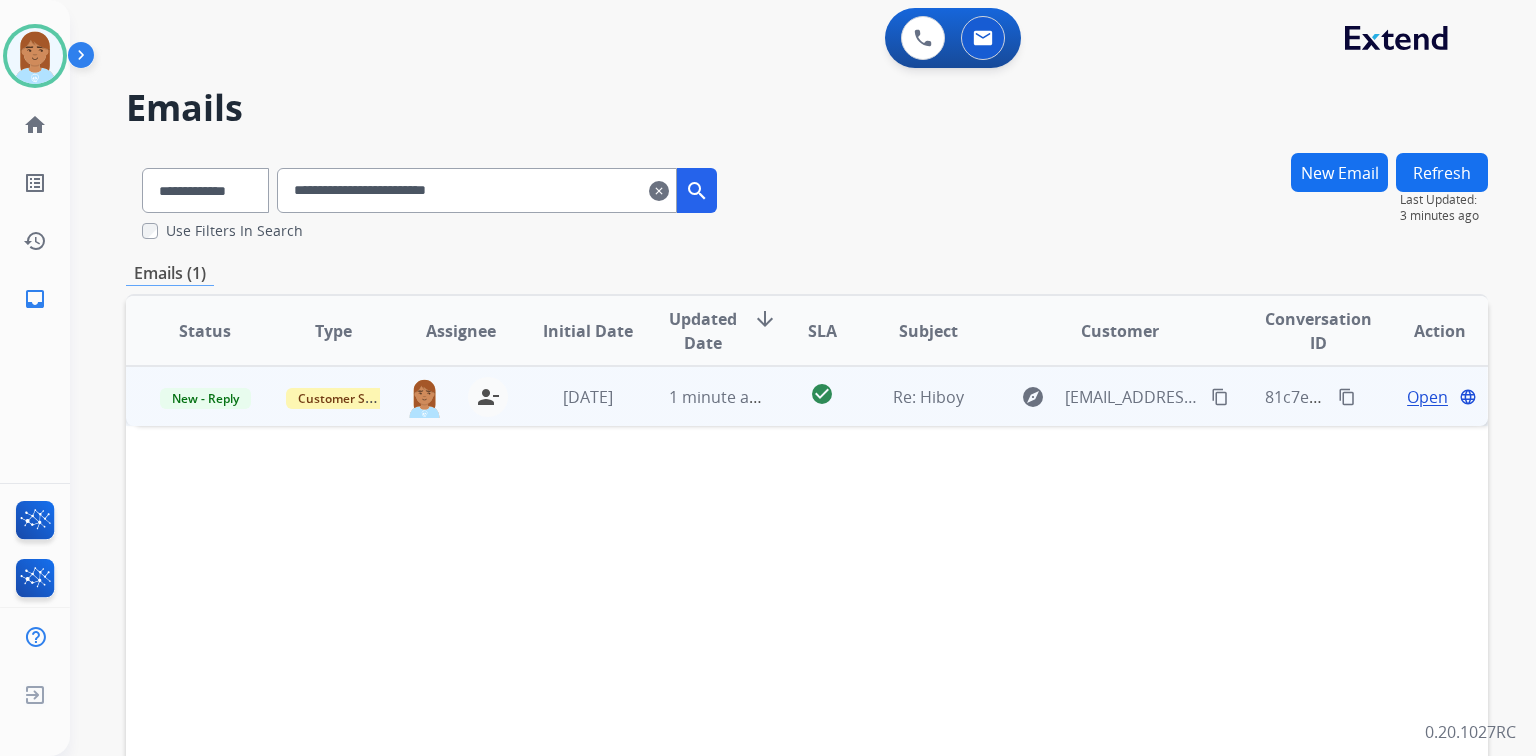 click on "content_copy" at bounding box center [1220, 397] 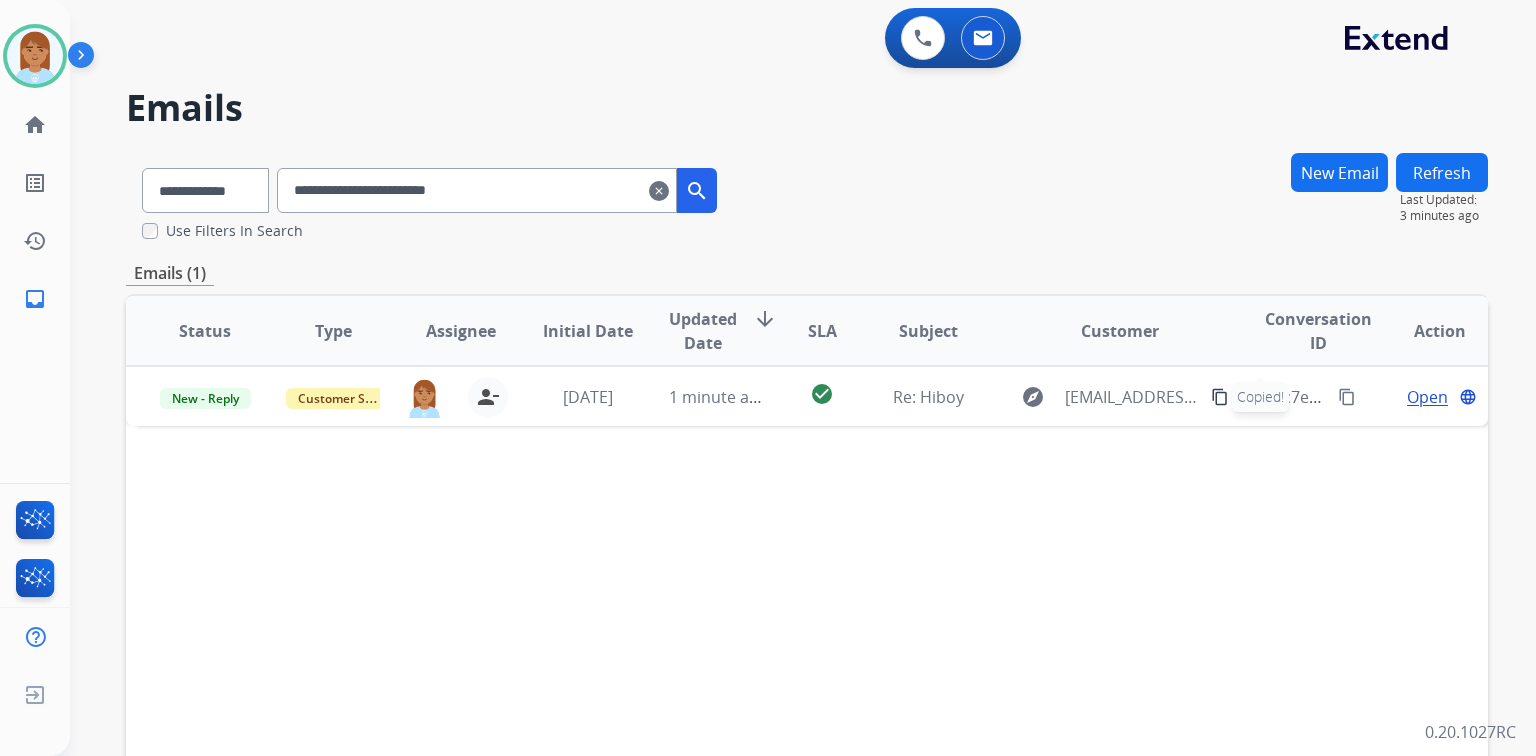 click on "**********" at bounding box center (477, 190) 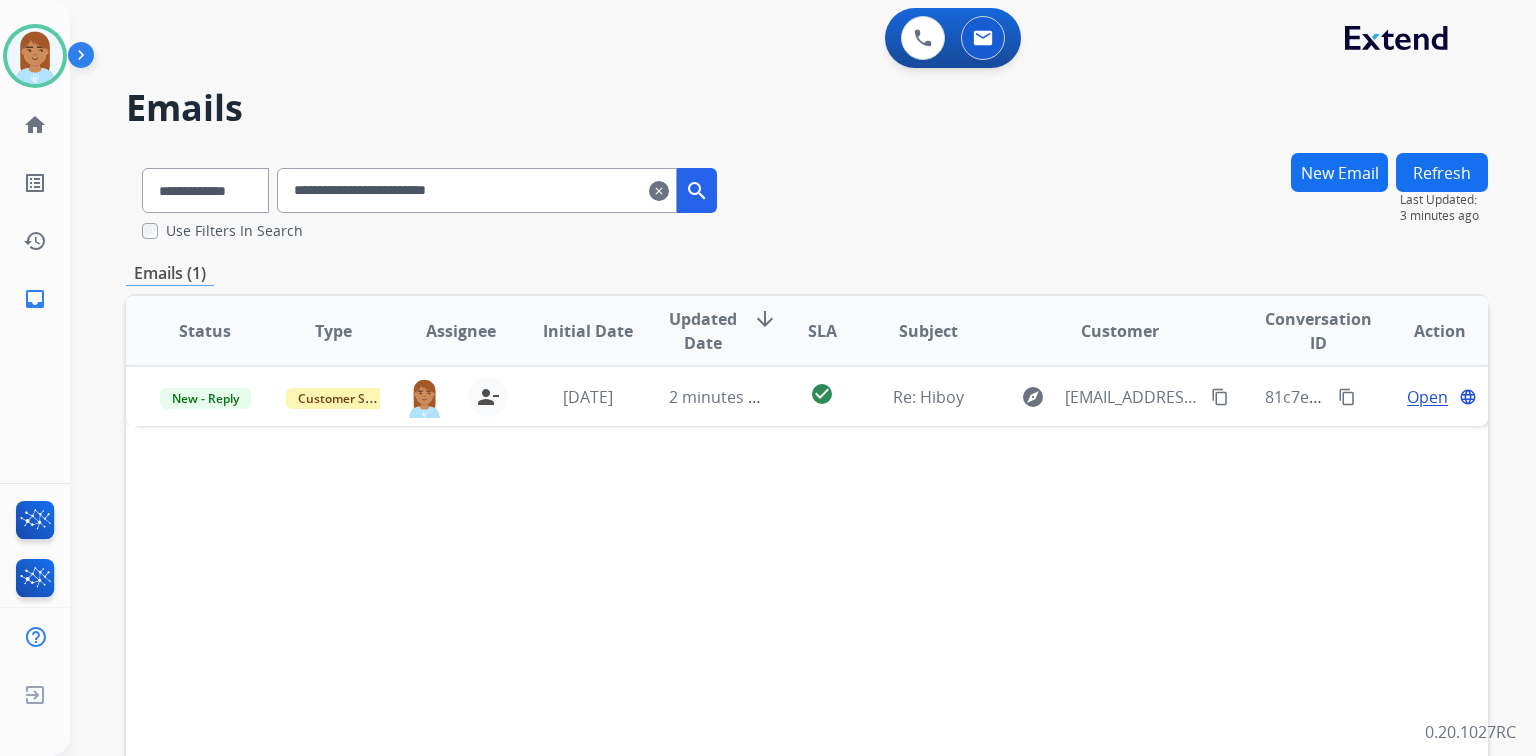 drag, startPoint x: 1304, startPoint y: 219, endPoint x: 1102, endPoint y: 223, distance: 202.0396 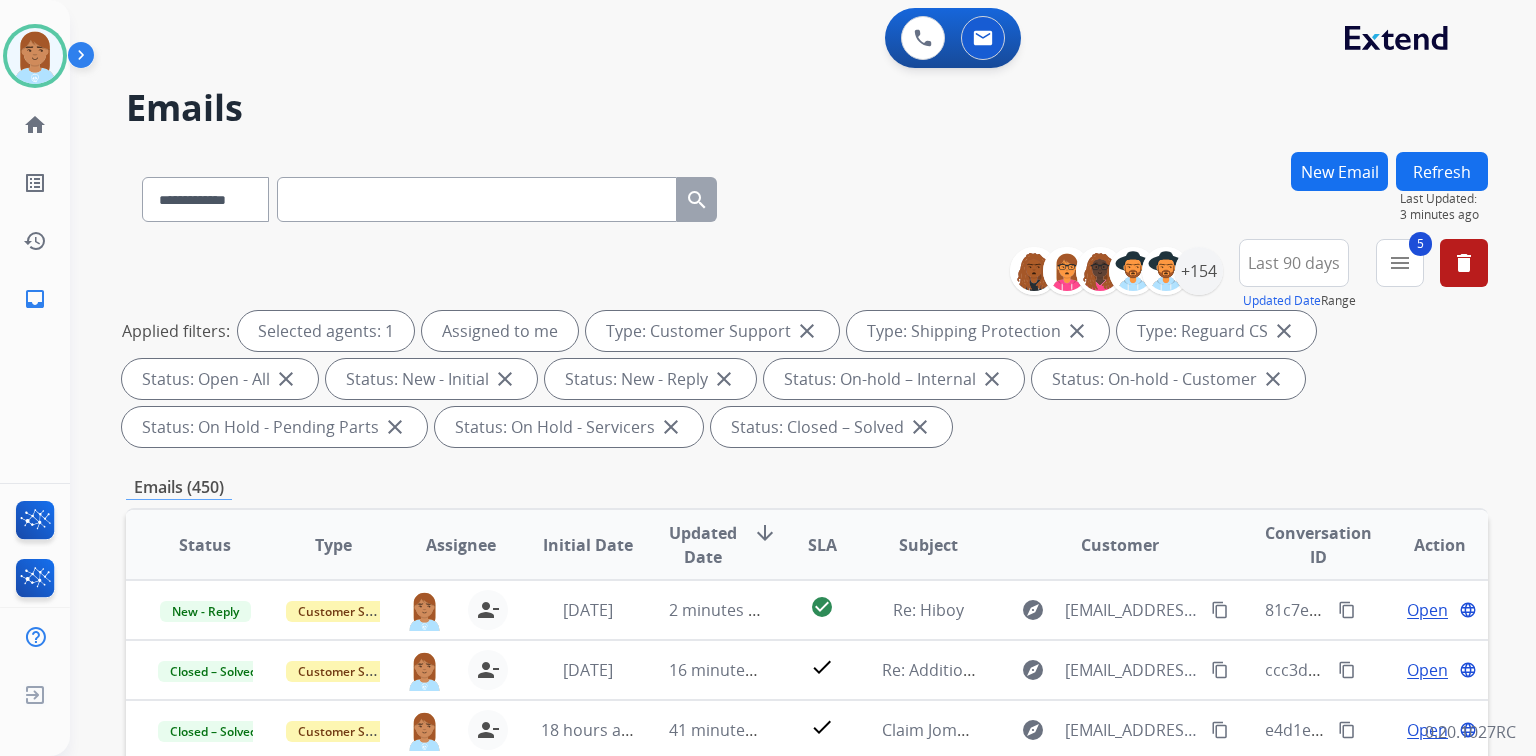 scroll, scrollTop: 1, scrollLeft: 0, axis: vertical 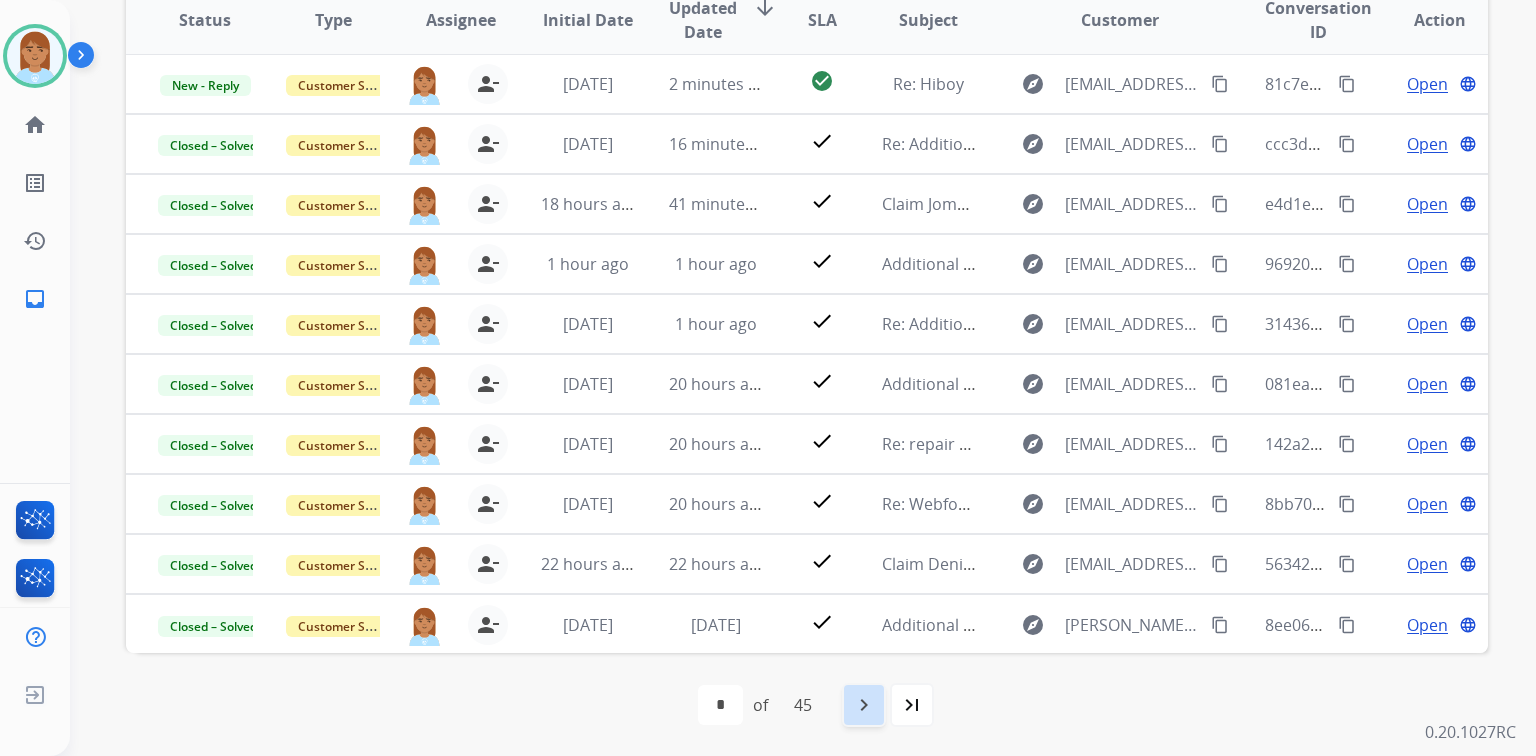 click on "navigate_next" at bounding box center (864, 705) 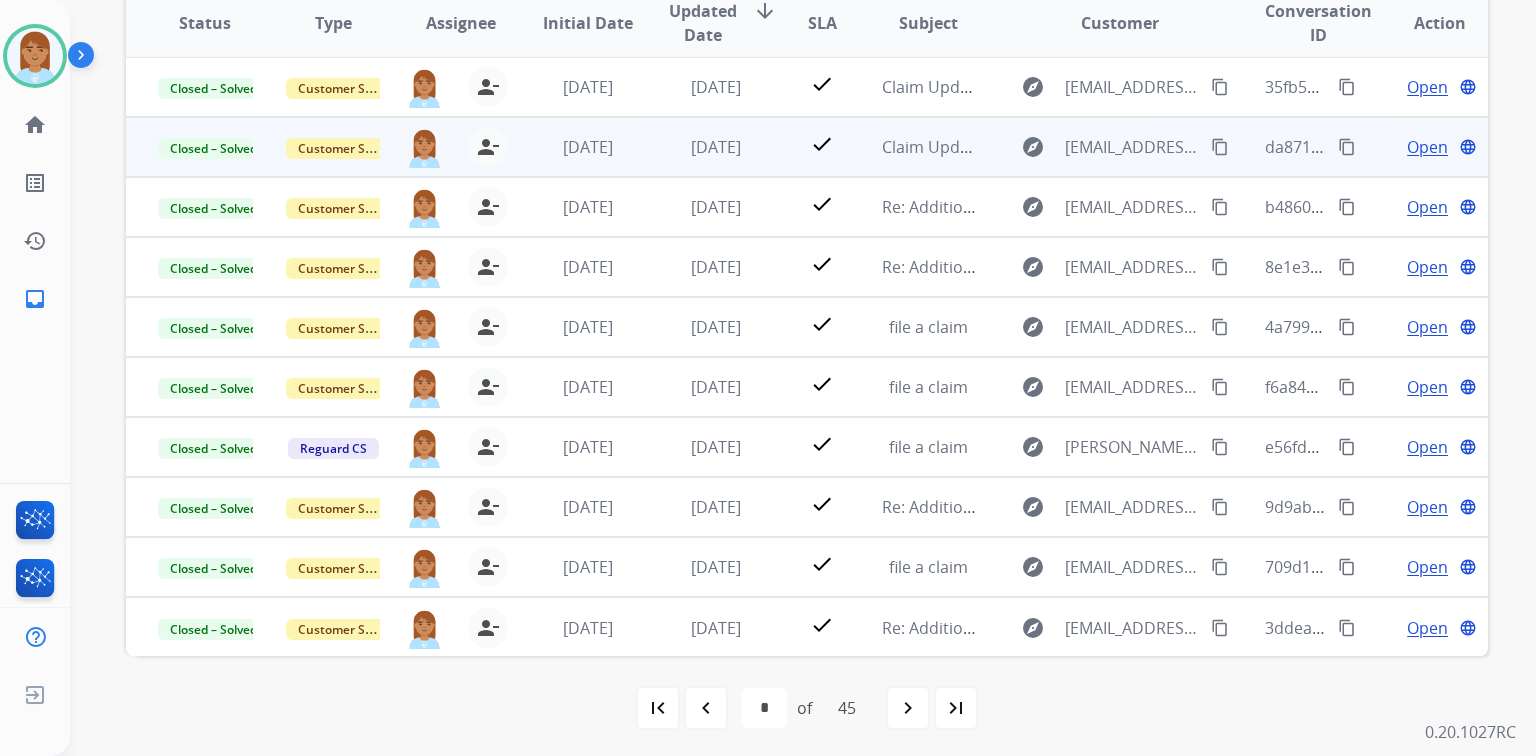 scroll, scrollTop: 525, scrollLeft: 0, axis: vertical 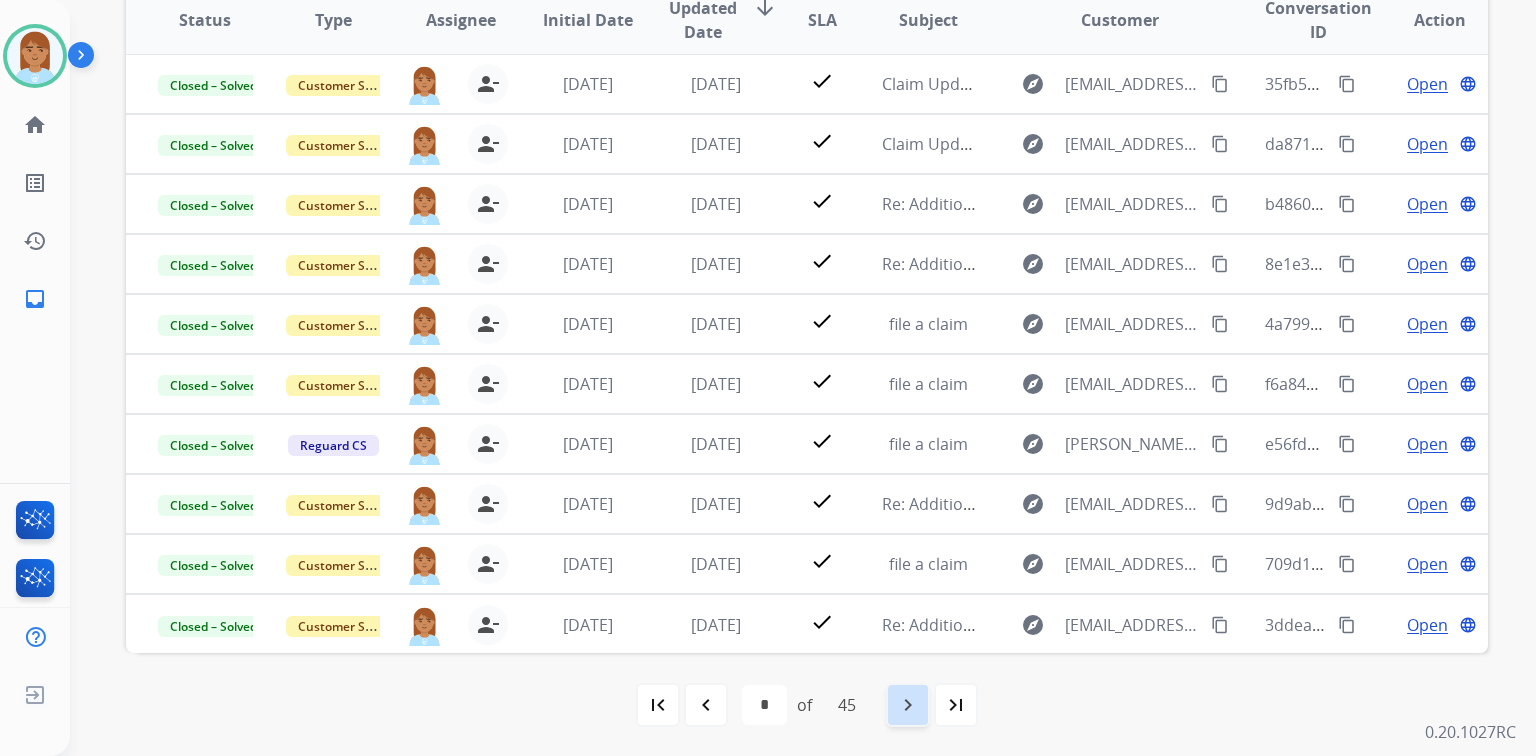 click on "navigate_next" at bounding box center (908, 705) 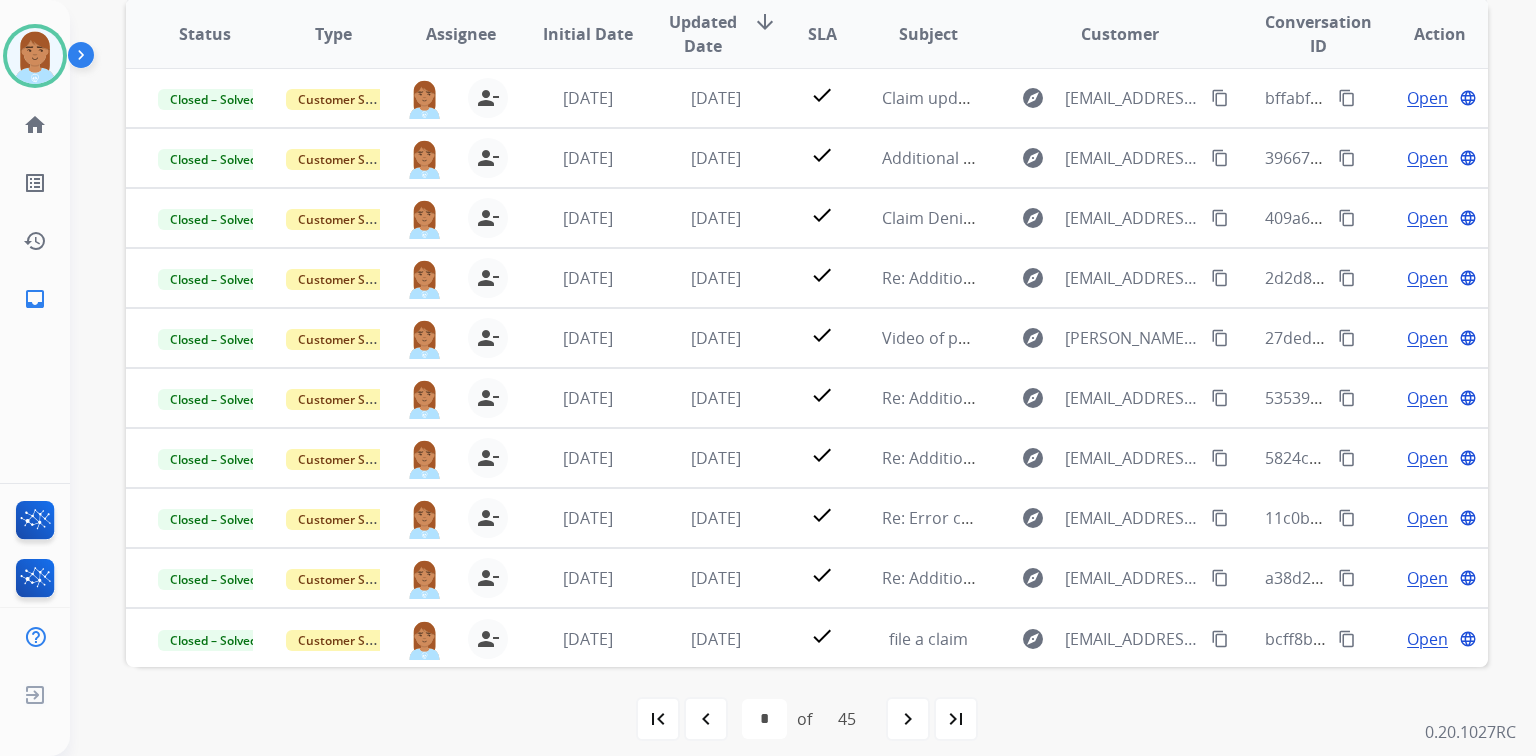 scroll, scrollTop: 525, scrollLeft: 0, axis: vertical 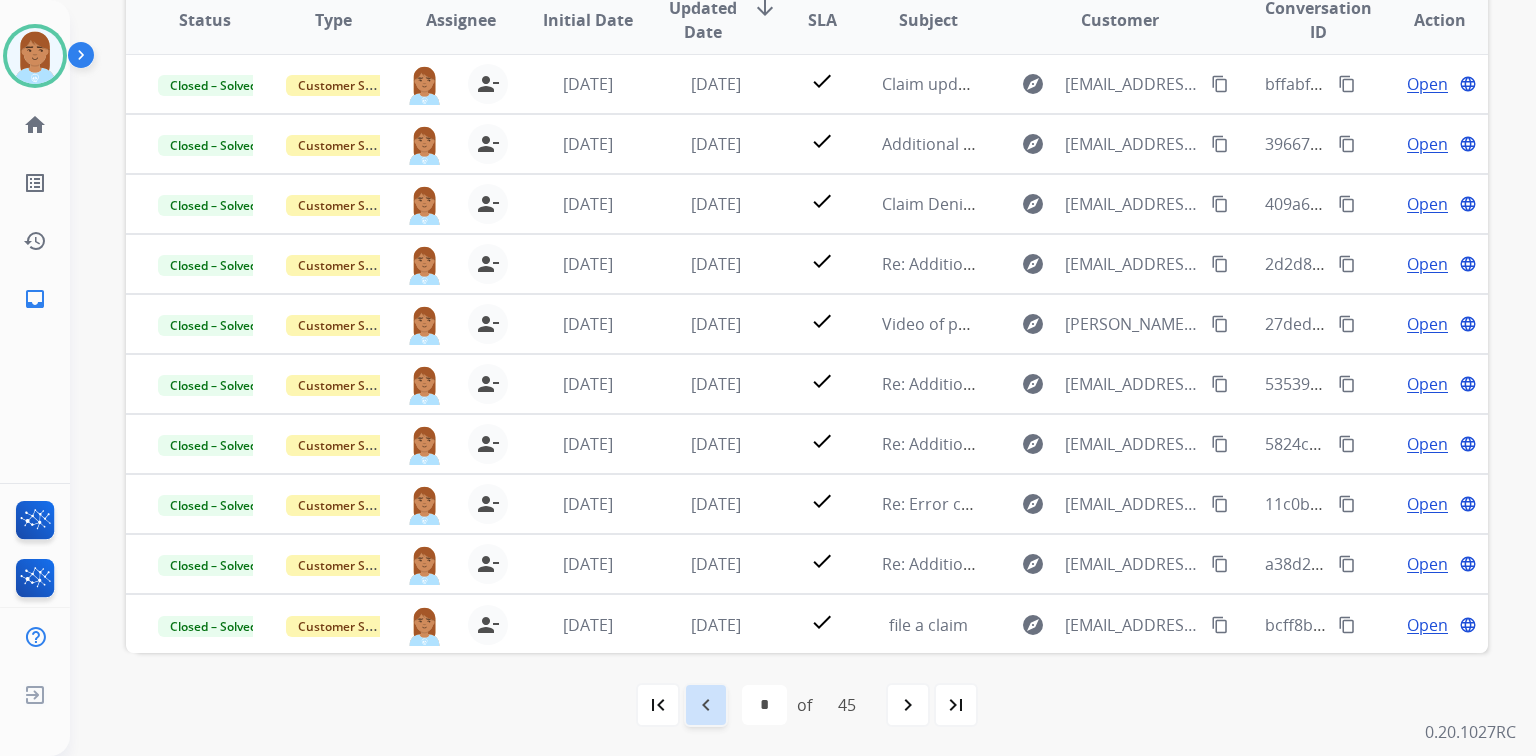 click on "navigate_before" at bounding box center [706, 705] 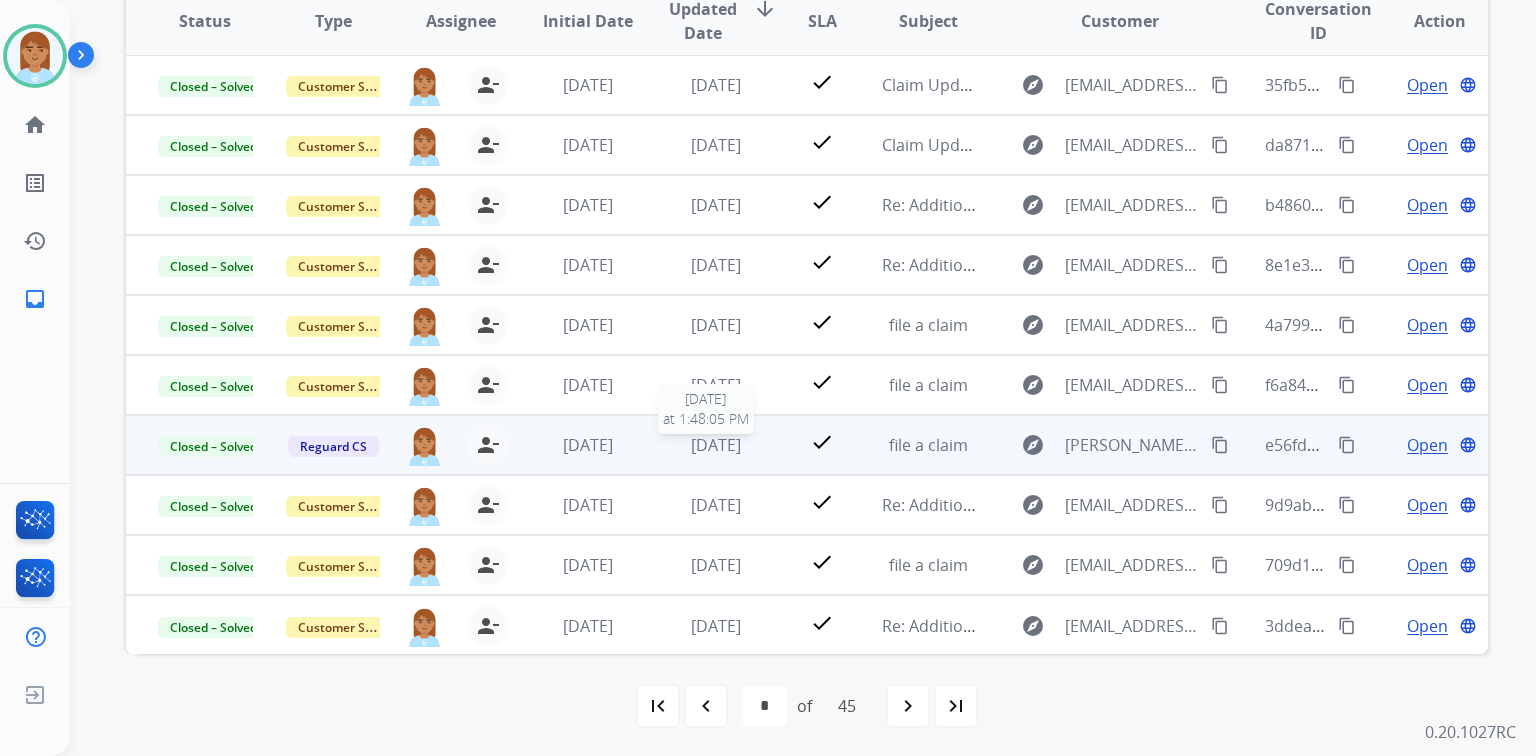 scroll, scrollTop: 525, scrollLeft: 0, axis: vertical 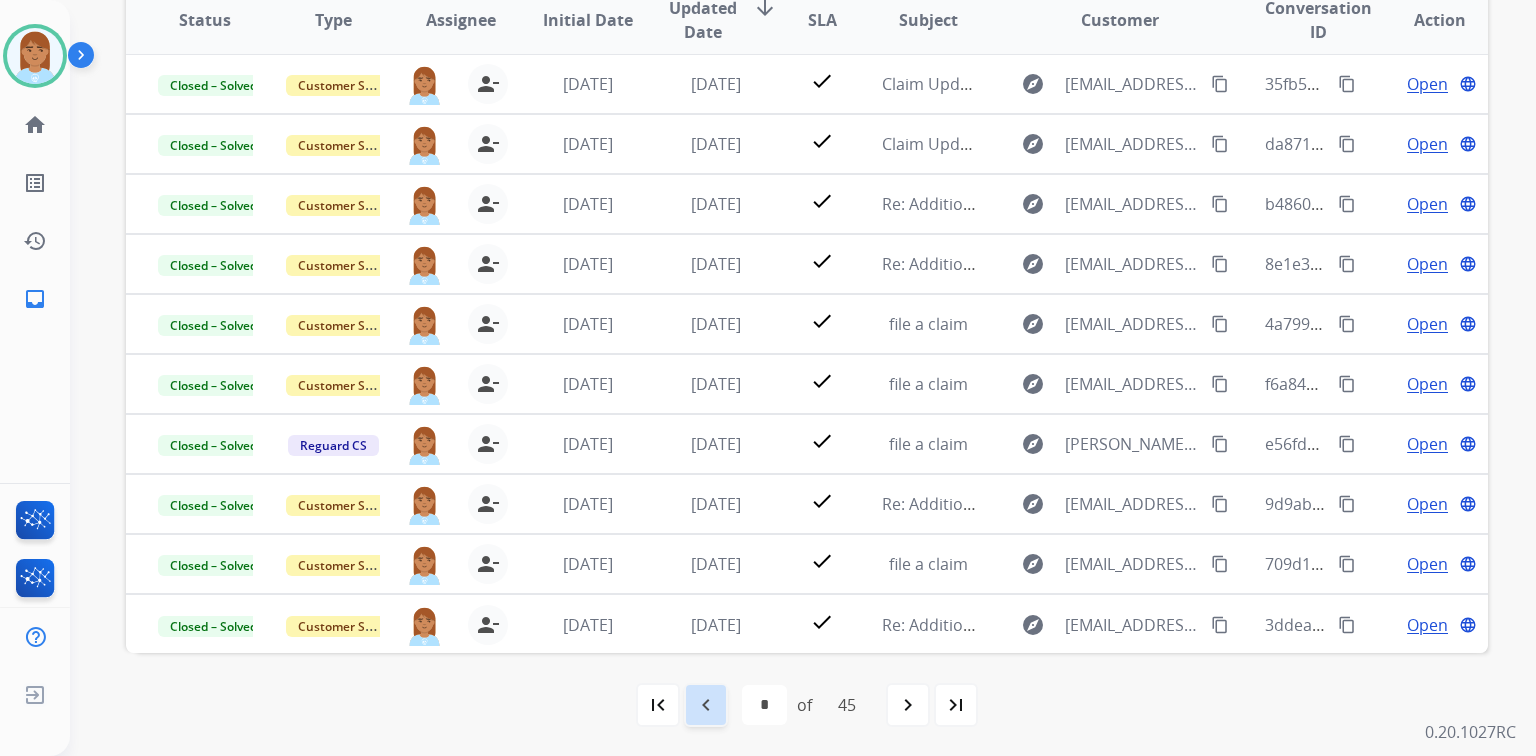 click on "navigate_before" at bounding box center (706, 705) 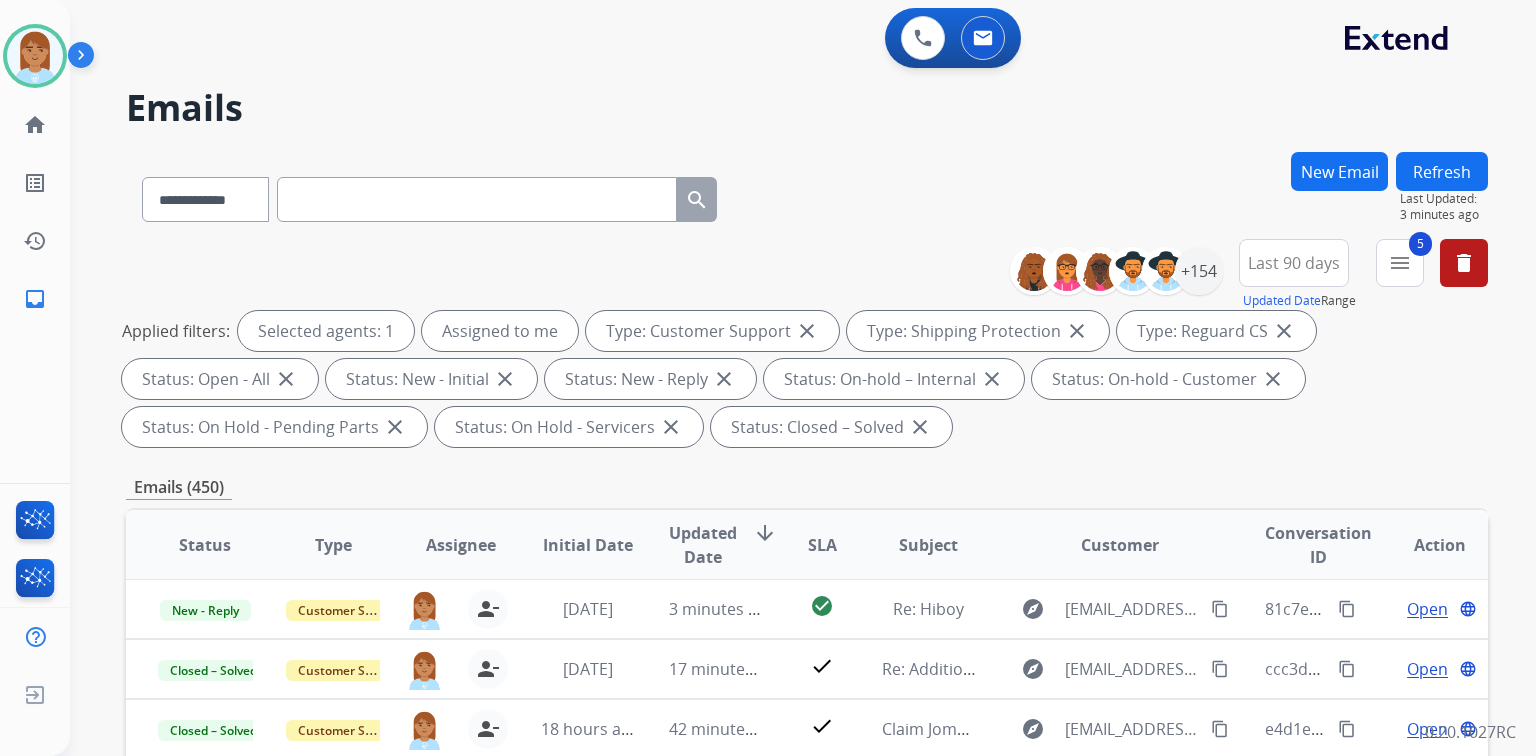 scroll, scrollTop: 480, scrollLeft: 0, axis: vertical 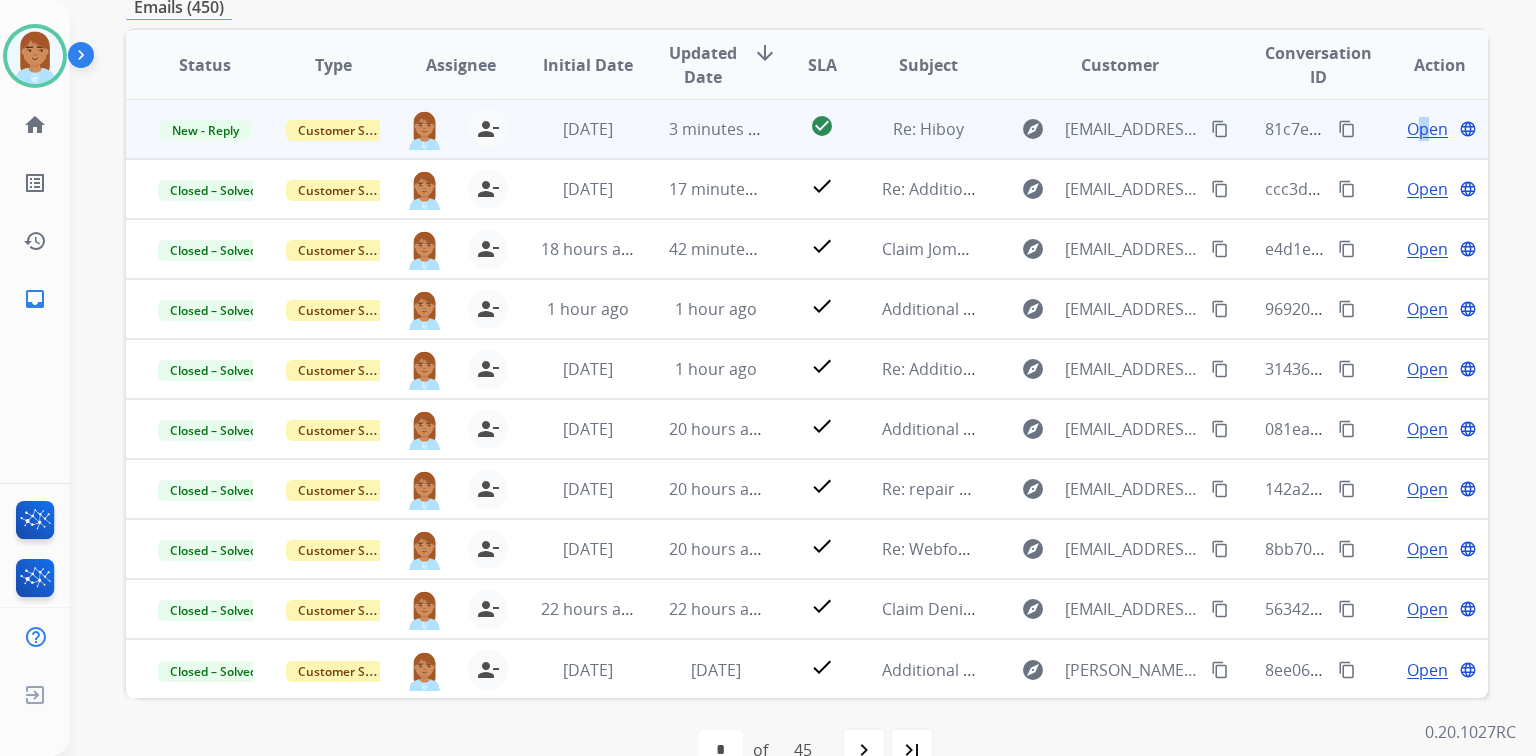 click on "Open" at bounding box center [1427, 129] 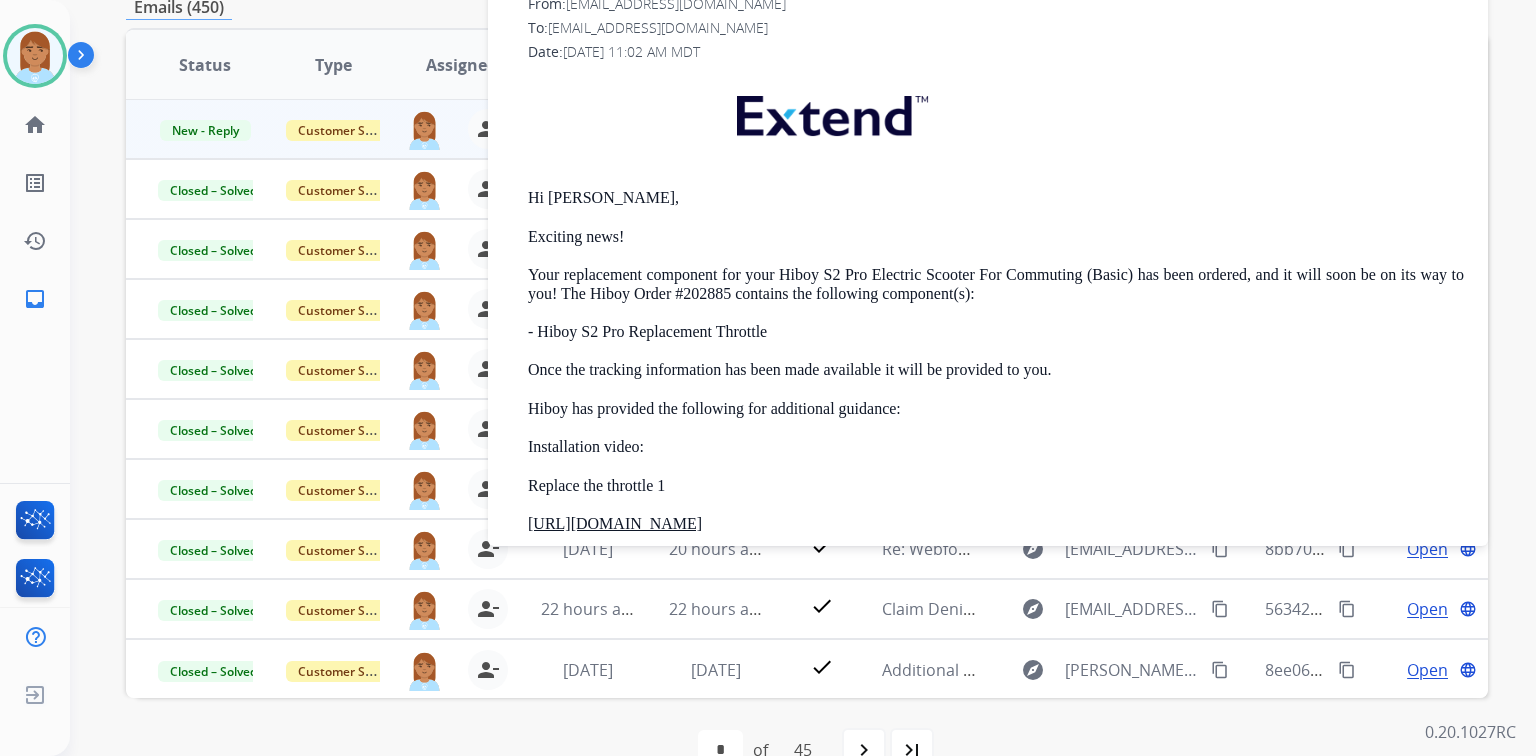 scroll, scrollTop: 0, scrollLeft: 0, axis: both 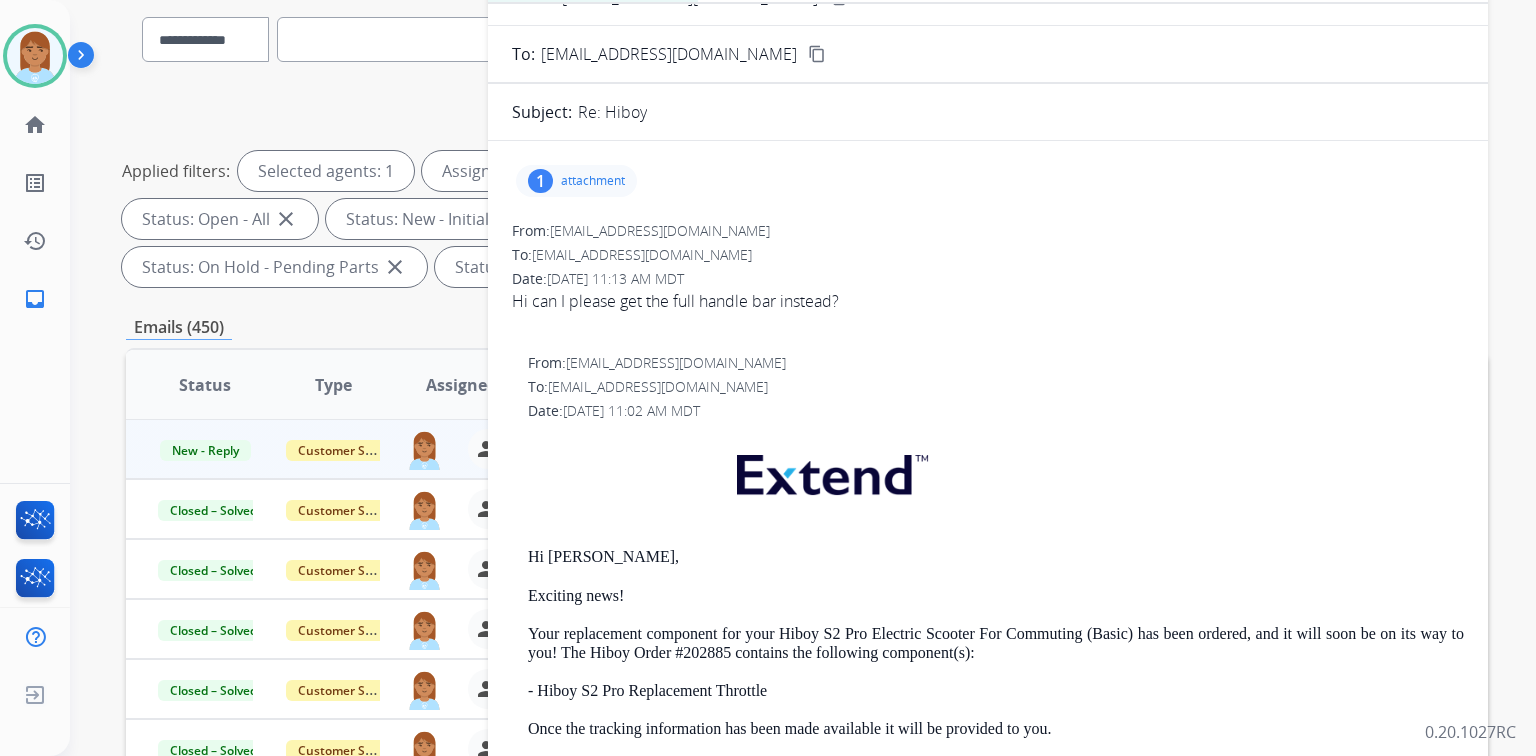 click on "attachment" at bounding box center (593, 181) 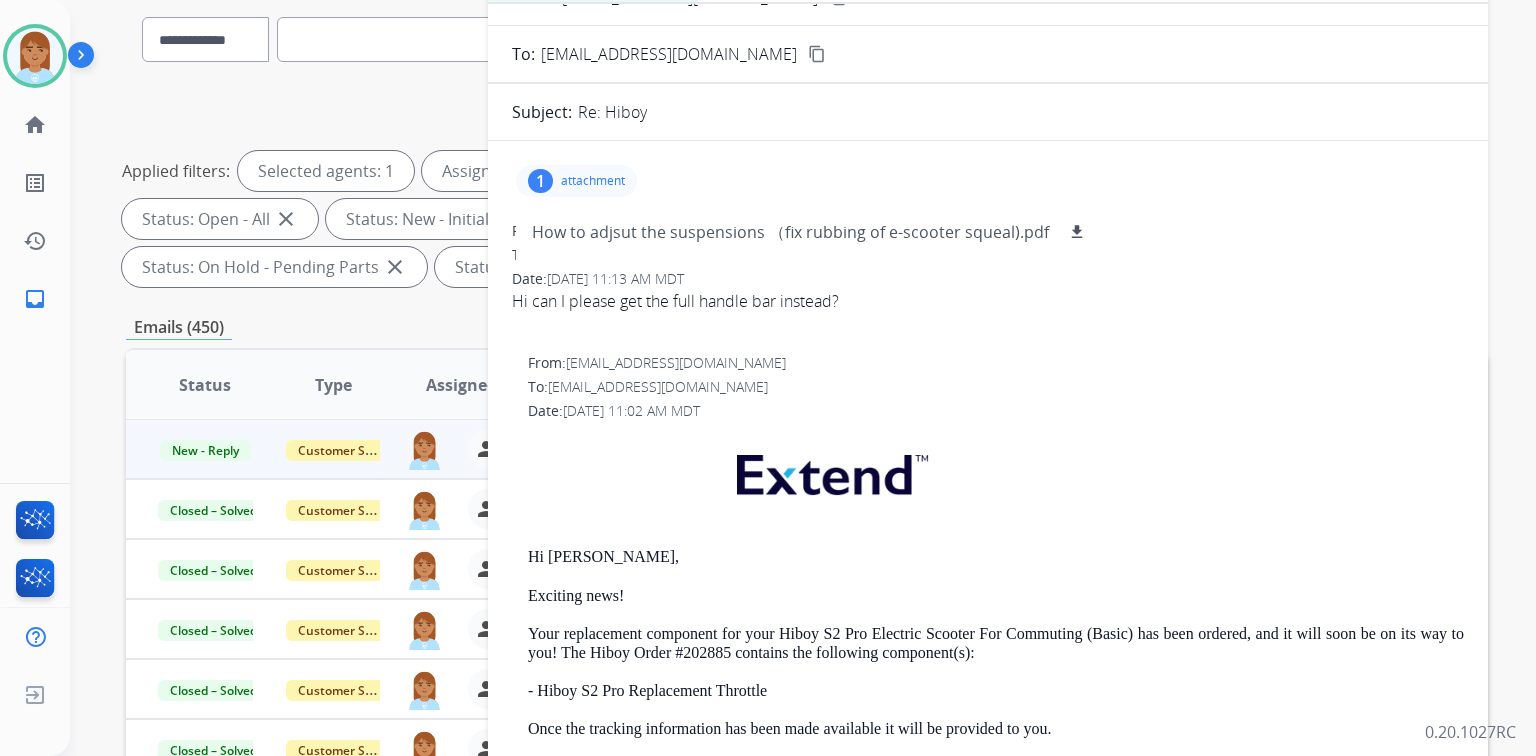 click on "attachment" at bounding box center (593, 181) 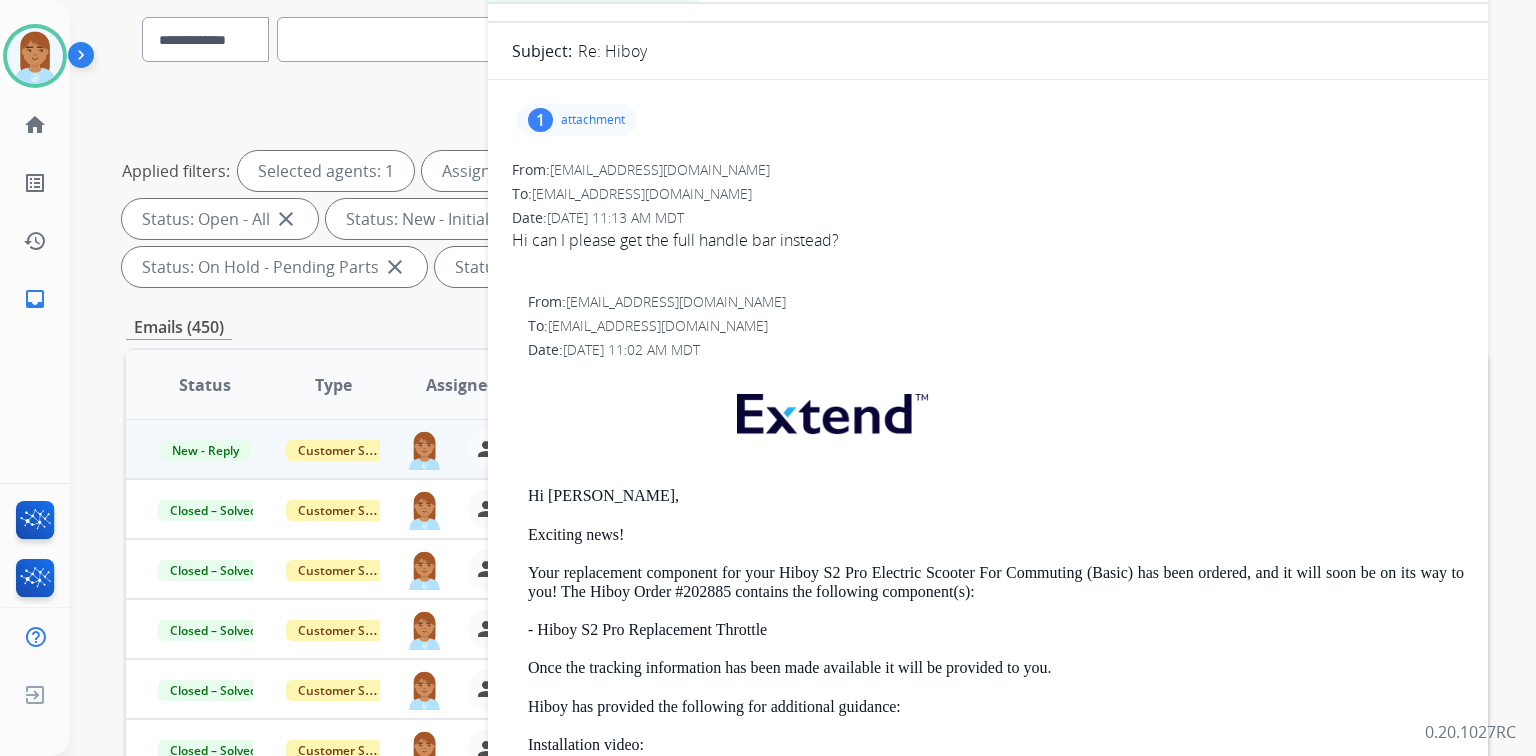 scroll, scrollTop: 0, scrollLeft: 0, axis: both 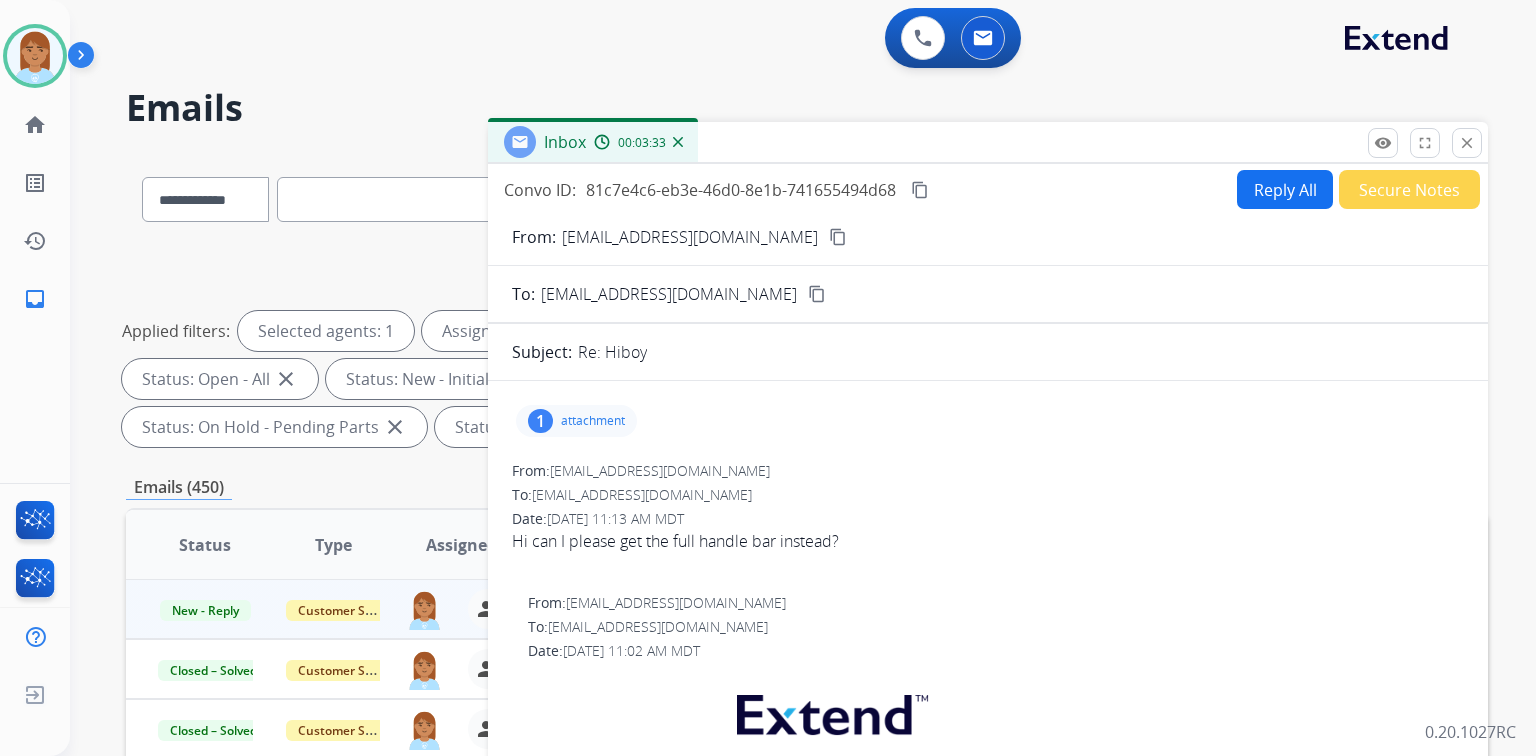 click on "content_copy" at bounding box center [838, 237] 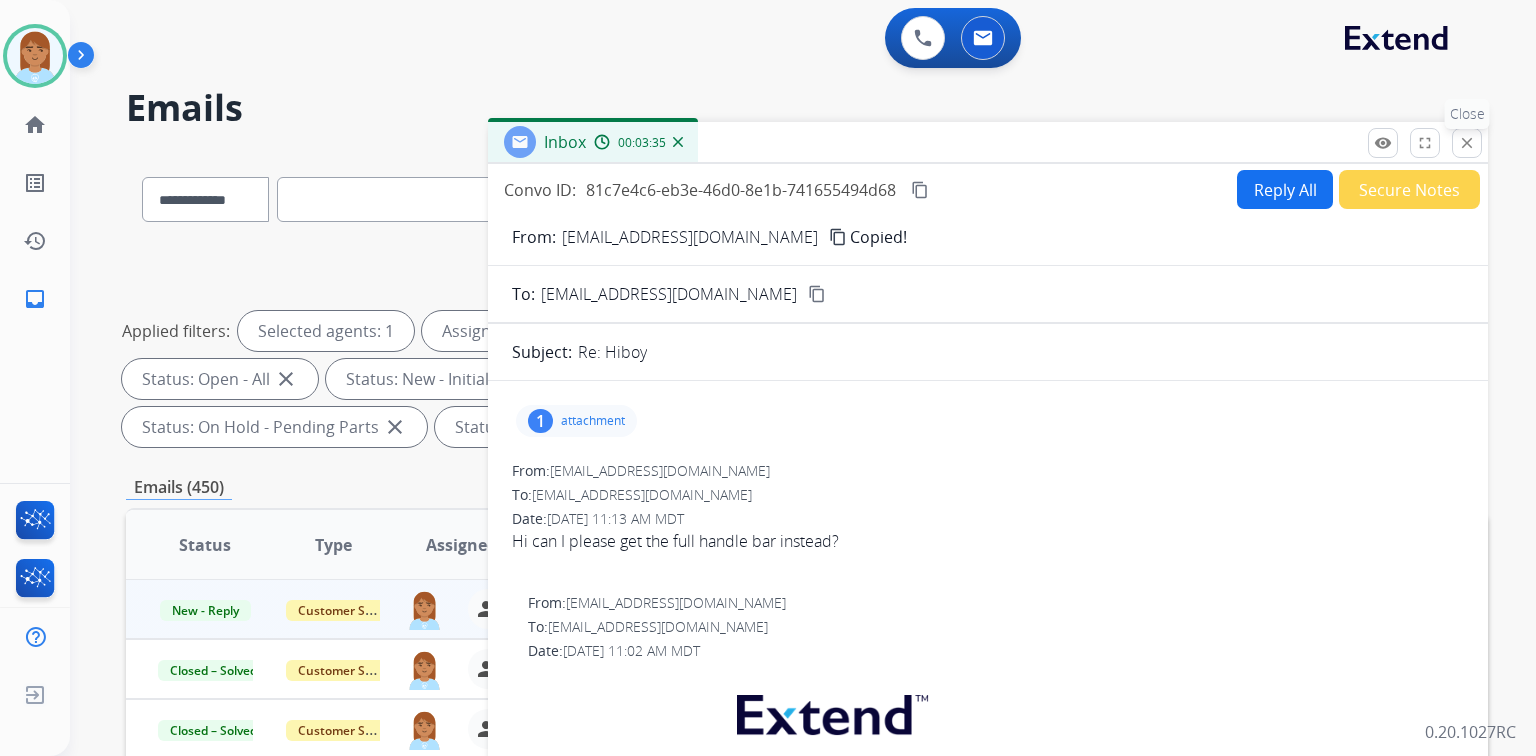 click on "close" at bounding box center (1467, 143) 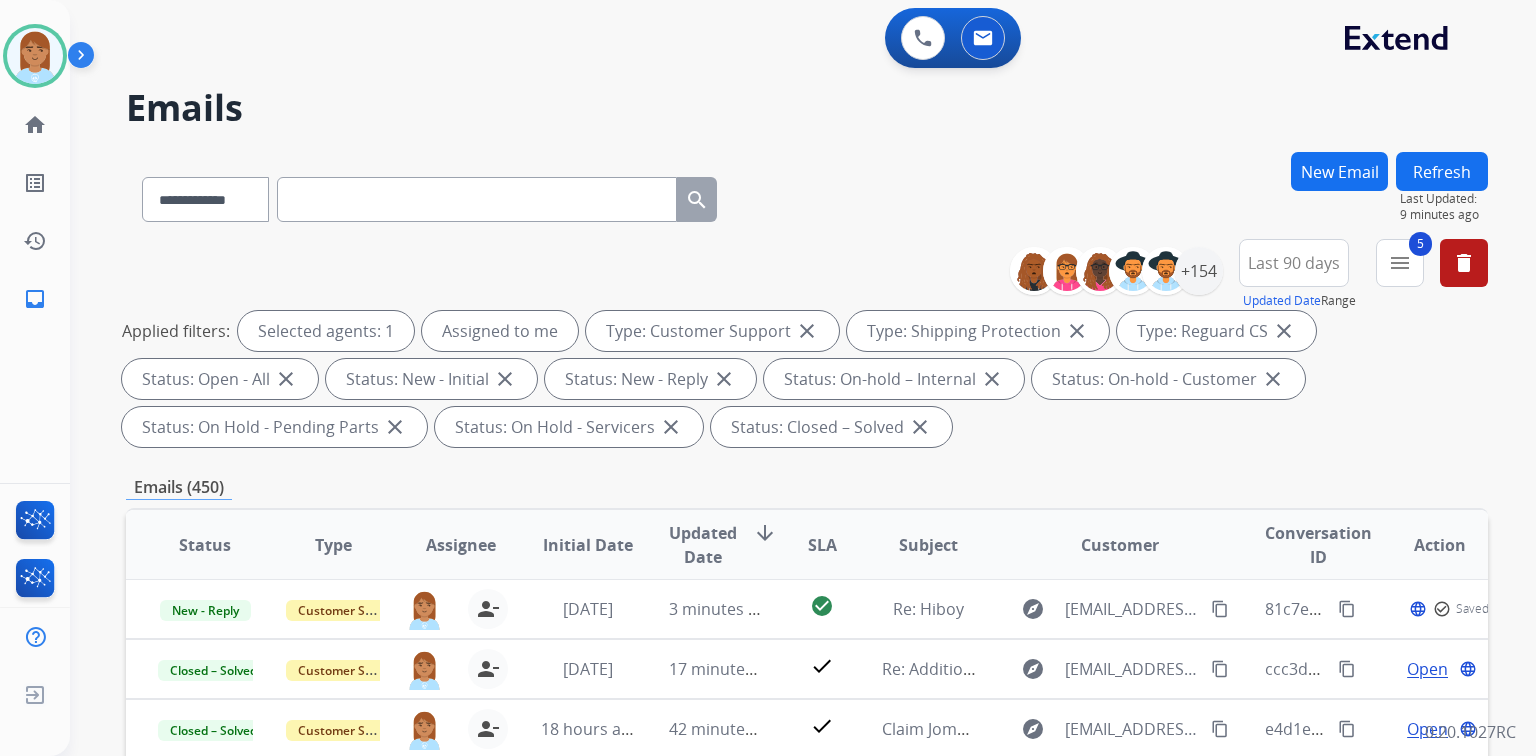 click at bounding box center (477, 199) 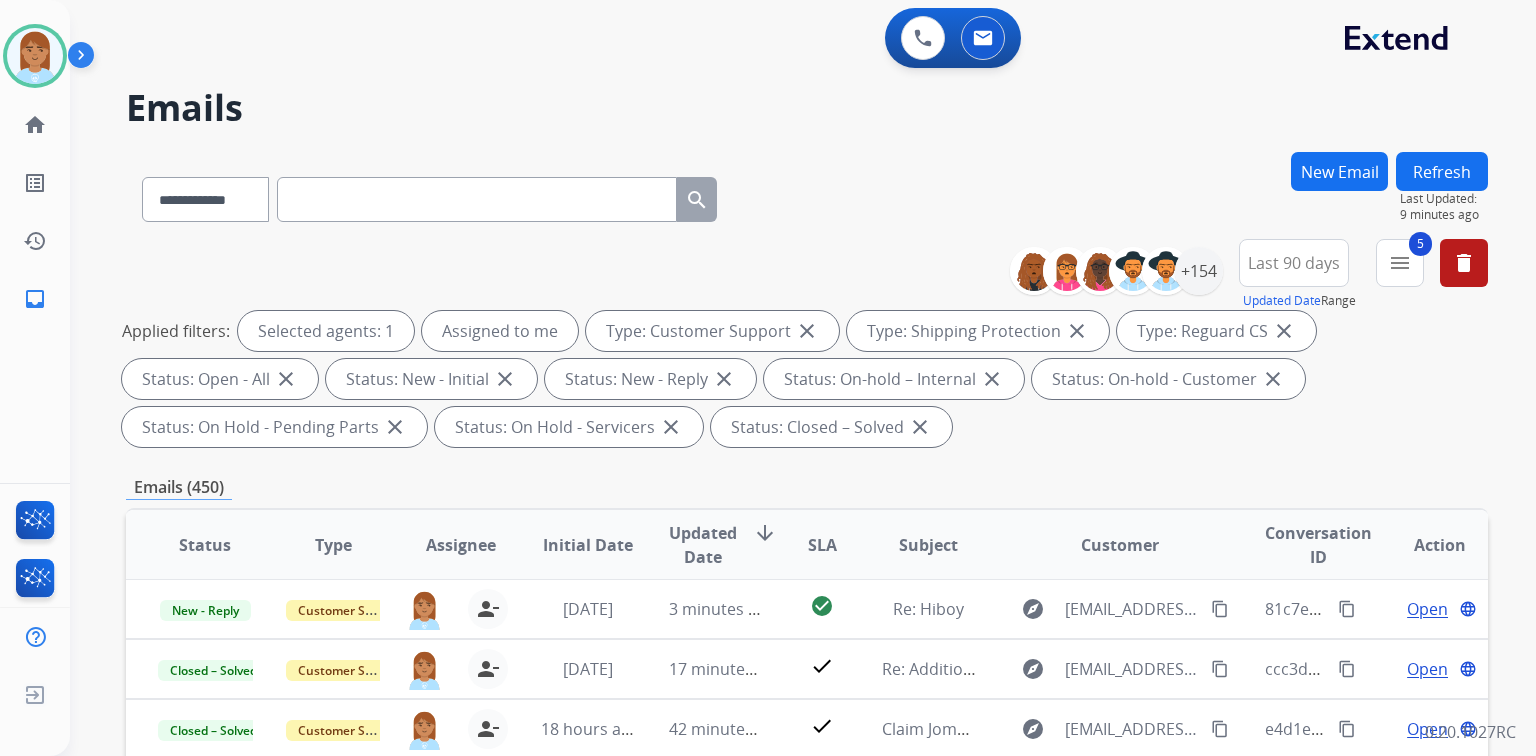 click at bounding box center [477, 199] 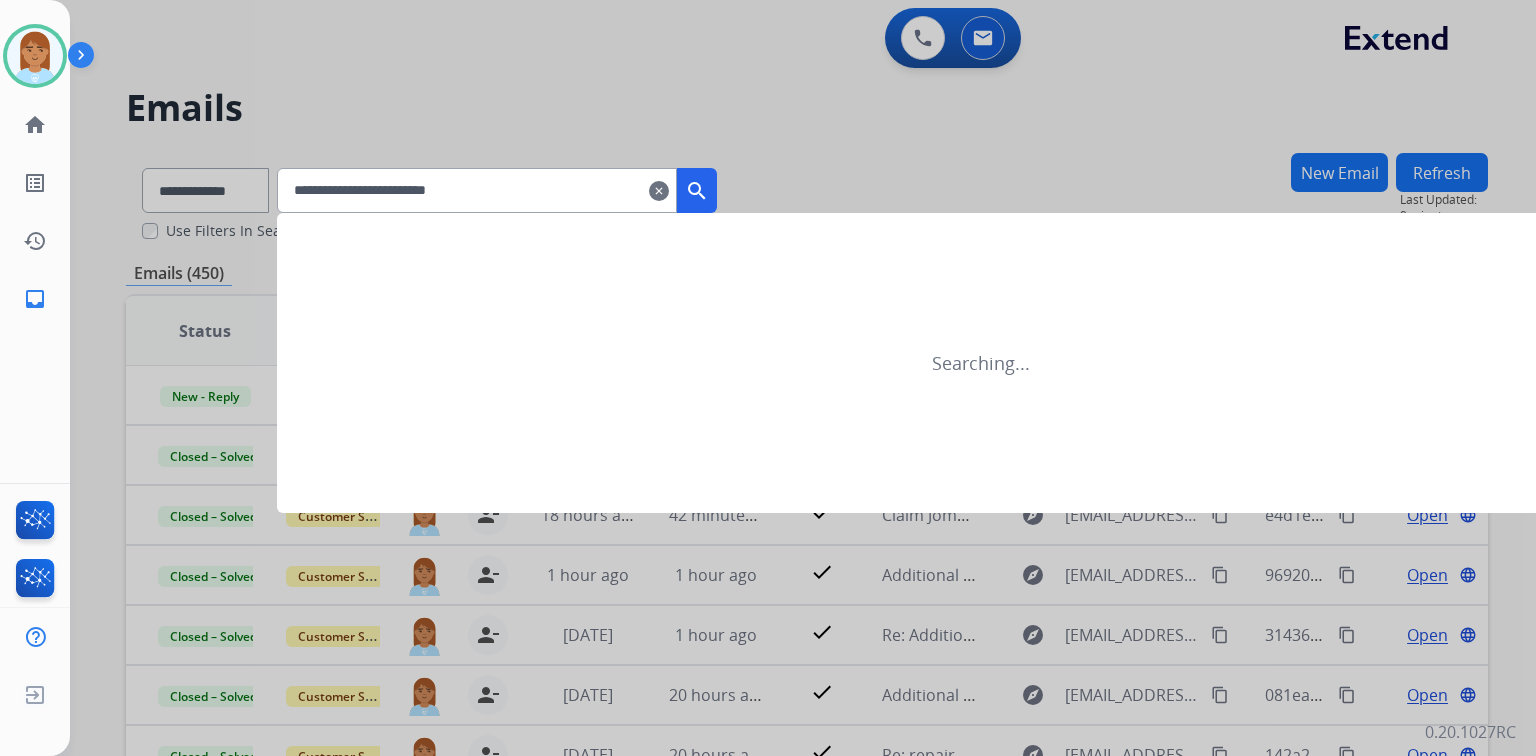 type on "**********" 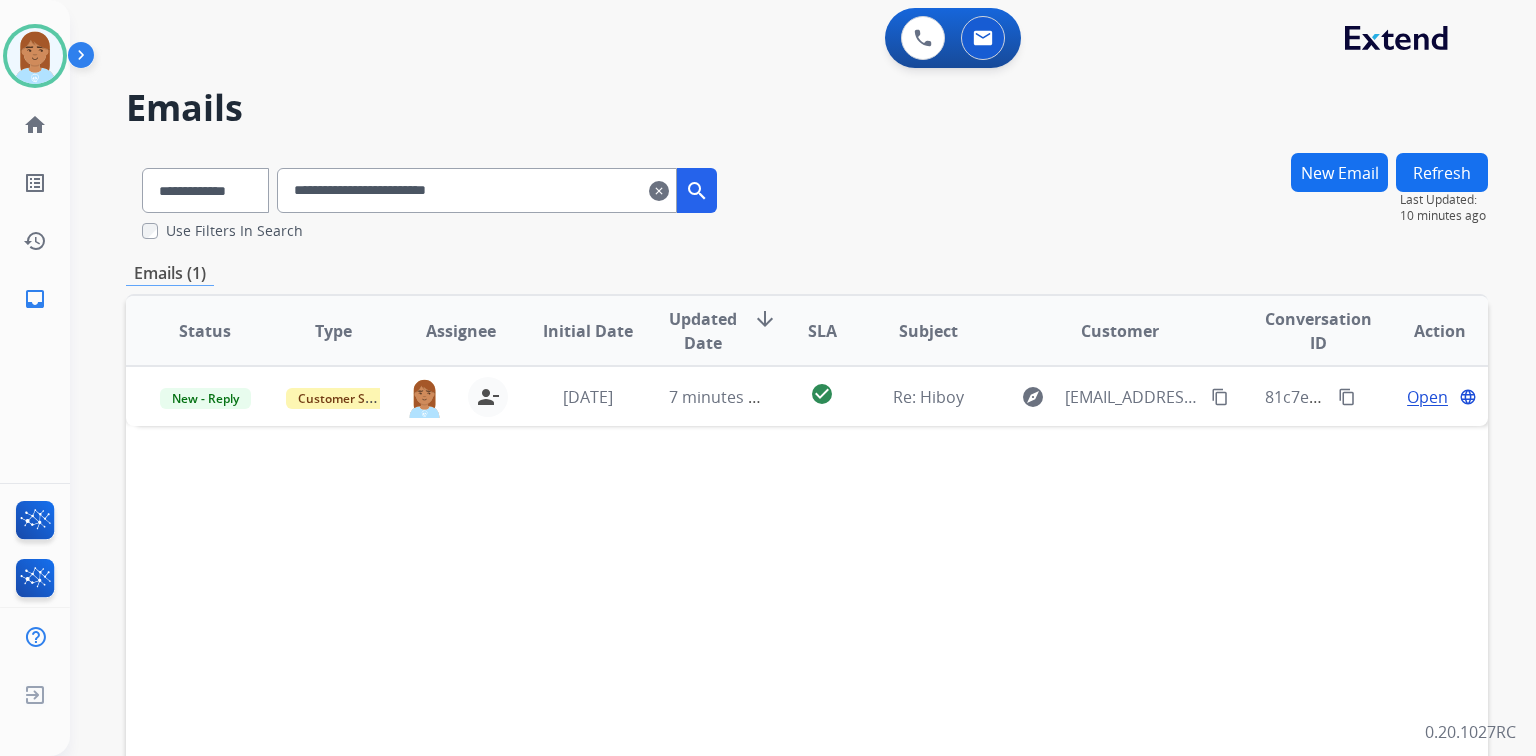 scroll, scrollTop: 0, scrollLeft: 0, axis: both 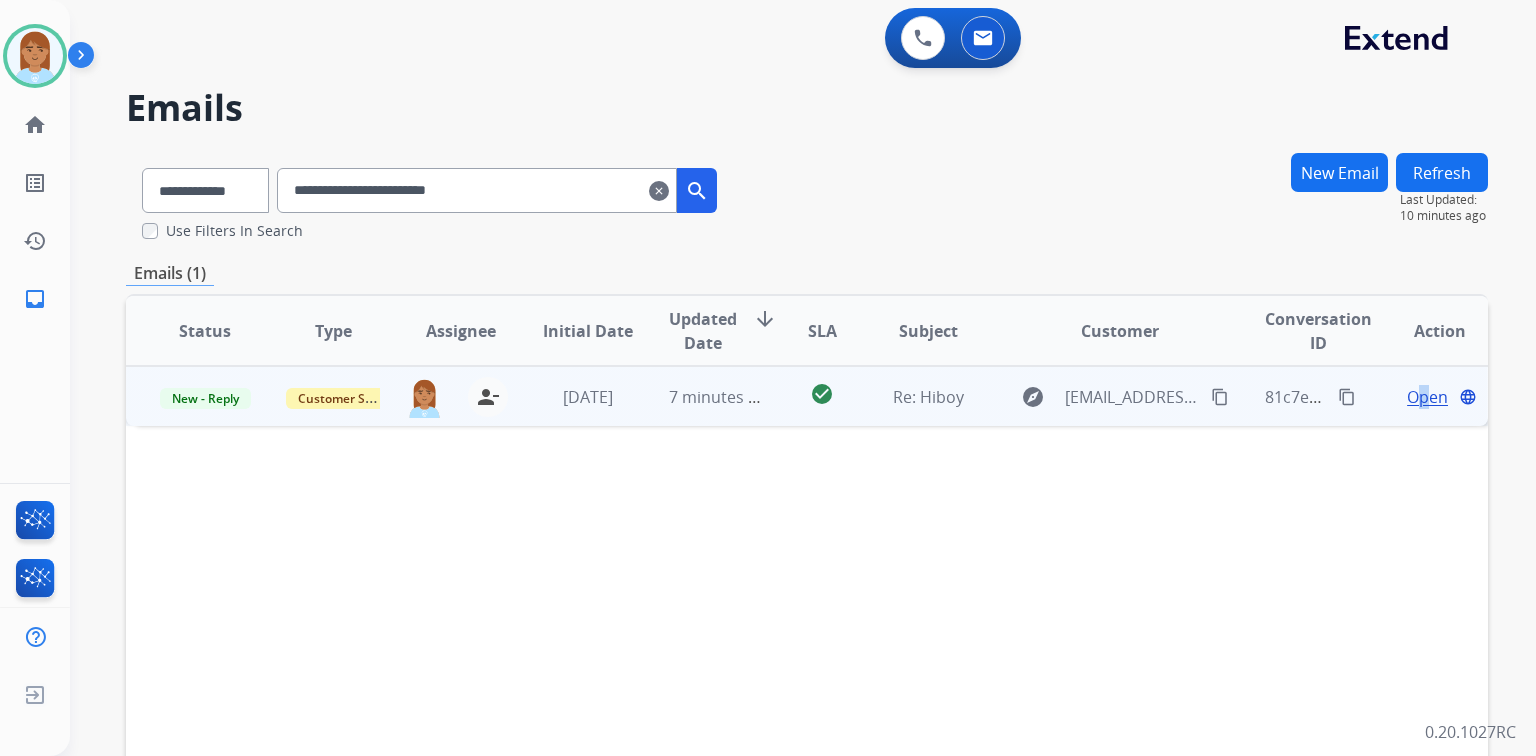 click on "Open" at bounding box center [1427, 397] 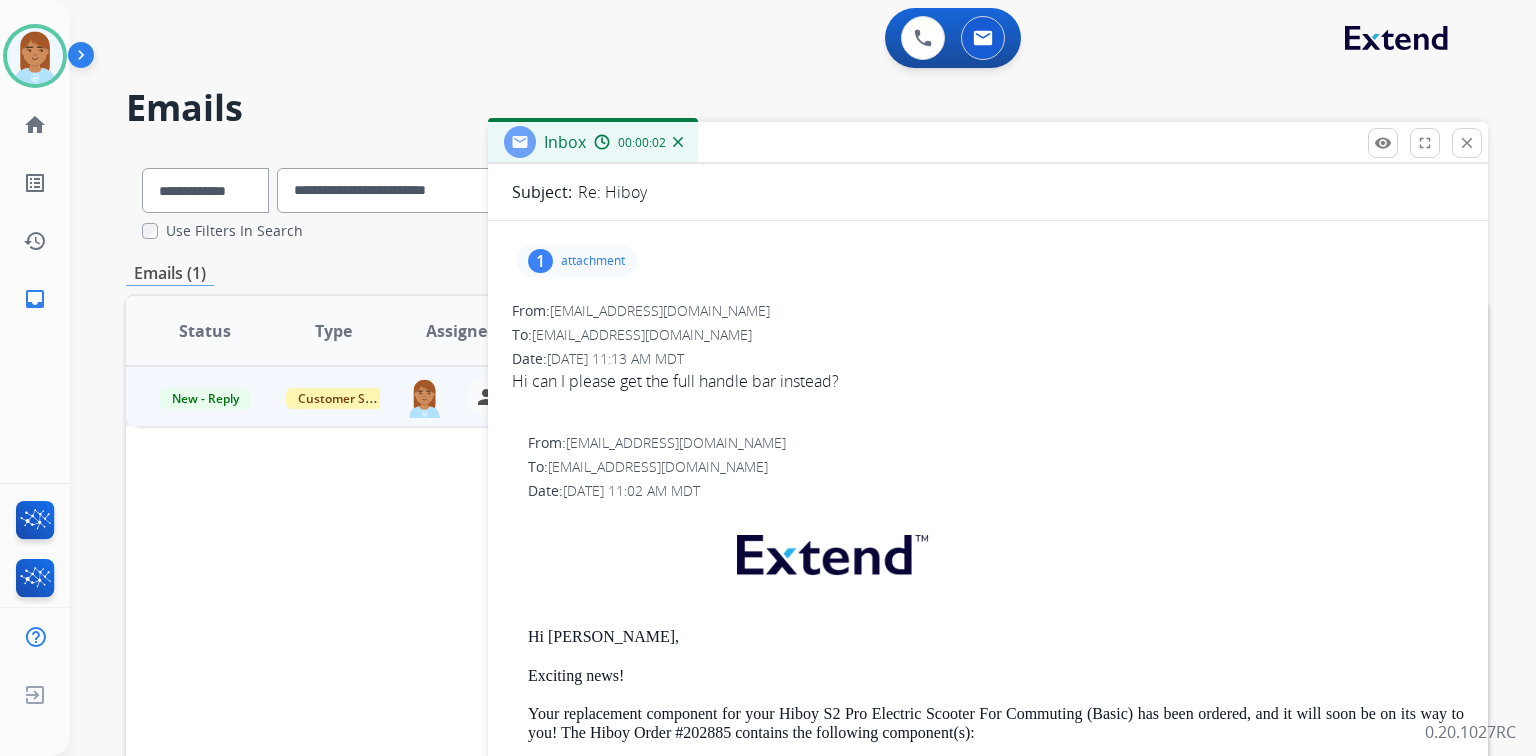 scroll, scrollTop: 0, scrollLeft: 0, axis: both 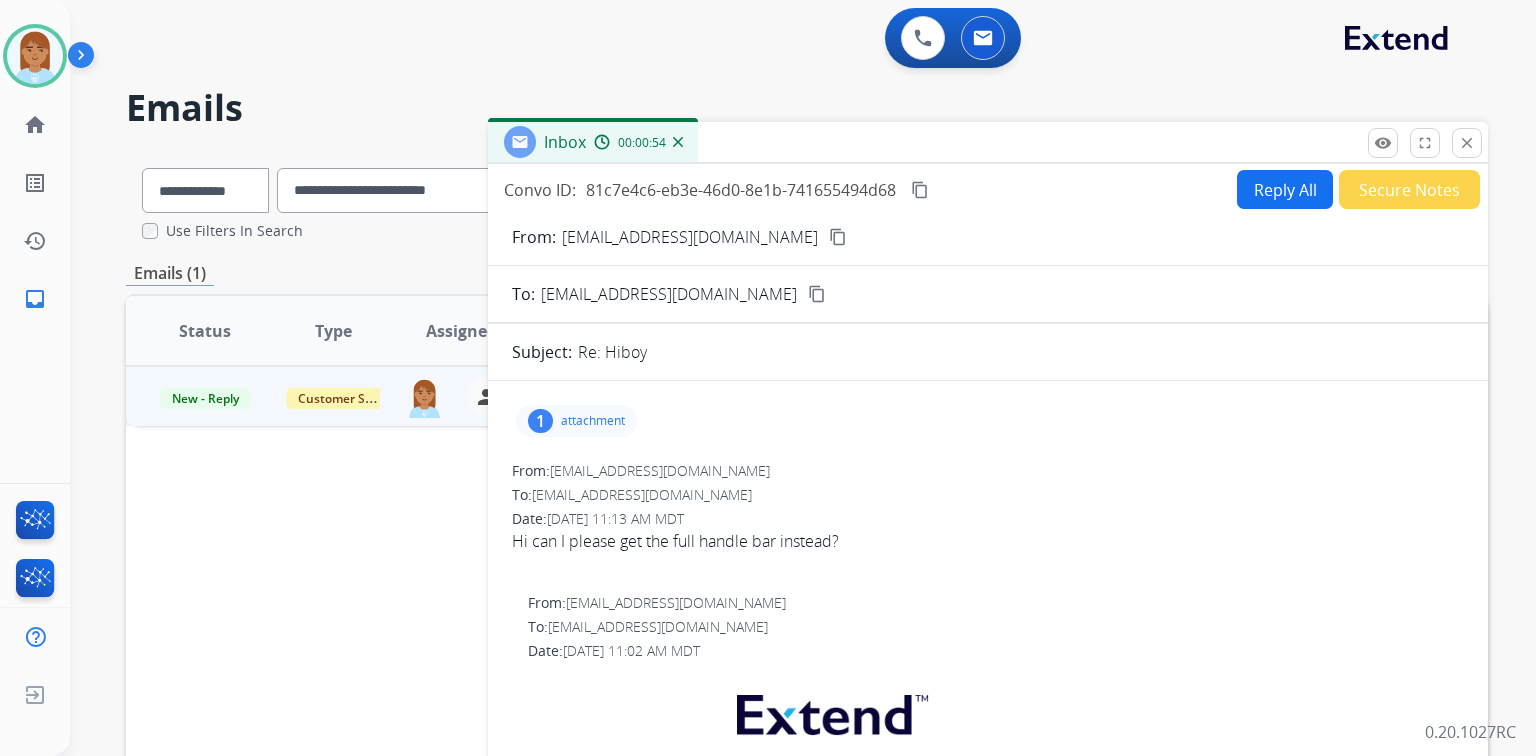 click on "content_copy" at bounding box center (838, 237) 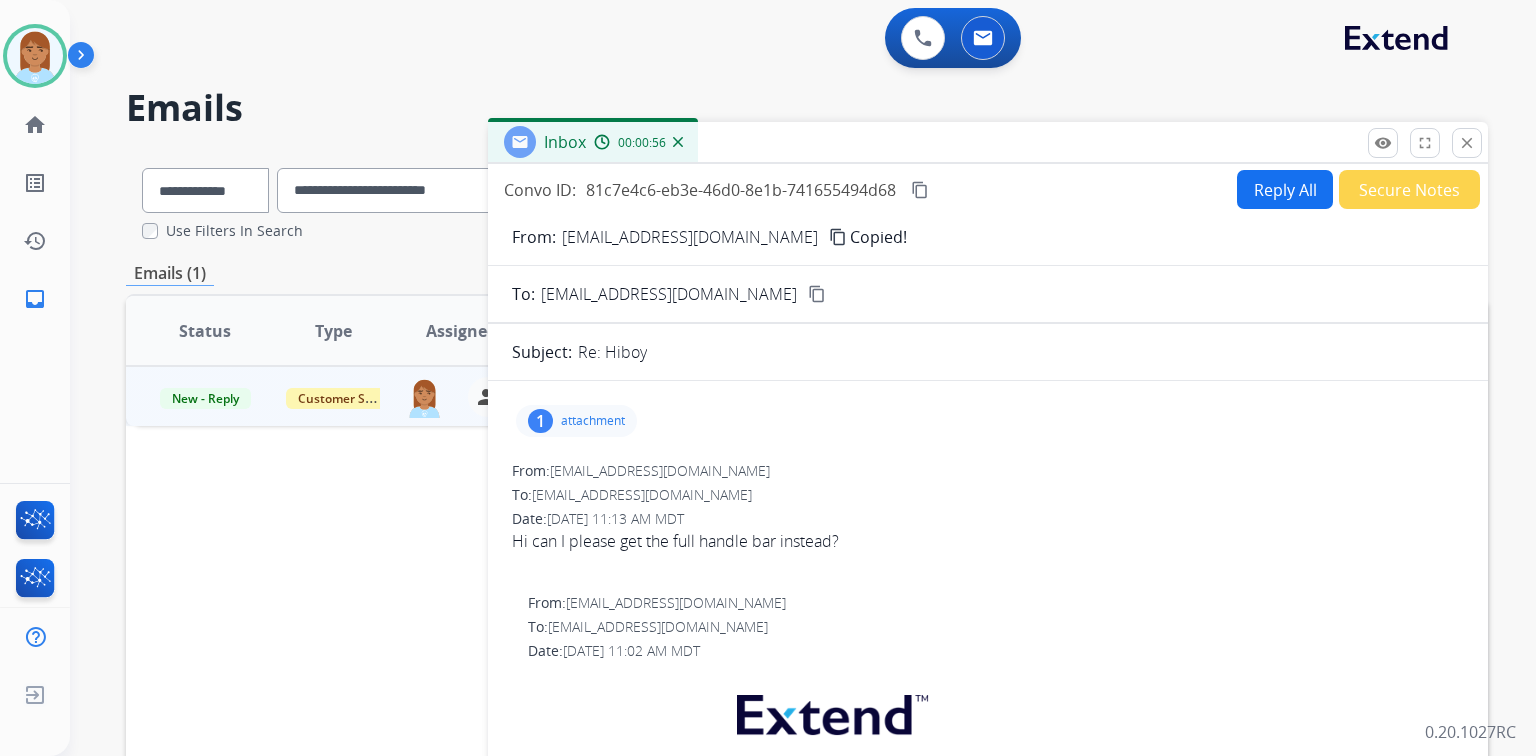 click on "Inbox  00:00:56" at bounding box center (988, 143) 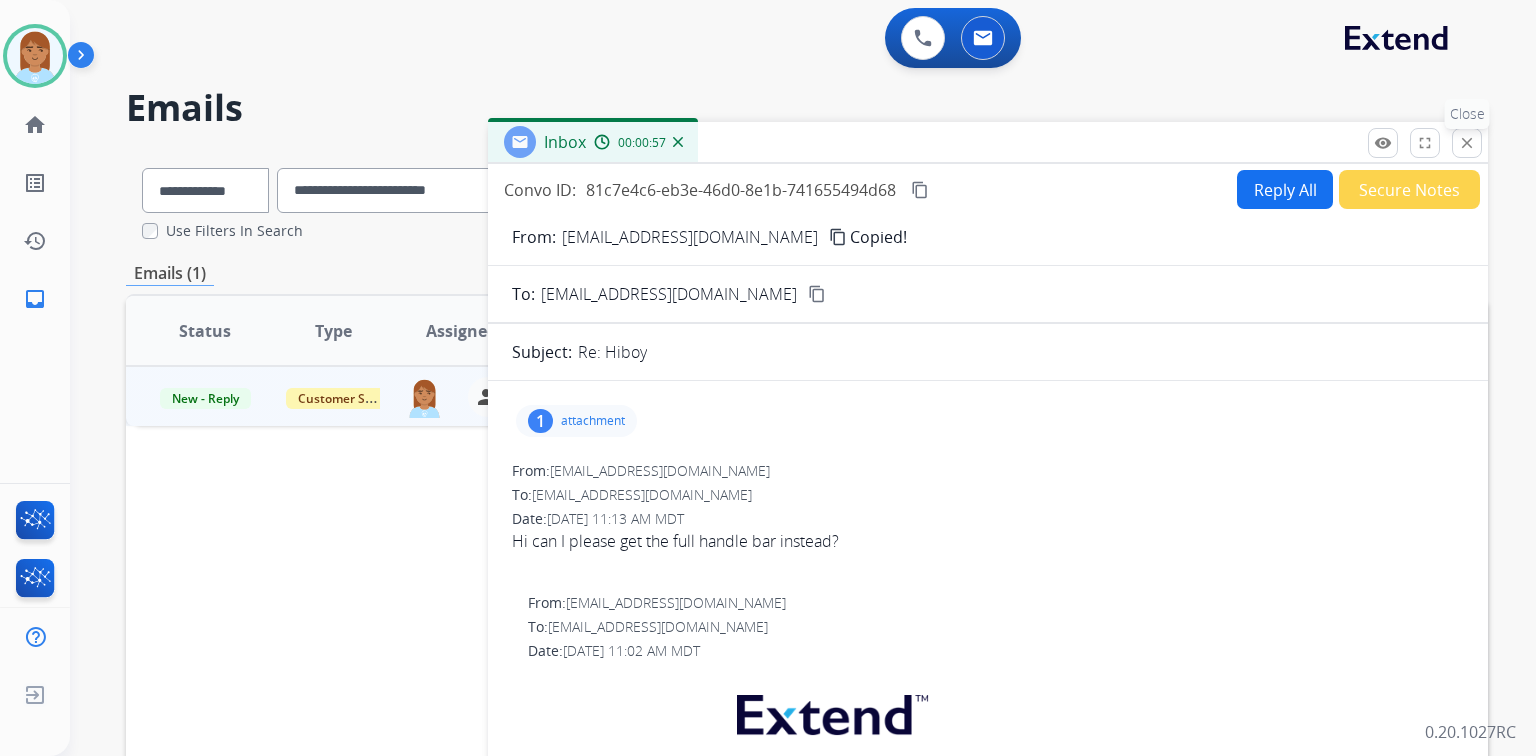 click on "close Close" at bounding box center (1467, 143) 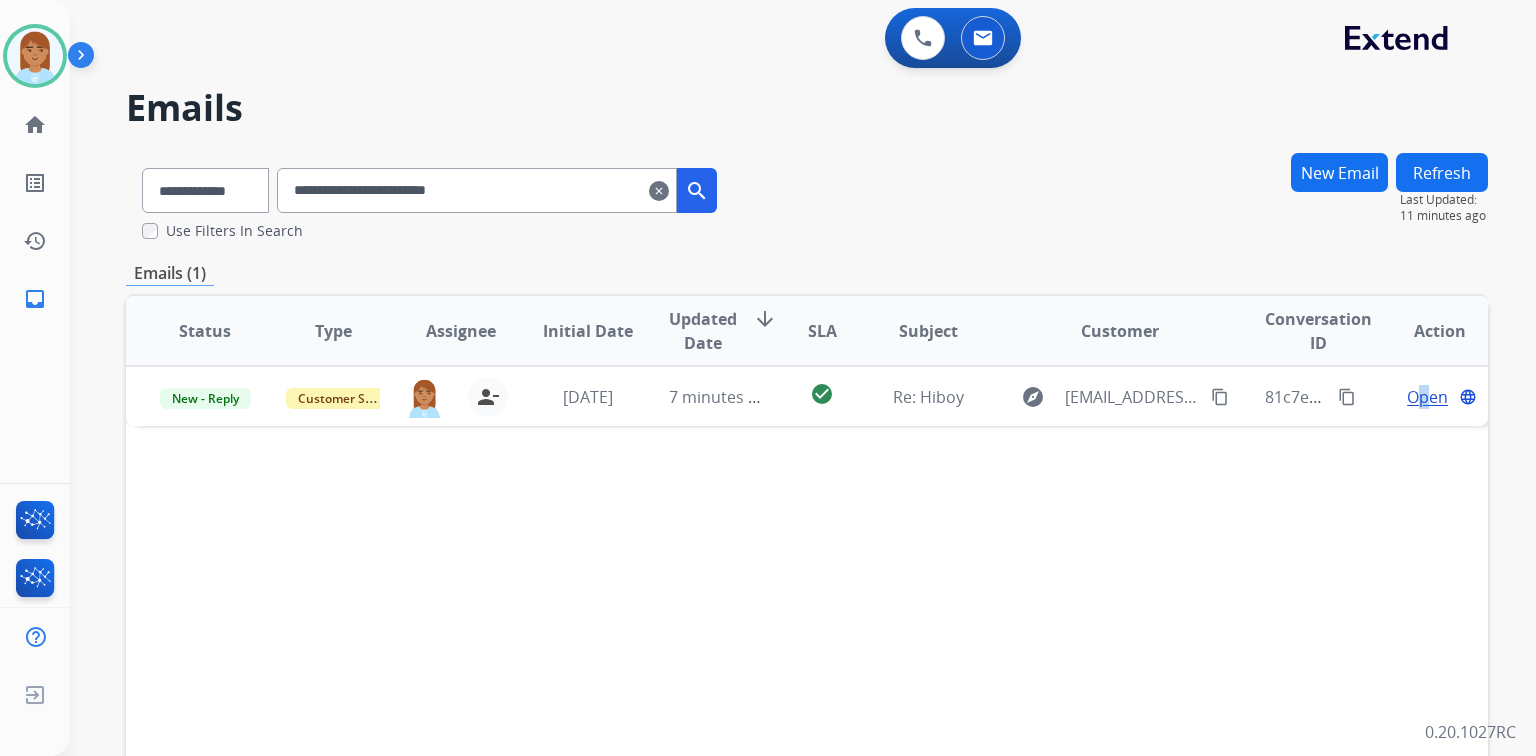 click on "search" at bounding box center [697, 191] 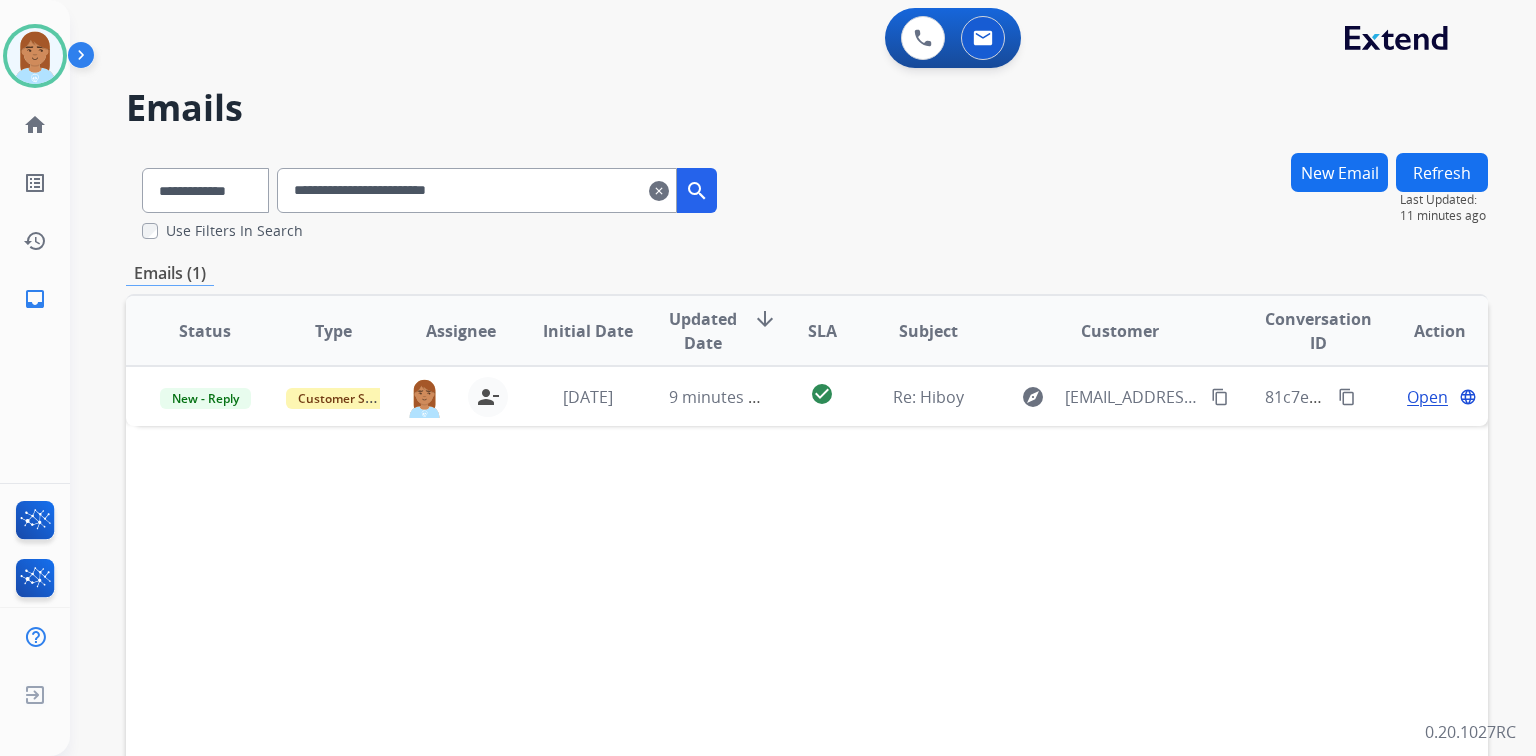 click on "clear" at bounding box center (659, 191) 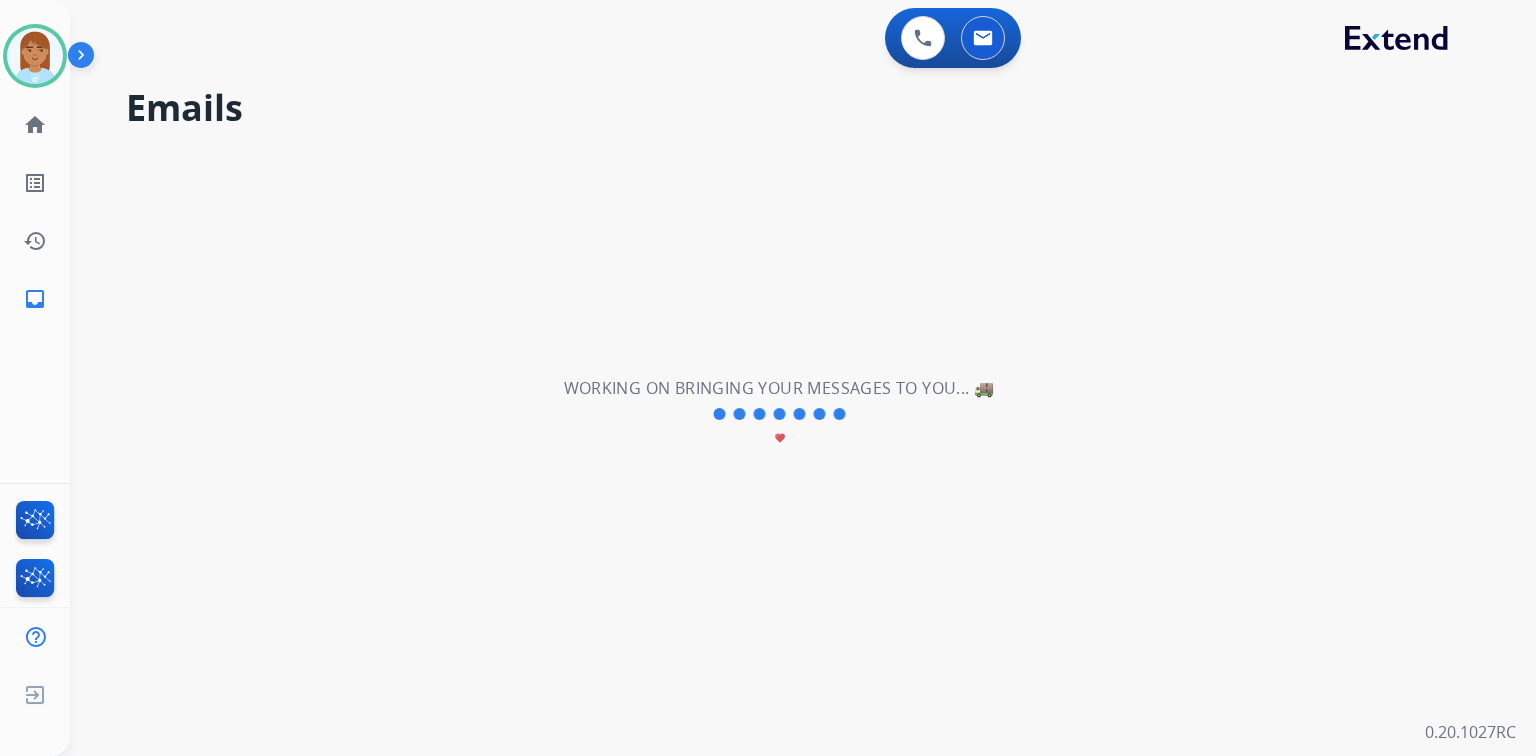 type 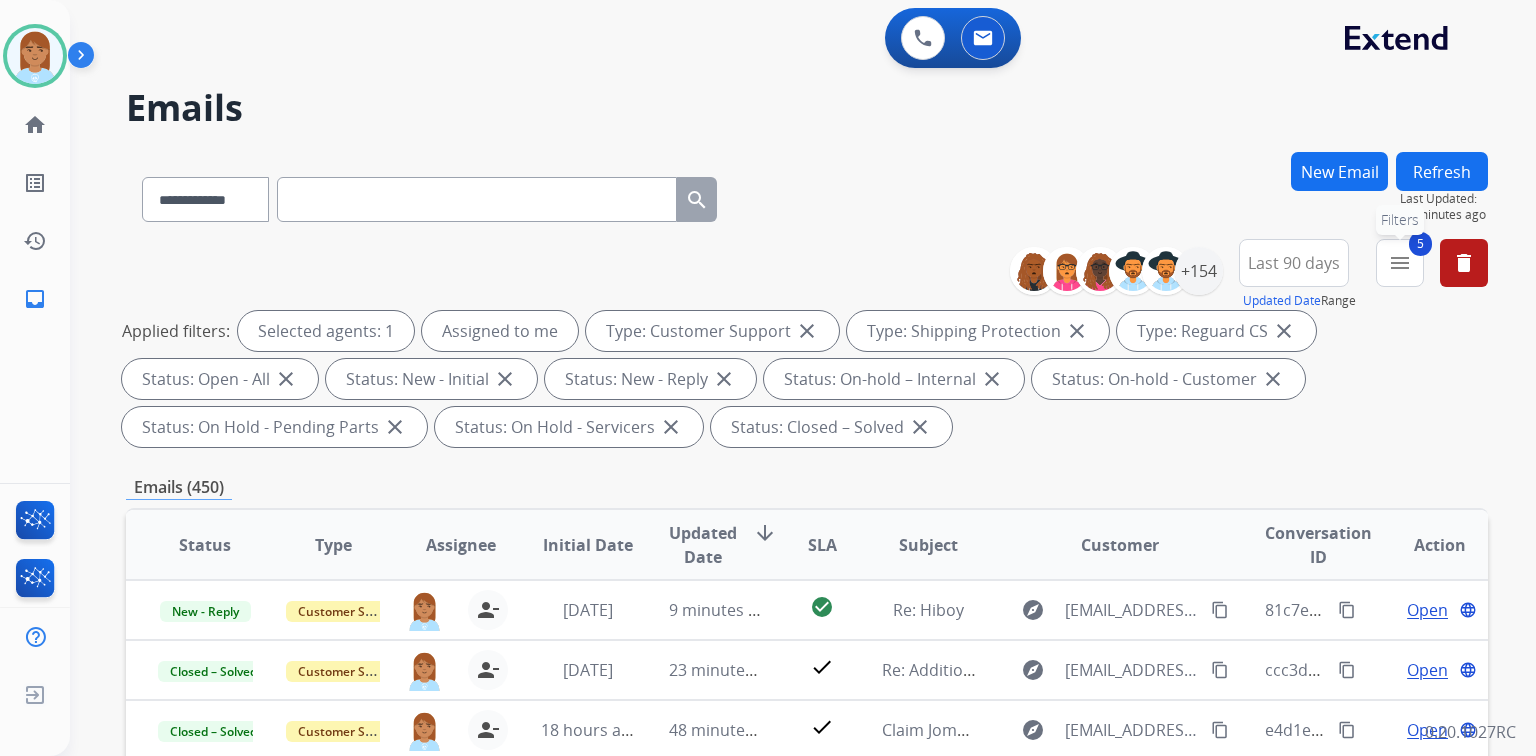 click on "menu" at bounding box center (1400, 263) 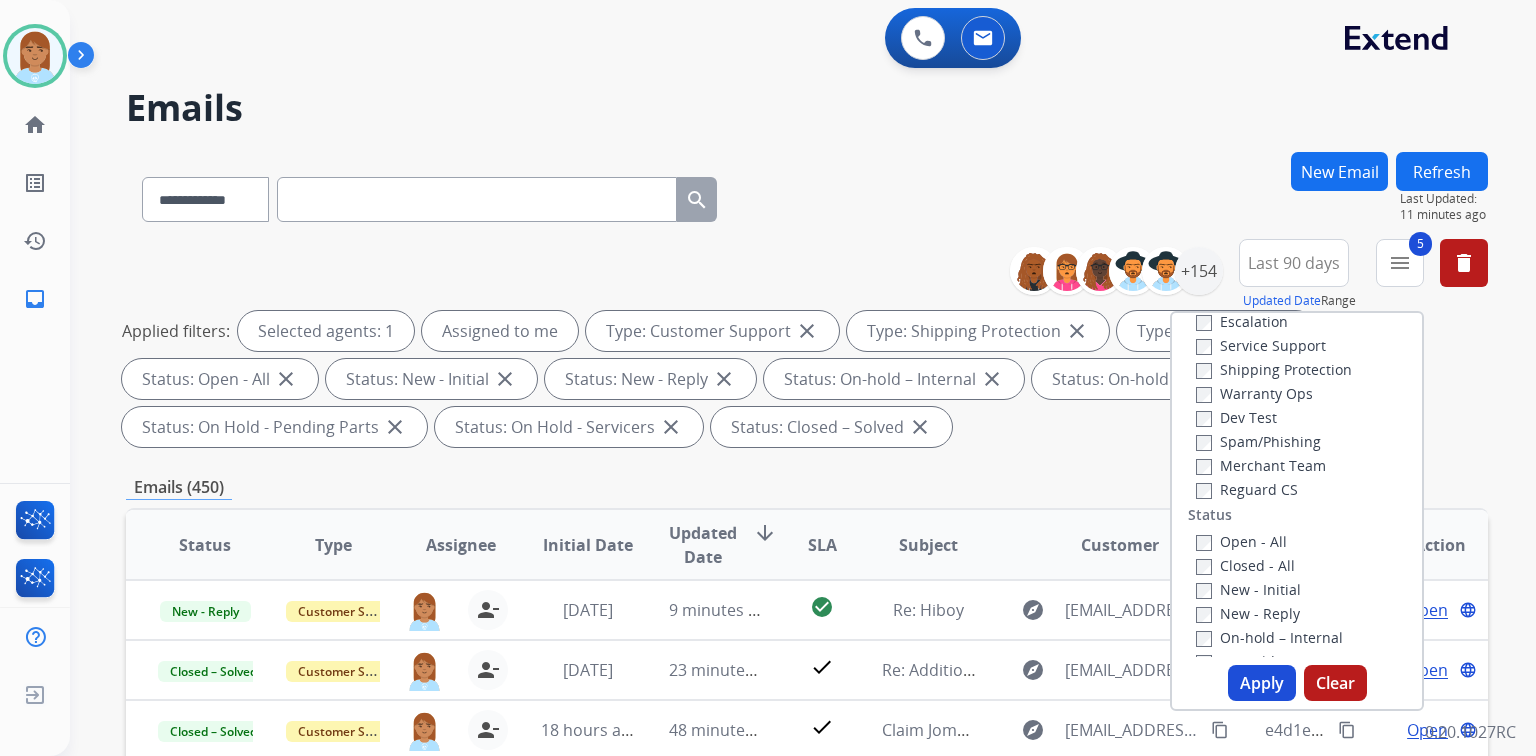 scroll, scrollTop: 207, scrollLeft: 0, axis: vertical 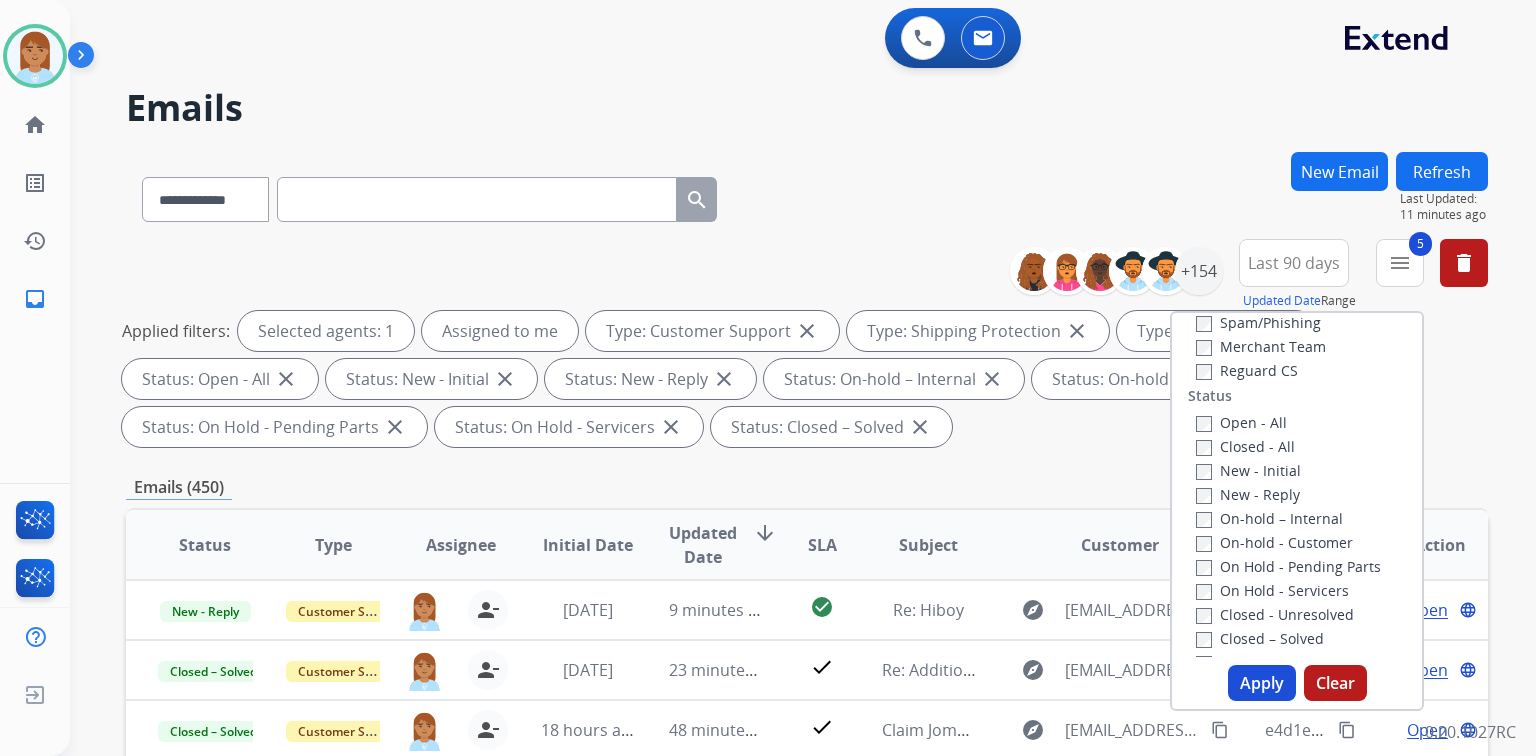 click on "Apply" at bounding box center [1262, 683] 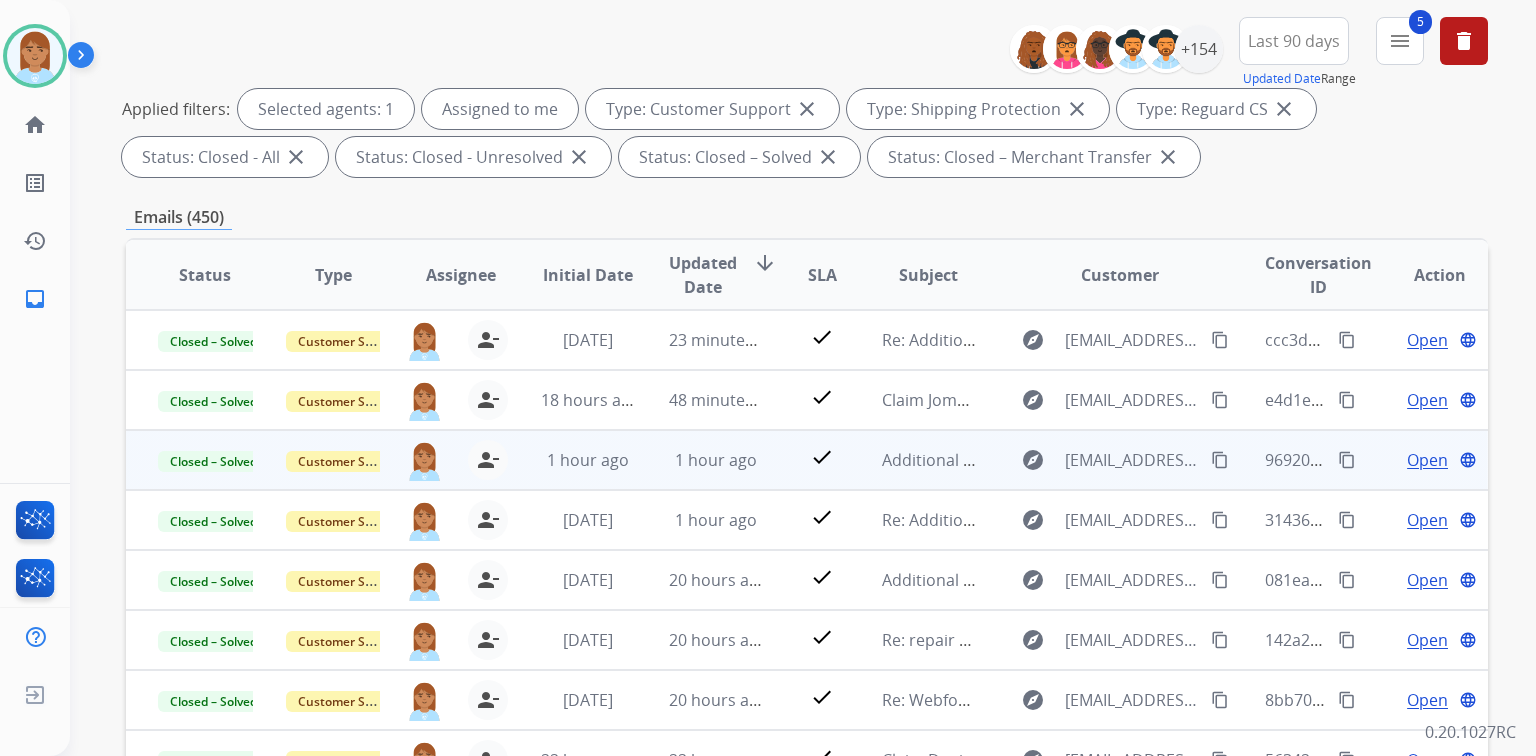 scroll, scrollTop: 240, scrollLeft: 0, axis: vertical 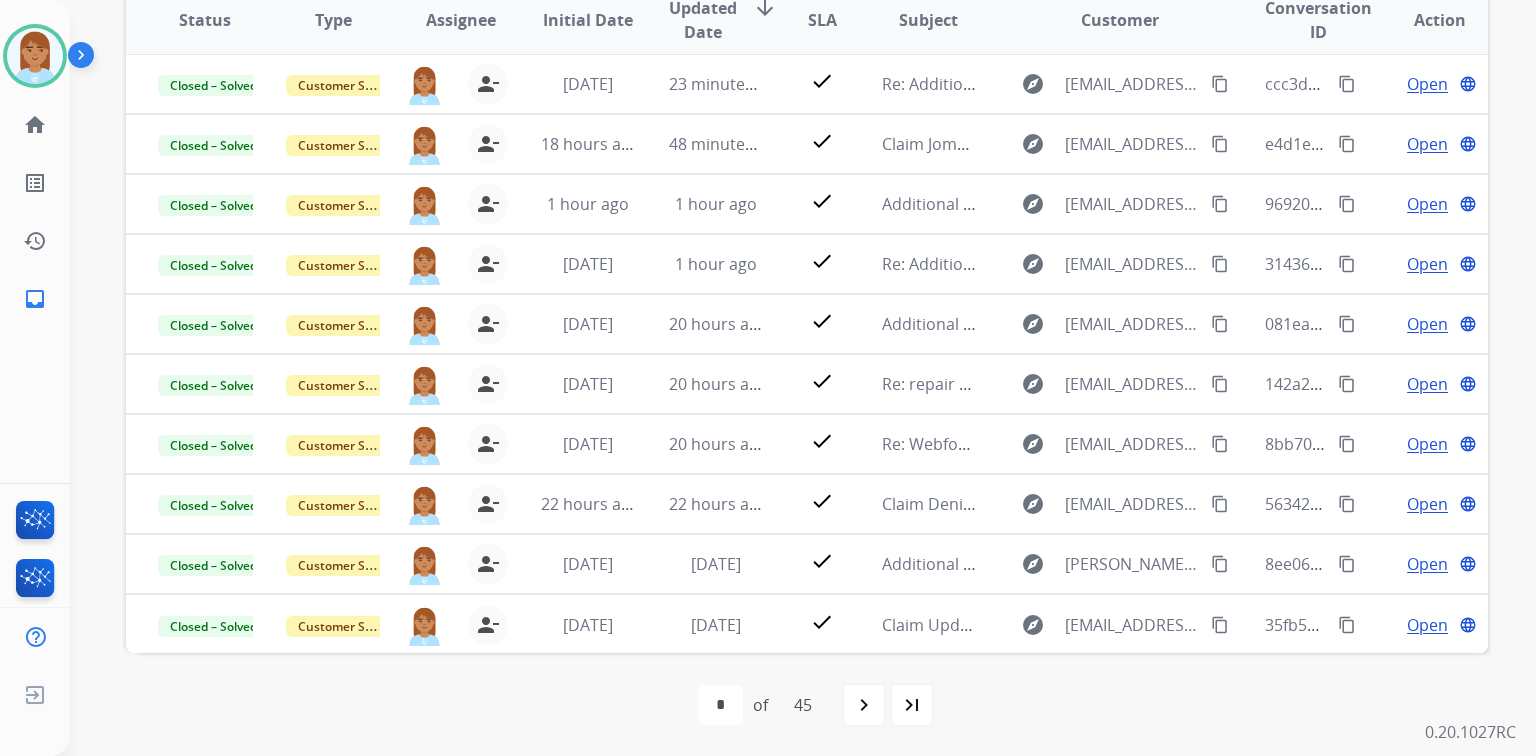click on "navigate_next" at bounding box center [864, 705] 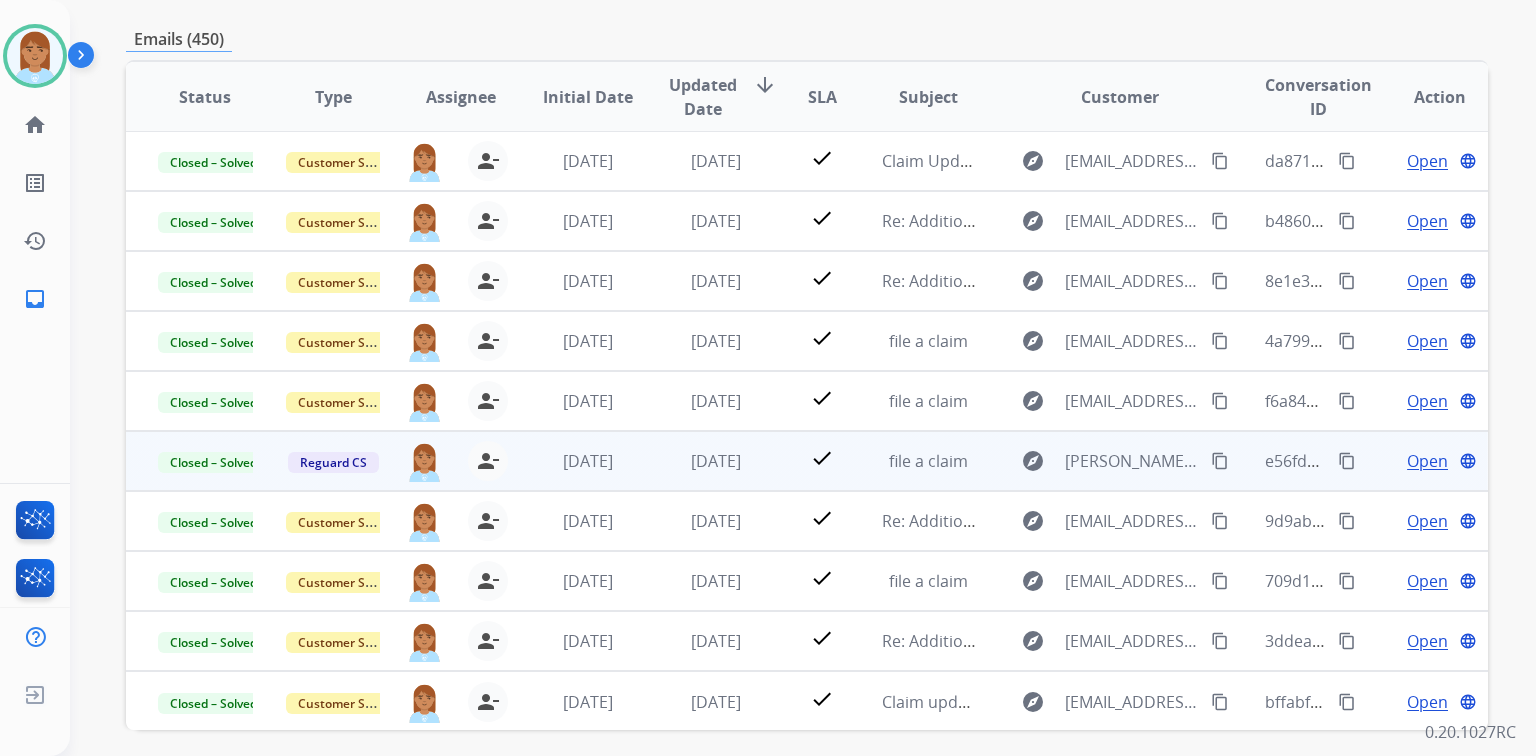 scroll, scrollTop: 477, scrollLeft: 0, axis: vertical 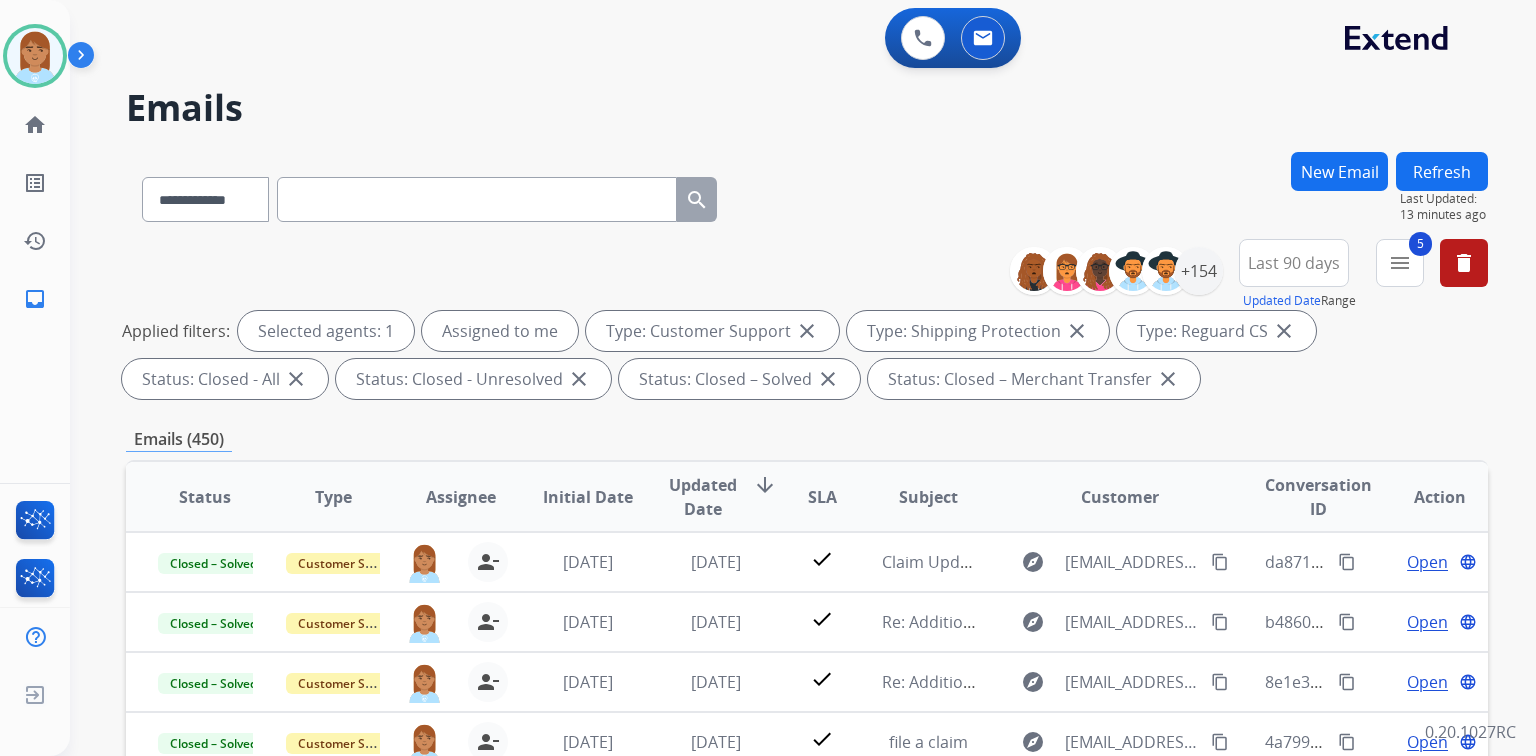 click on "New Email" at bounding box center (1339, 171) 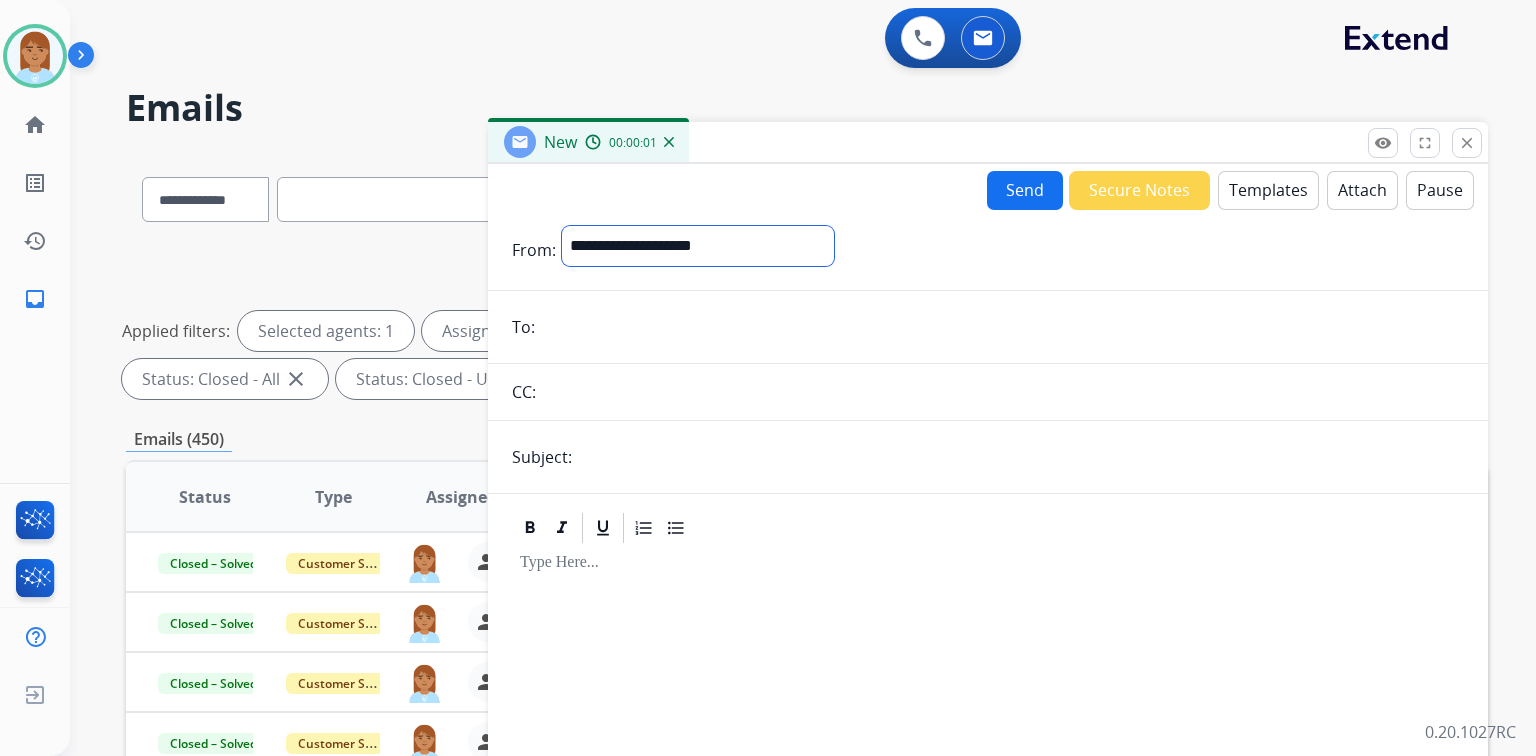 click on "**********" at bounding box center [698, 246] 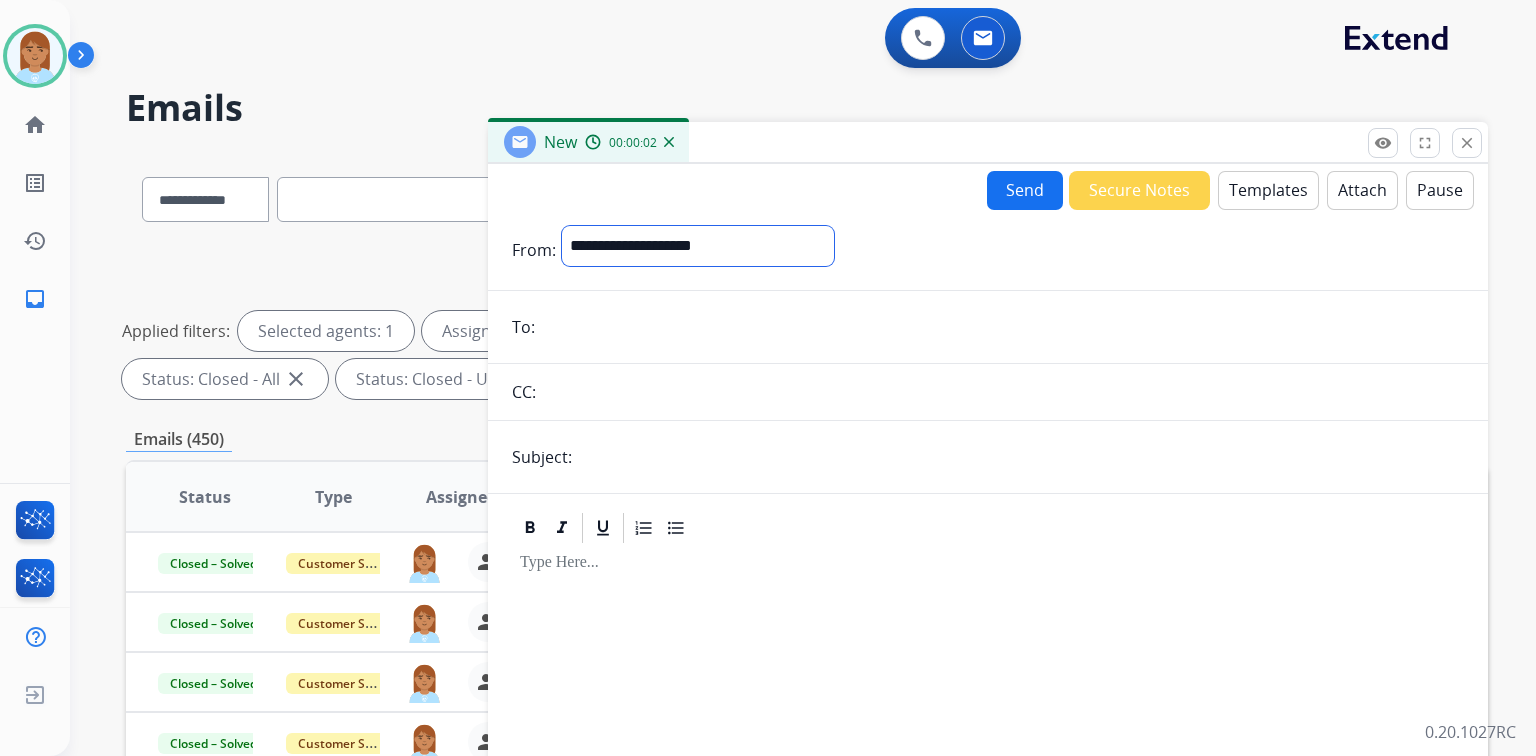 select on "**********" 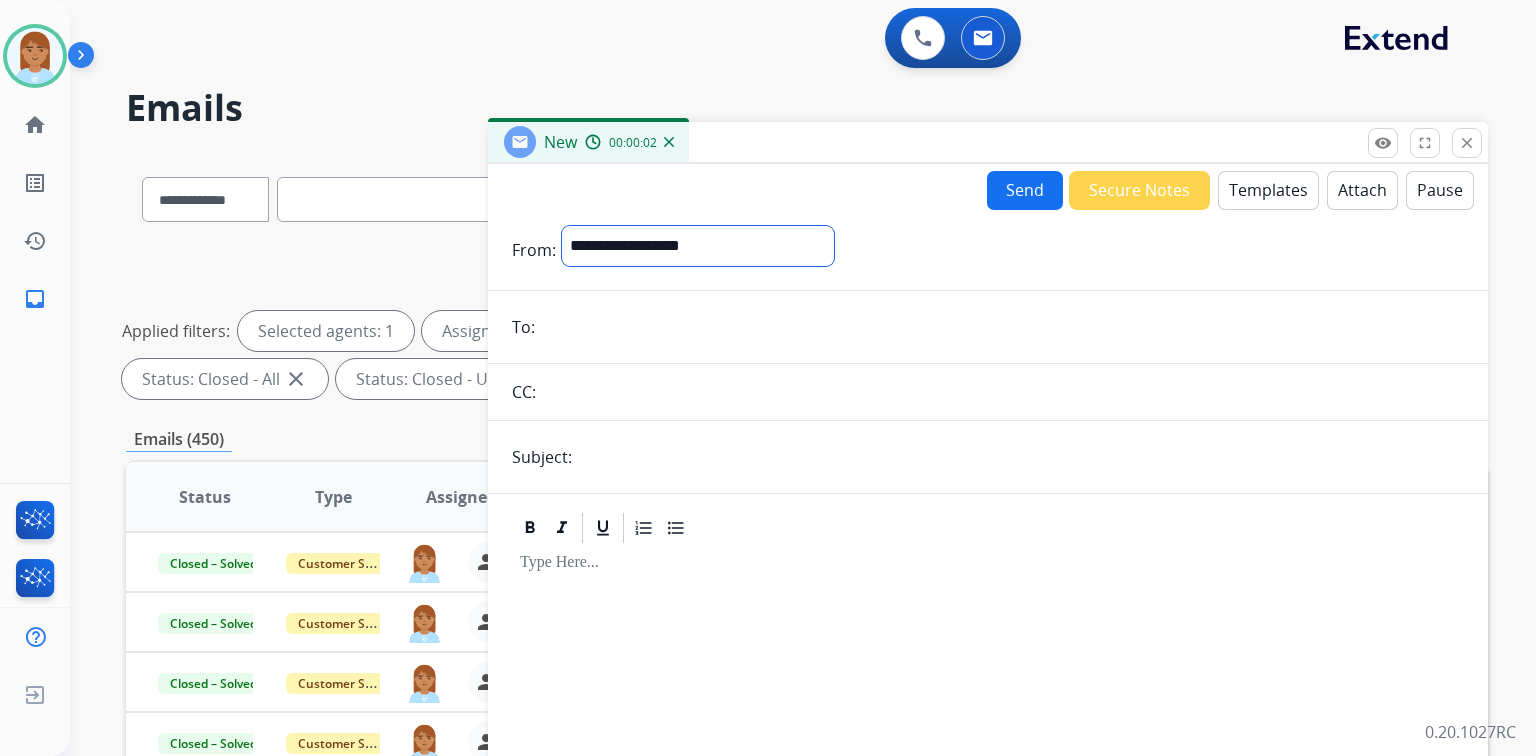 click on "**********" at bounding box center (698, 246) 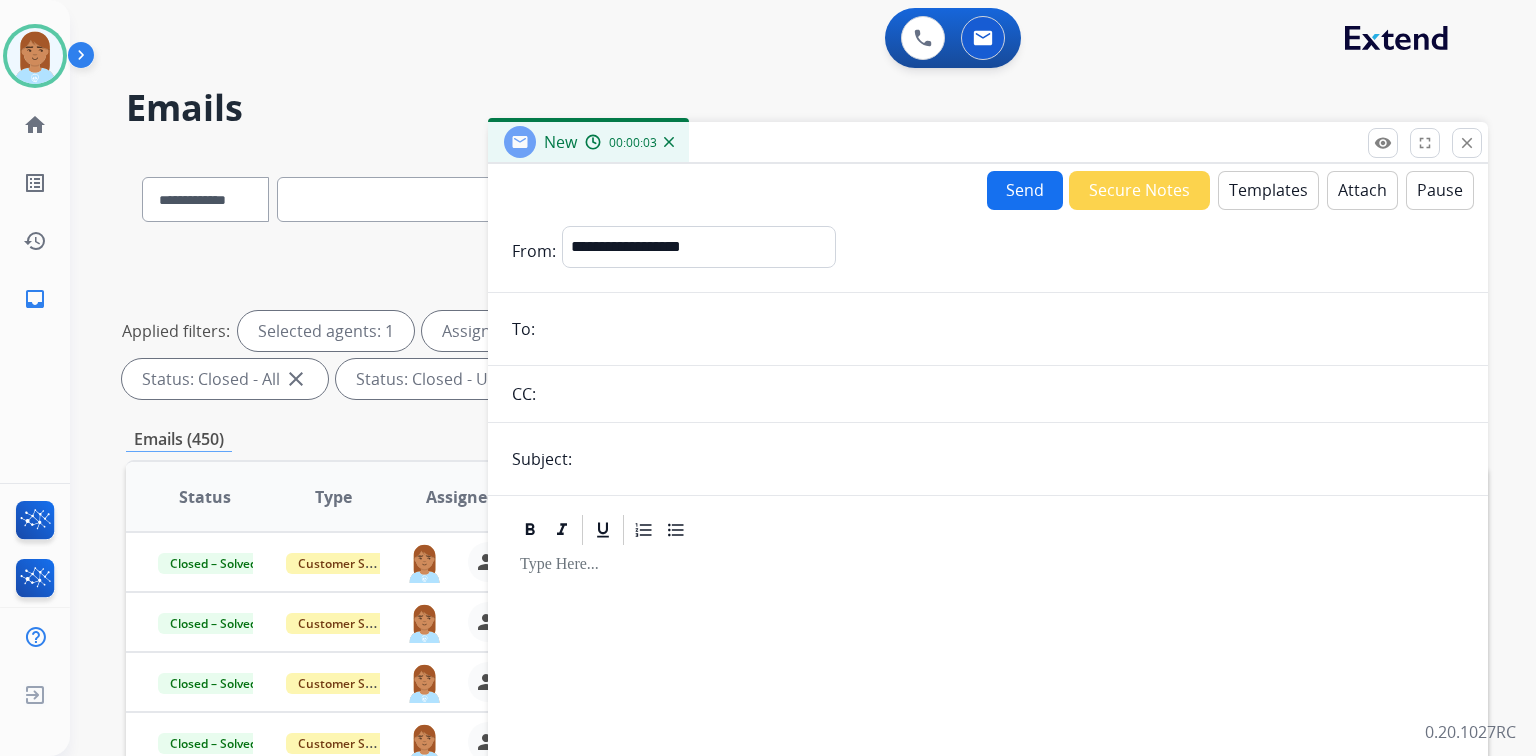click on "**********" at bounding box center [988, 595] 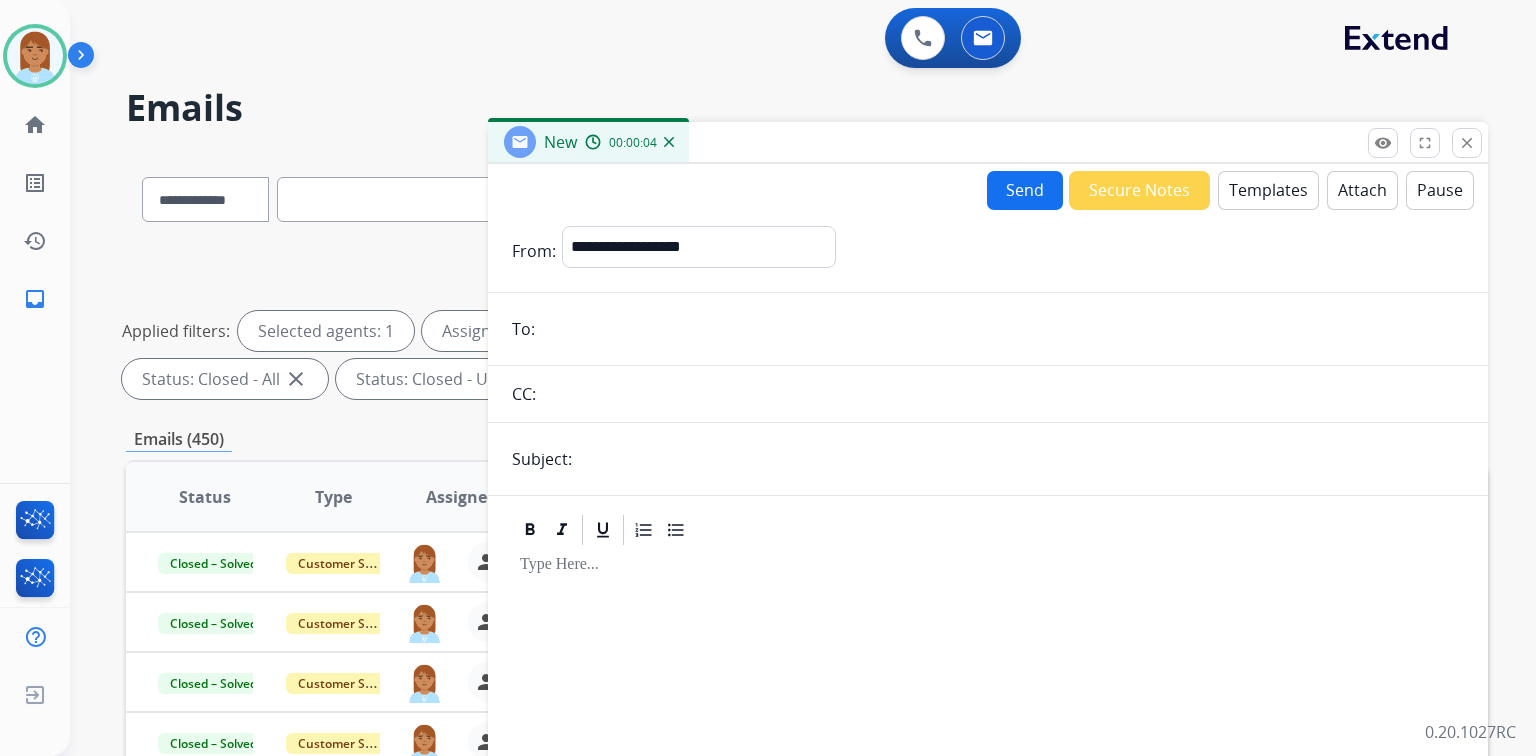 paste on "**********" 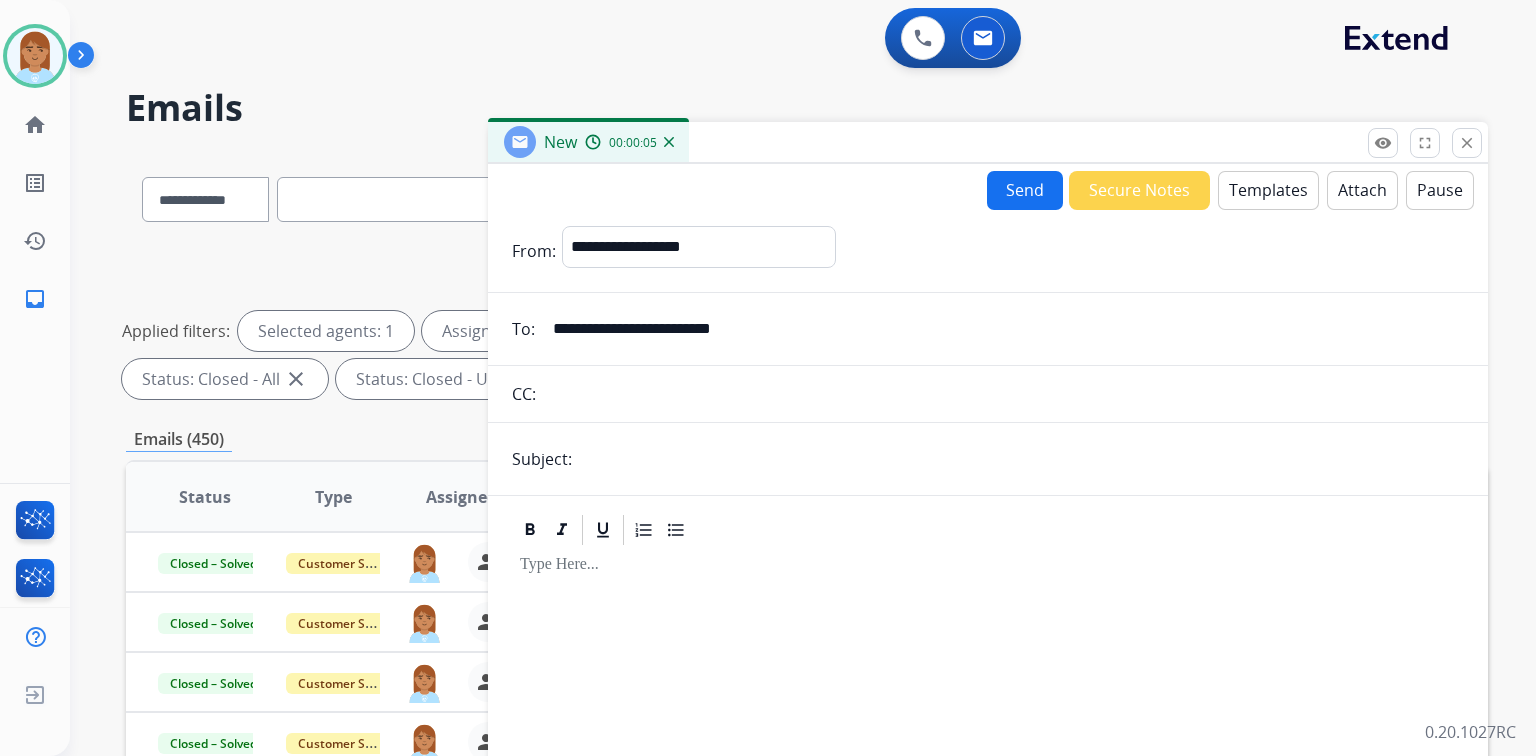 type on "**********" 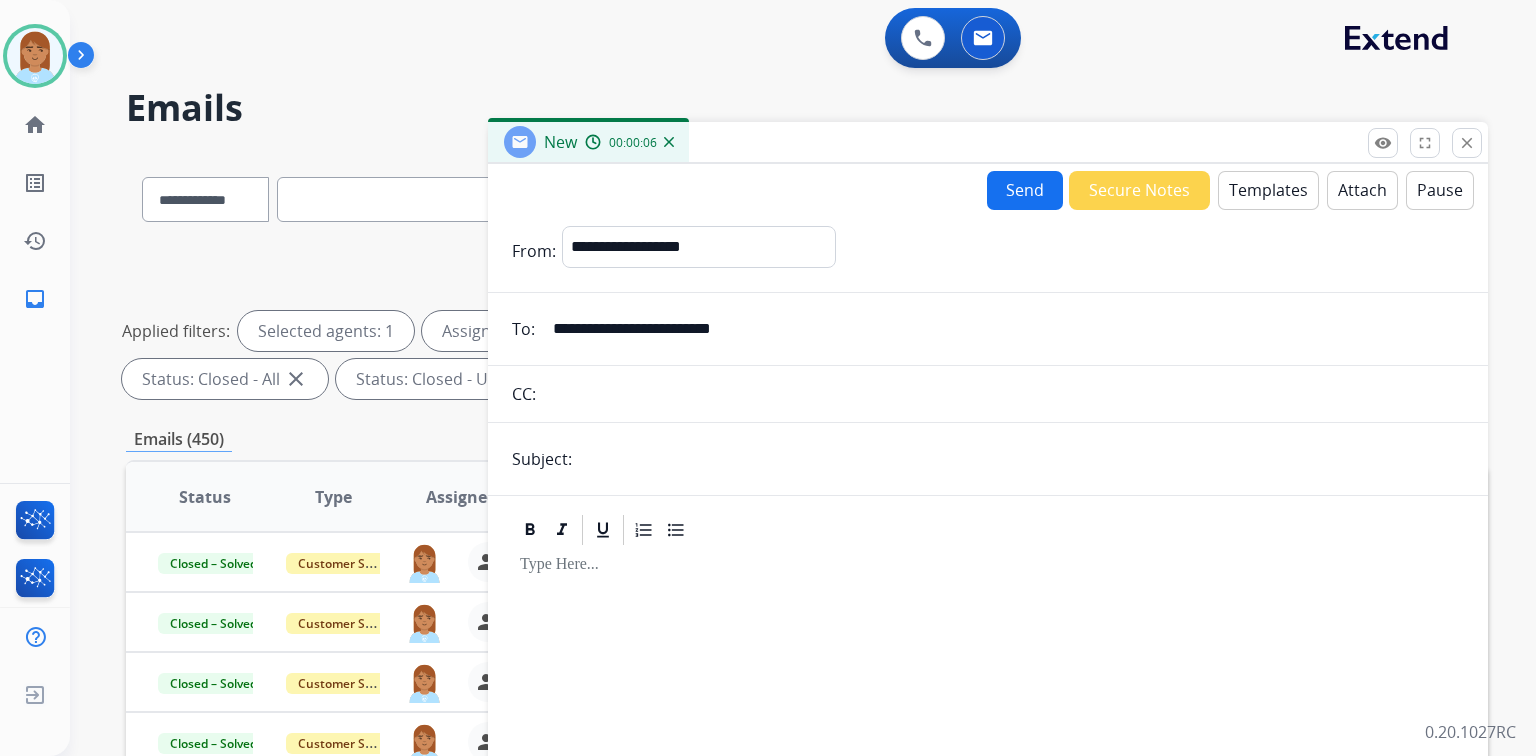 type on "**********" 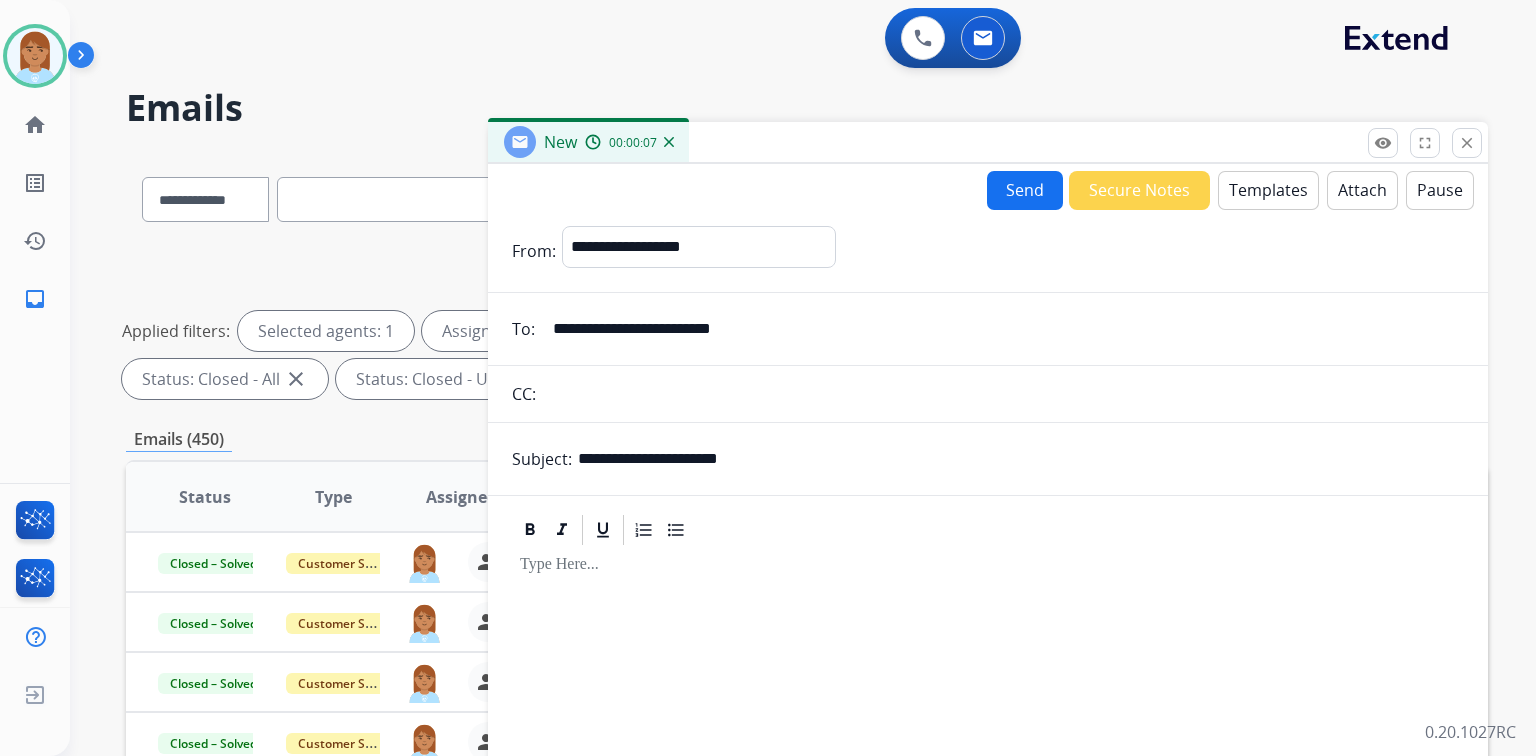 click on "Templates" at bounding box center (1268, 190) 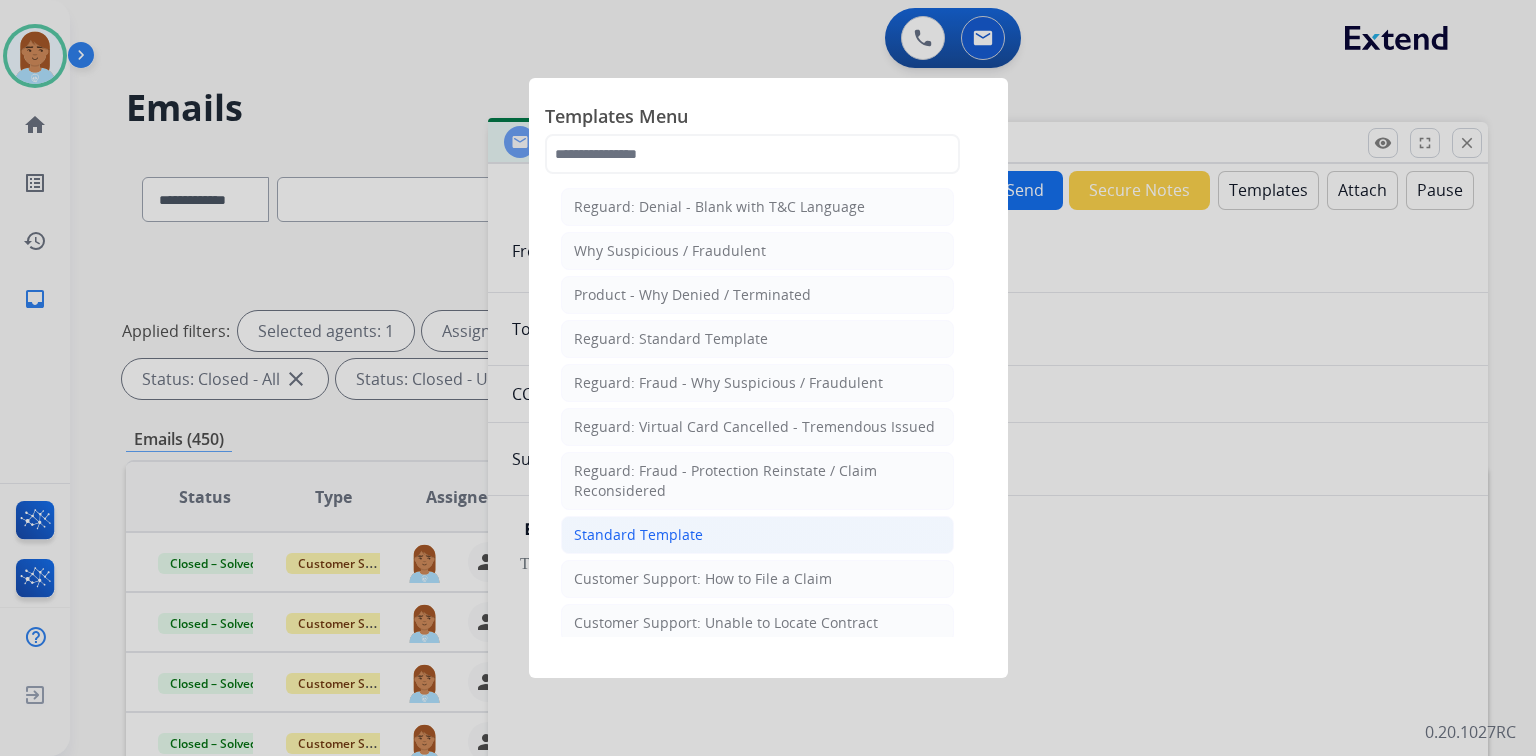click on "Standard Template" 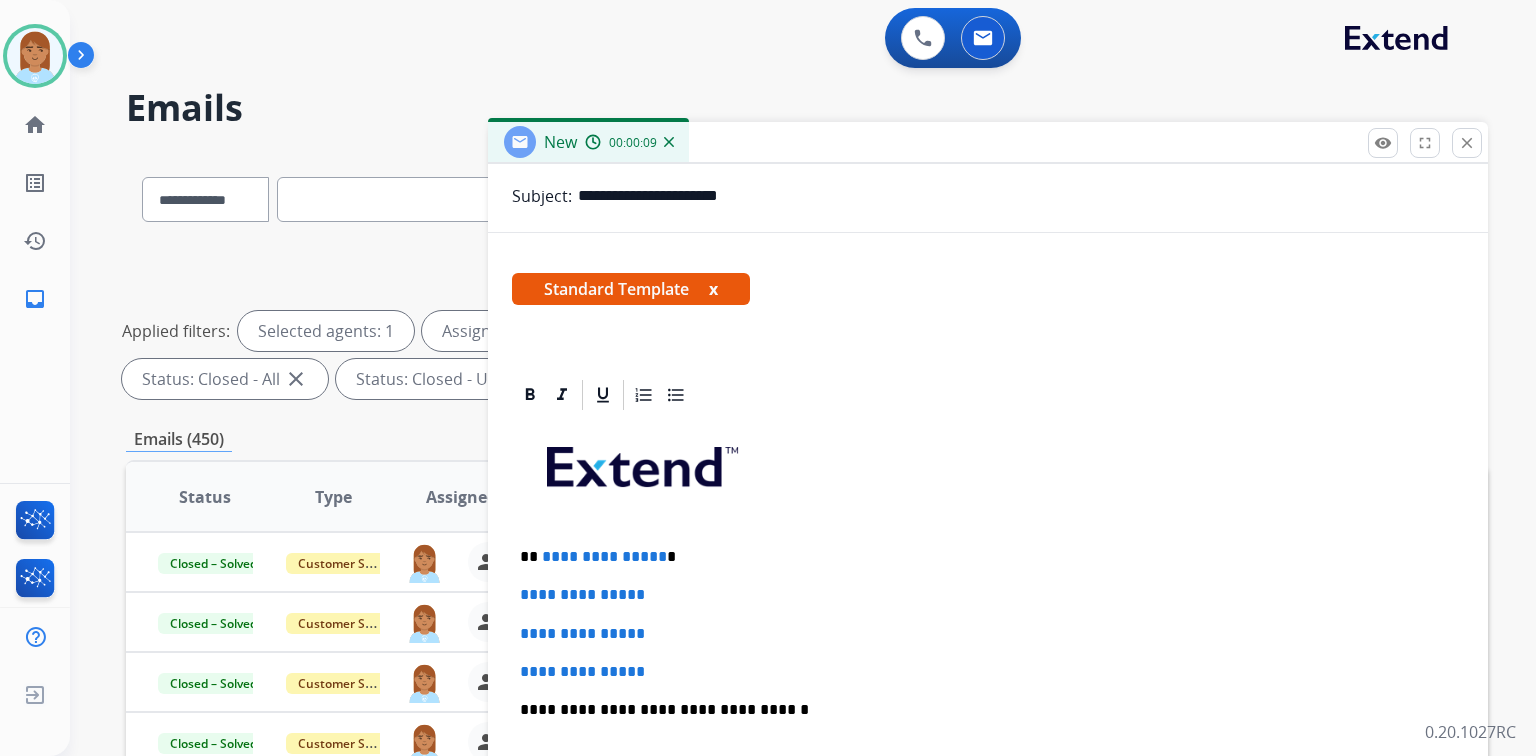 scroll, scrollTop: 383, scrollLeft: 0, axis: vertical 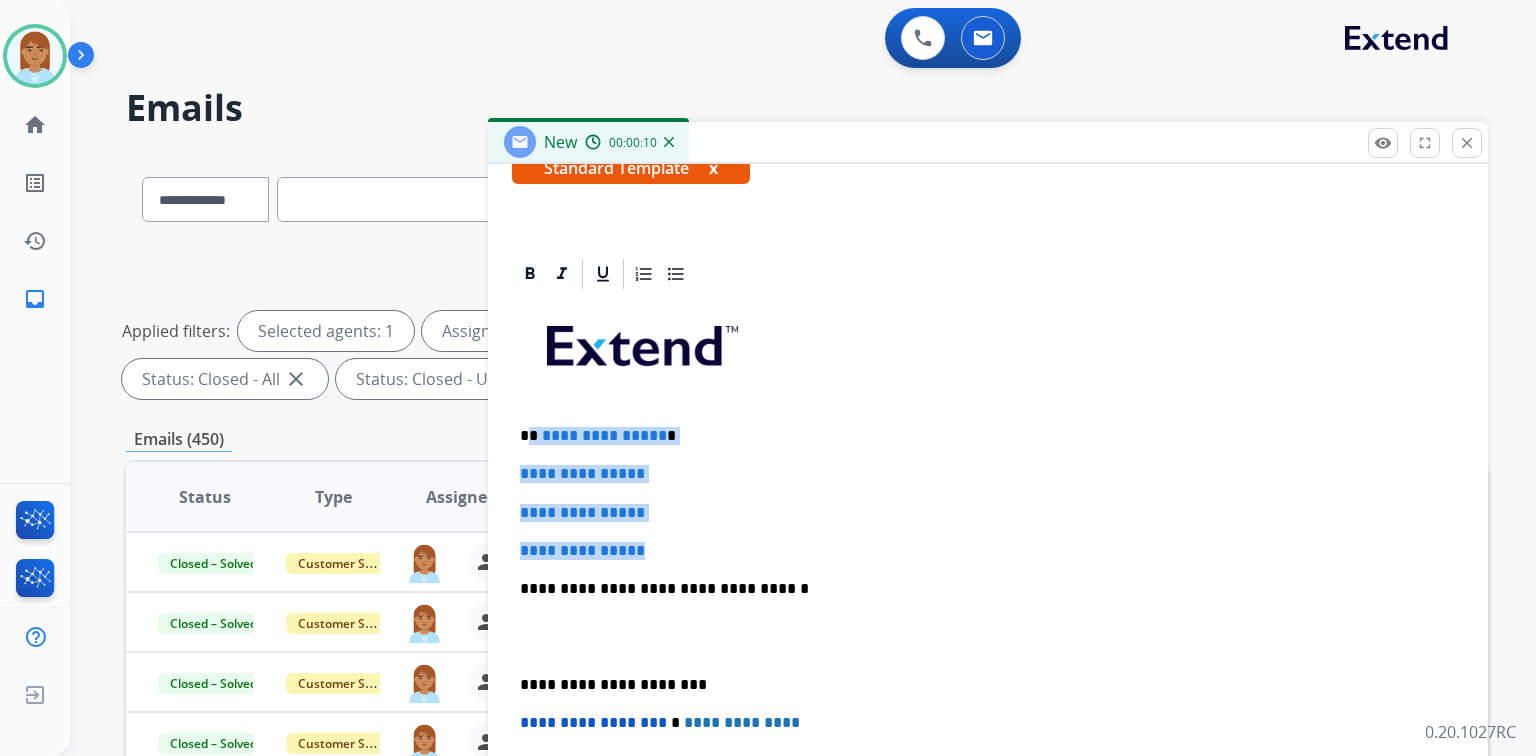 drag, startPoint x: 527, startPoint y: 430, endPoint x: 723, endPoint y: 523, distance: 216.94469 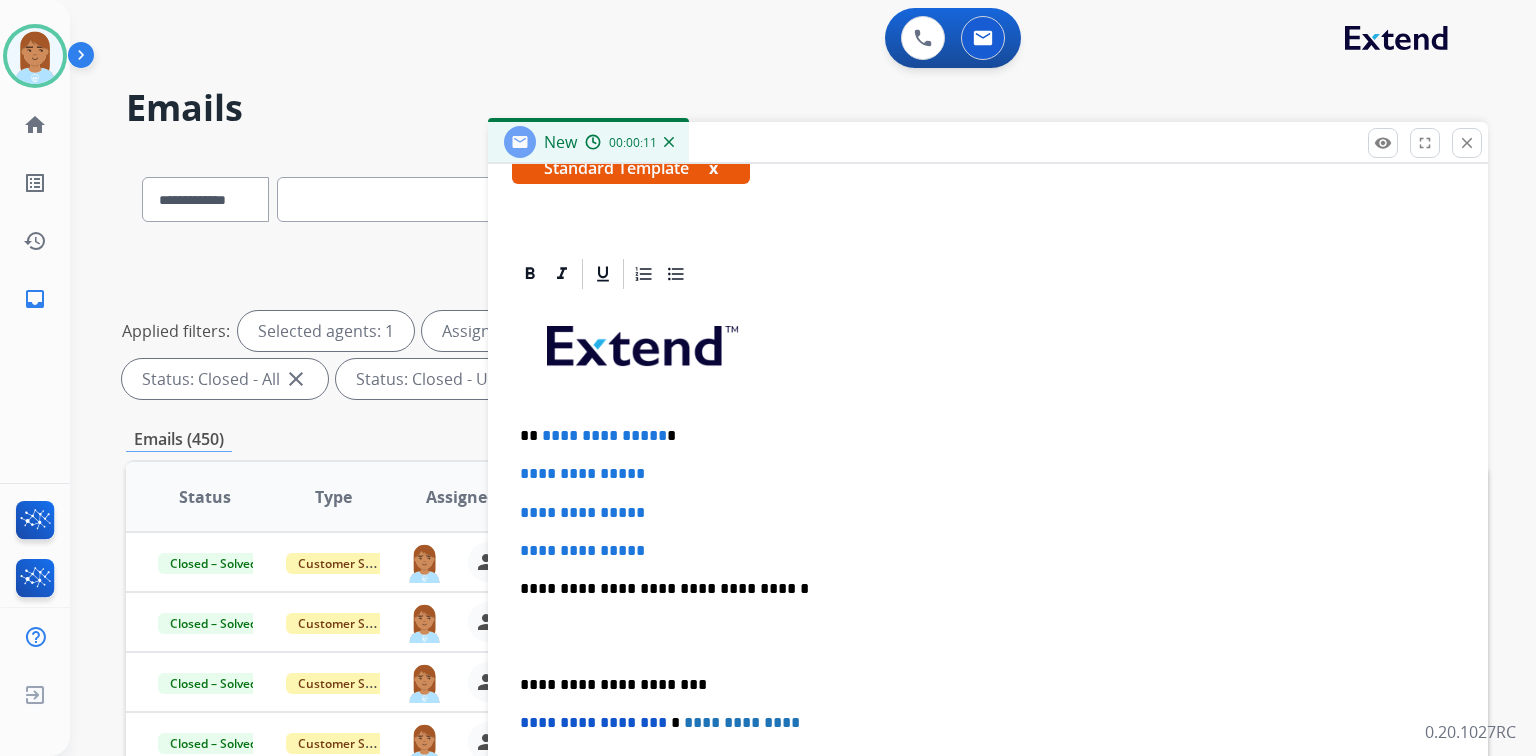 scroll, scrollTop: 268, scrollLeft: 0, axis: vertical 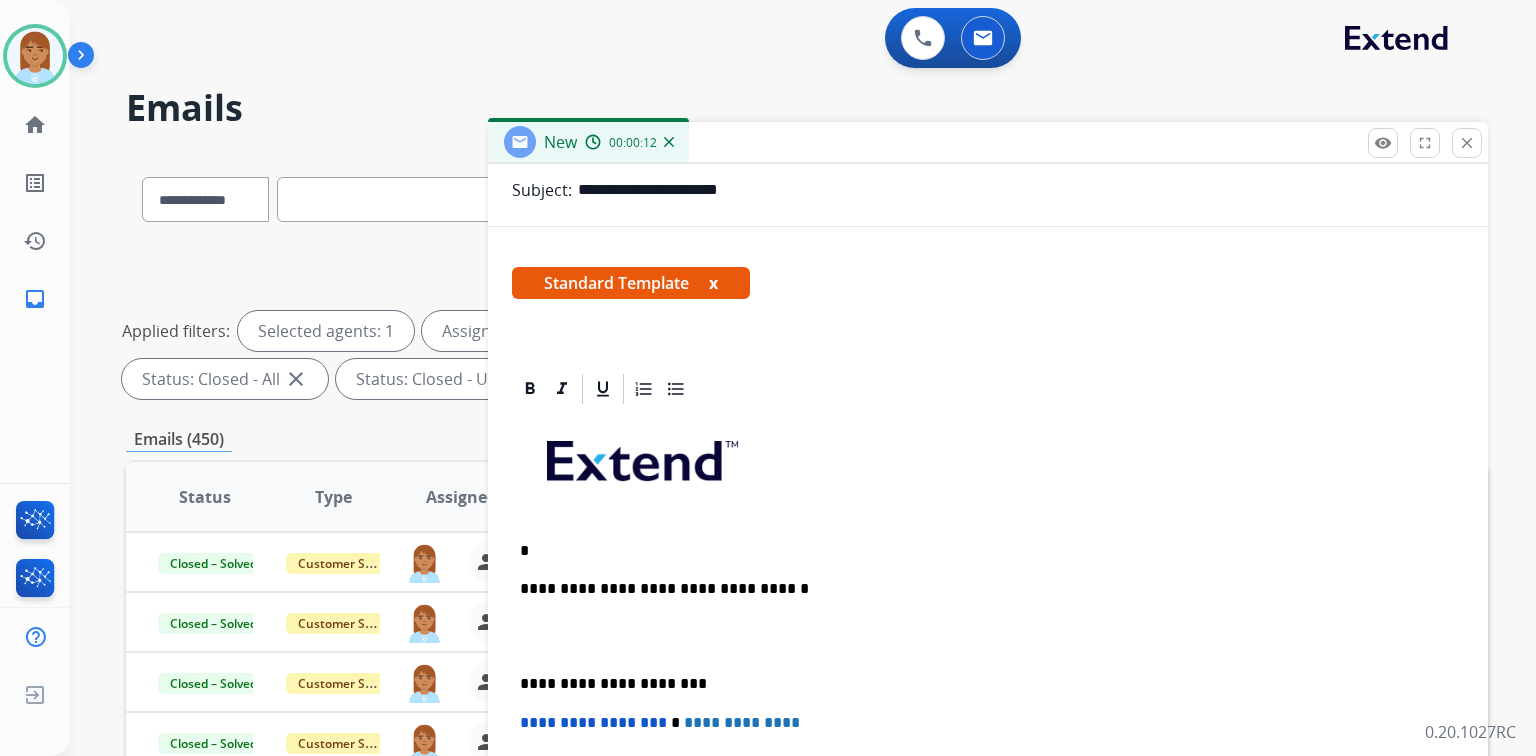 type 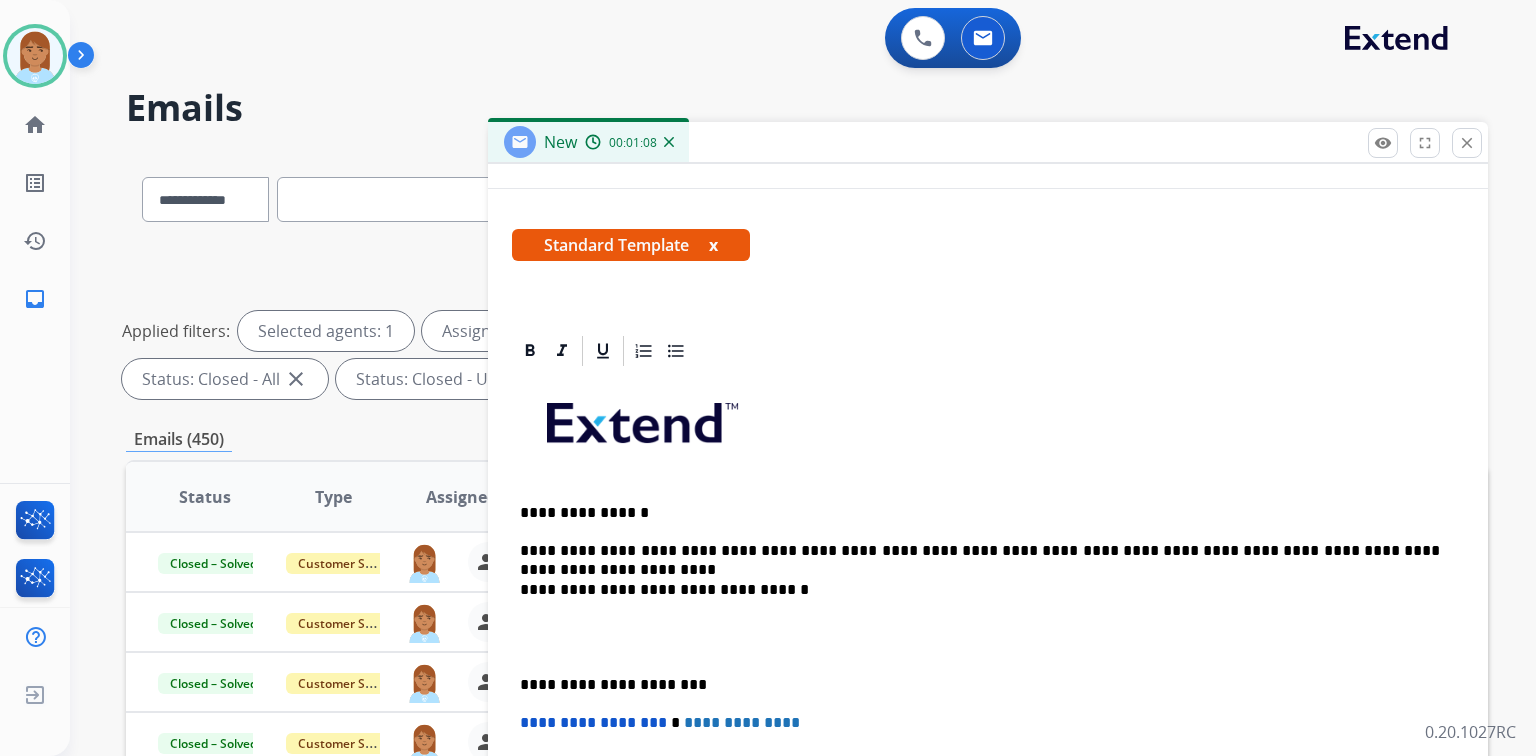 scroll, scrollTop: 324, scrollLeft: 0, axis: vertical 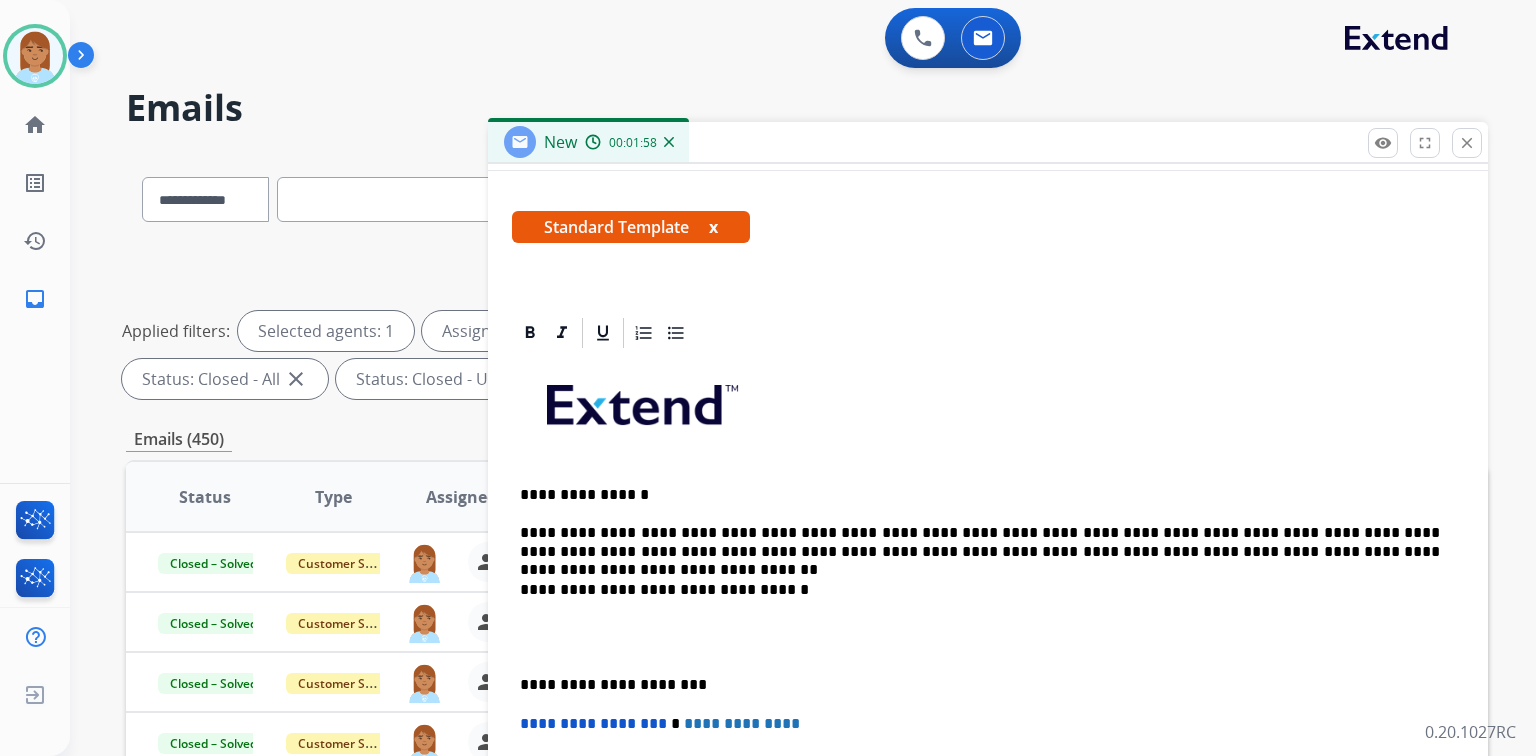 click at bounding box center (988, 637) 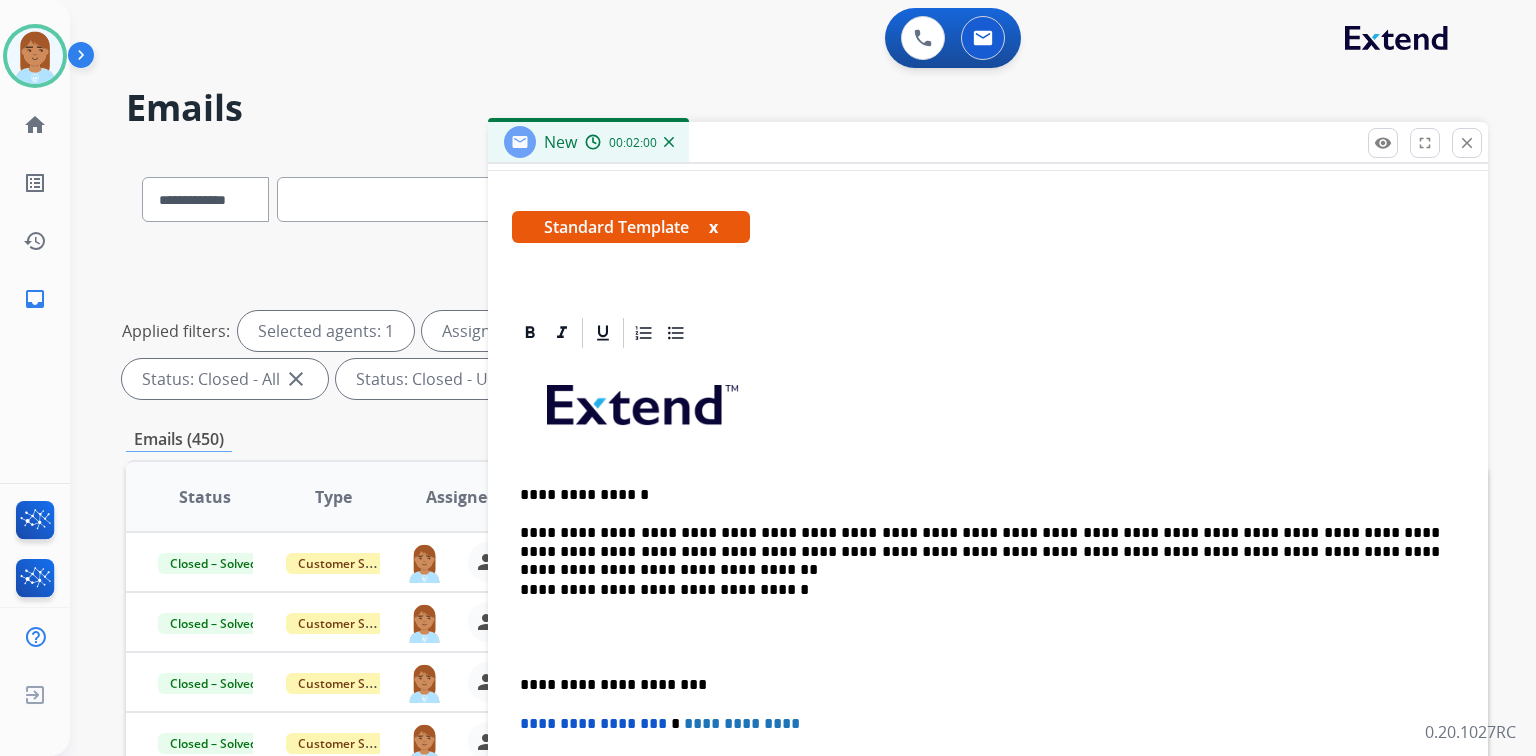 scroll, scrollTop: 286, scrollLeft: 0, axis: vertical 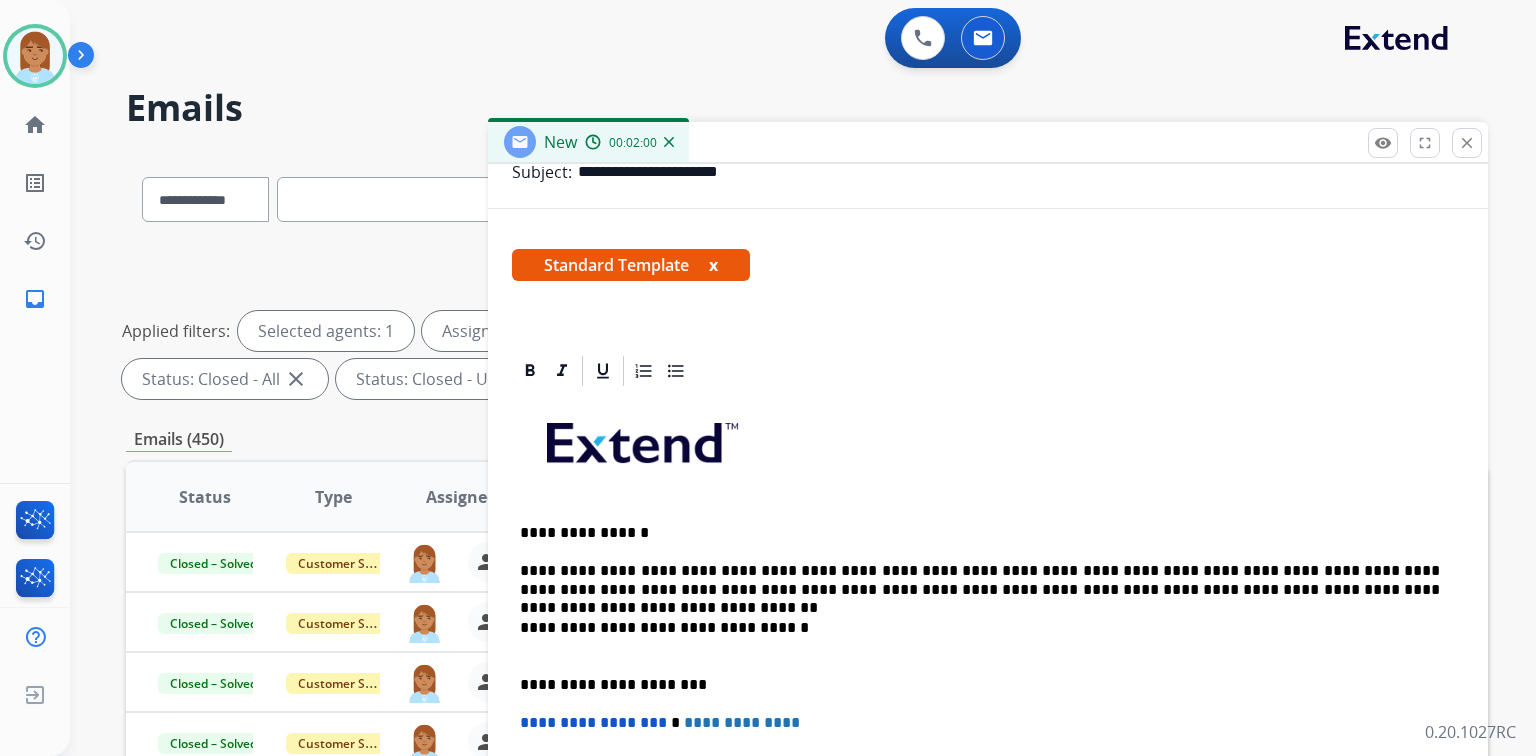 click on "**********" at bounding box center (988, 684) 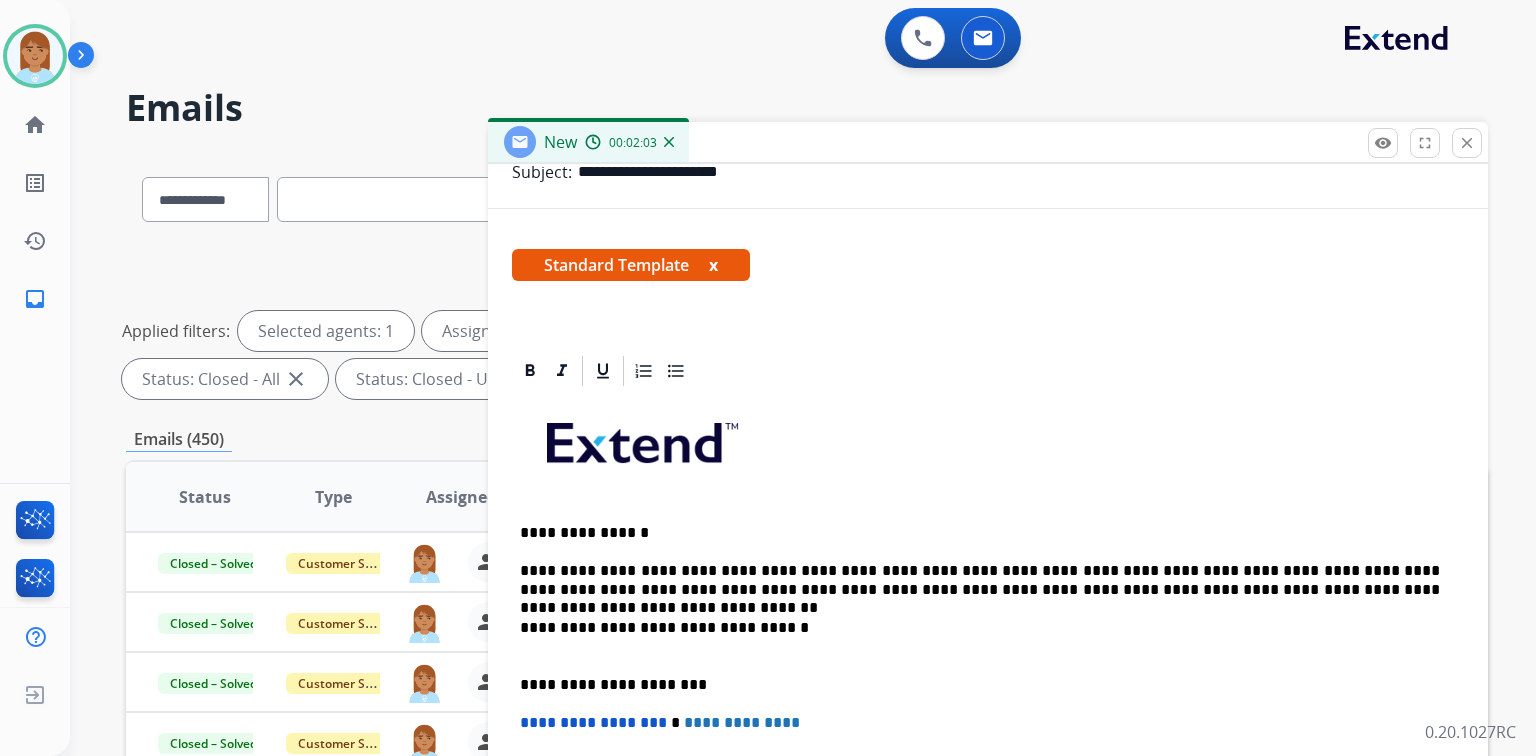 click on "**********" at bounding box center [980, 637] 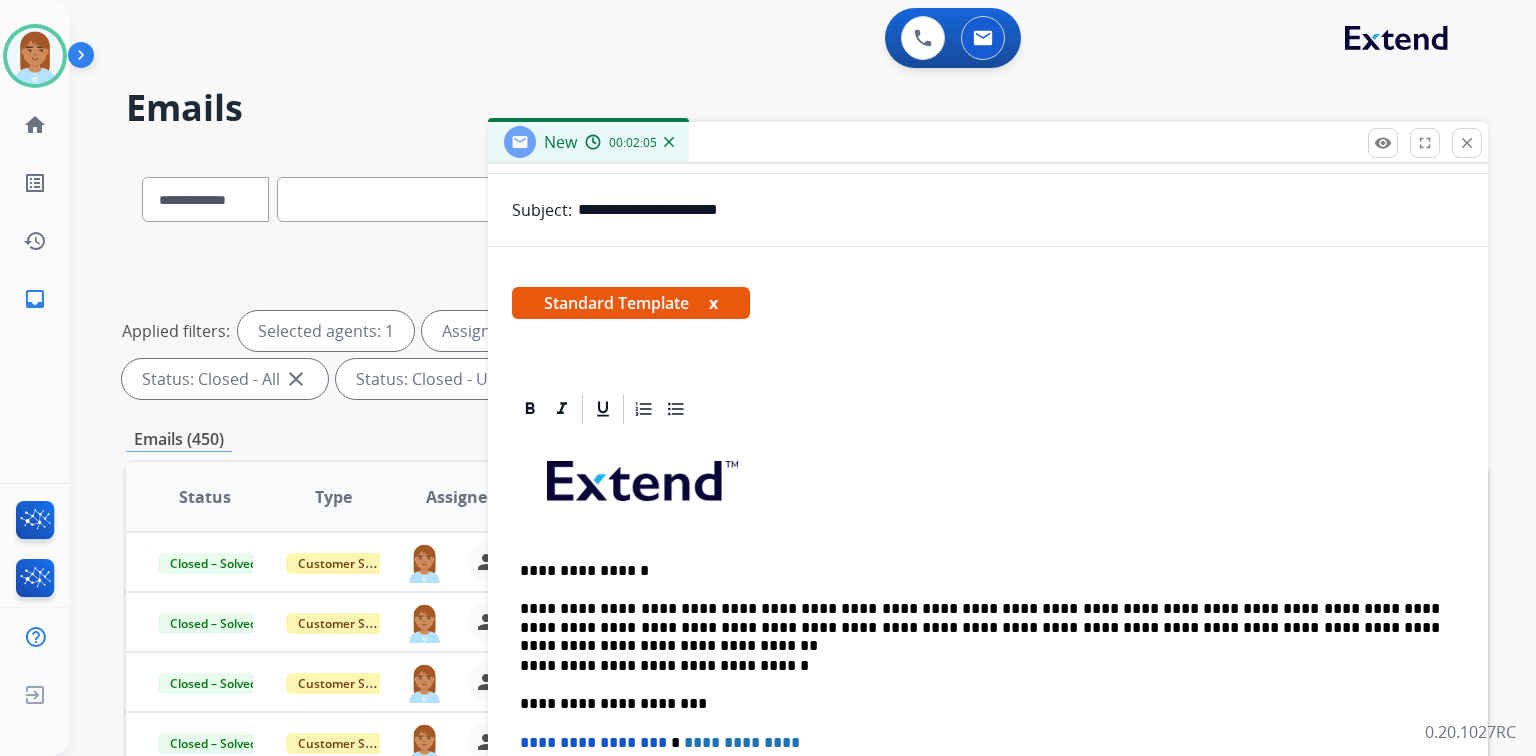 scroll, scrollTop: 268, scrollLeft: 0, axis: vertical 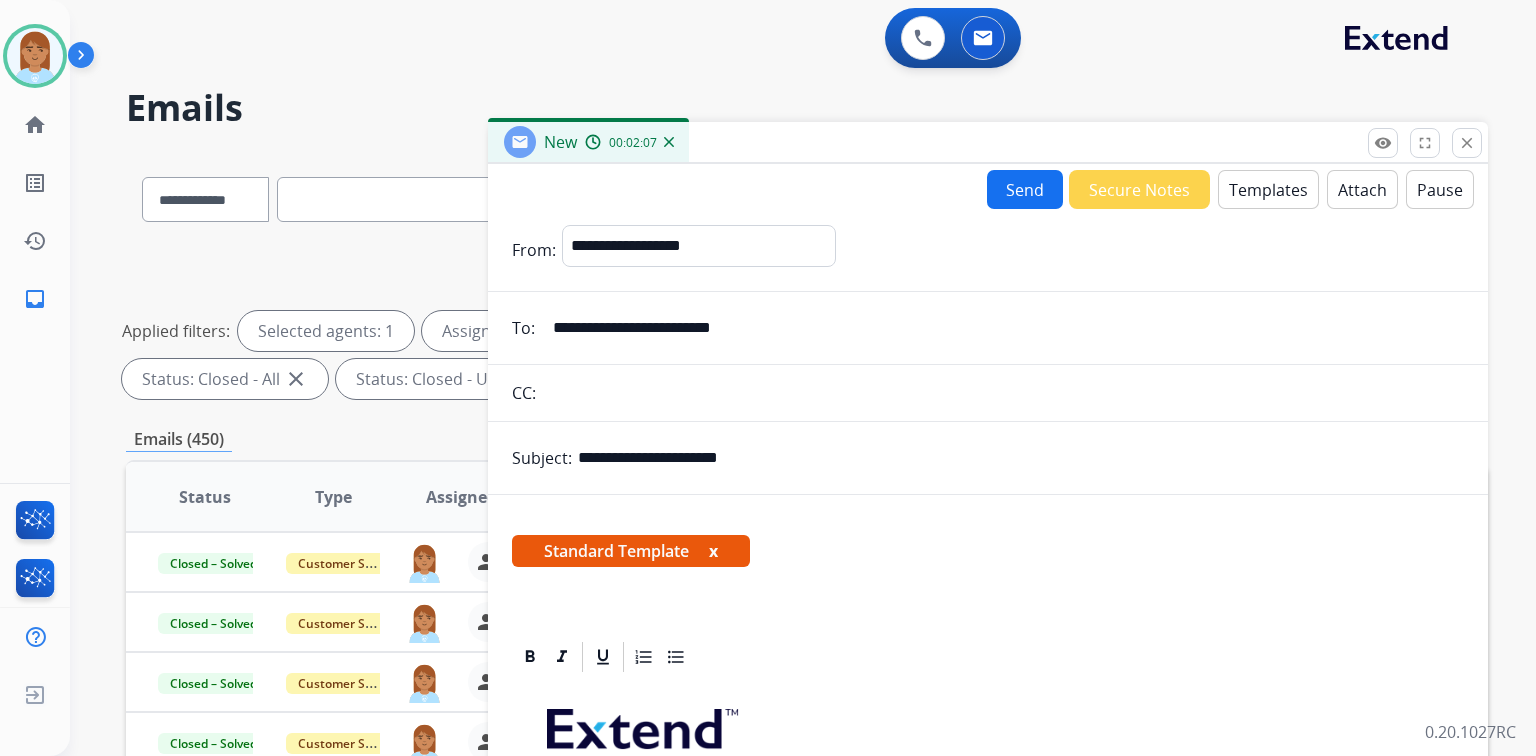 click on "Send" at bounding box center [1025, 189] 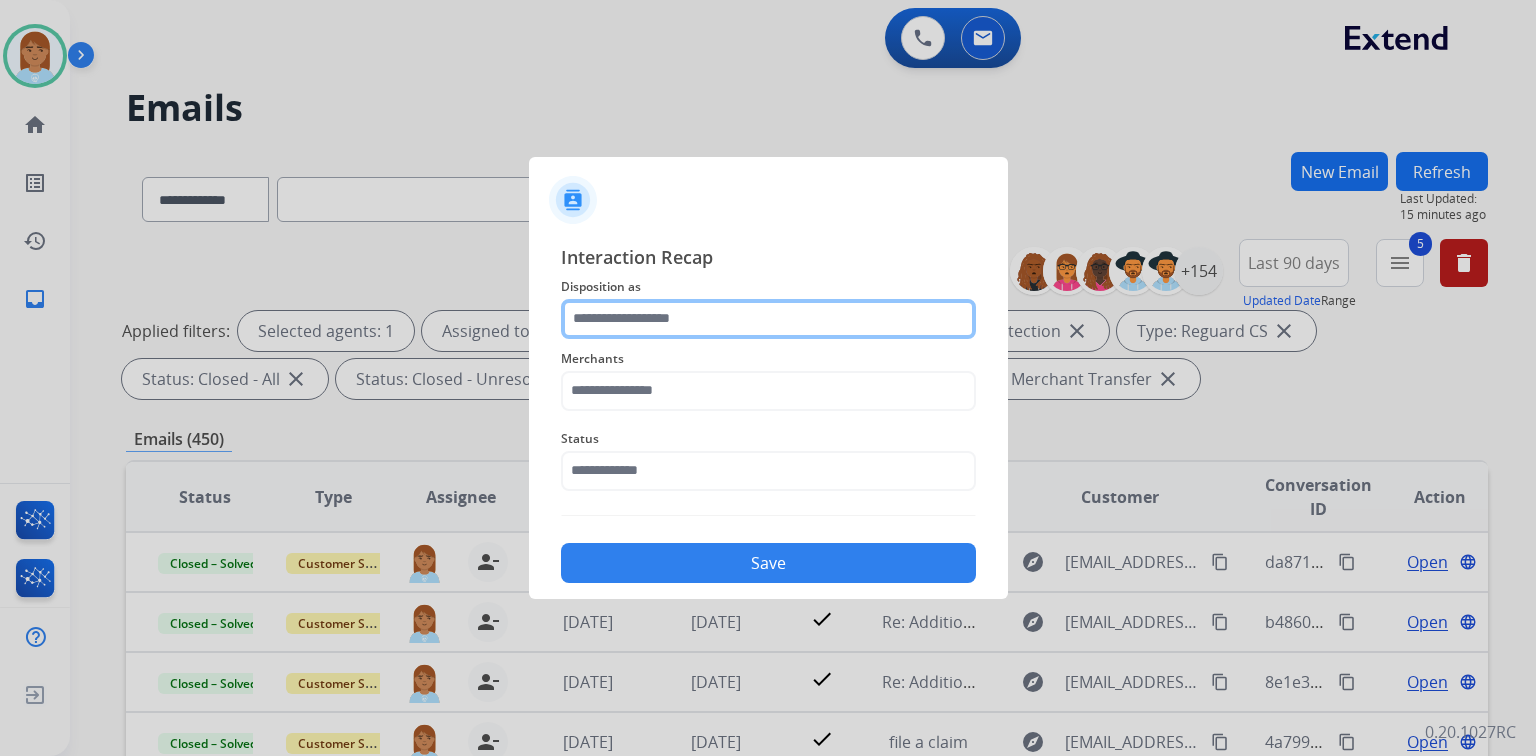 click 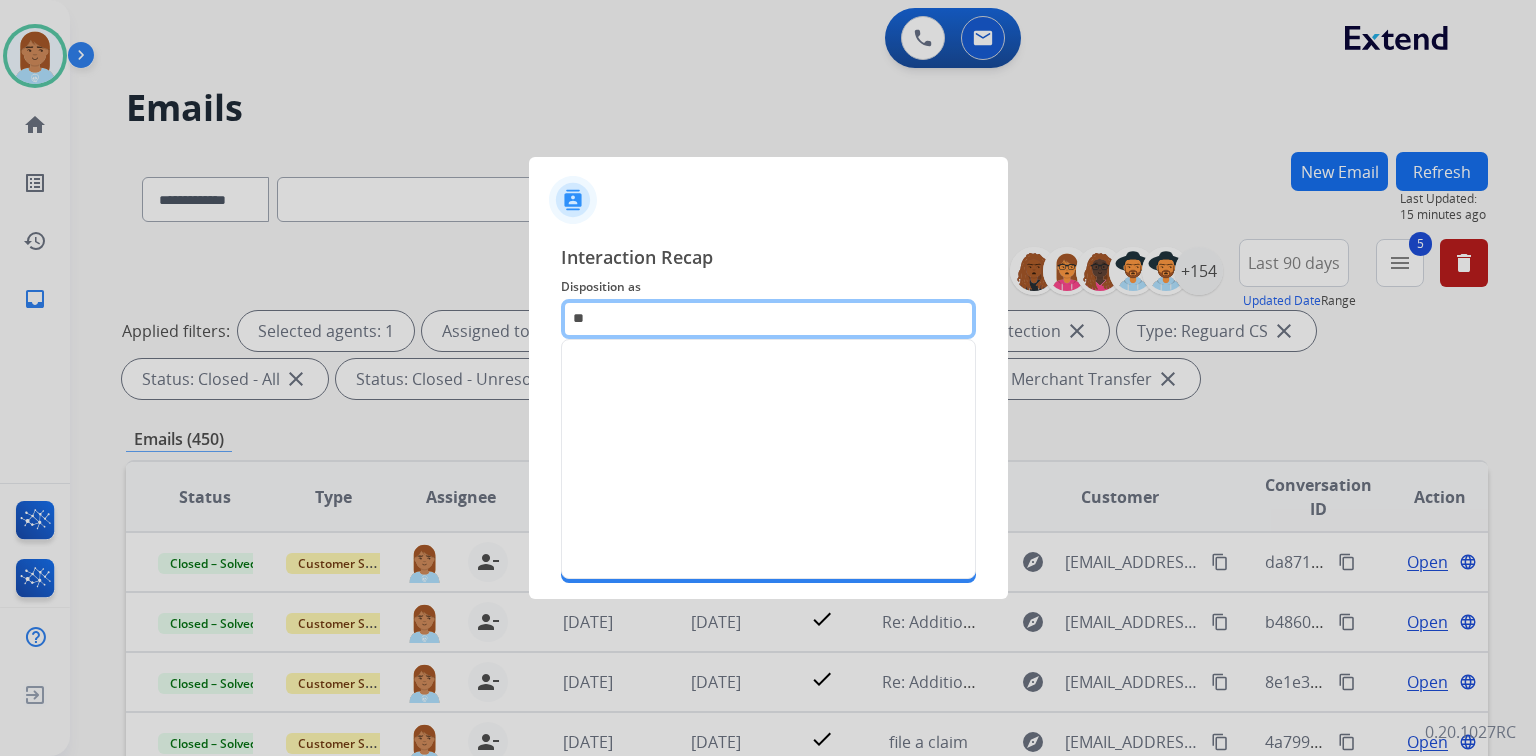 type on "*" 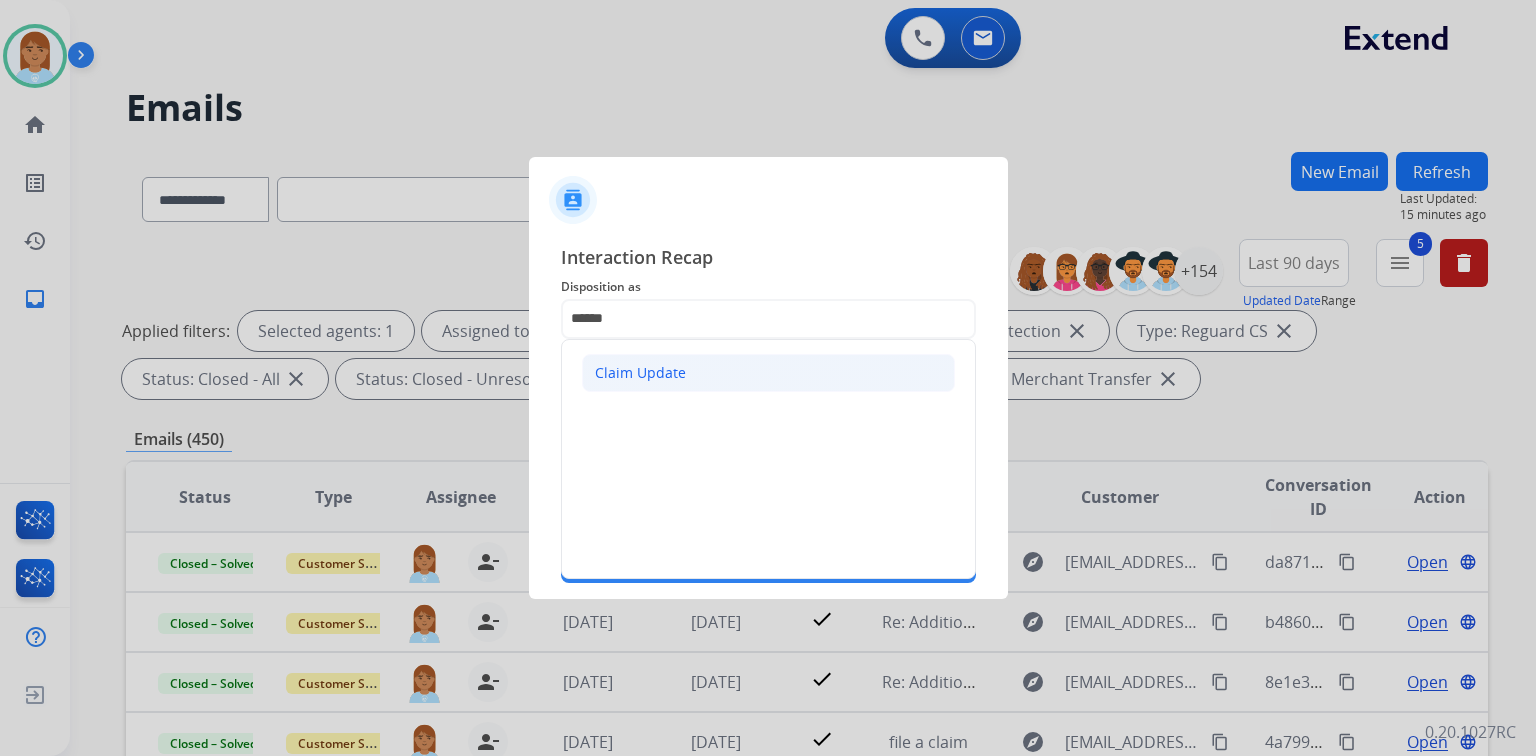 click on "Claim Update" 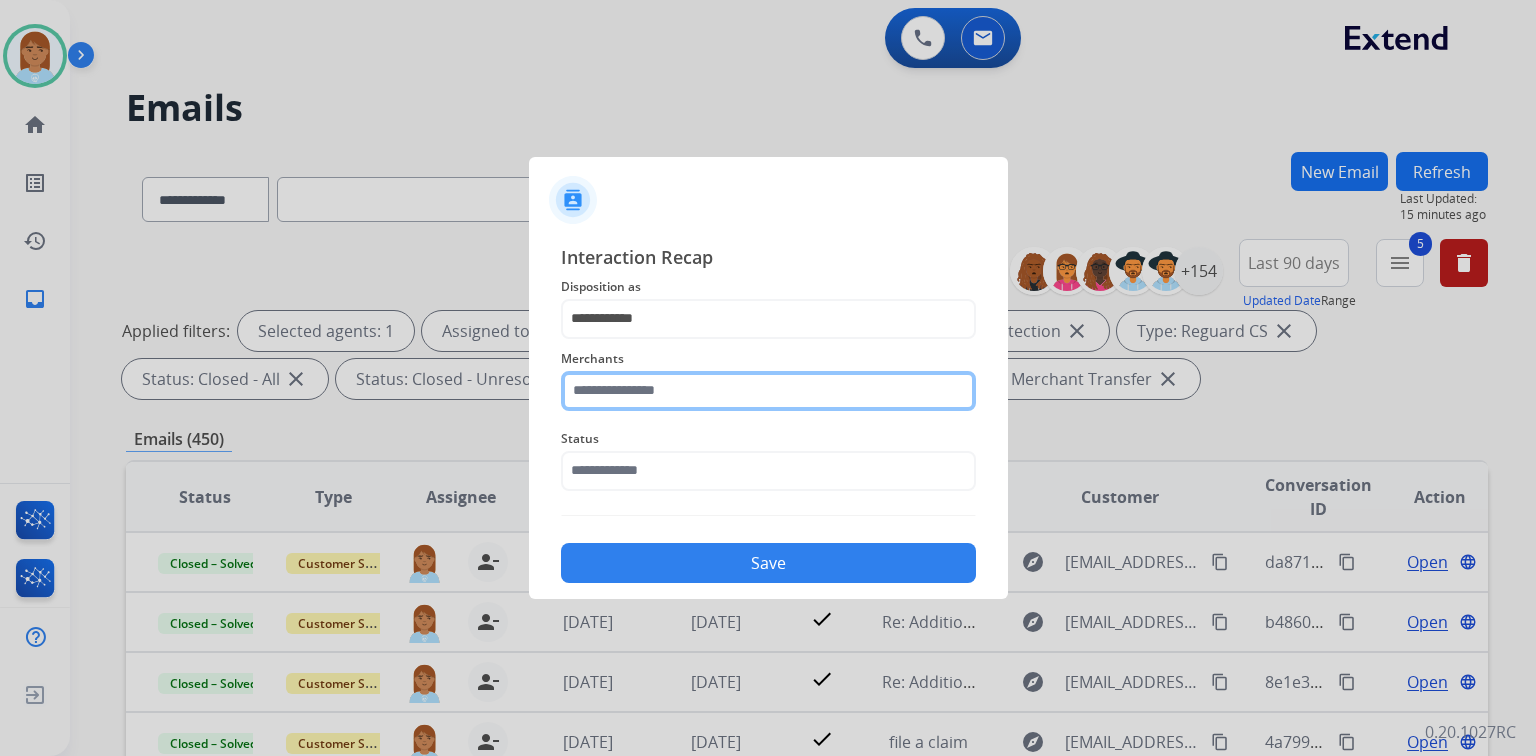 click 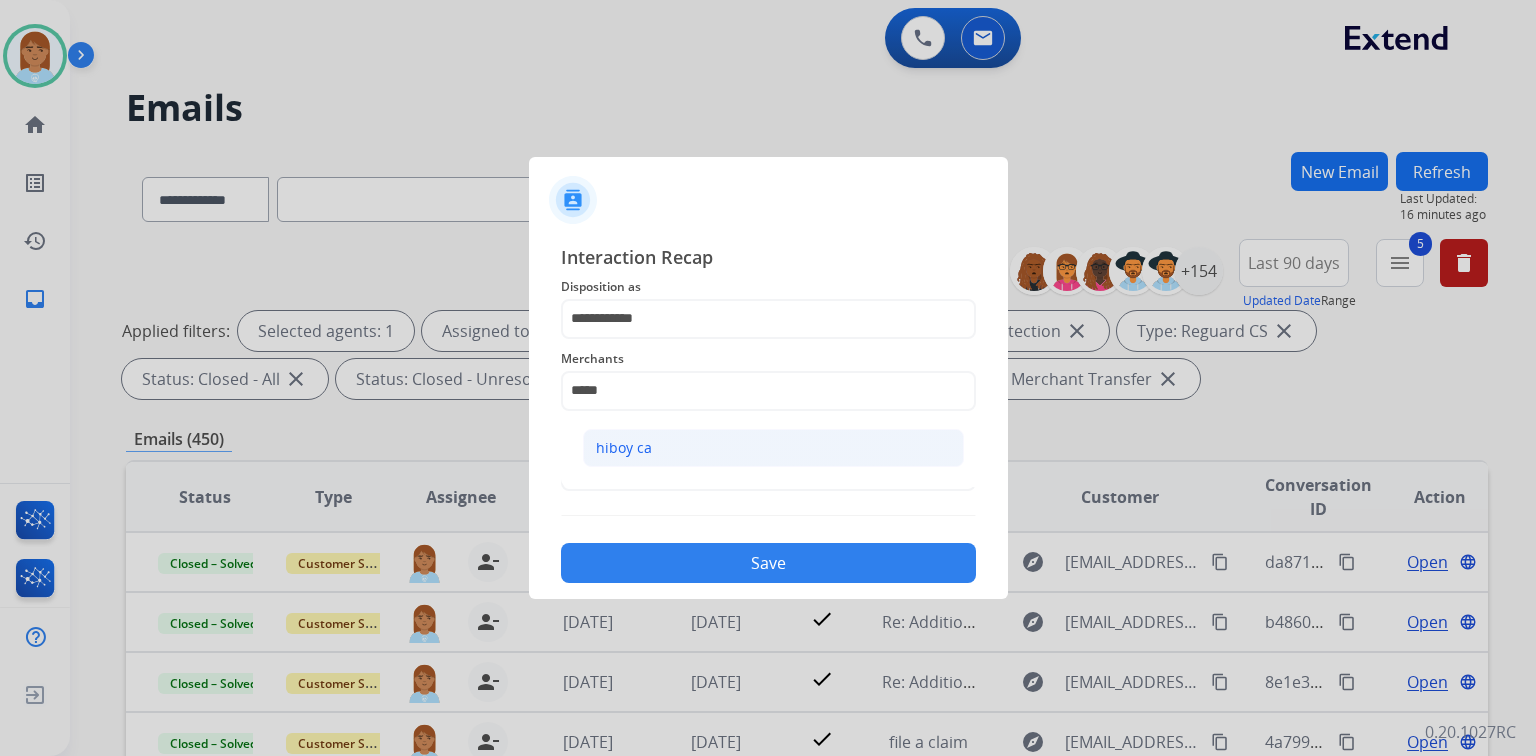 click on "hiboy ca" 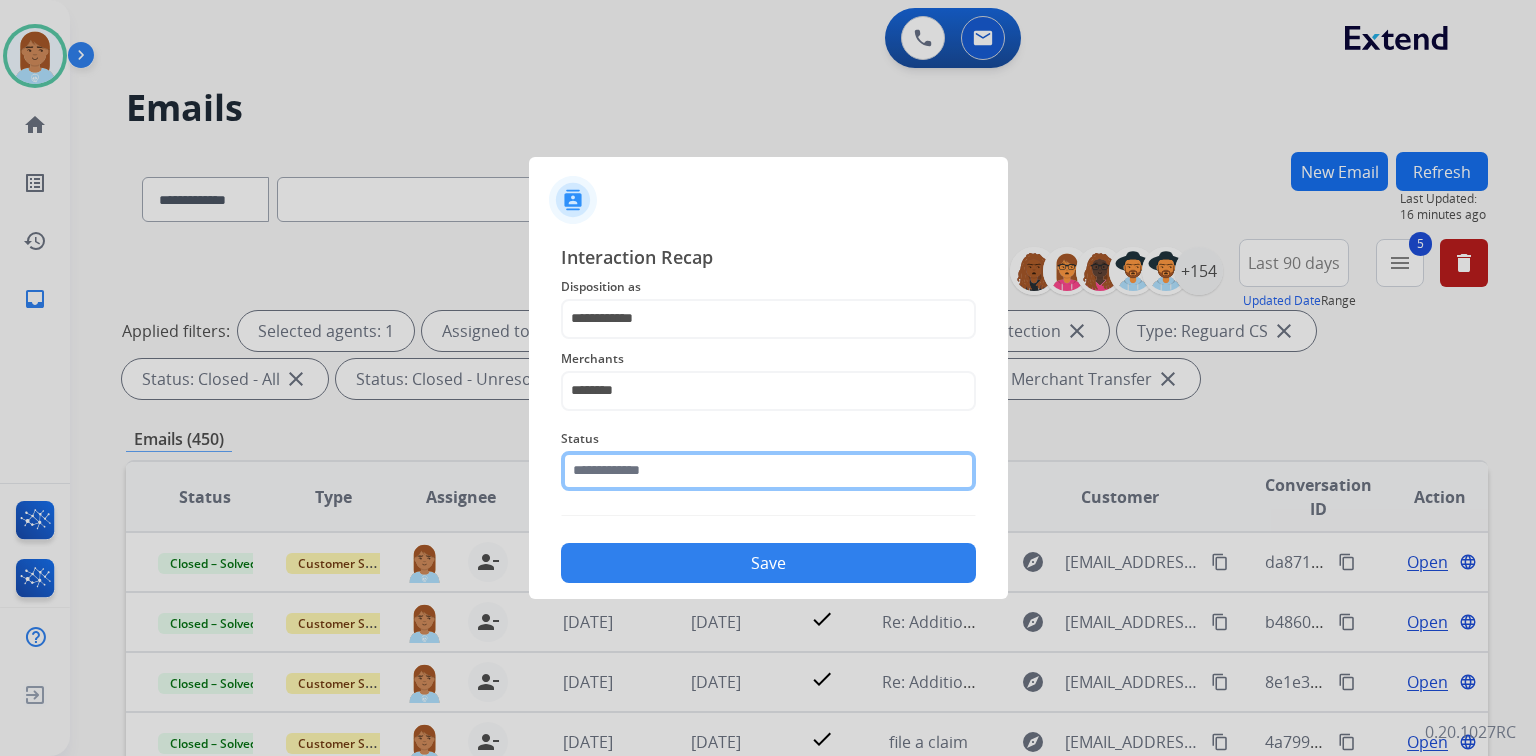 click 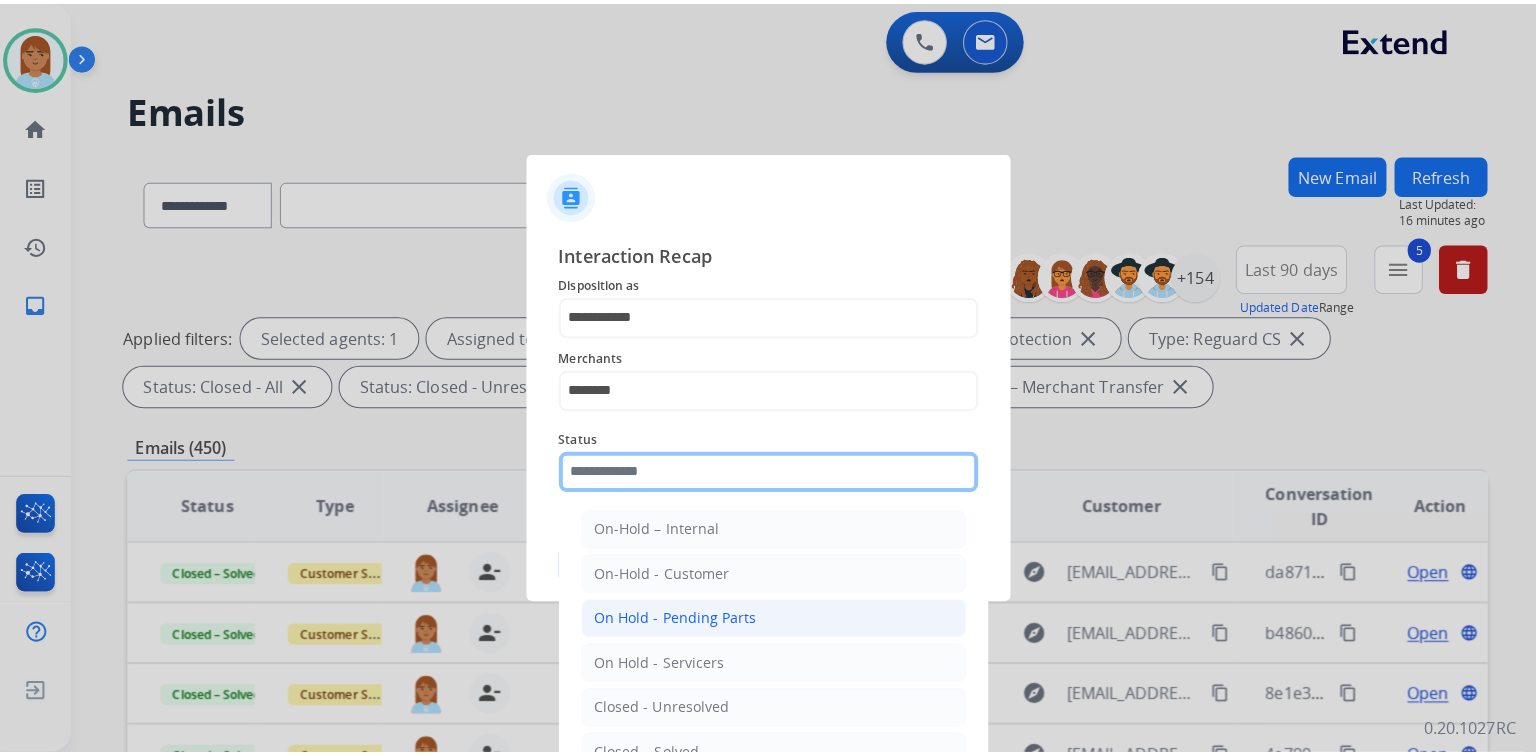 scroll, scrollTop: 80, scrollLeft: 0, axis: vertical 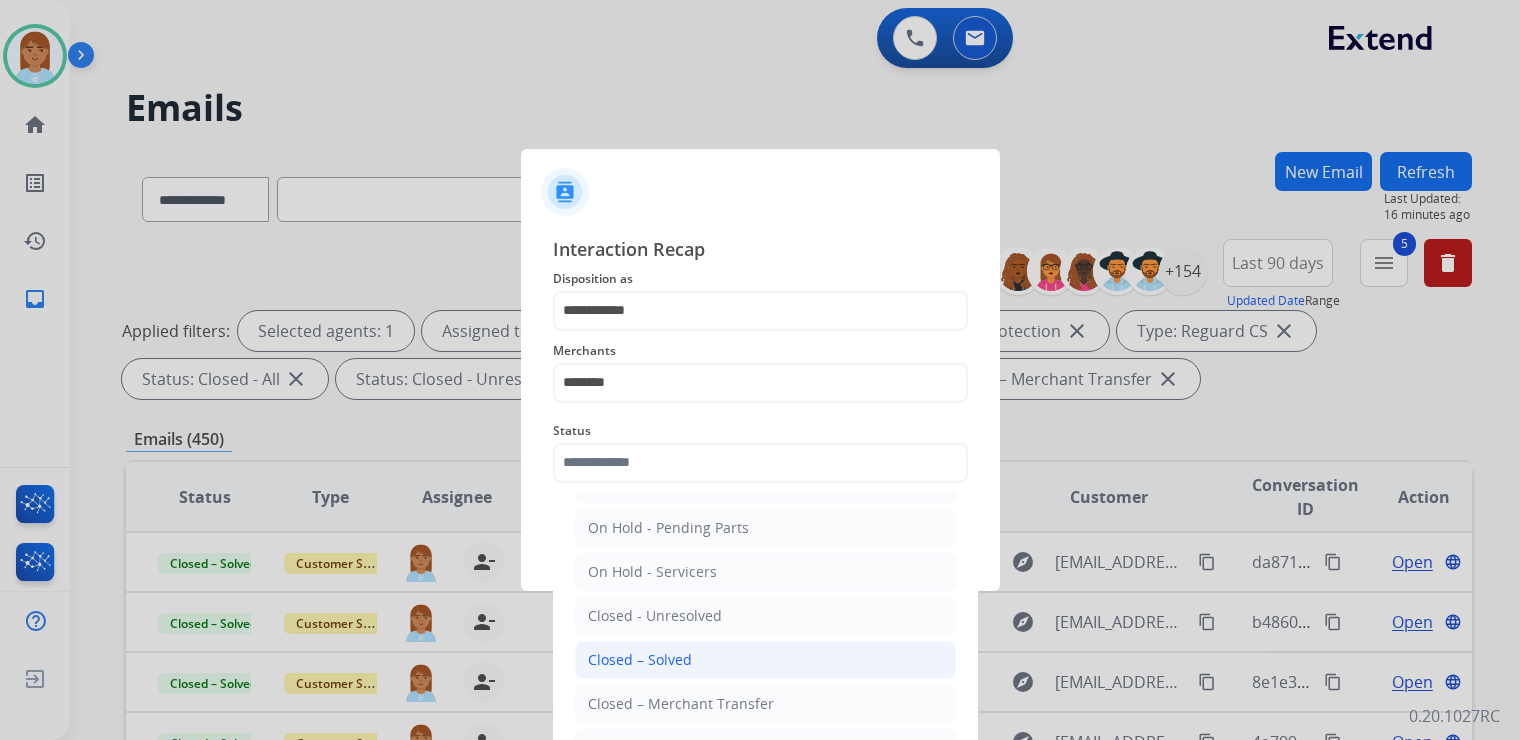 click on "Closed – Solved" 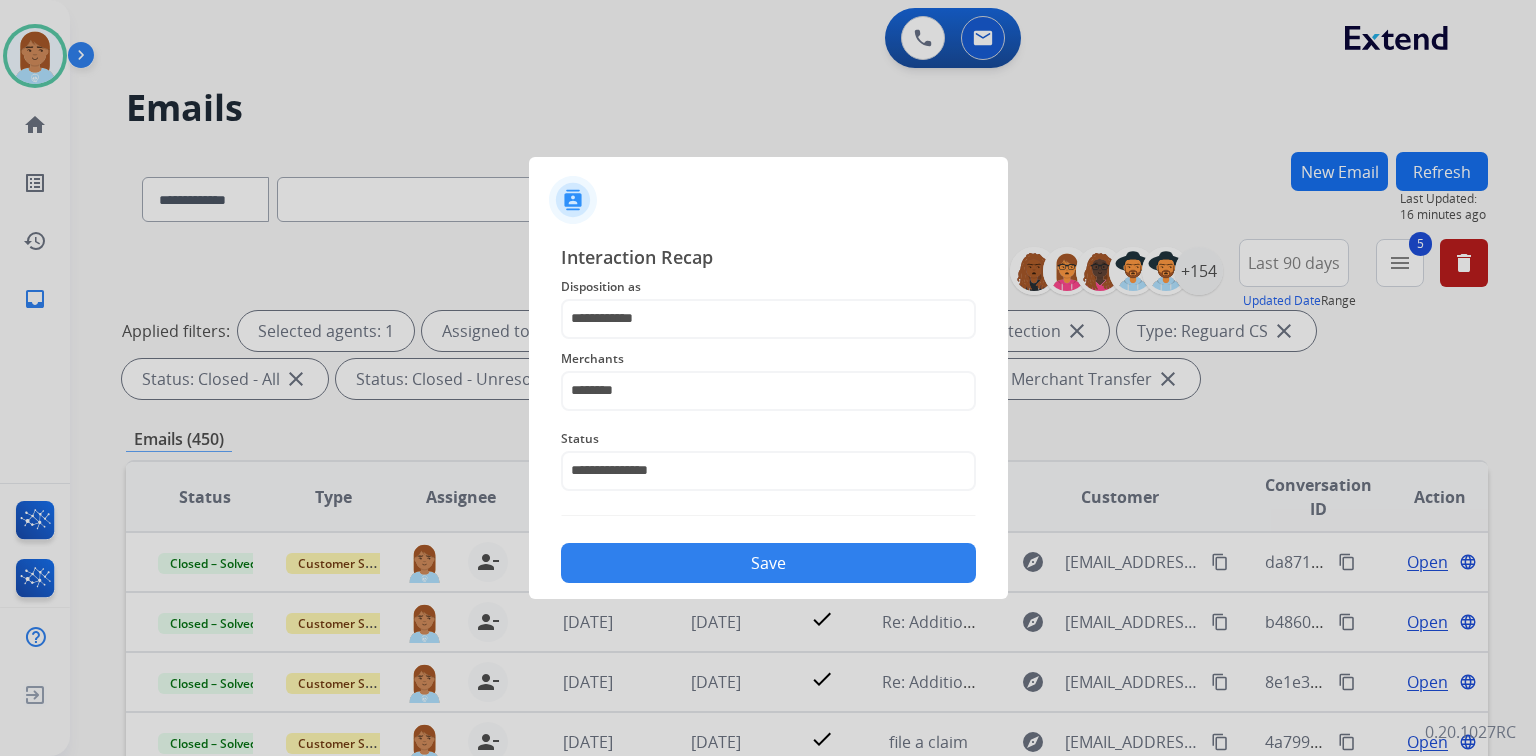 click on "Save" 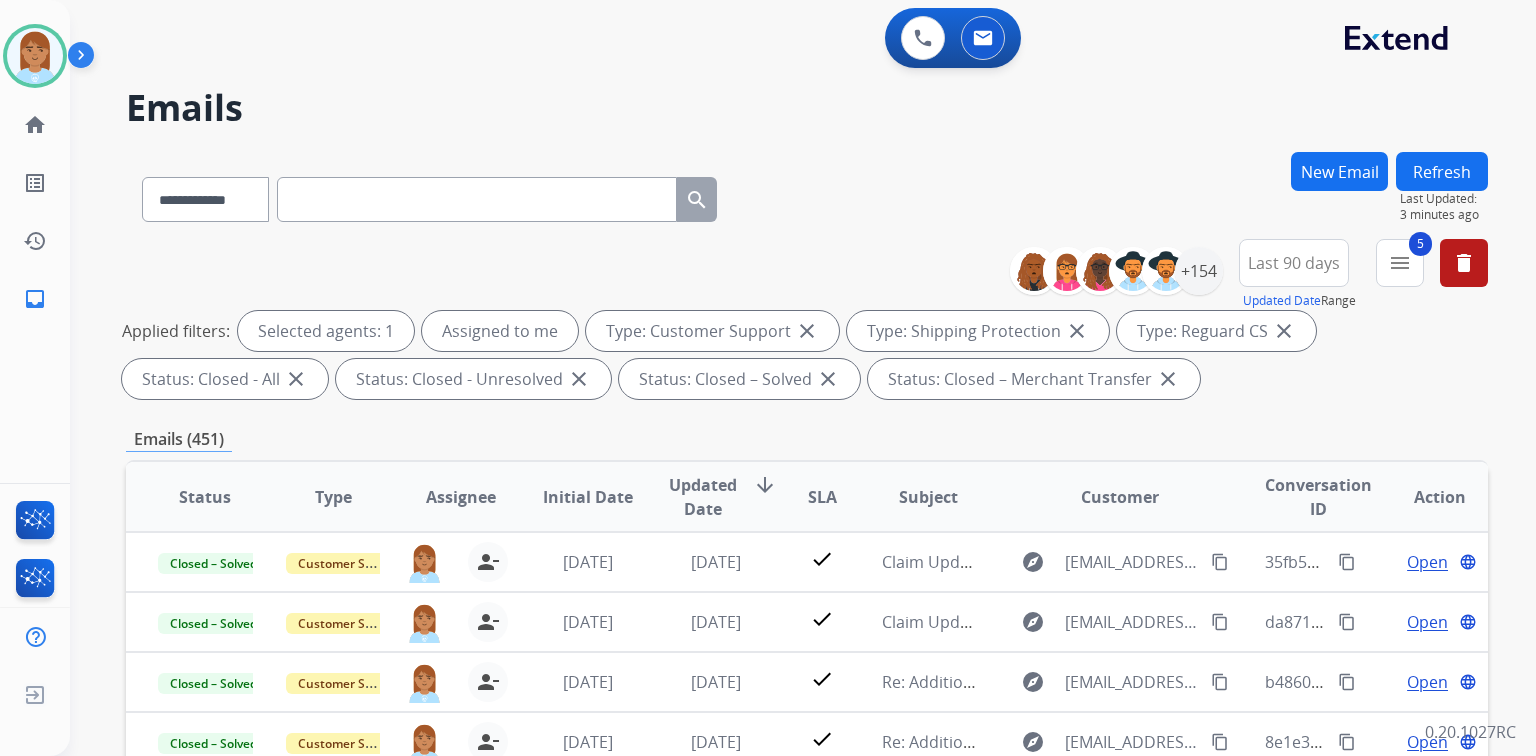 drag, startPoint x: 700, startPoint y: 85, endPoint x: 715, endPoint y: 86, distance: 15.033297 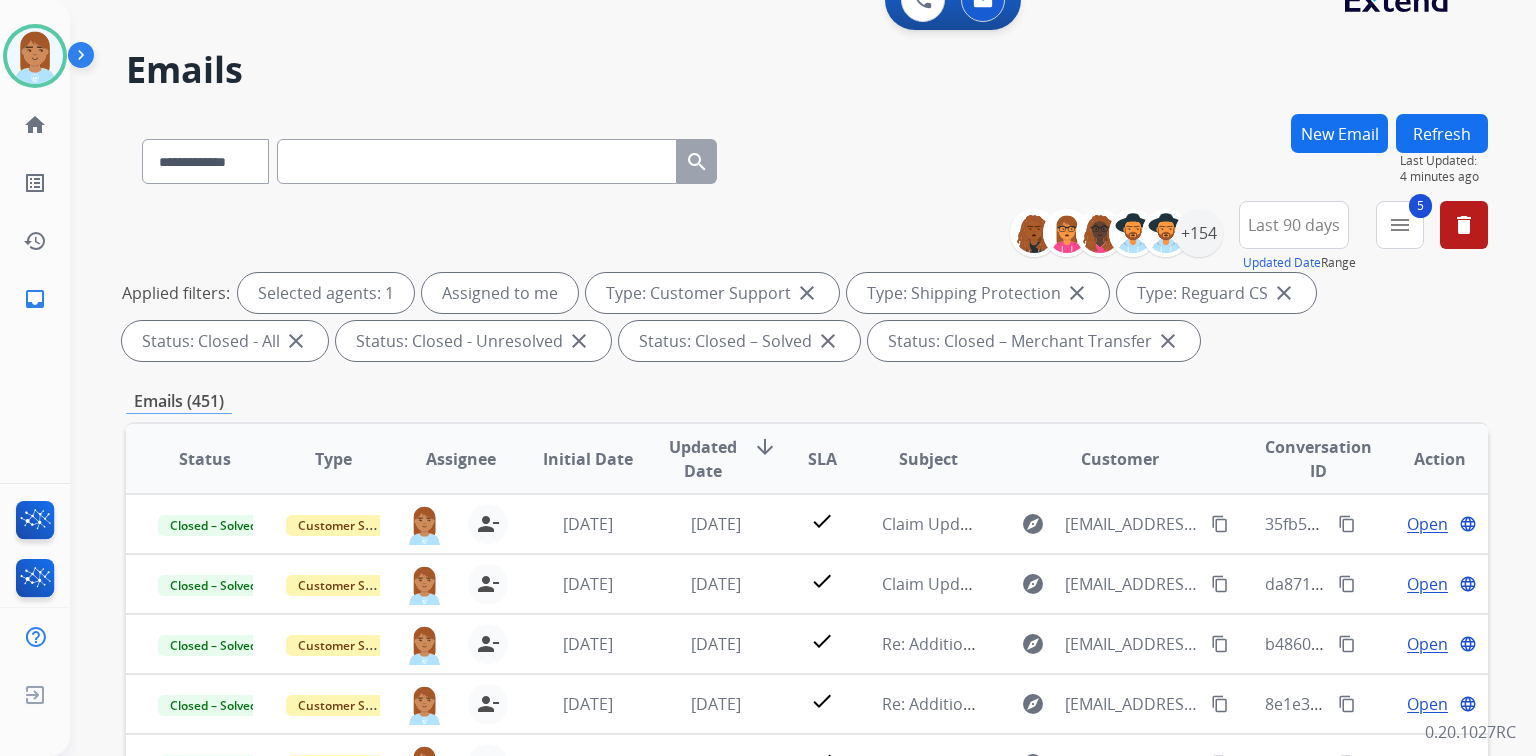 scroll, scrollTop: 0, scrollLeft: 0, axis: both 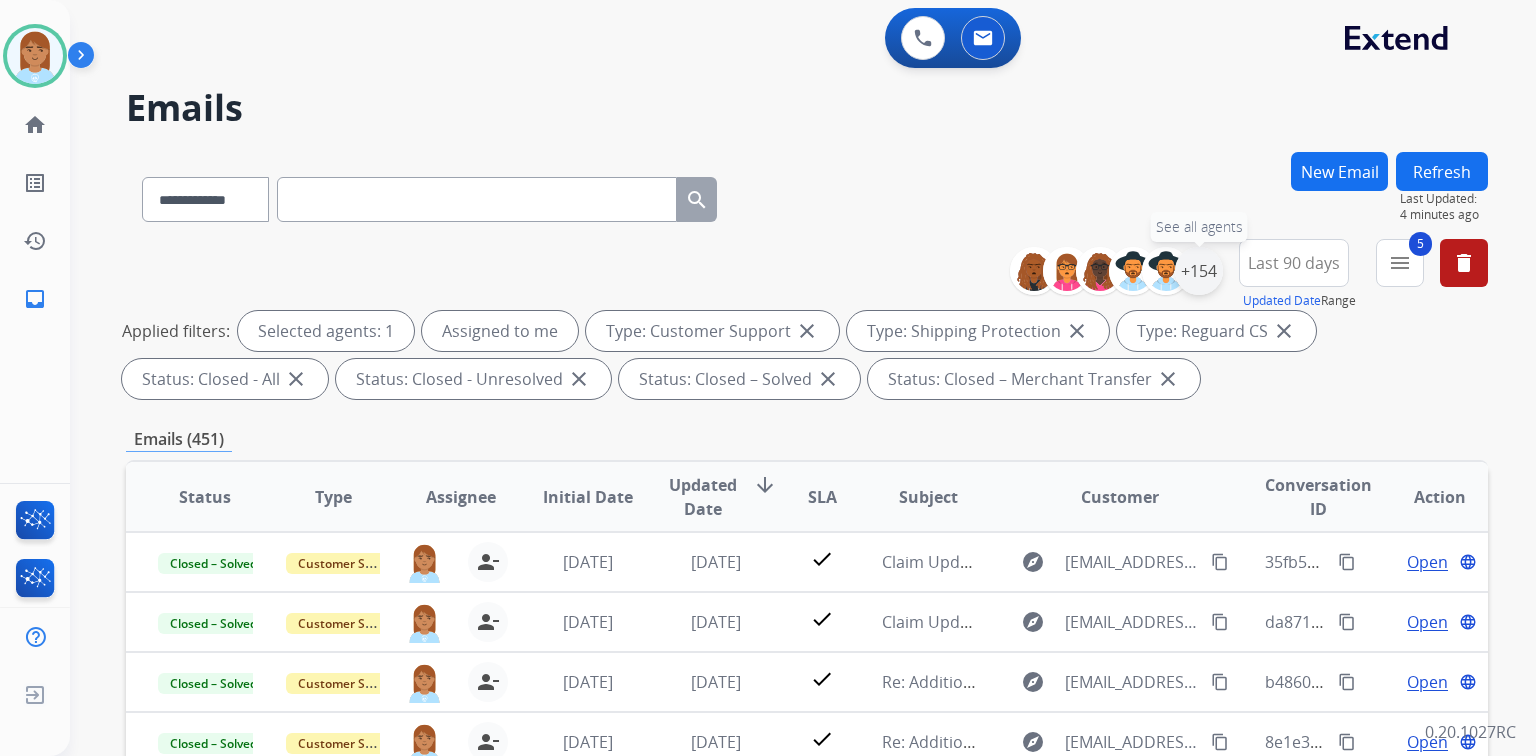 click on "+154" at bounding box center [1199, 271] 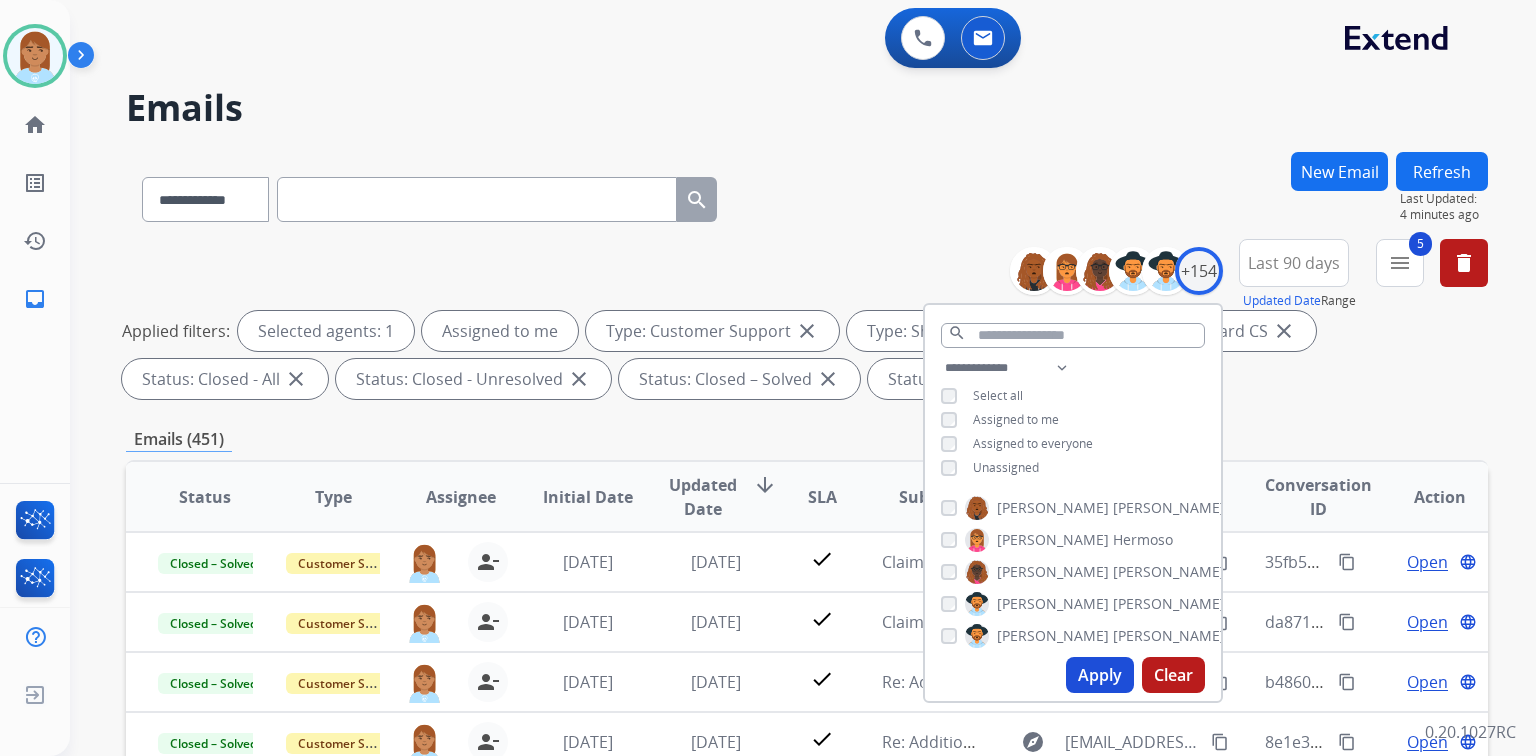 click on "Apply" at bounding box center (1100, 675) 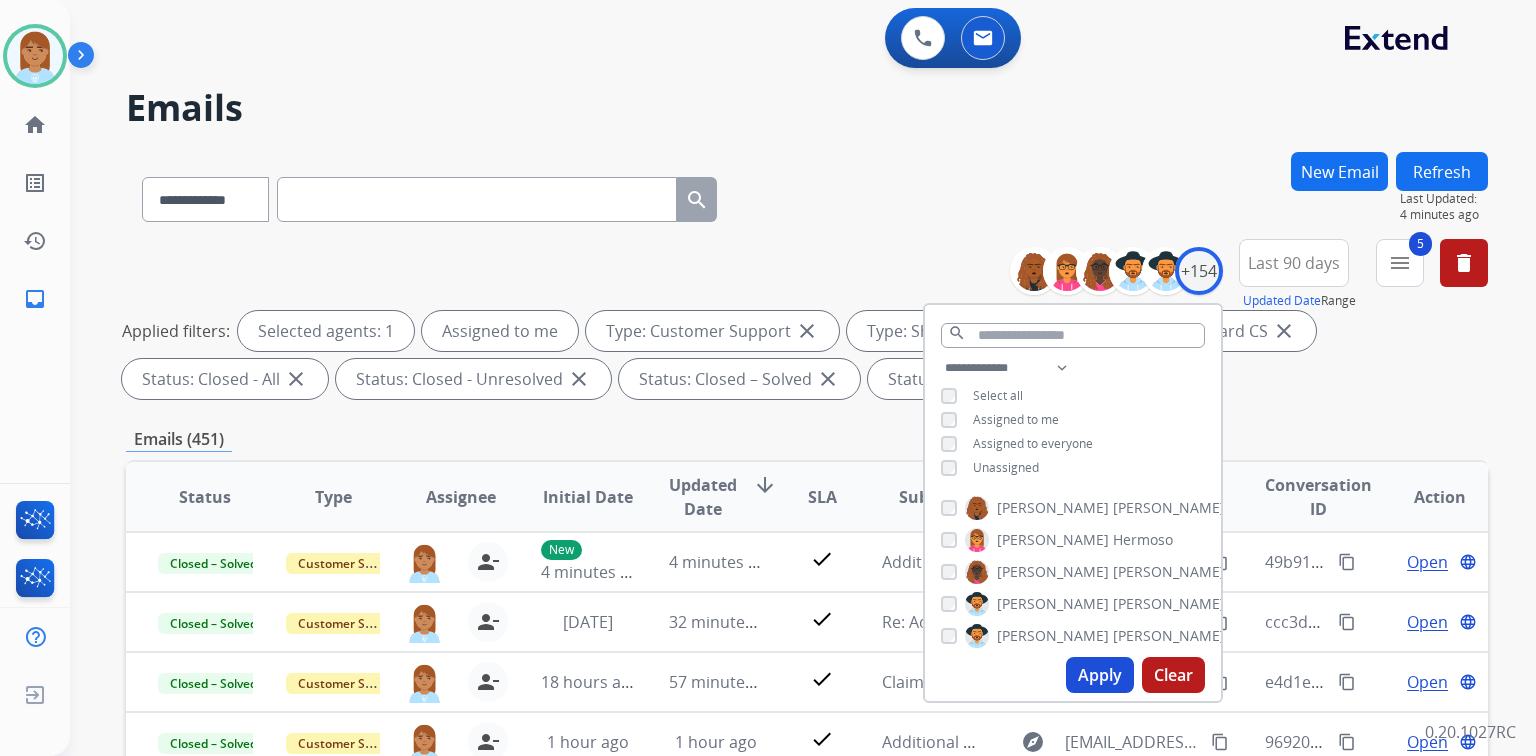 click on "**********" at bounding box center [807, 195] 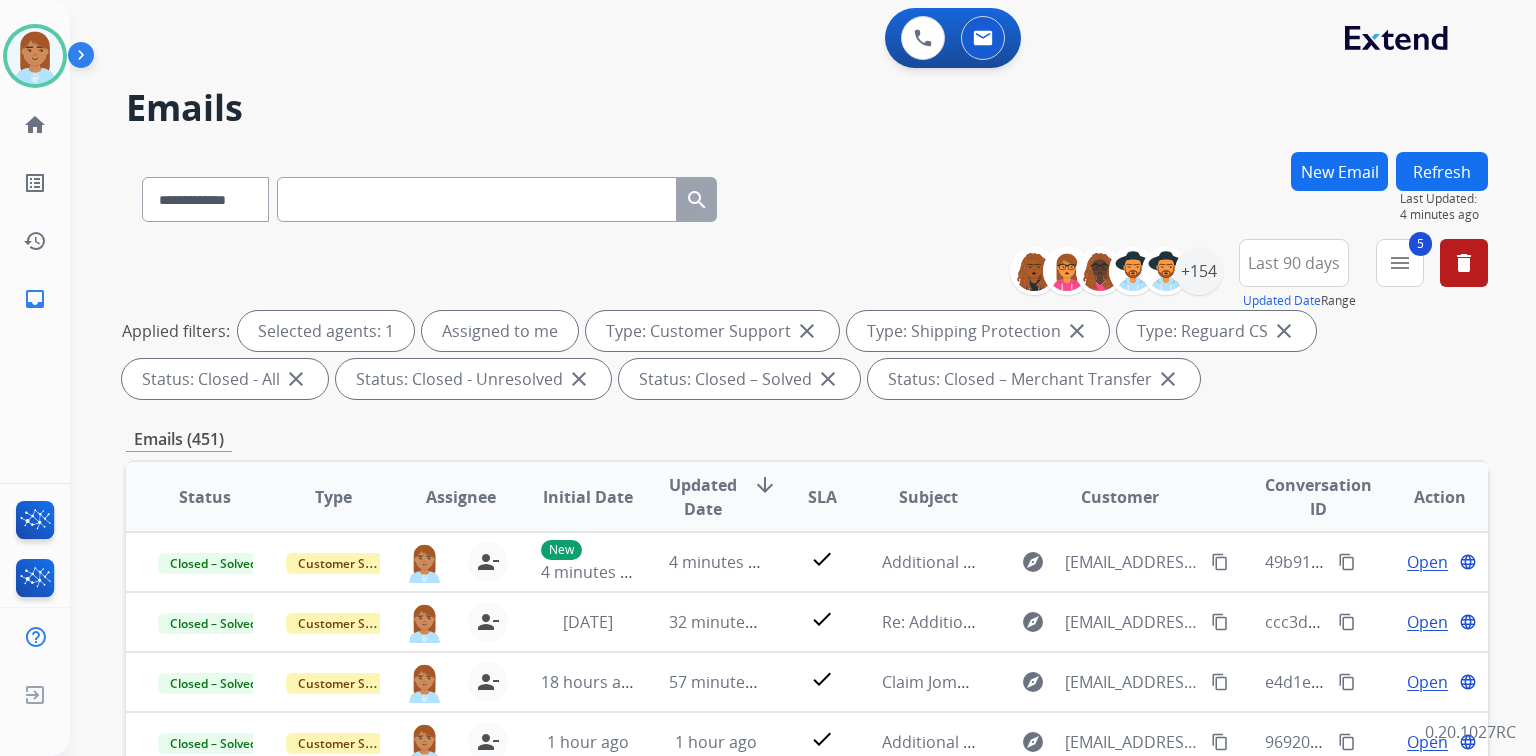 scroll, scrollTop: 1, scrollLeft: 0, axis: vertical 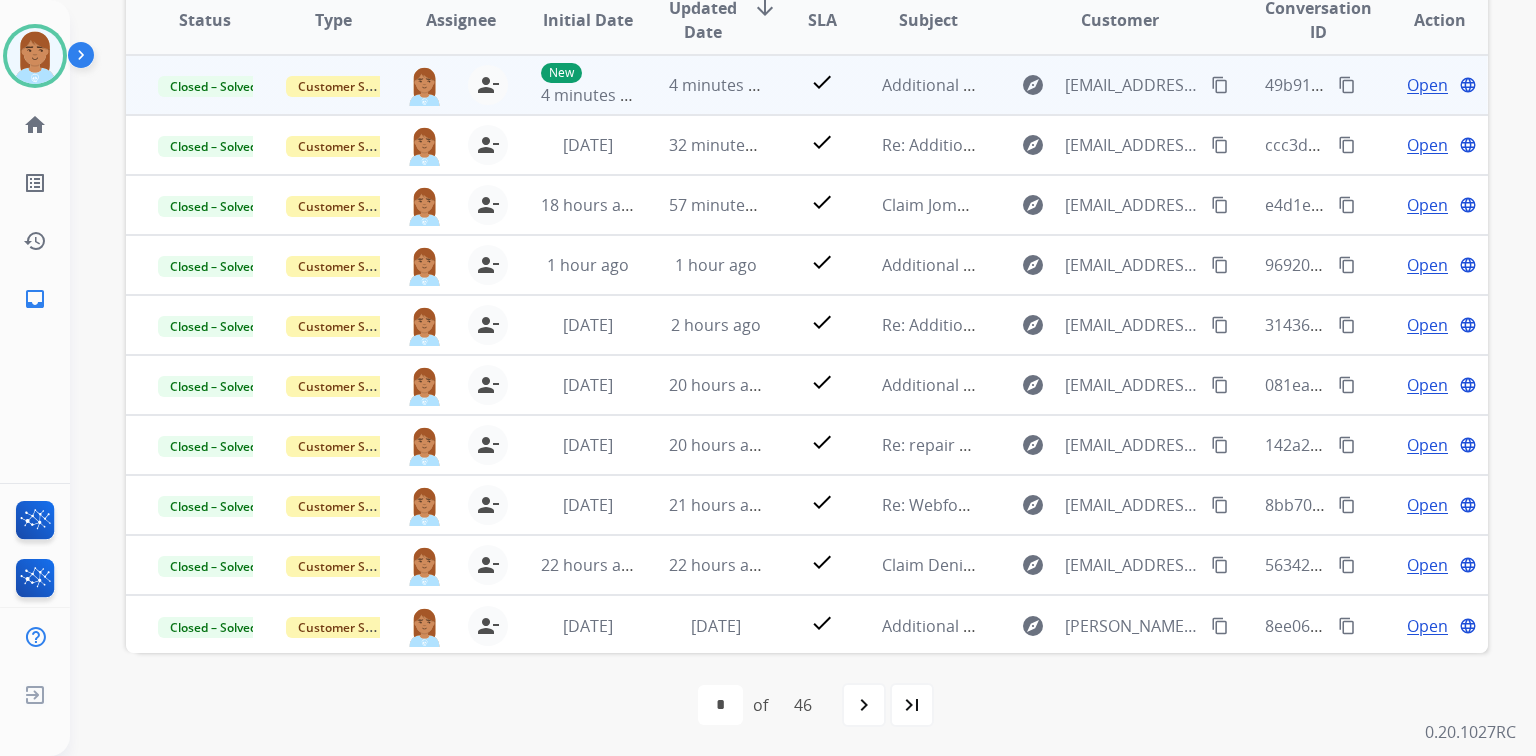 click on "Open" at bounding box center (1427, 85) 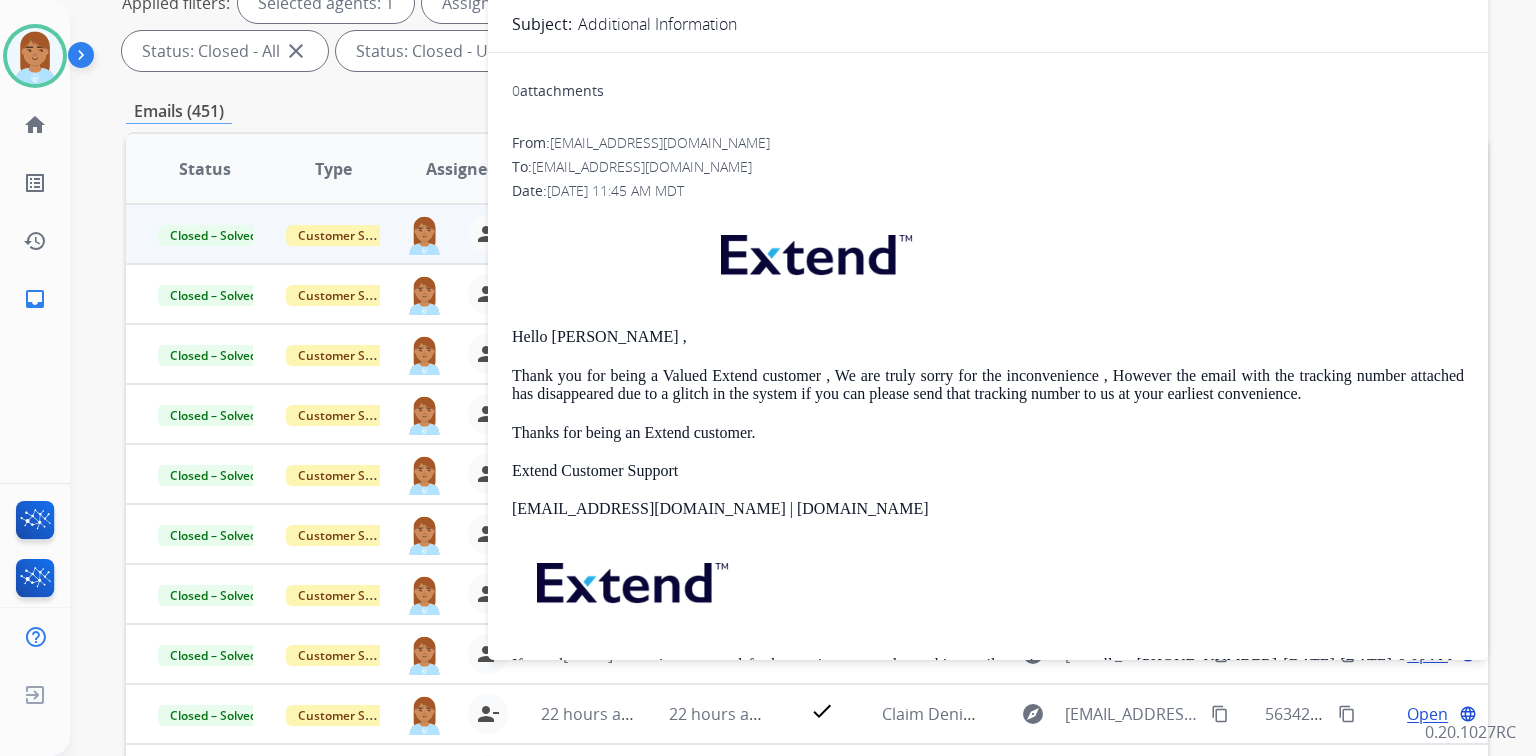 scroll, scrollTop: 77, scrollLeft: 0, axis: vertical 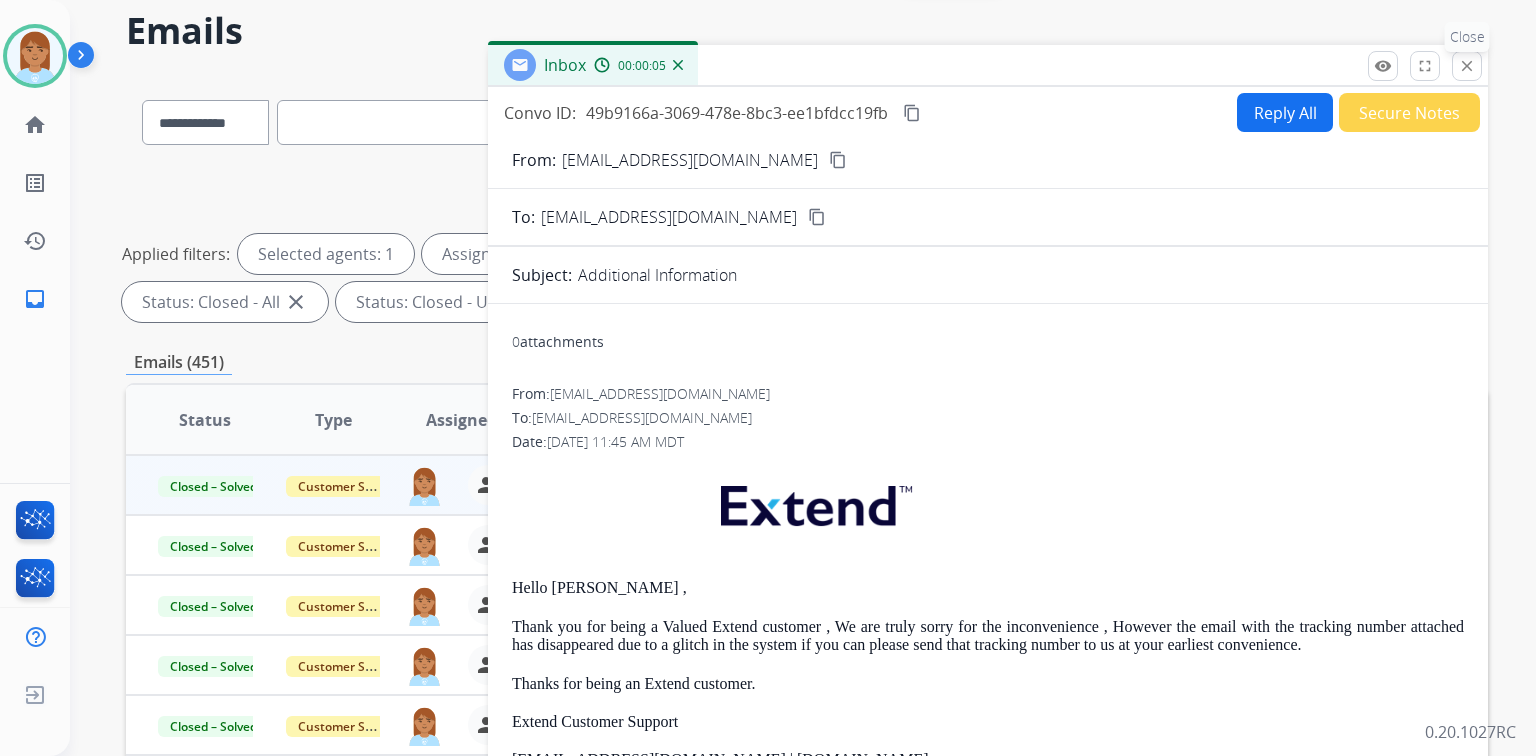click on "close" at bounding box center (1467, 66) 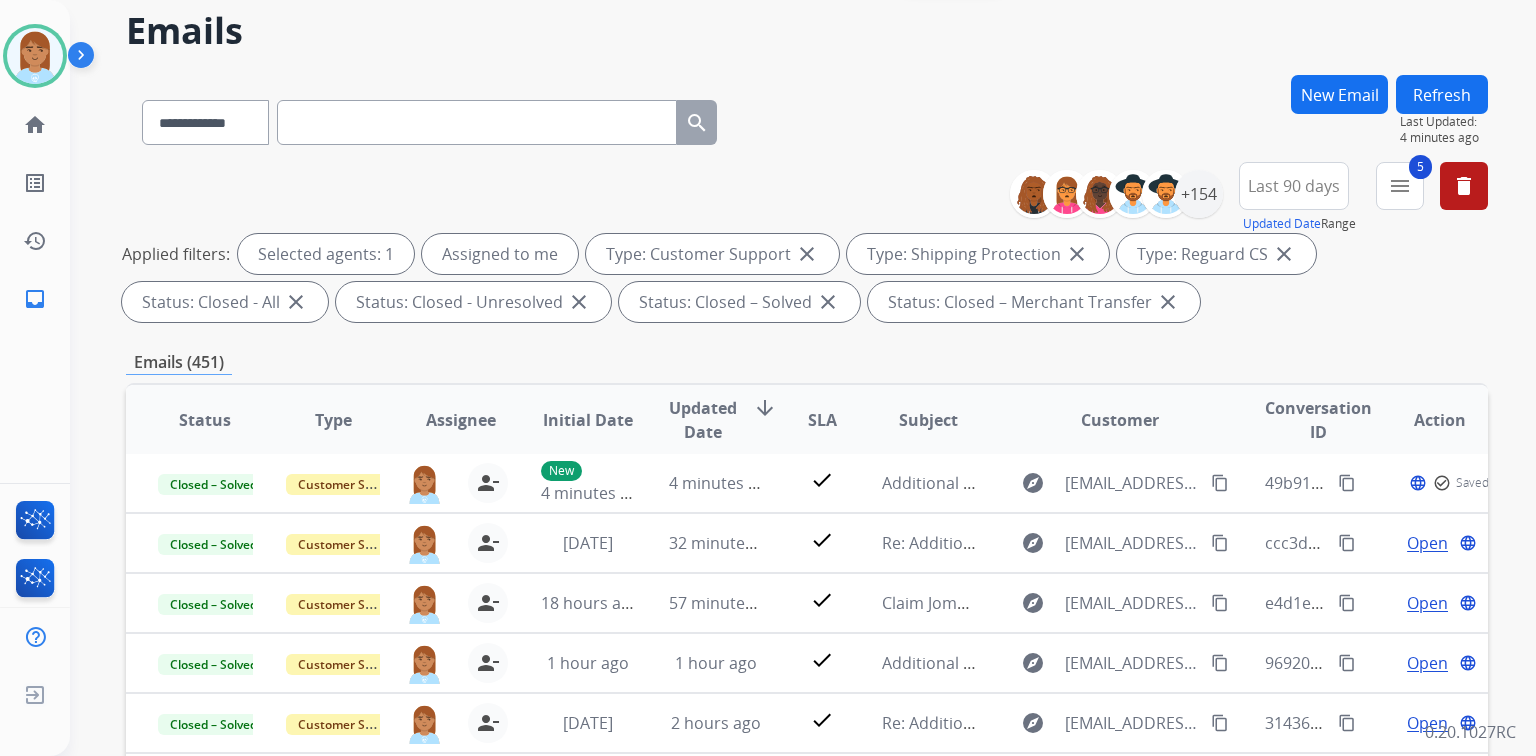 scroll, scrollTop: 1, scrollLeft: 0, axis: vertical 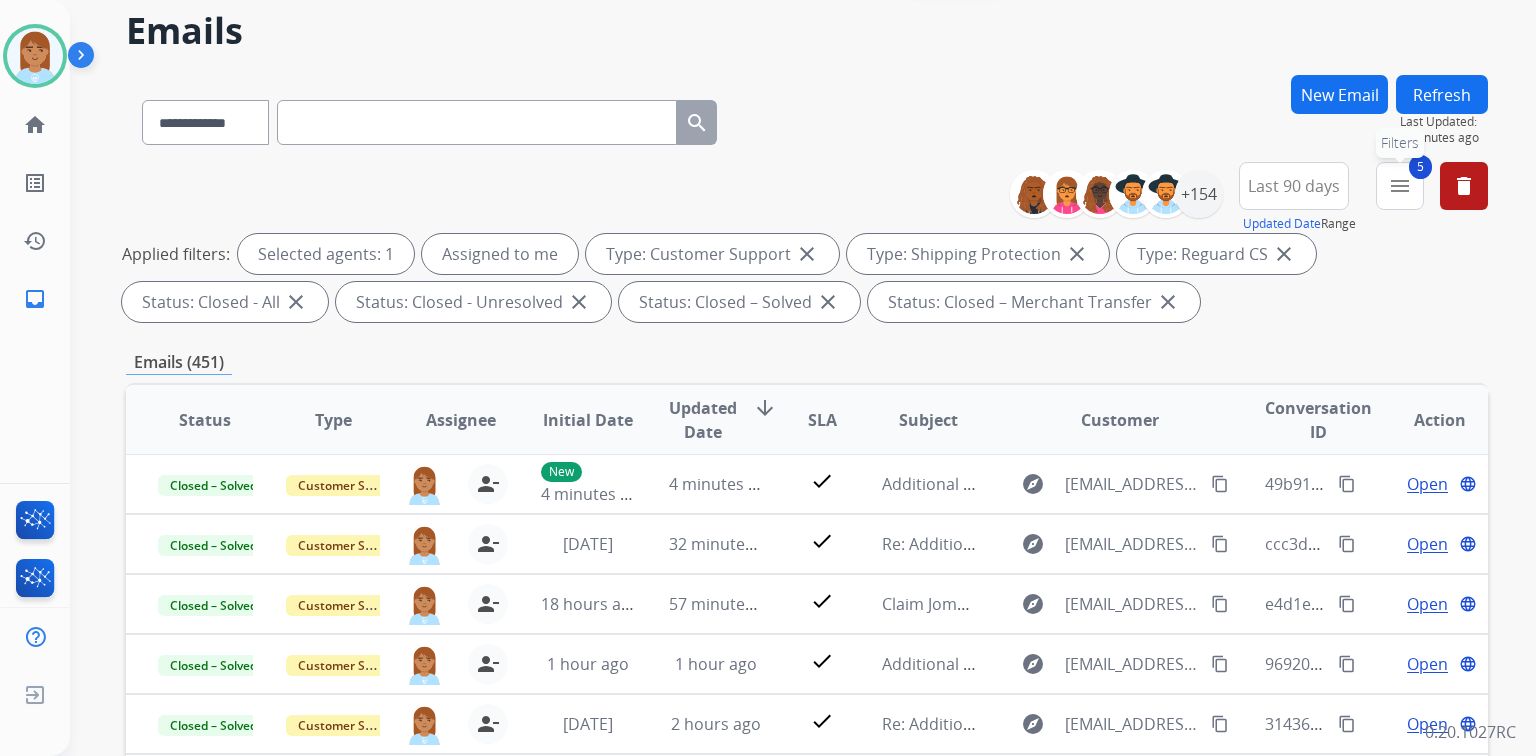 click on "menu" at bounding box center (1400, 186) 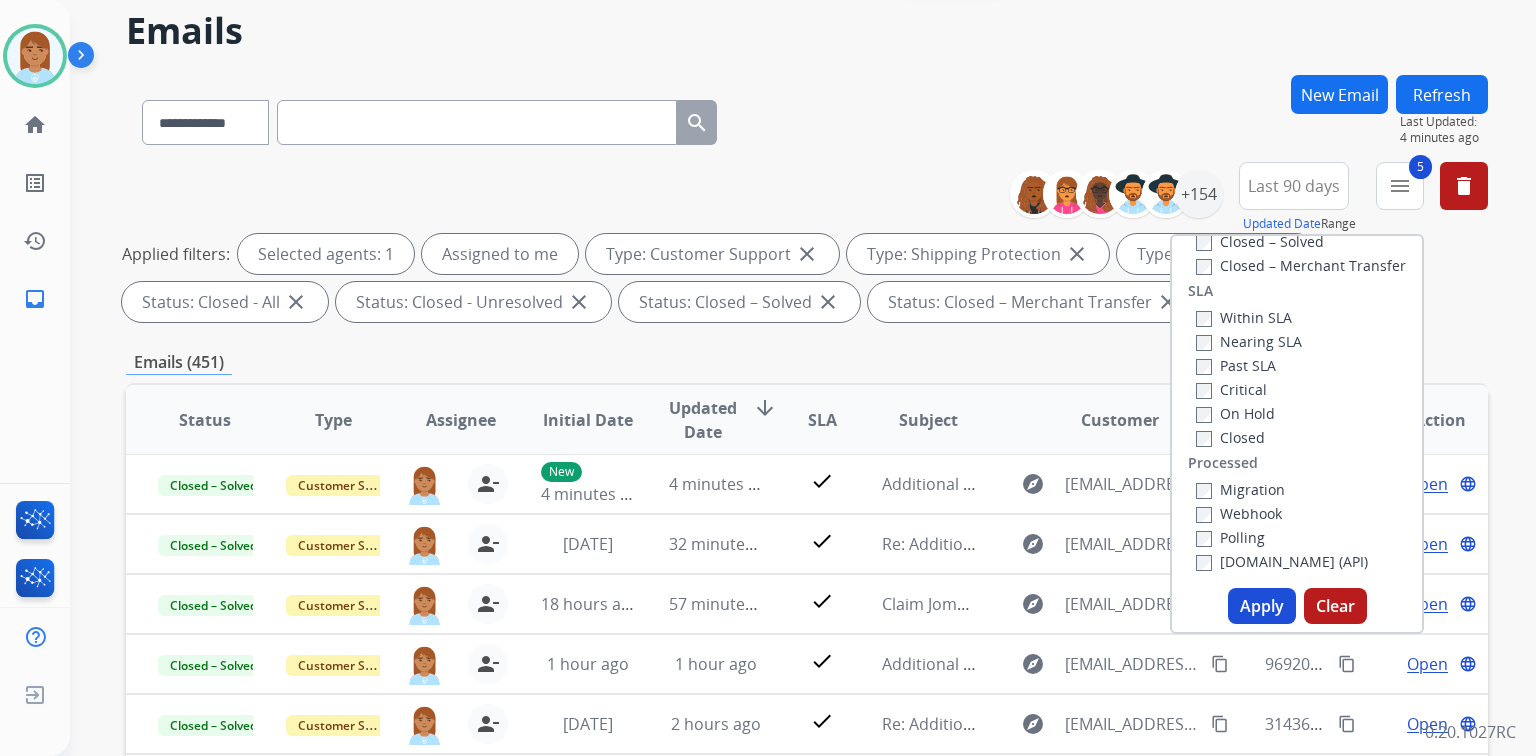 scroll, scrollTop: 367, scrollLeft: 0, axis: vertical 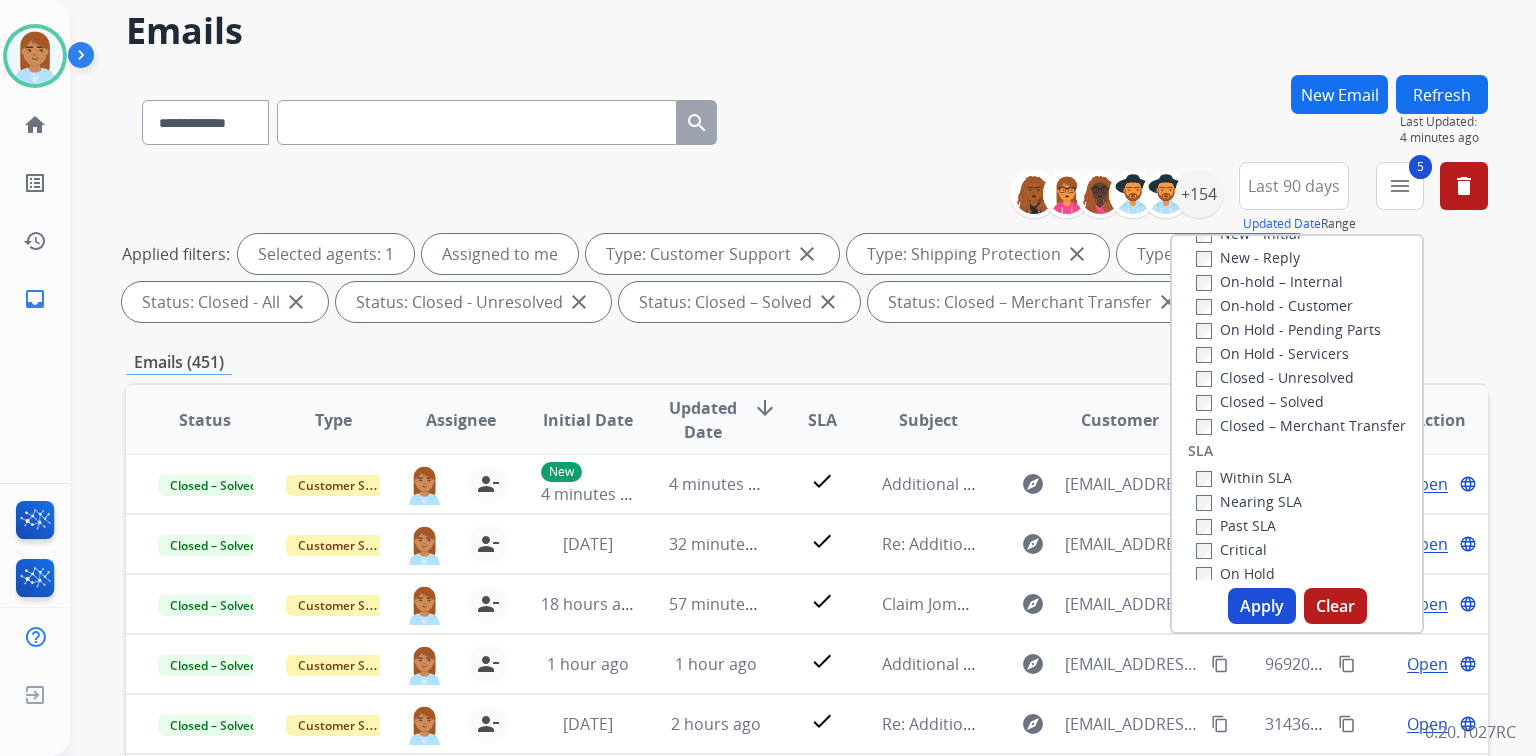 click on "Closed – Solved" at bounding box center (1260, 401) 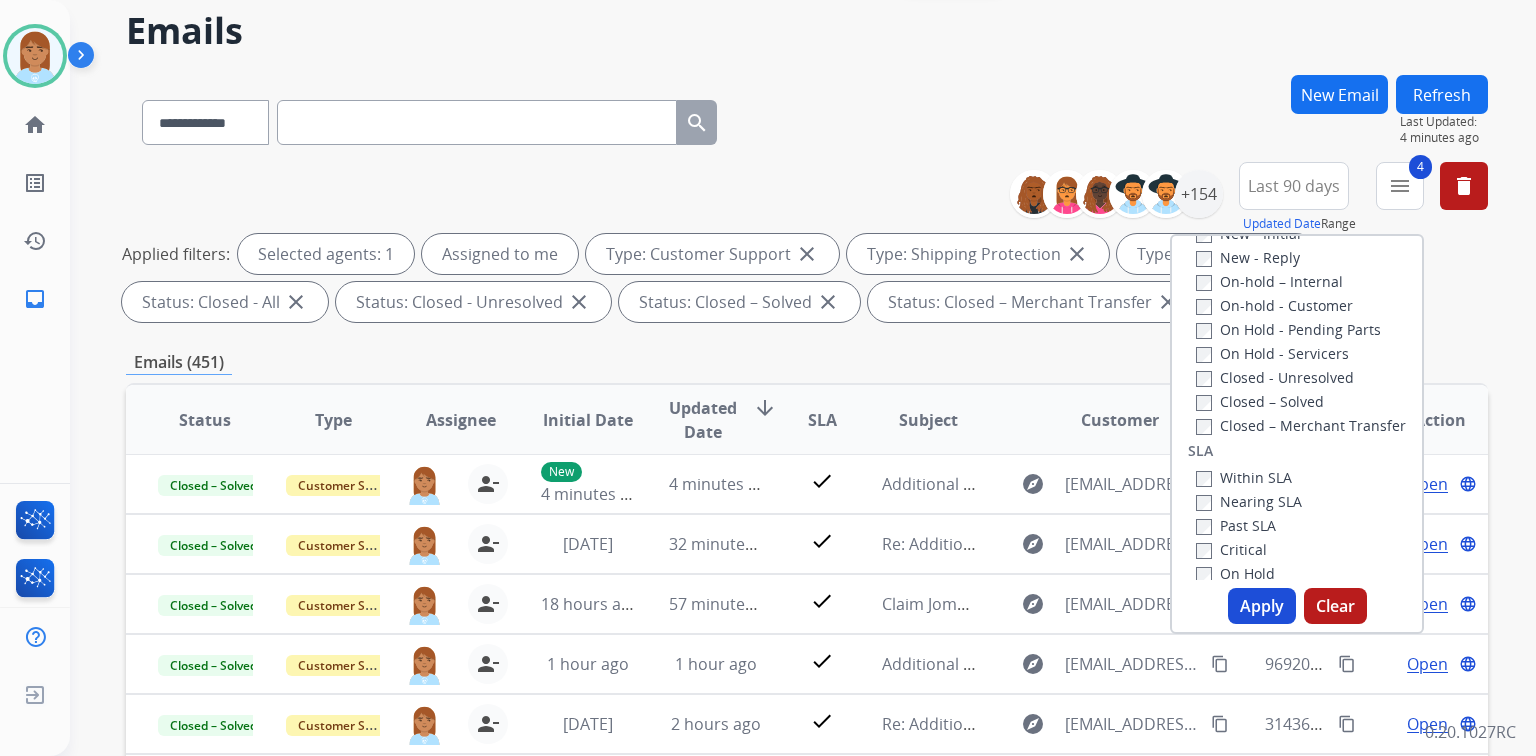 click on "Closed - Unresolved" at bounding box center (1275, 377) 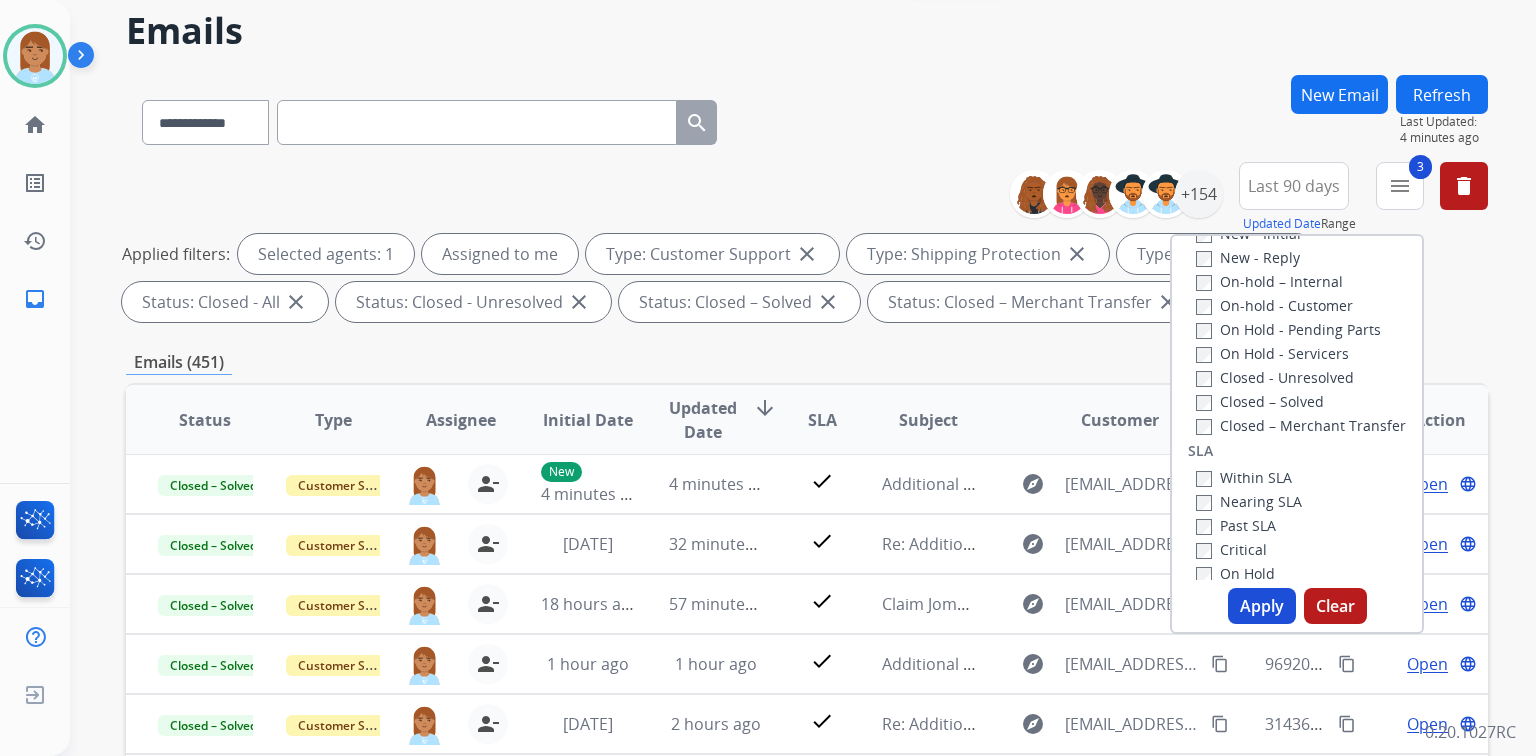 click on "Closed – Merchant Transfer" at bounding box center [1301, 425] 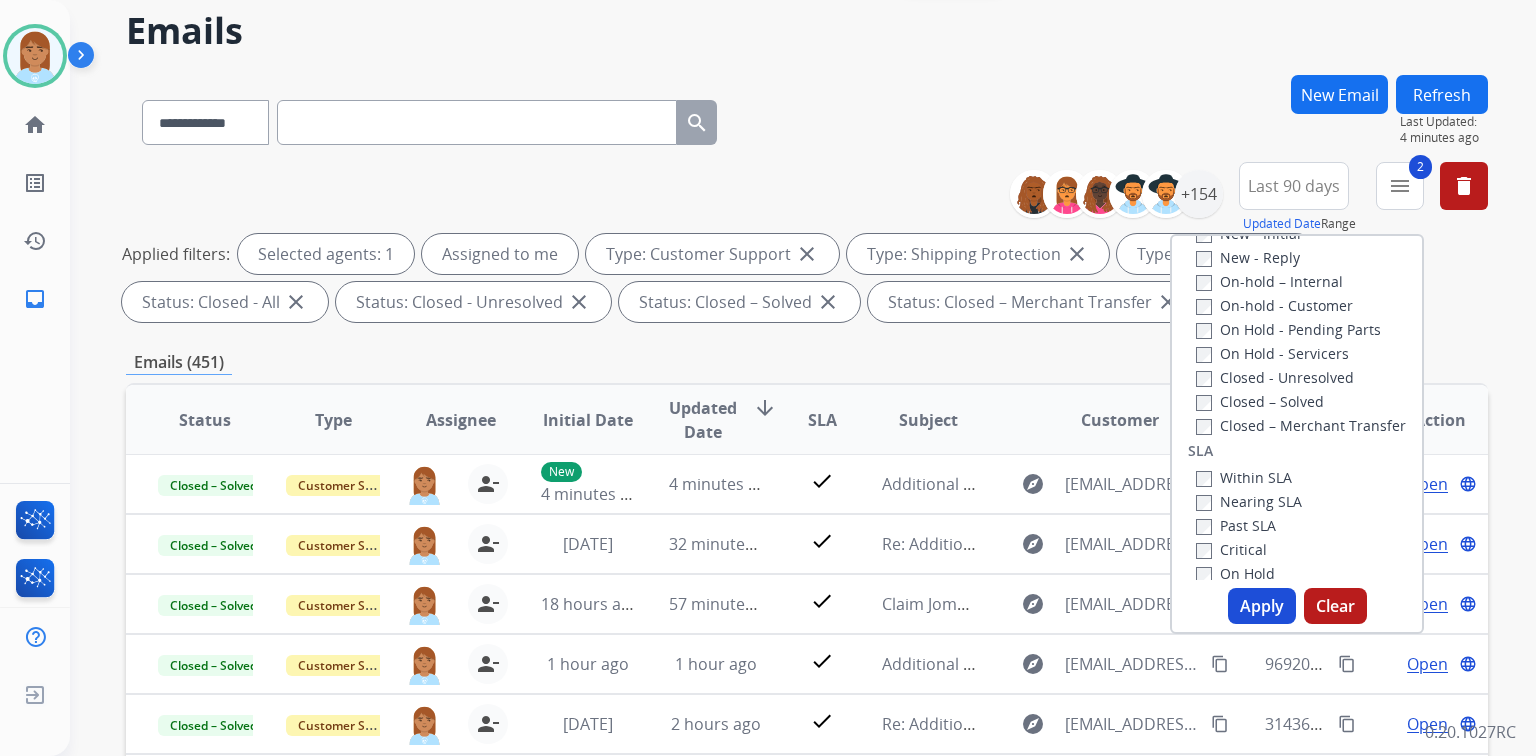 click on "Apply" at bounding box center [1262, 606] 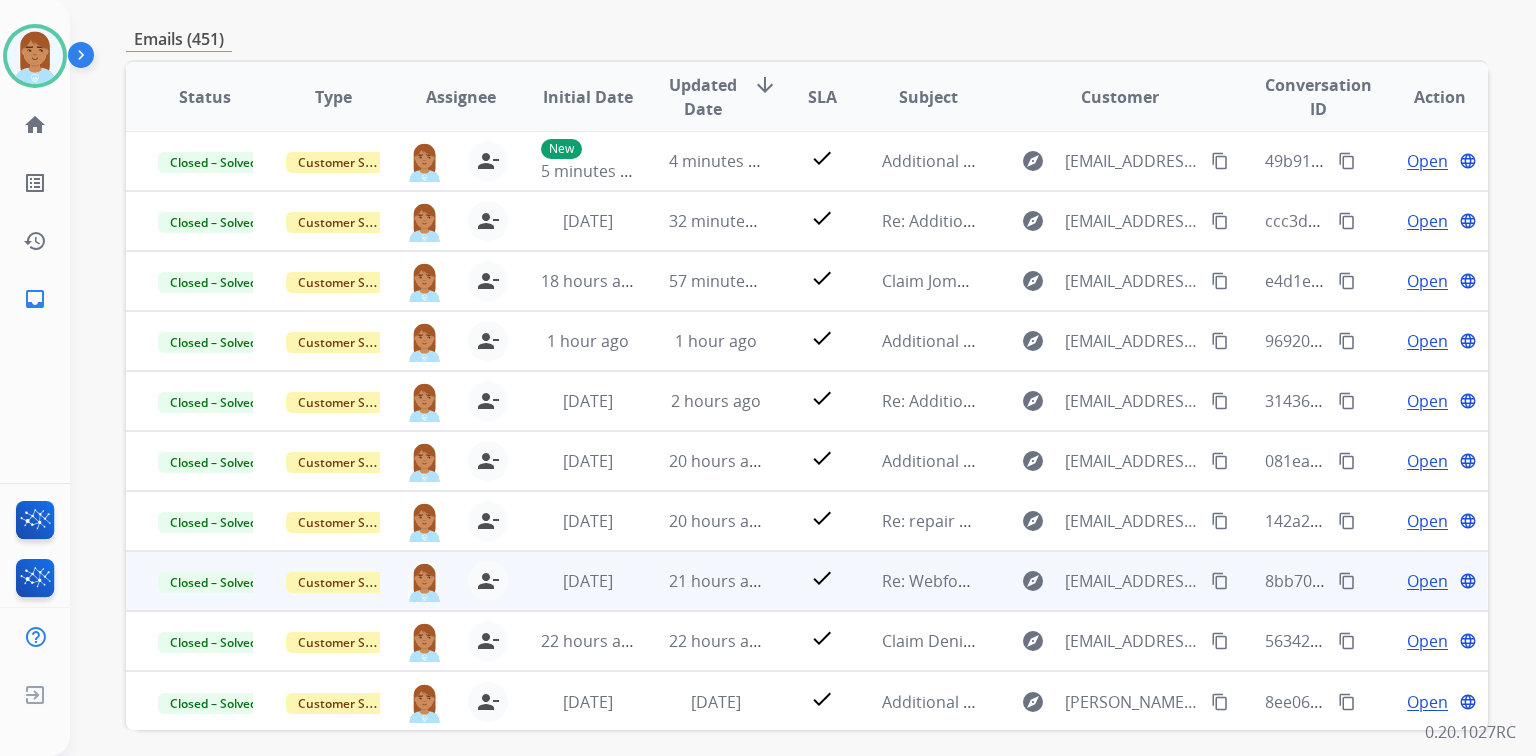 scroll, scrollTop: 477, scrollLeft: 0, axis: vertical 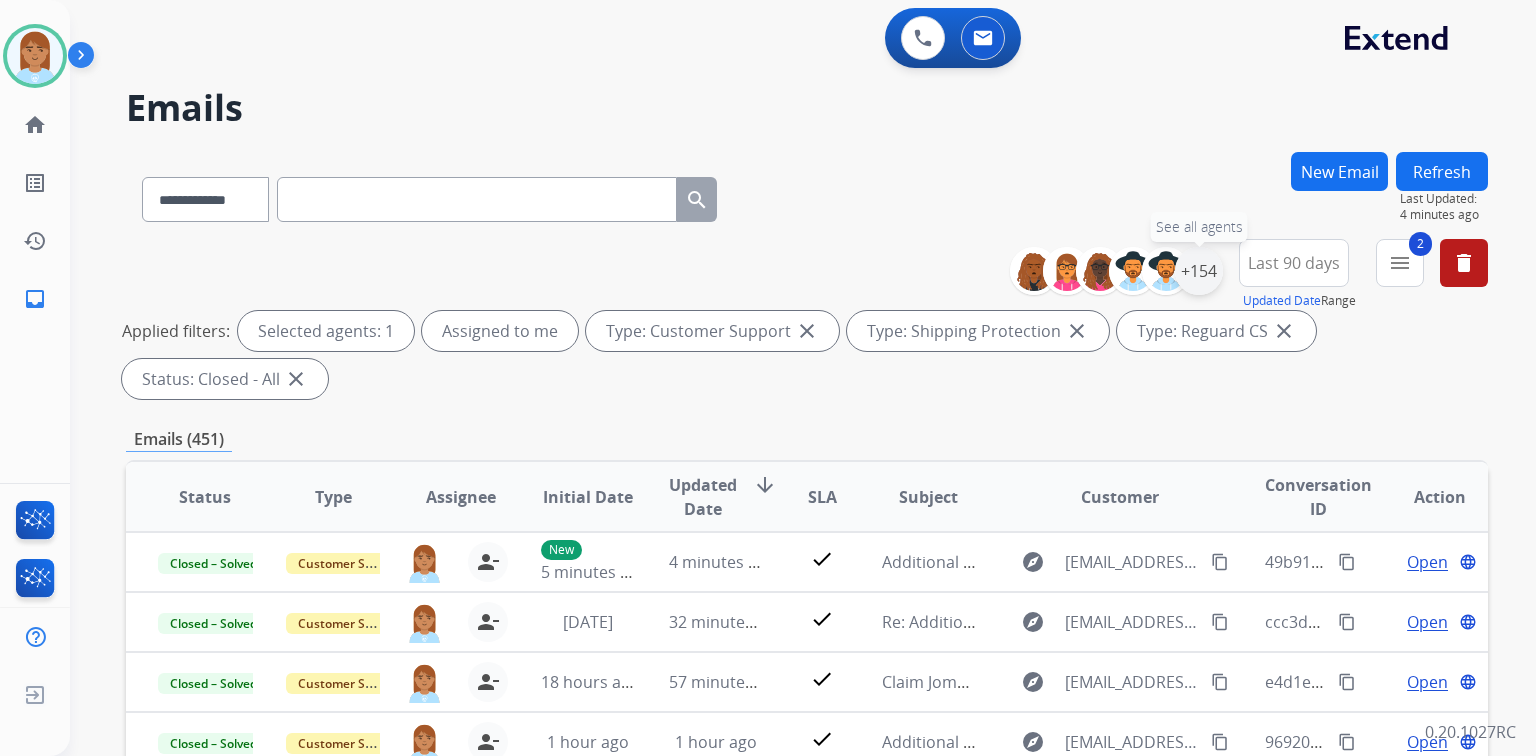 click on "+154" at bounding box center (1199, 271) 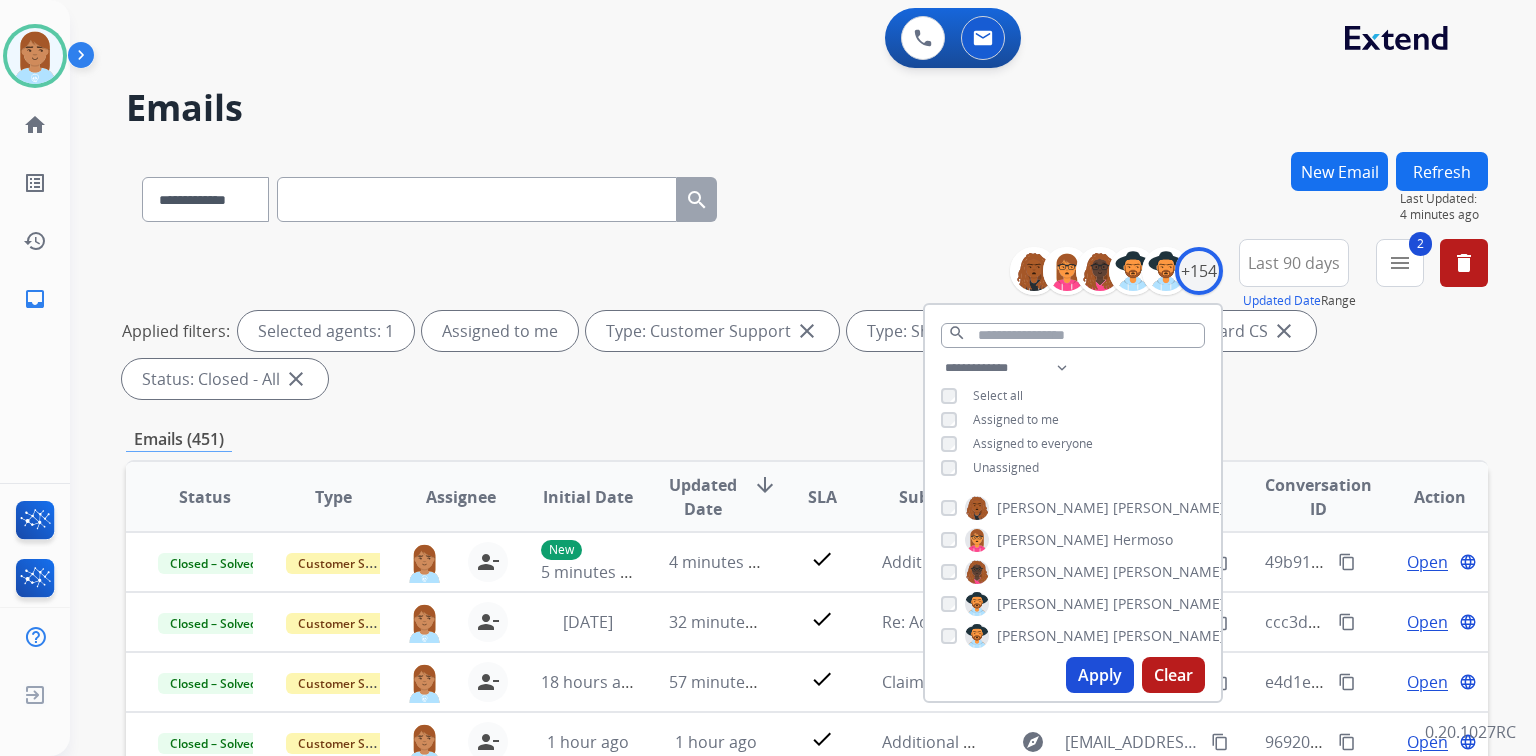 click on "Last 90 days" at bounding box center [1294, 263] 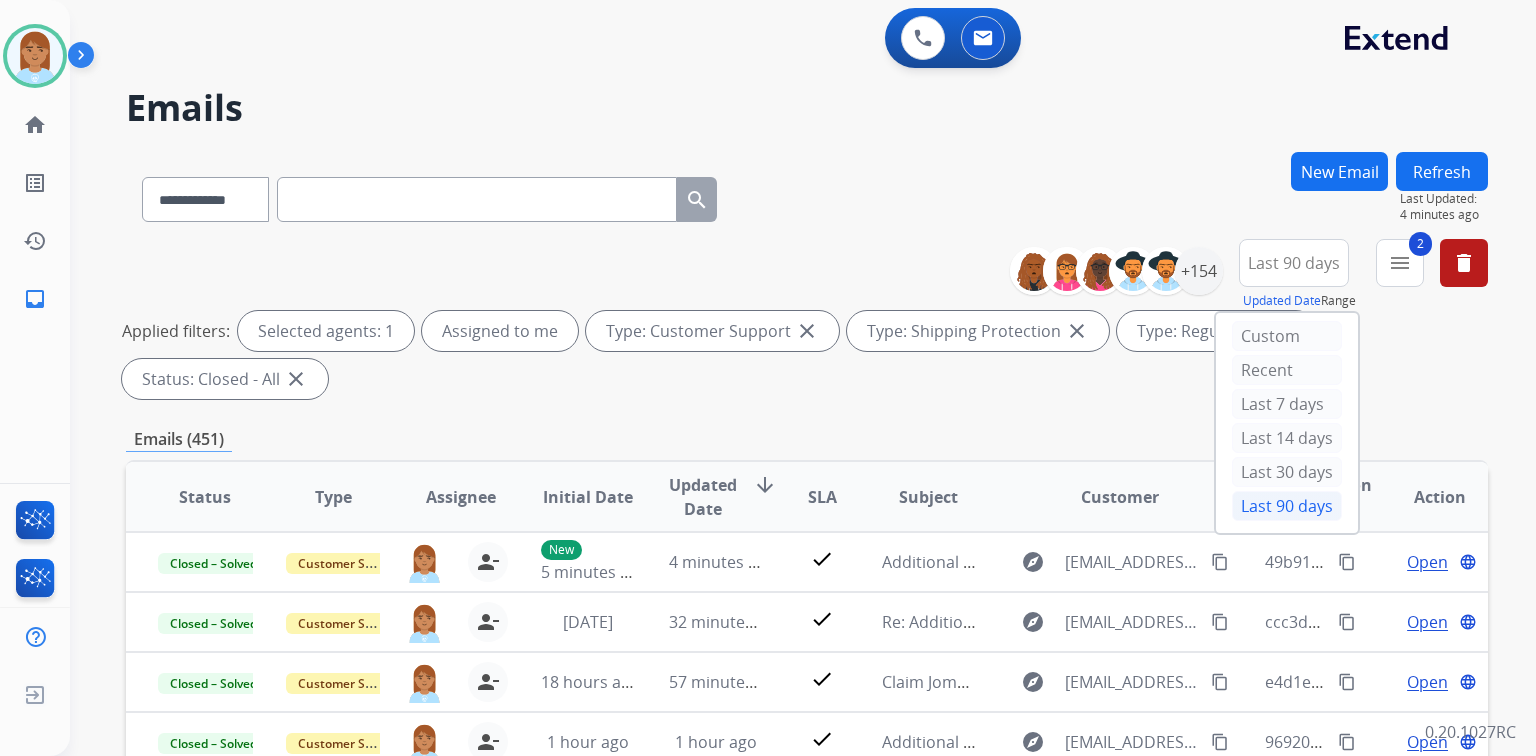 click on "**********" at bounding box center [1256, 275] 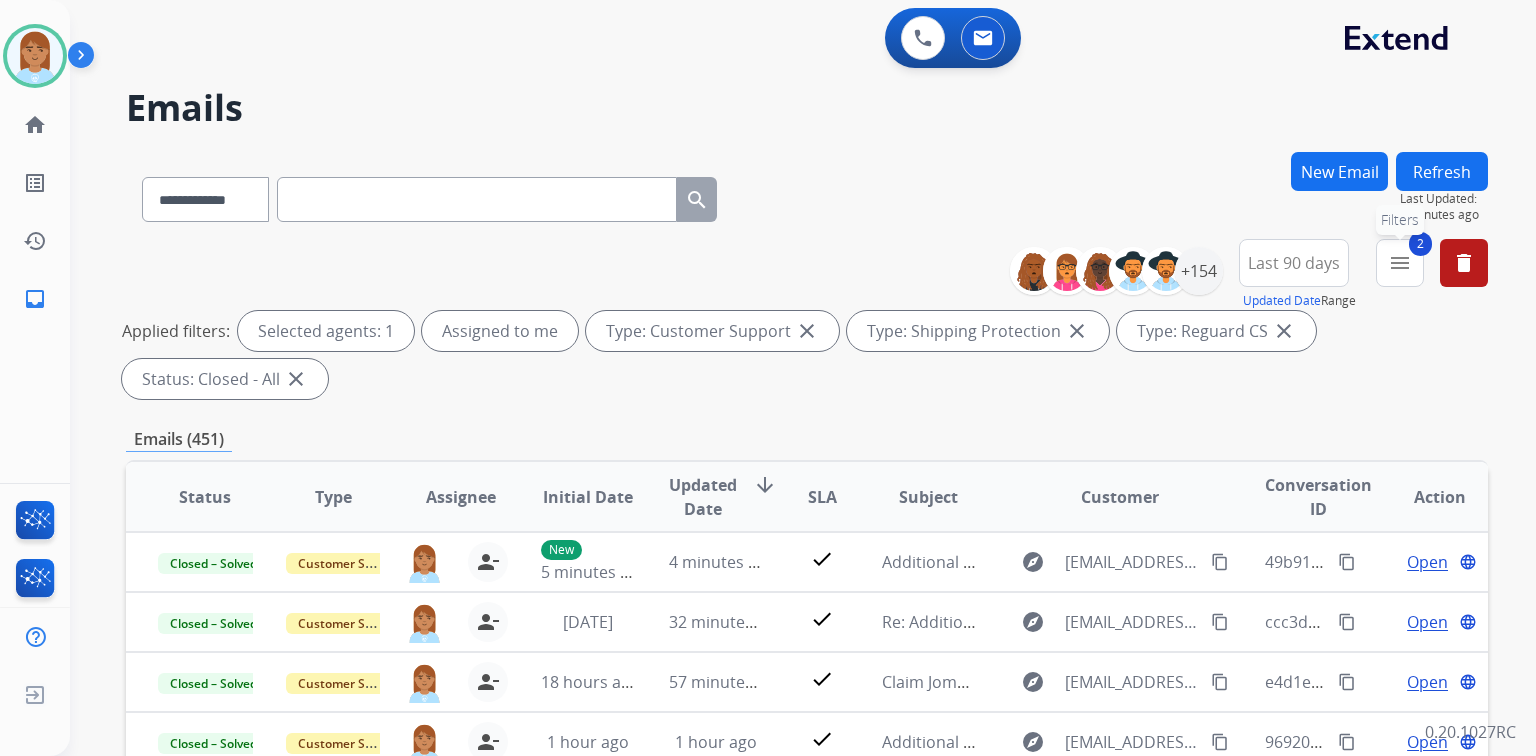 click on "2" at bounding box center [1420, 244] 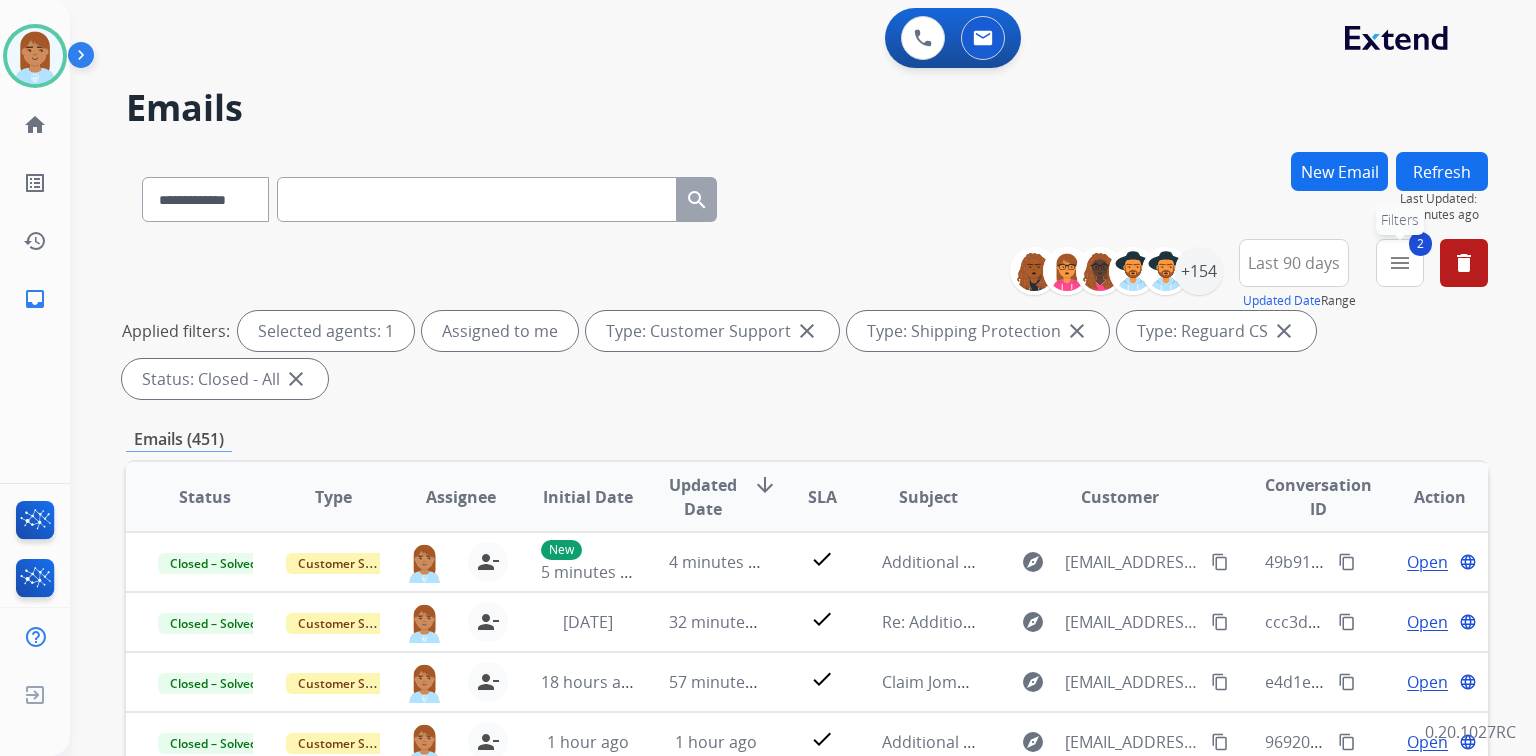click on "menu" at bounding box center (1400, 263) 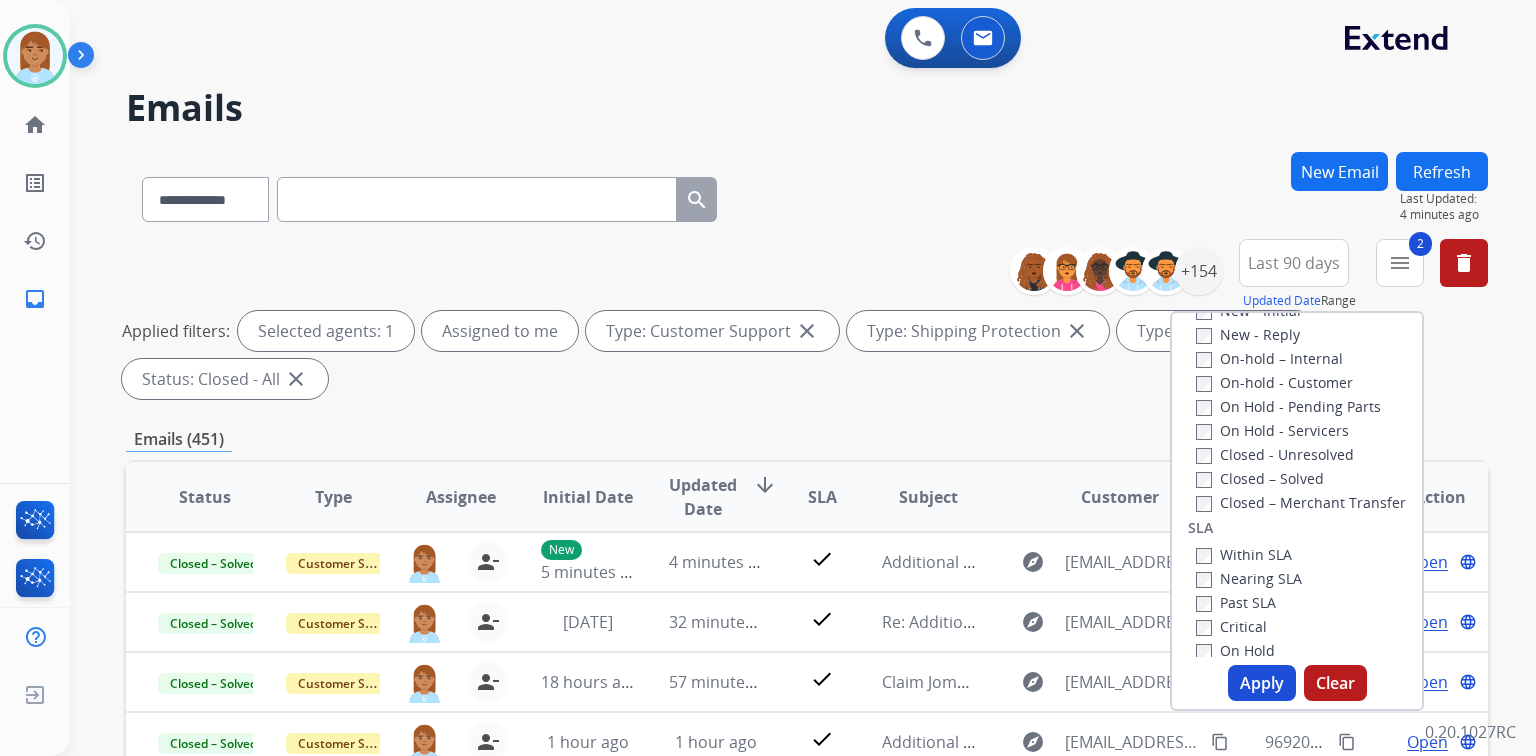 click on "New - Reply" at bounding box center (1301, 334) 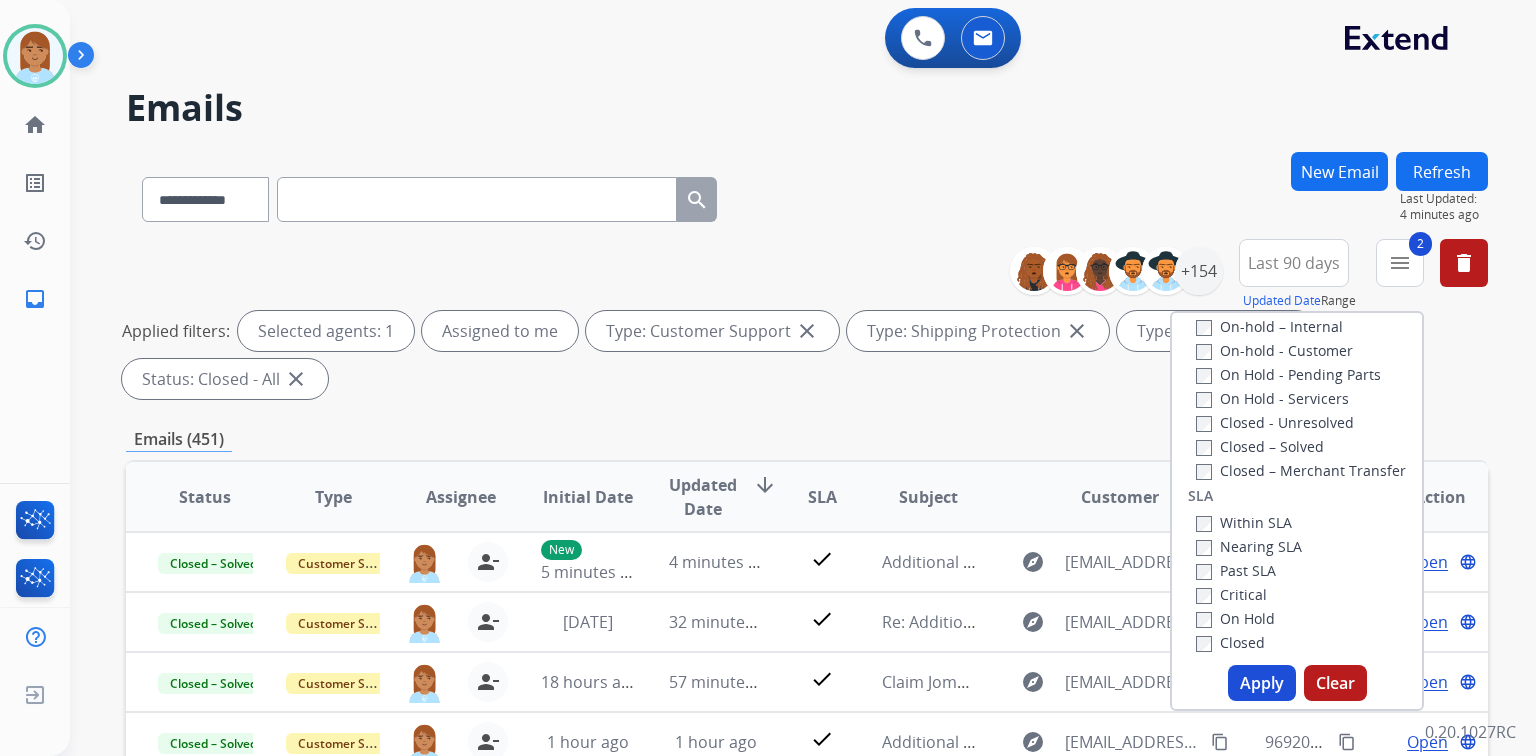 scroll, scrollTop: 400, scrollLeft: 0, axis: vertical 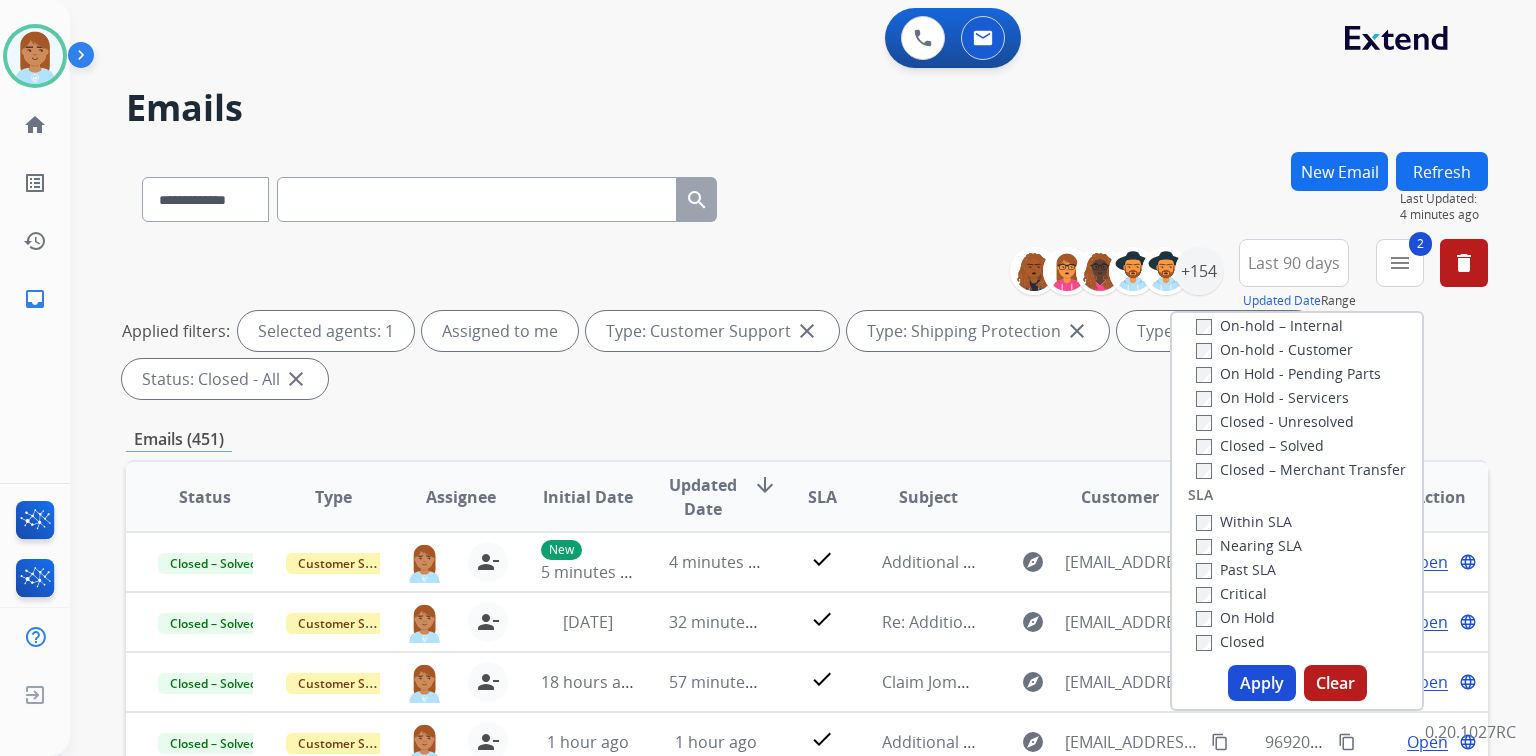 click on "Apply" at bounding box center (1262, 683) 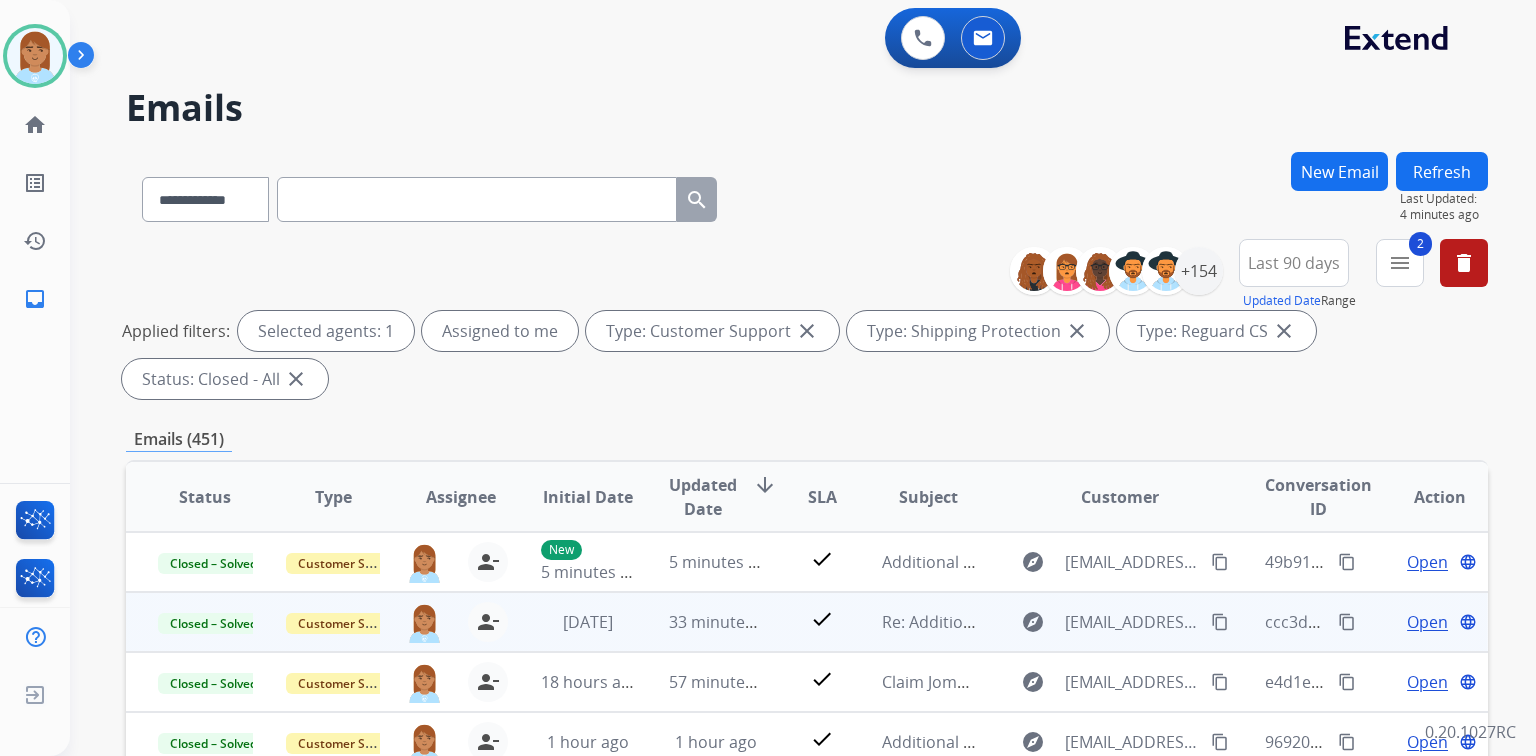 scroll, scrollTop: 1, scrollLeft: 0, axis: vertical 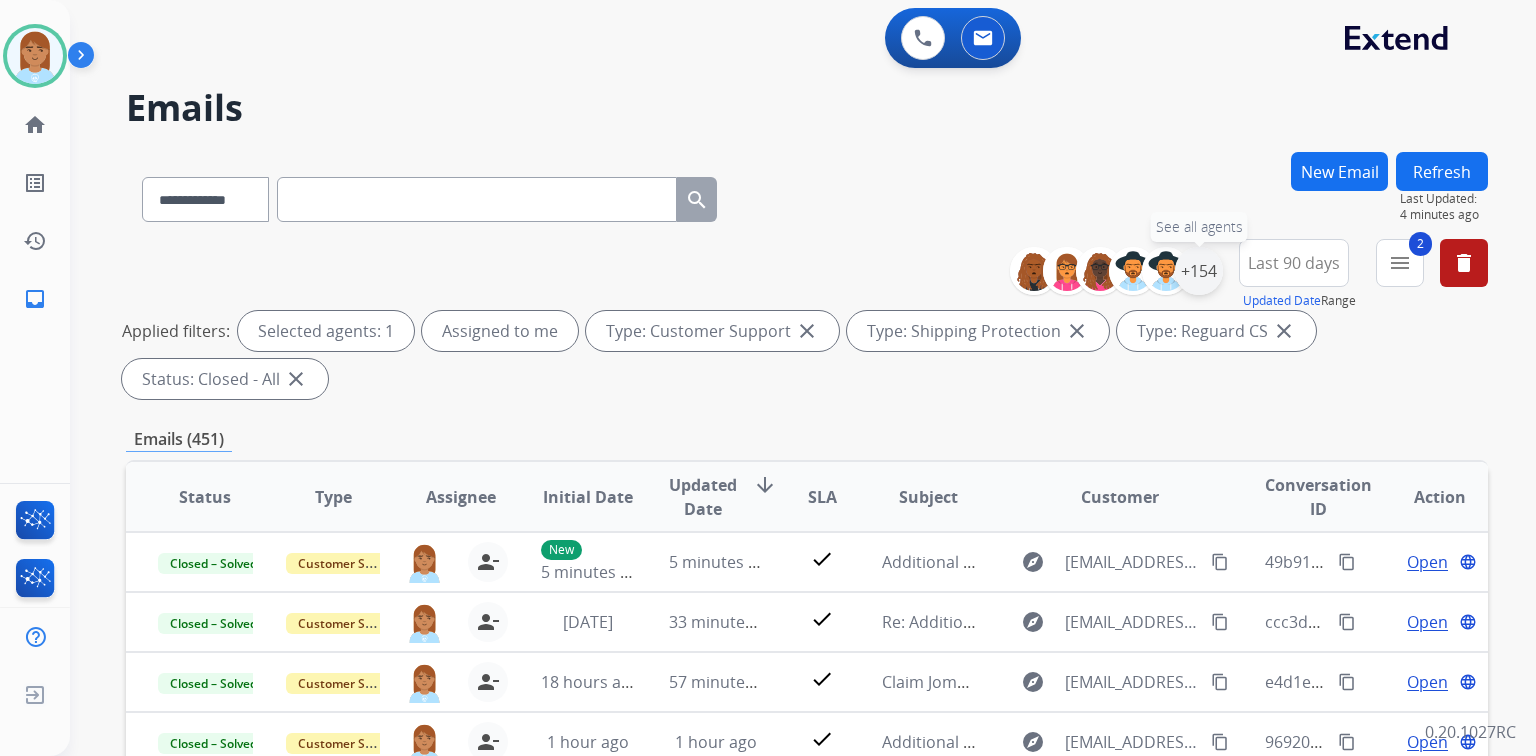 click on "+154" at bounding box center [1199, 271] 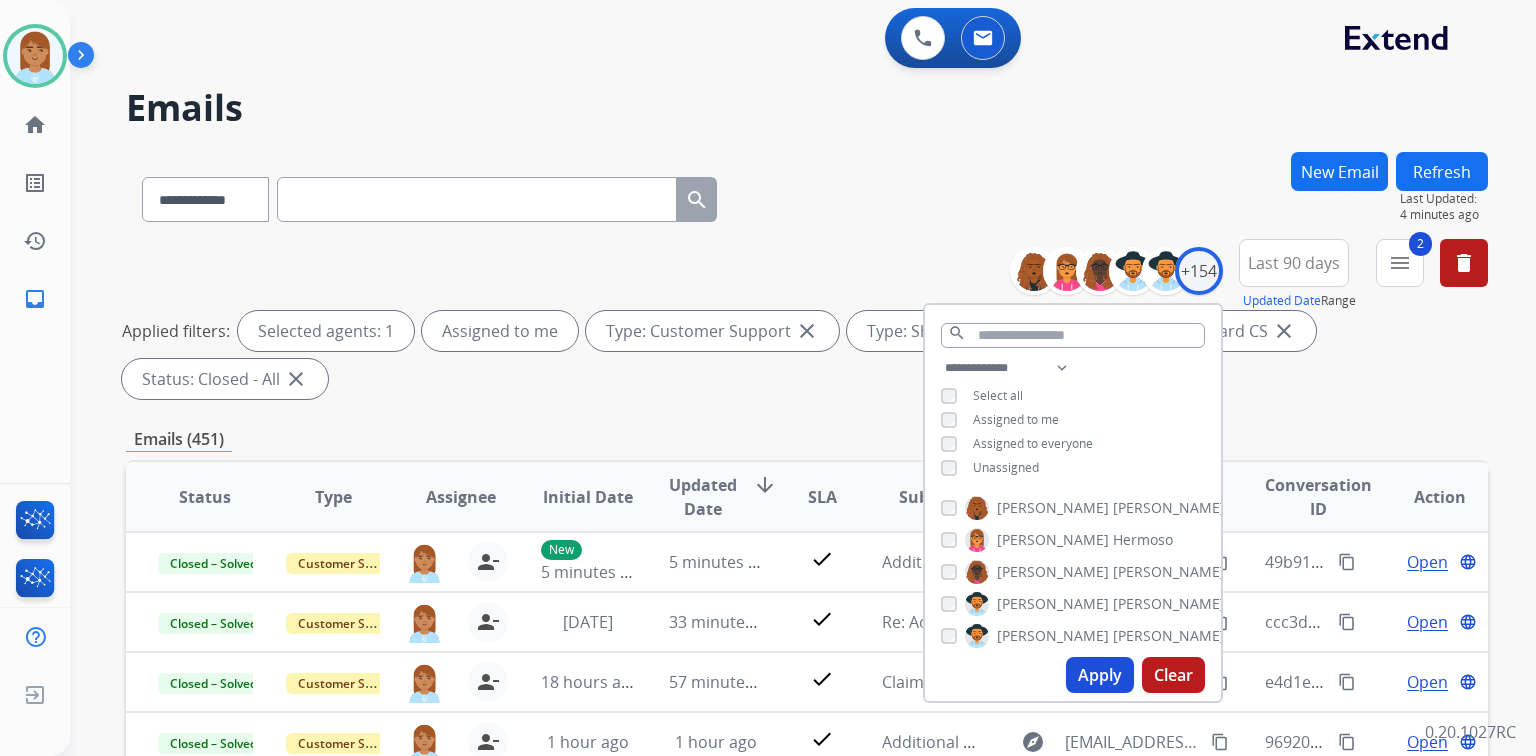 click on "Apply" at bounding box center (1100, 675) 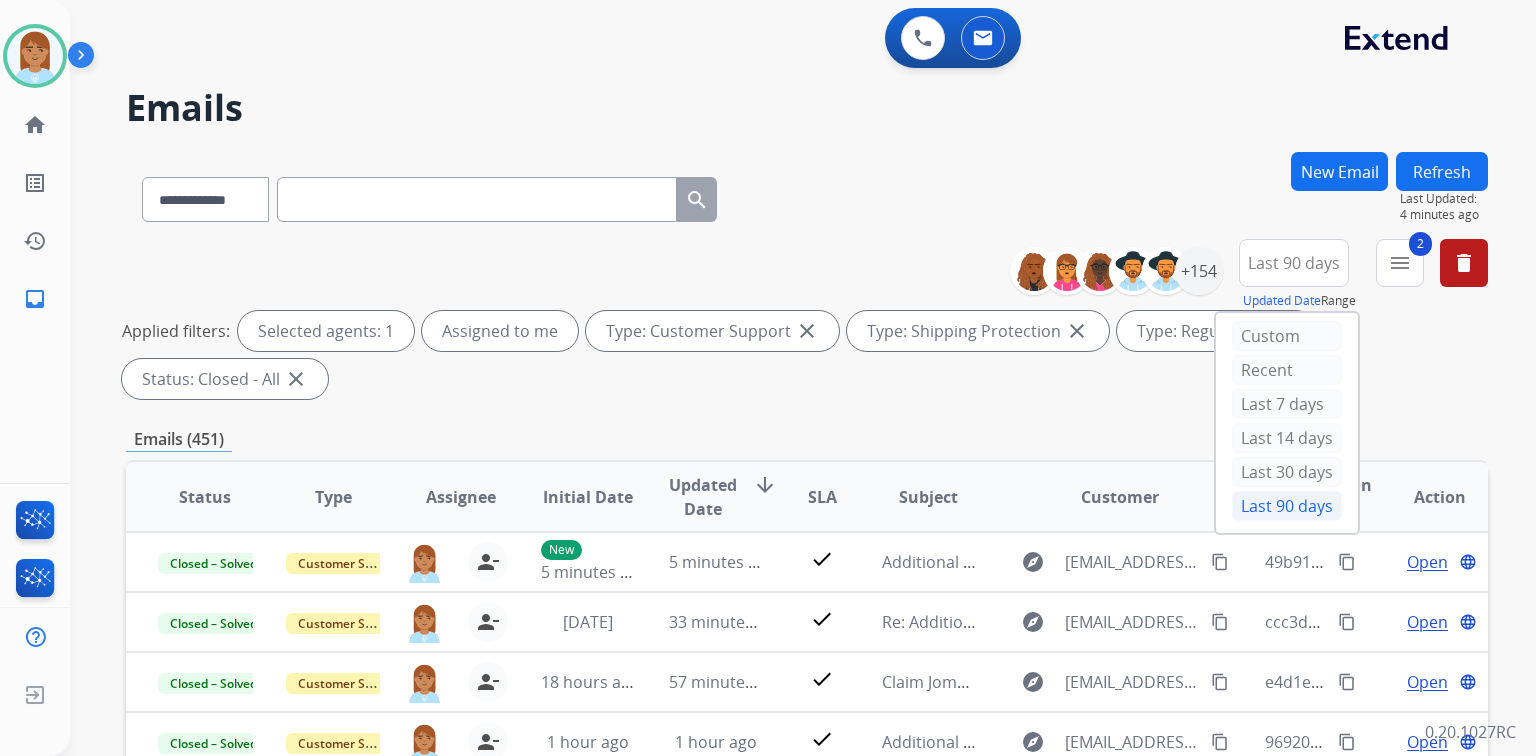 click on "Last 90 days" at bounding box center [1287, 506] 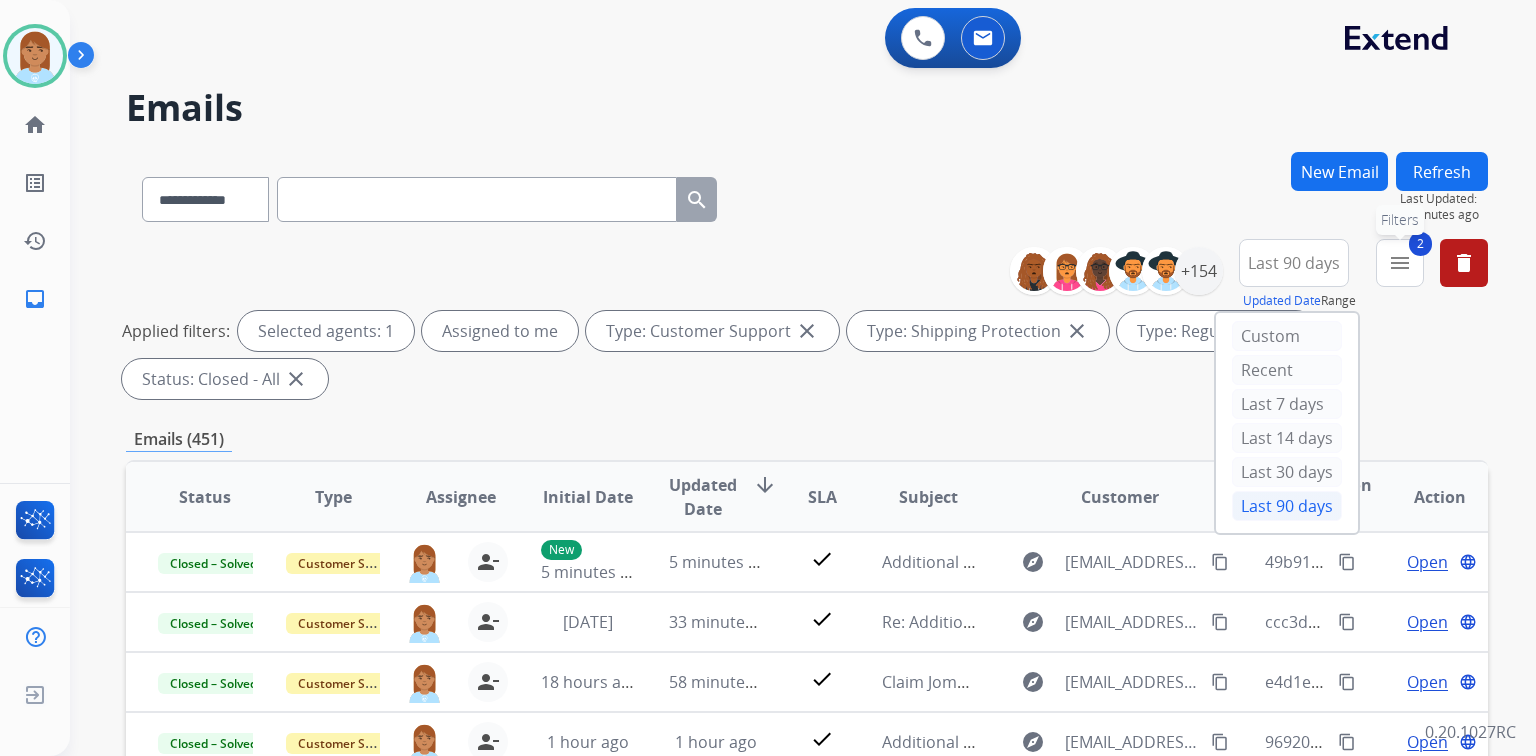 click on "menu" at bounding box center [1400, 263] 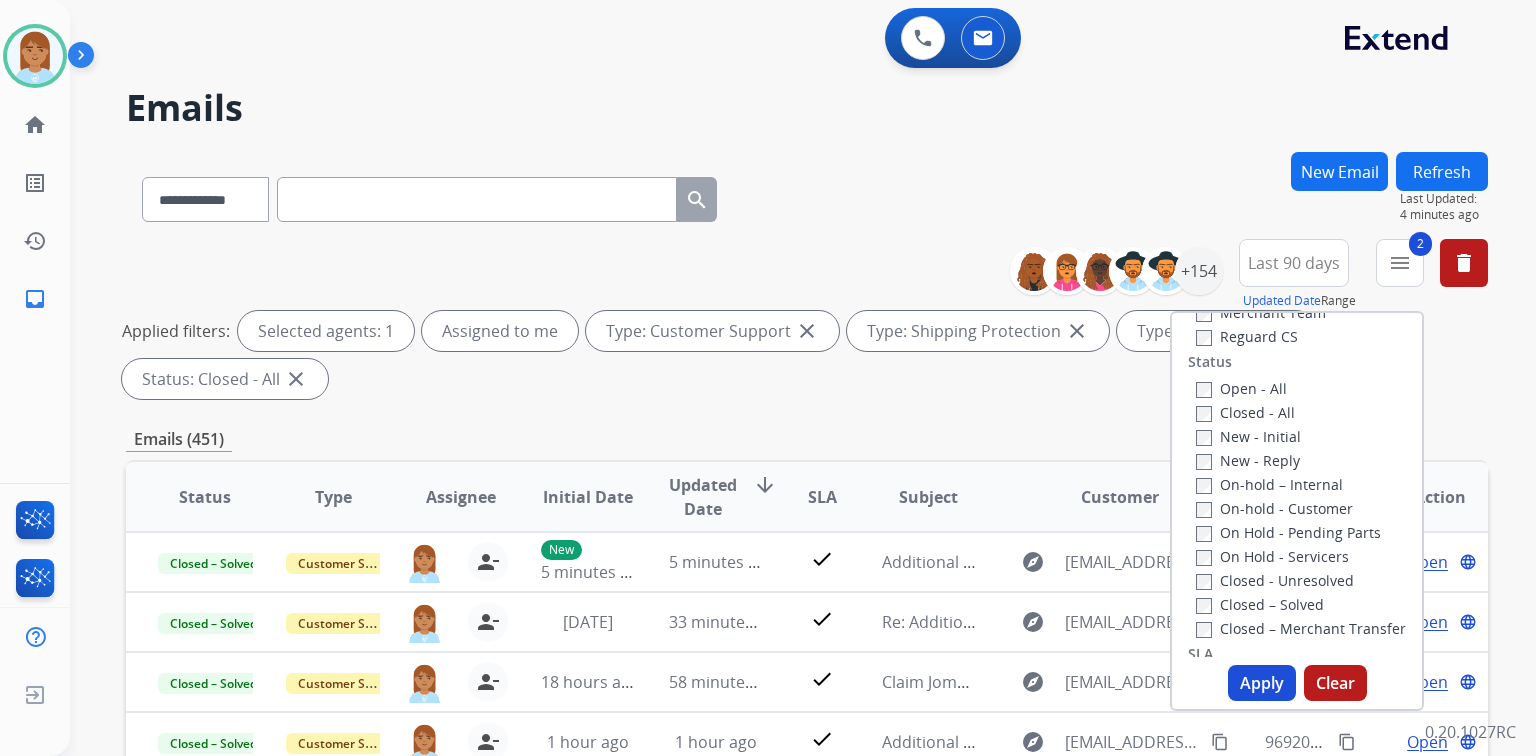 scroll, scrollTop: 0, scrollLeft: 0, axis: both 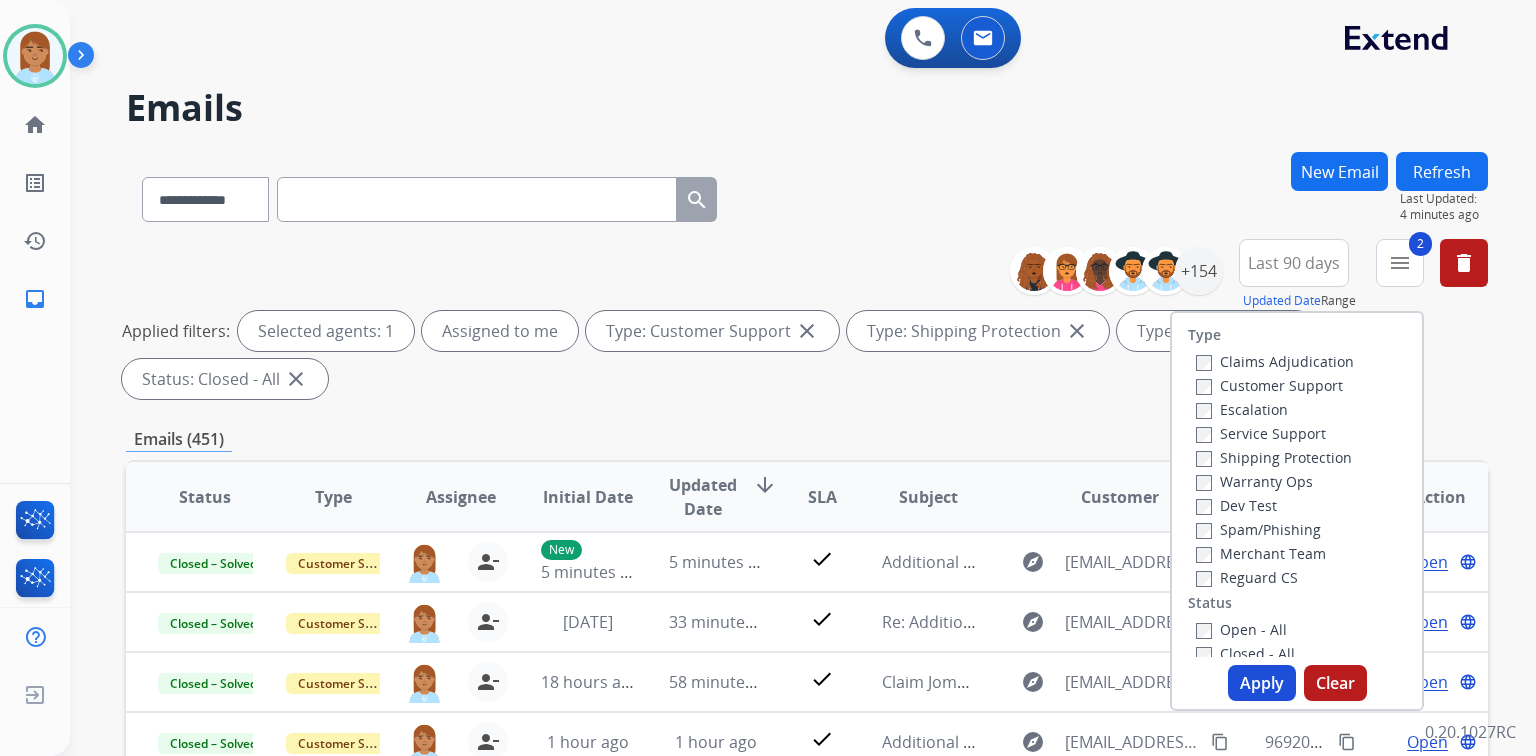click on "Customer Support" at bounding box center (1269, 385) 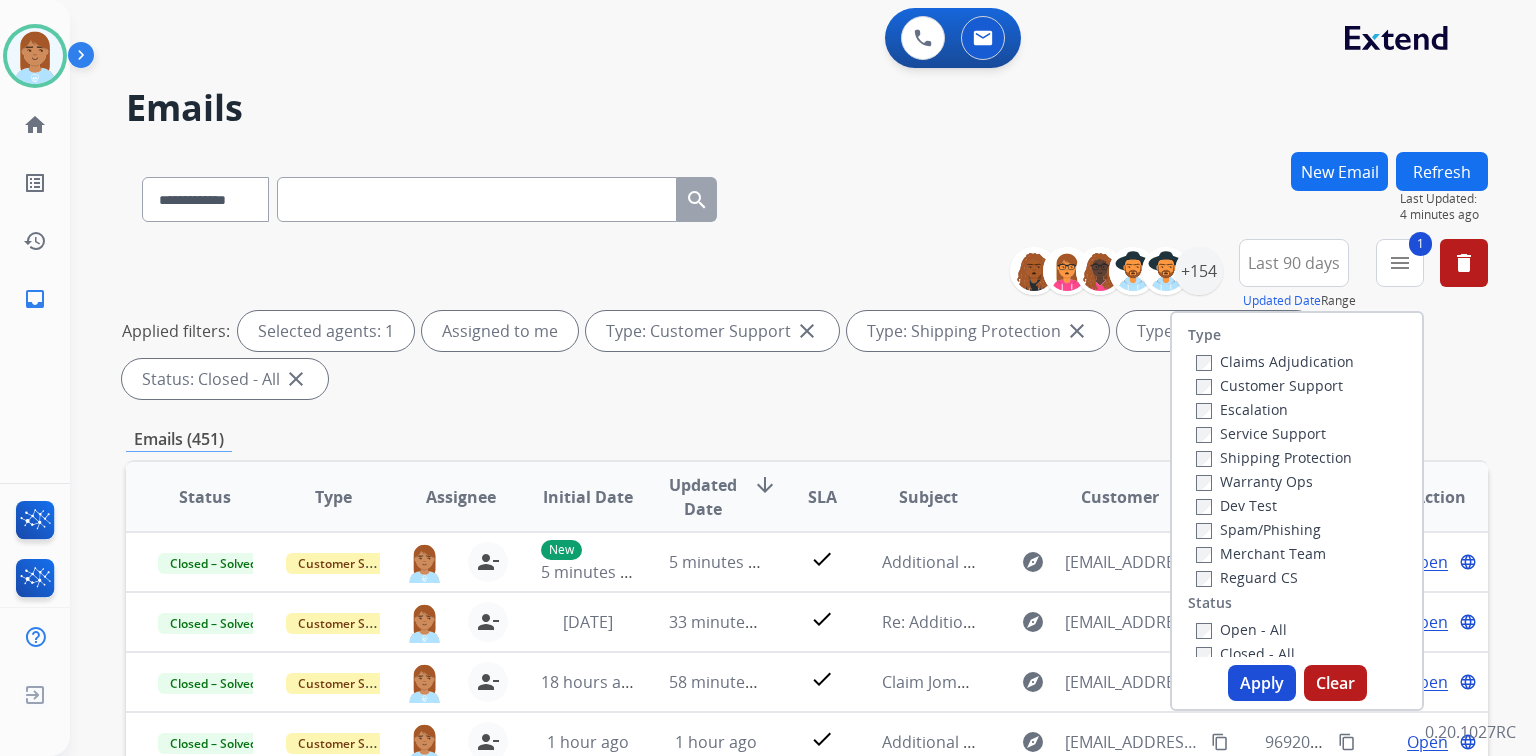 click on "Shipping Protection" at bounding box center [1274, 457] 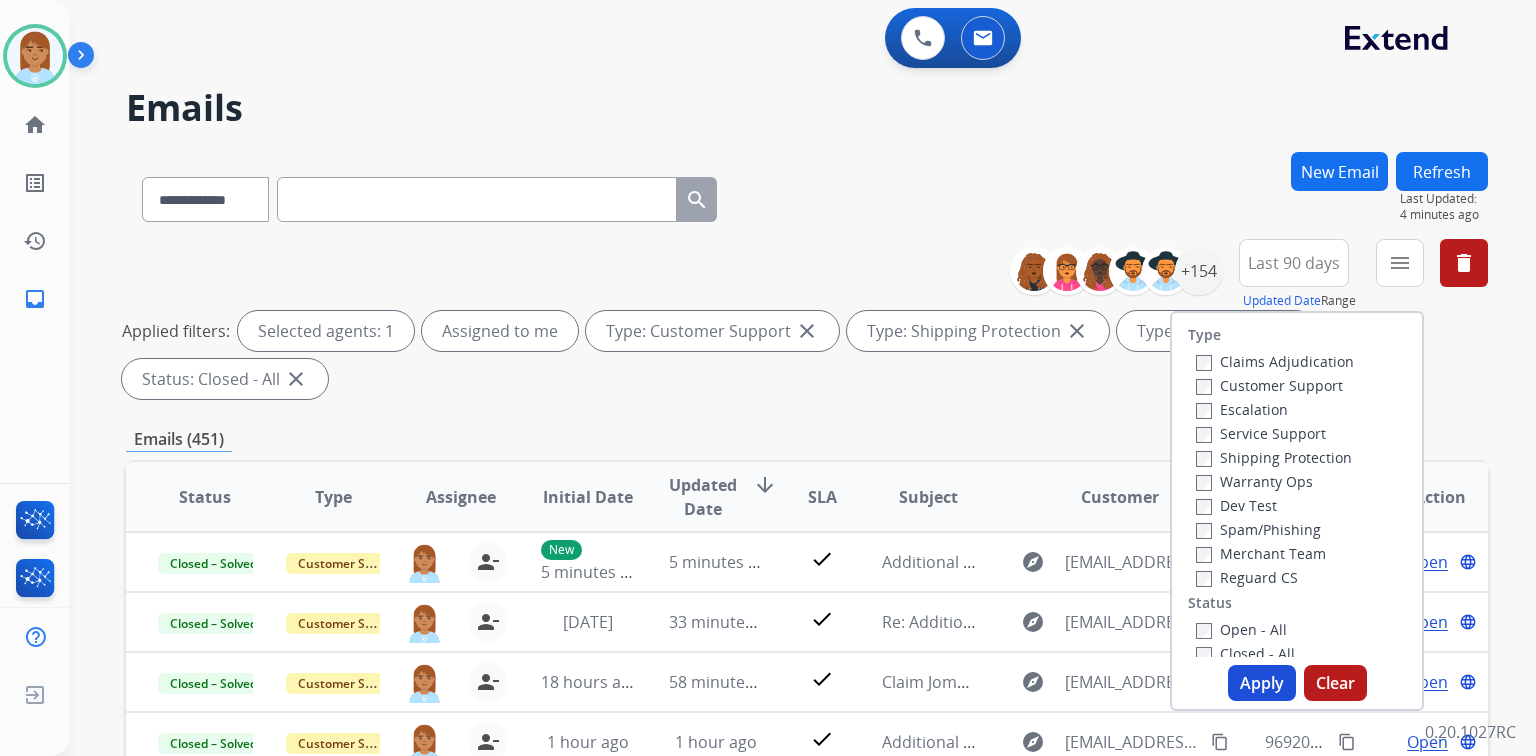 click on "Reguard CS" at bounding box center [1247, 577] 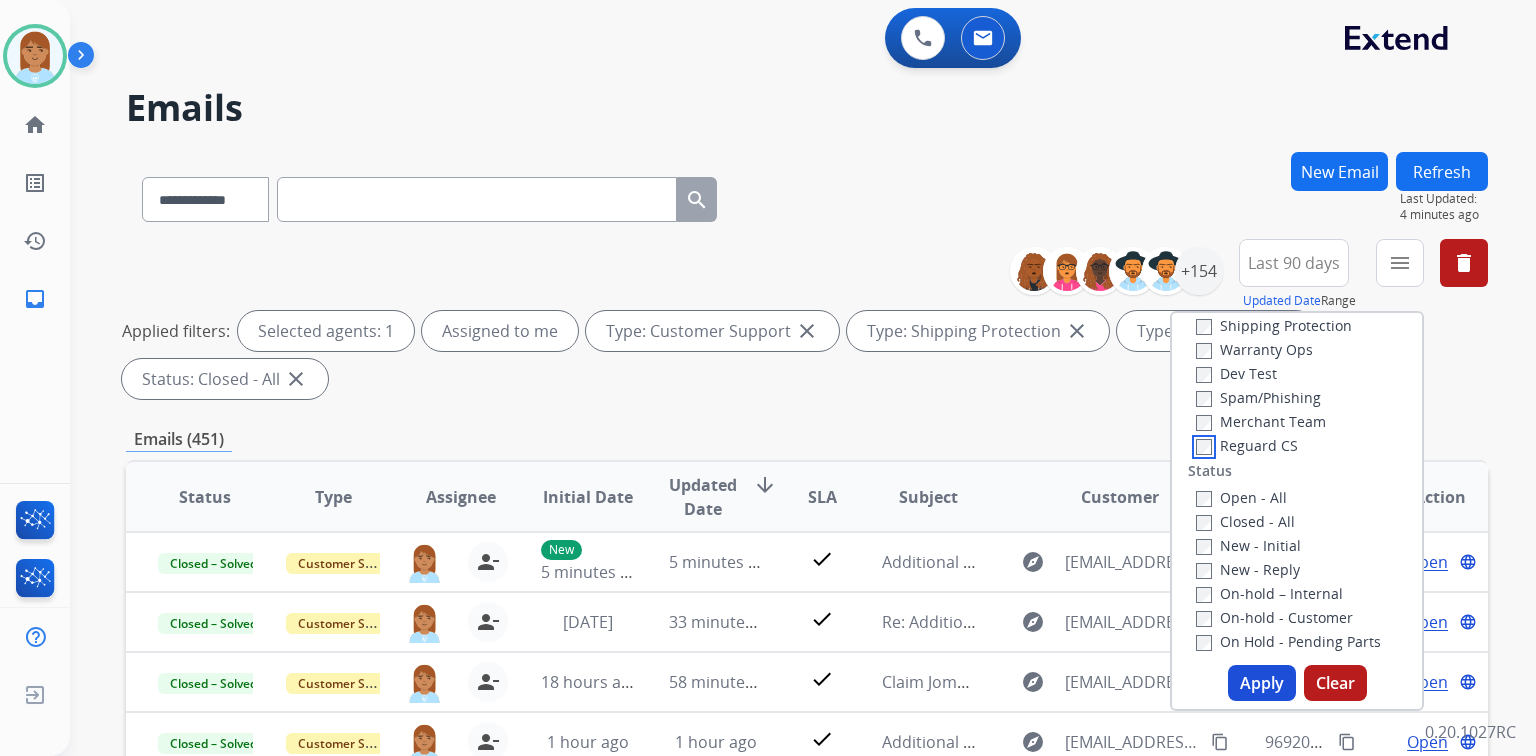 scroll, scrollTop: 240, scrollLeft: 0, axis: vertical 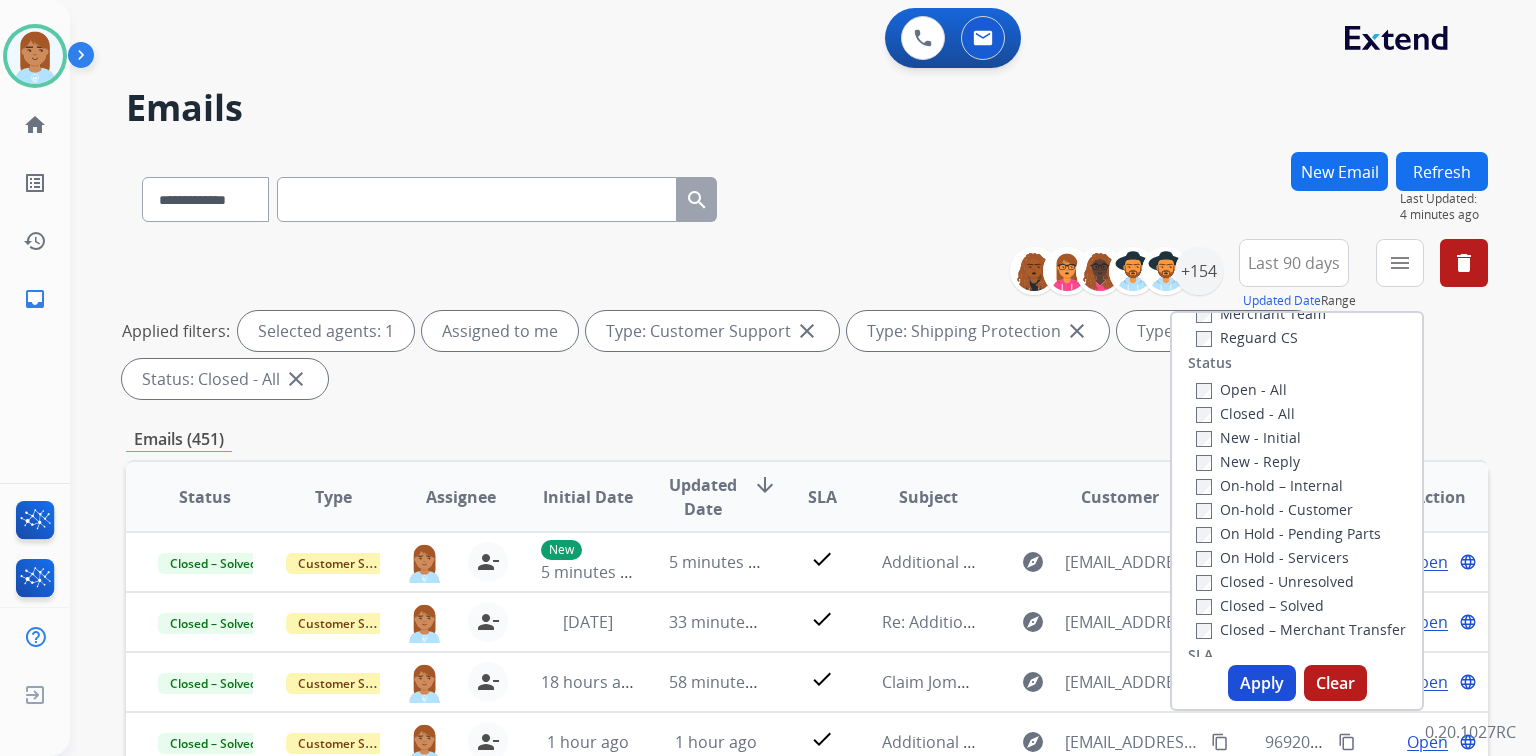 click on "Closed - All" at bounding box center (1245, 413) 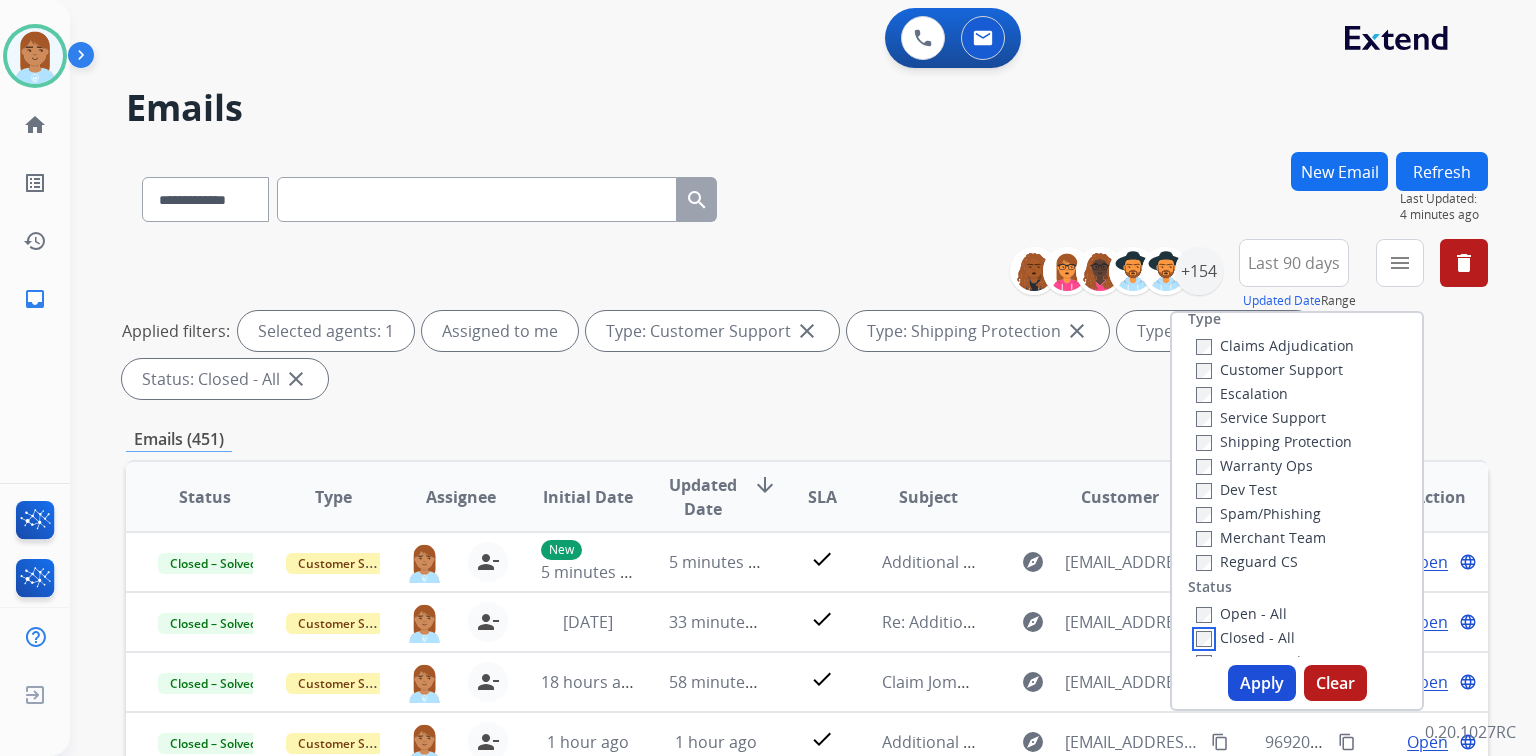 scroll, scrollTop: 0, scrollLeft: 0, axis: both 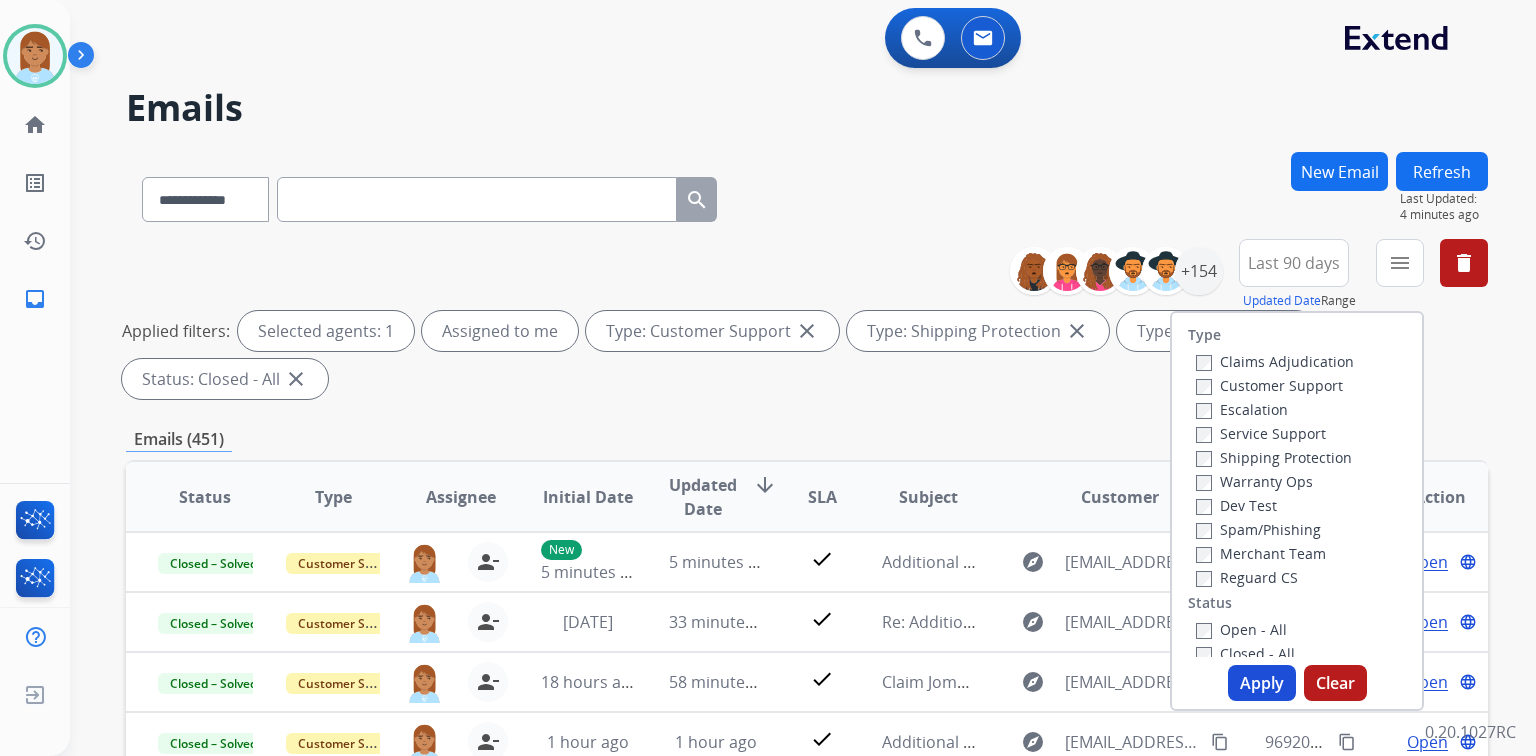 click on "Customer Support" at bounding box center (1269, 385) 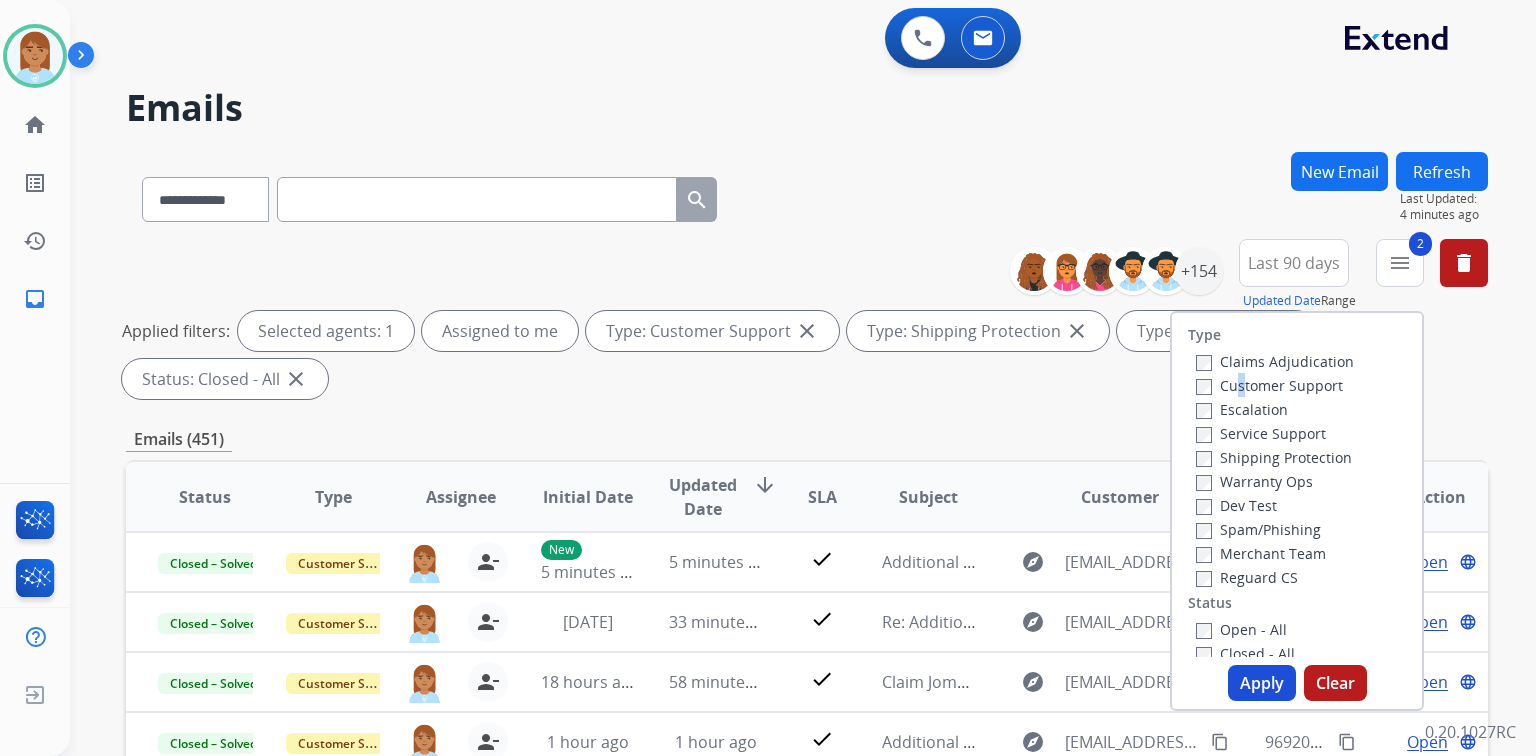 click on "Apply" at bounding box center (1262, 683) 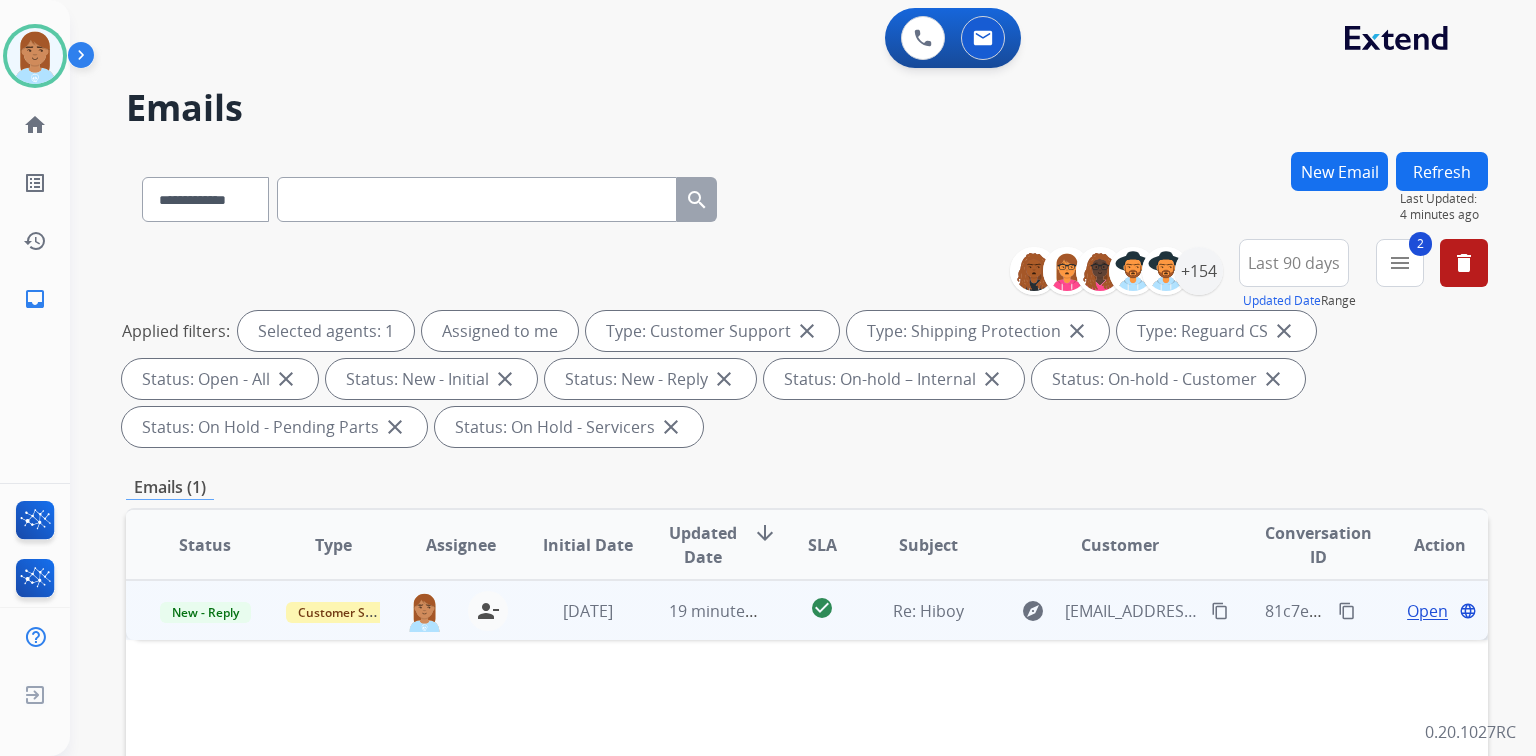 click on "Open" at bounding box center [1427, 611] 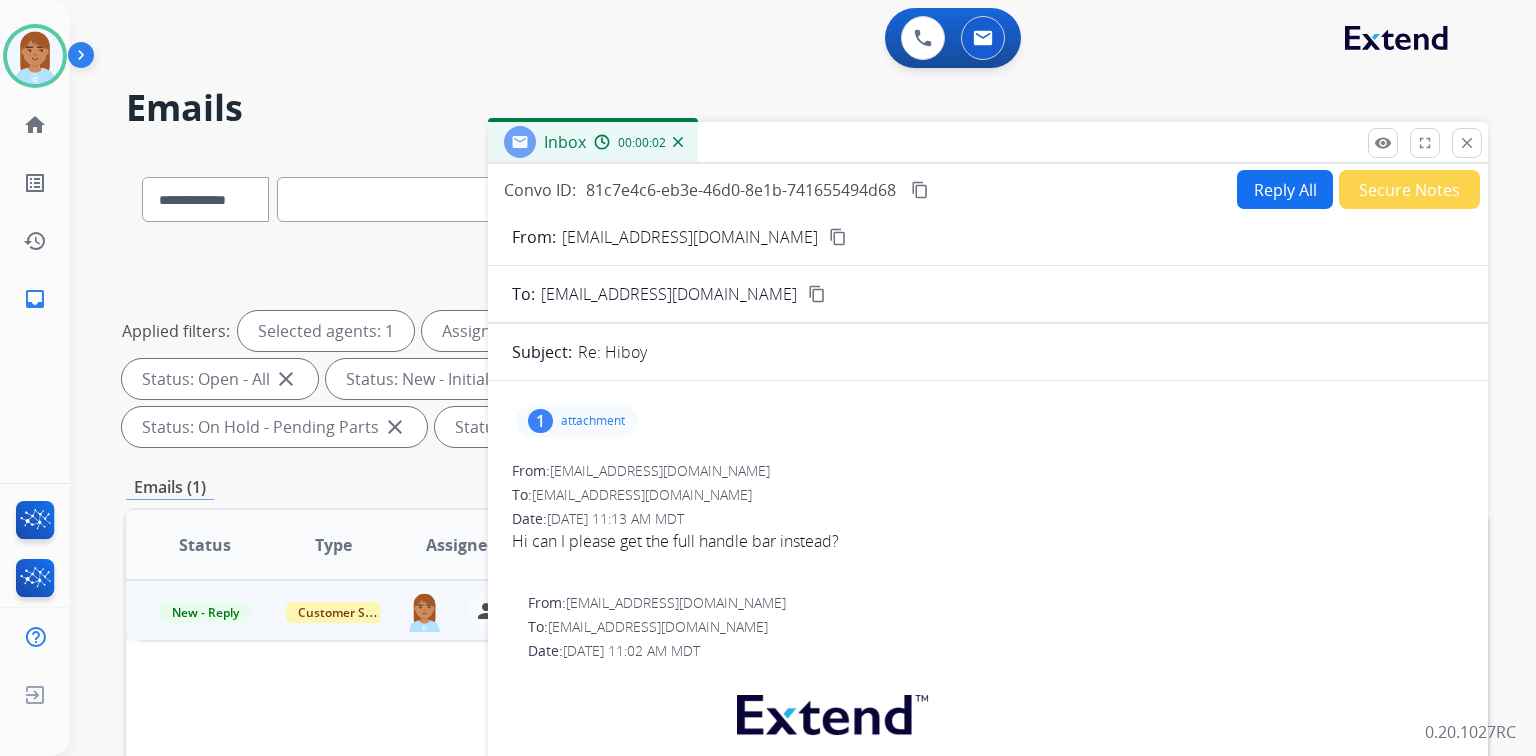 click on "Reply All" at bounding box center (1285, 189) 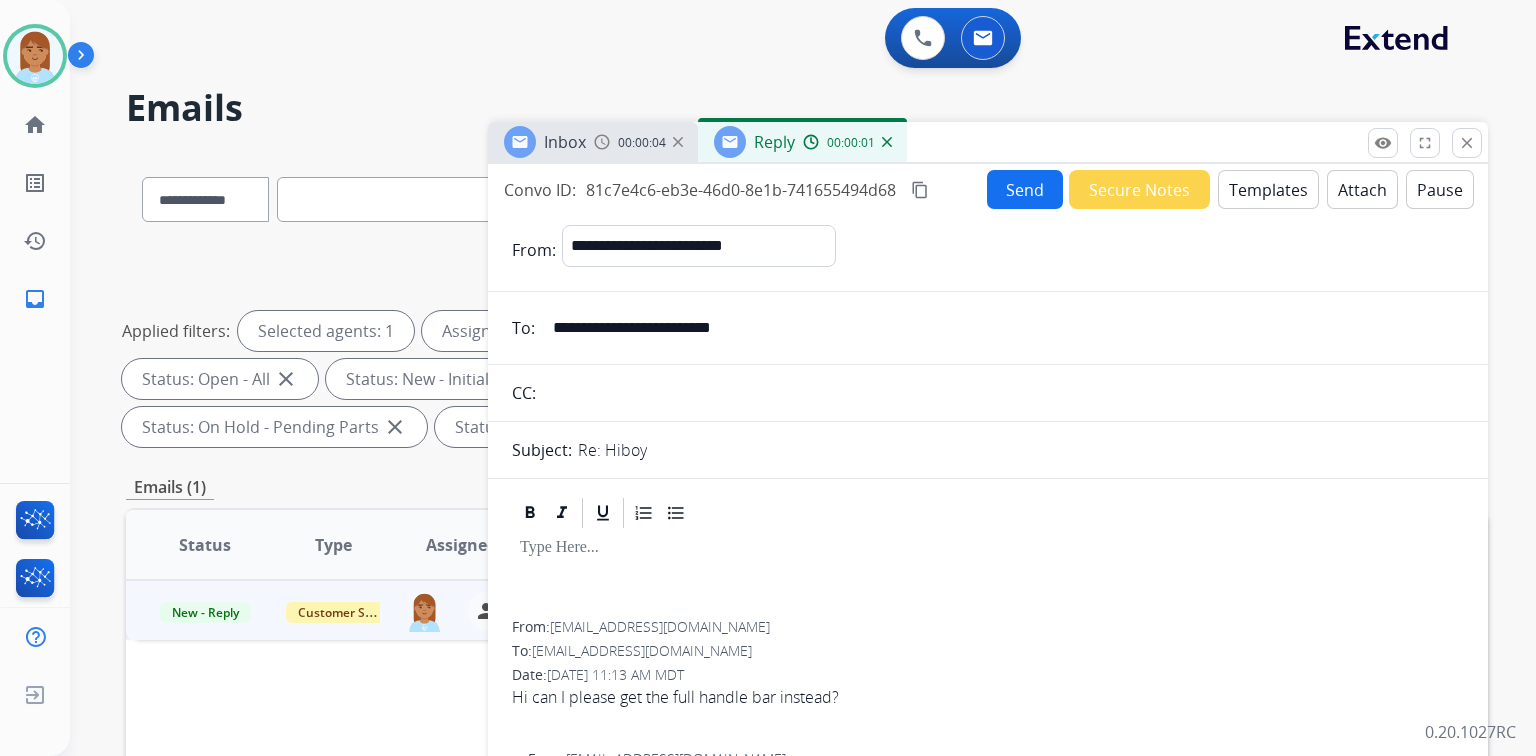 click on "Templates" at bounding box center [1268, 189] 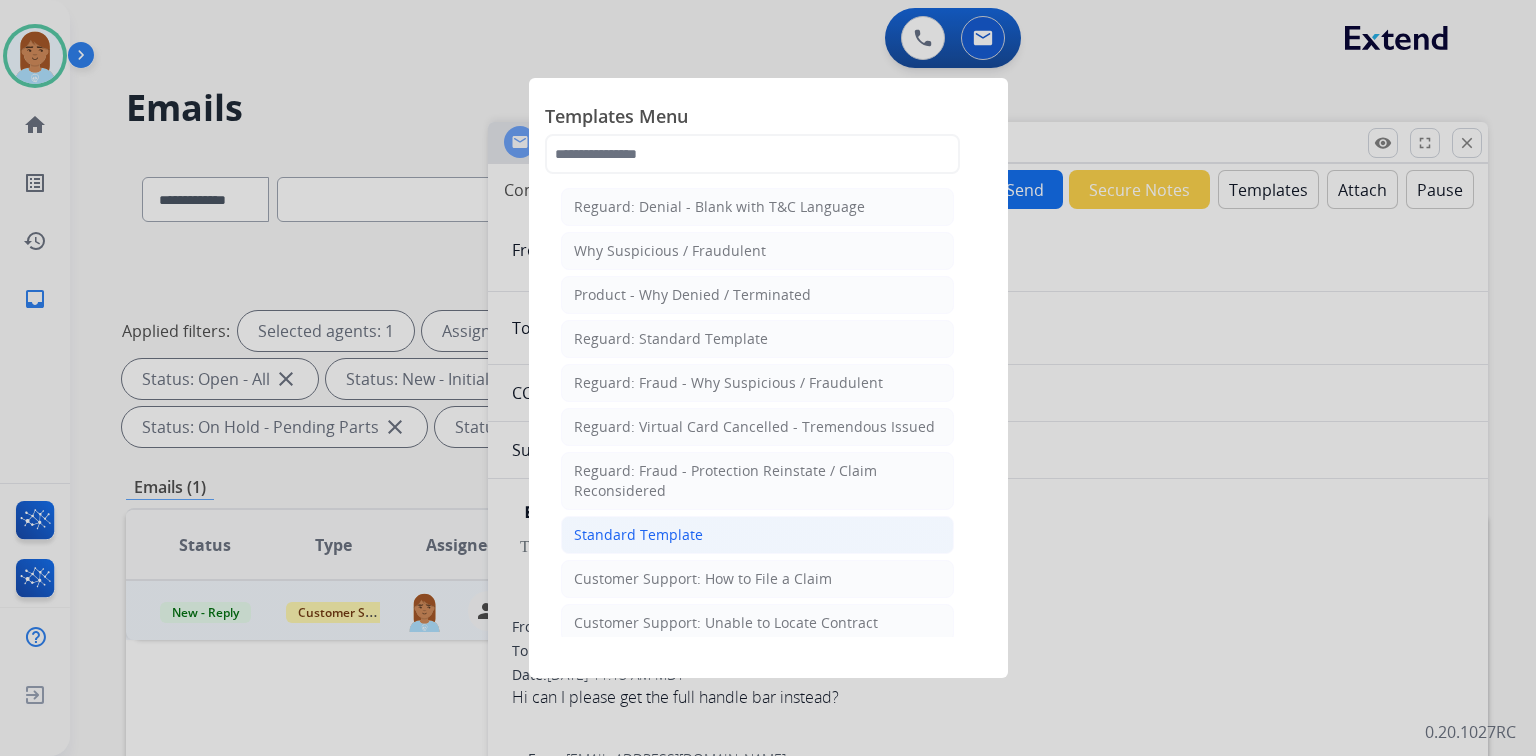 click on "Standard Template" 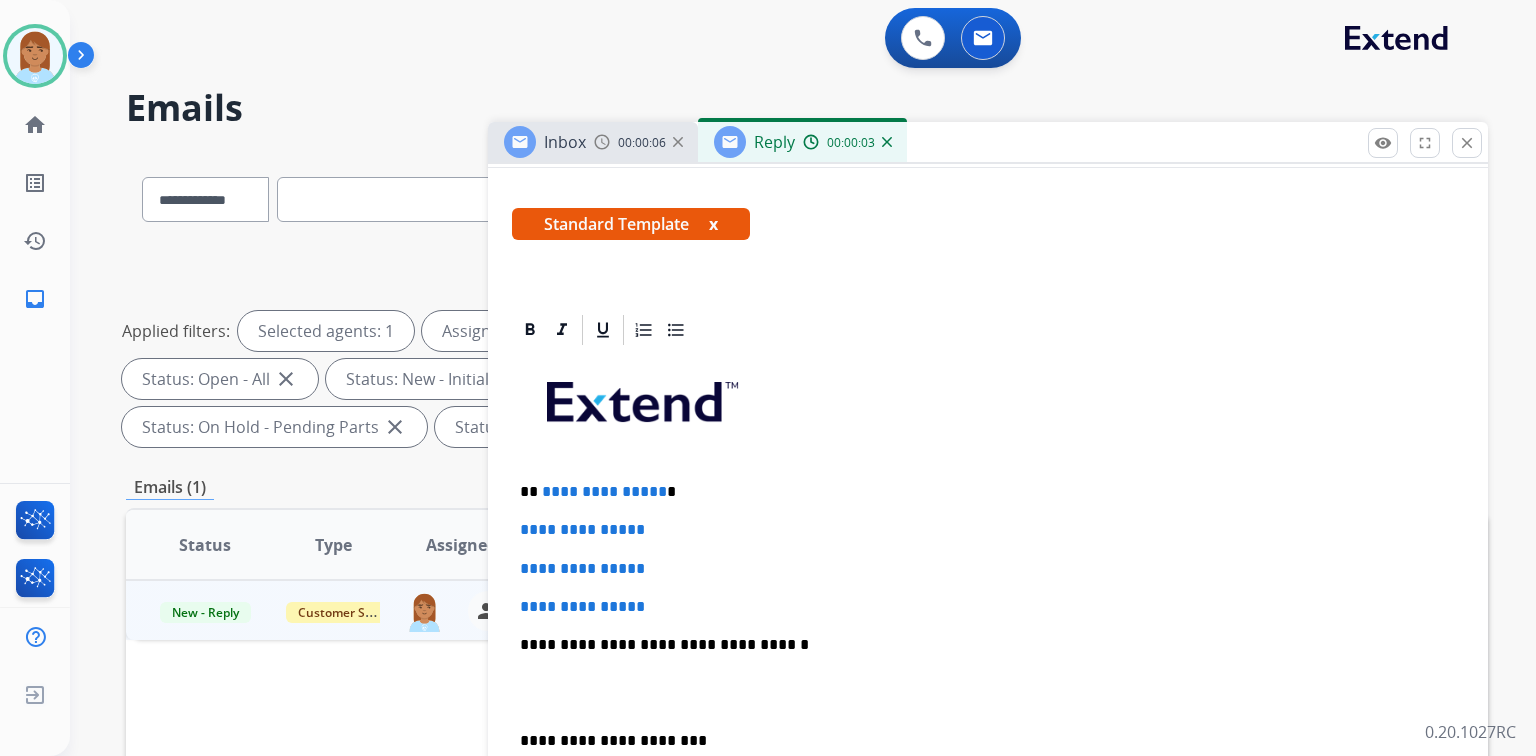 scroll, scrollTop: 480, scrollLeft: 0, axis: vertical 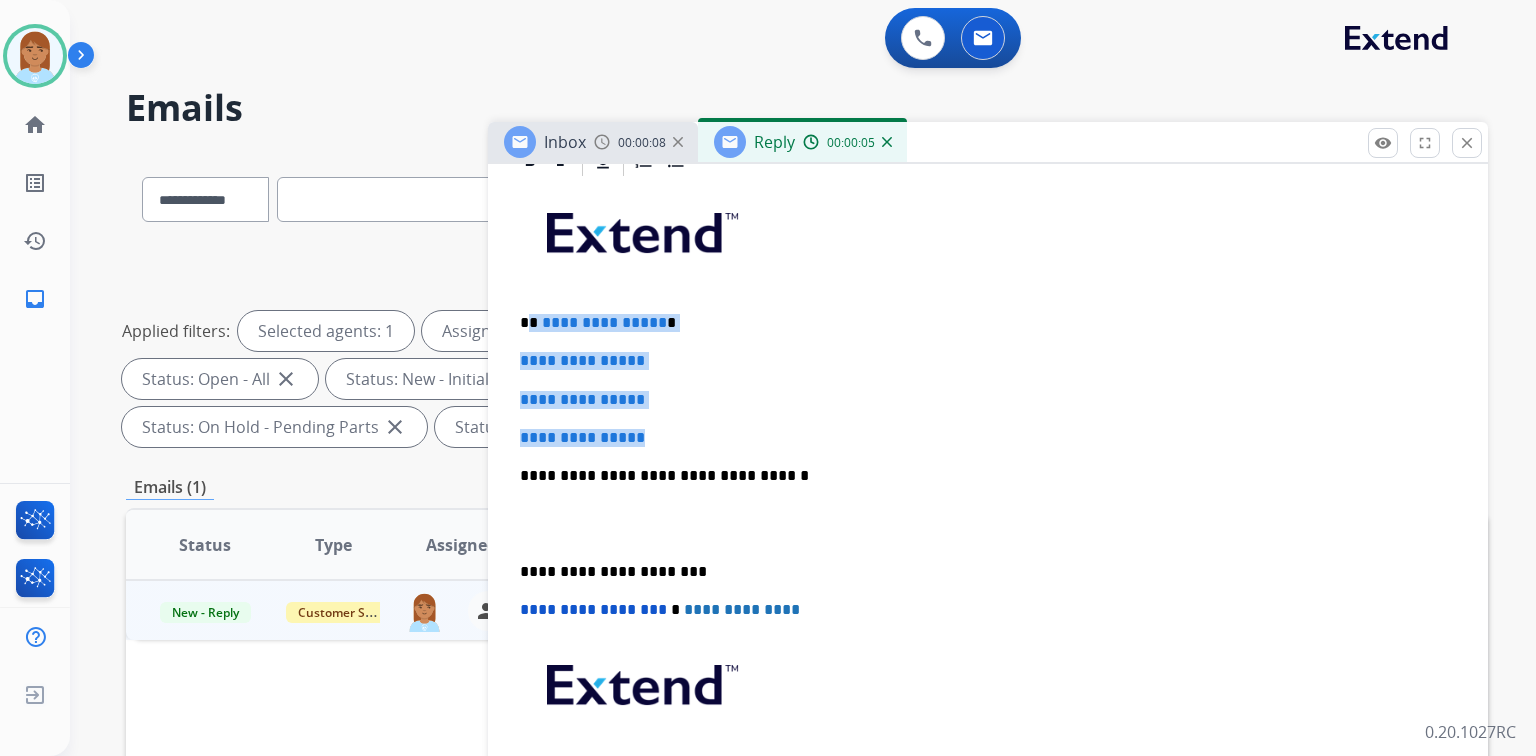 drag, startPoint x: 532, startPoint y: 320, endPoint x: 708, endPoint y: 434, distance: 209.69502 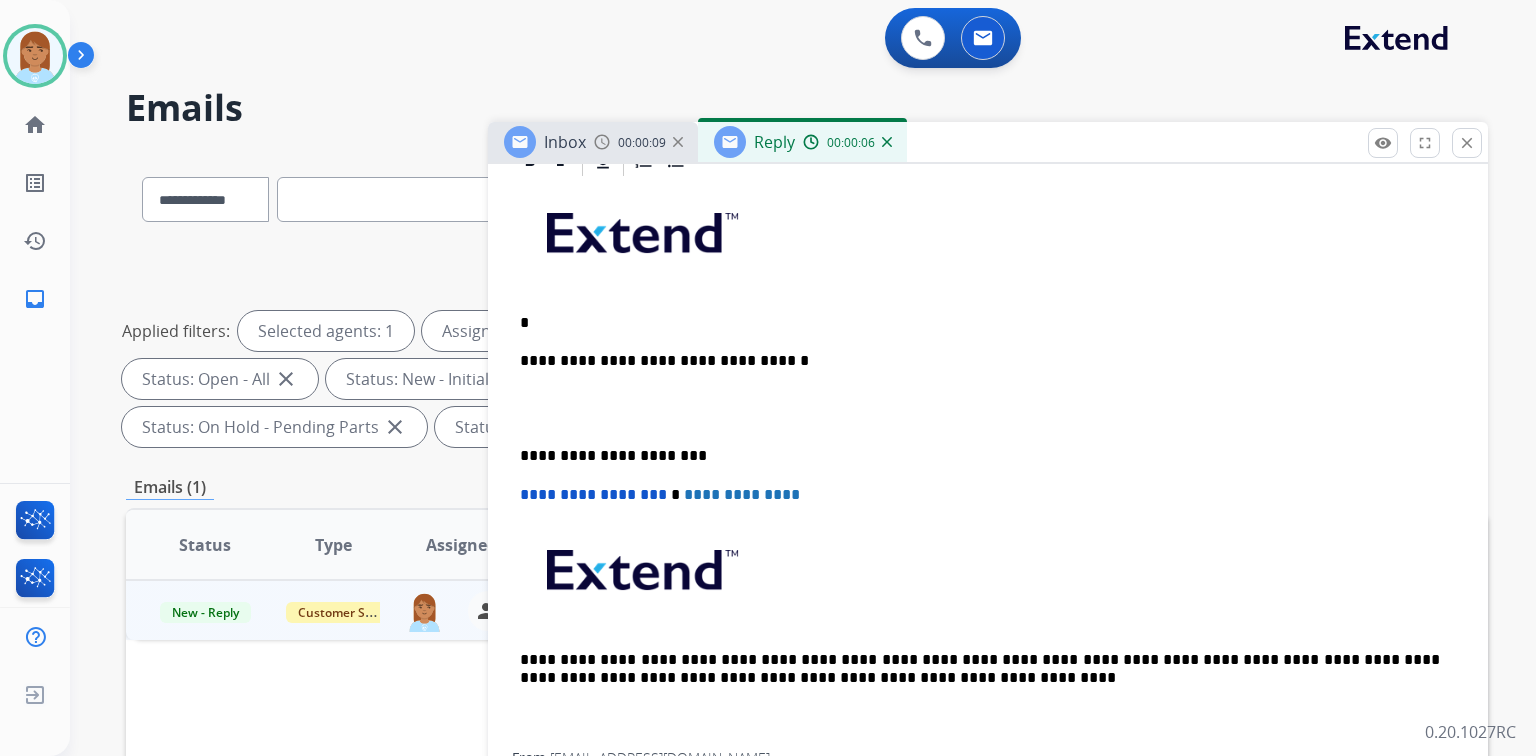 type 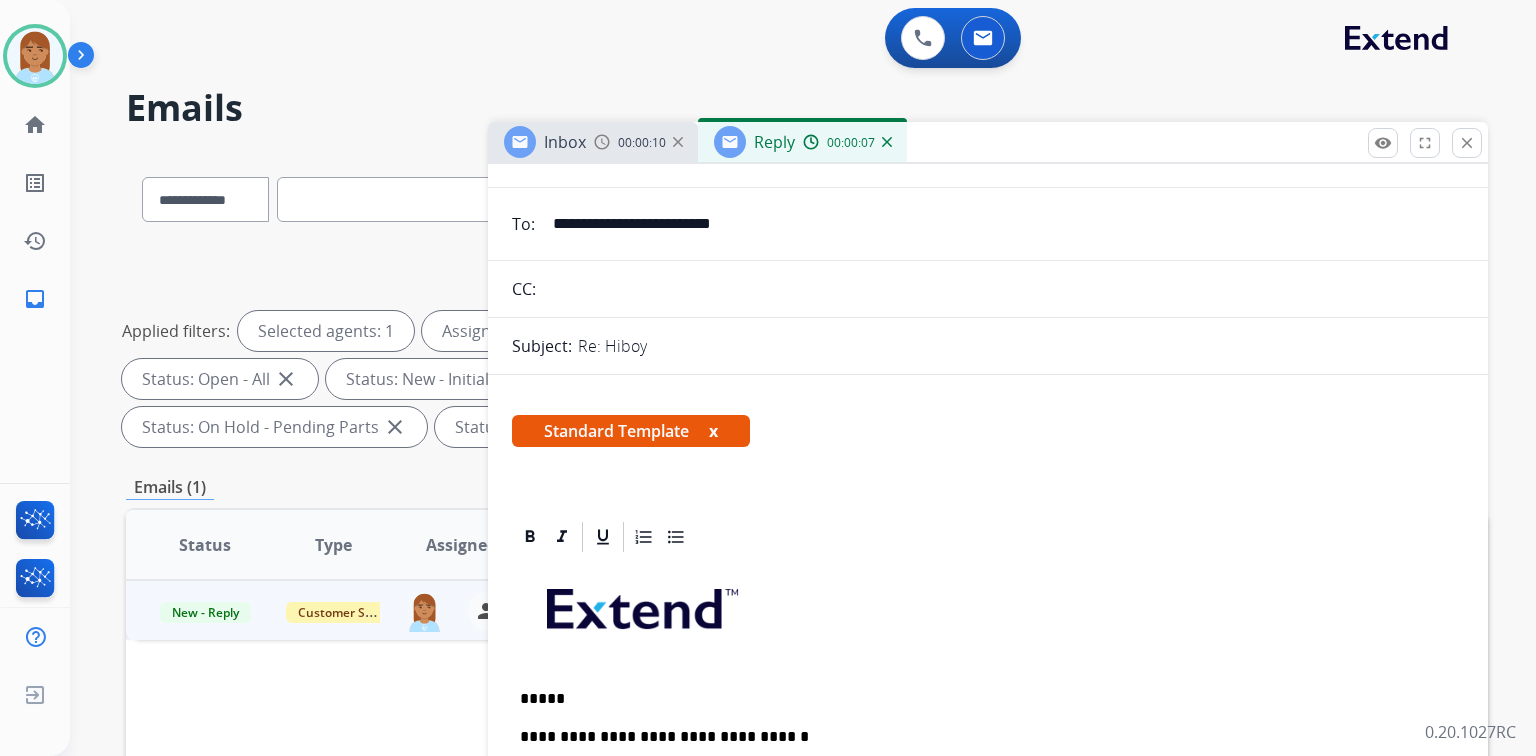 scroll, scrollTop: 80, scrollLeft: 0, axis: vertical 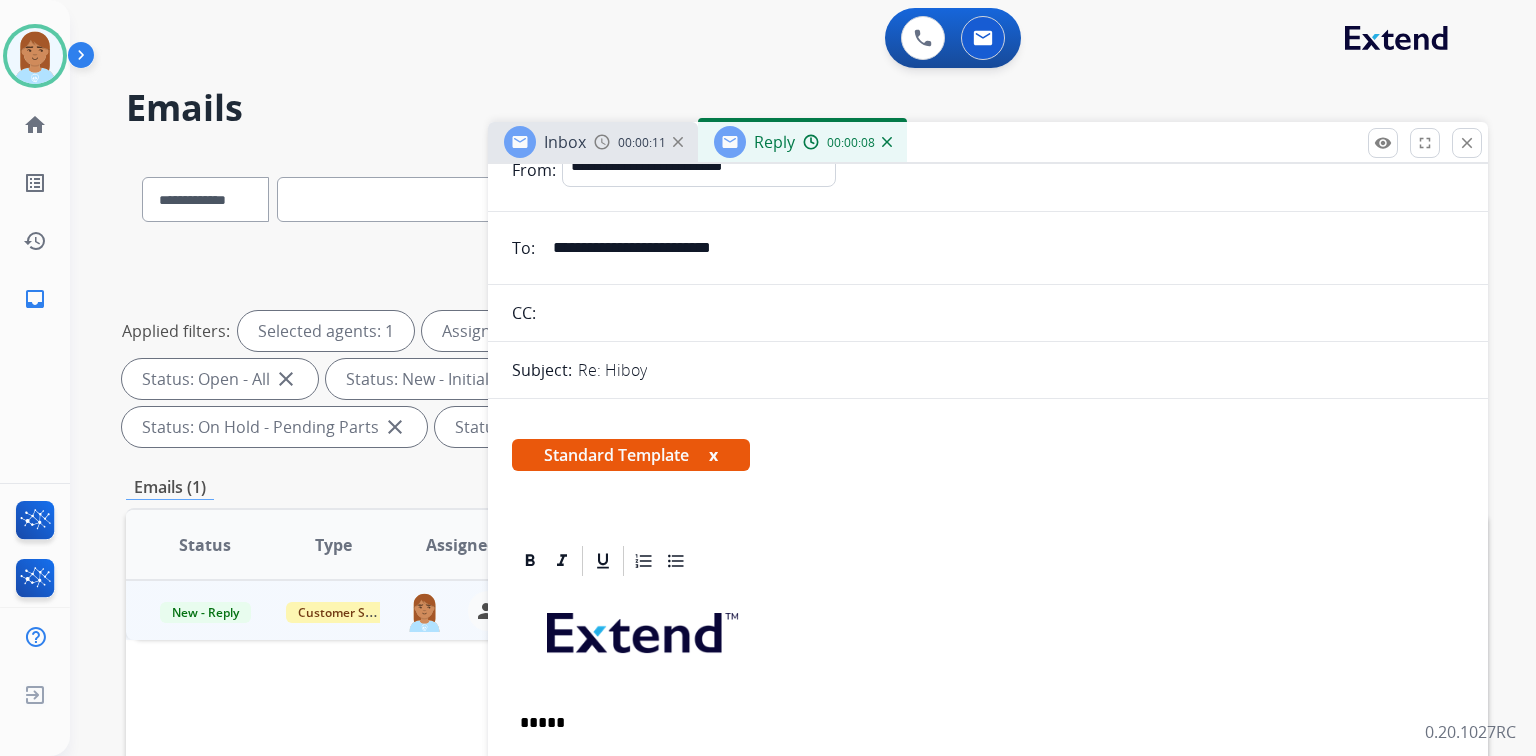 click on "*****" at bounding box center [980, 723] 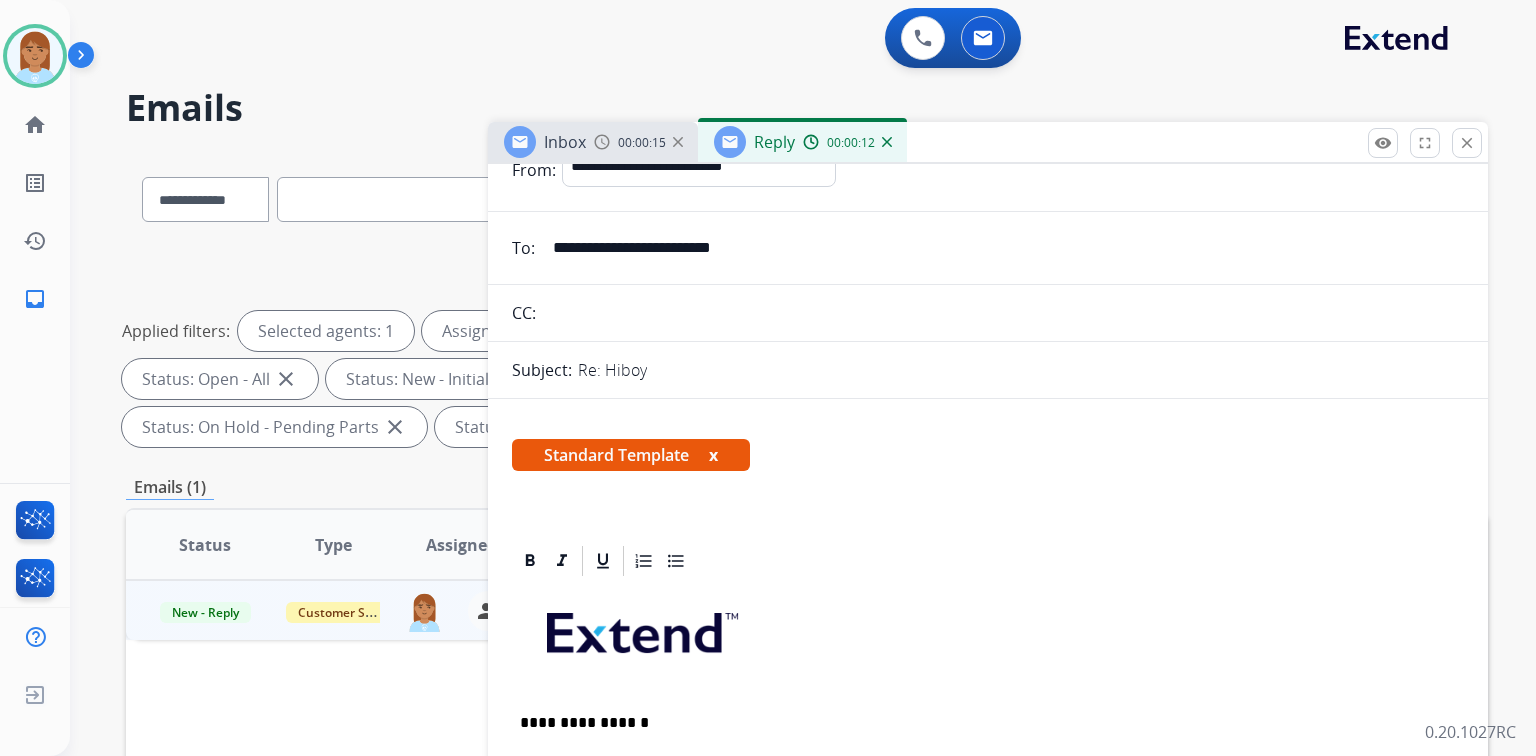 scroll, scrollTop: 16, scrollLeft: 0, axis: vertical 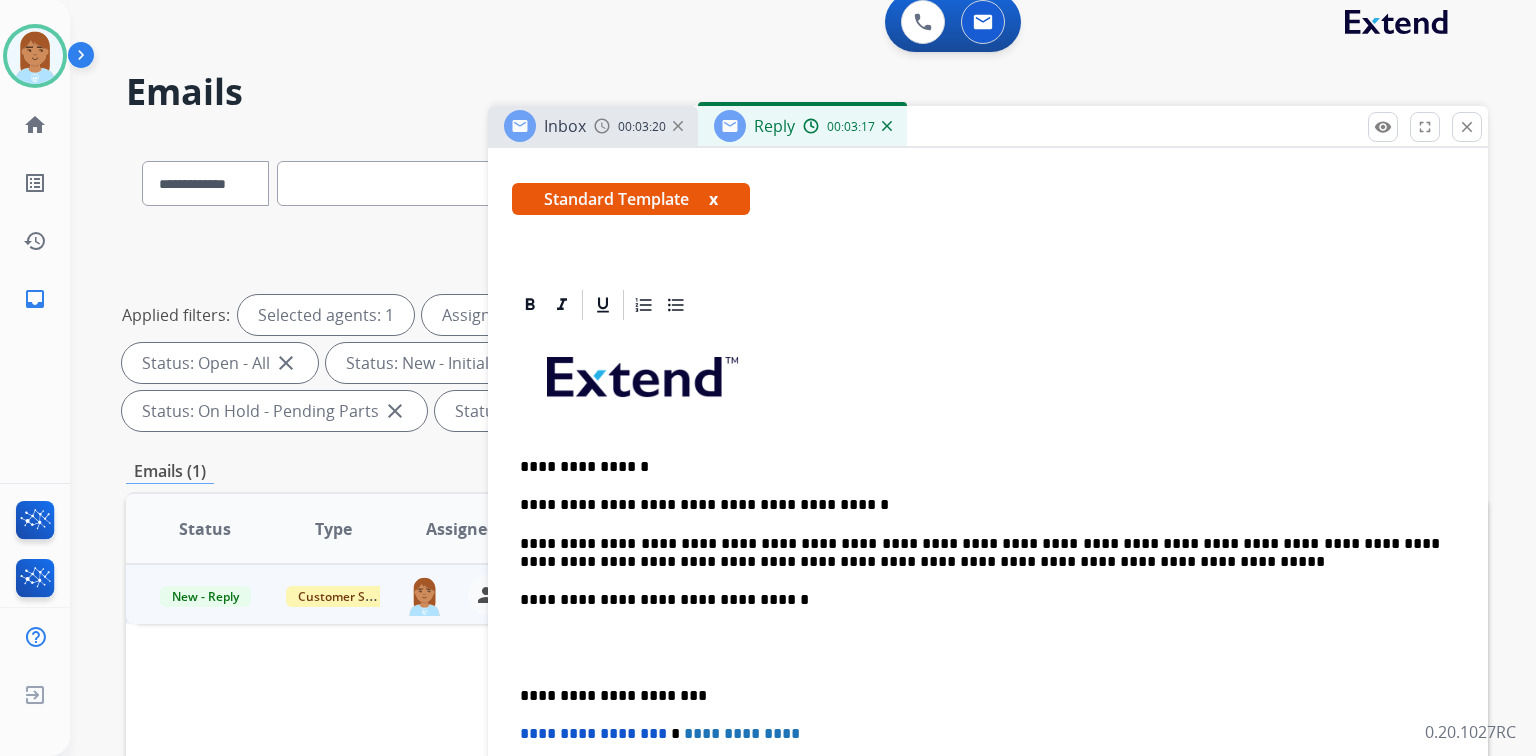 click at bounding box center [988, 648] 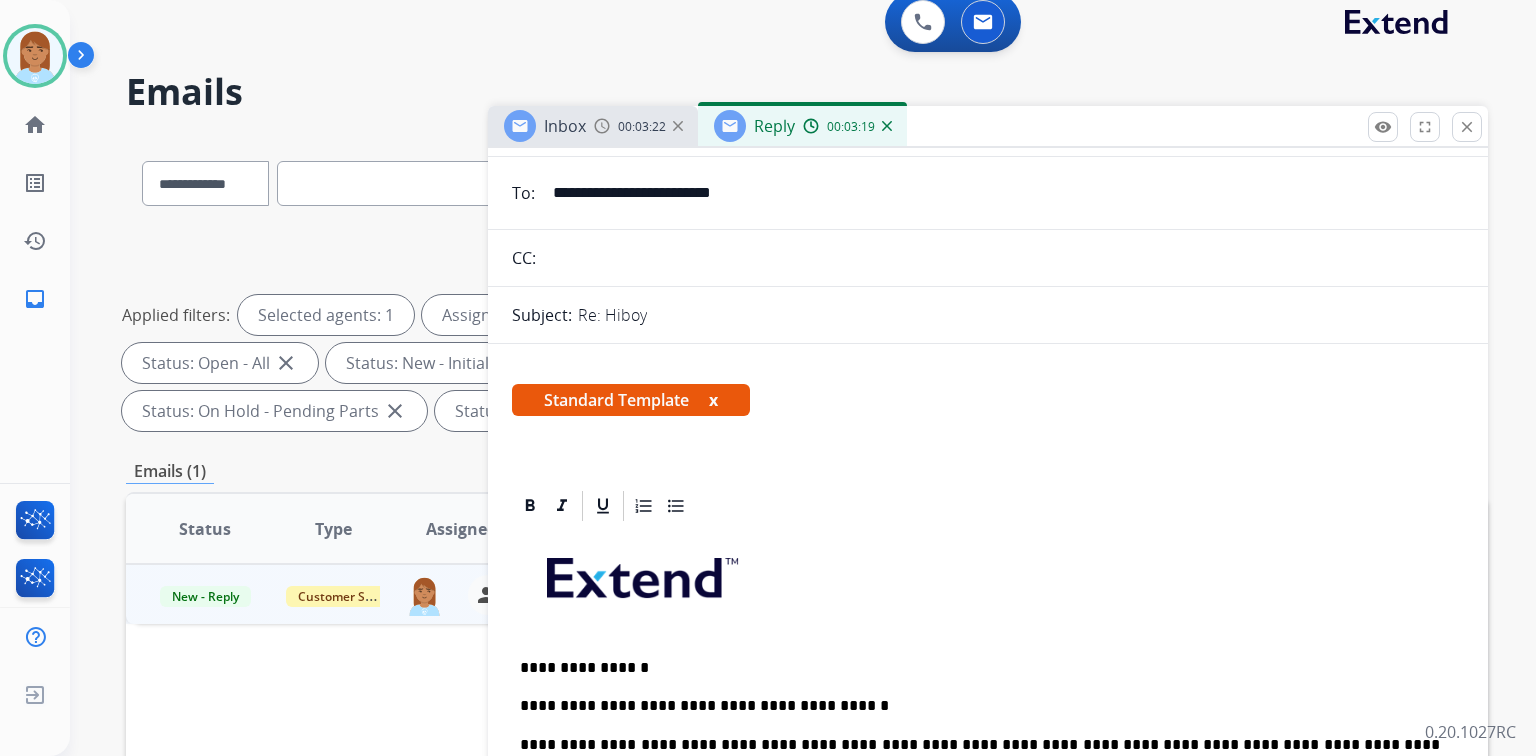 scroll, scrollTop: 0, scrollLeft: 0, axis: both 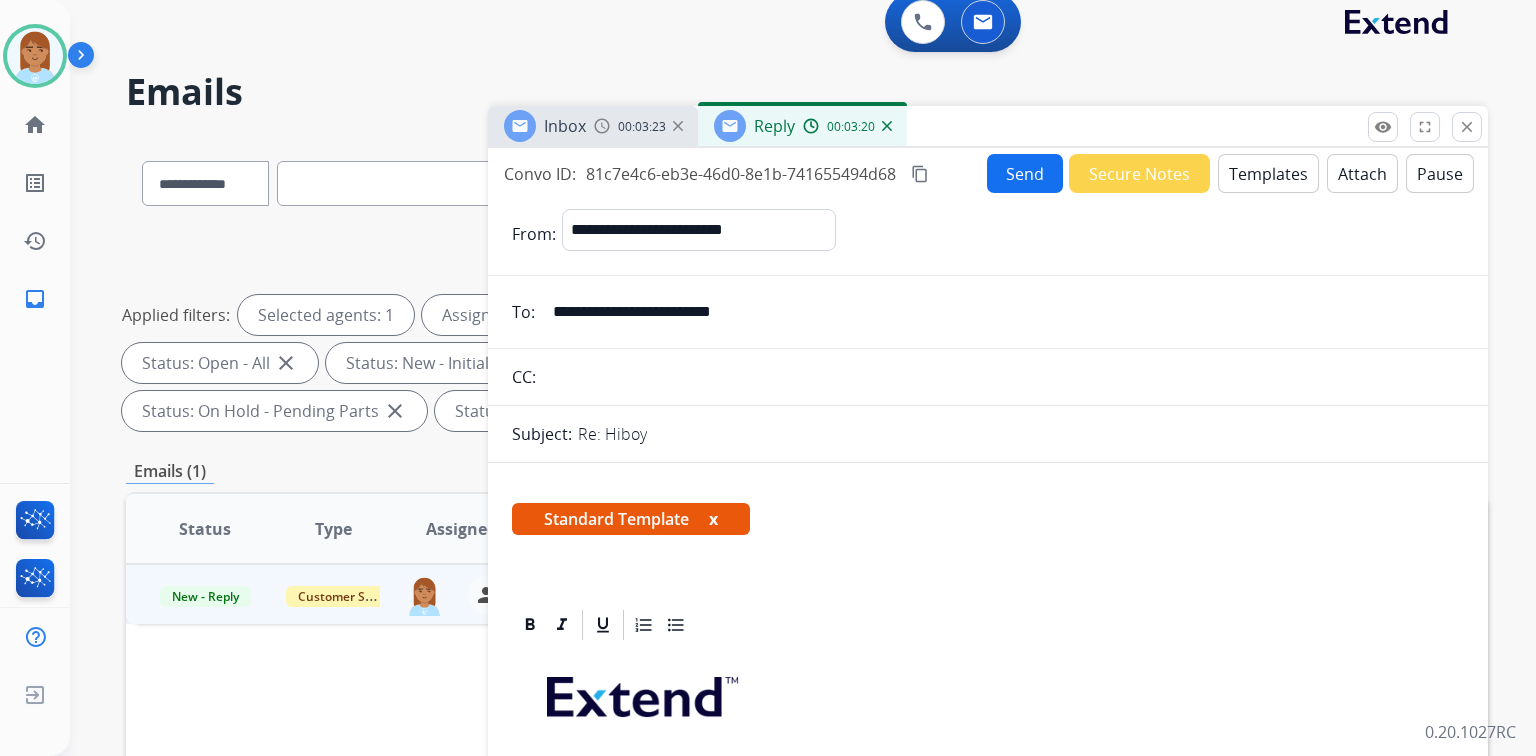 click on "Send" at bounding box center (1025, 173) 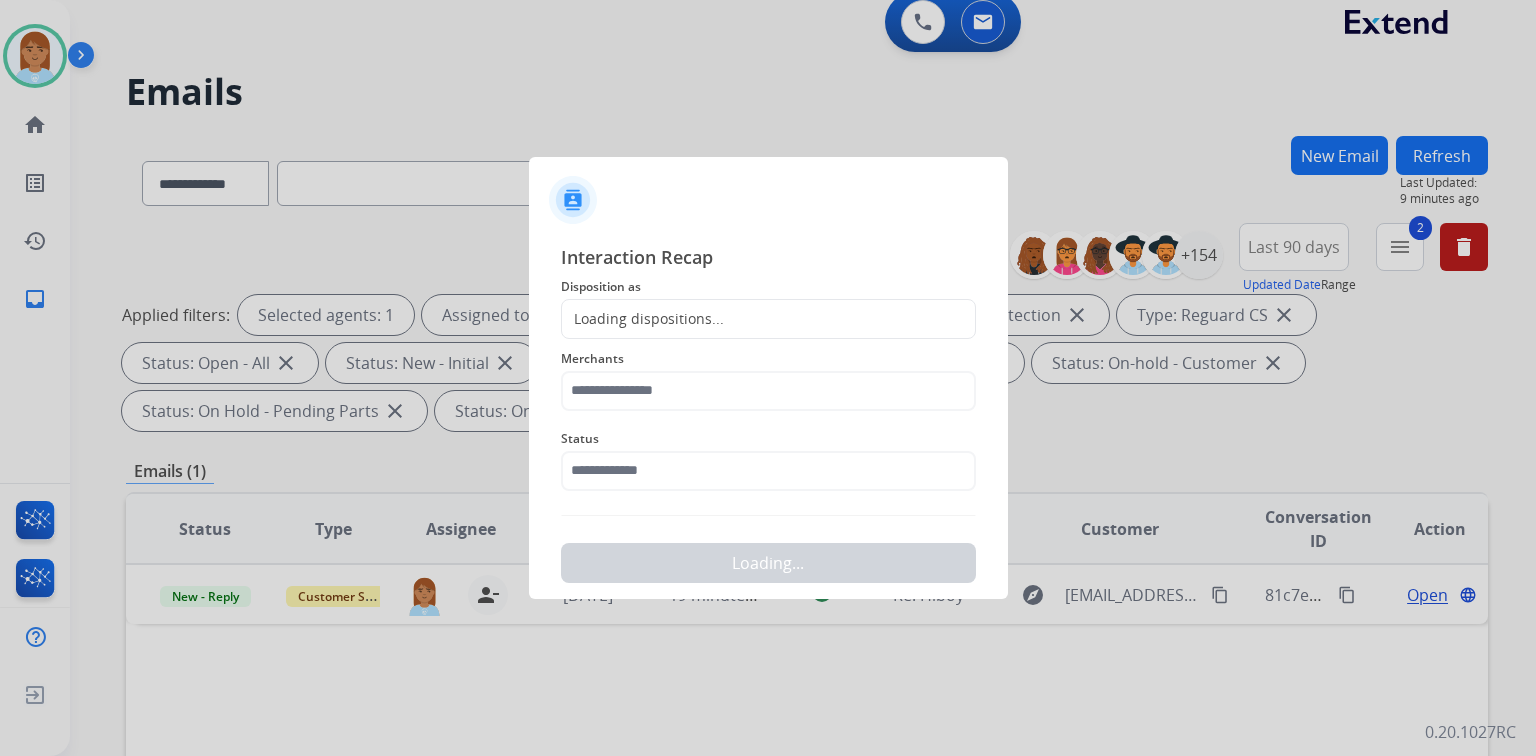 drag, startPoint x: 682, startPoint y: 315, endPoint x: 672, endPoint y: 323, distance: 12.806249 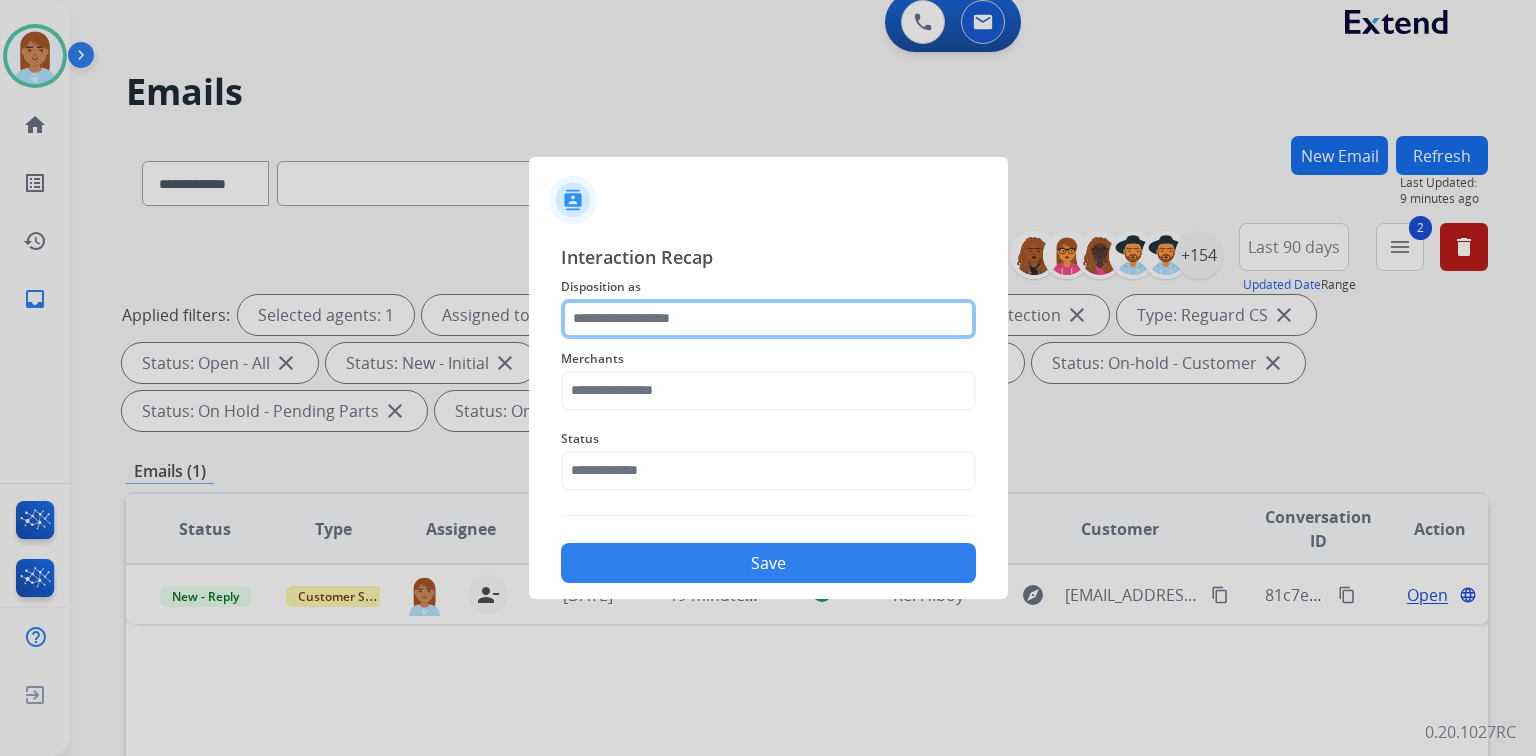 click 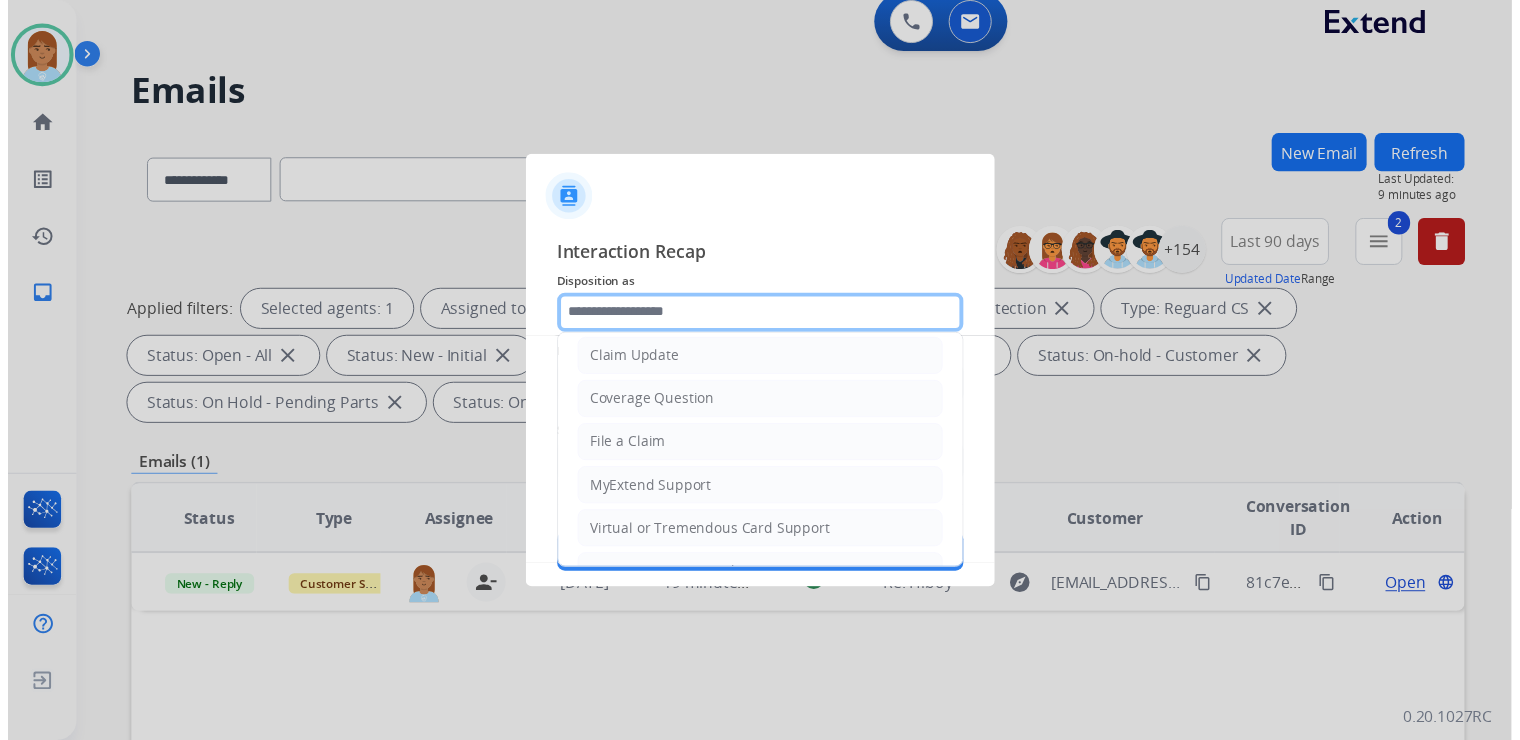 scroll, scrollTop: 0, scrollLeft: 0, axis: both 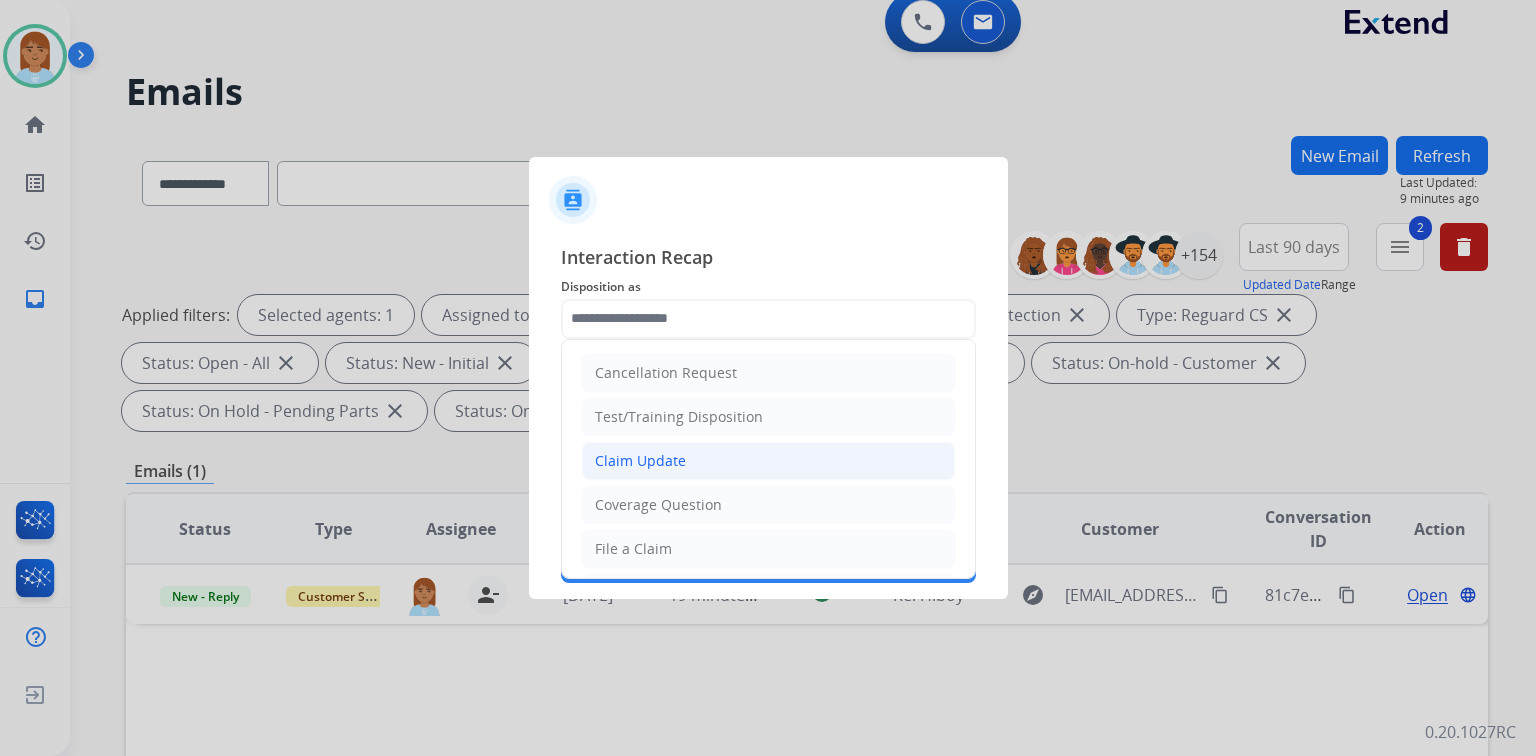 click on "Claim Update" 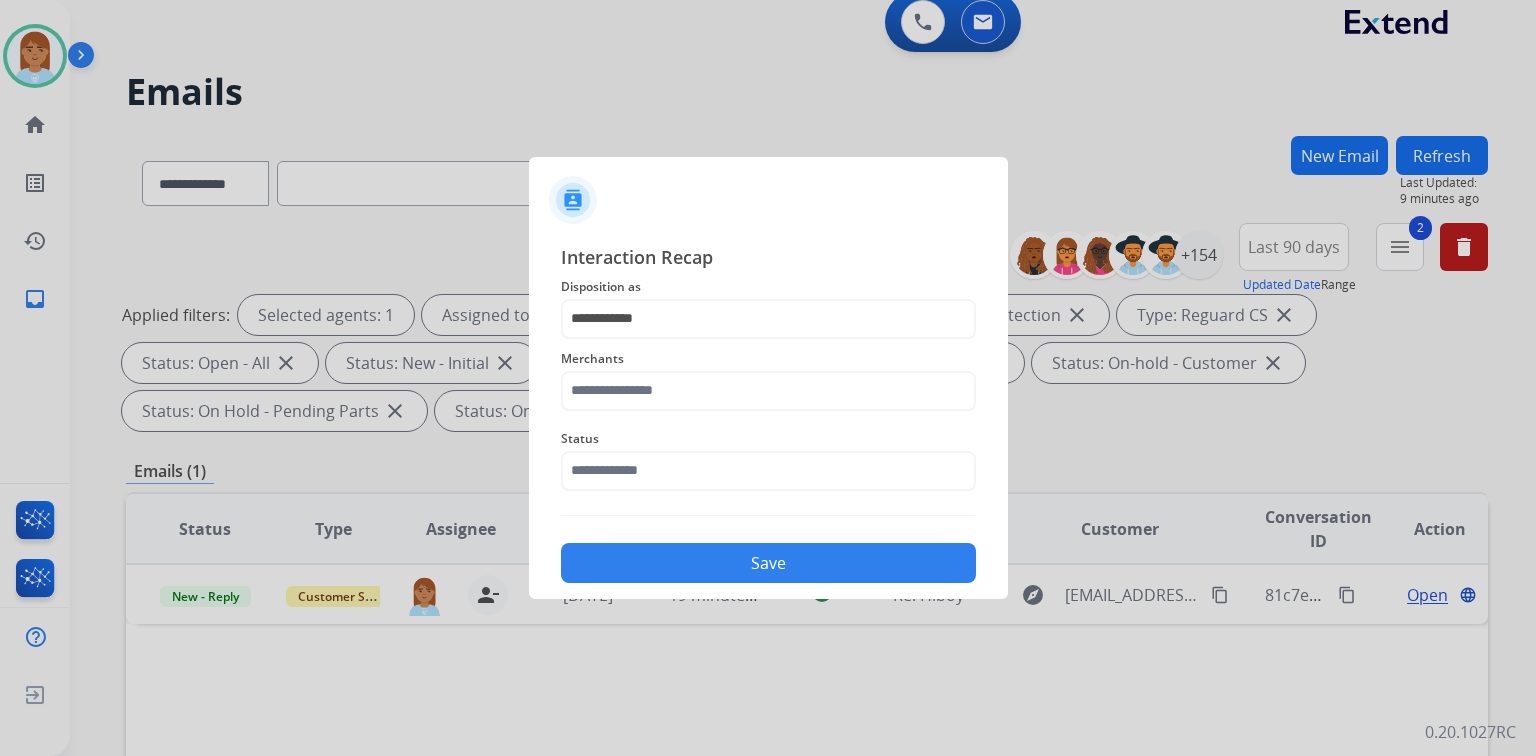 click on "Merchants" 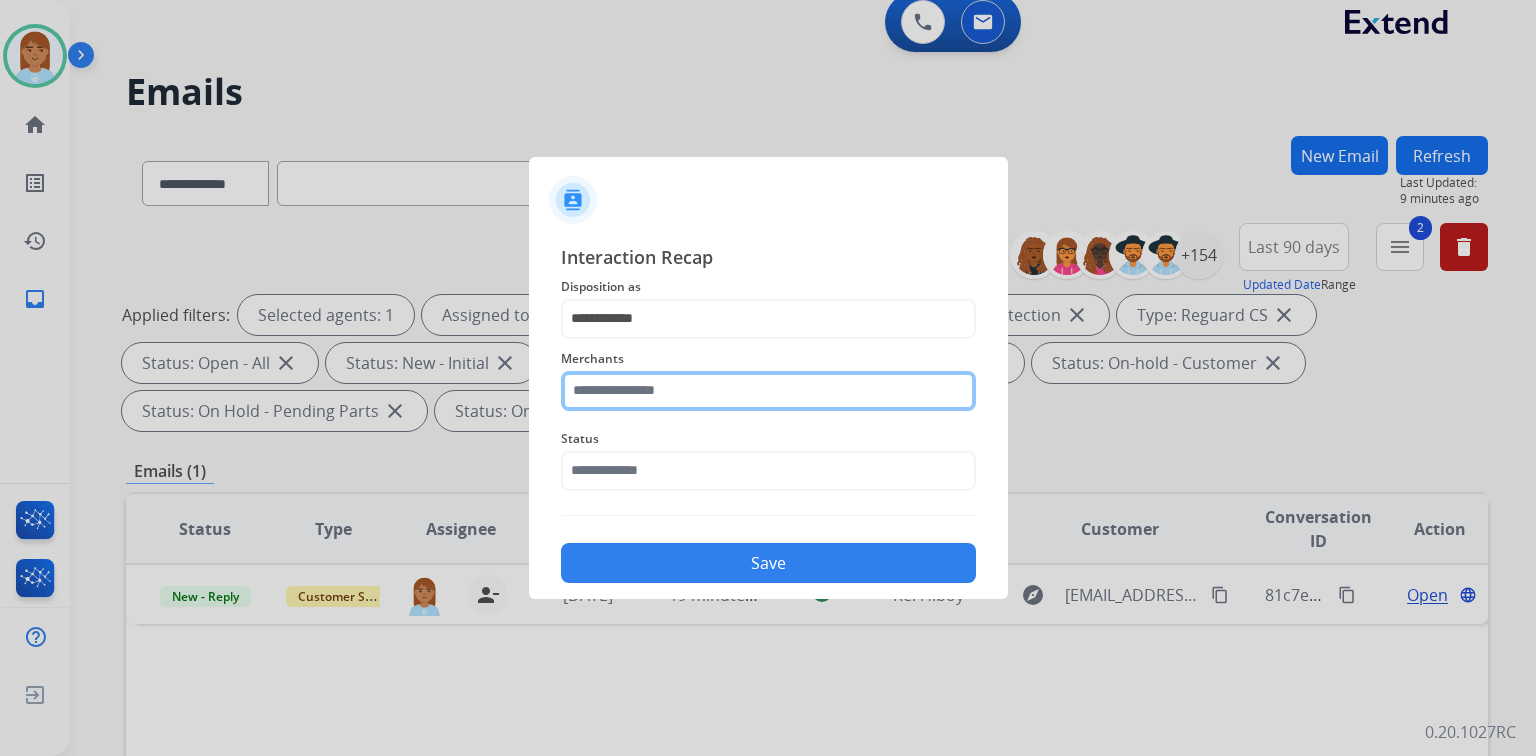 click 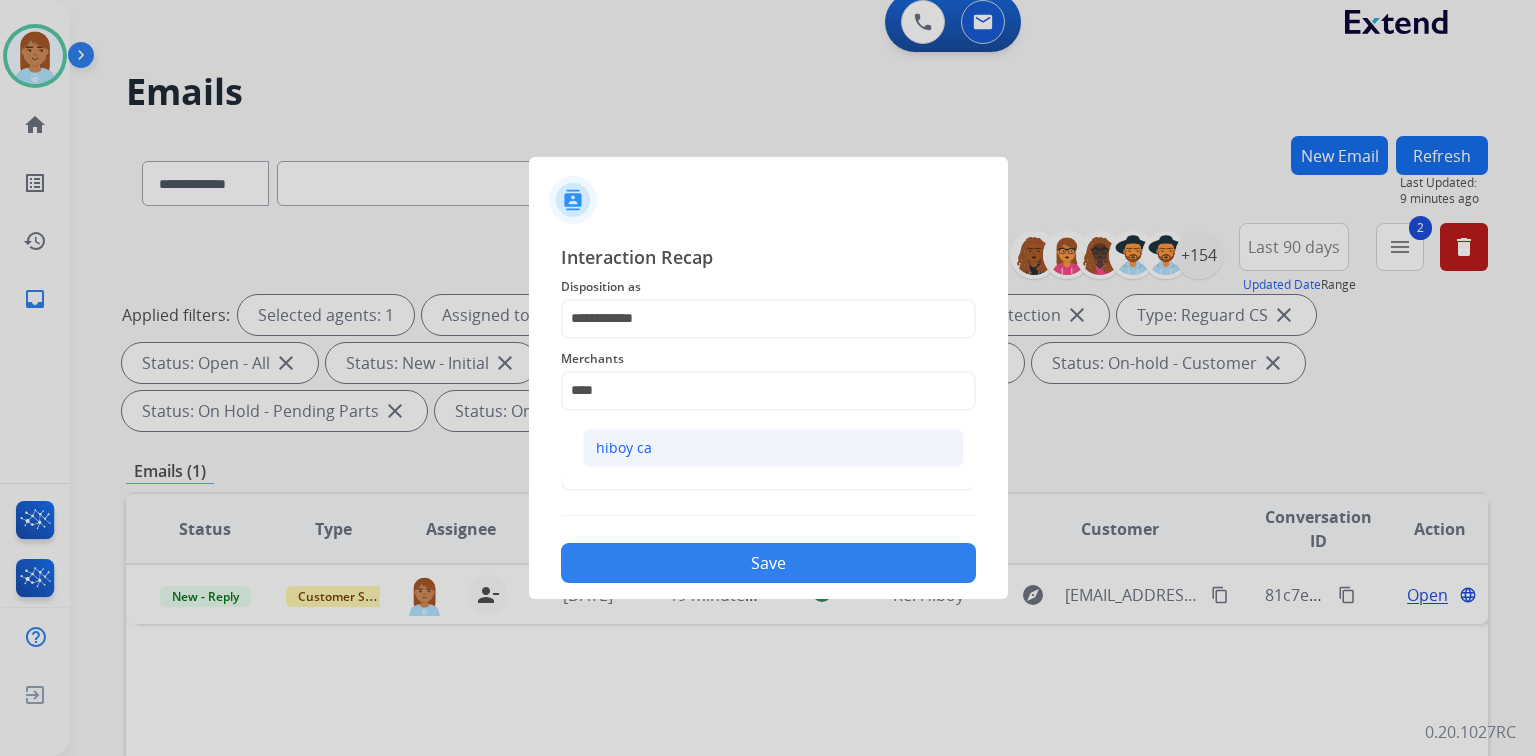 click on "hiboy ca" 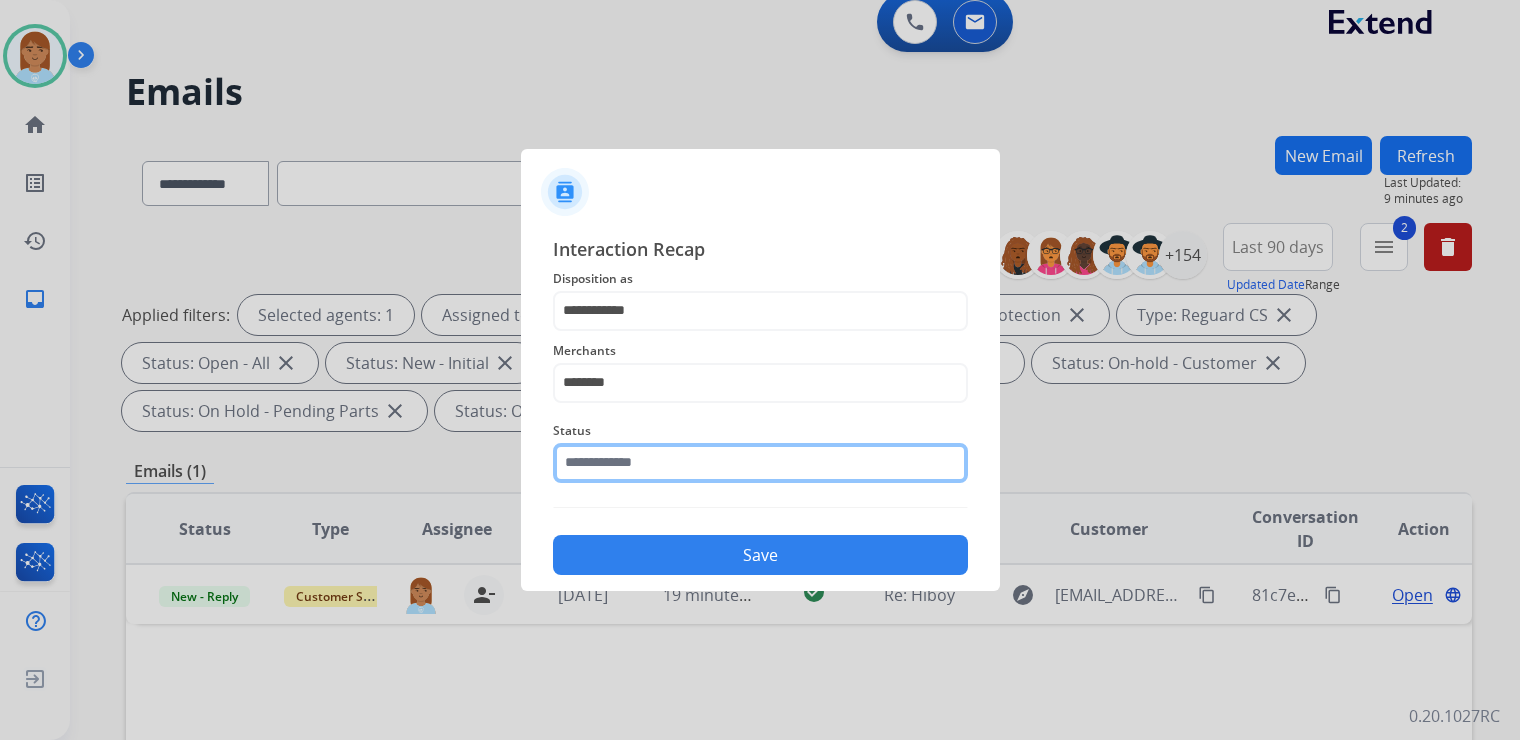 click 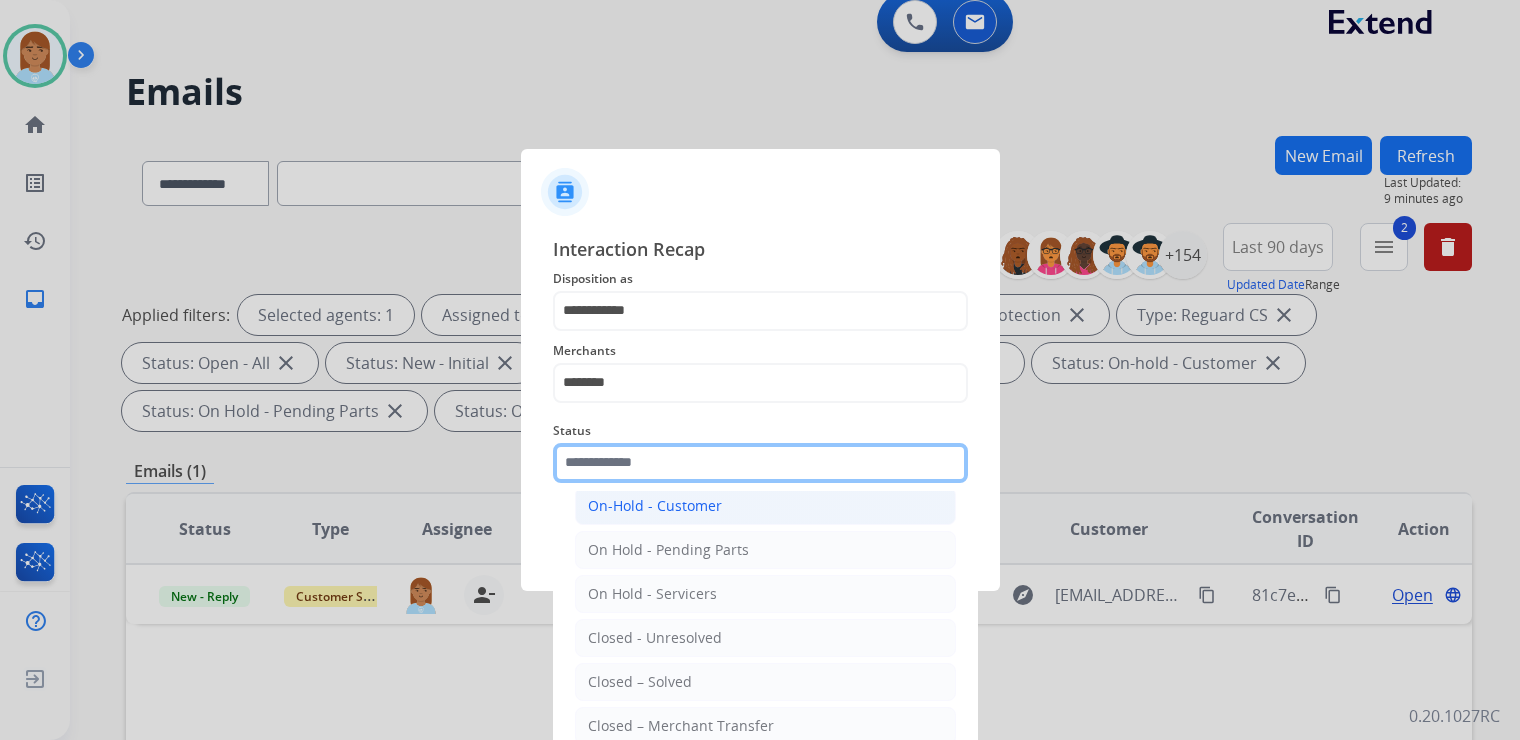 scroll, scrollTop: 116, scrollLeft: 0, axis: vertical 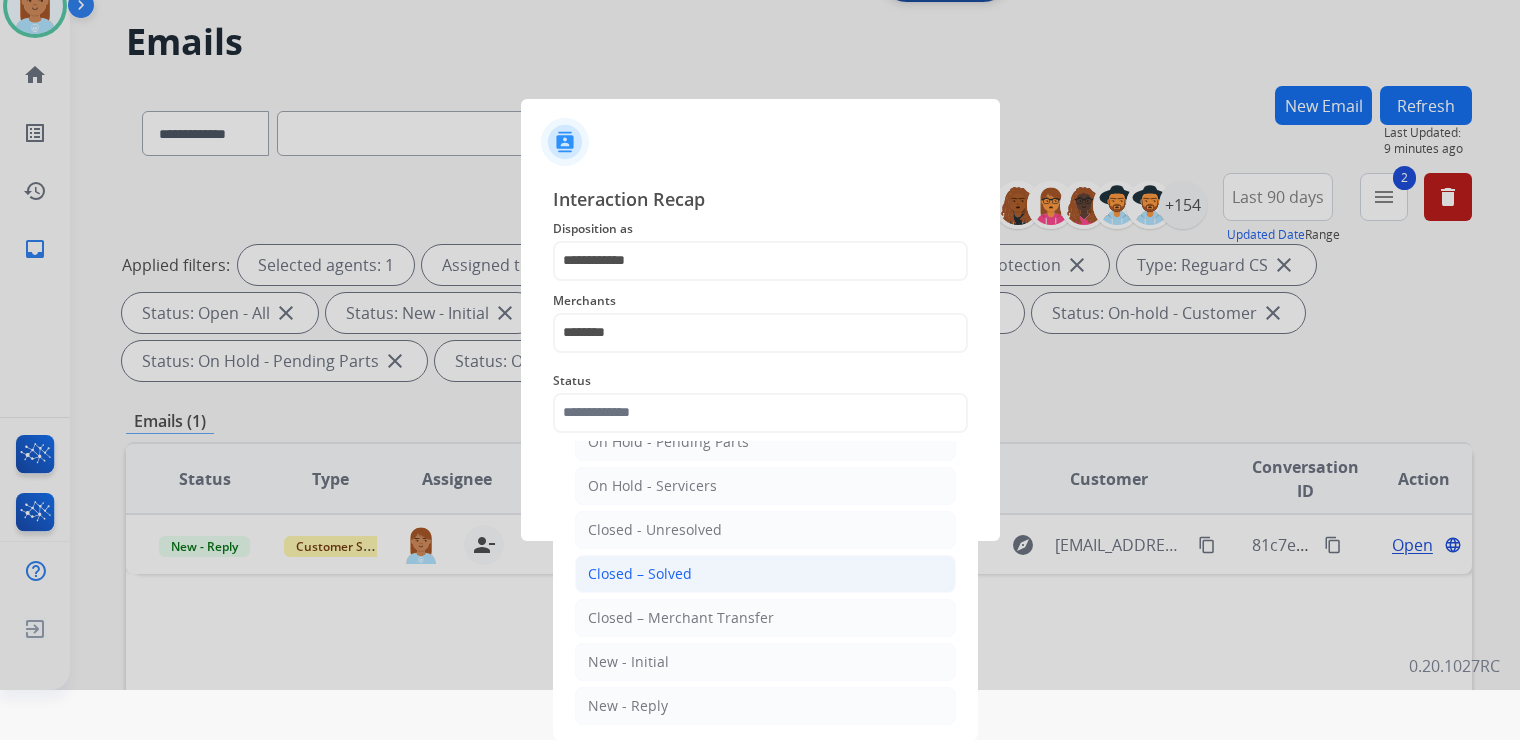 click on "Closed – Solved" 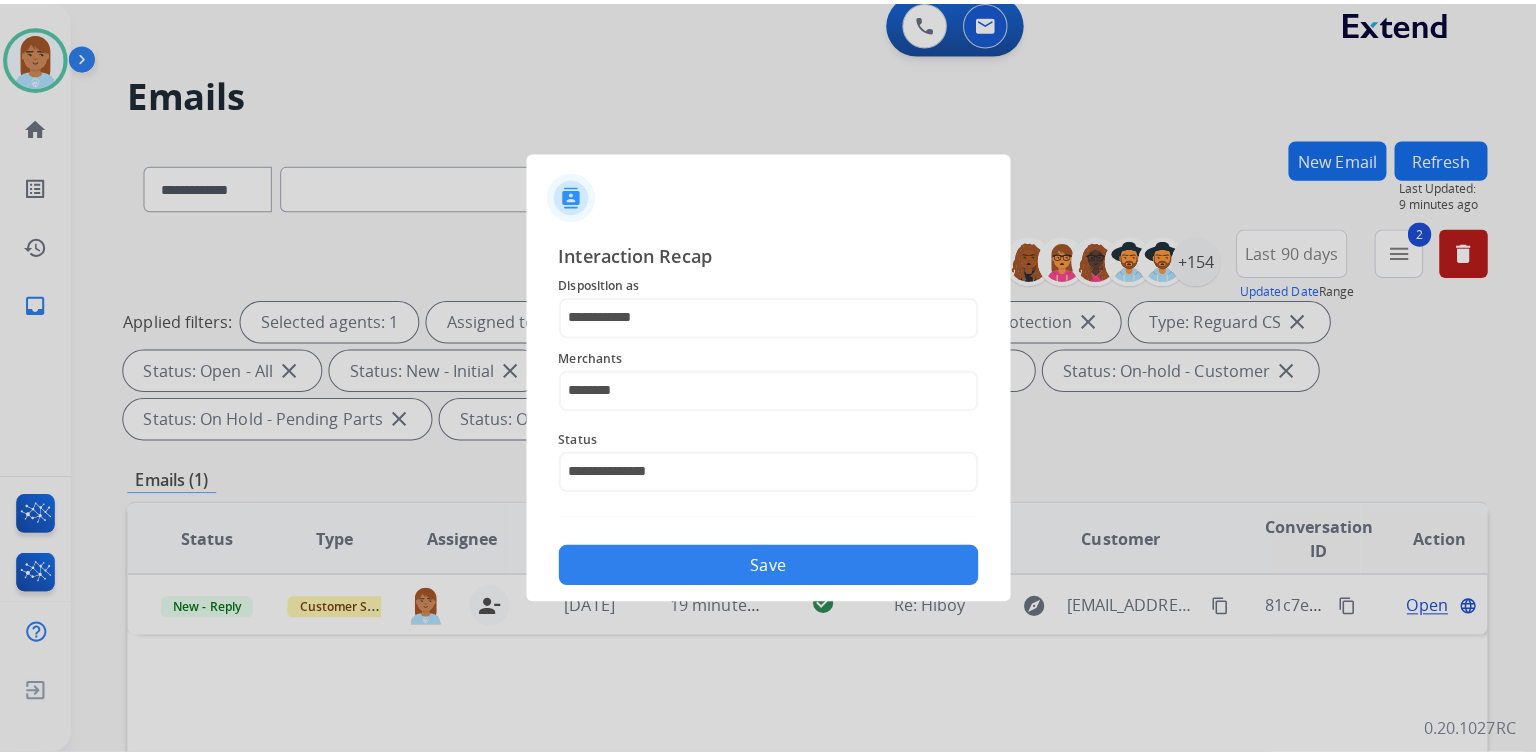 scroll, scrollTop: 0, scrollLeft: 0, axis: both 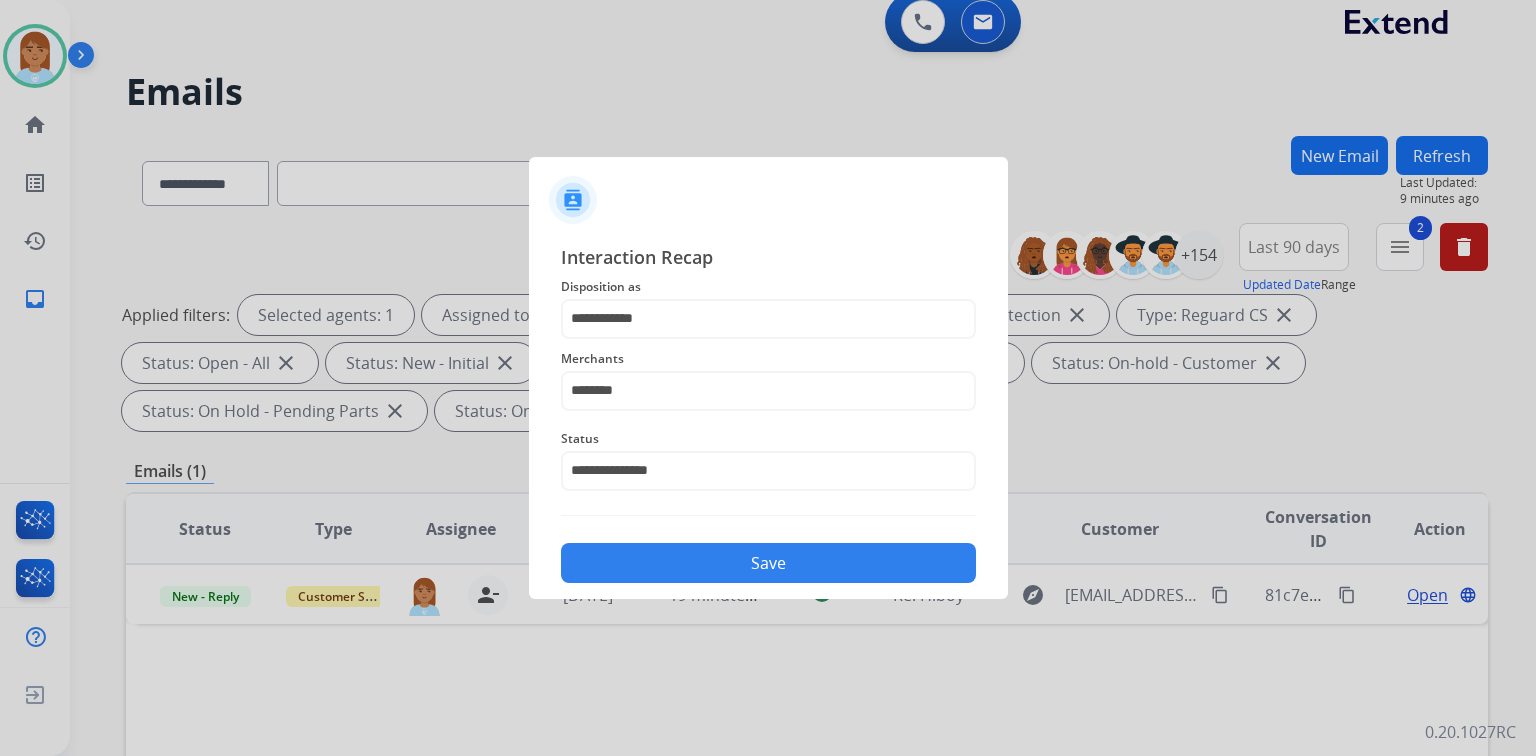 click on "Save" 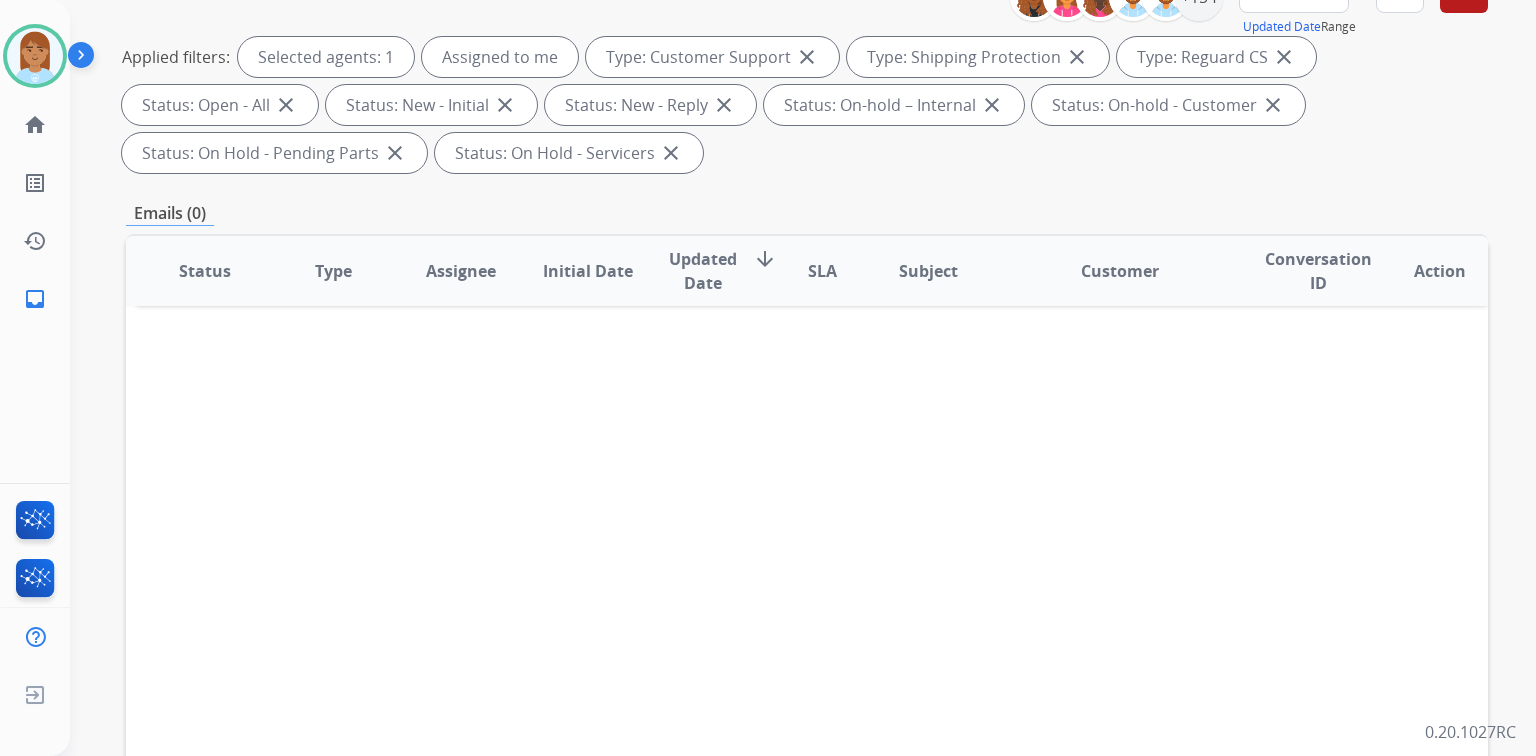 scroll, scrollTop: 45, scrollLeft: 0, axis: vertical 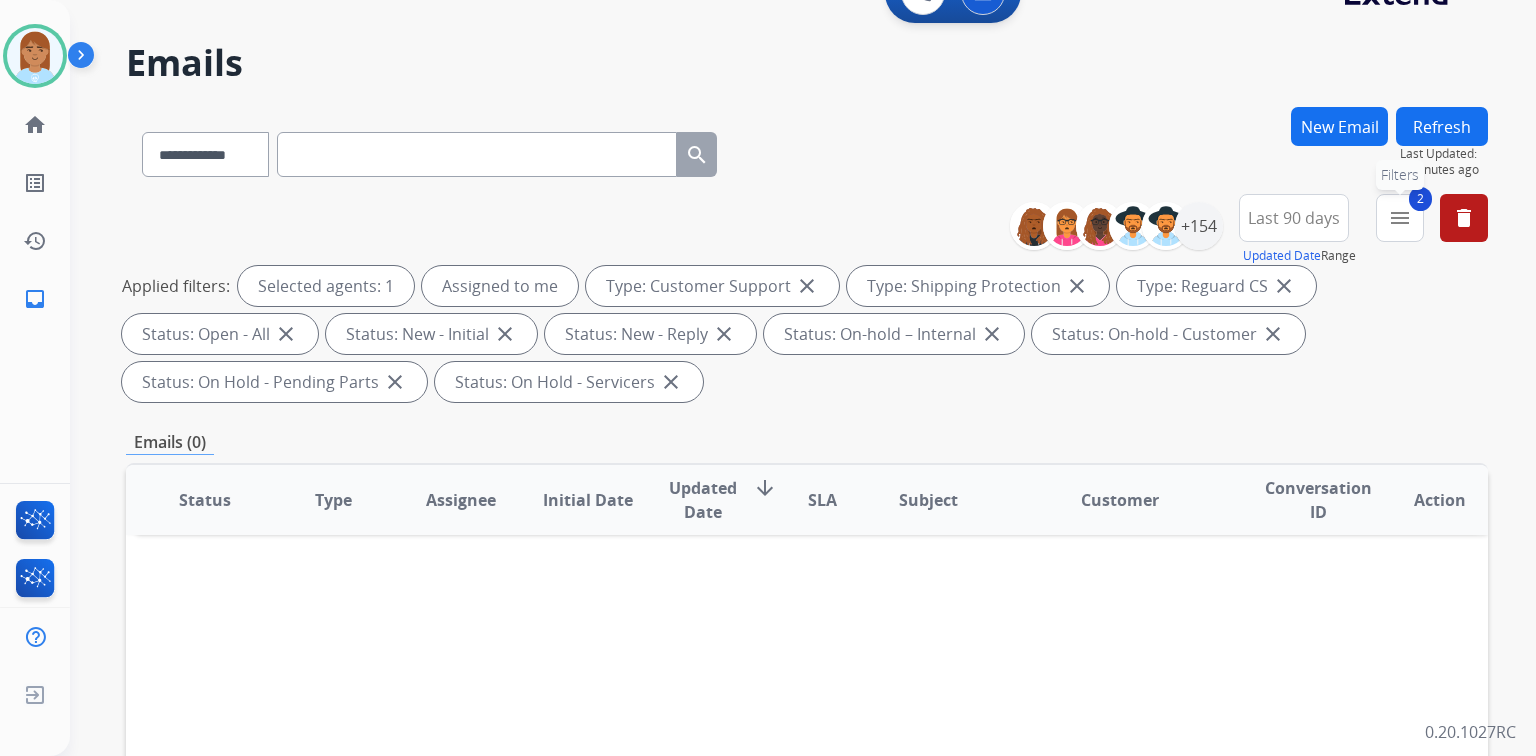 click on "2 menu  Filters" at bounding box center (1400, 218) 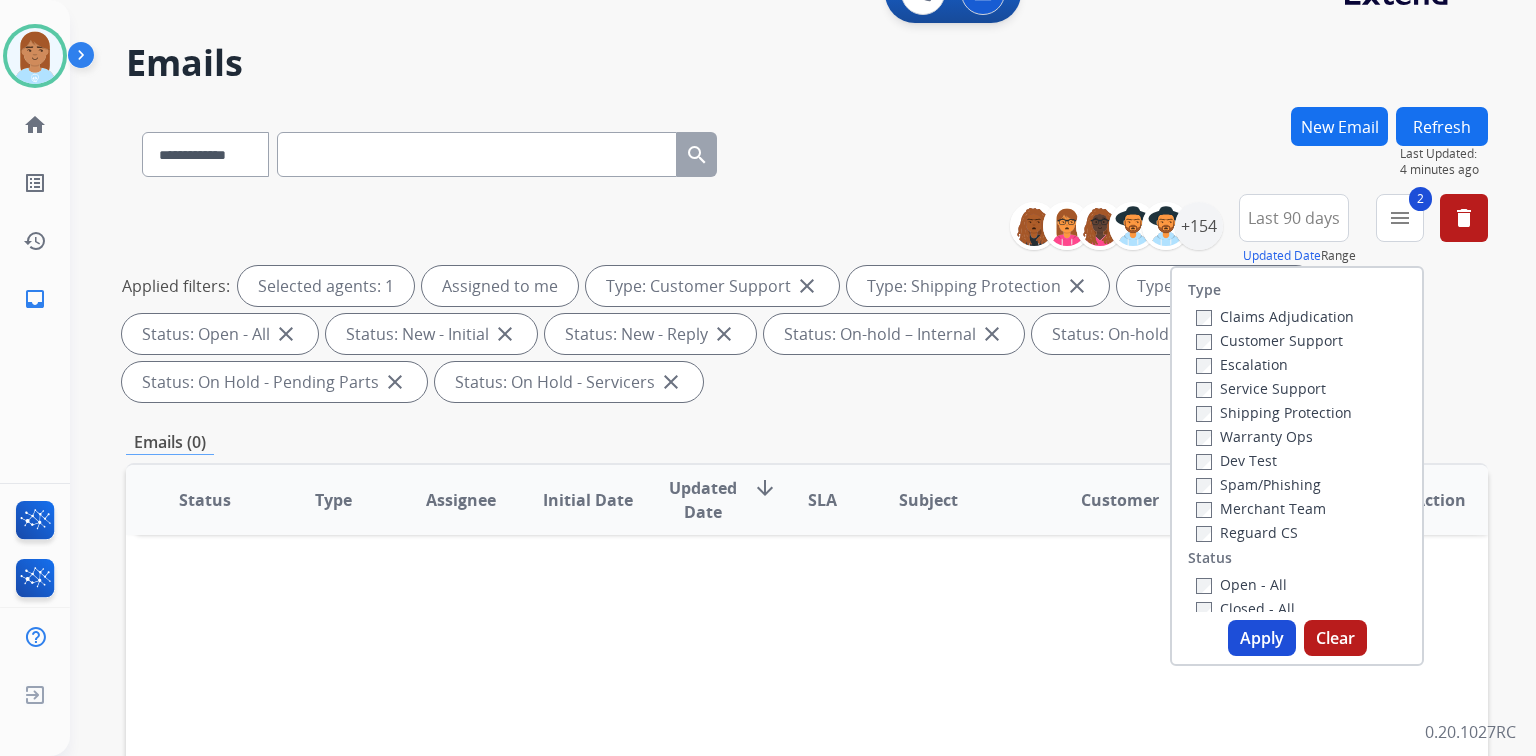 scroll, scrollTop: 80, scrollLeft: 0, axis: vertical 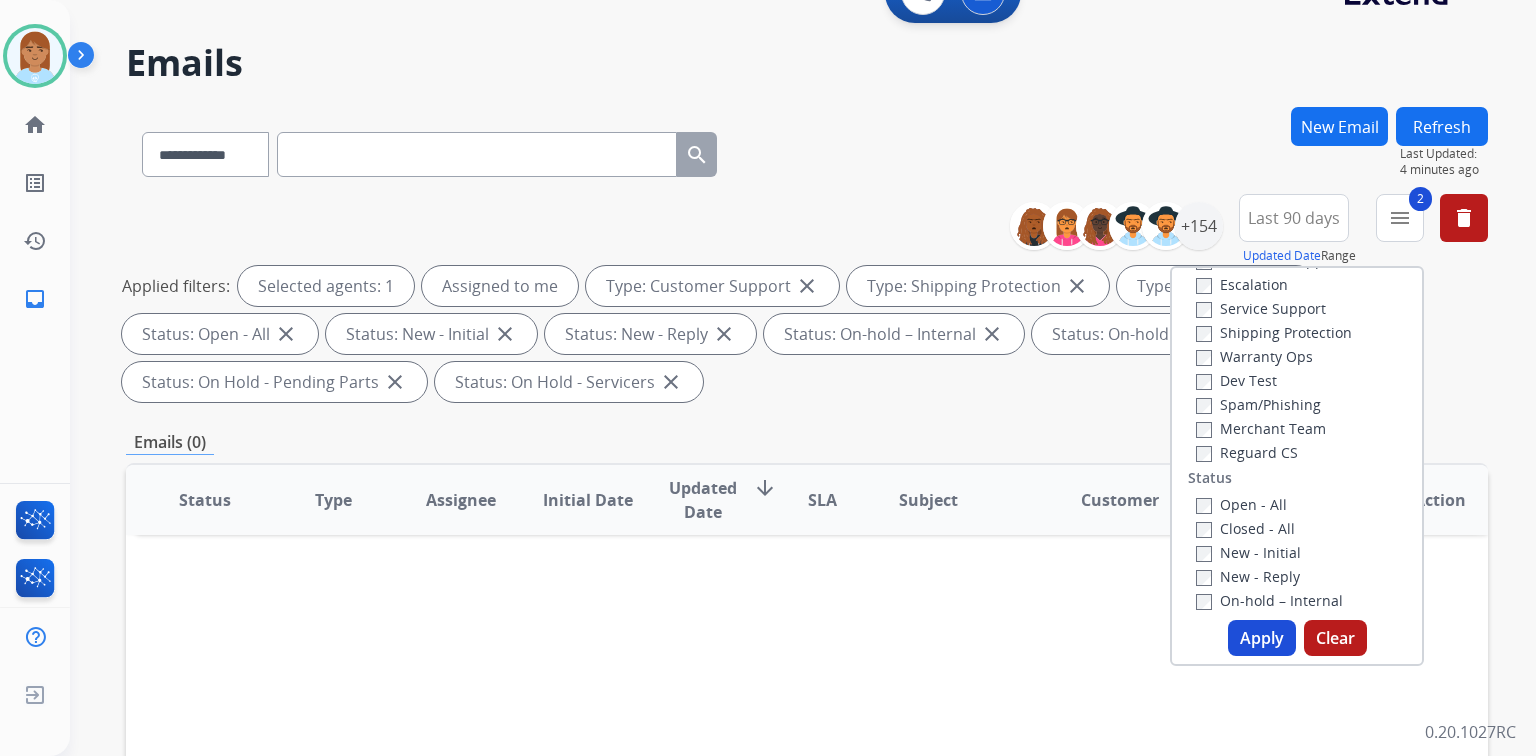 click on "**********" at bounding box center [807, 150] 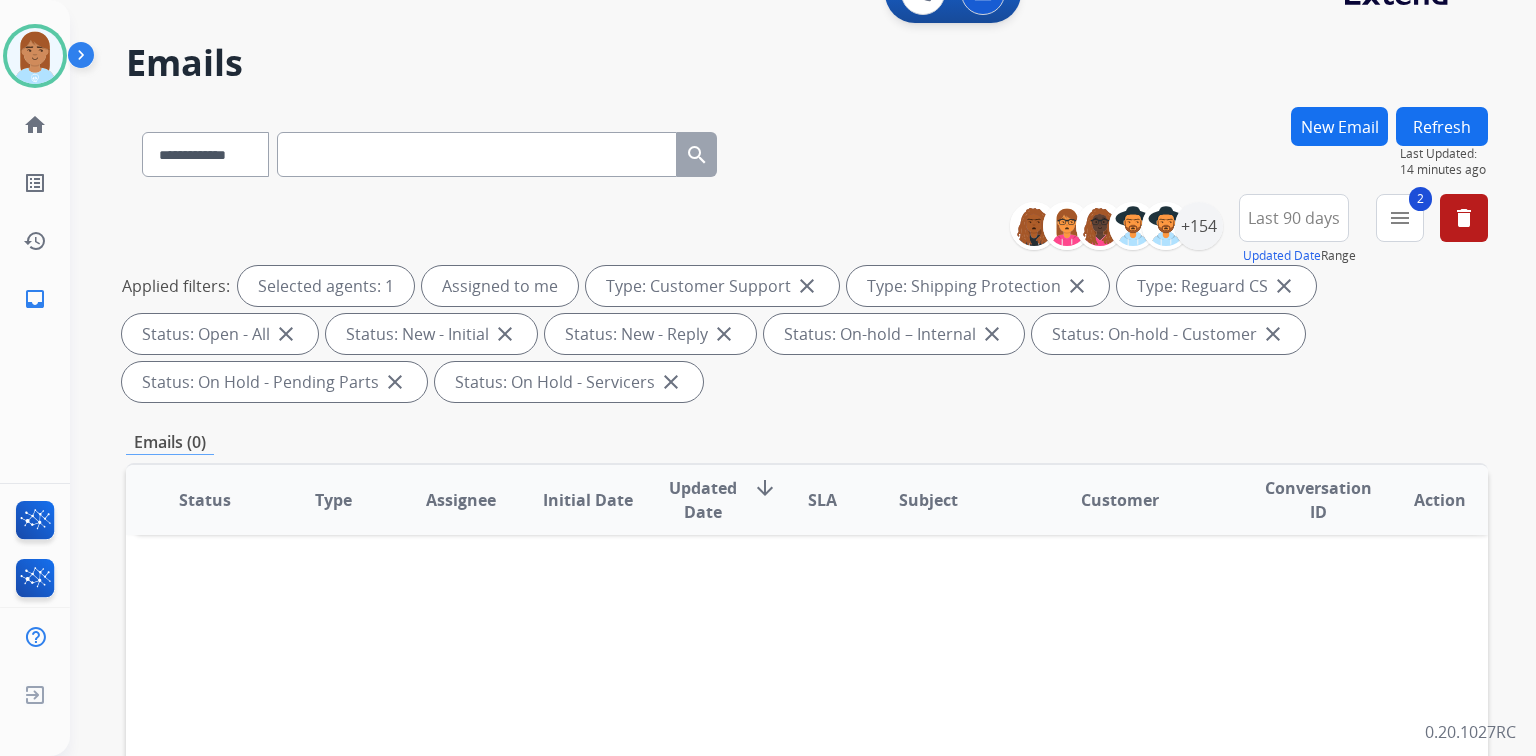 drag, startPoint x: 492, startPoint y: 144, endPoint x: 480, endPoint y: 164, distance: 23.323807 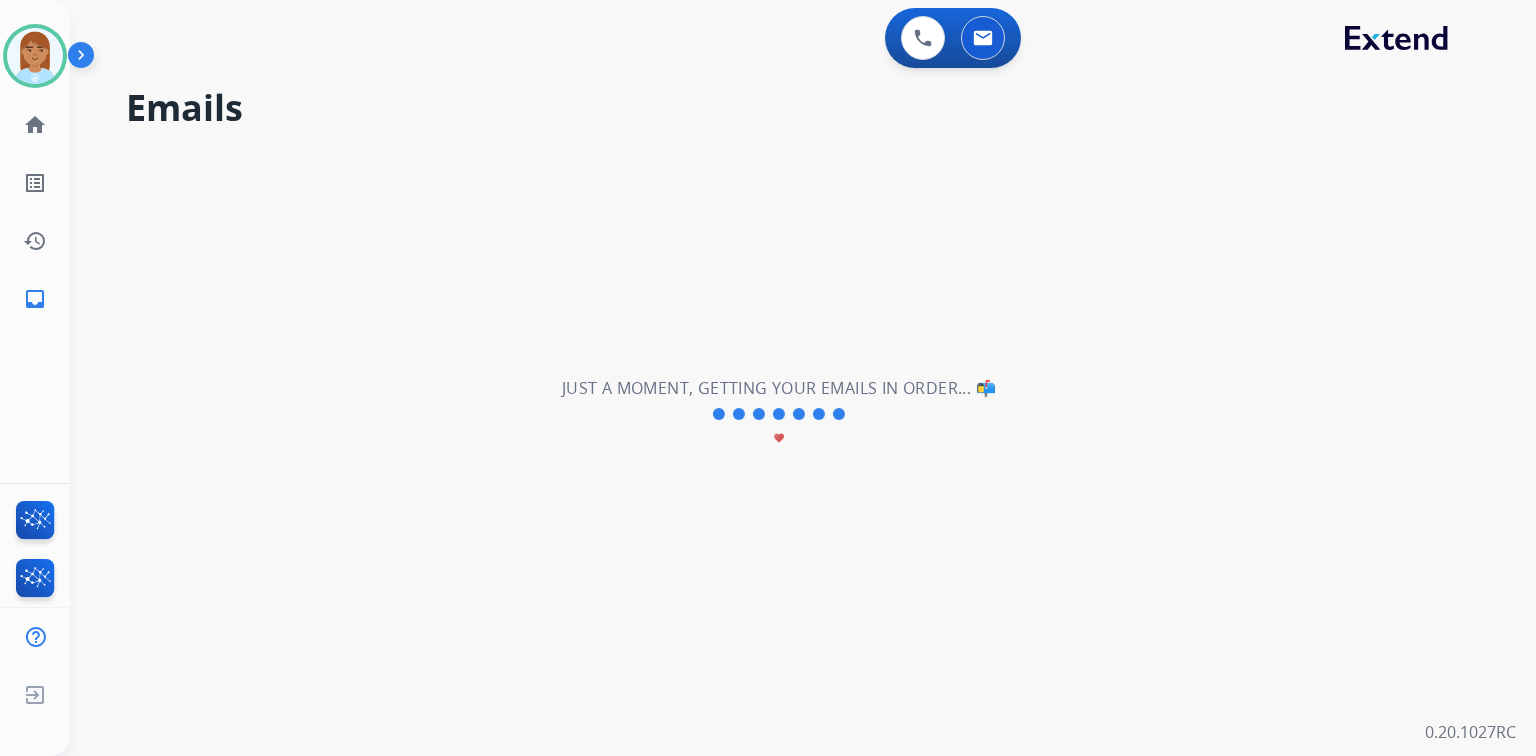 scroll, scrollTop: 0, scrollLeft: 0, axis: both 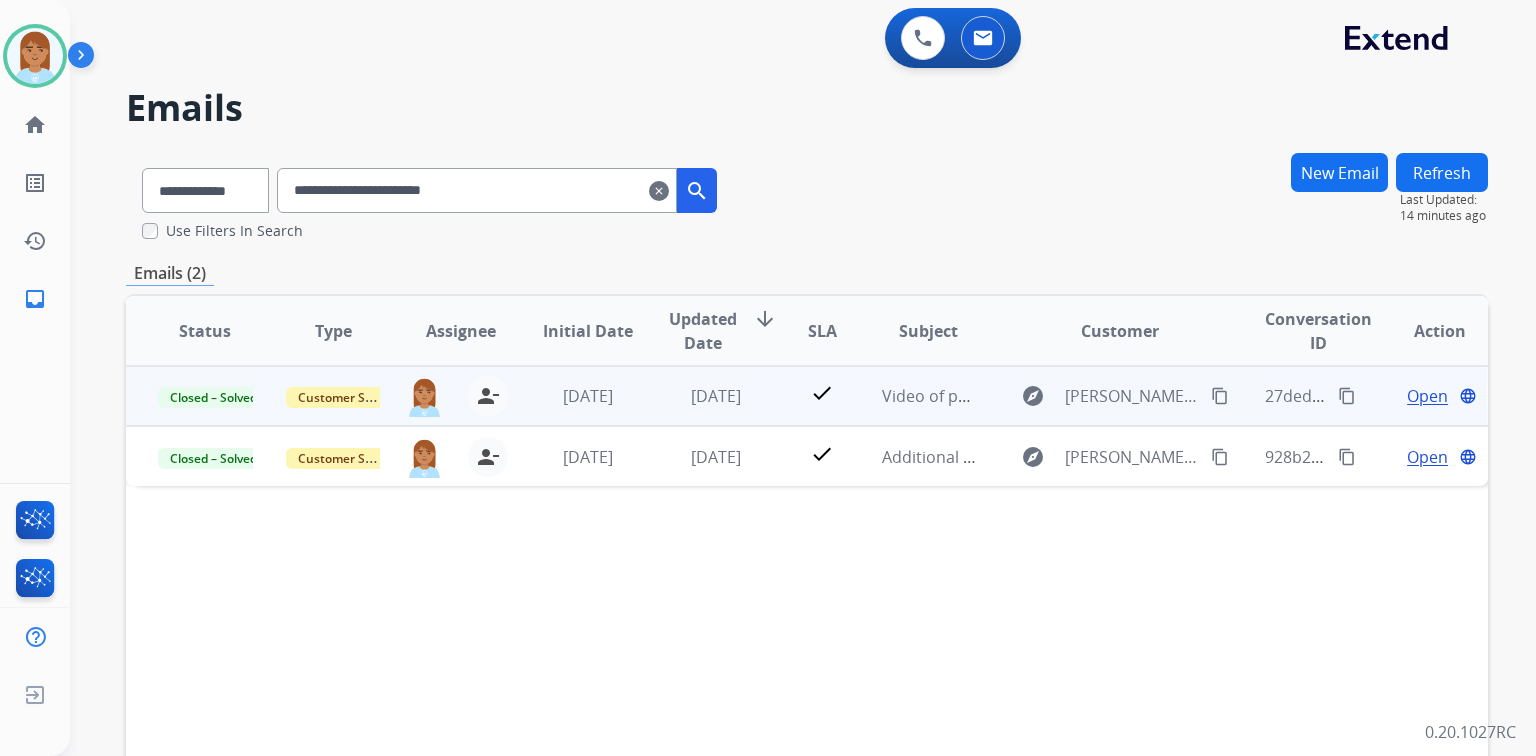 click on "Open" at bounding box center [1427, 396] 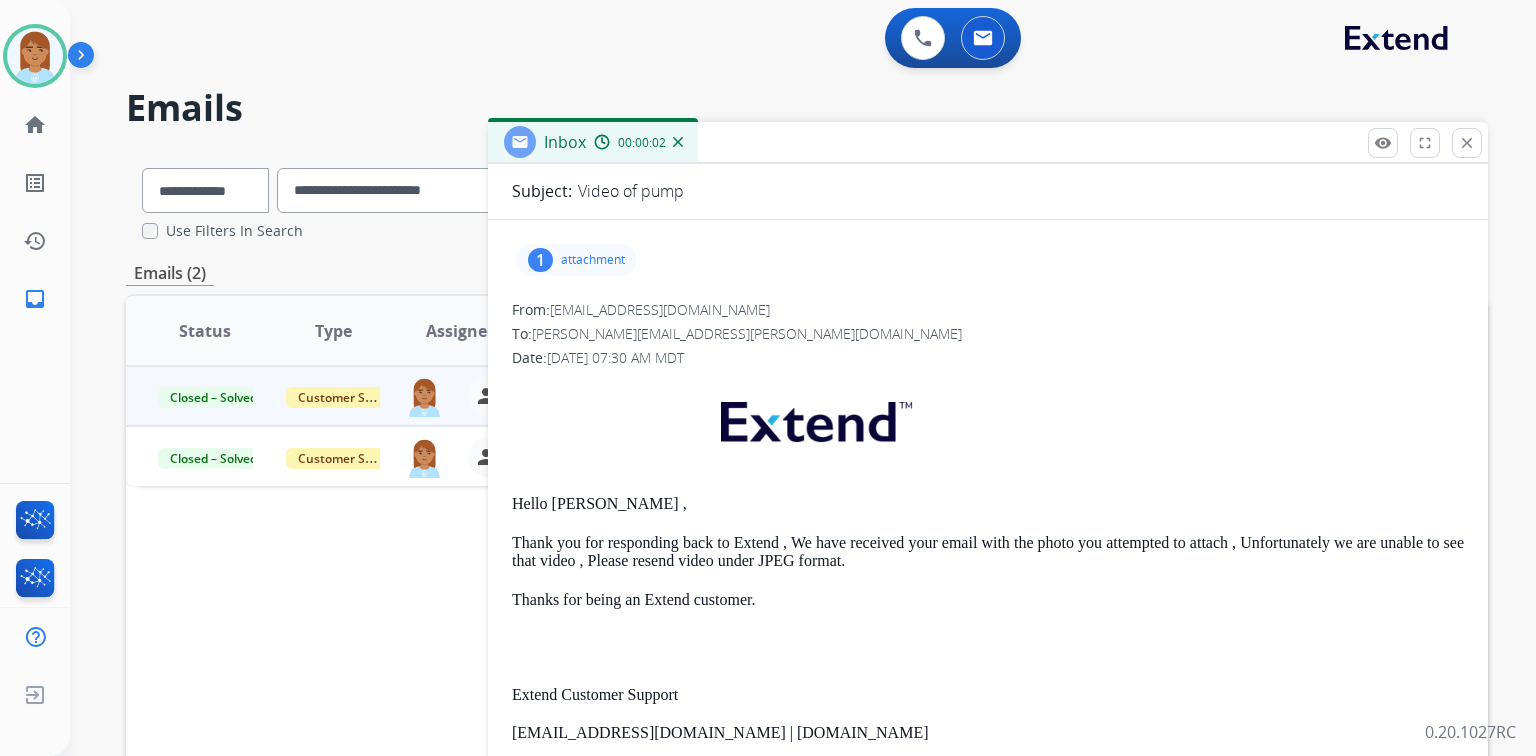 scroll, scrollTop: 0, scrollLeft: 0, axis: both 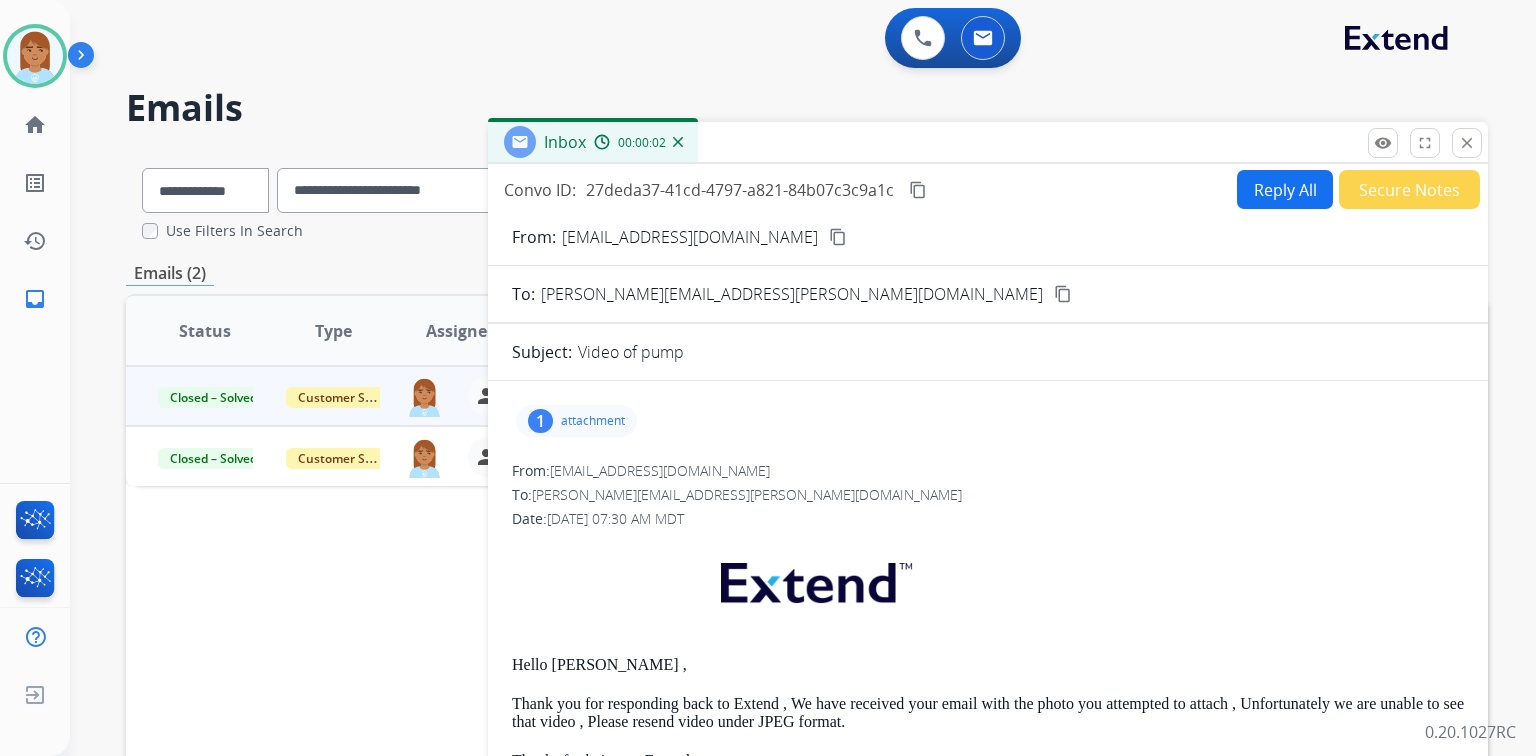 click on "attachment" at bounding box center (593, 421) 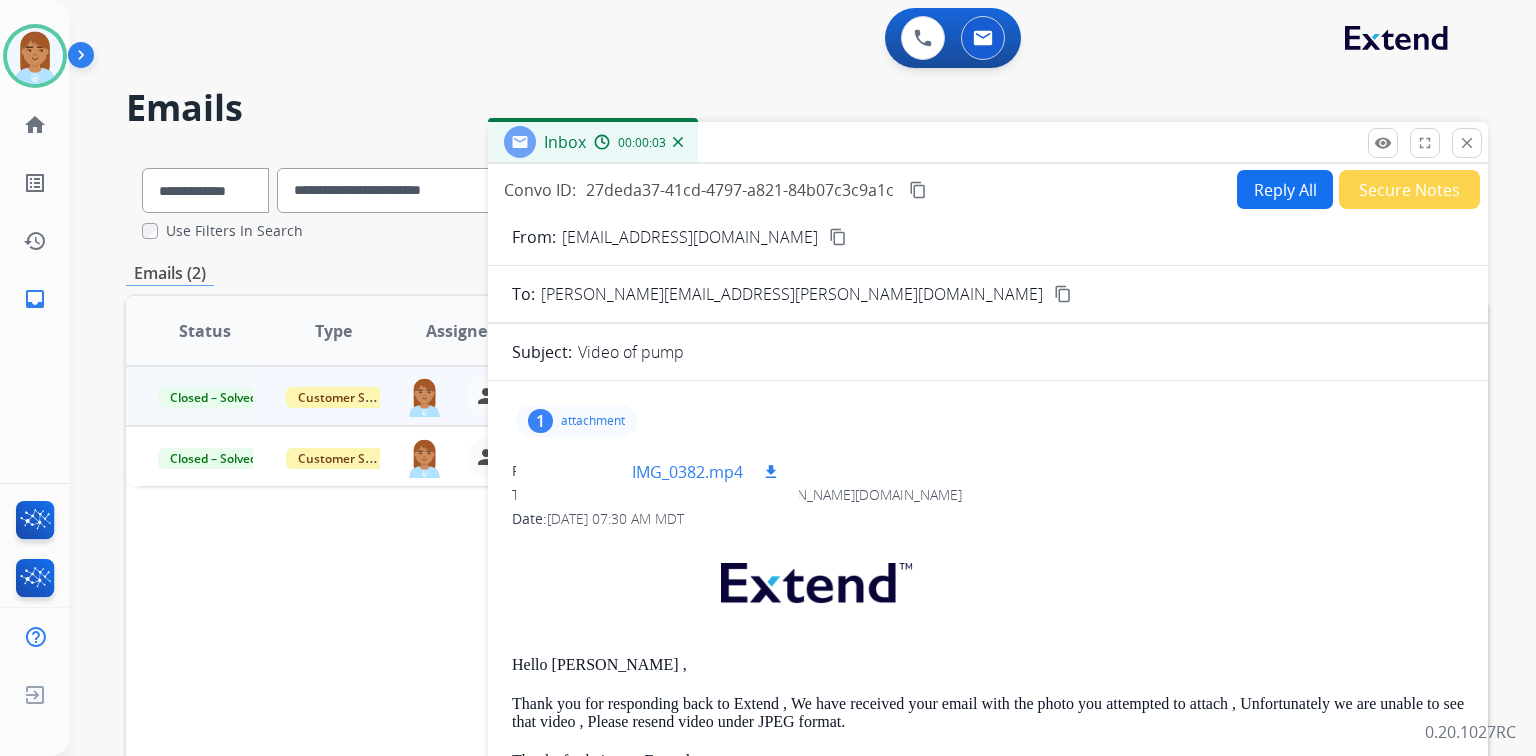 click at bounding box center [582, 472] 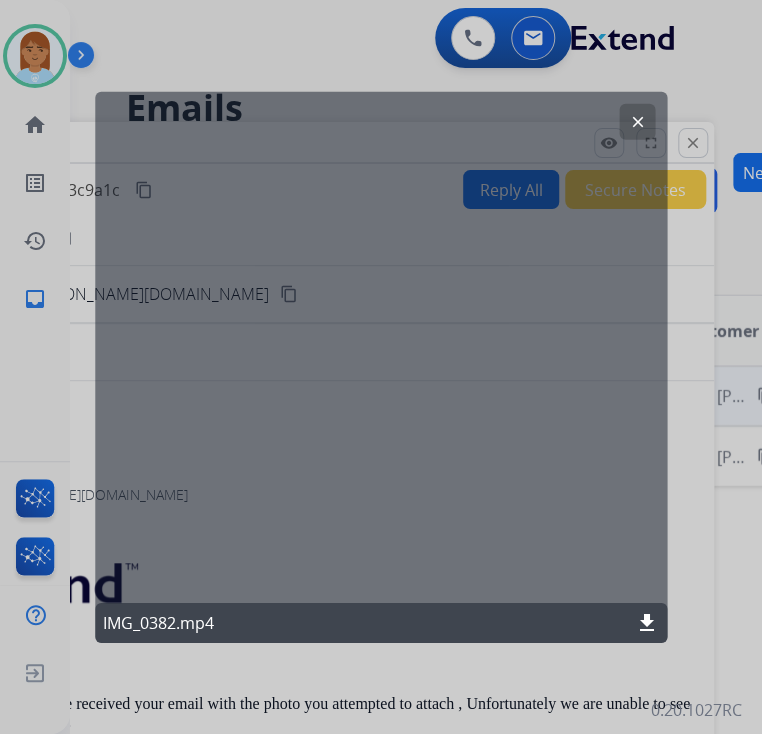 click on "download" 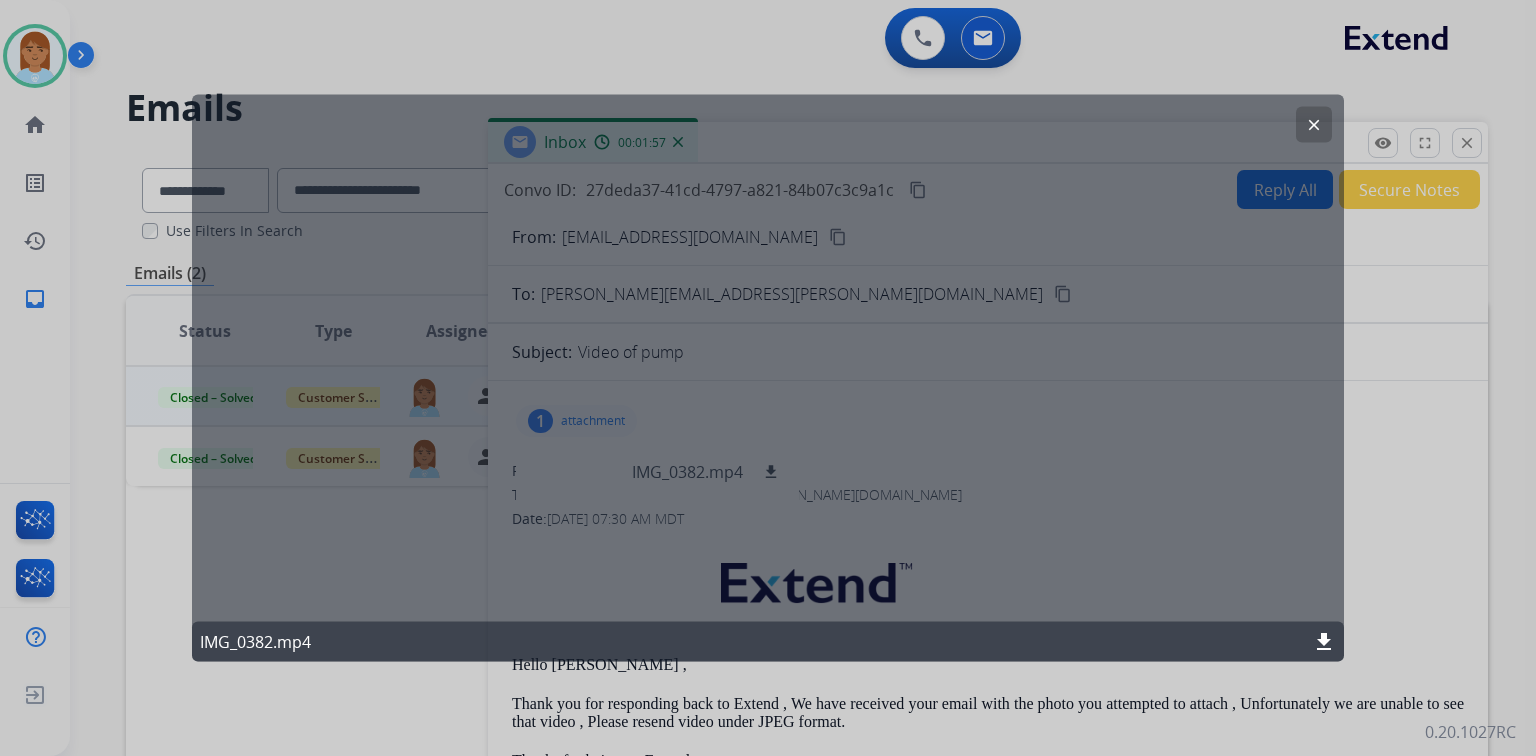 click on "clear" 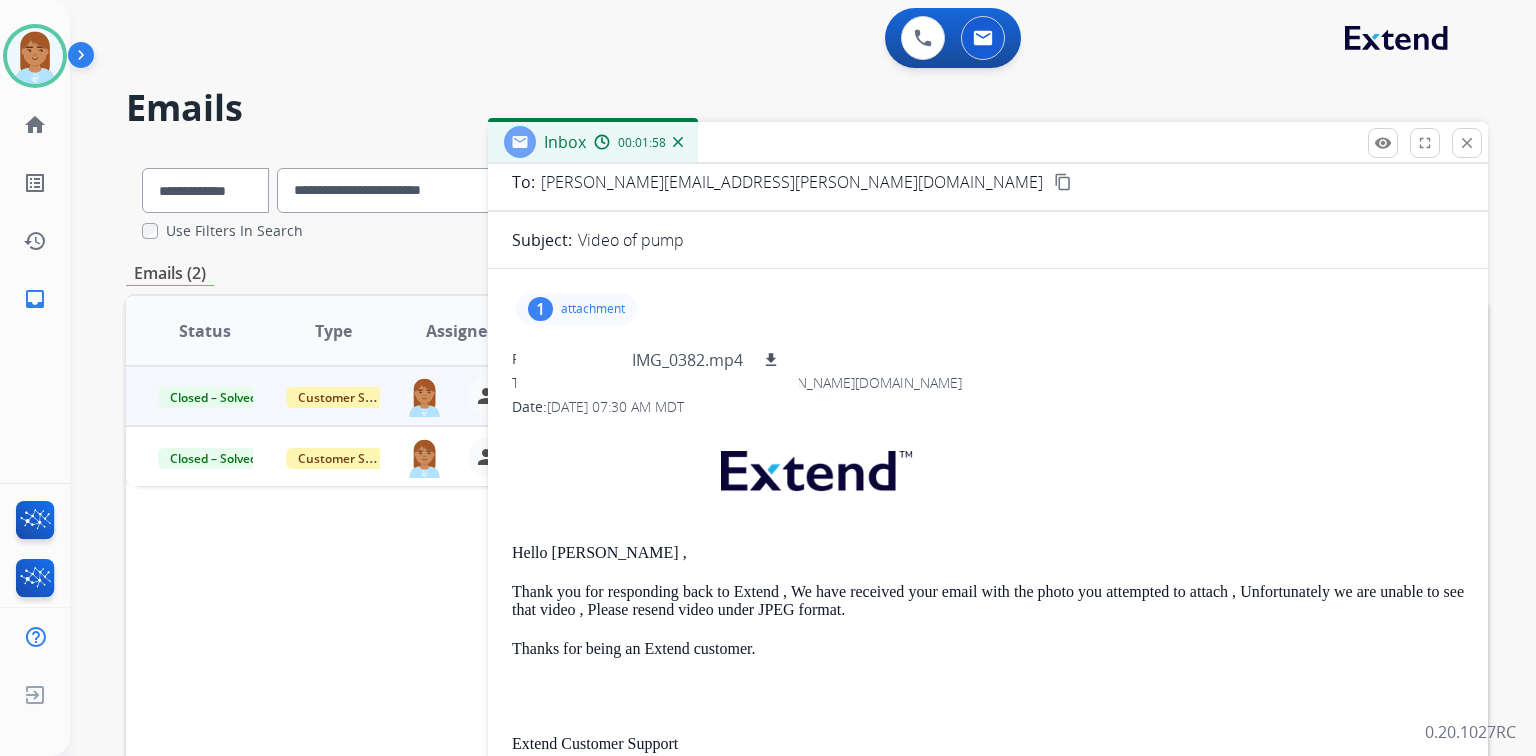 scroll, scrollTop: 320, scrollLeft: 0, axis: vertical 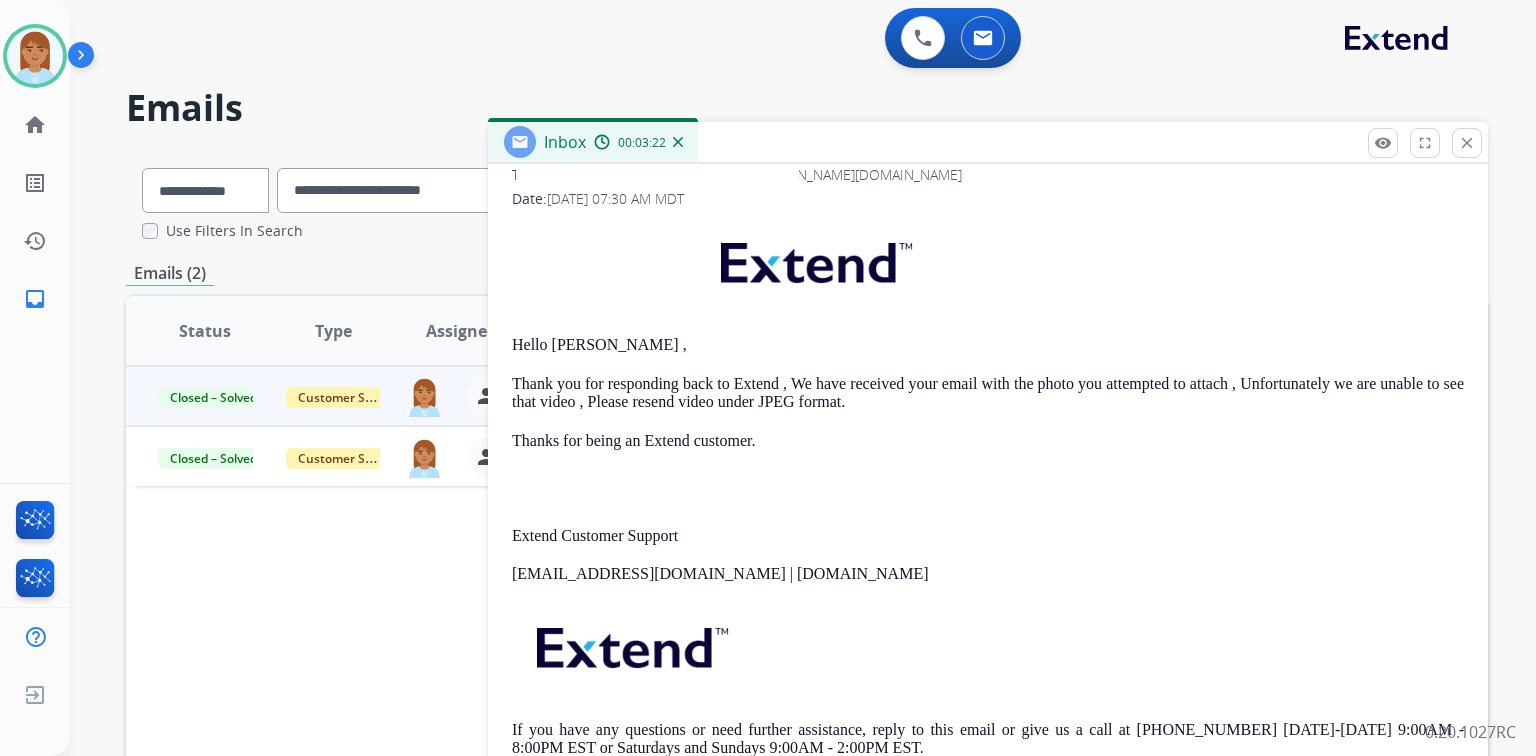click on "Hello [PERSON_NAME] ," at bounding box center (988, 345) 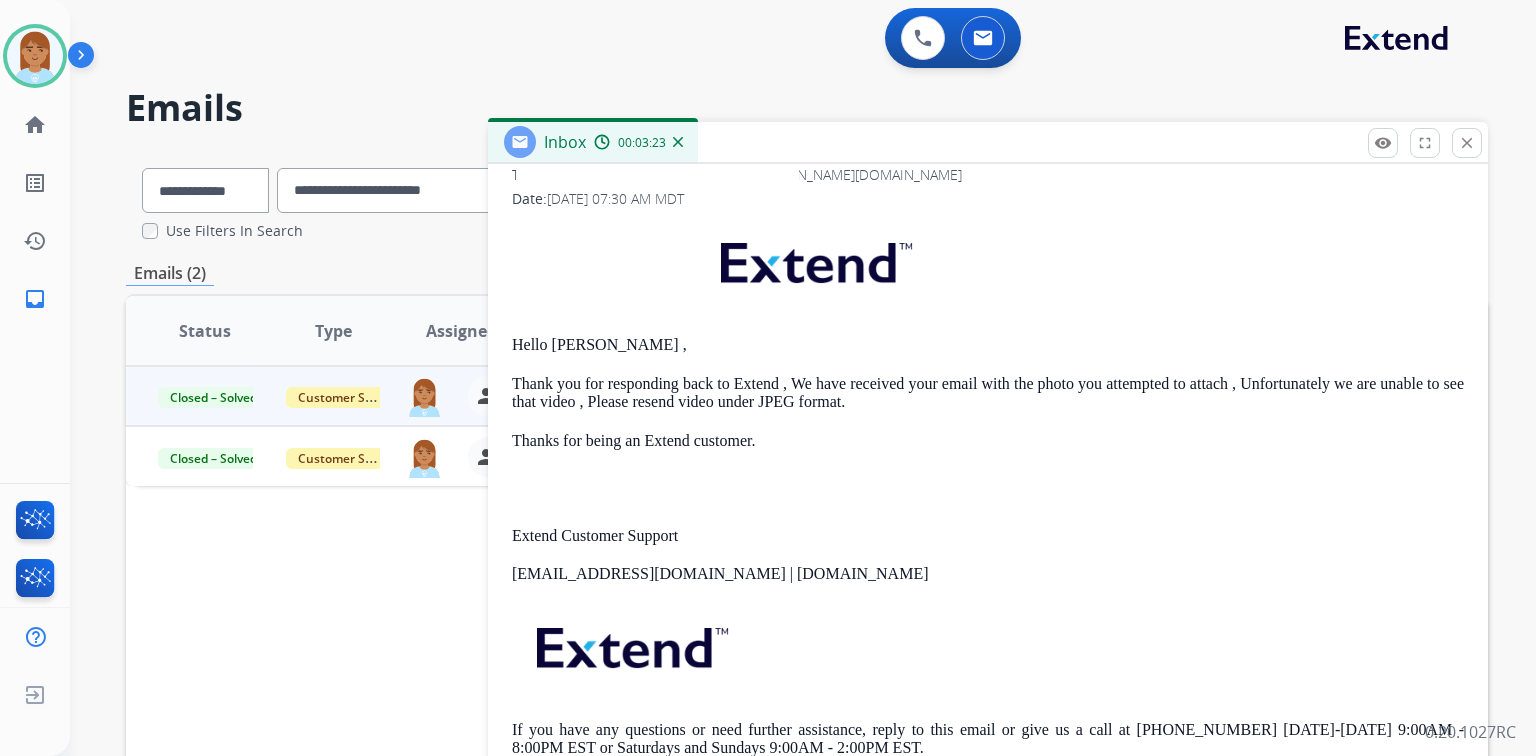 click on "Thank you for responding back to Extend , We have received your email with the photo you attempted to attach , Unfortunately we are unable to see that video  , Please resend video under JPEG format." at bounding box center (988, 393) 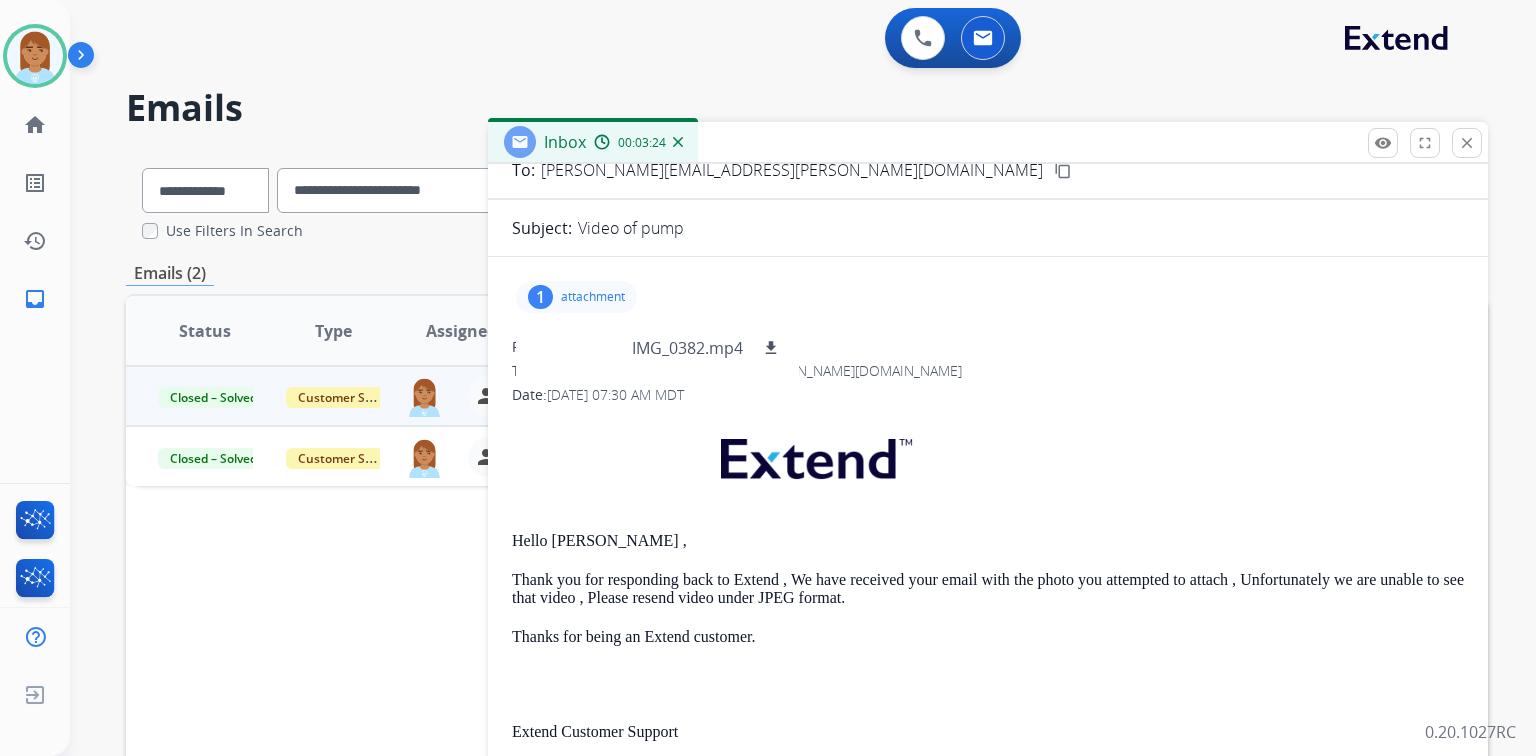 scroll, scrollTop: 0, scrollLeft: 0, axis: both 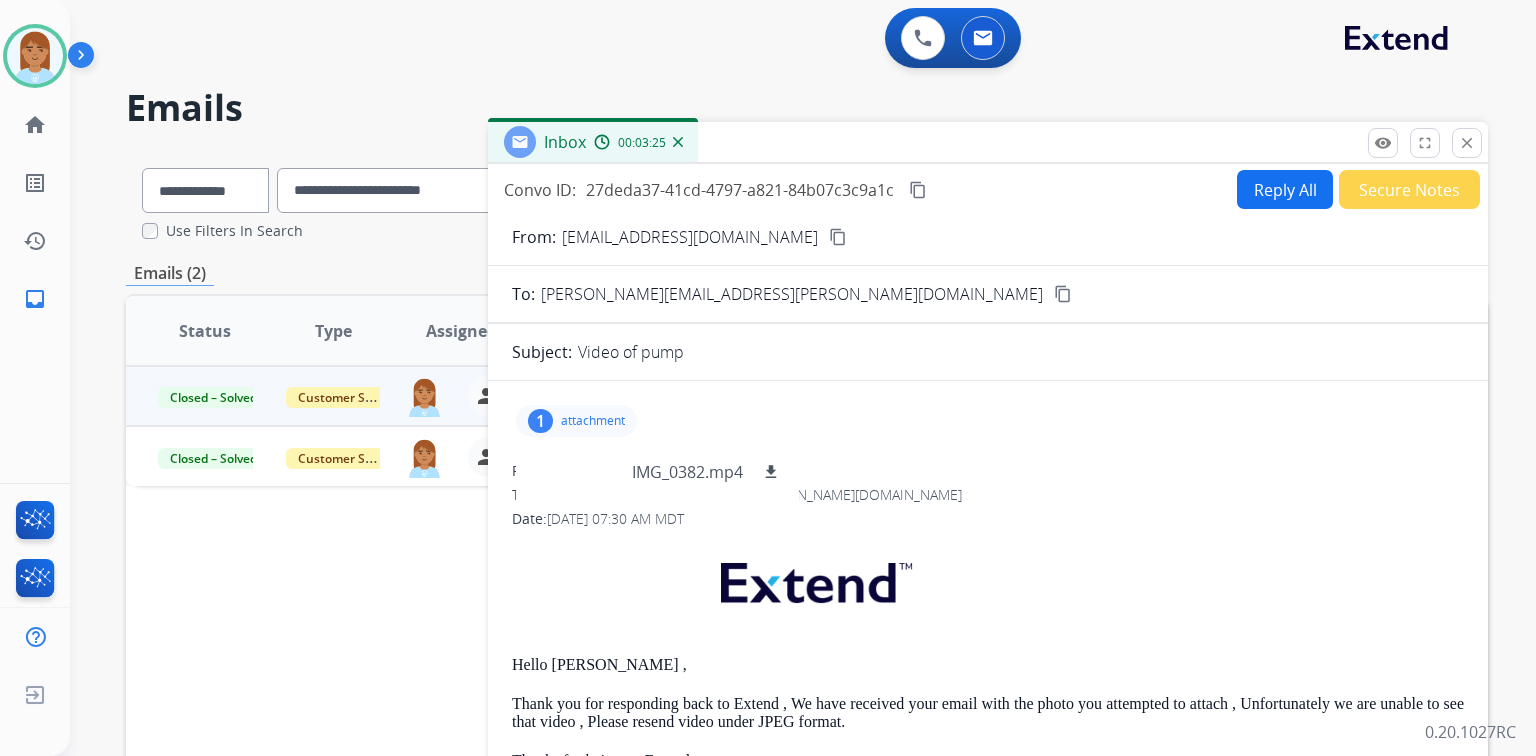 click on "Reply All" at bounding box center (1285, 189) 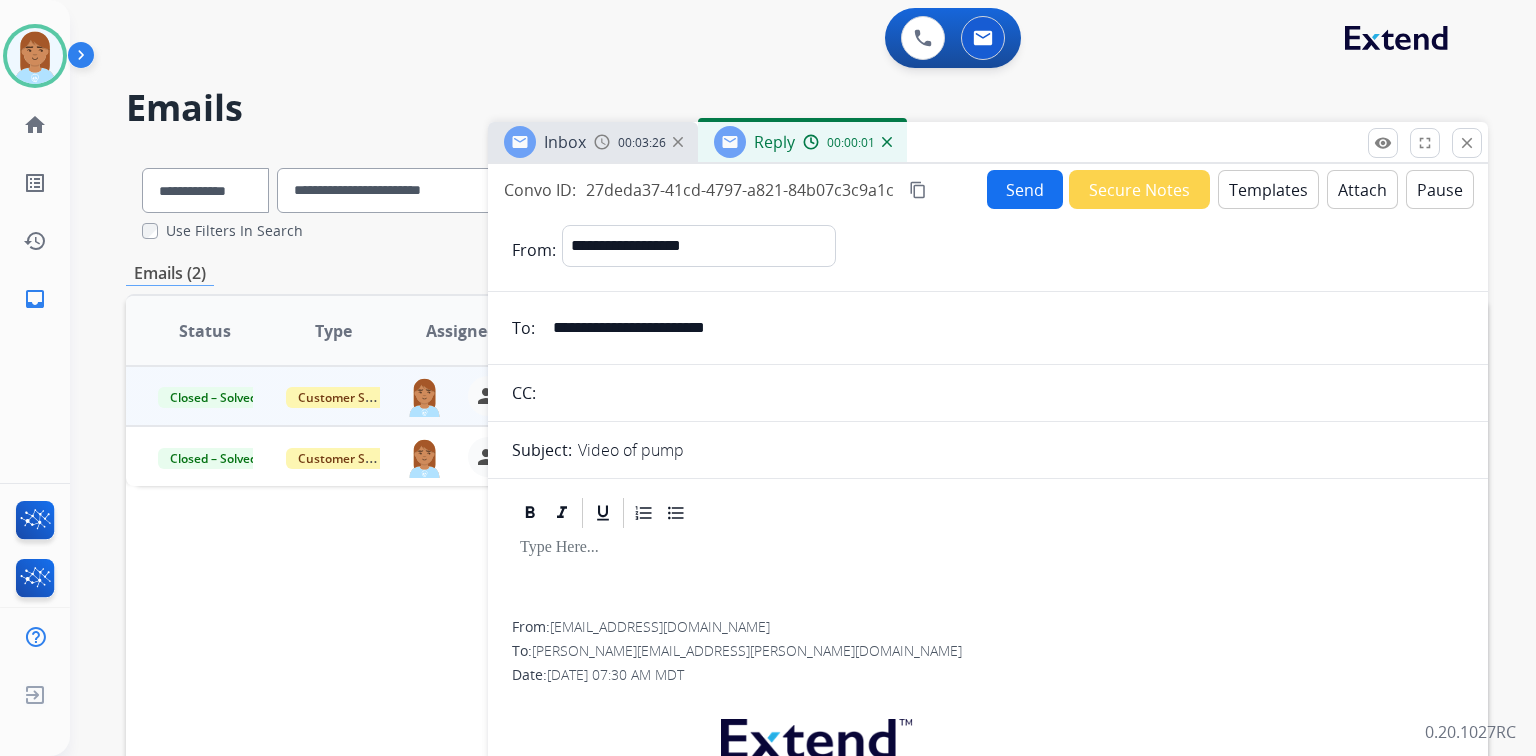 click on "Templates" at bounding box center (1268, 189) 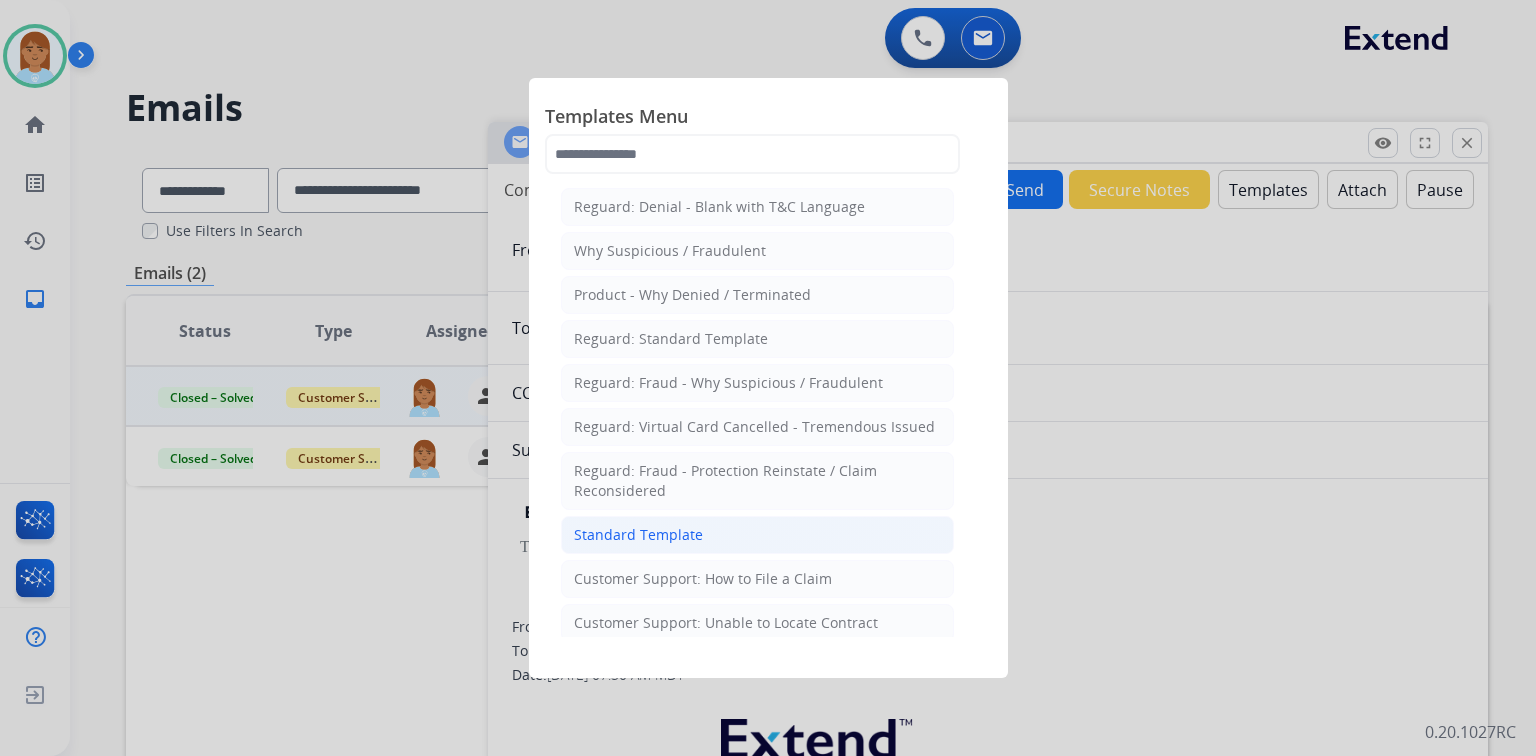 click on "Standard Template" 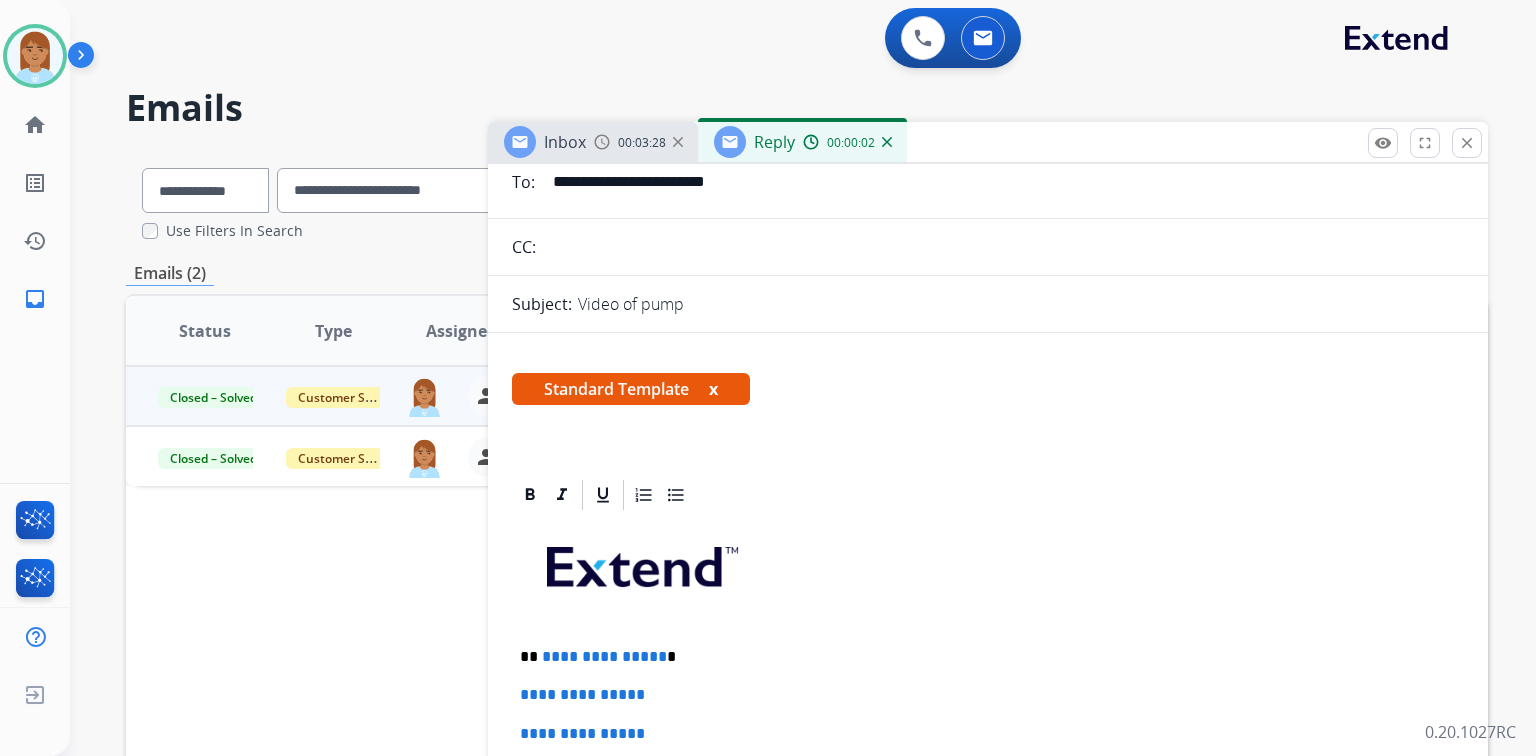 scroll, scrollTop: 560, scrollLeft: 0, axis: vertical 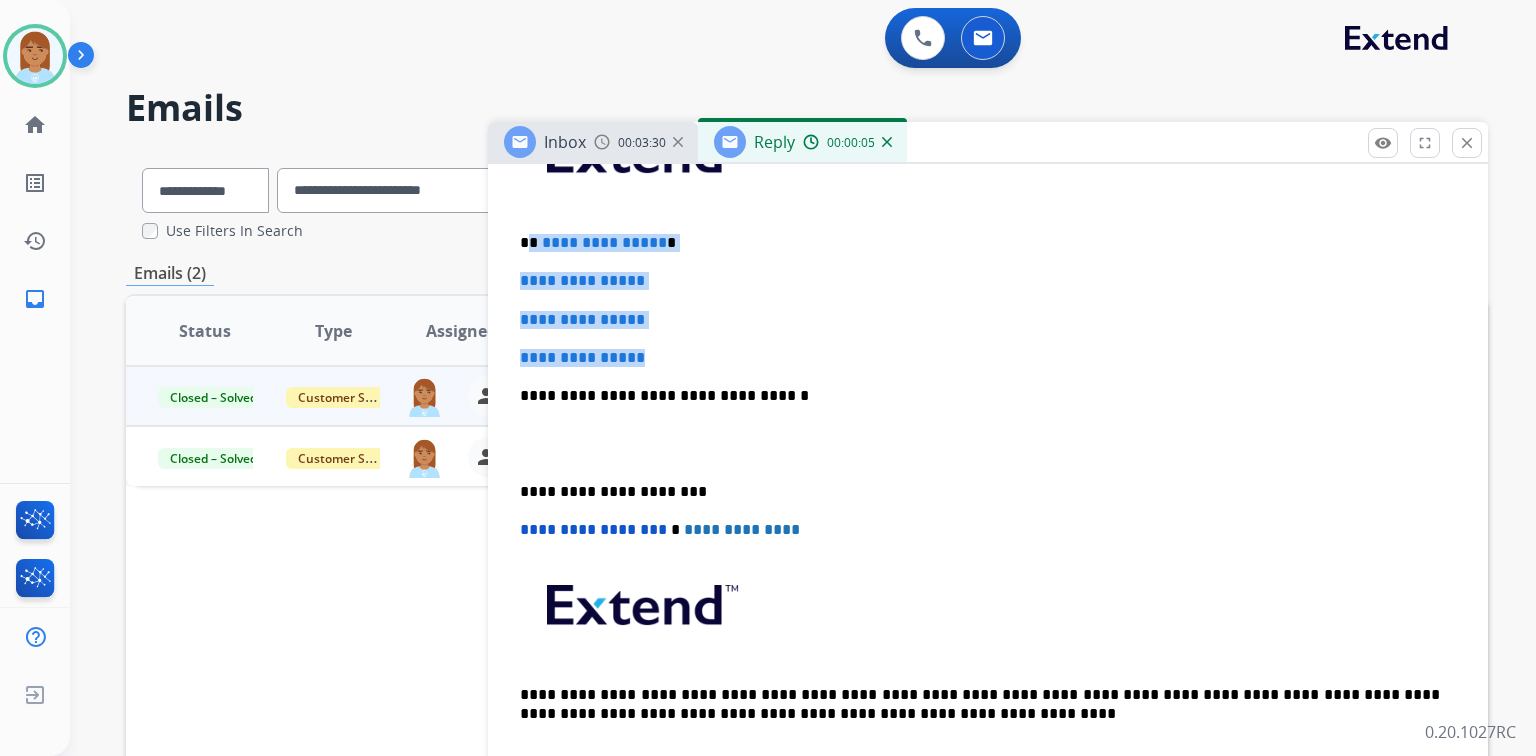 drag, startPoint x: 531, startPoint y: 240, endPoint x: 666, endPoint y: 358, distance: 179.30142 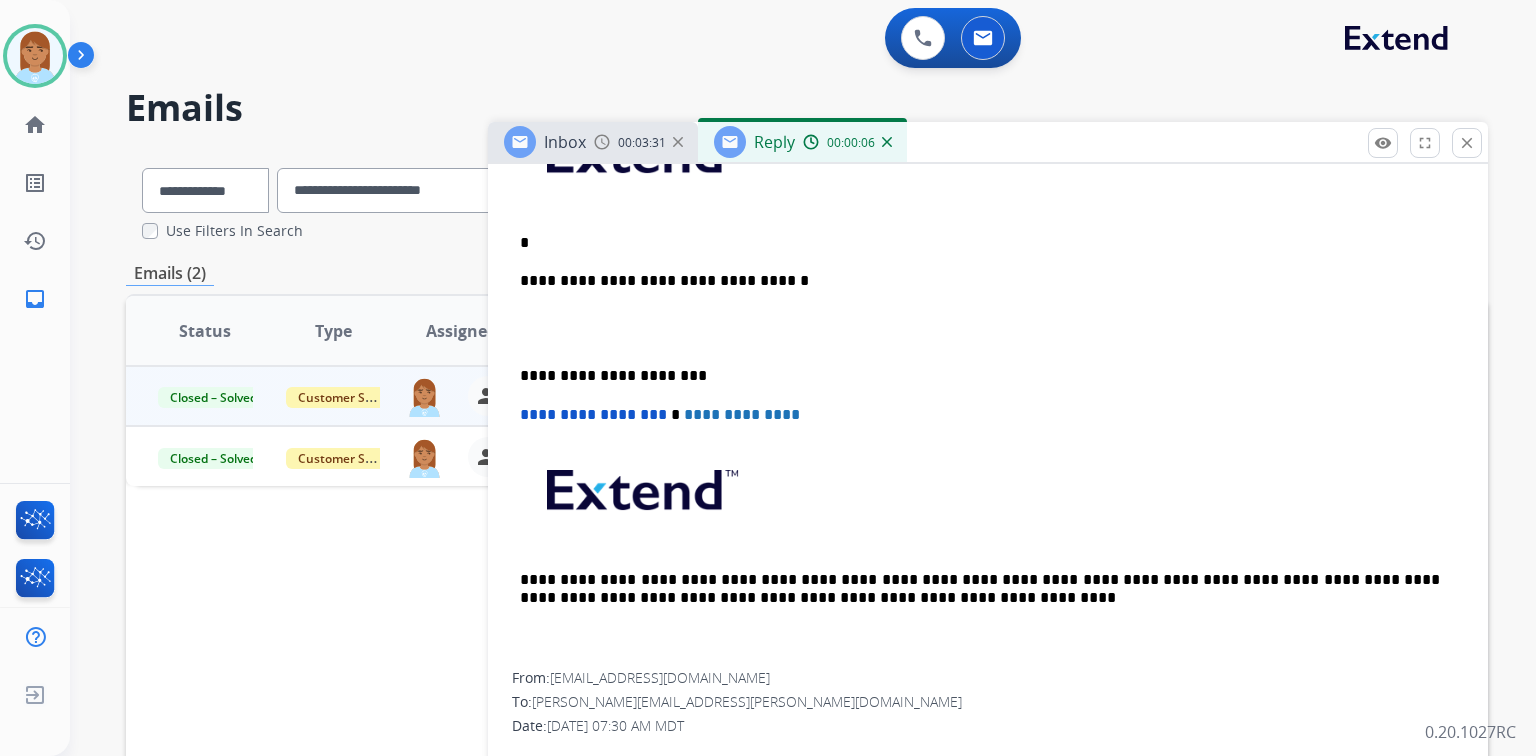 type 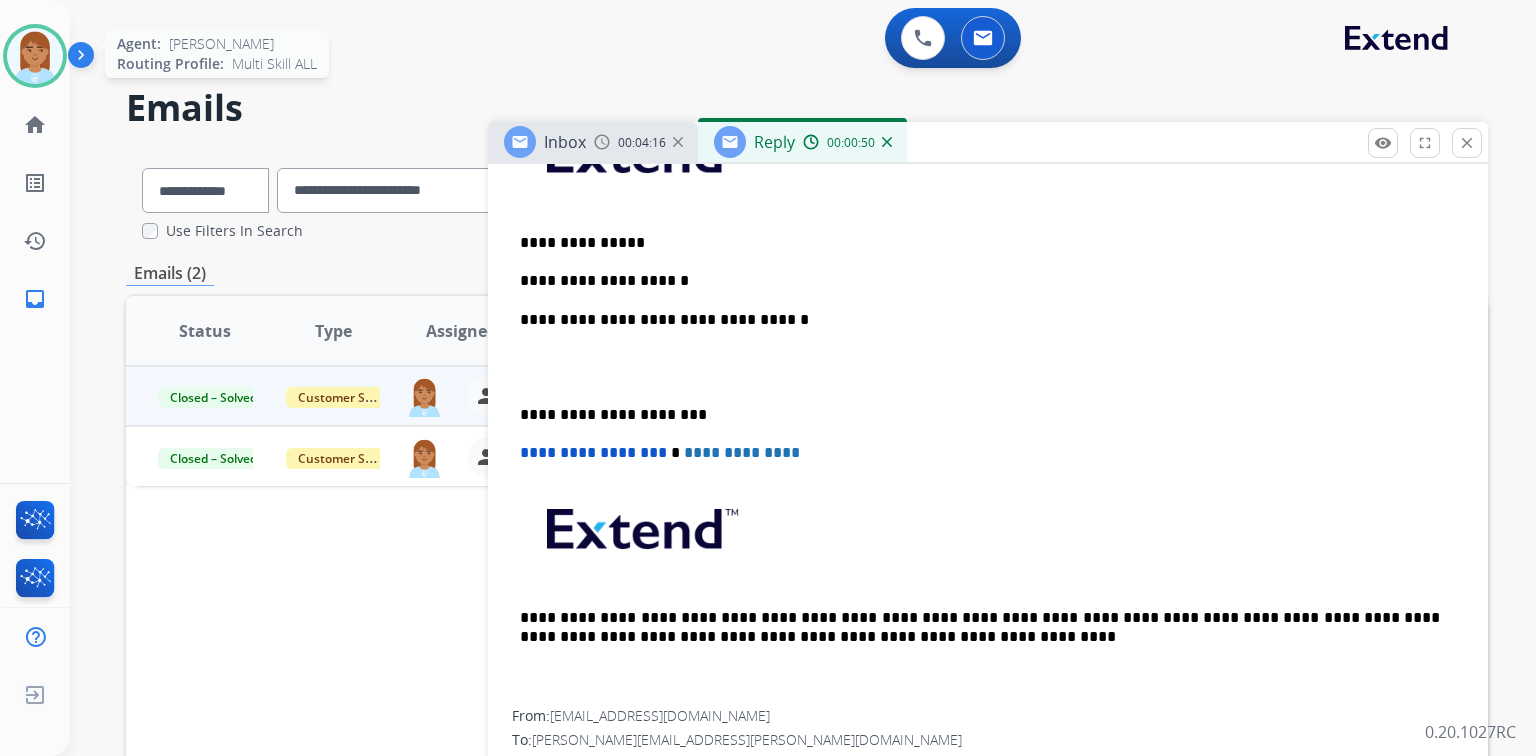 click at bounding box center [35, 56] 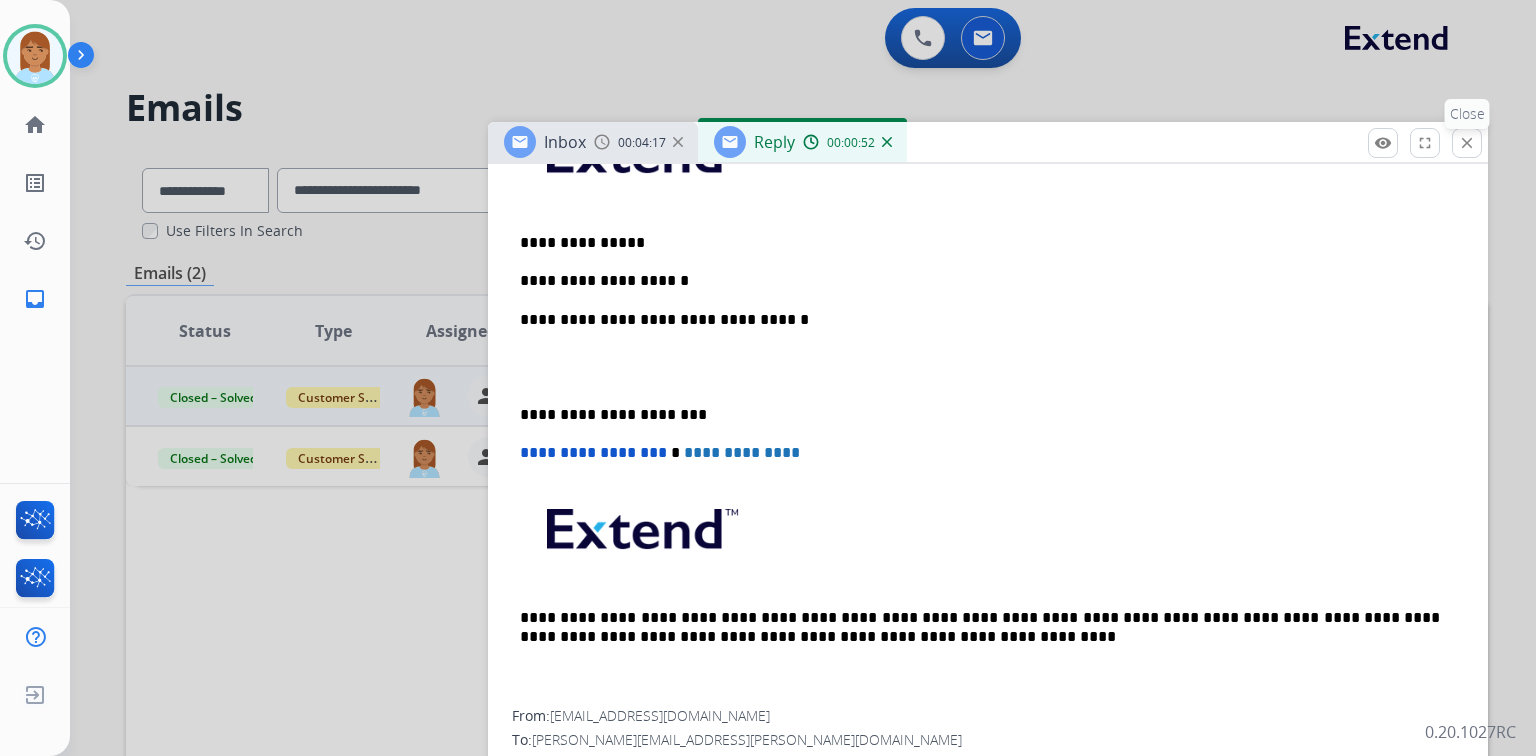 click on "close" at bounding box center (1467, 143) 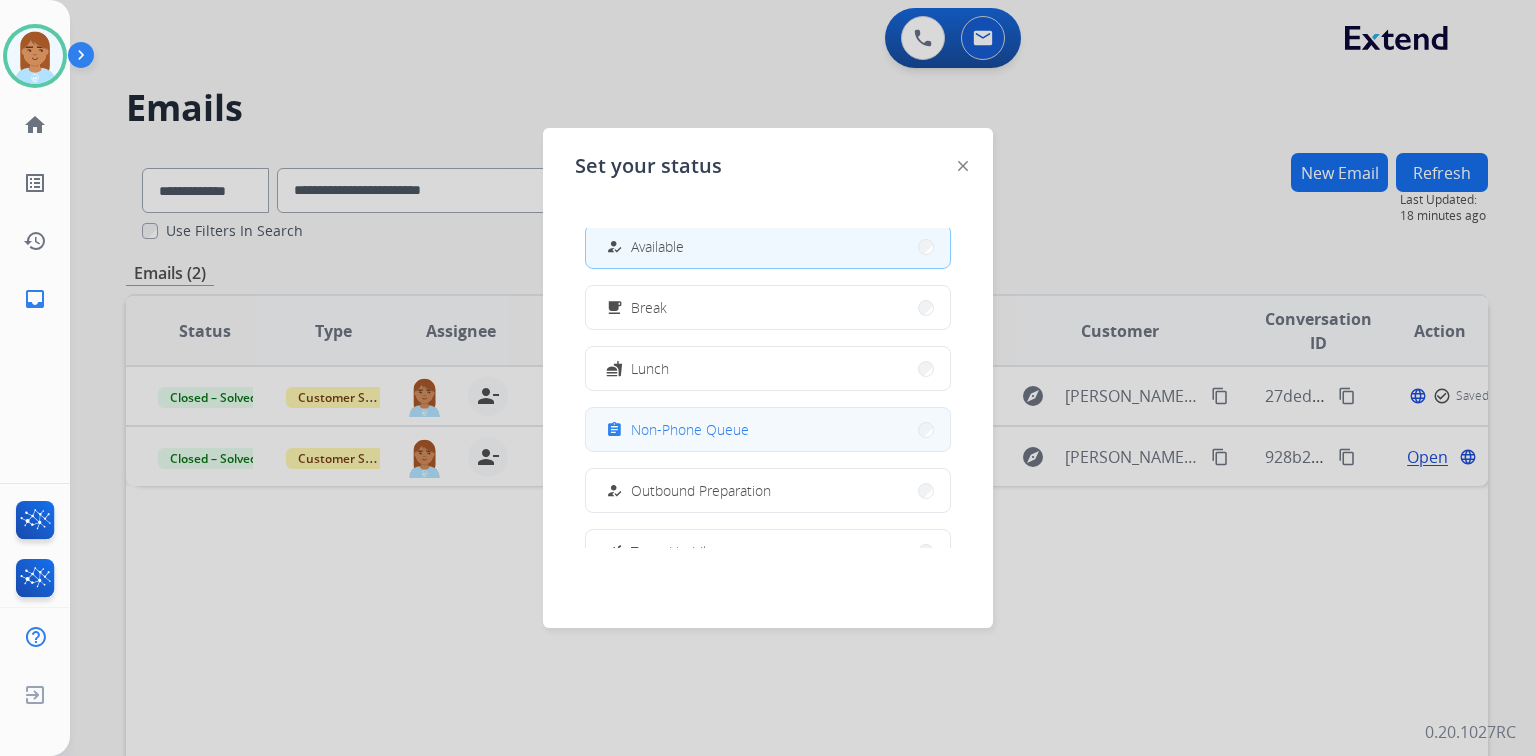 scroll, scrollTop: 80, scrollLeft: 0, axis: vertical 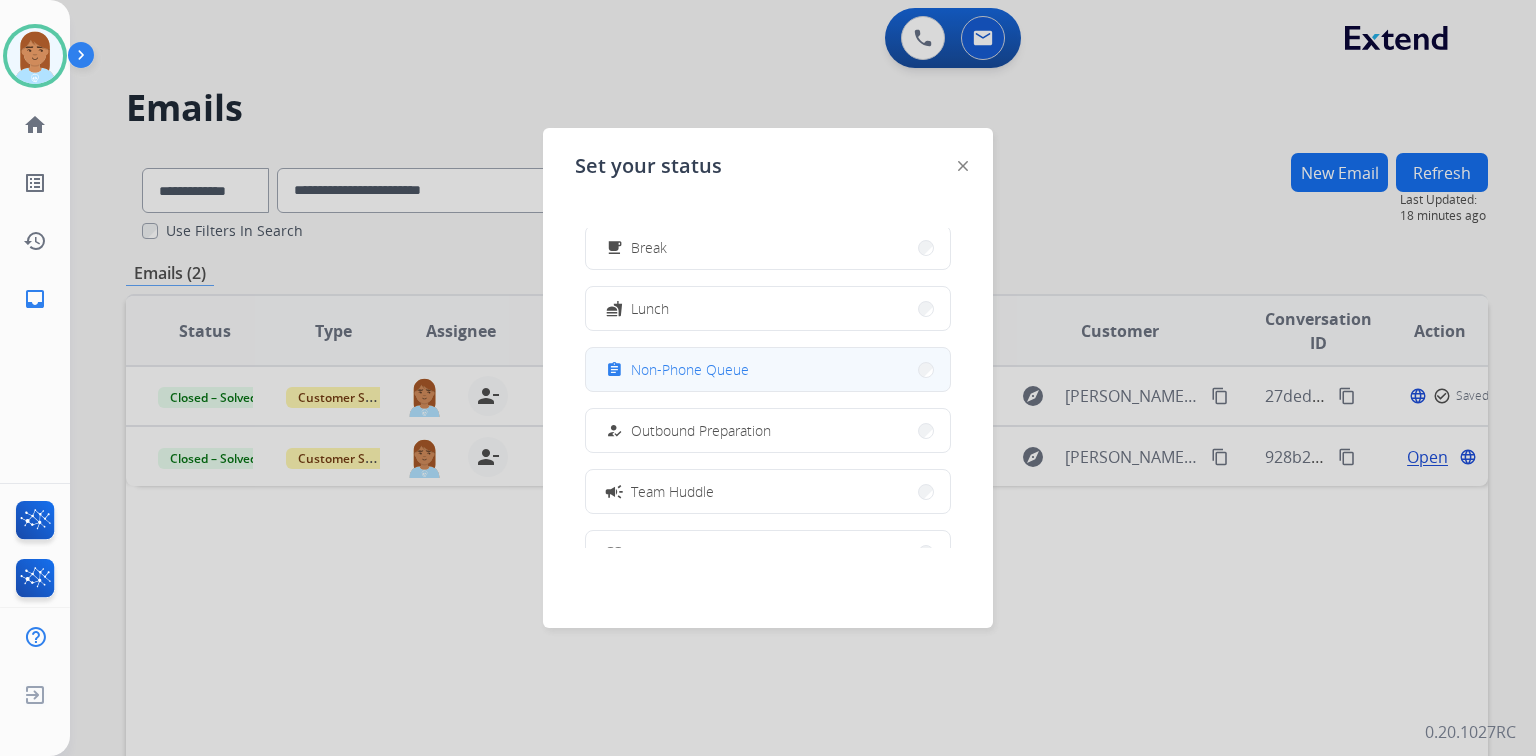 click on "Non-Phone Queue" at bounding box center [690, 369] 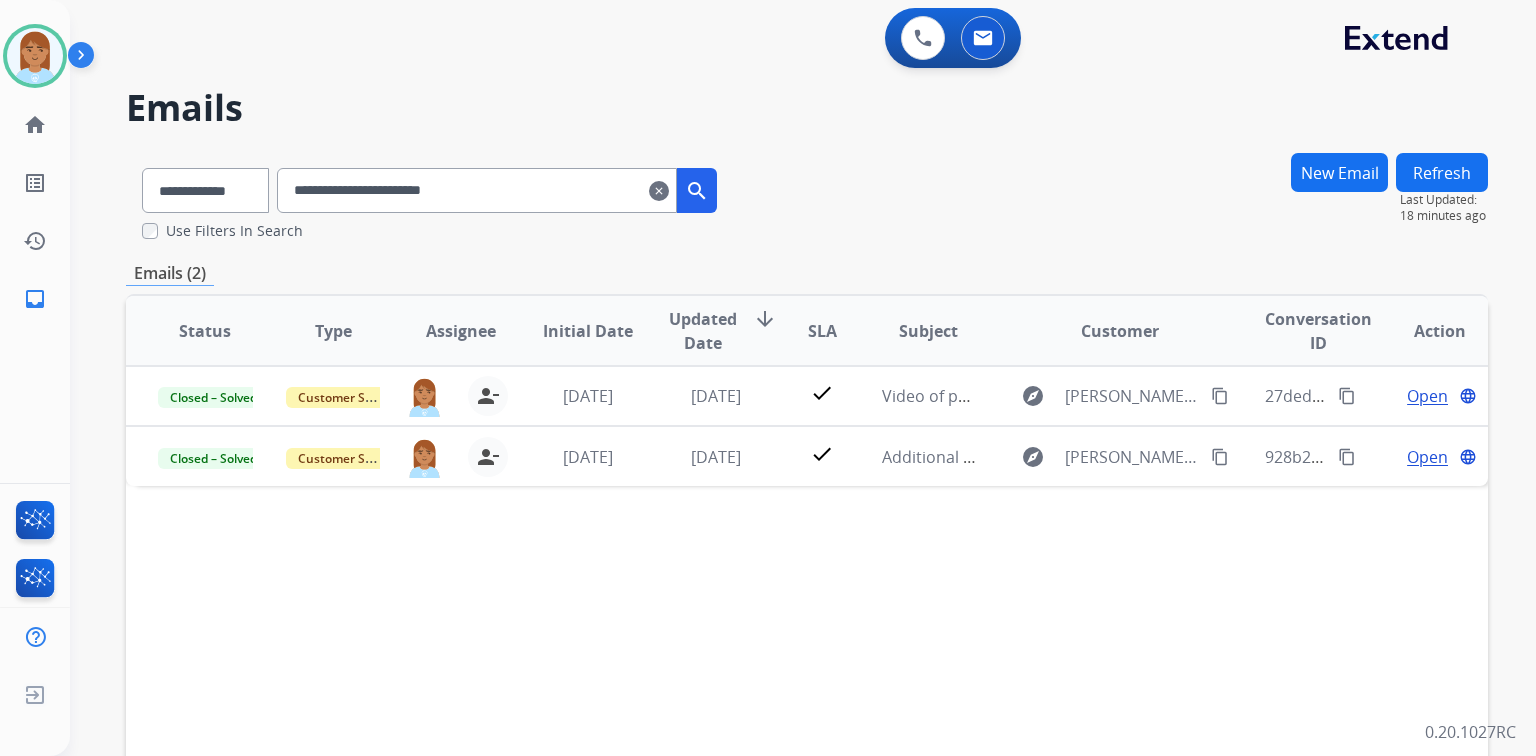 click on "**********" at bounding box center (477, 190) 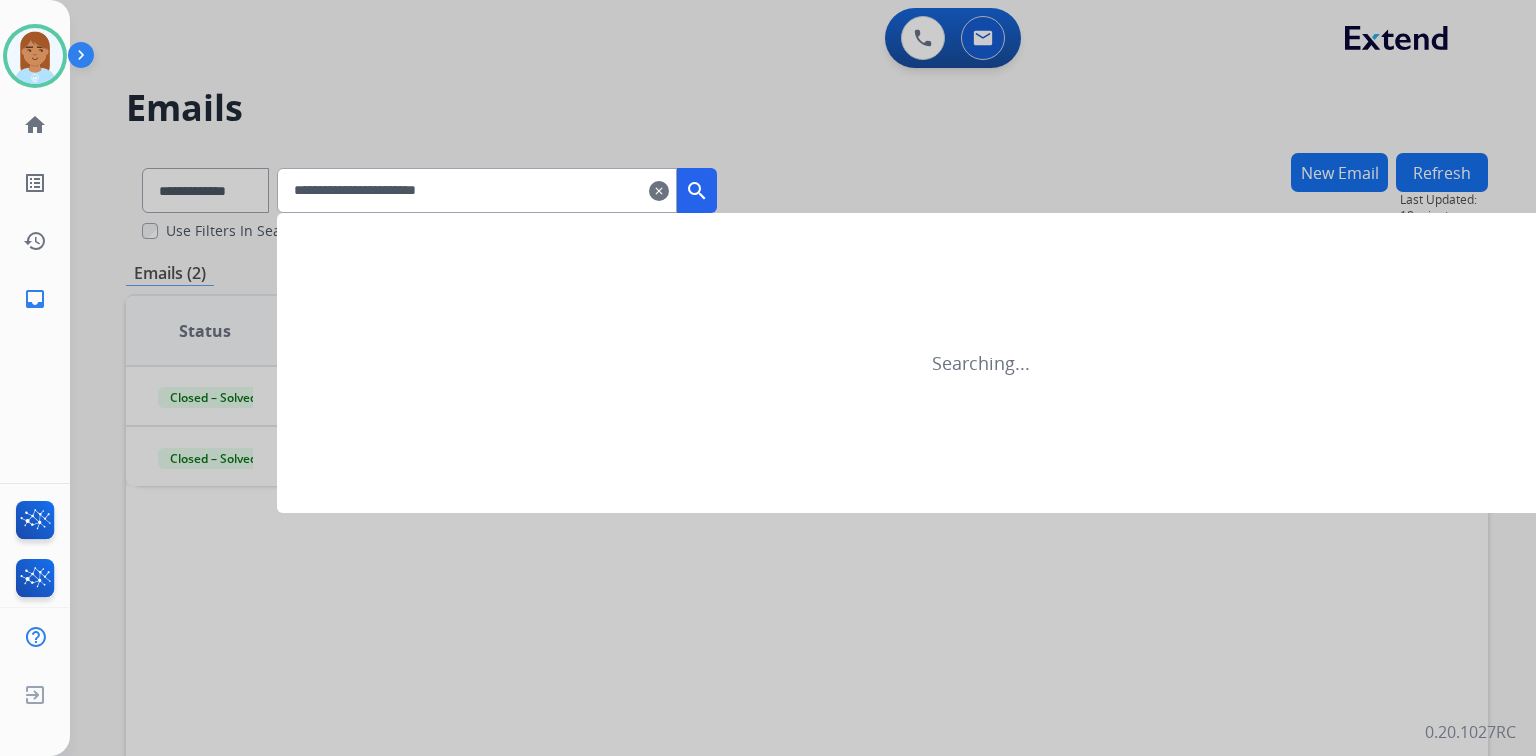 type on "**********" 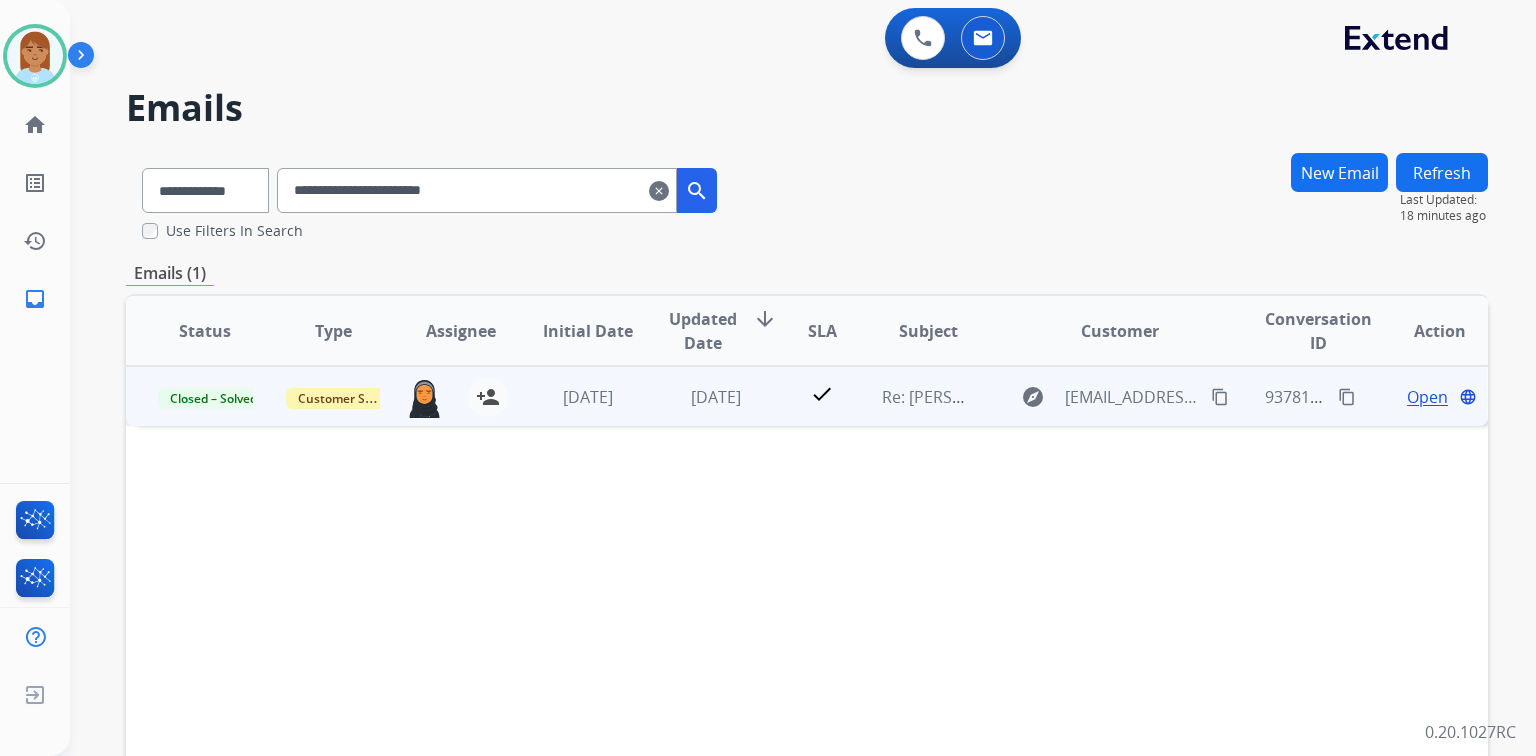 click on "Open" at bounding box center (1427, 397) 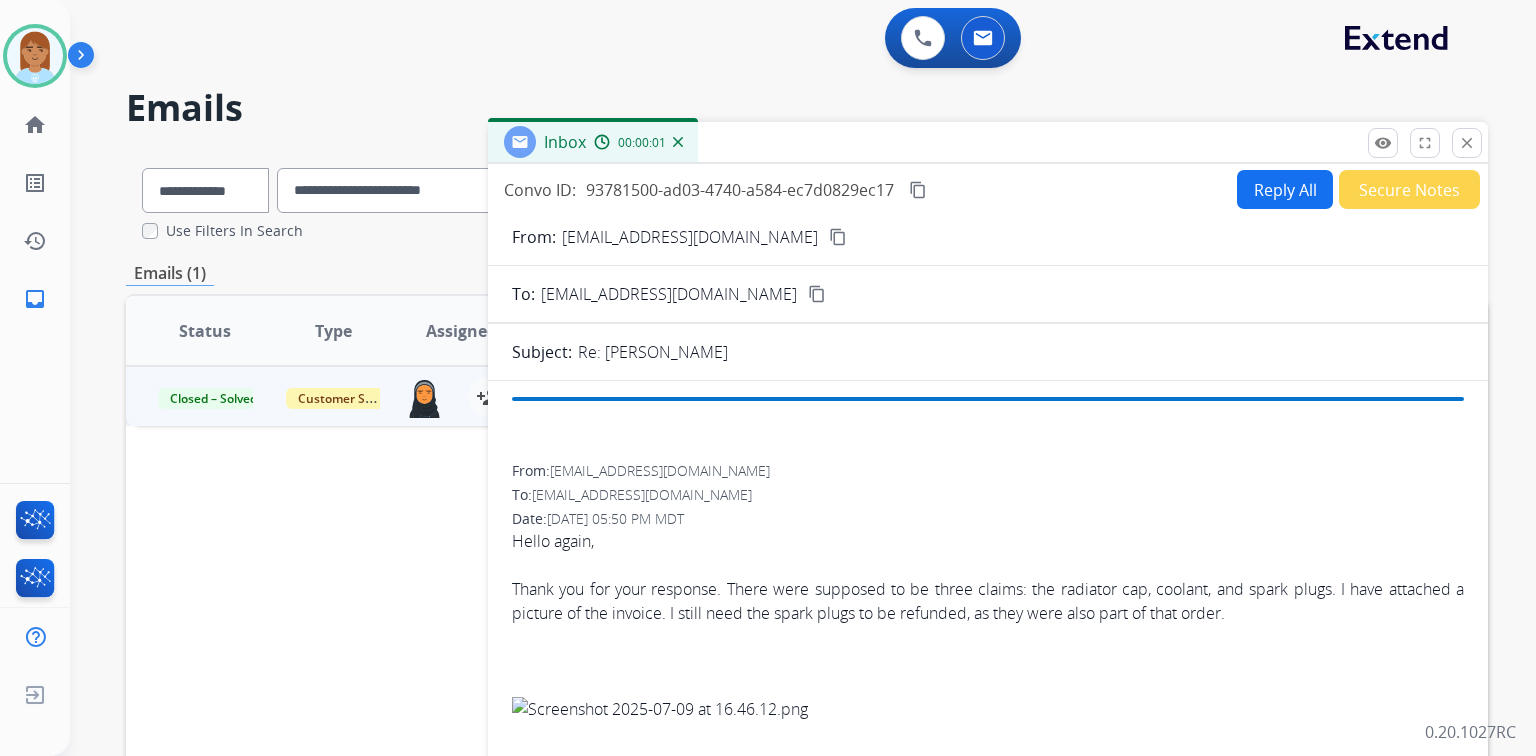 scroll, scrollTop: 80, scrollLeft: 0, axis: vertical 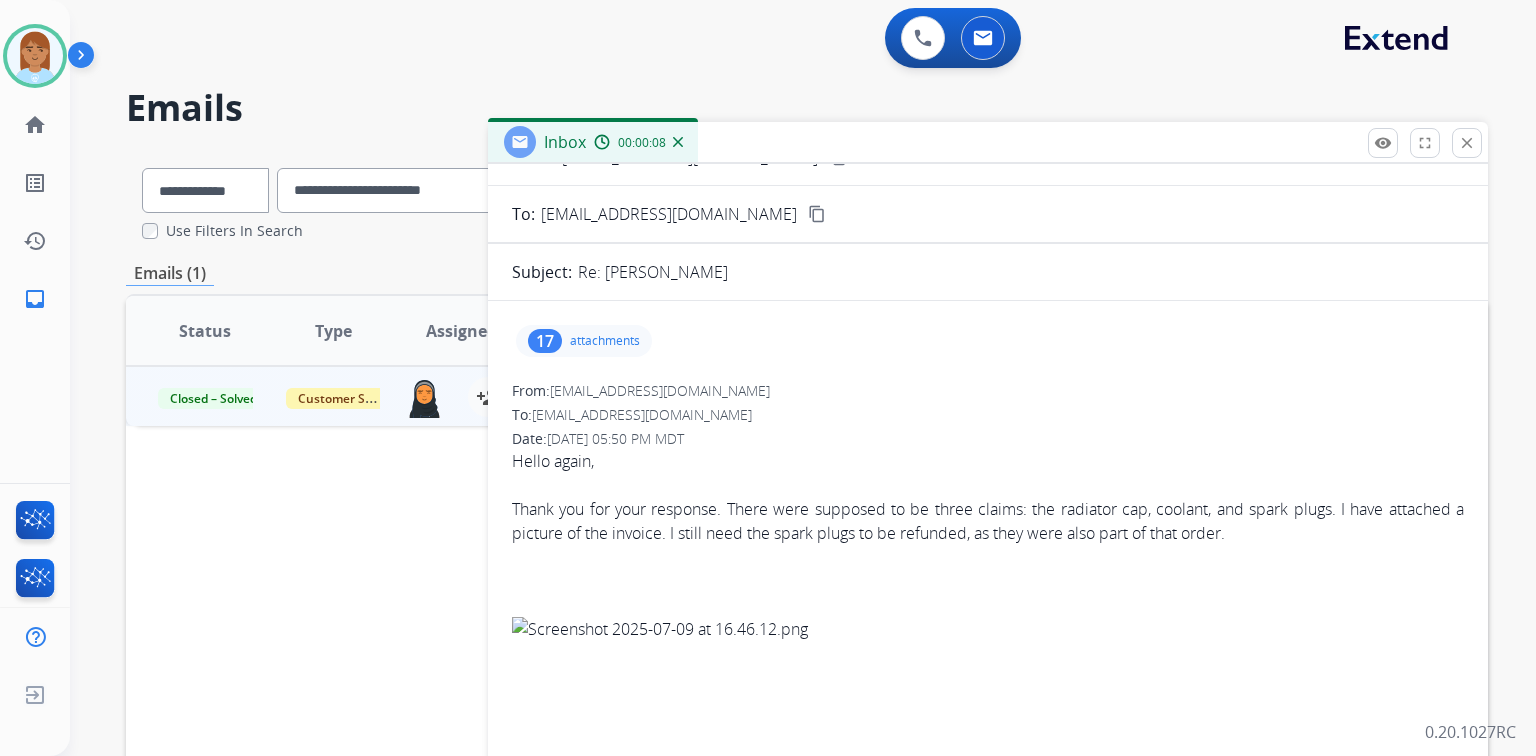 click on "attachments" at bounding box center (605, 341) 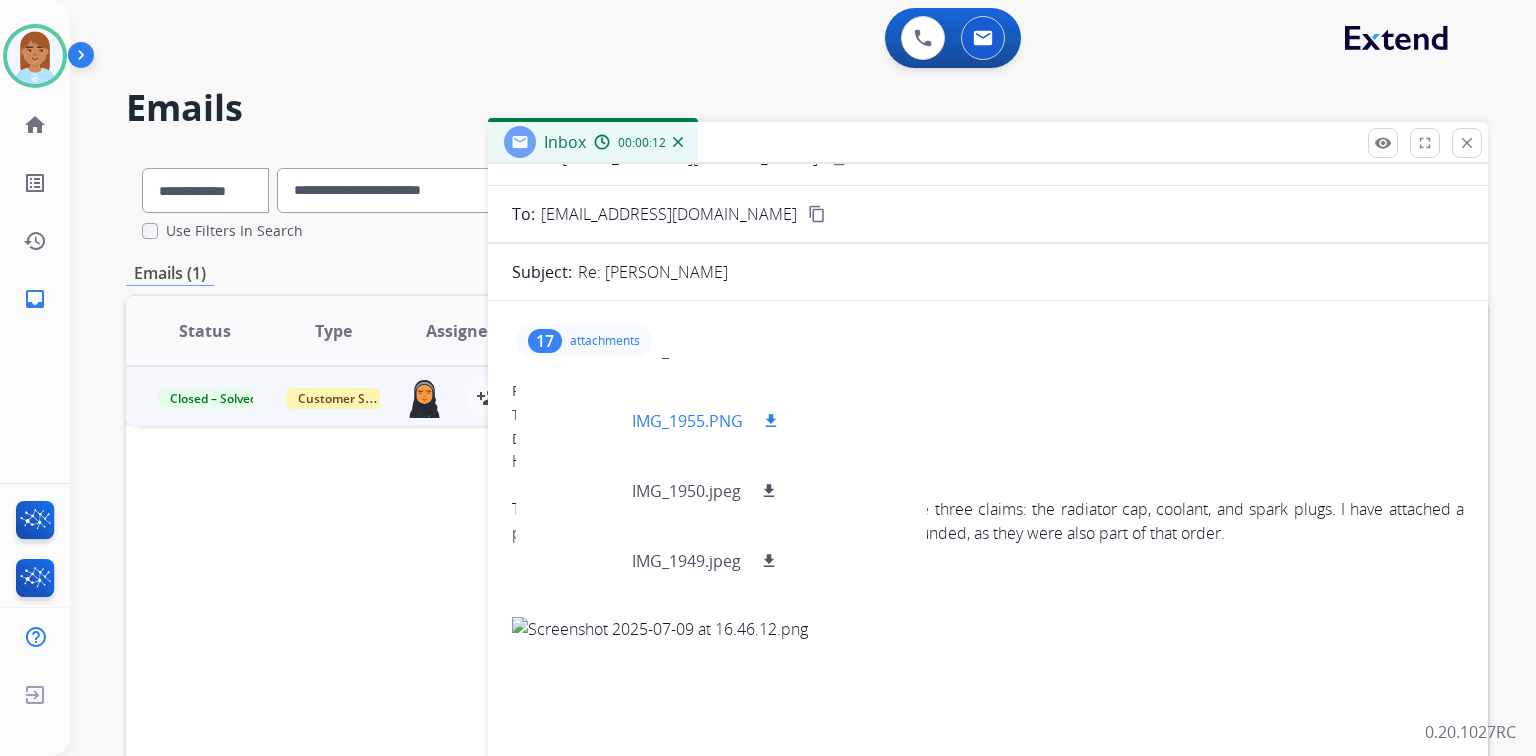 scroll, scrollTop: 640, scrollLeft: 0, axis: vertical 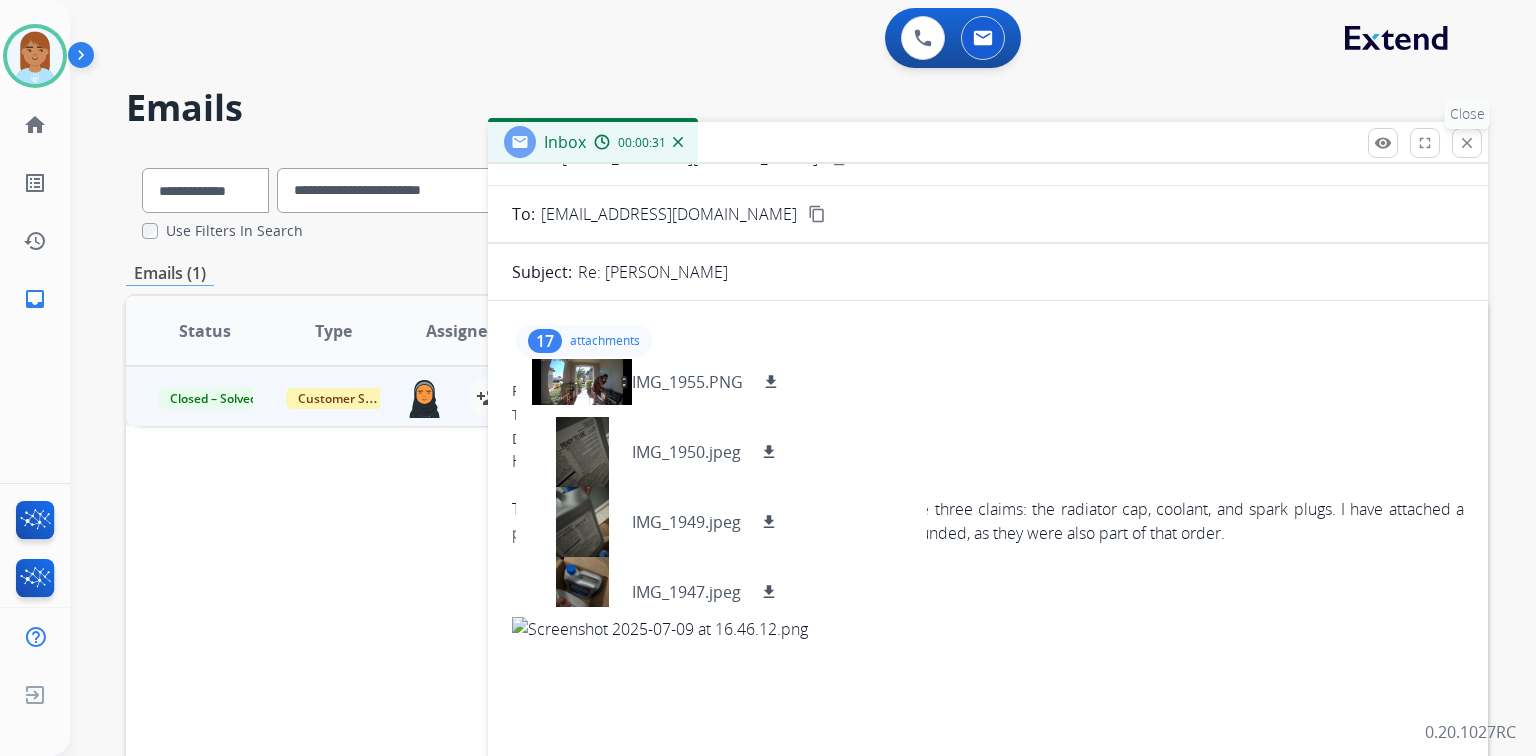 click on "close Close" at bounding box center [1467, 143] 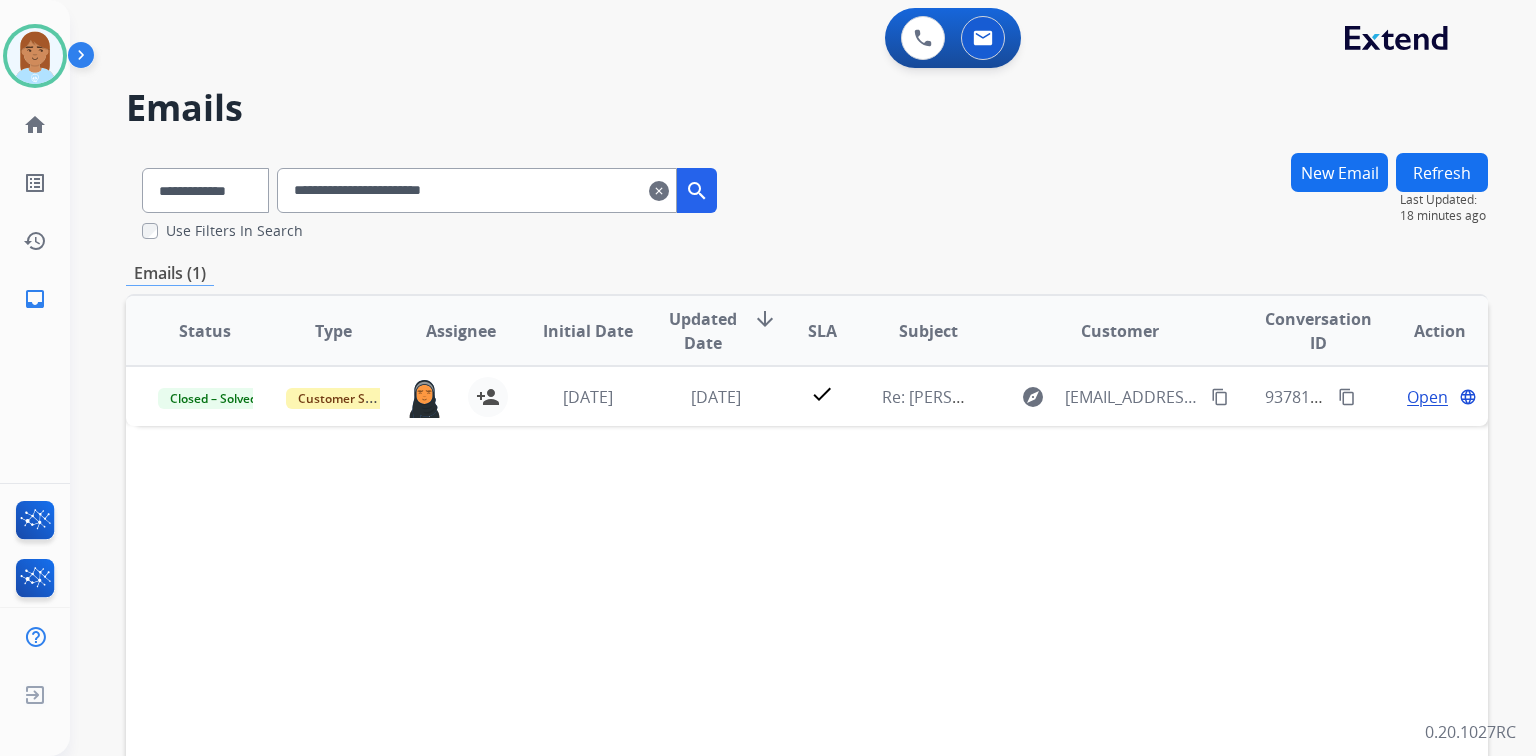 click on "clear" at bounding box center [659, 191] 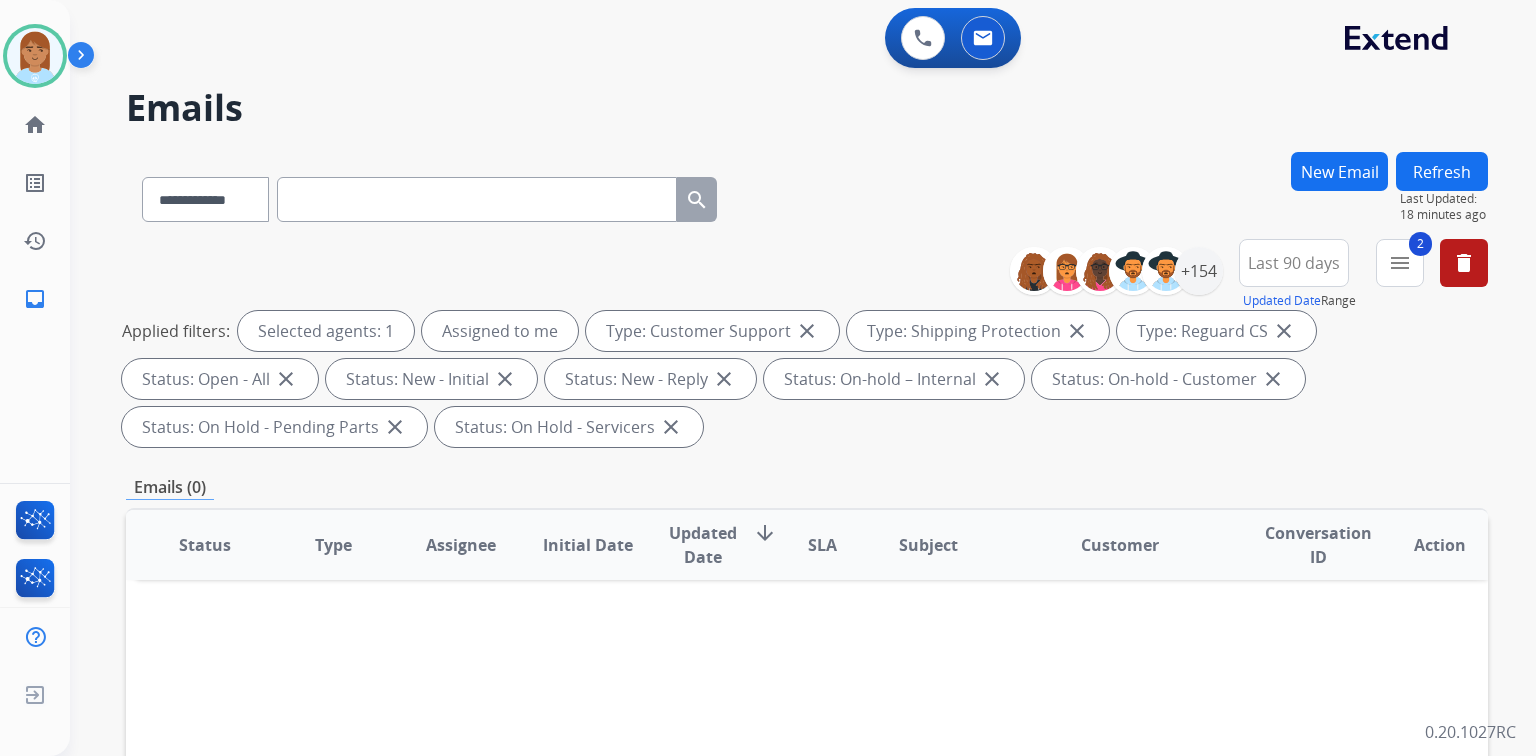 click at bounding box center [477, 199] 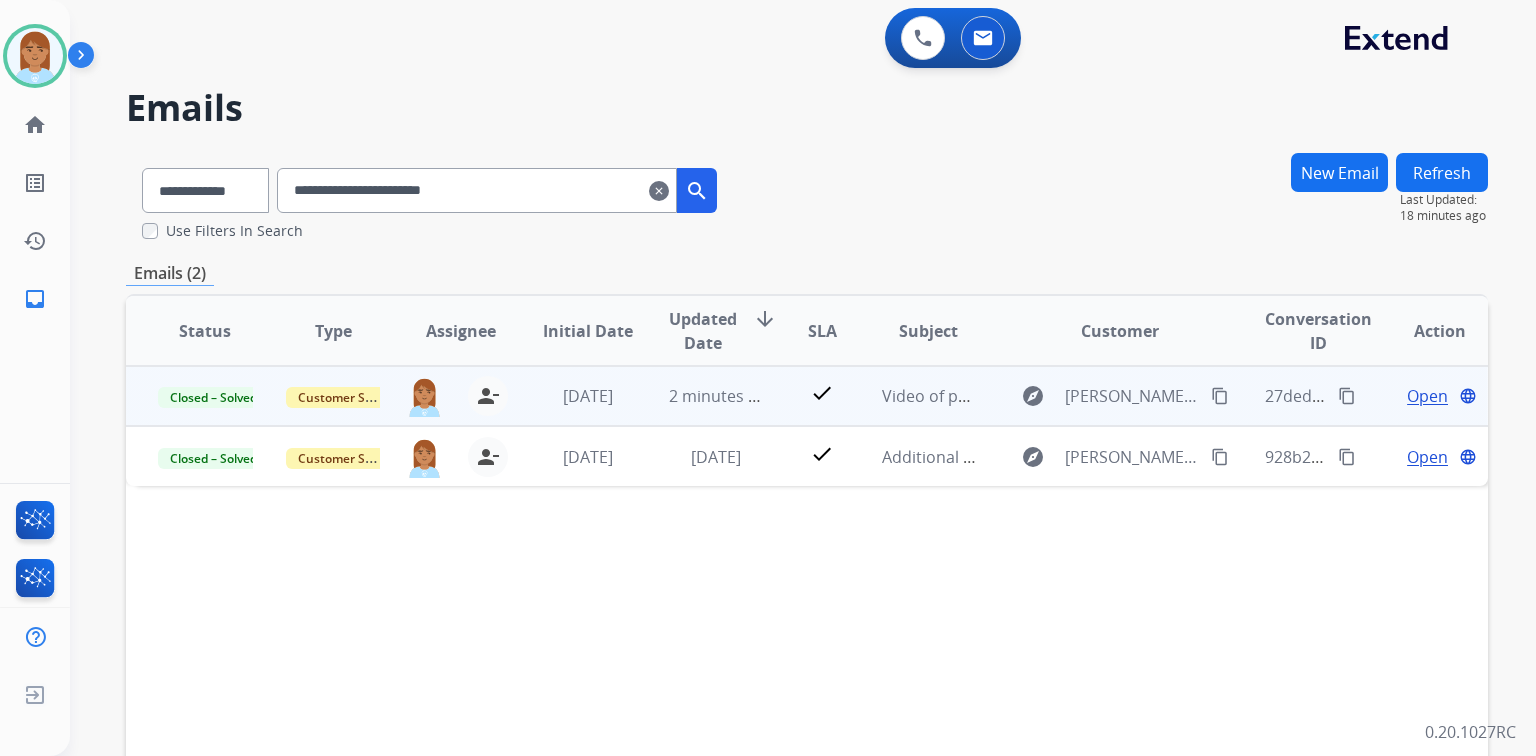 click on "Open" at bounding box center [1427, 396] 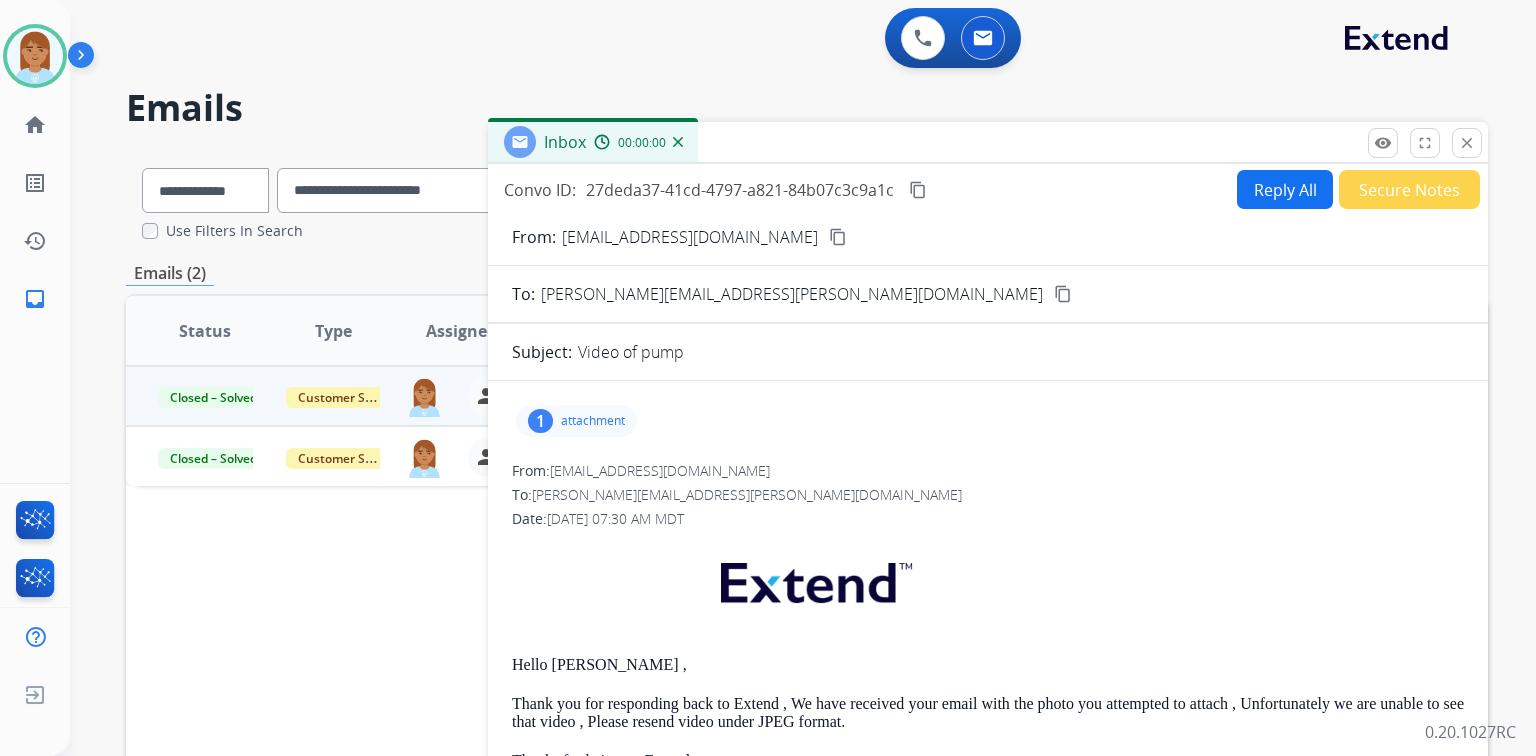 click on "Reply All" at bounding box center (1285, 189) 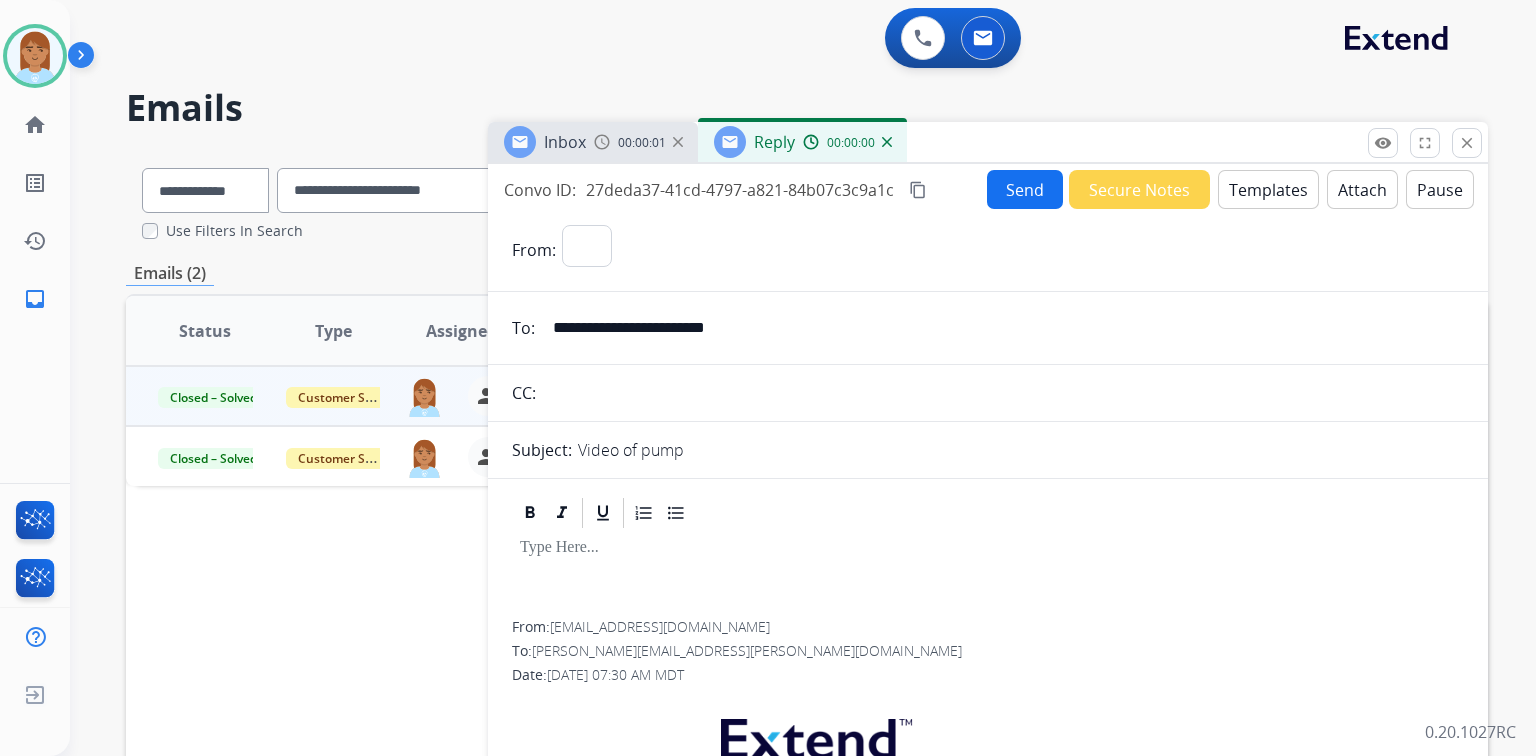 select on "**********" 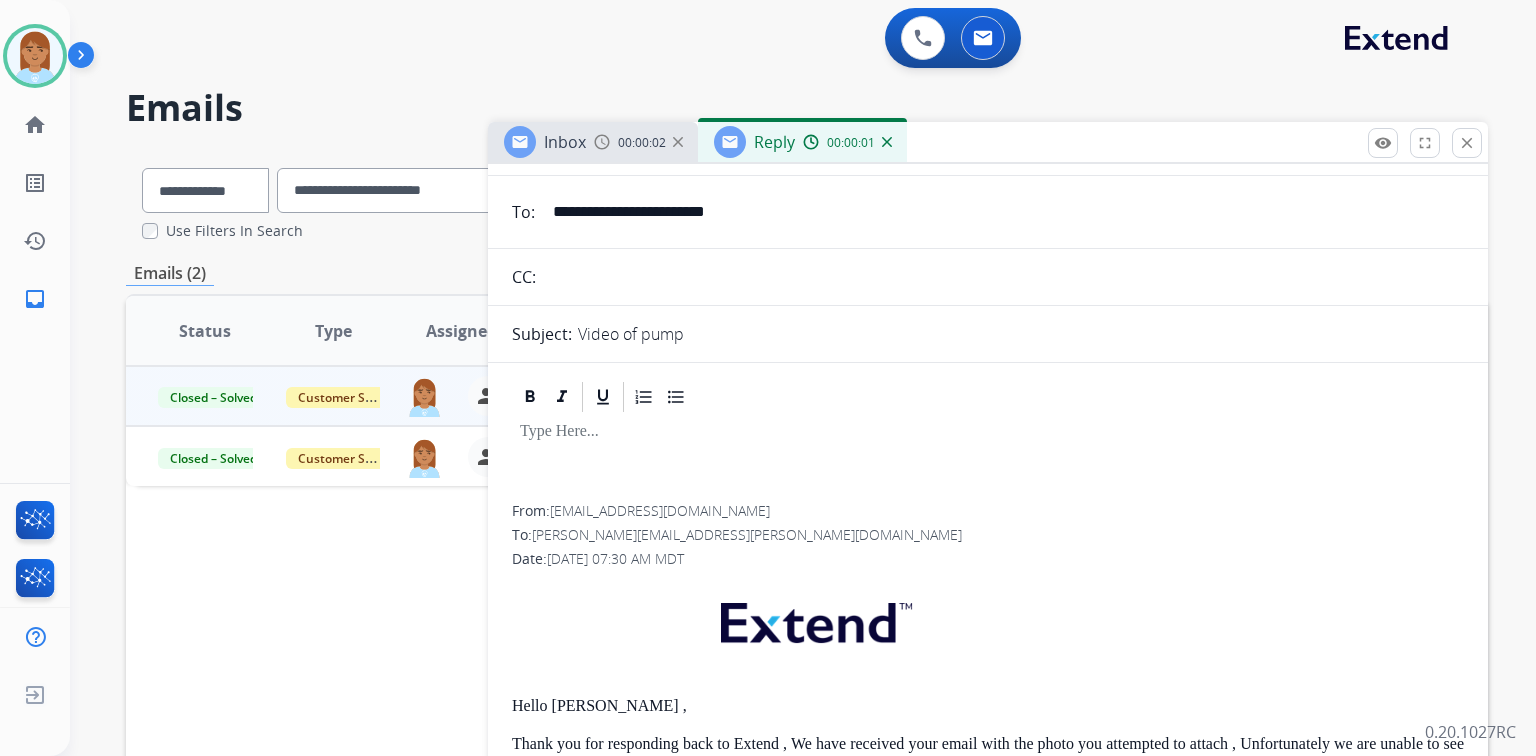 scroll, scrollTop: 0, scrollLeft: 0, axis: both 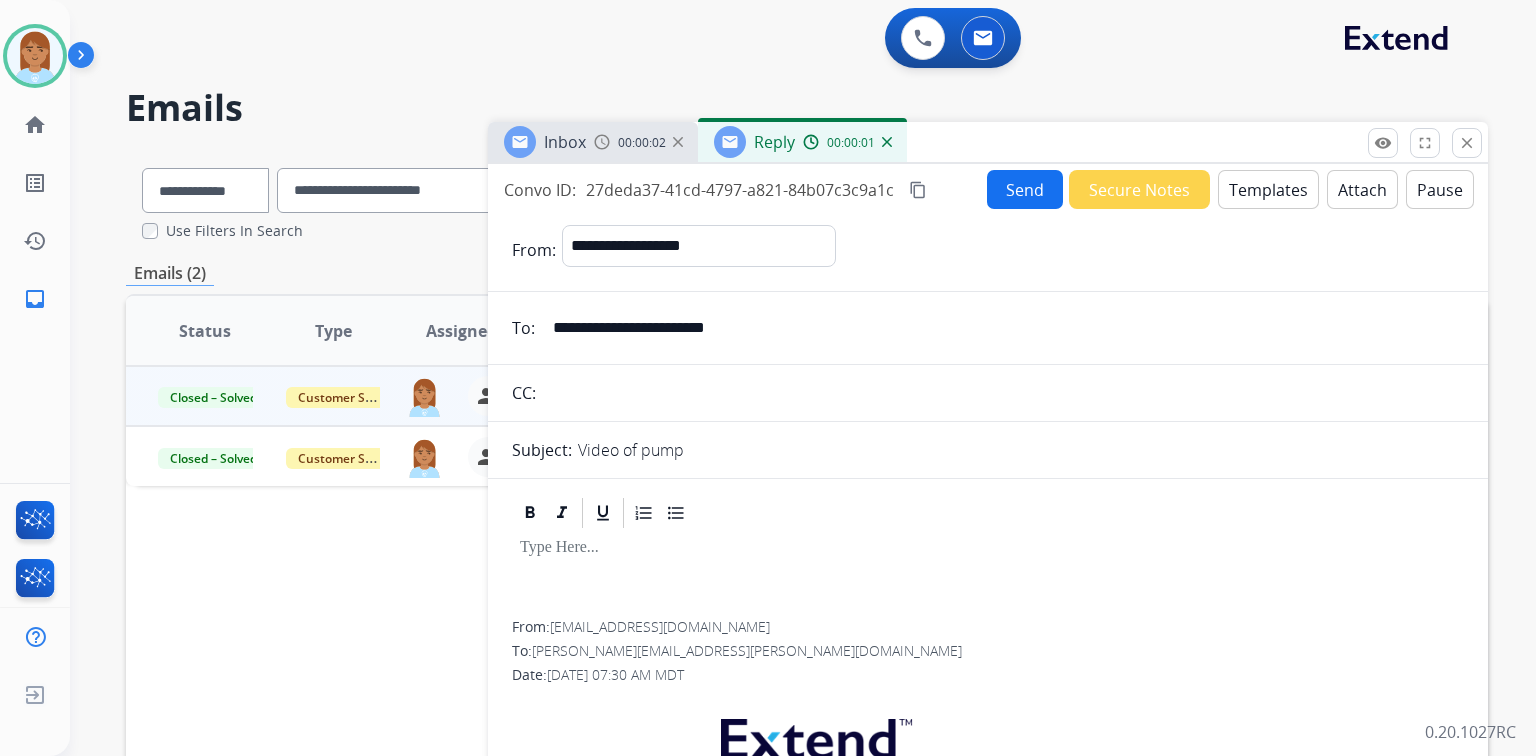 click on "Templates" at bounding box center (1268, 189) 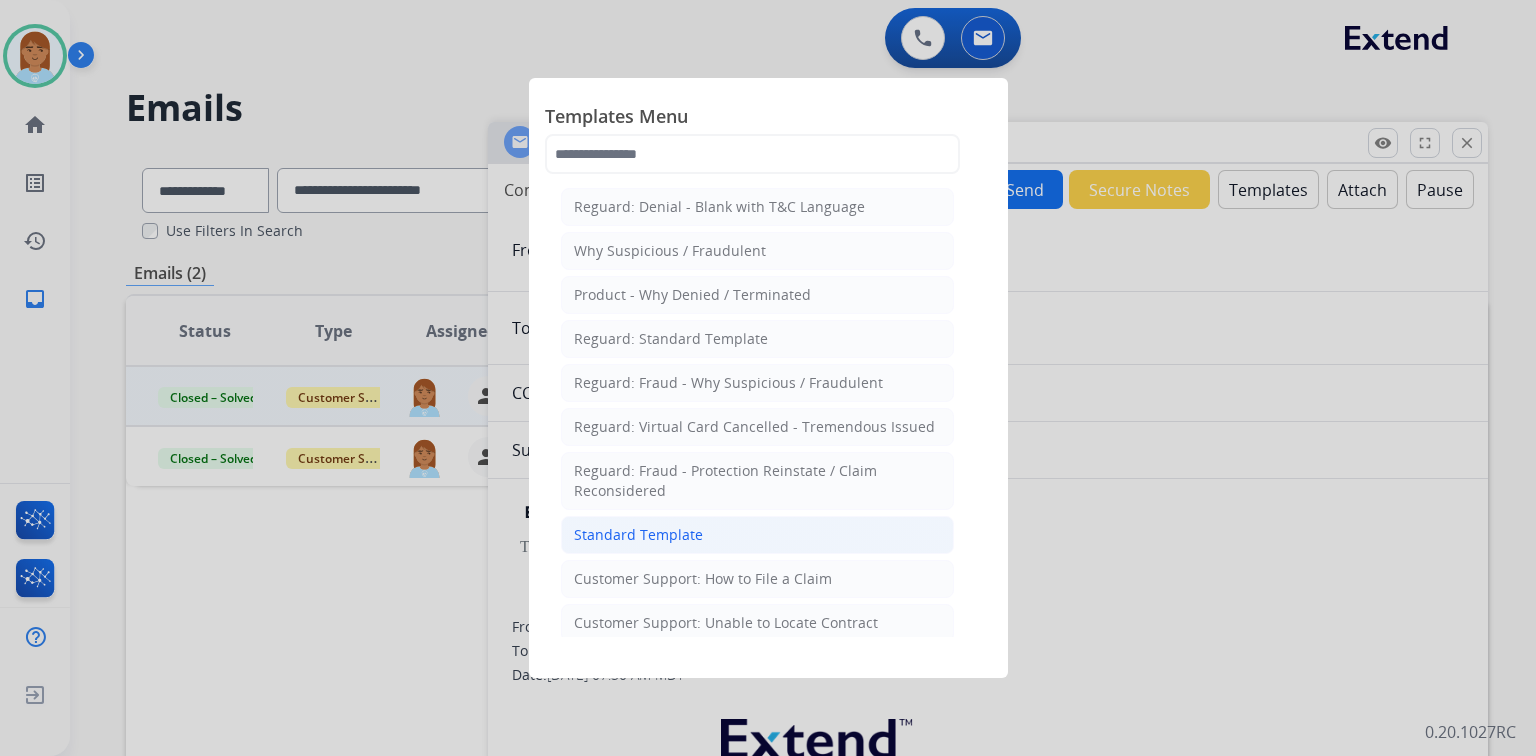 click on "Standard Template" 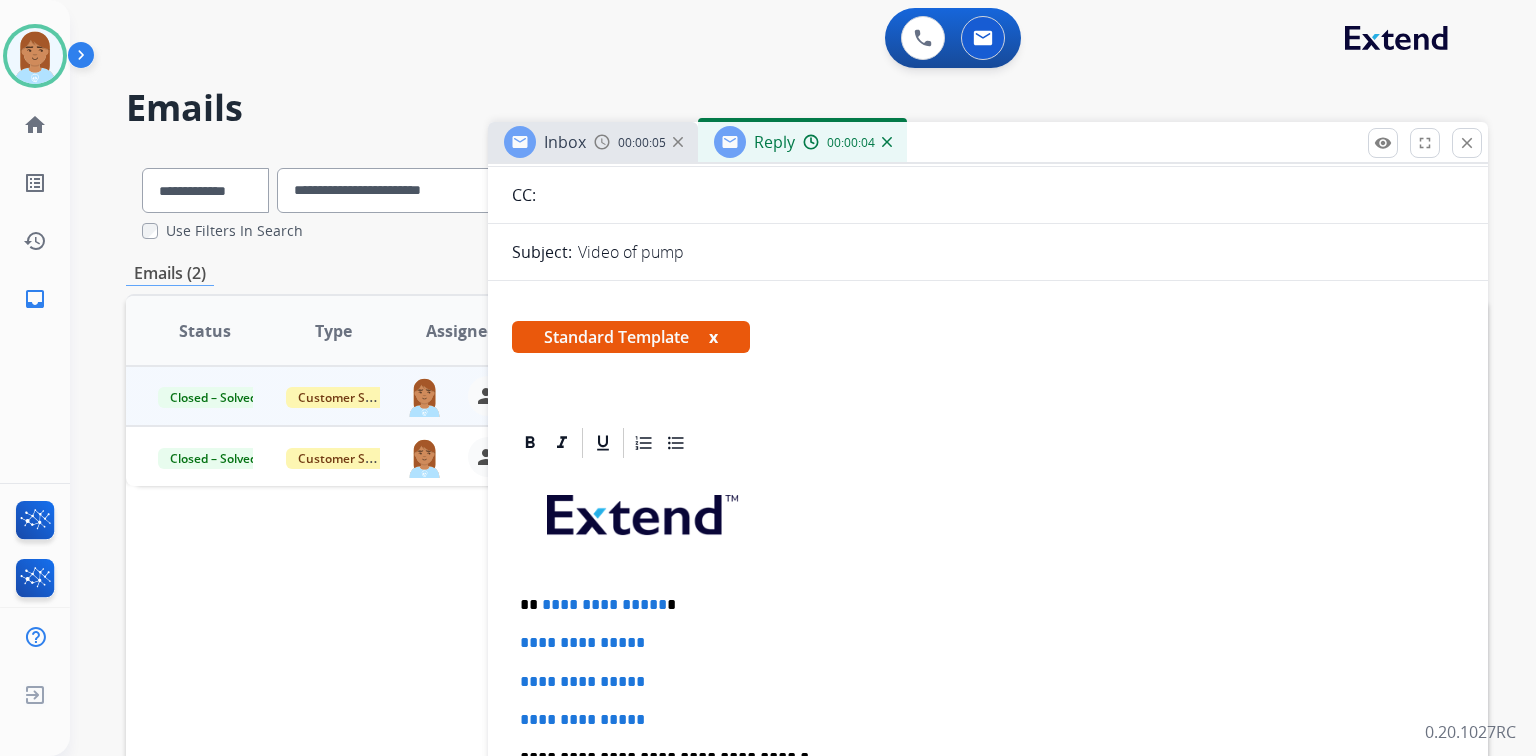 scroll, scrollTop: 320, scrollLeft: 0, axis: vertical 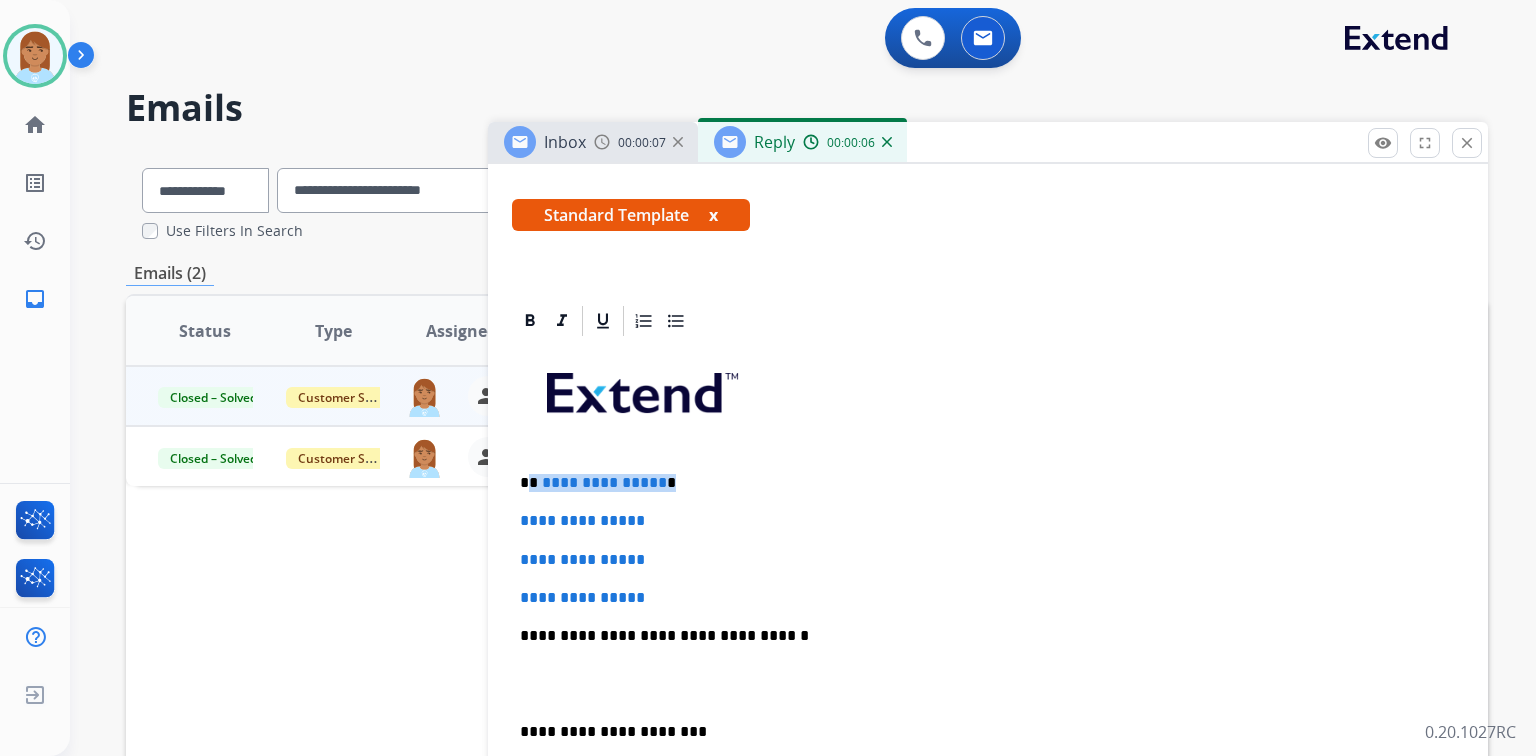 drag, startPoint x: 533, startPoint y: 478, endPoint x: 704, endPoint y: 487, distance: 171.23668 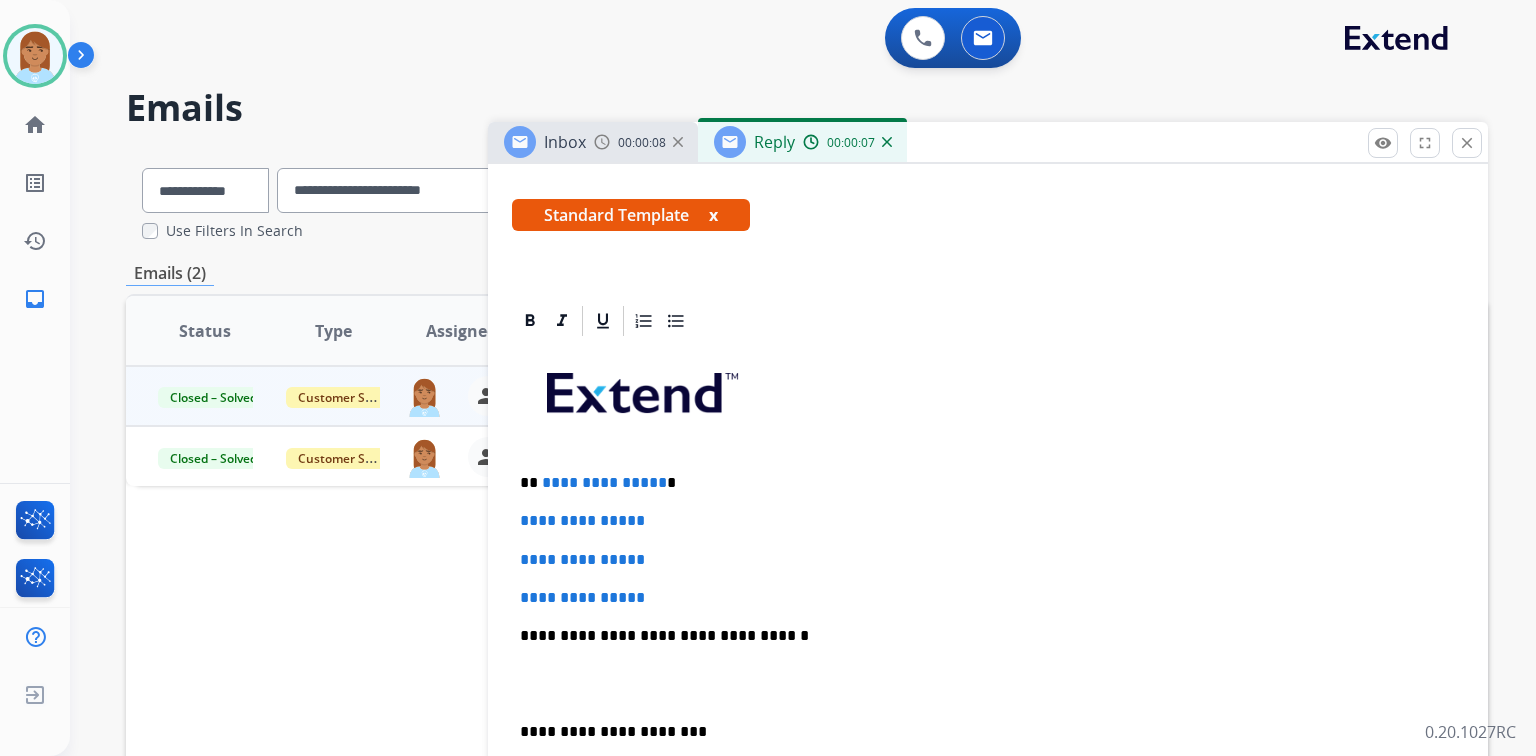 type 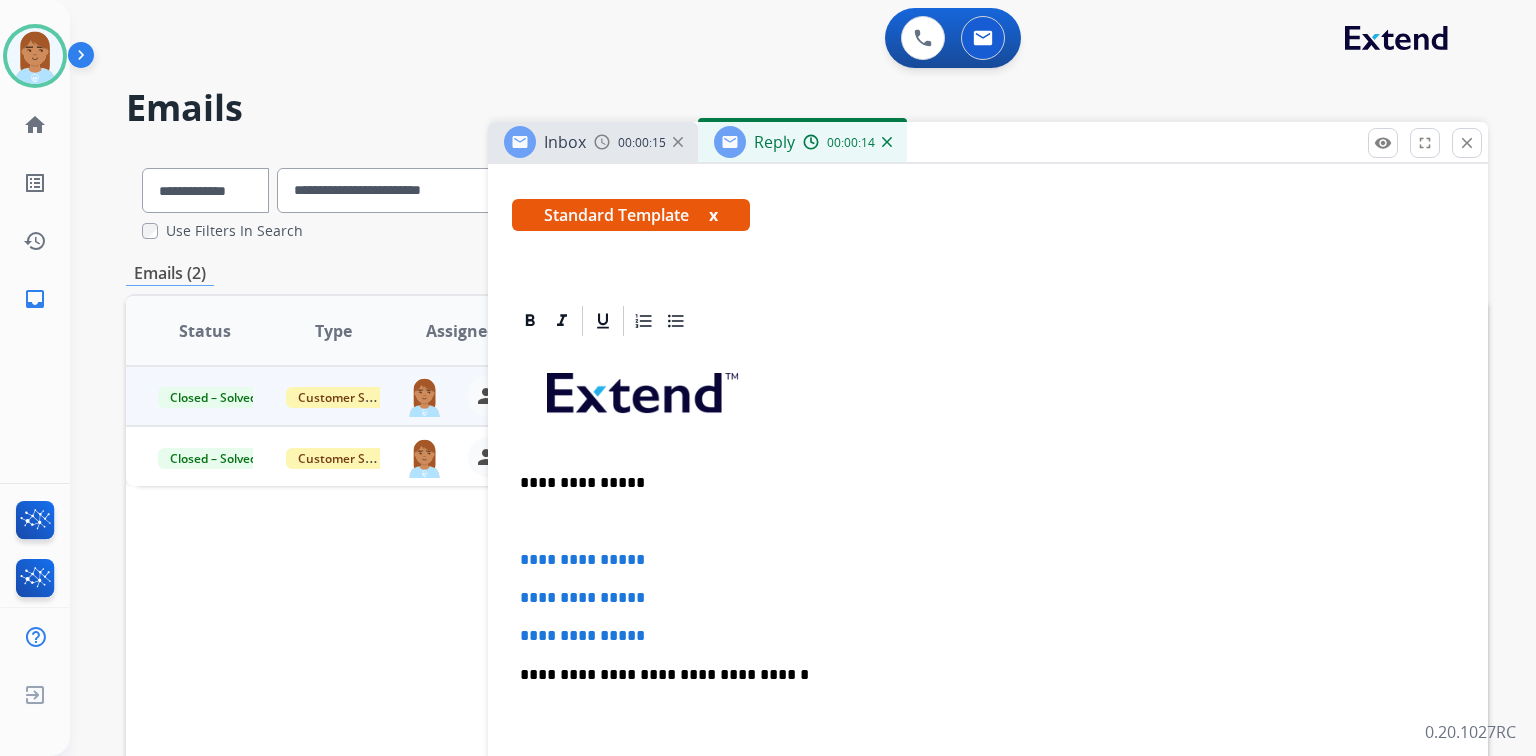 drag, startPoint x: 514, startPoint y: 555, endPoint x: 576, endPoint y: 568, distance: 63.348244 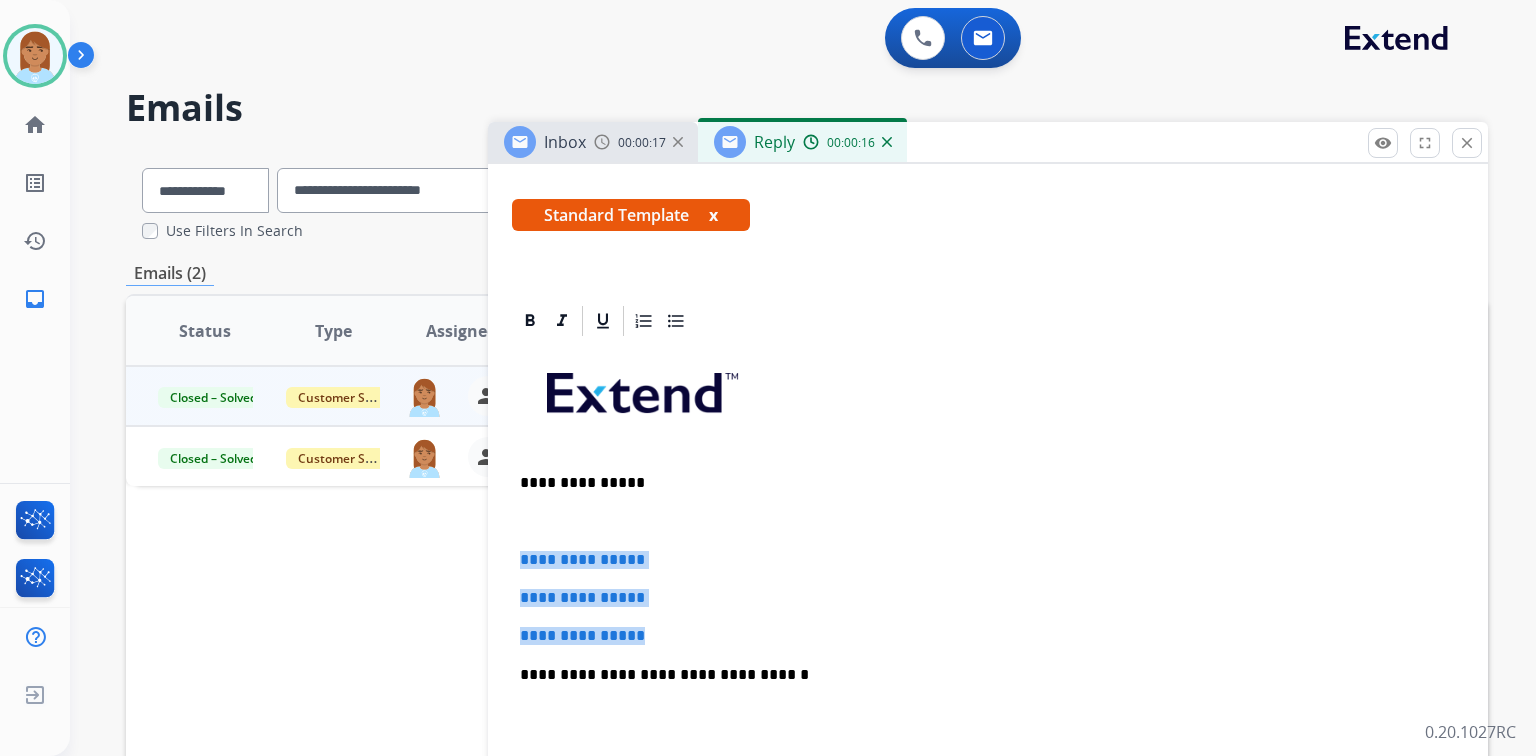 drag, startPoint x: 515, startPoint y: 553, endPoint x: 691, endPoint y: 620, distance: 188.32153 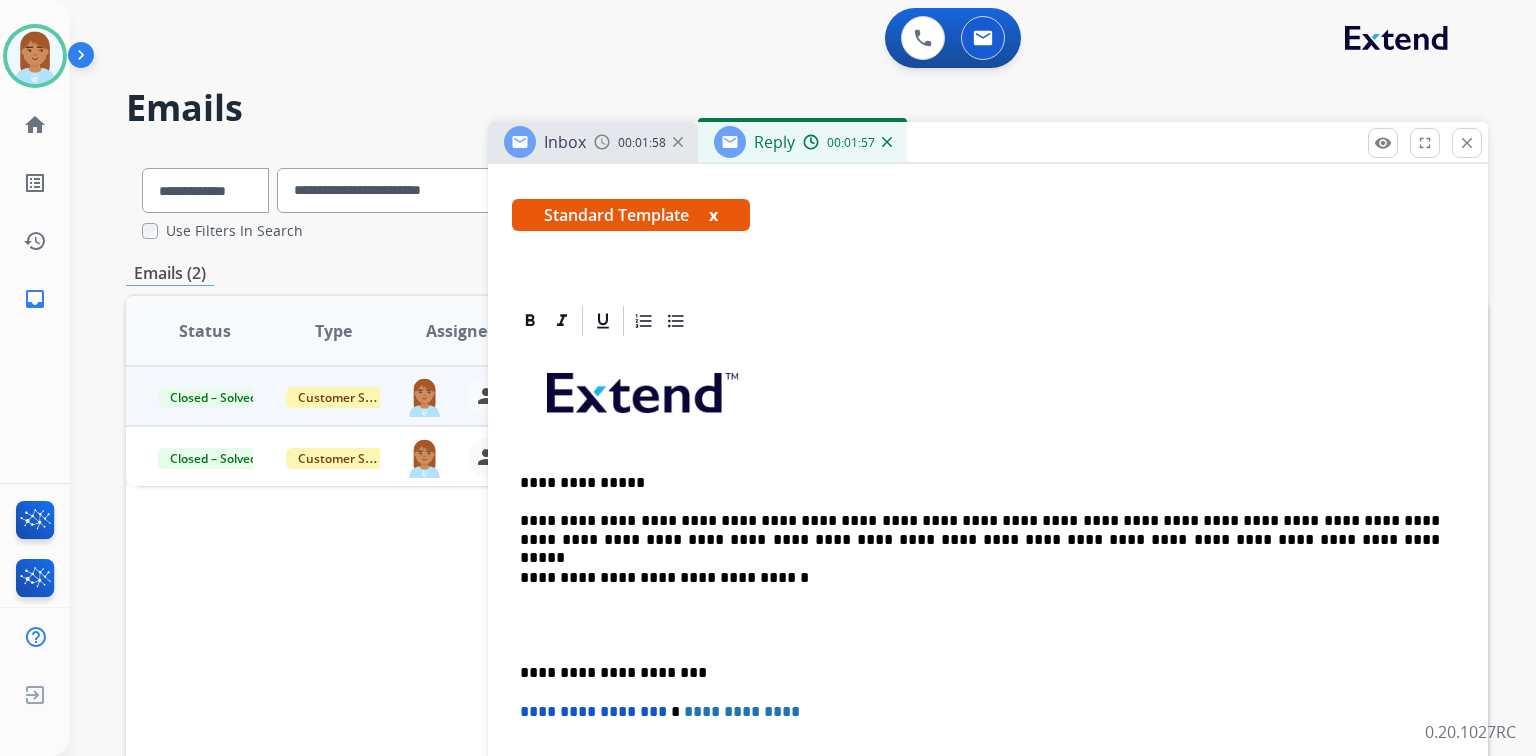 click on "**********" at bounding box center [988, 654] 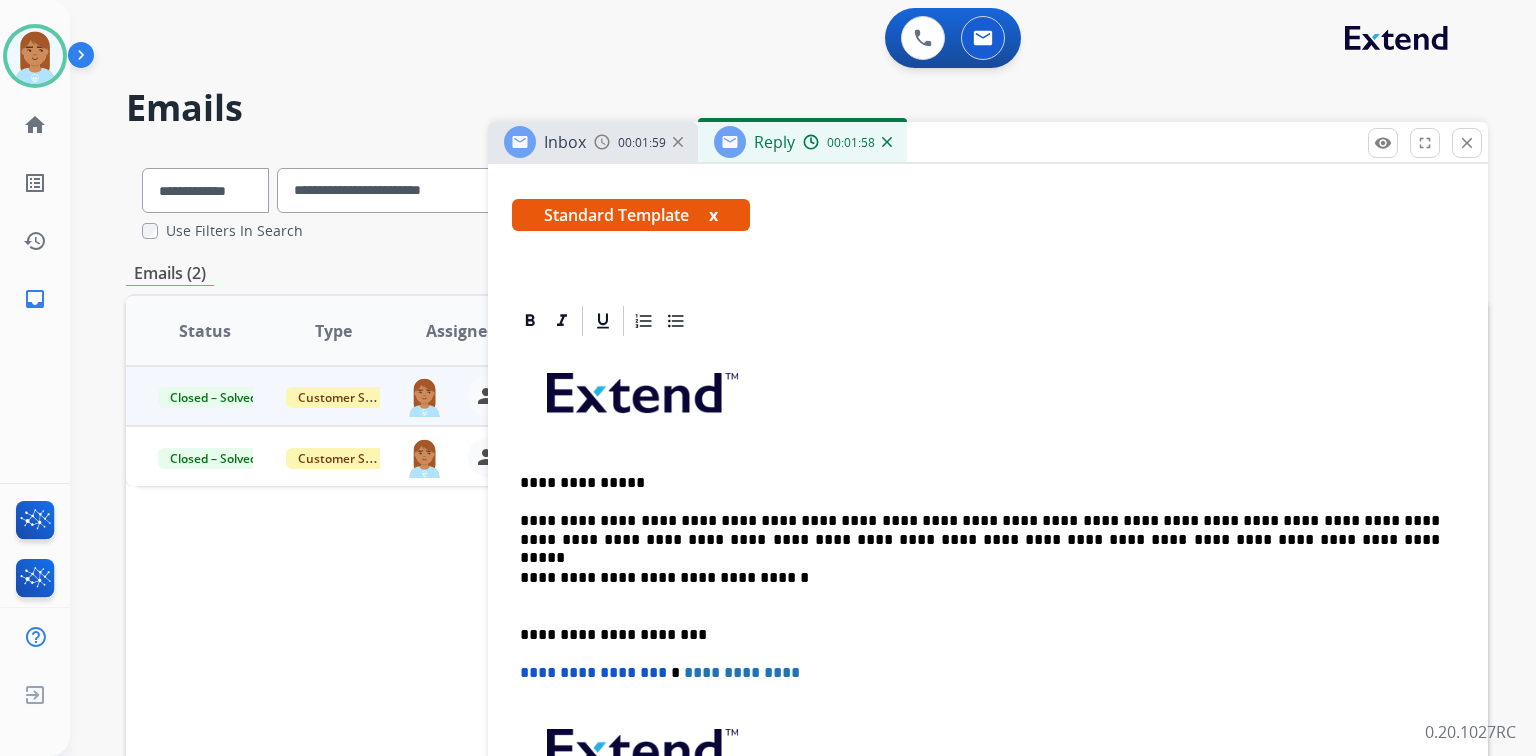 click on "**********" at bounding box center [980, 587] 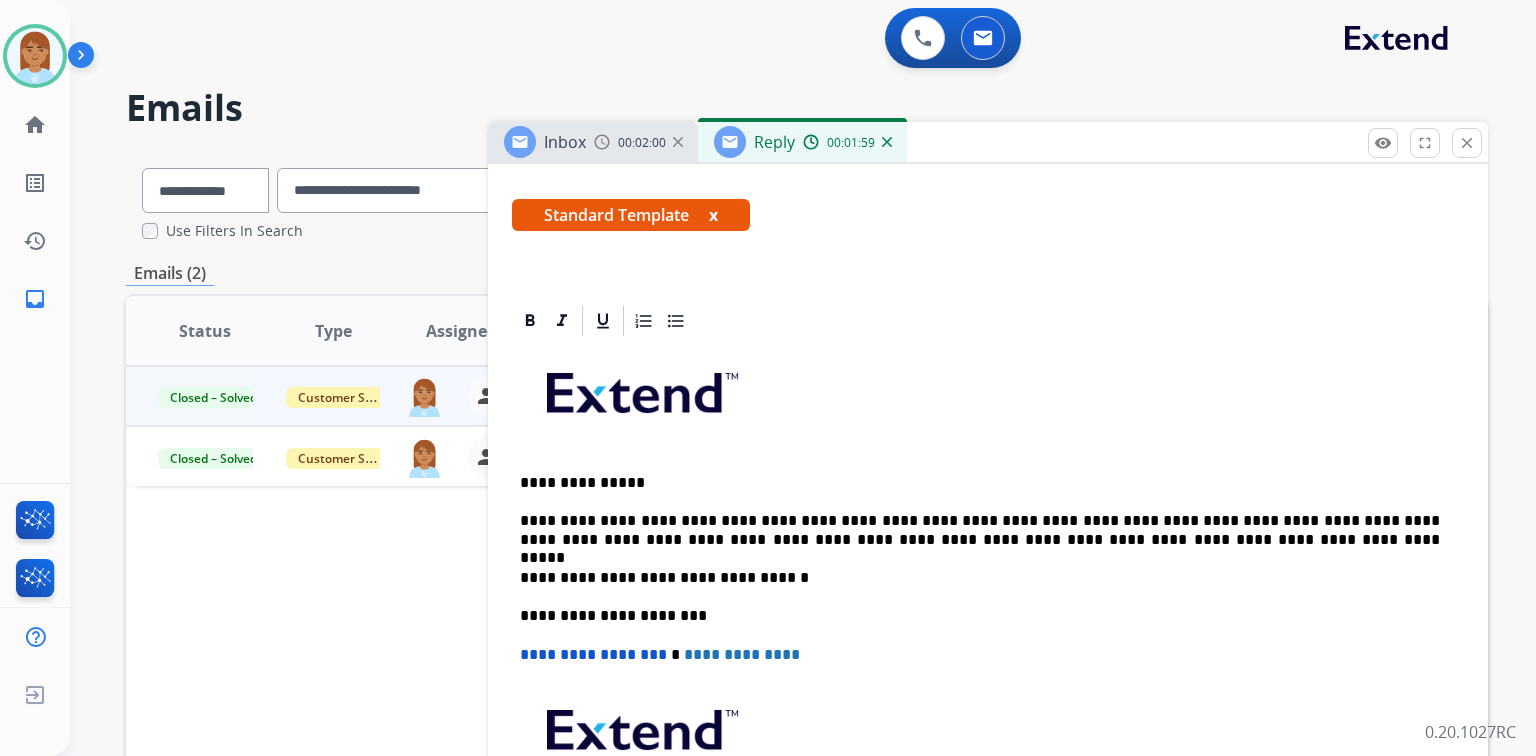scroll, scrollTop: 0, scrollLeft: 0, axis: both 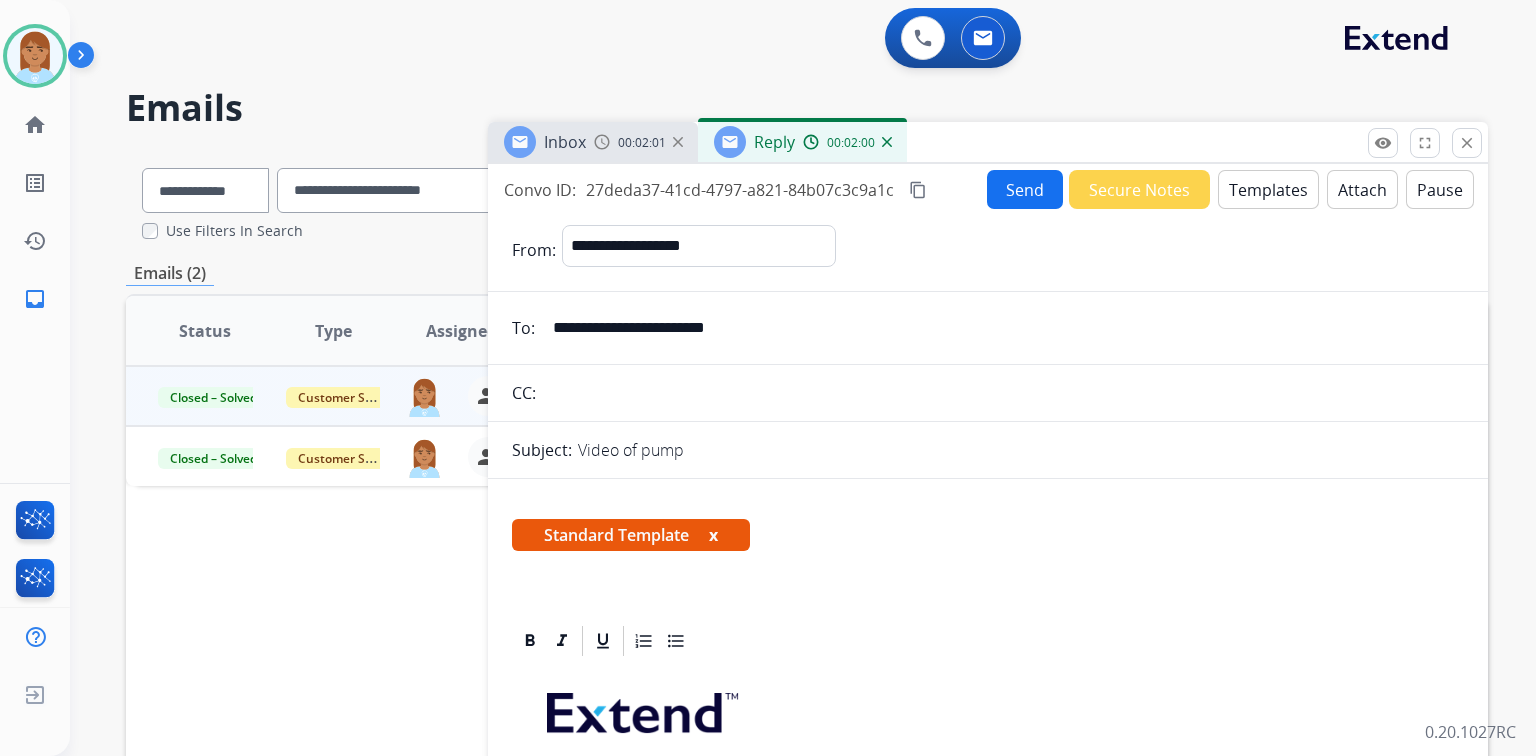 click on "Send" at bounding box center (1025, 189) 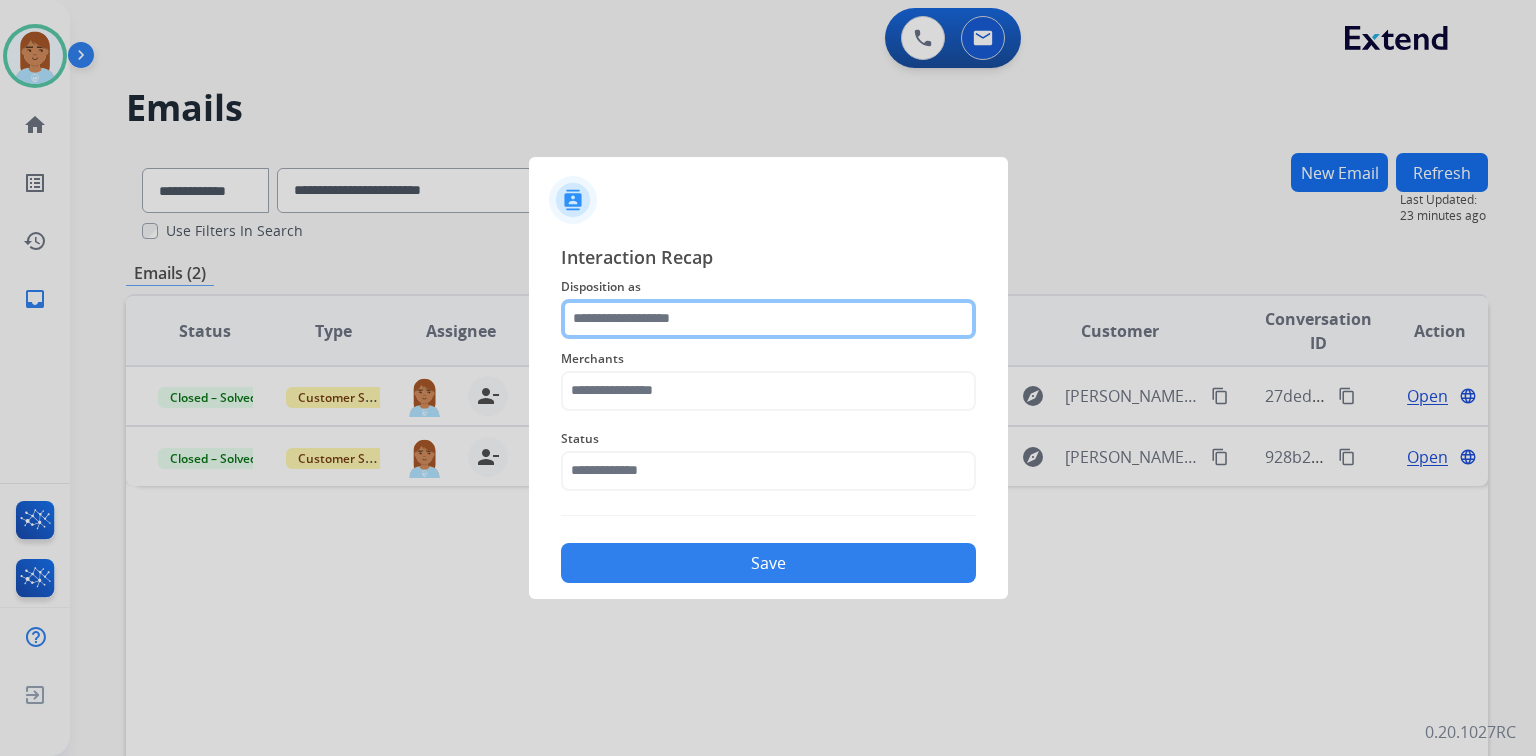 click 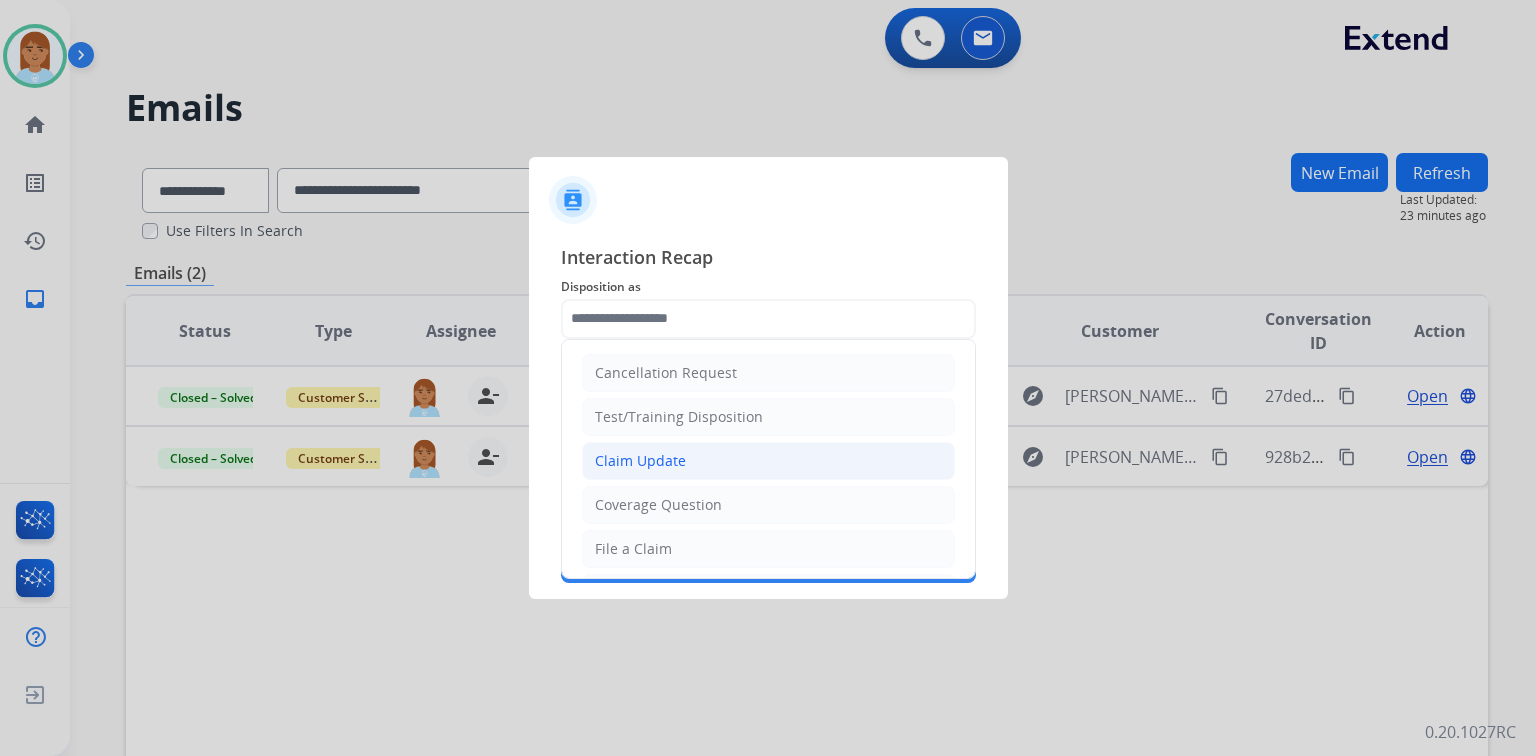 click on "Claim Update" 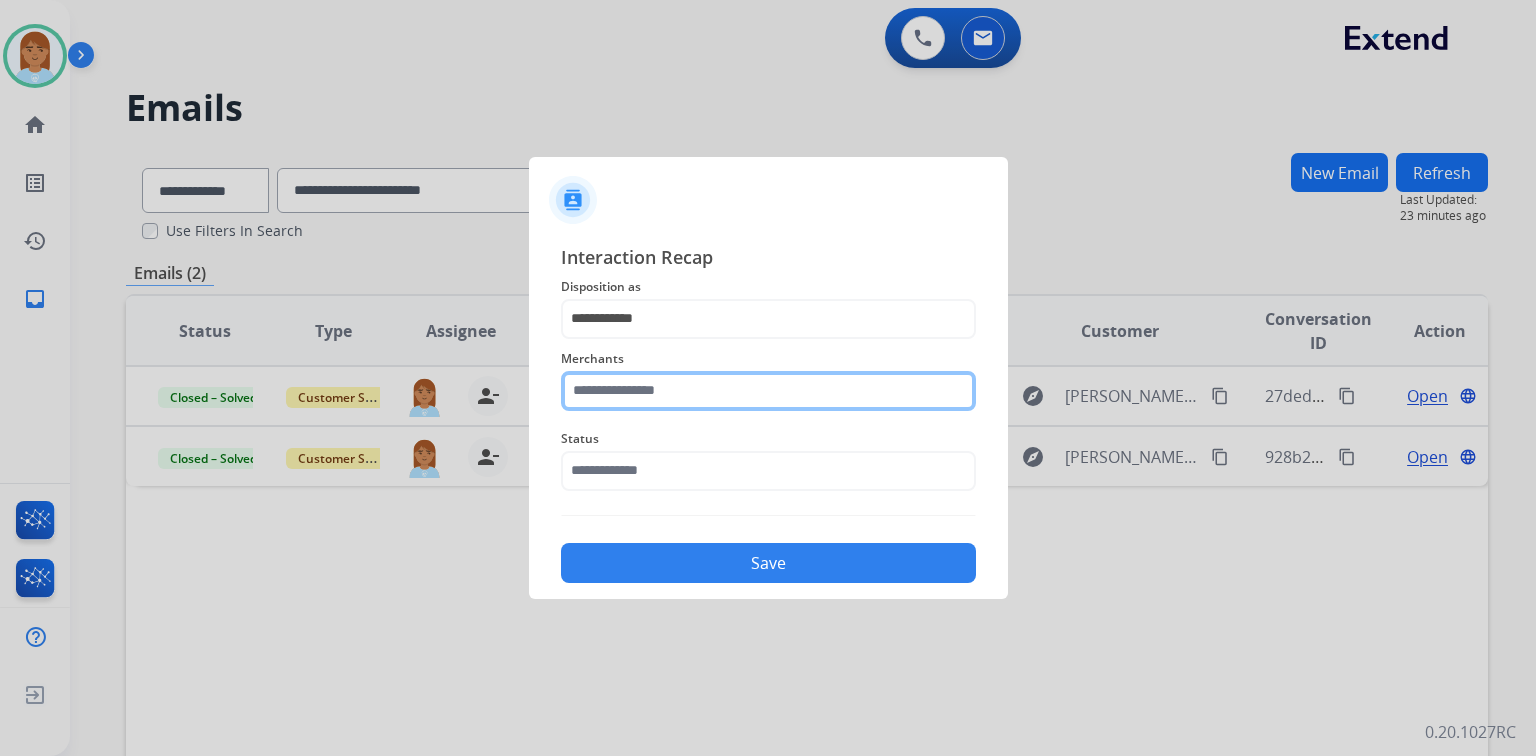 click 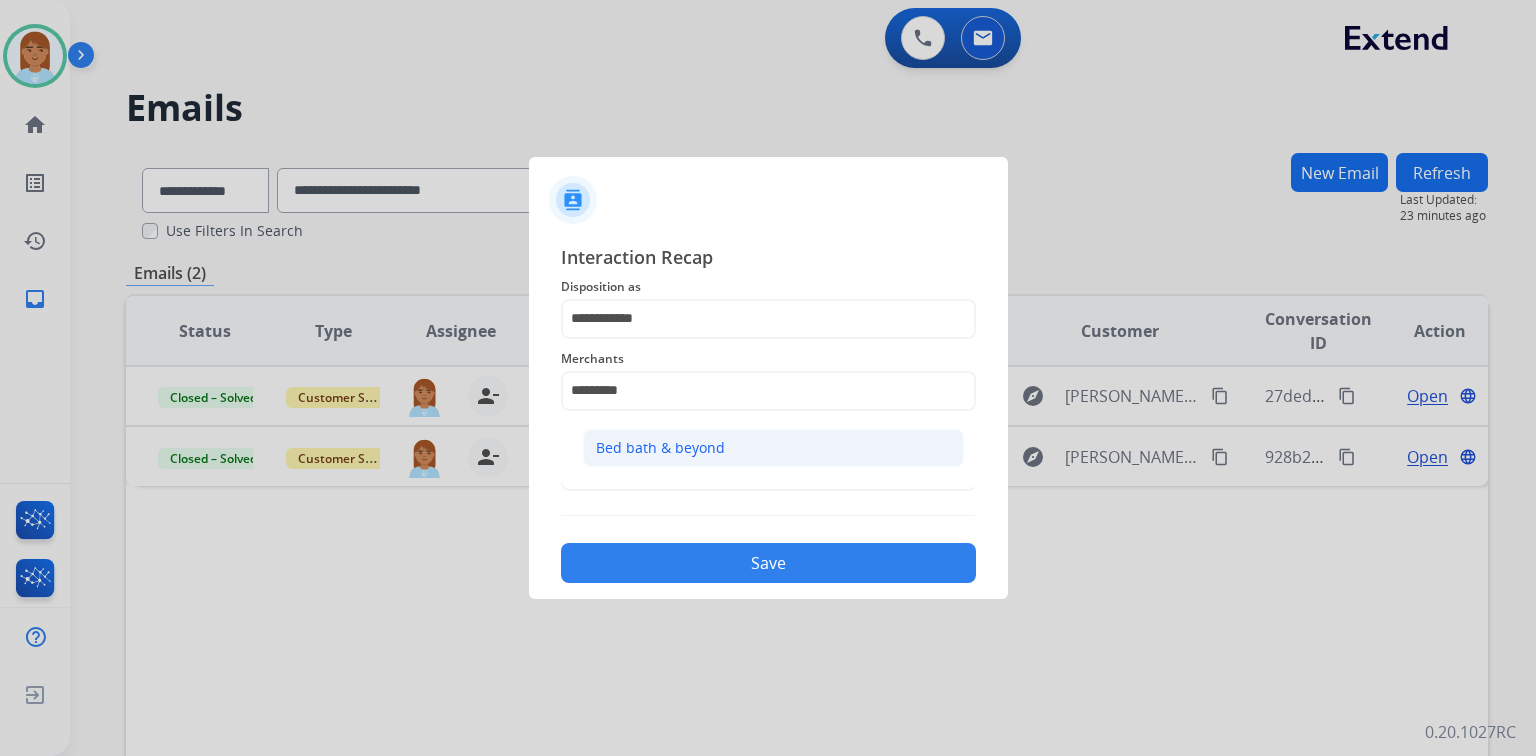 click on "Bed bath & beyond" 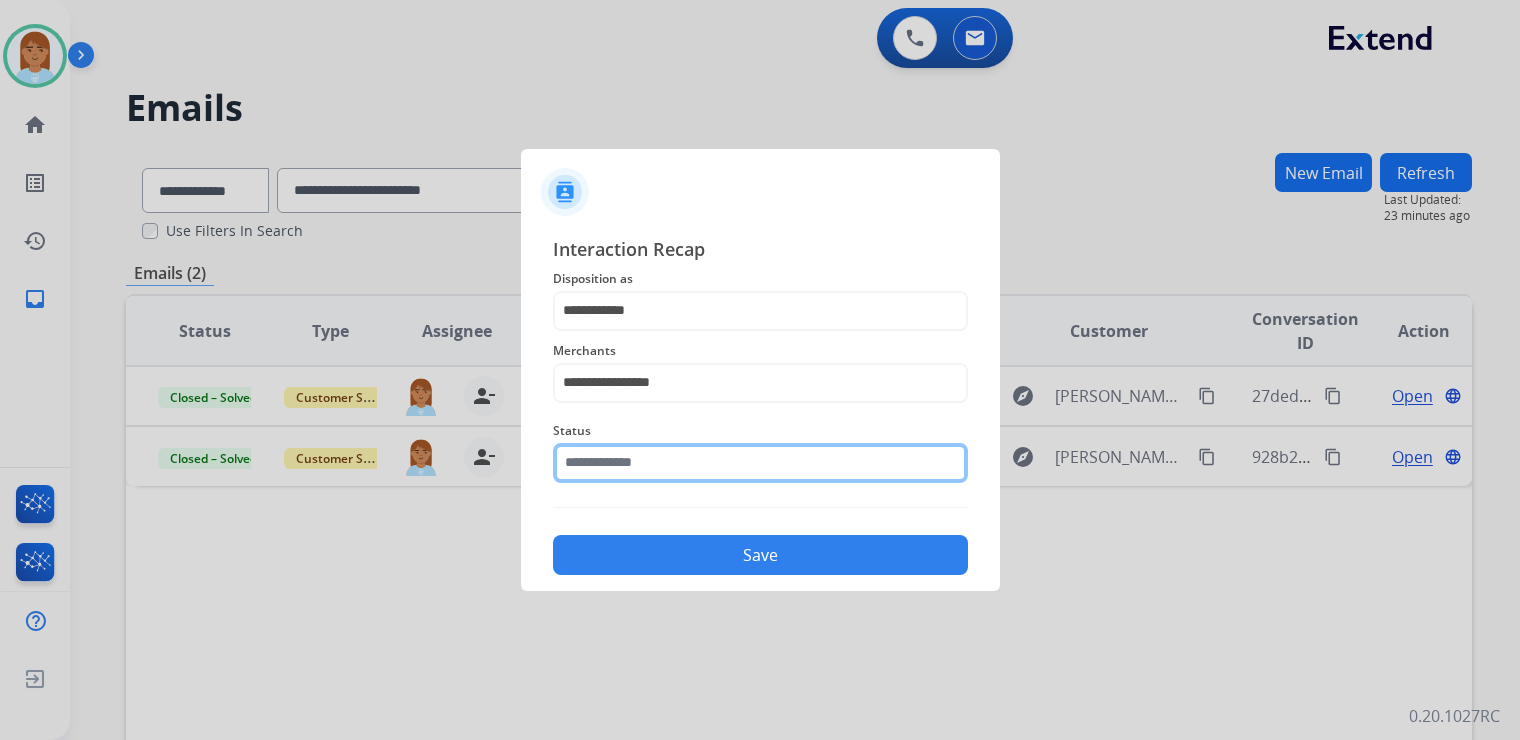 click 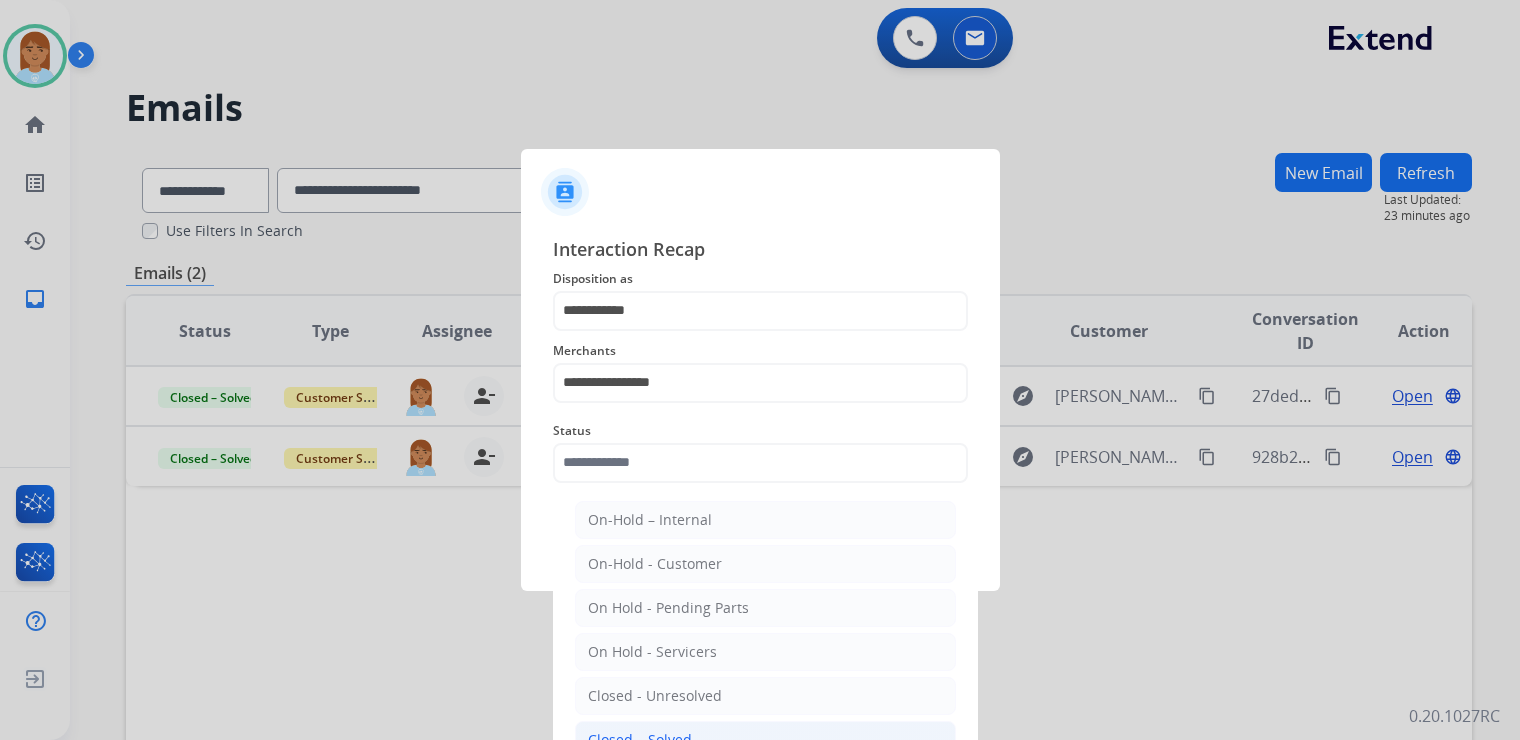 click on "Closed – Solved" 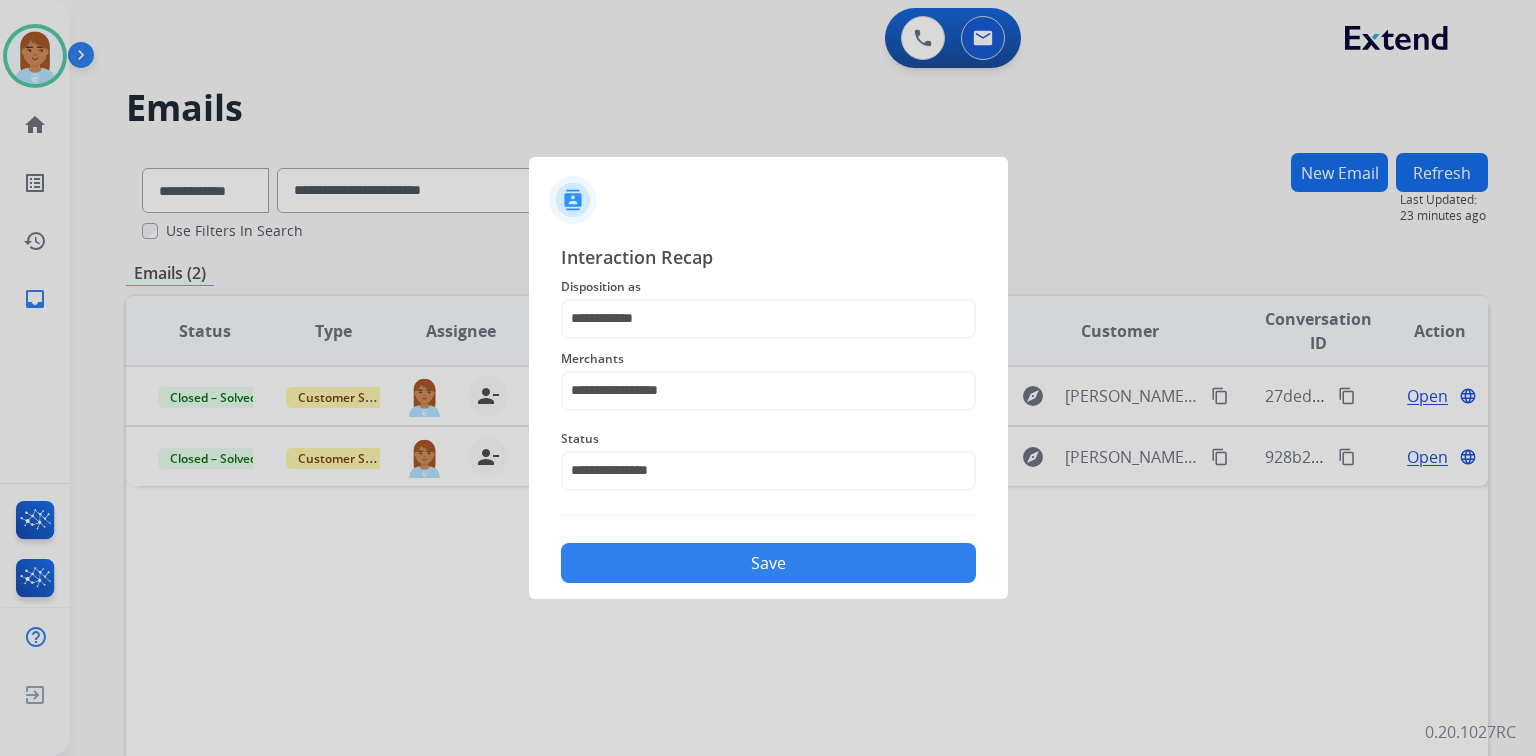 click on "Save" 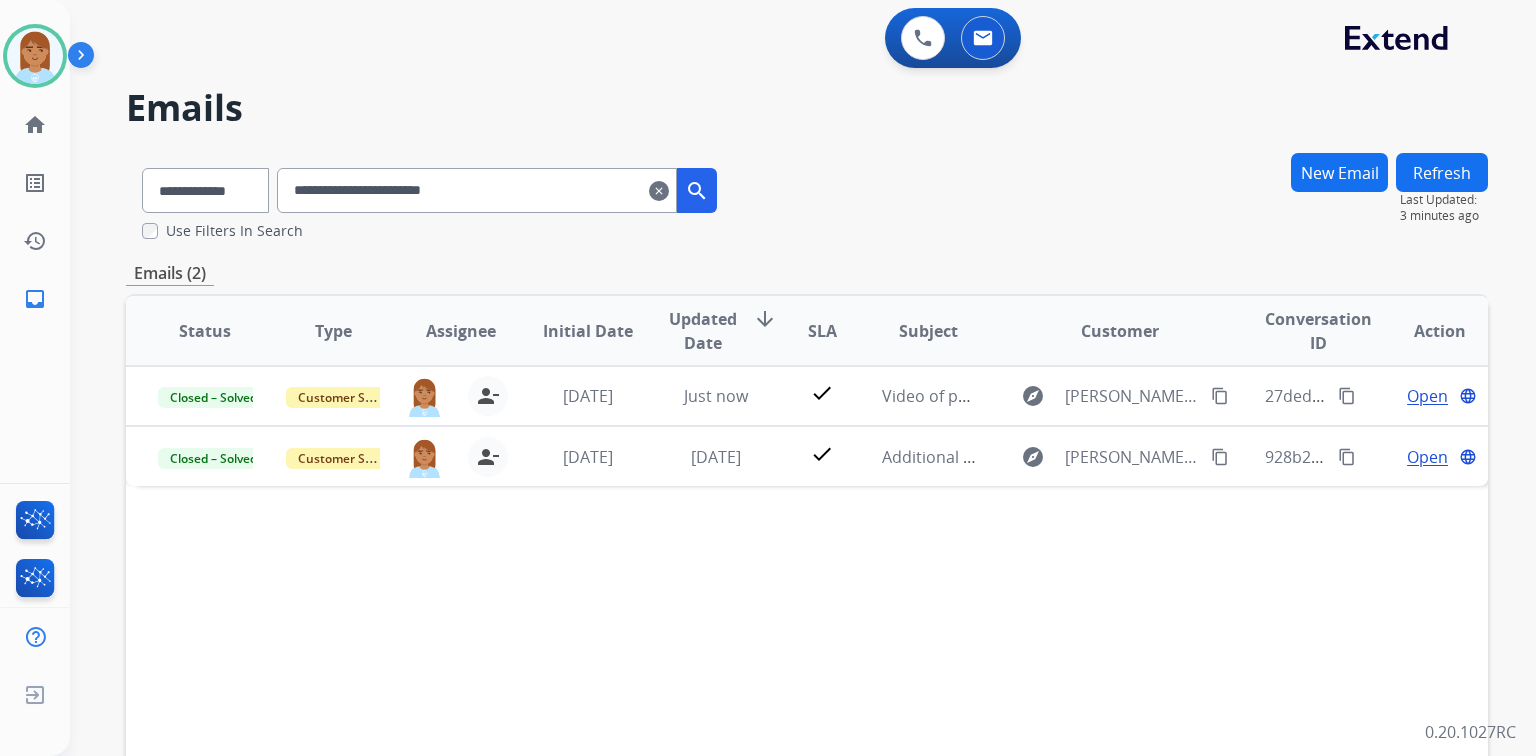 click on "**********" at bounding box center (477, 190) 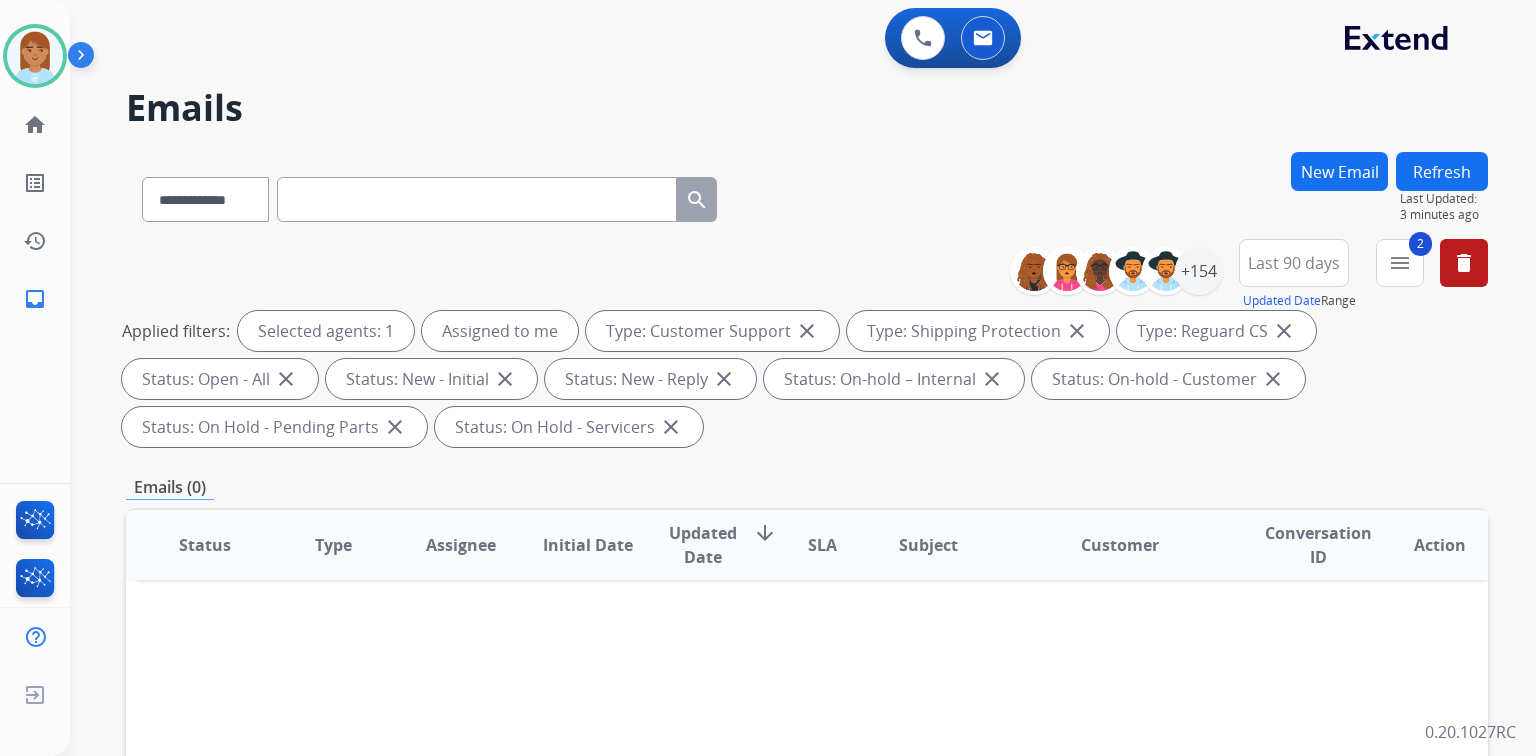 click on "**********" at bounding box center [429, 195] 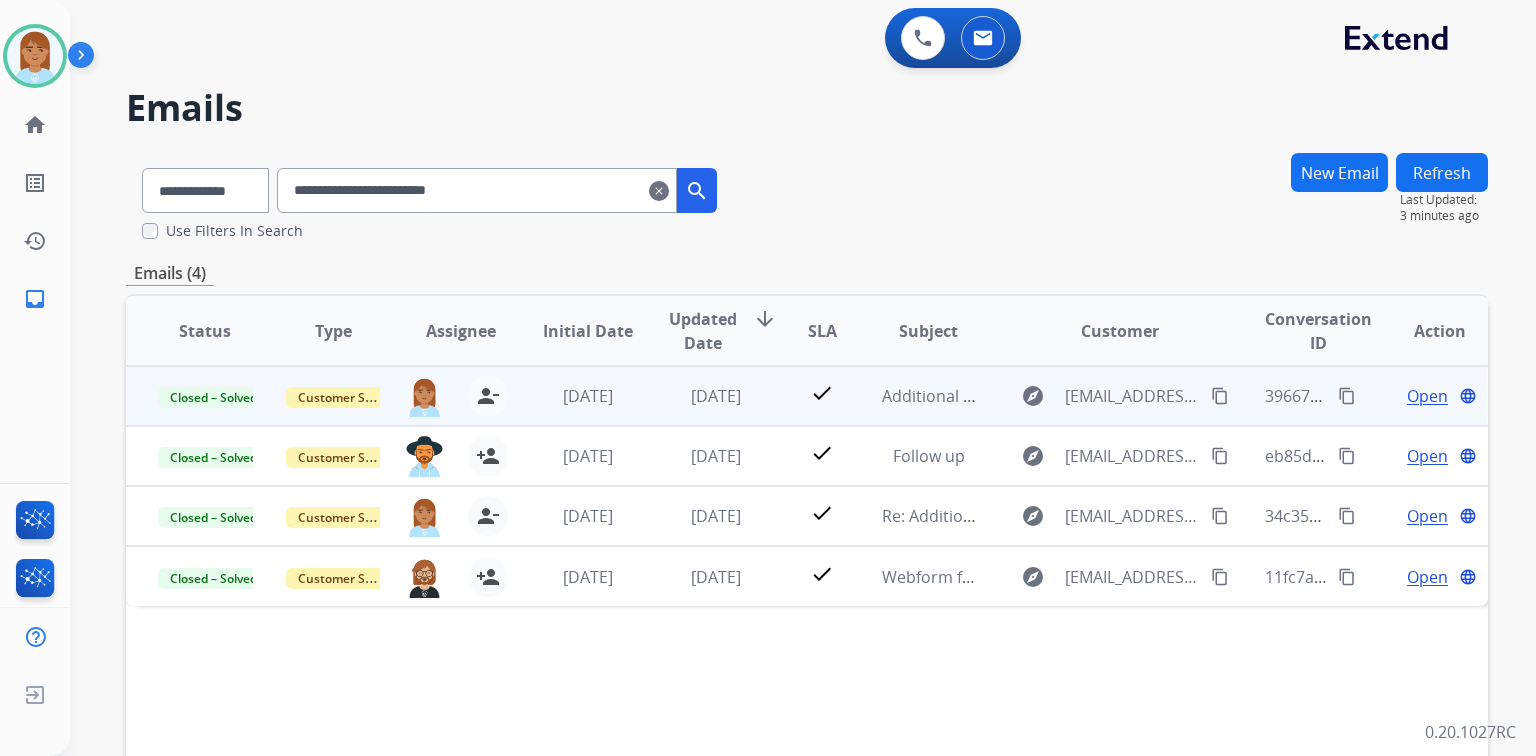 click on "Open" at bounding box center [1427, 396] 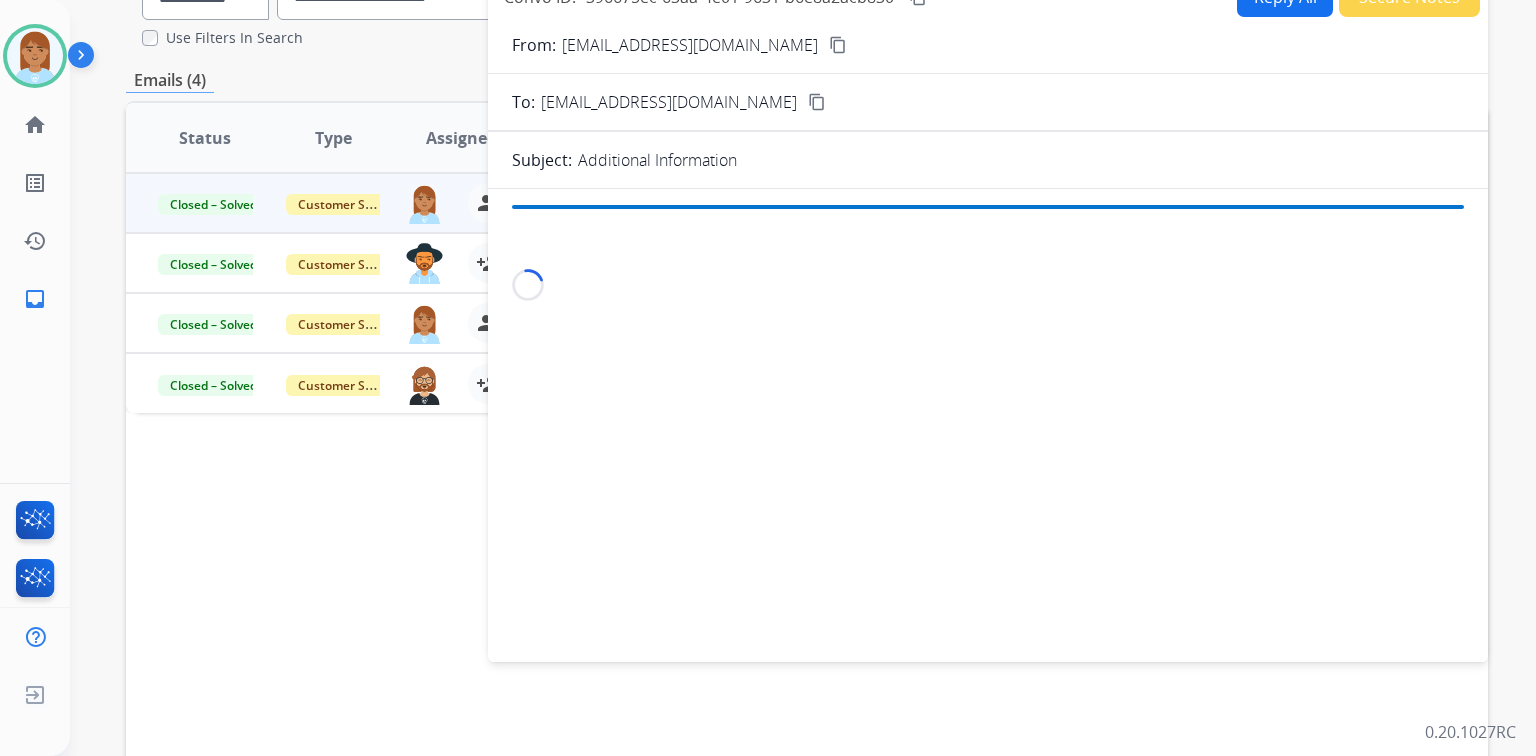 scroll, scrollTop: 312, scrollLeft: 0, axis: vertical 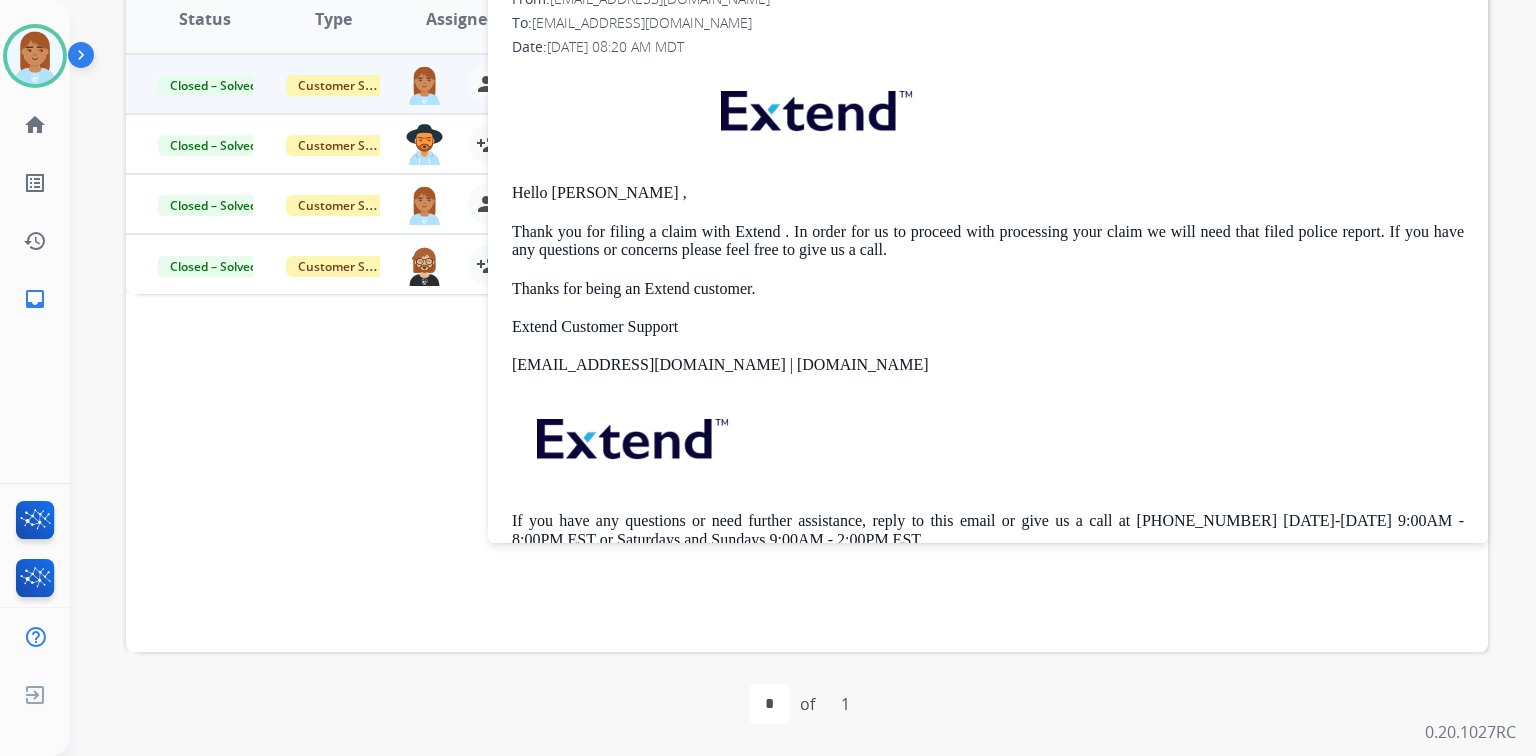 drag, startPoint x: 504, startPoint y: 195, endPoint x: 545, endPoint y: 196, distance: 41.01219 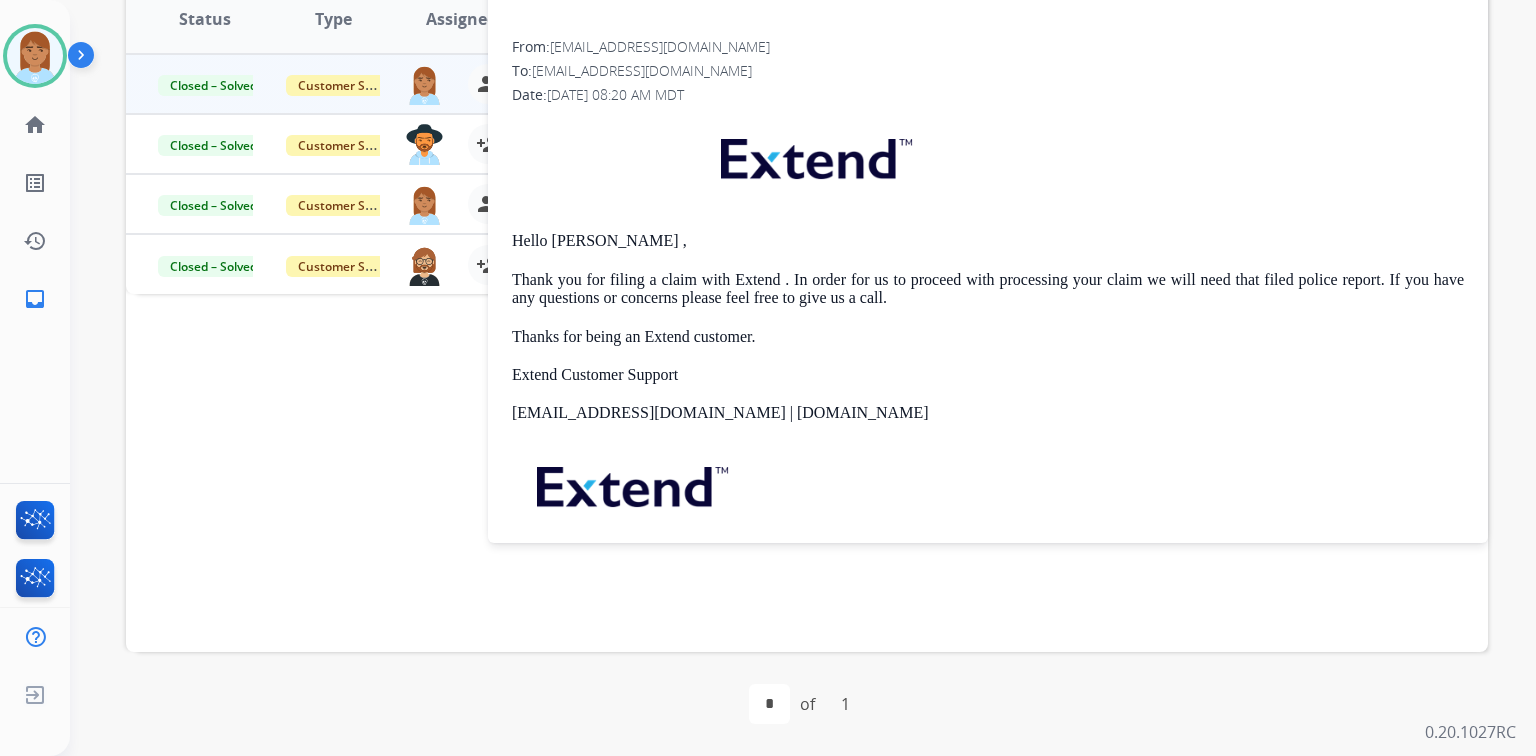 scroll, scrollTop: 0, scrollLeft: 0, axis: both 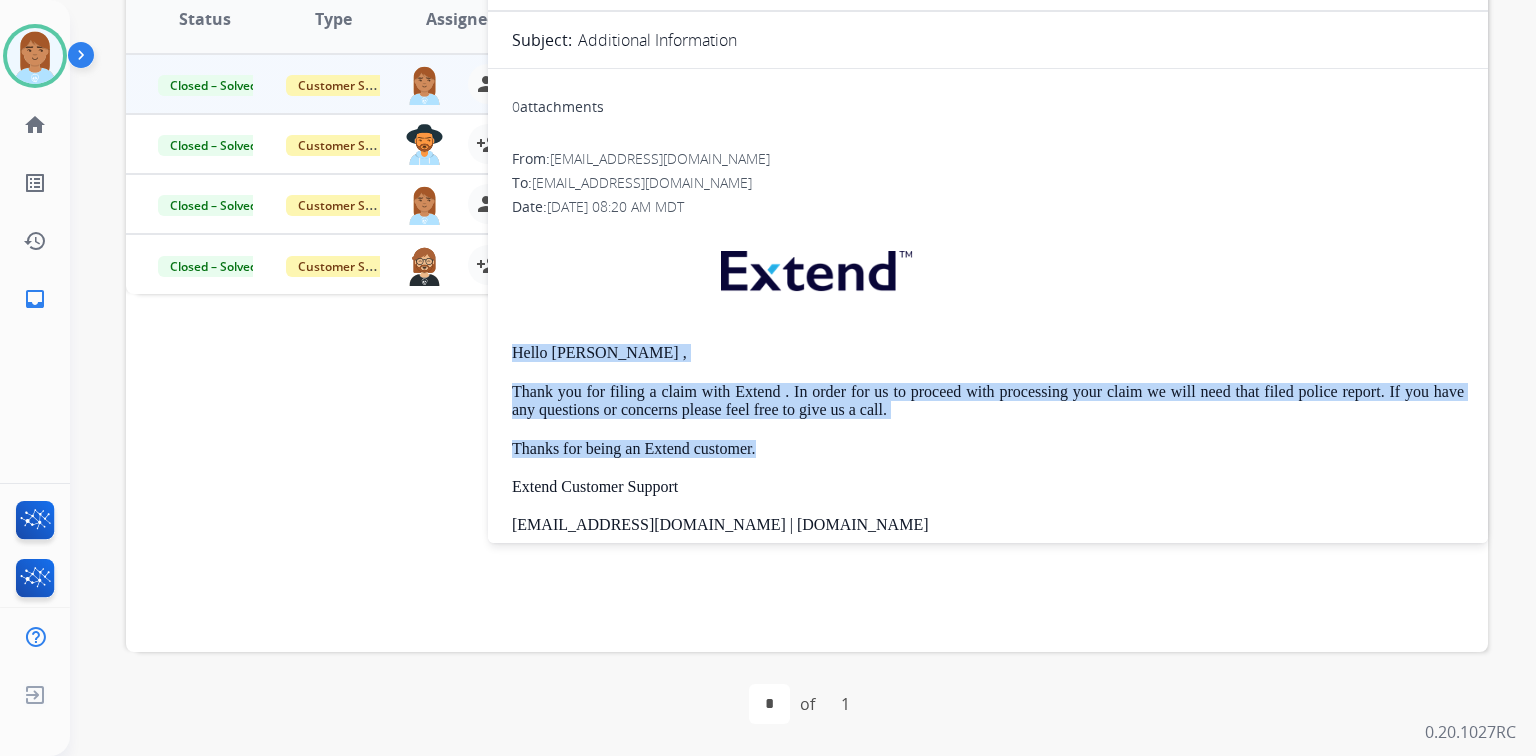 drag, startPoint x: 509, startPoint y: 353, endPoint x: 831, endPoint y: 388, distance: 323.89658 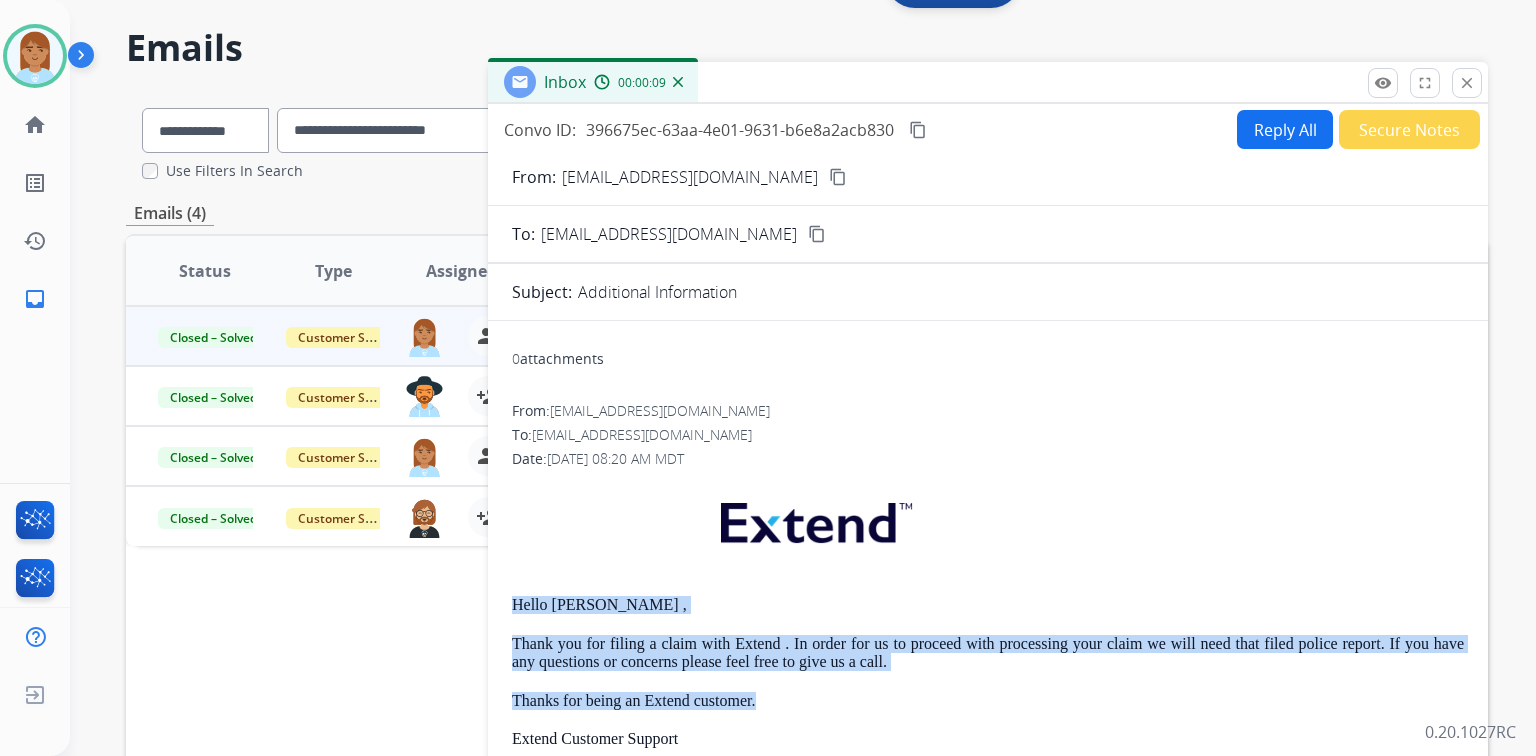 scroll, scrollTop: 0, scrollLeft: 0, axis: both 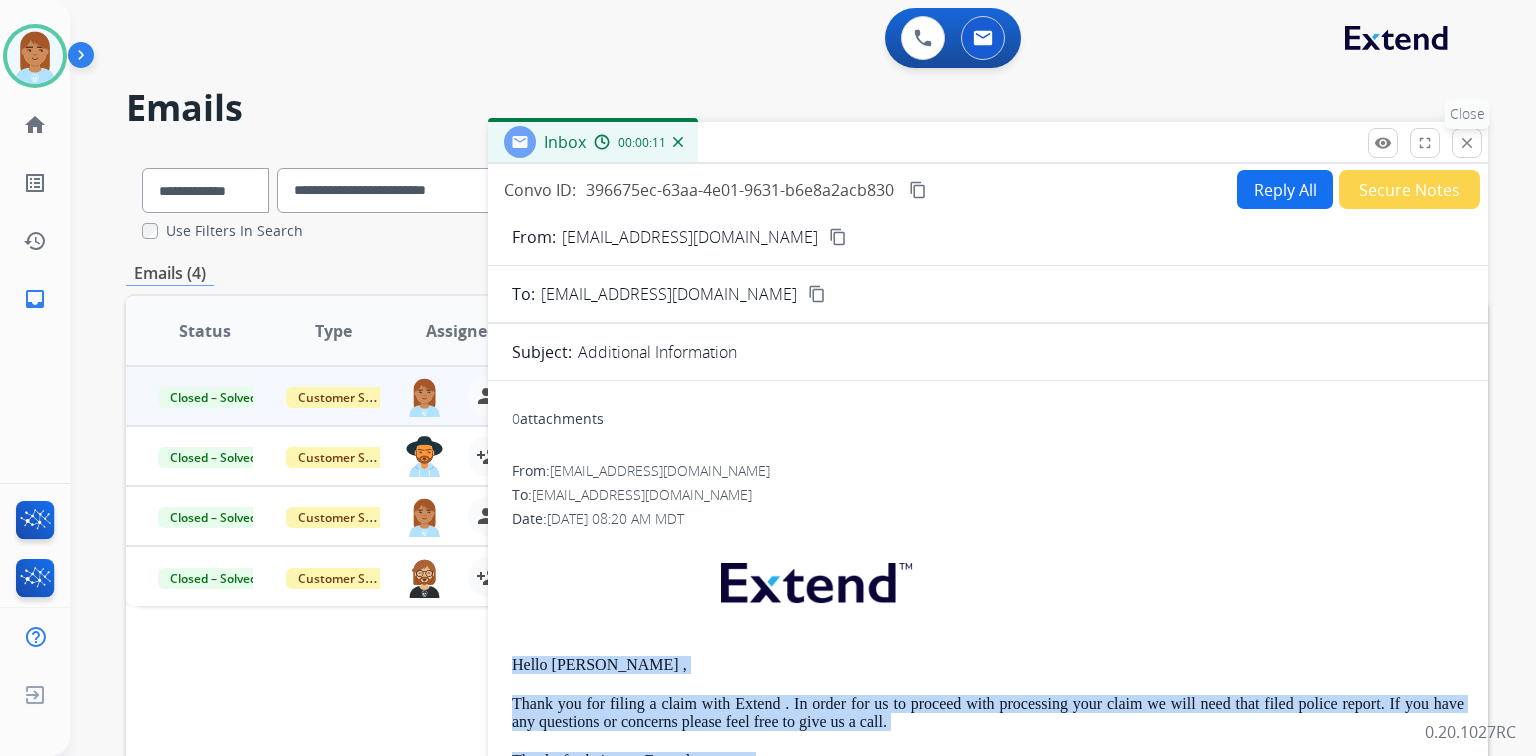 click on "close" at bounding box center (1467, 143) 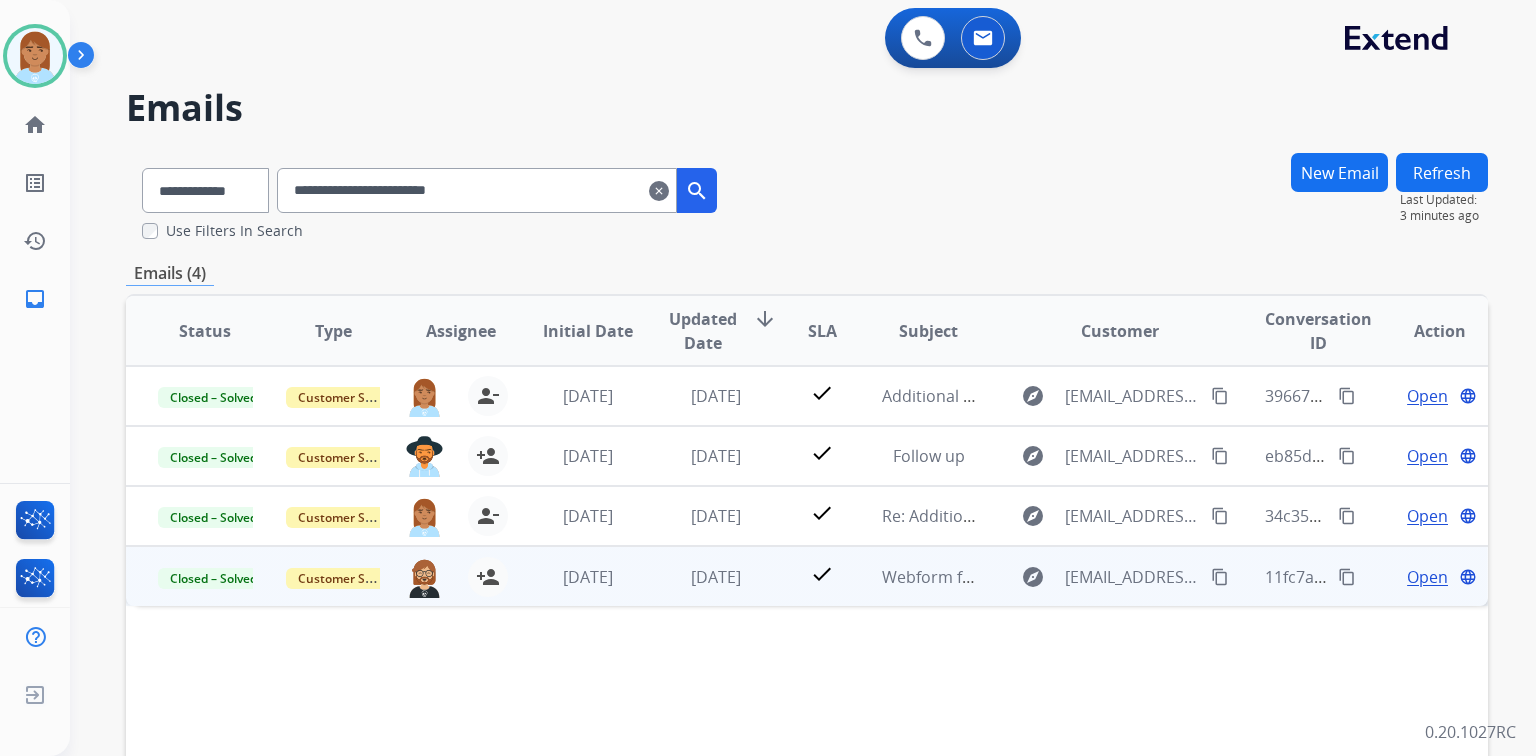 click on "Open" at bounding box center (1427, 577) 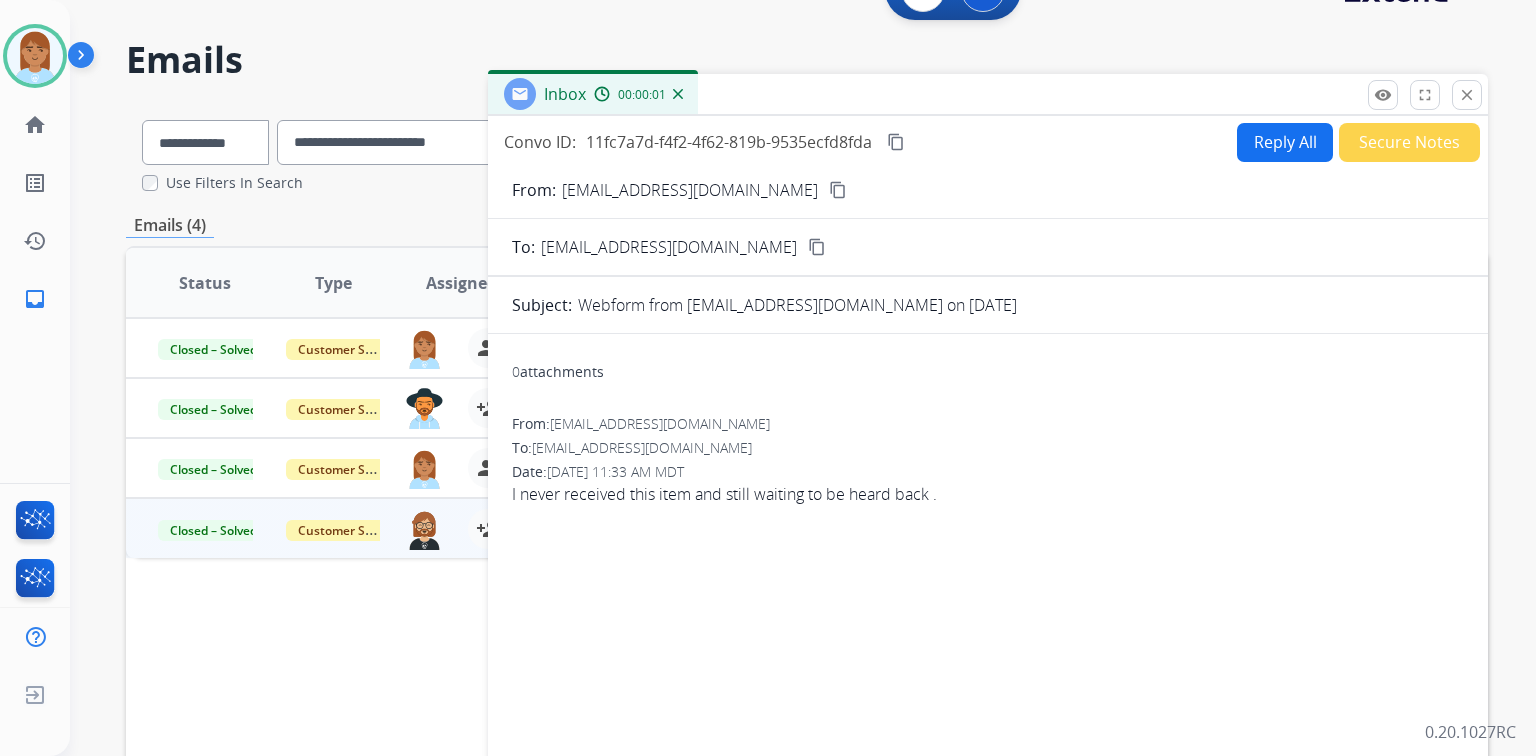 scroll, scrollTop: 0, scrollLeft: 0, axis: both 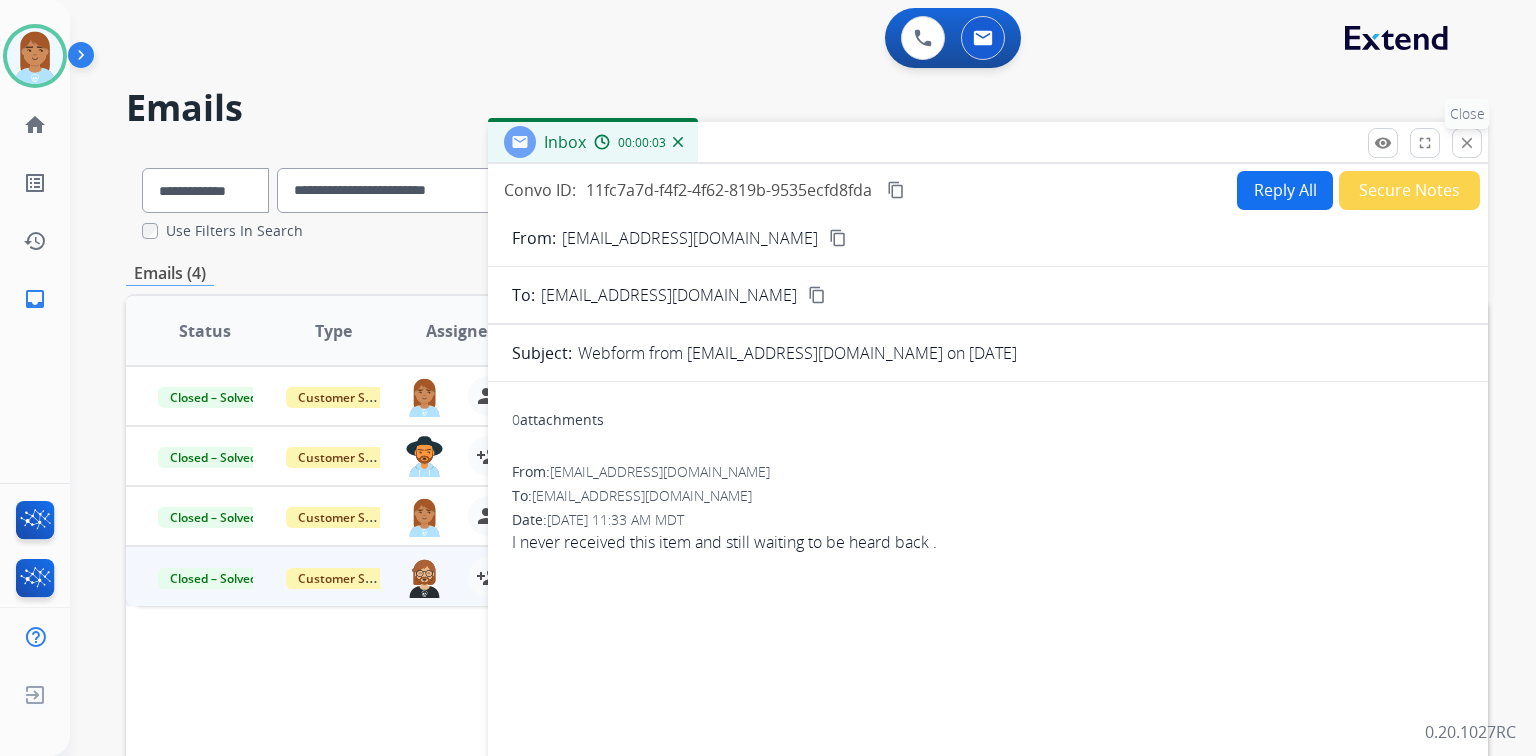 click on "close" at bounding box center (1467, 143) 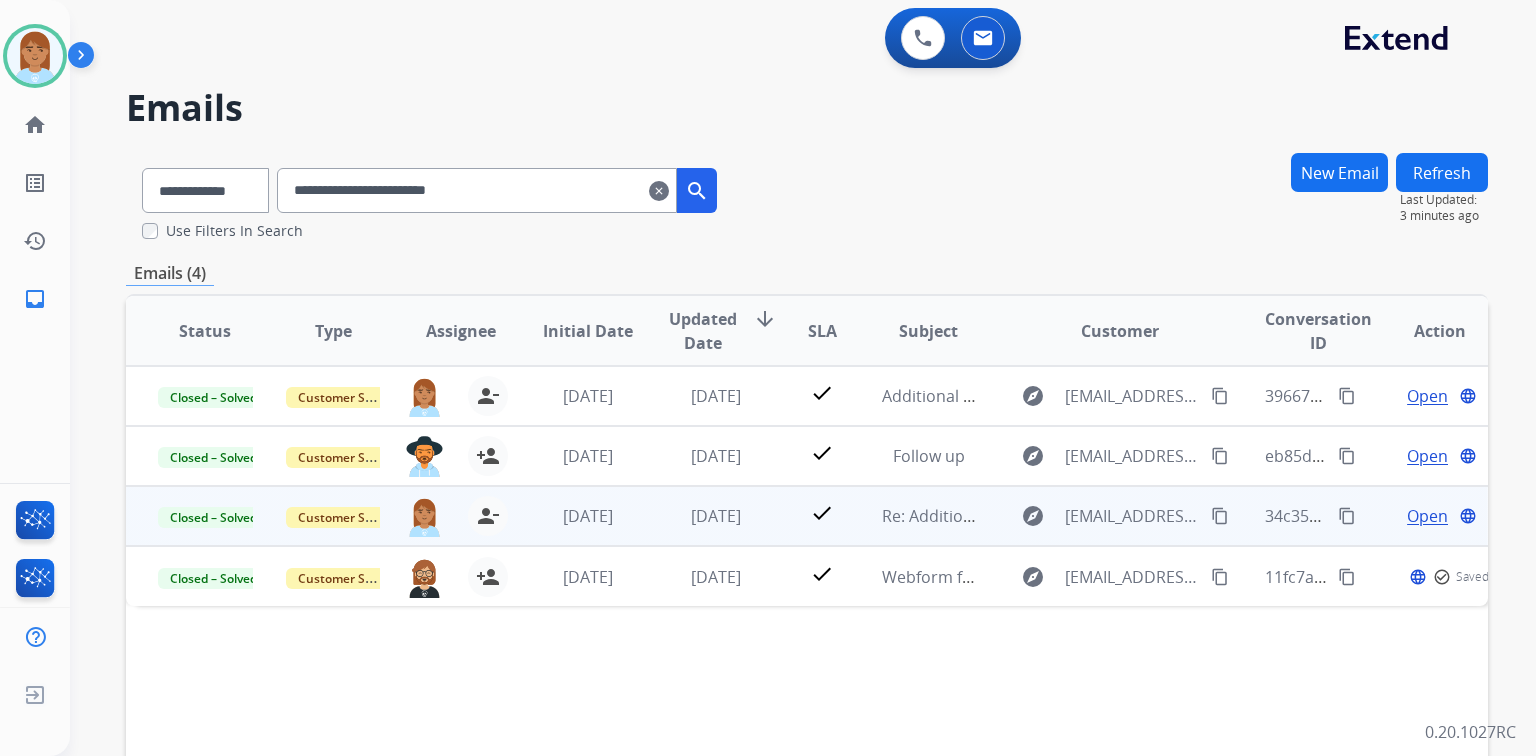click on "Open" at bounding box center (1427, 516) 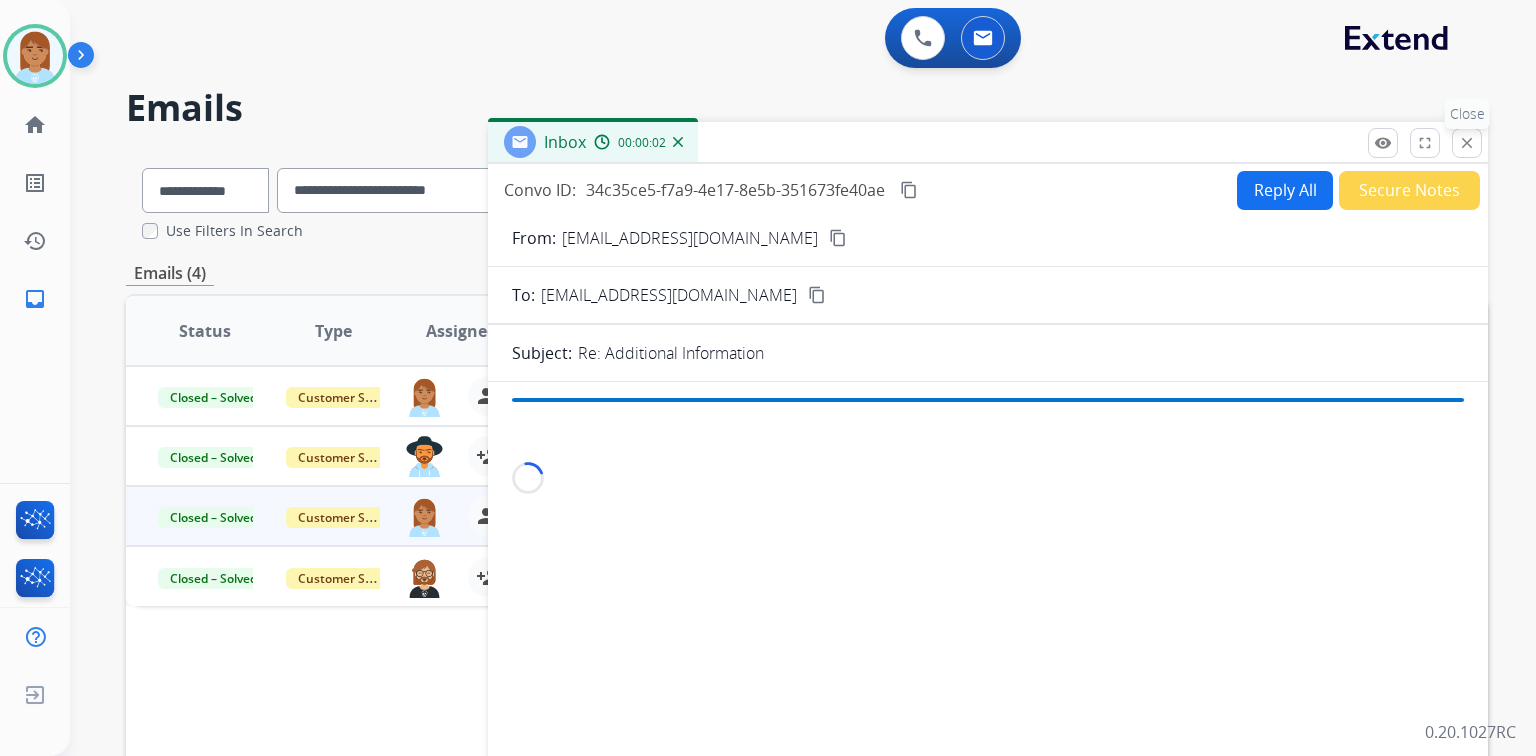 click on "close Close" at bounding box center (1467, 143) 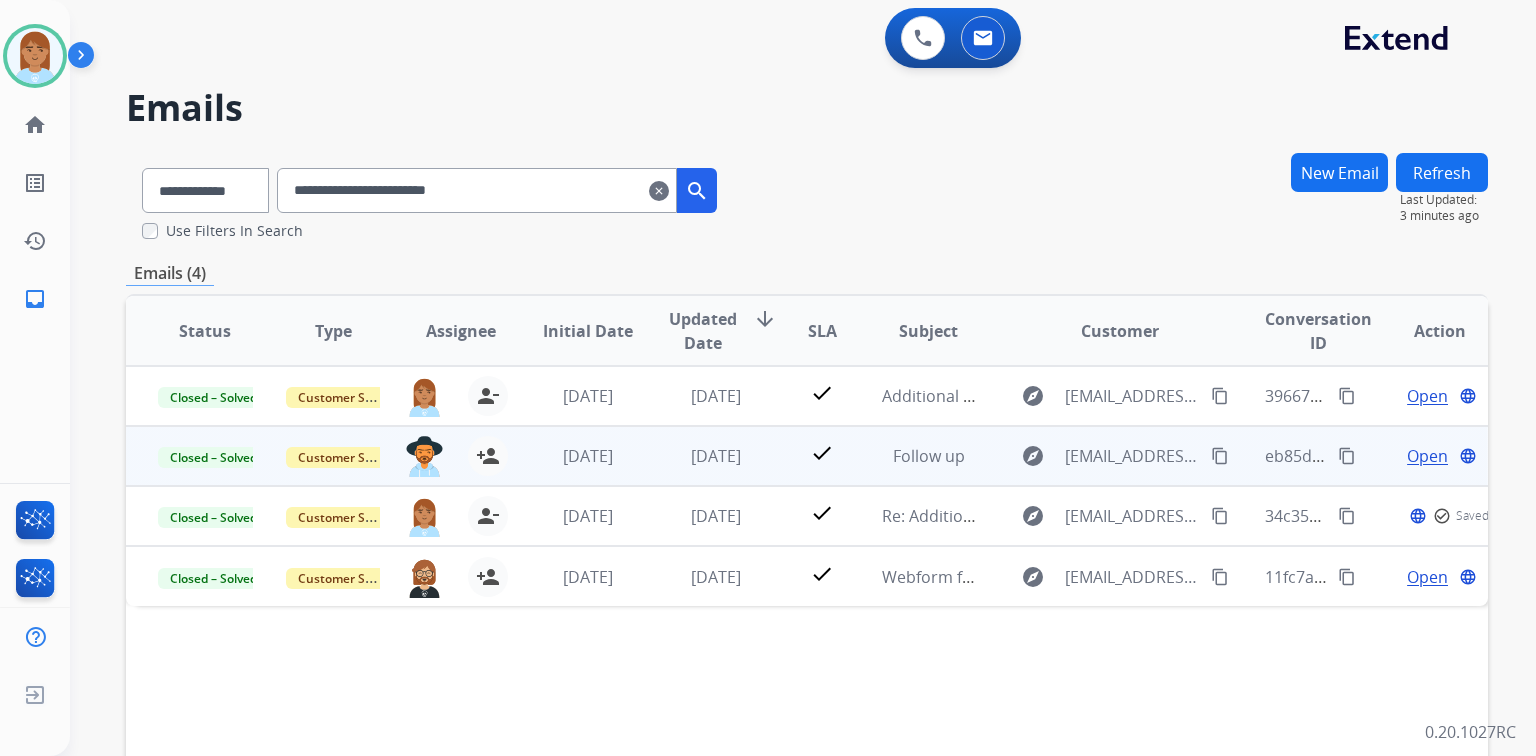 click on "Open" at bounding box center [1427, 456] 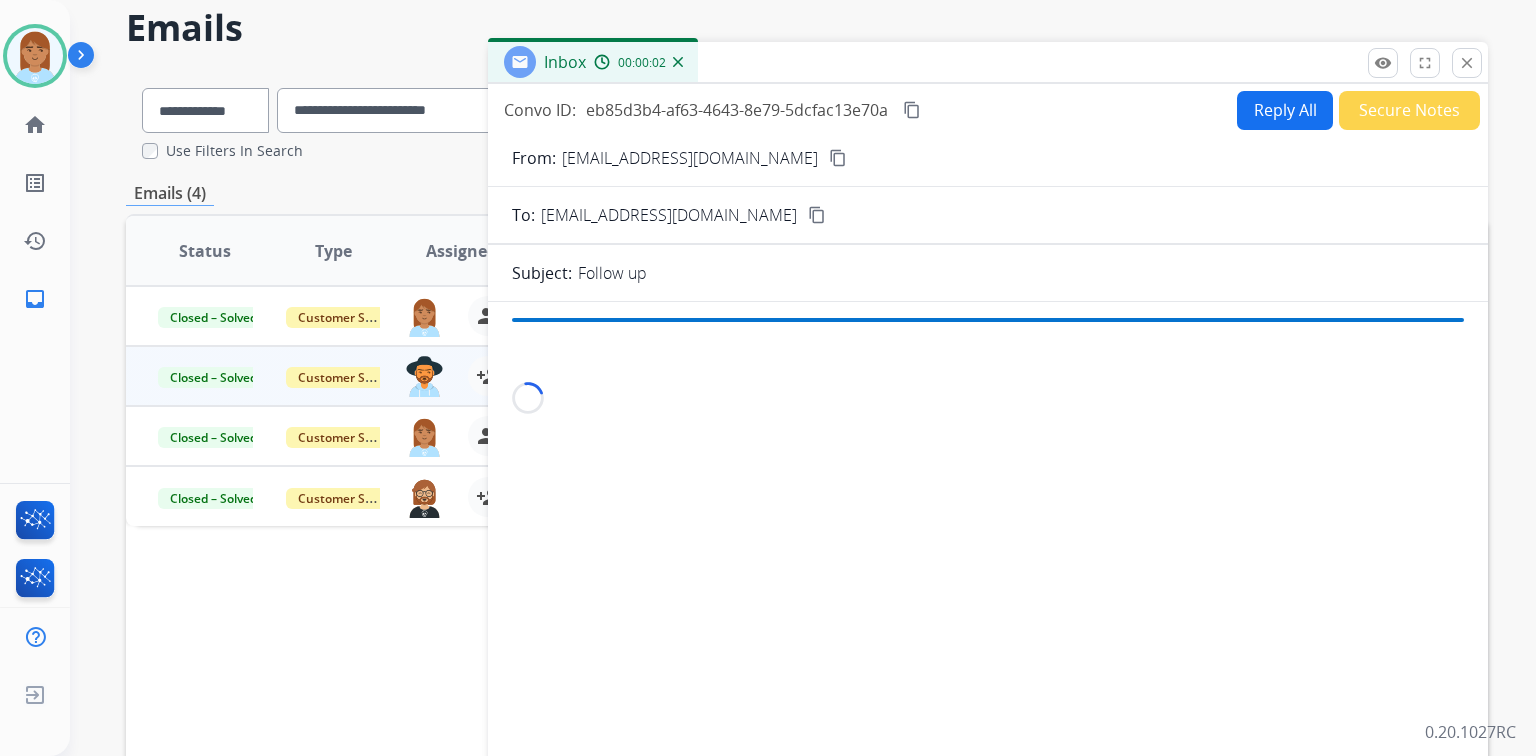 scroll, scrollTop: 0, scrollLeft: 0, axis: both 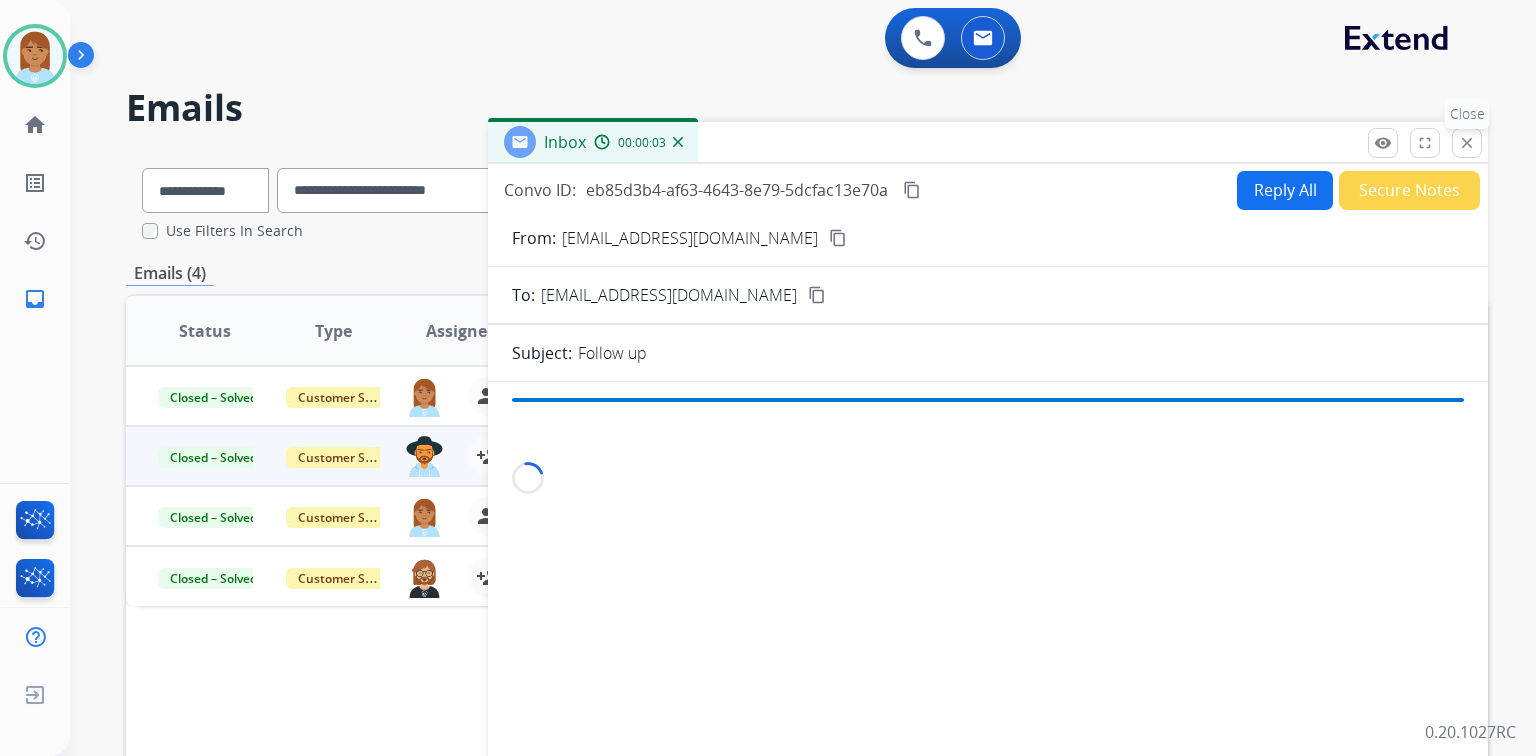 click on "close" at bounding box center (1467, 143) 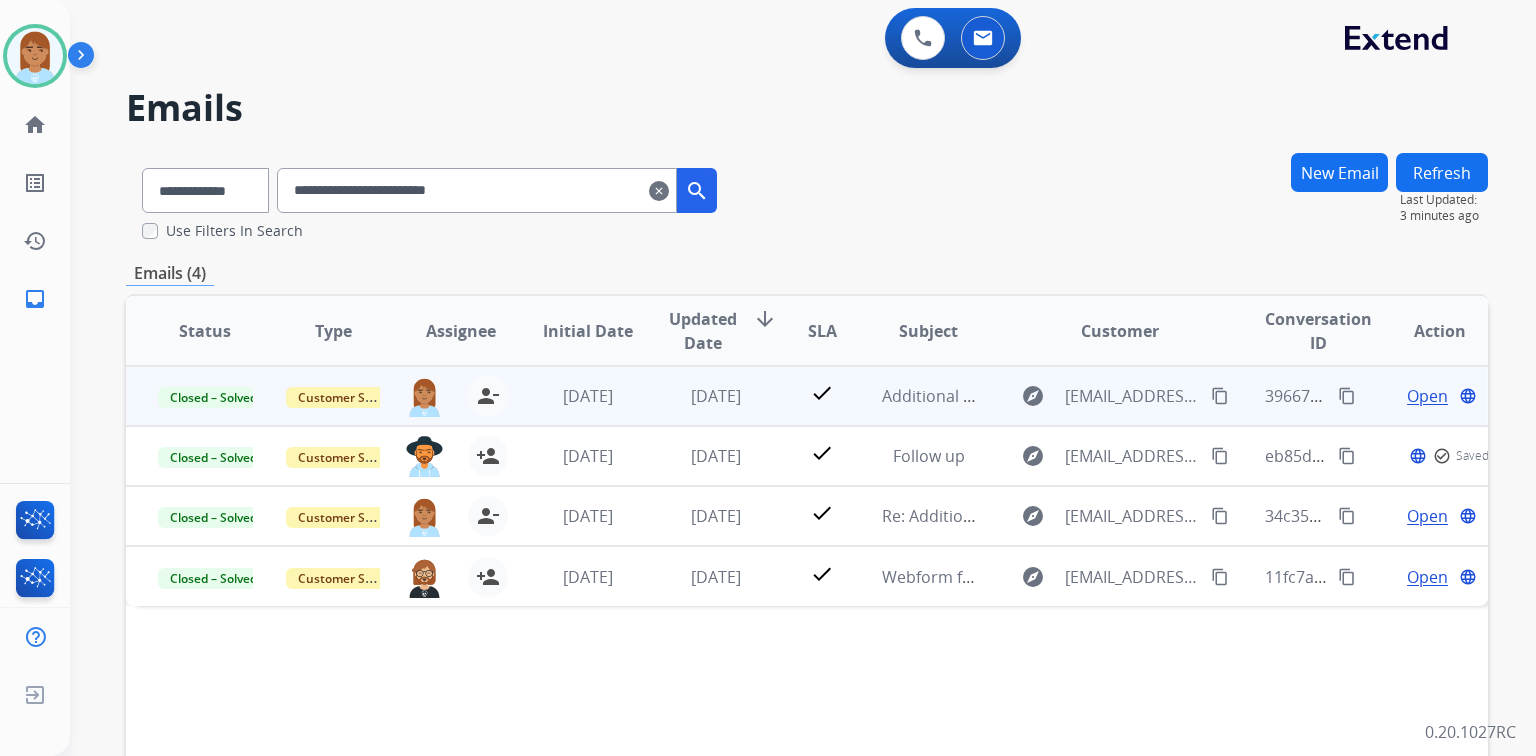 click on "Open" at bounding box center [1427, 396] 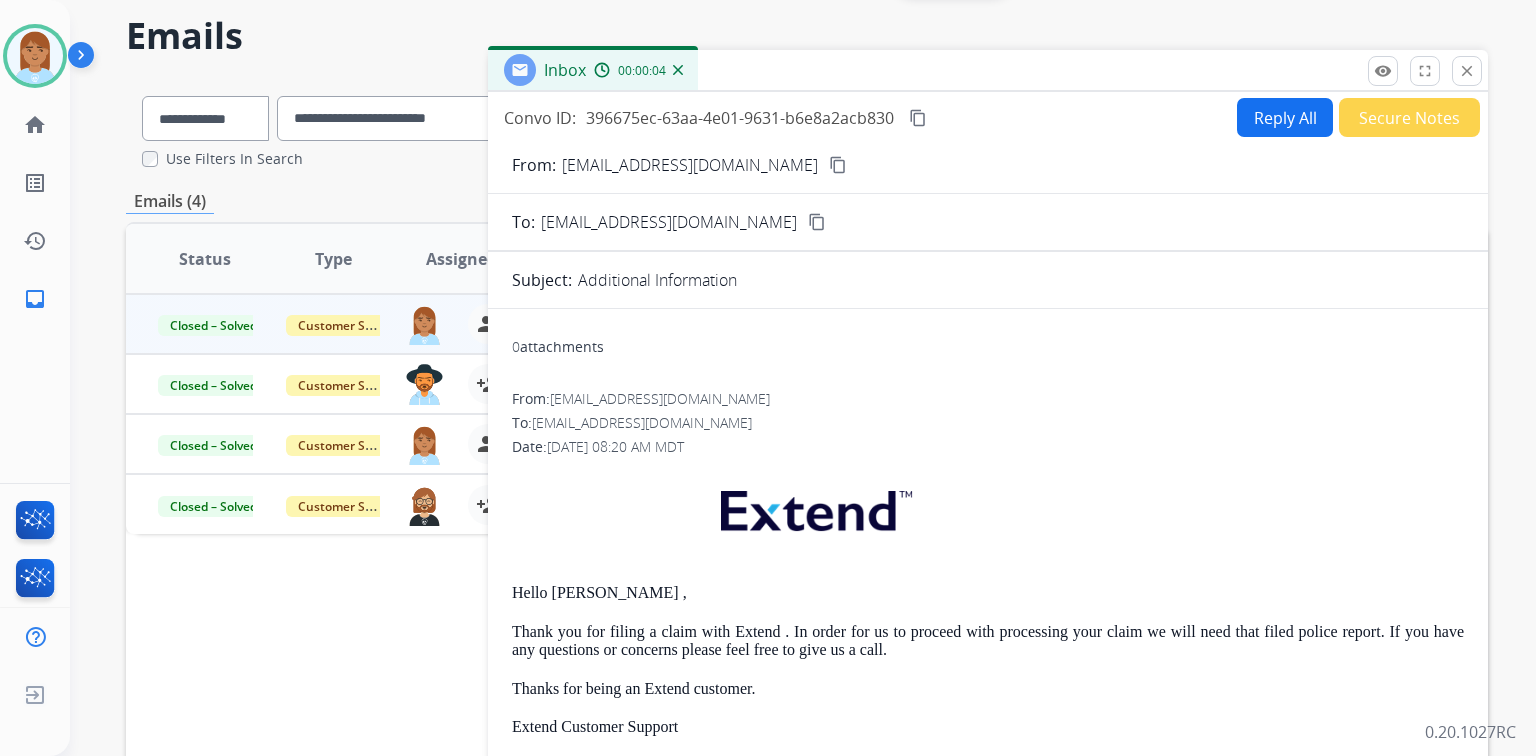 scroll, scrollTop: 72, scrollLeft: 0, axis: vertical 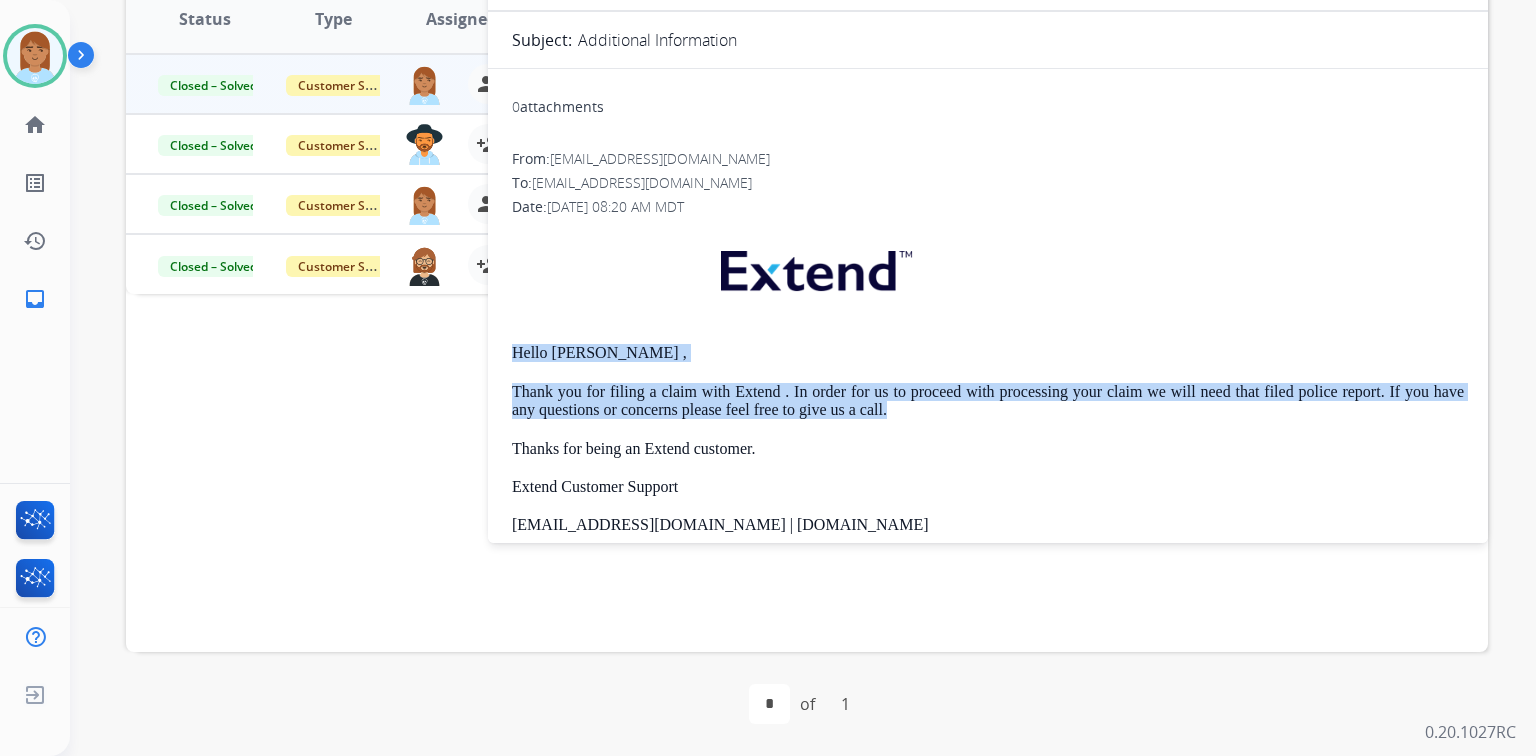drag, startPoint x: 512, startPoint y: 343, endPoint x: 918, endPoint y: 400, distance: 409.98172 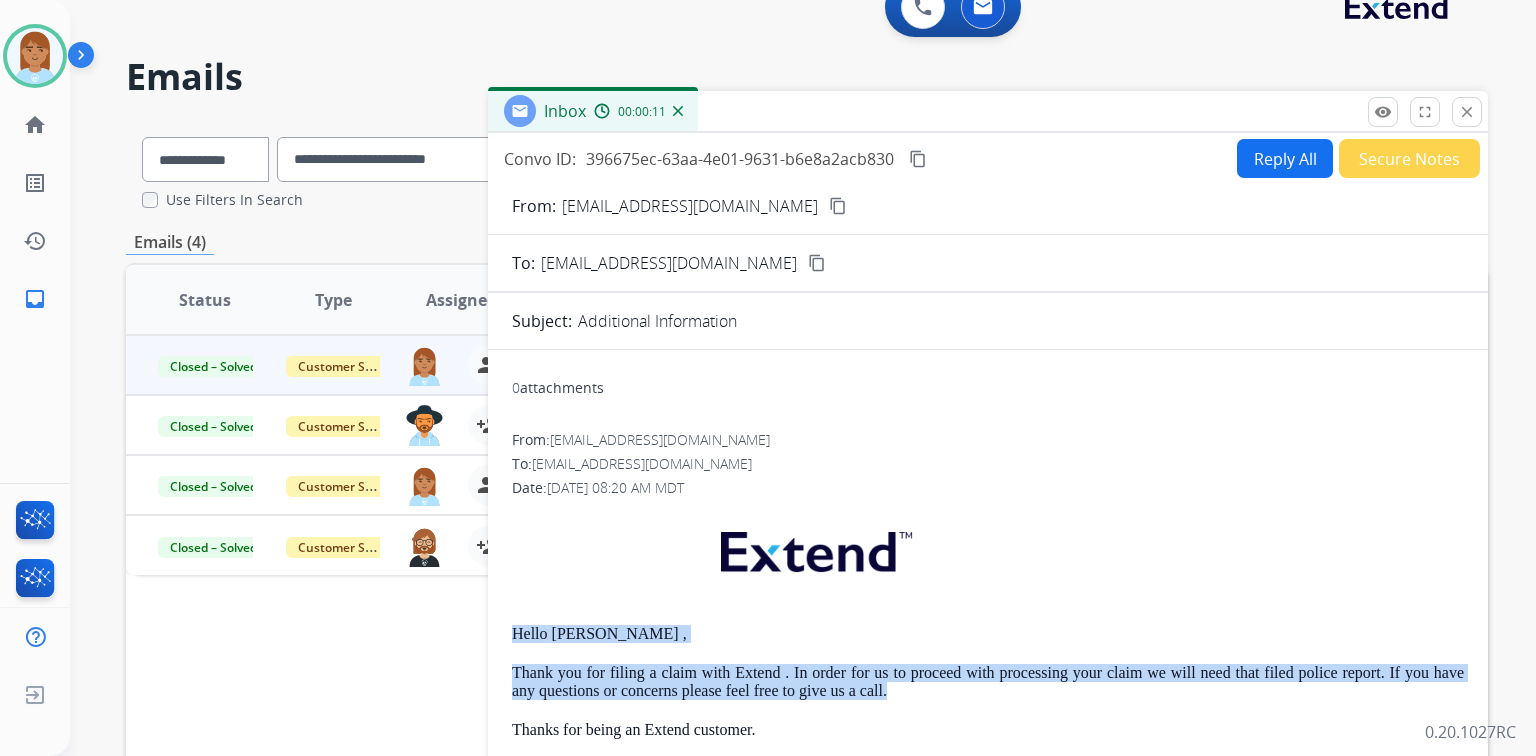 scroll, scrollTop: 0, scrollLeft: 0, axis: both 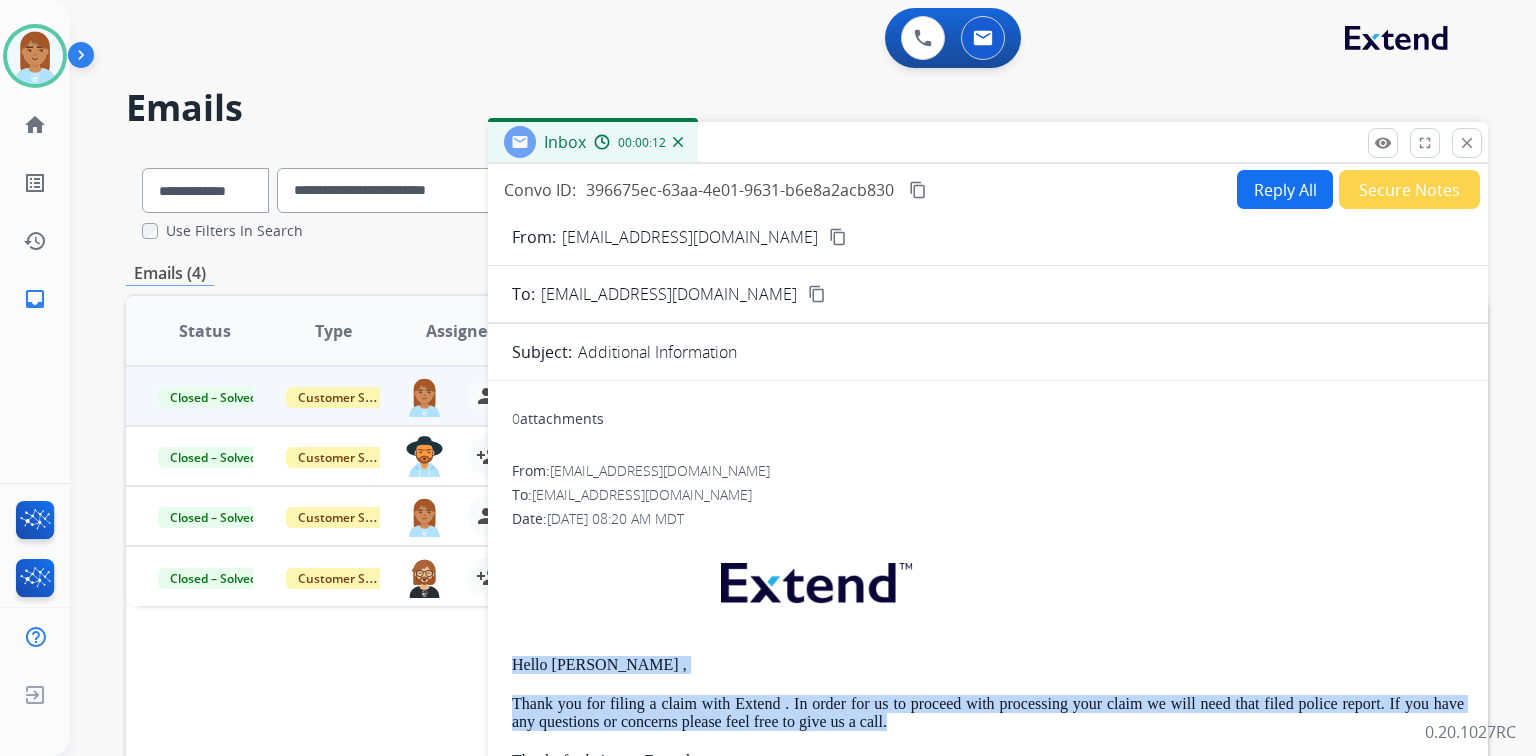 click on "Reply All" at bounding box center (1285, 189) 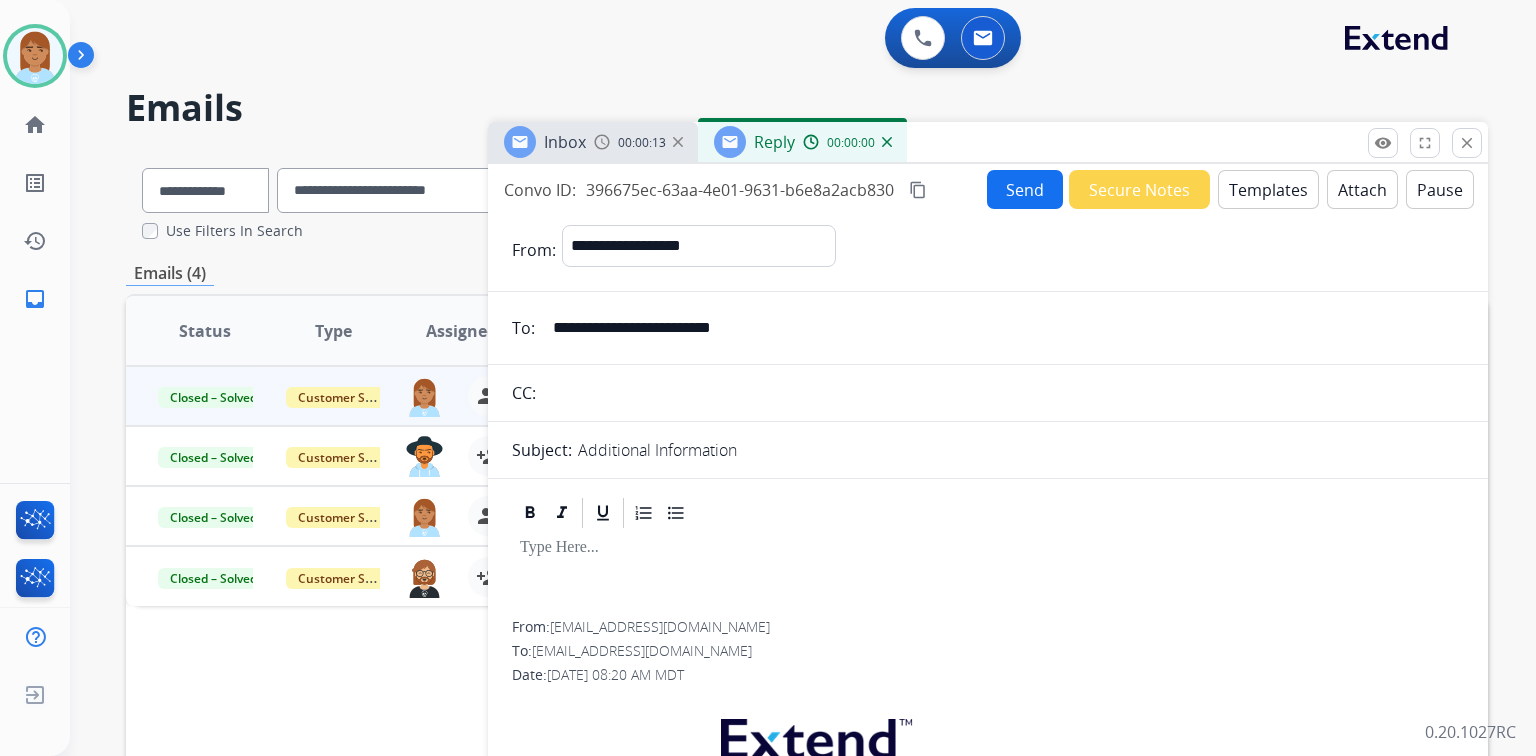 click on "Templates" at bounding box center (1268, 189) 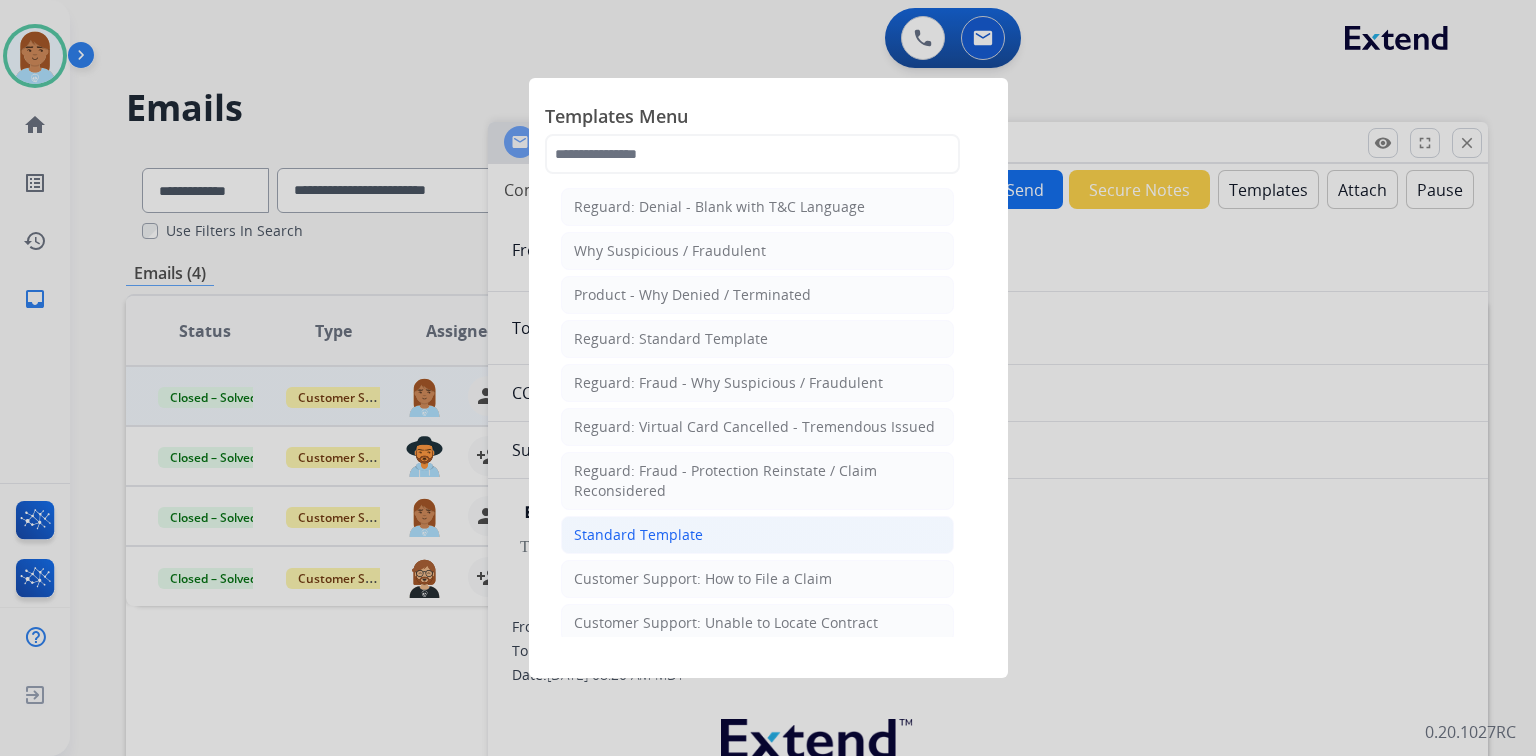 click on "Standard Template" 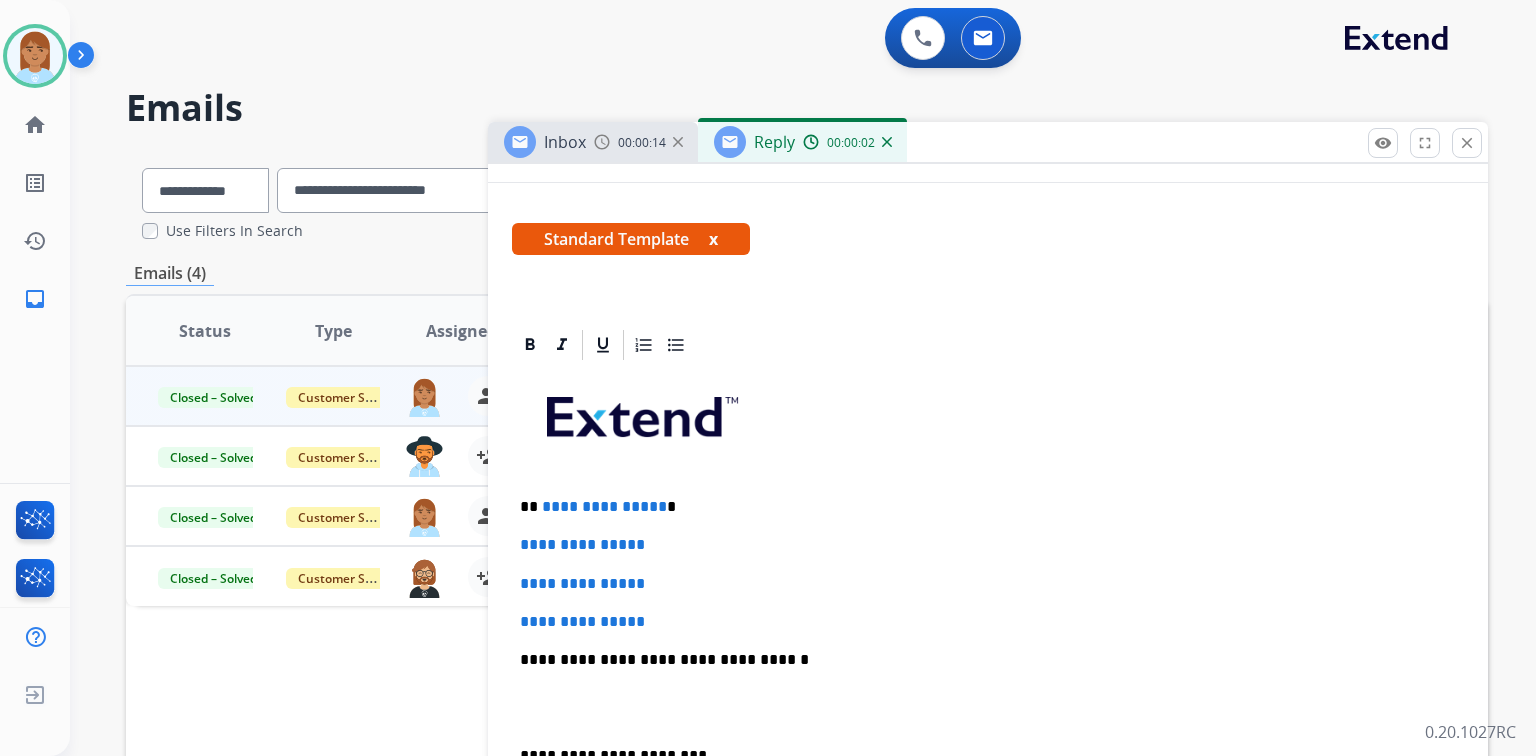 scroll, scrollTop: 400, scrollLeft: 0, axis: vertical 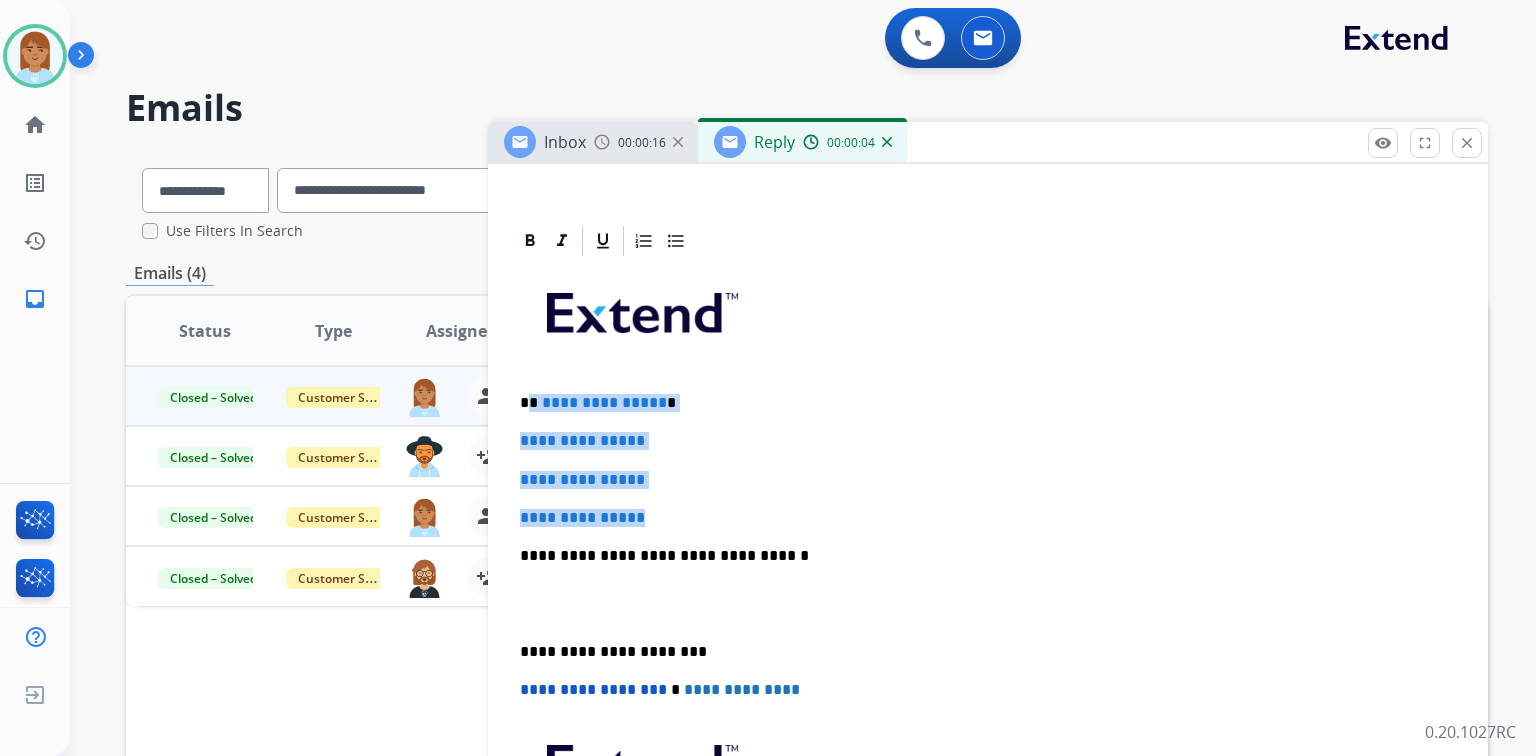 drag, startPoint x: 528, startPoint y: 400, endPoint x: 697, endPoint y: 510, distance: 201.64572 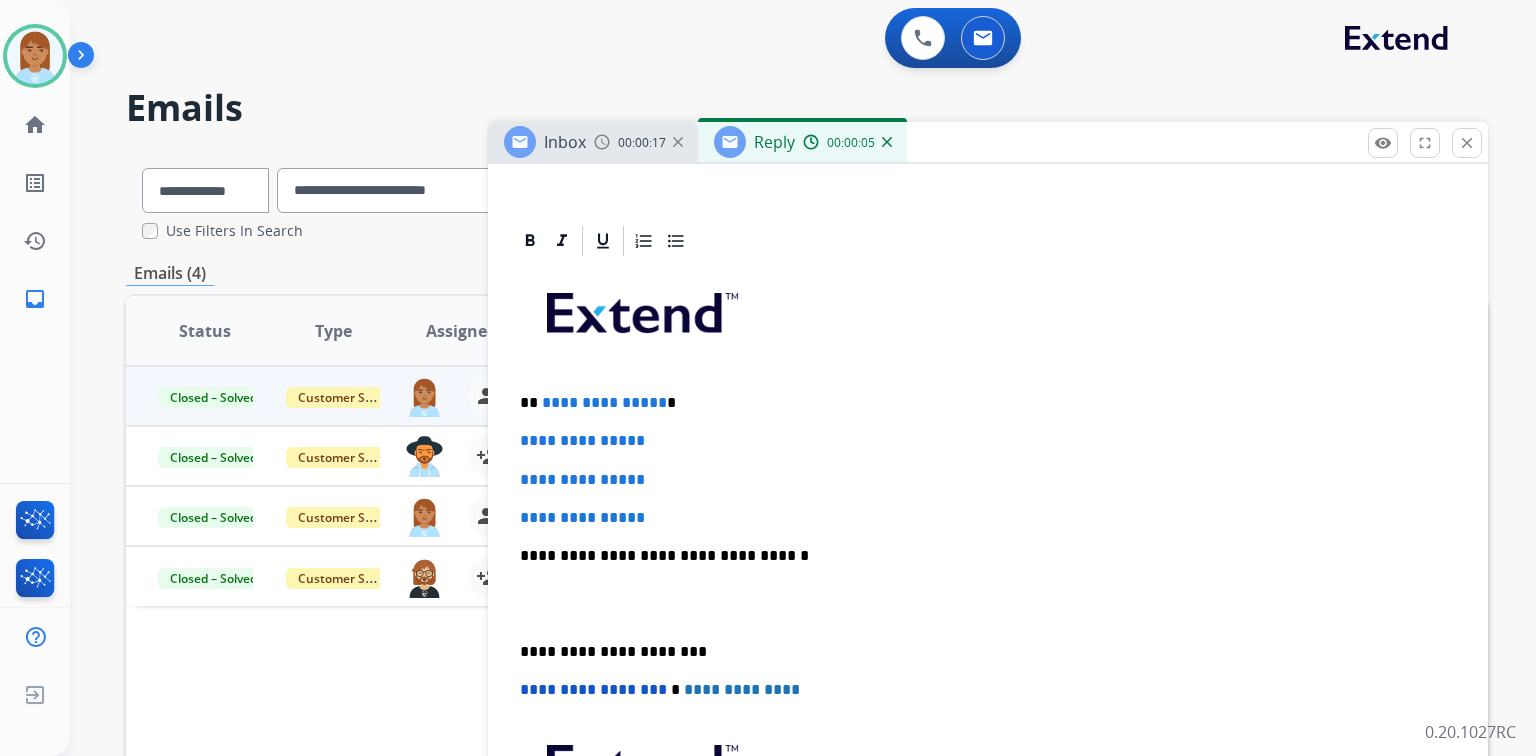 type 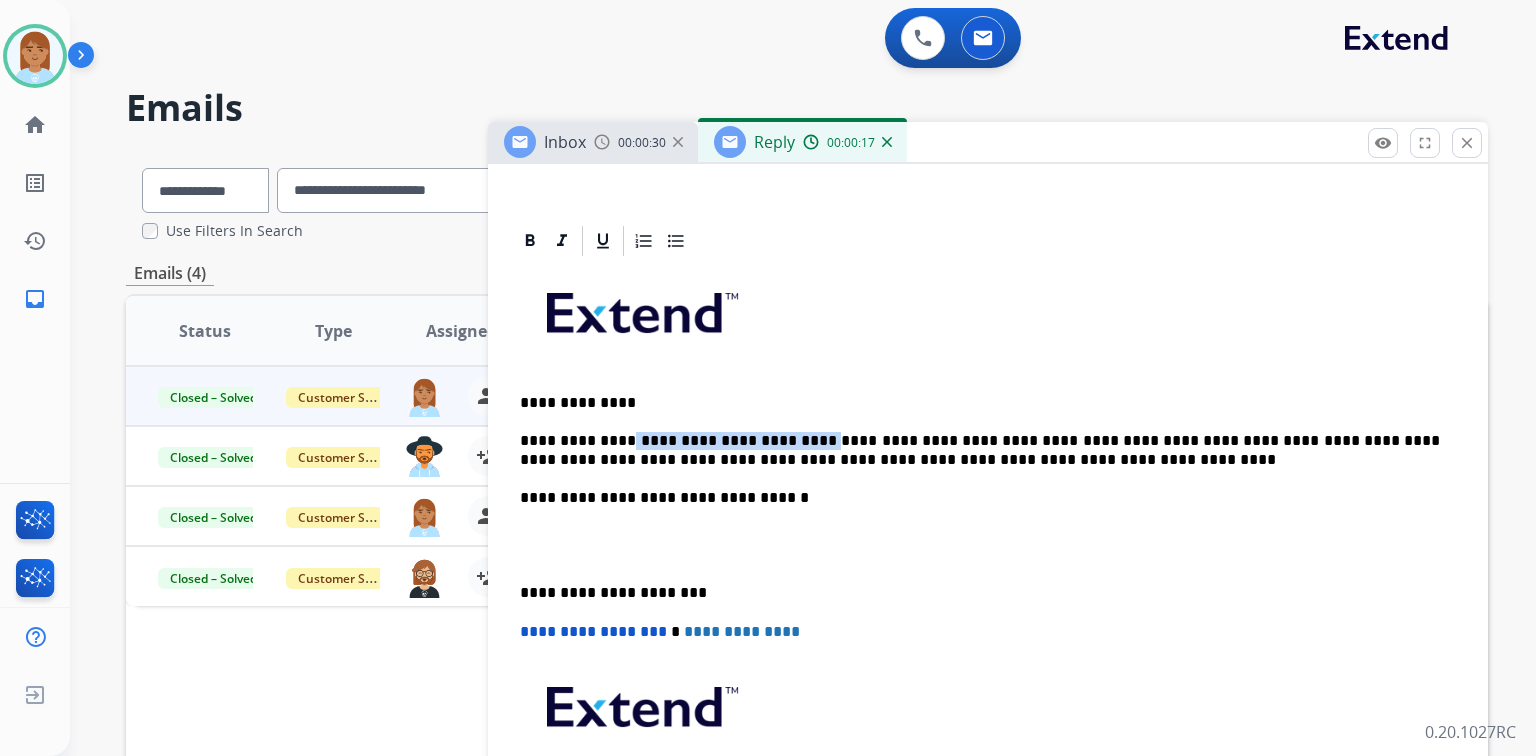 drag, startPoint x: 790, startPoint y: 438, endPoint x: 619, endPoint y: 433, distance: 171.07309 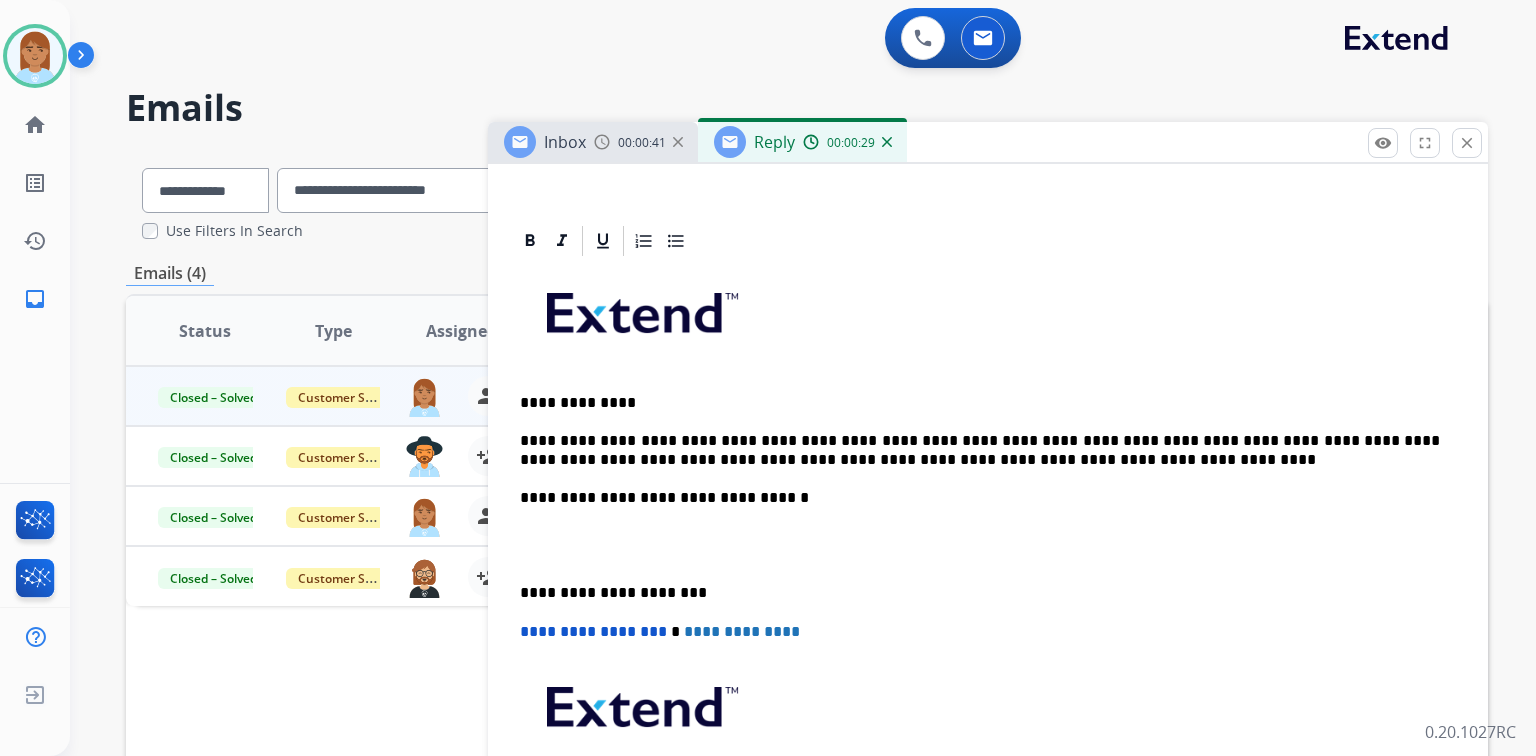 click on "**********" at bounding box center [980, 450] 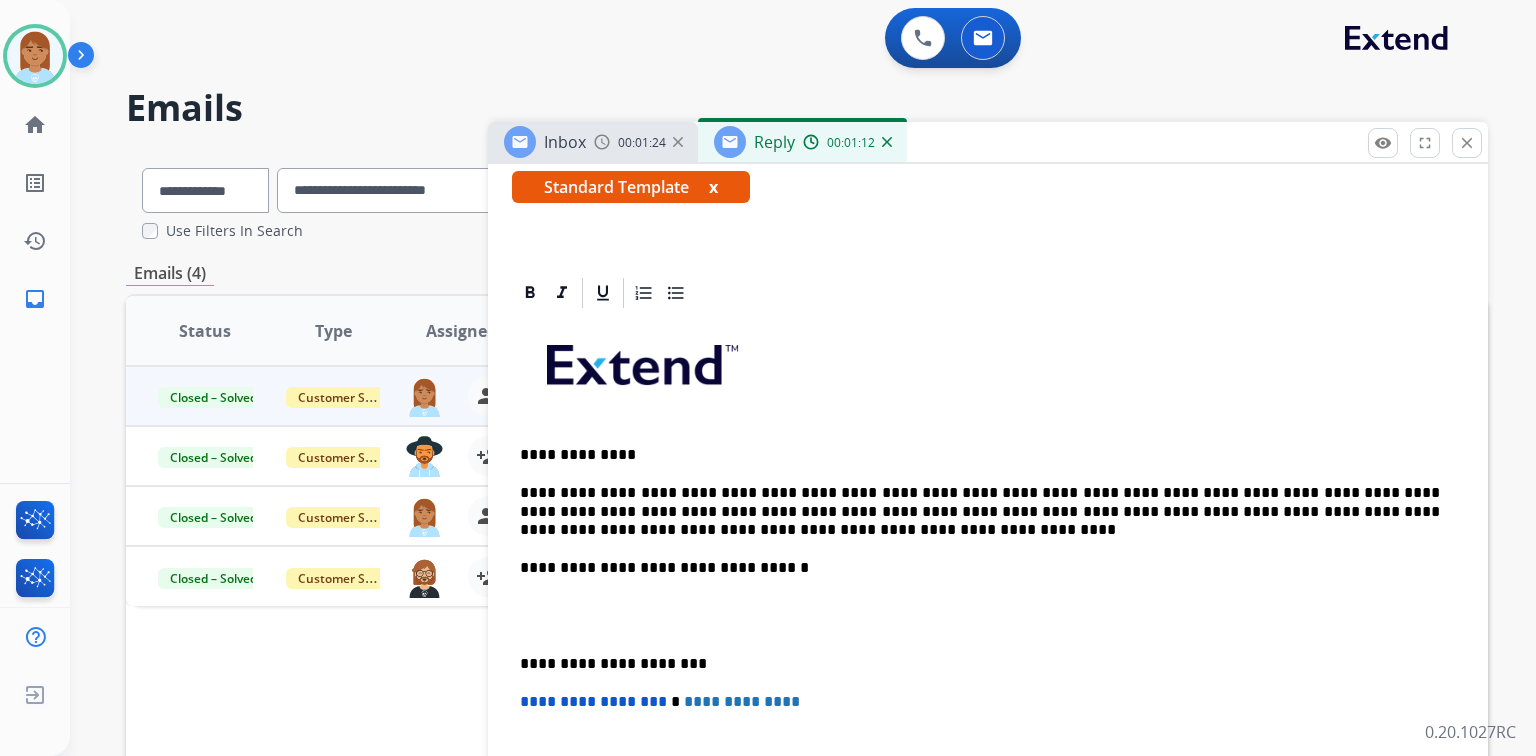 scroll, scrollTop: 320, scrollLeft: 0, axis: vertical 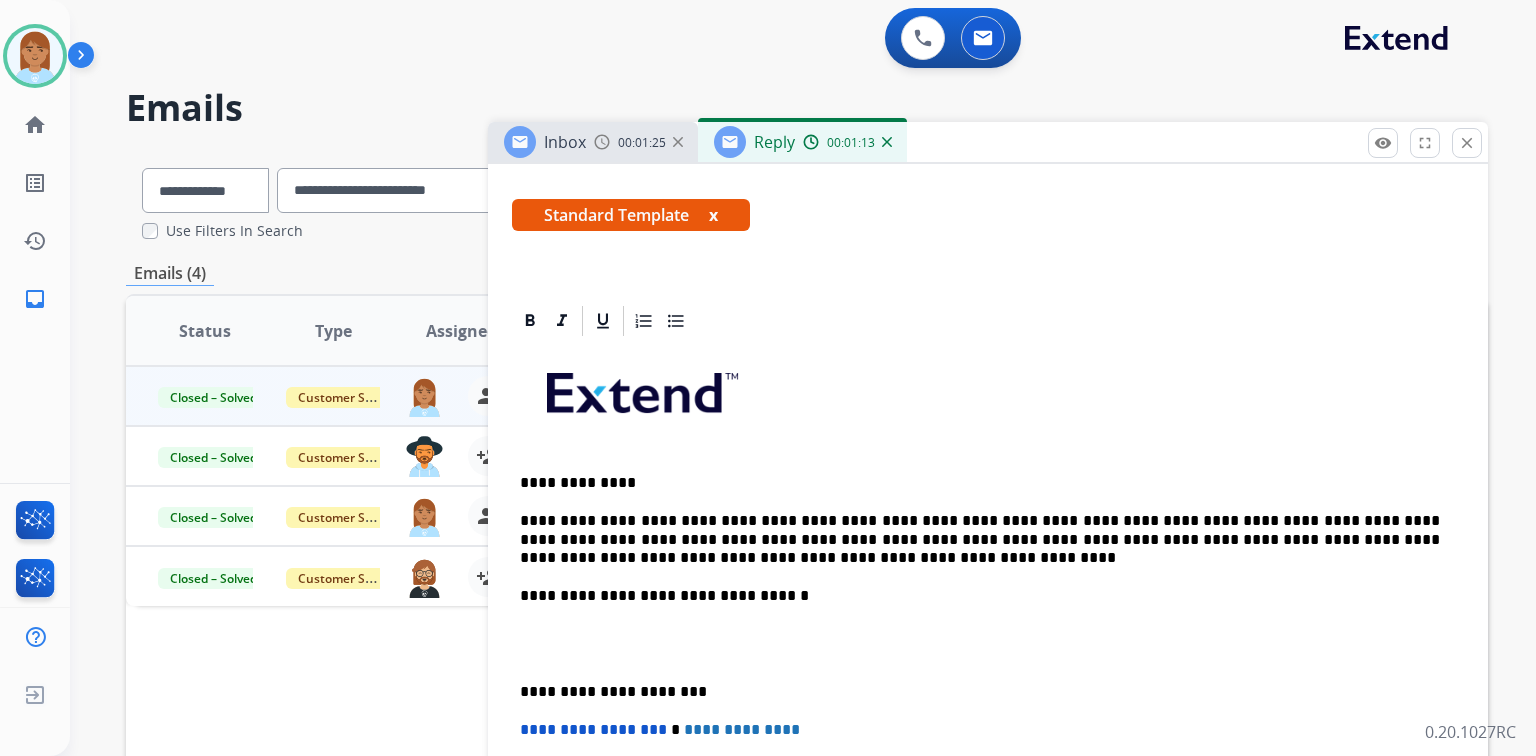 click at bounding box center [988, 644] 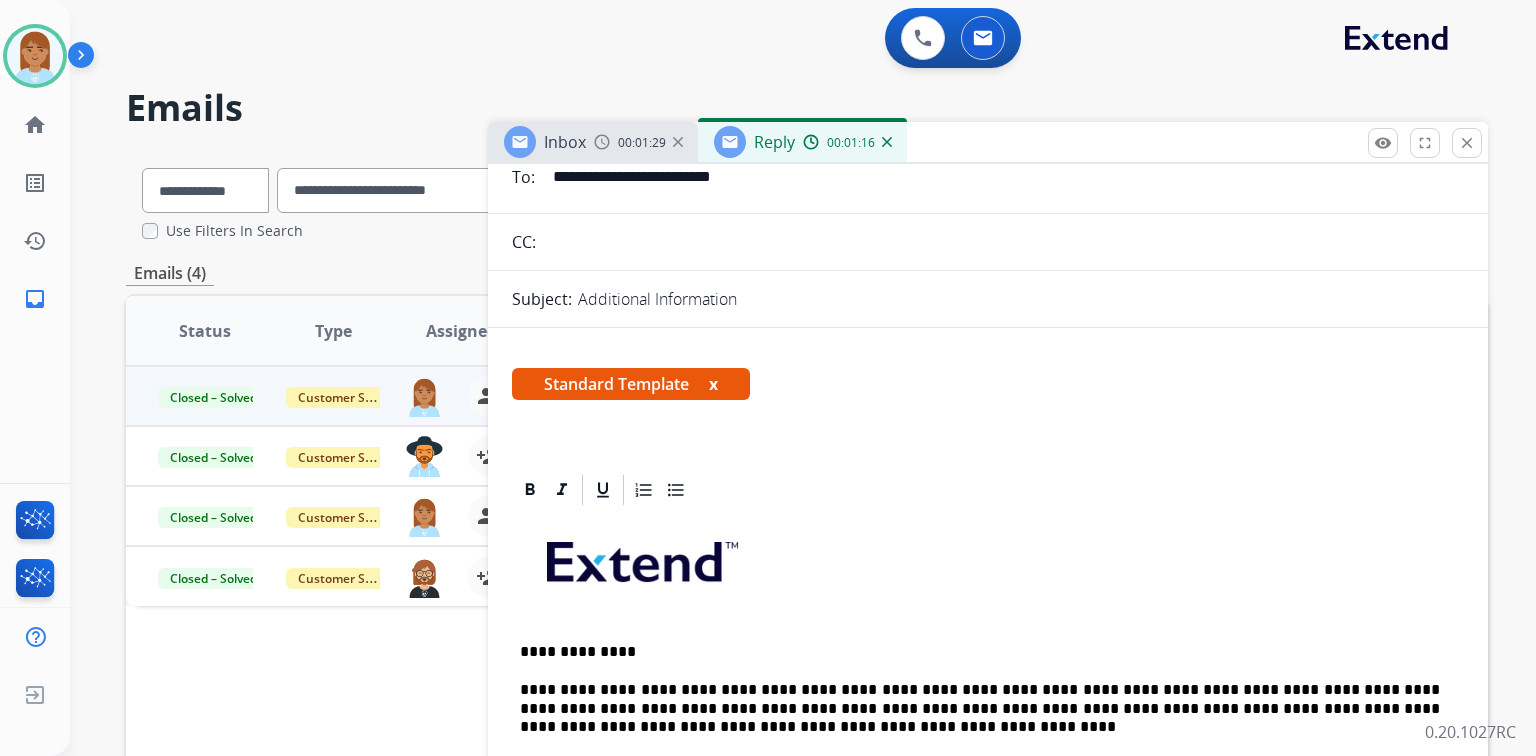 scroll, scrollTop: 0, scrollLeft: 0, axis: both 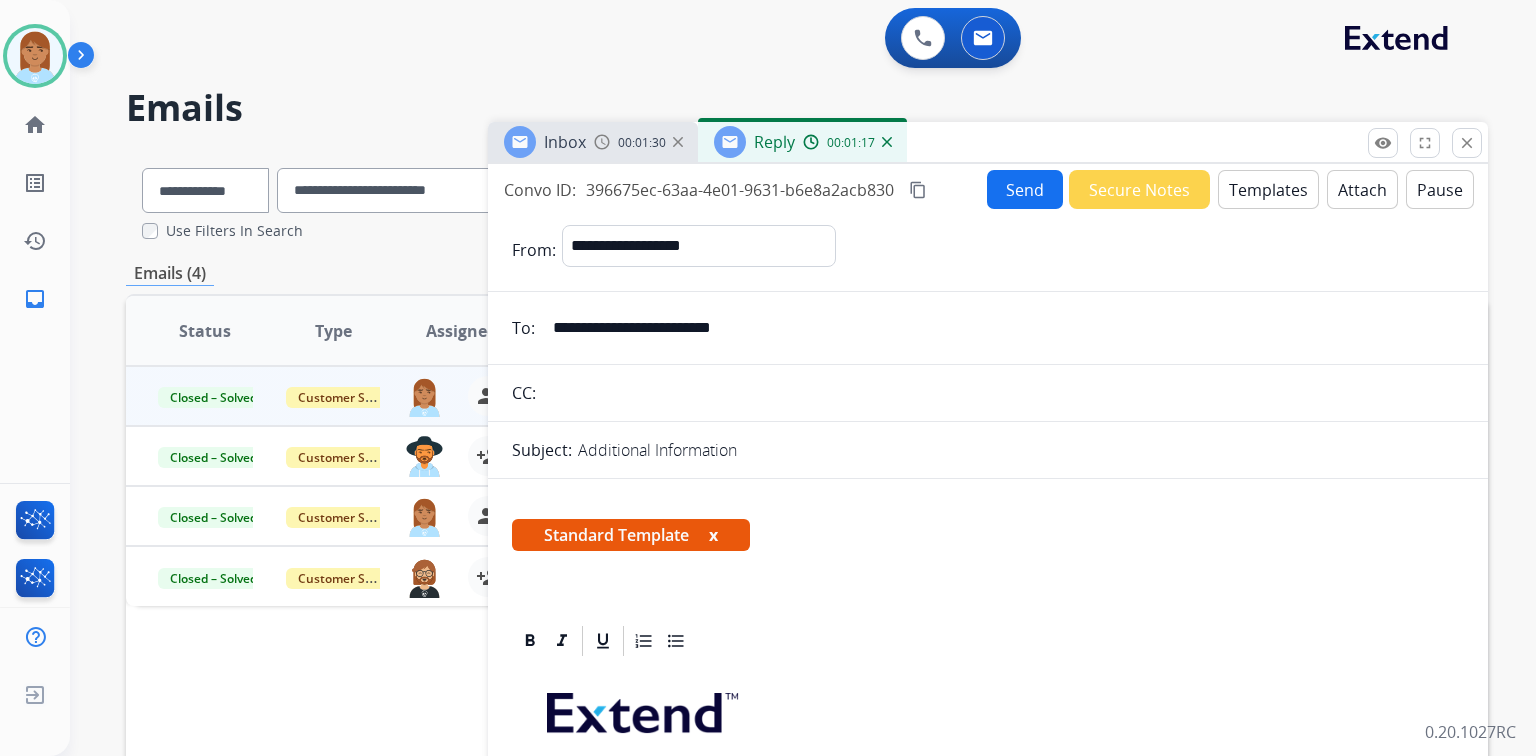 click on "Send" at bounding box center [1025, 189] 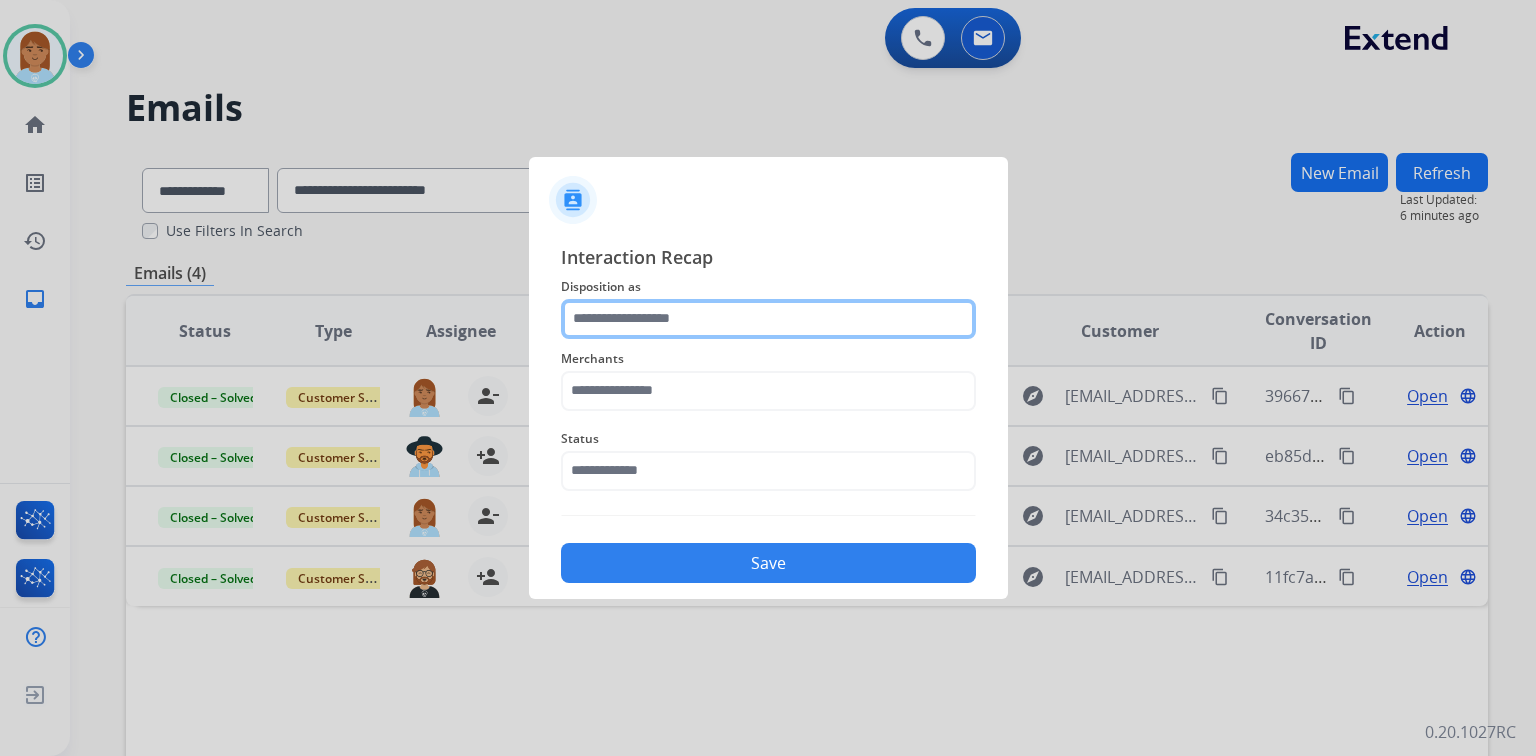 click 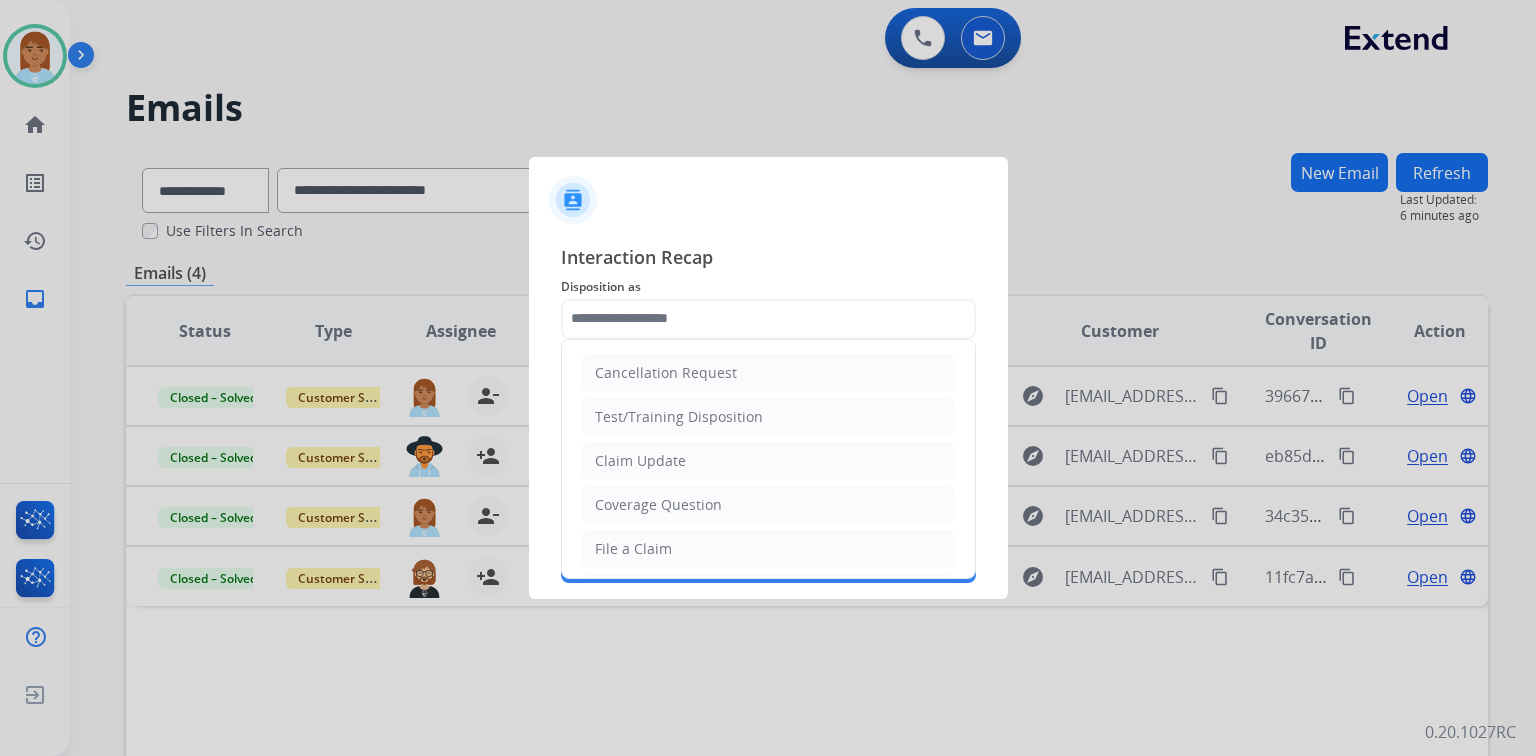 click on "Claim Update" 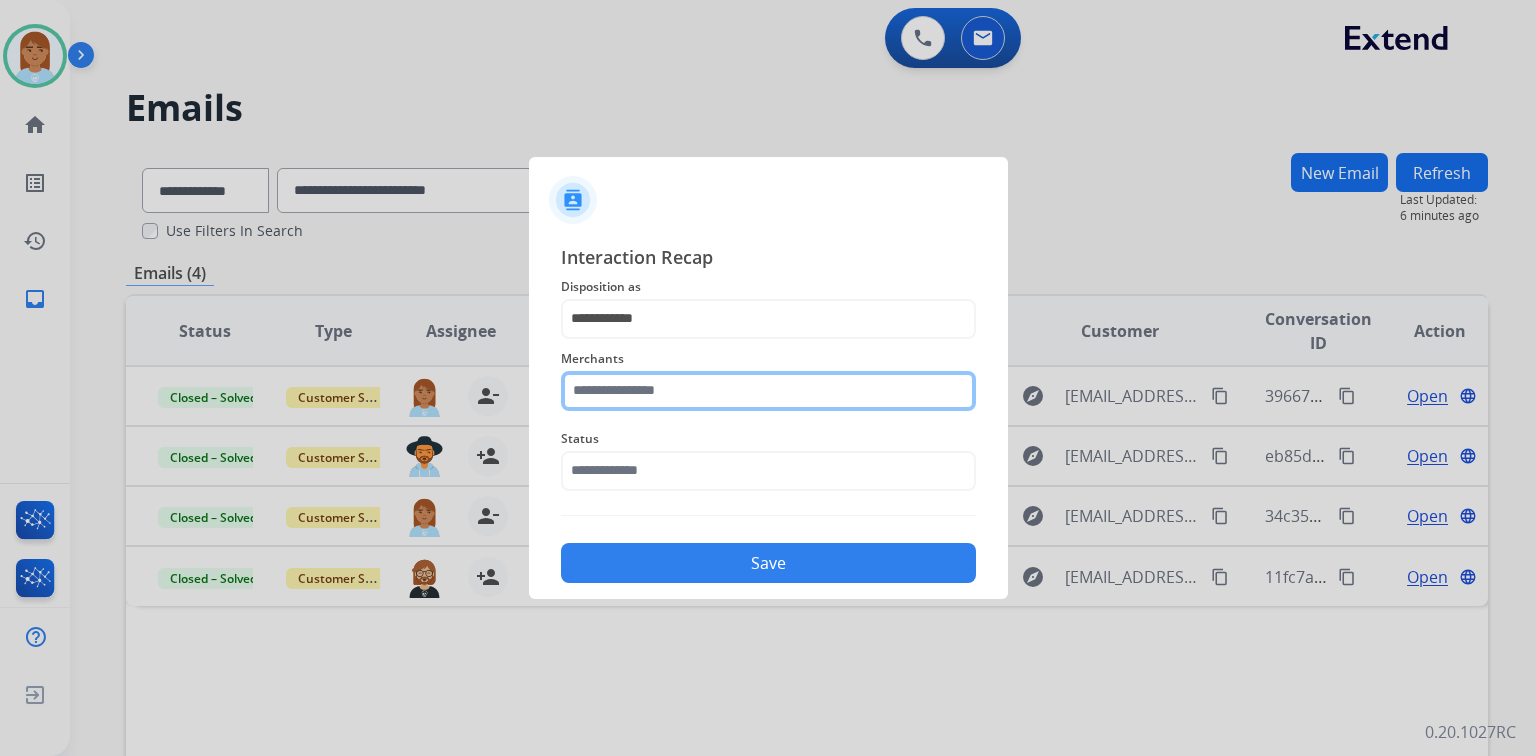 click 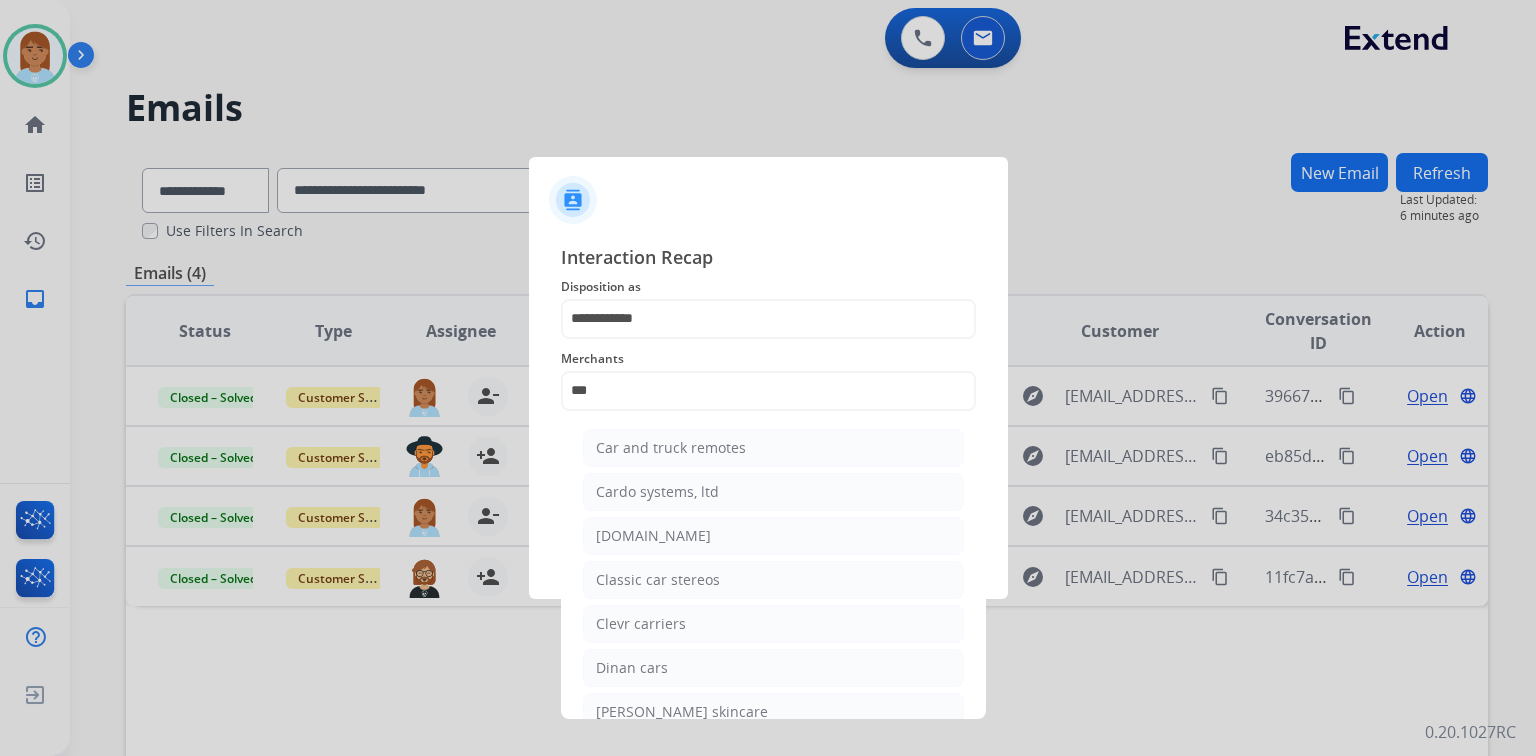 drag, startPoint x: 628, startPoint y: 530, endPoint x: 628, endPoint y: 512, distance: 18 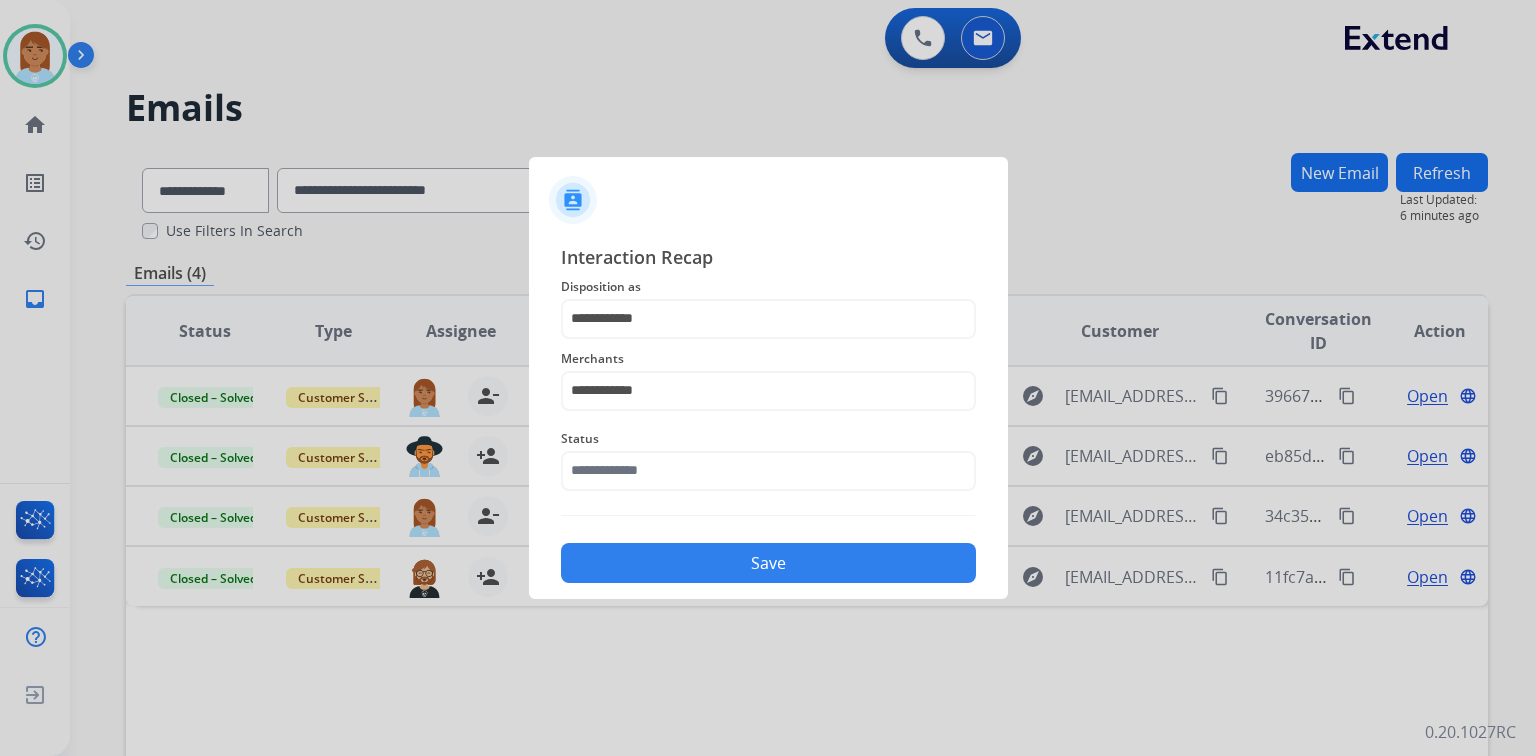 click on "**********" 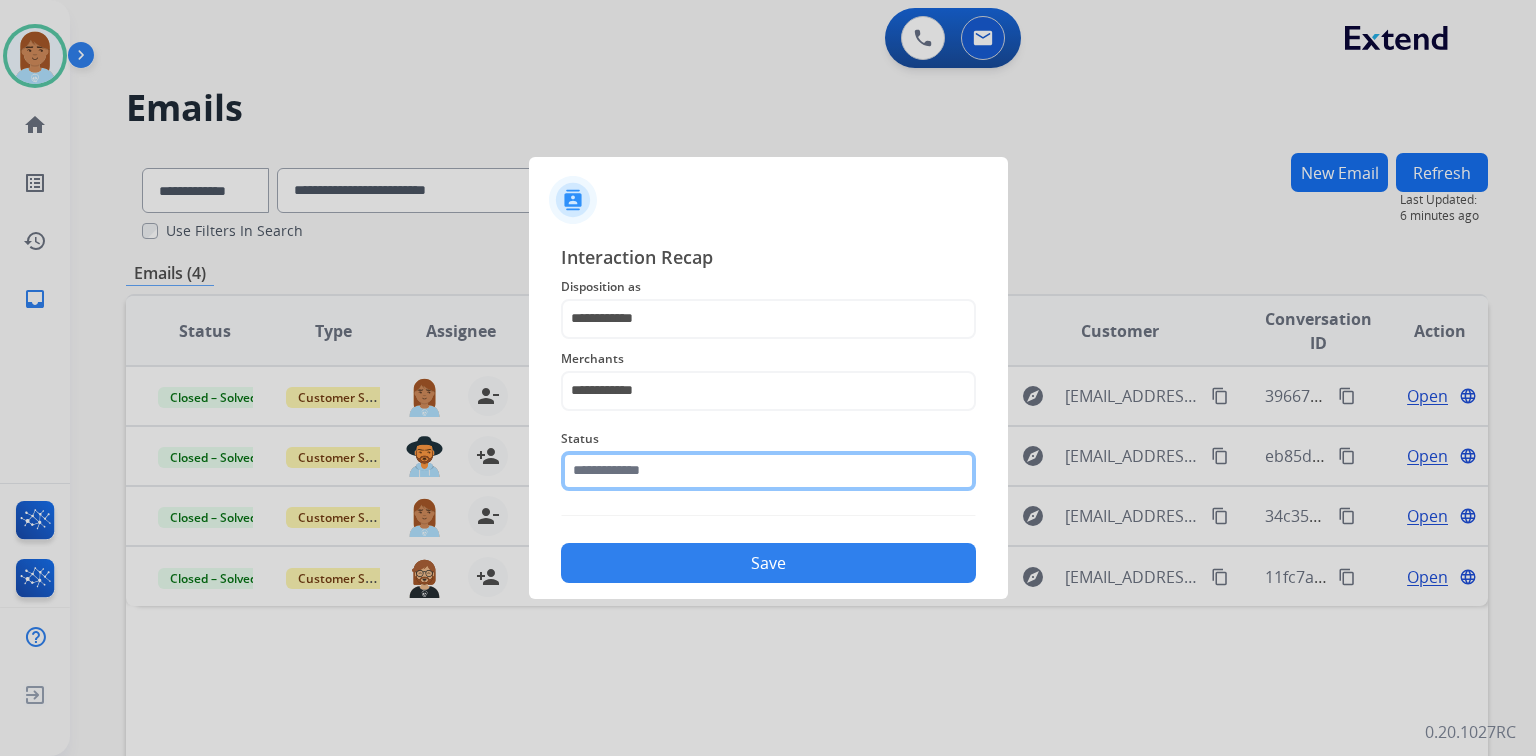 click on "Status" 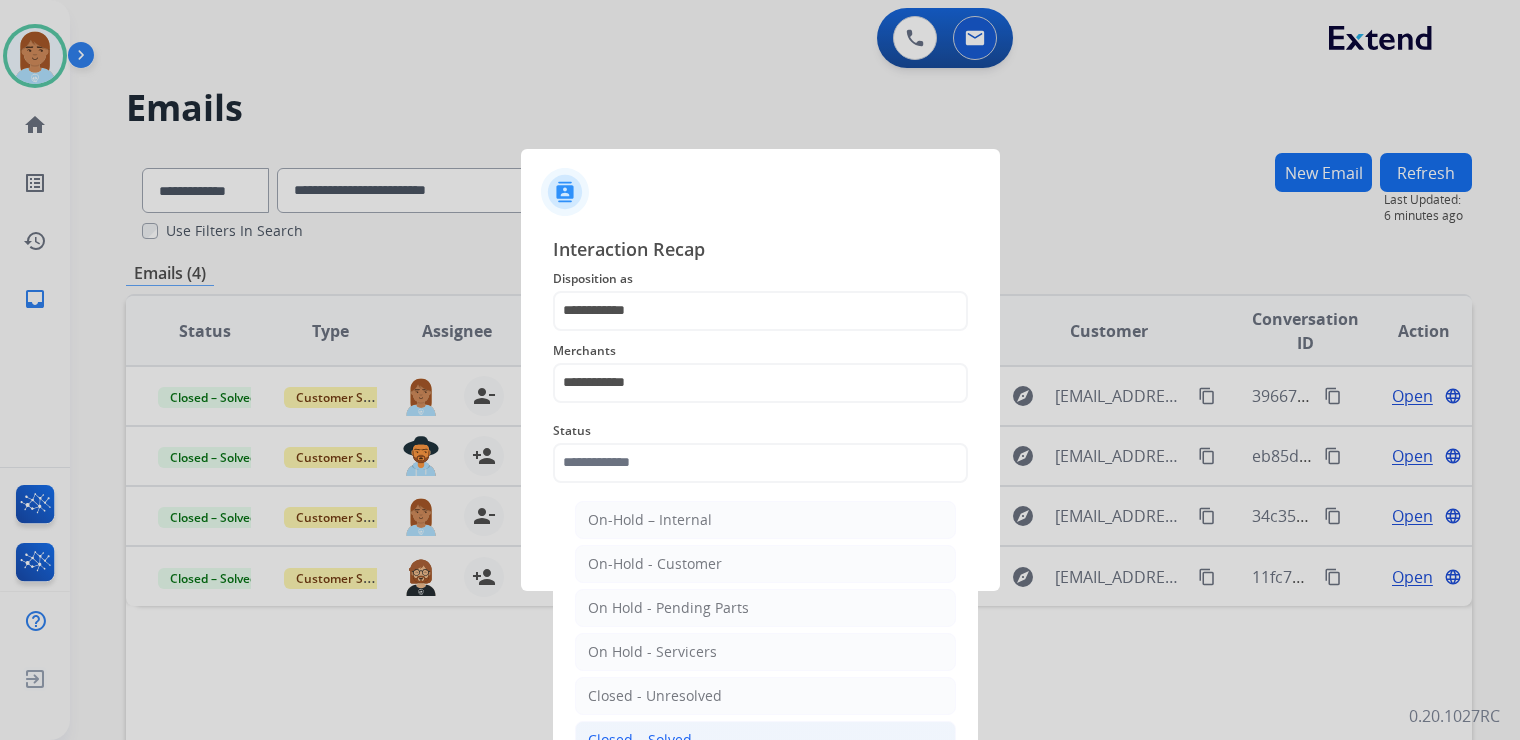 click on "Closed – Solved" 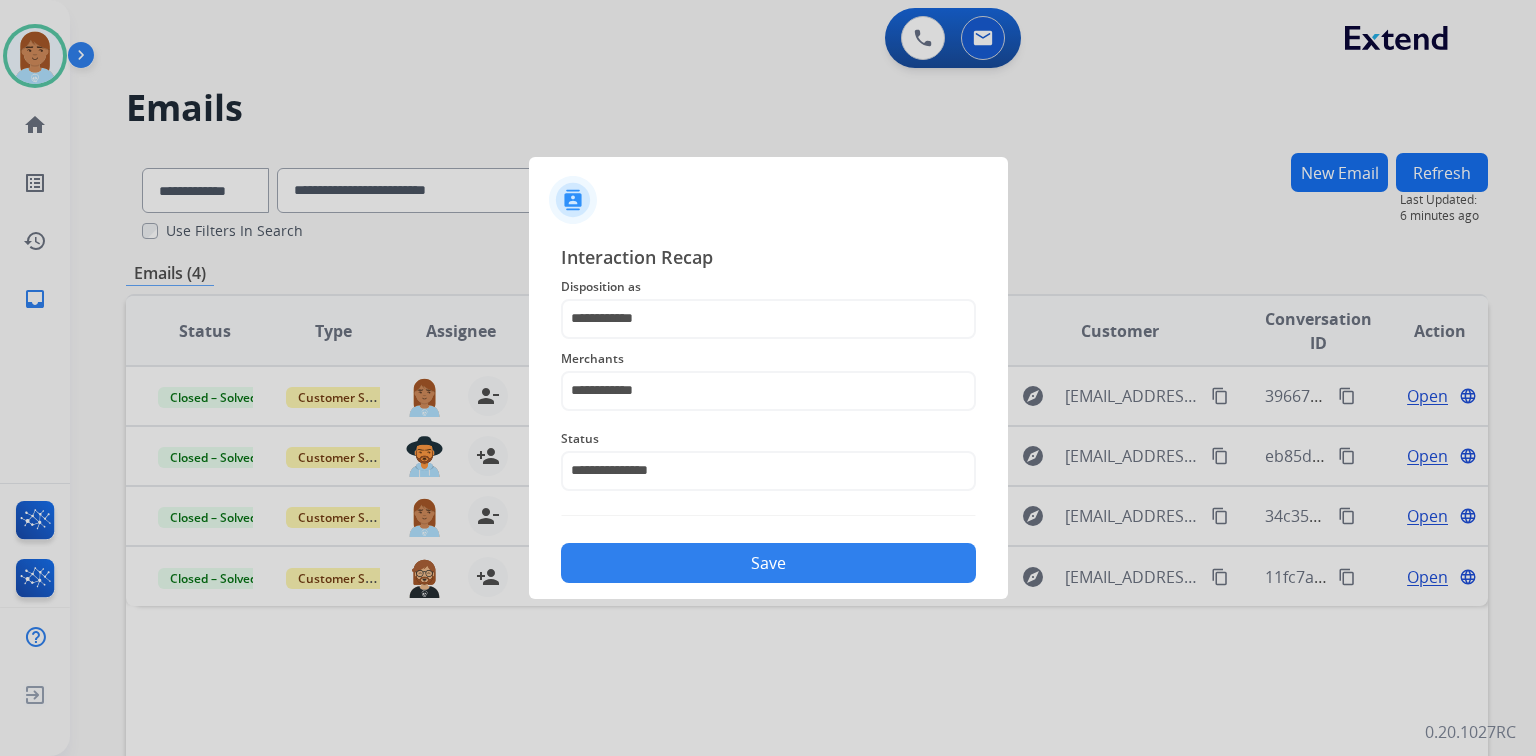 click on "Save" 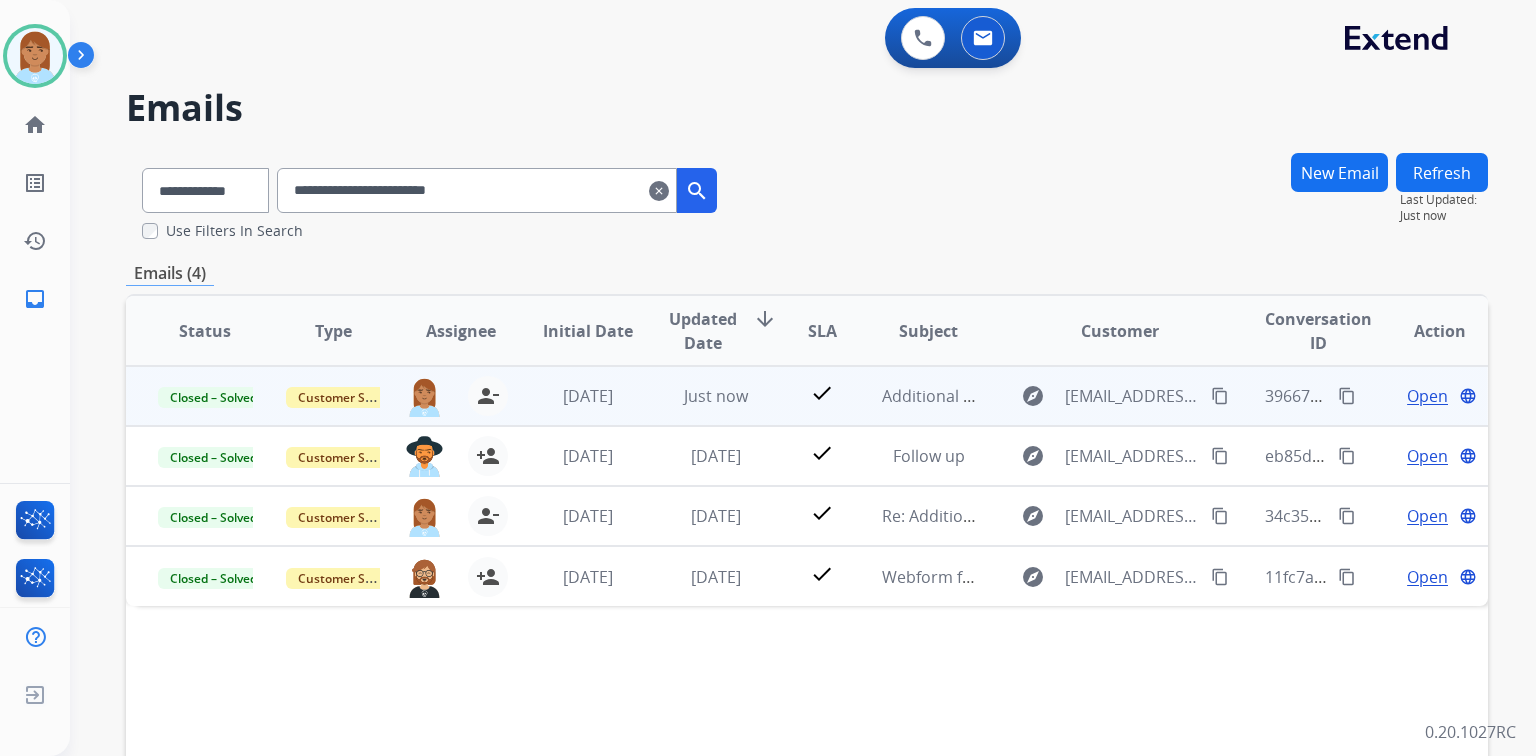 click on "content_copy" at bounding box center [1347, 396] 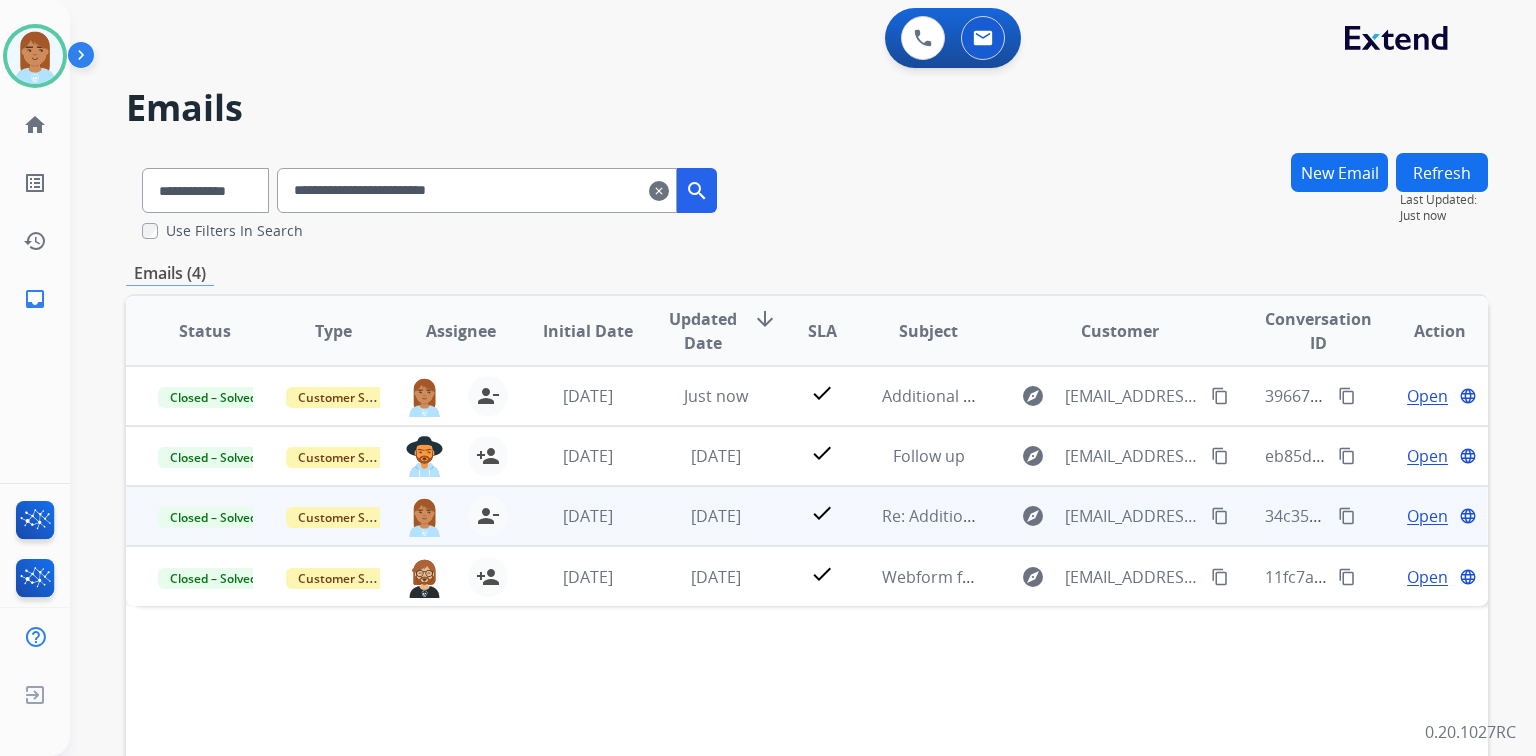click on "Open" at bounding box center (1427, 516) 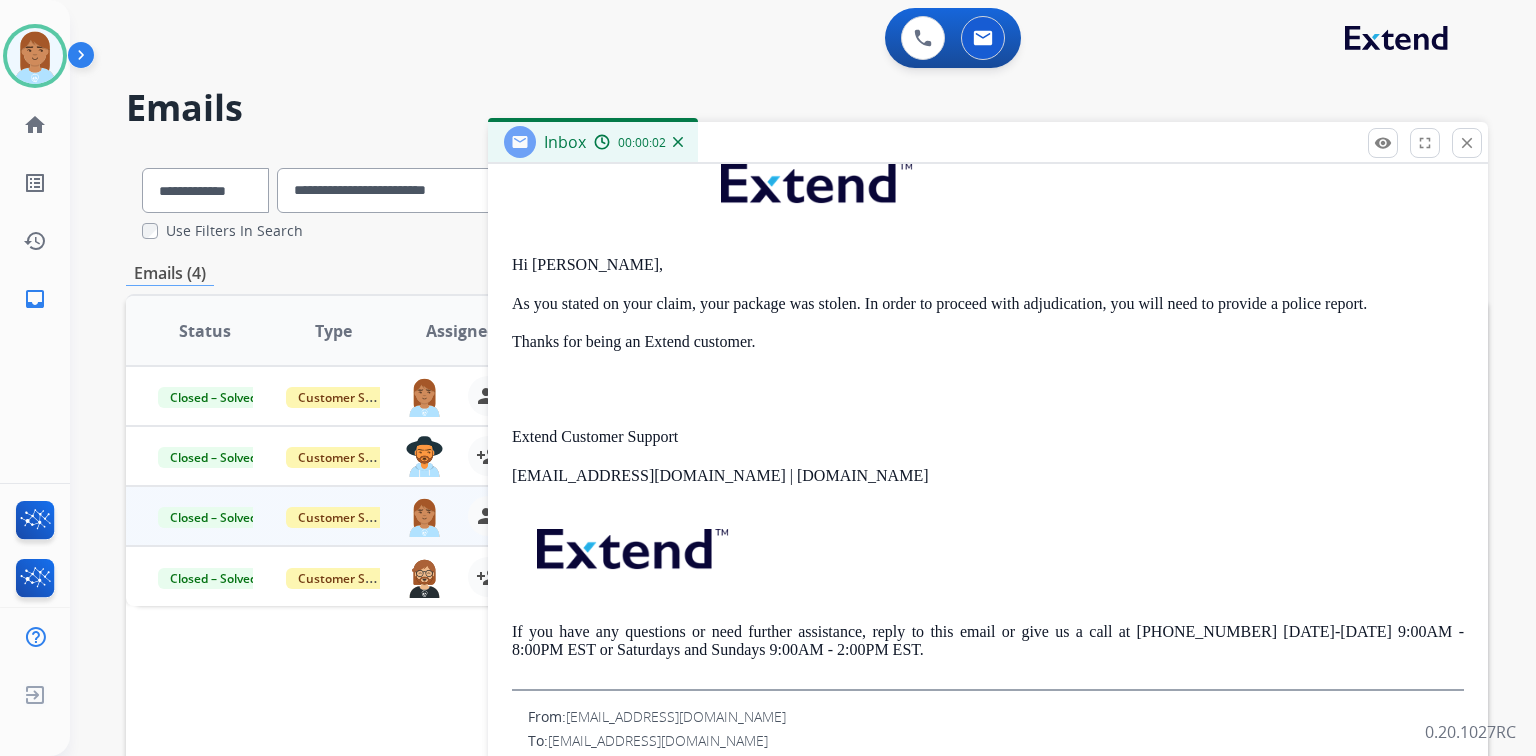scroll, scrollTop: 0, scrollLeft: 0, axis: both 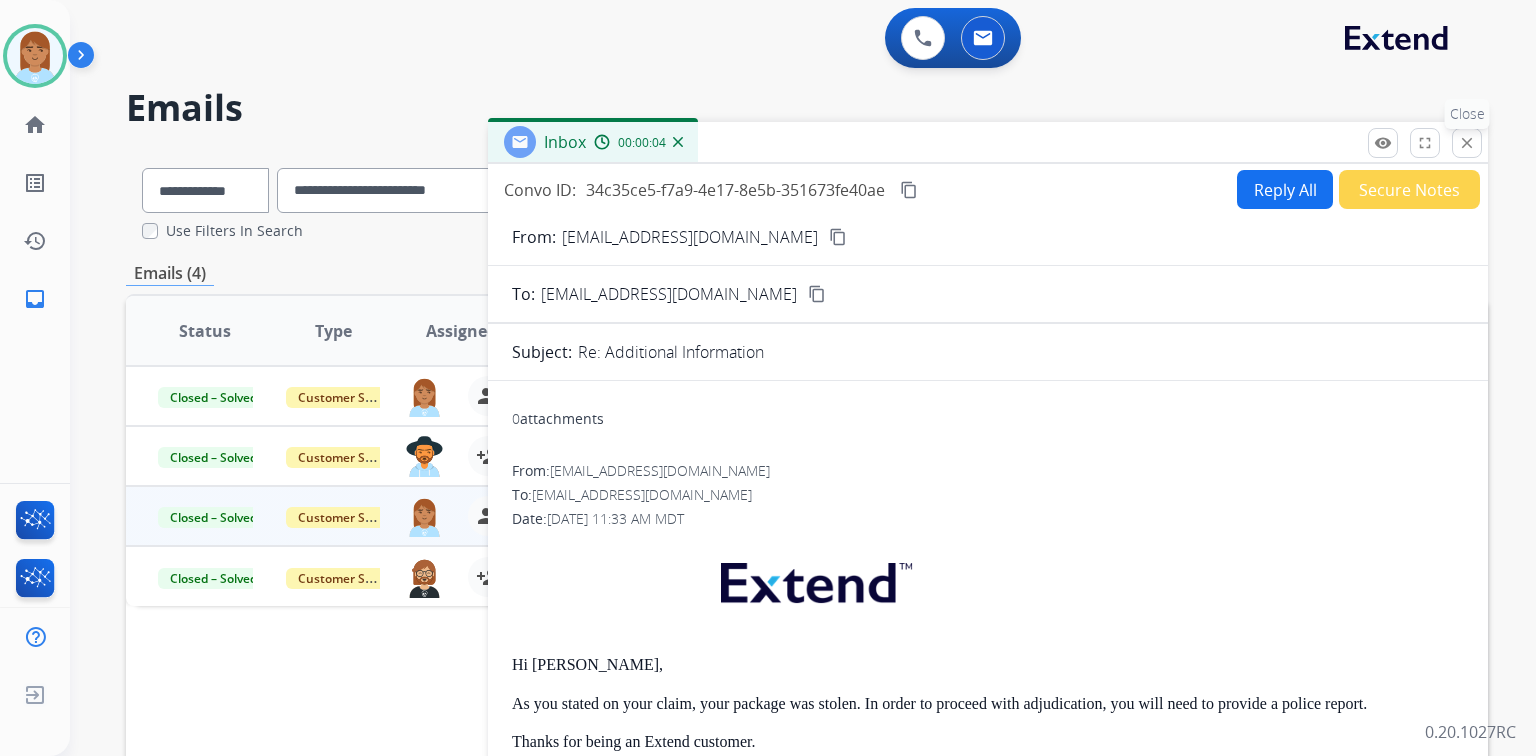 click on "close" at bounding box center (1467, 143) 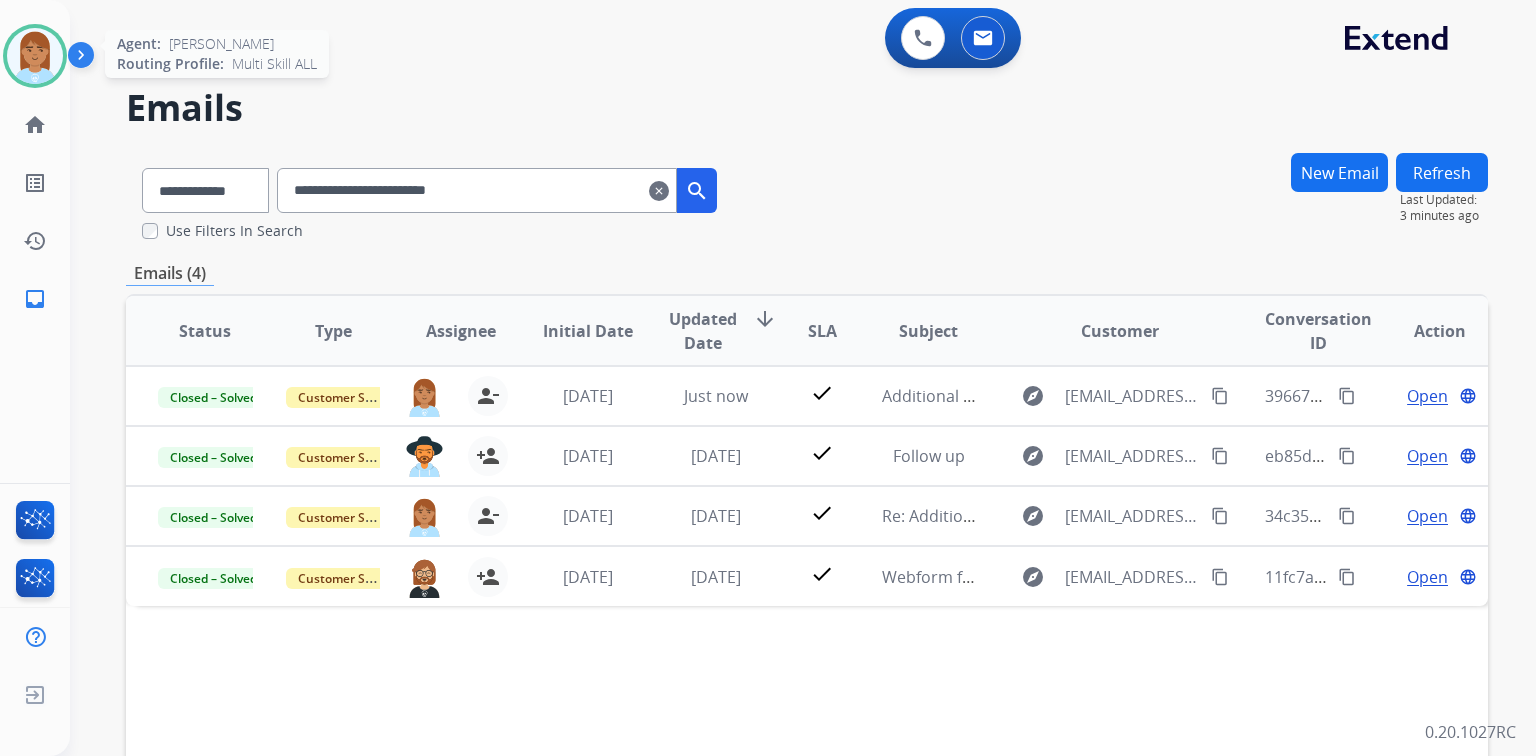 click at bounding box center (35, 56) 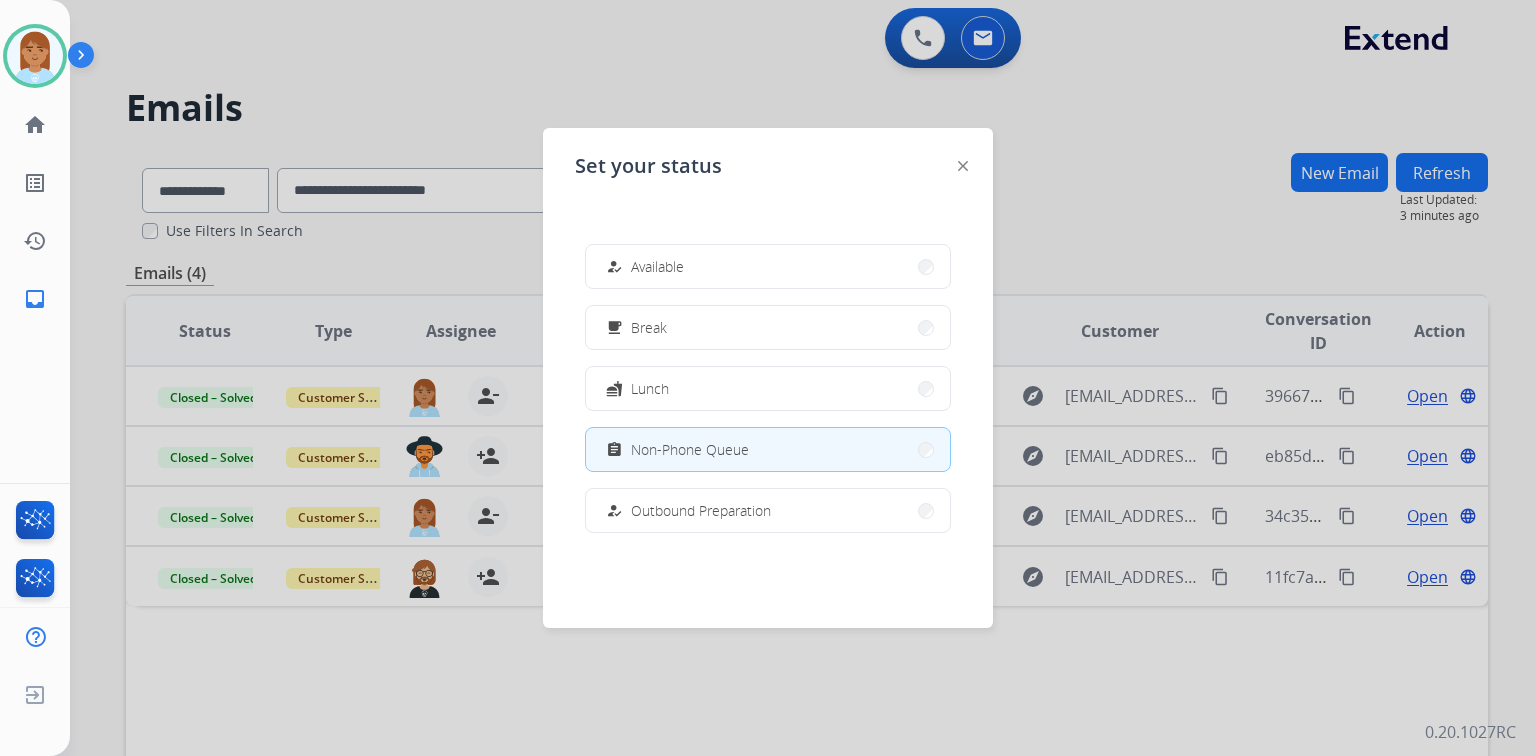 click at bounding box center [768, 378] 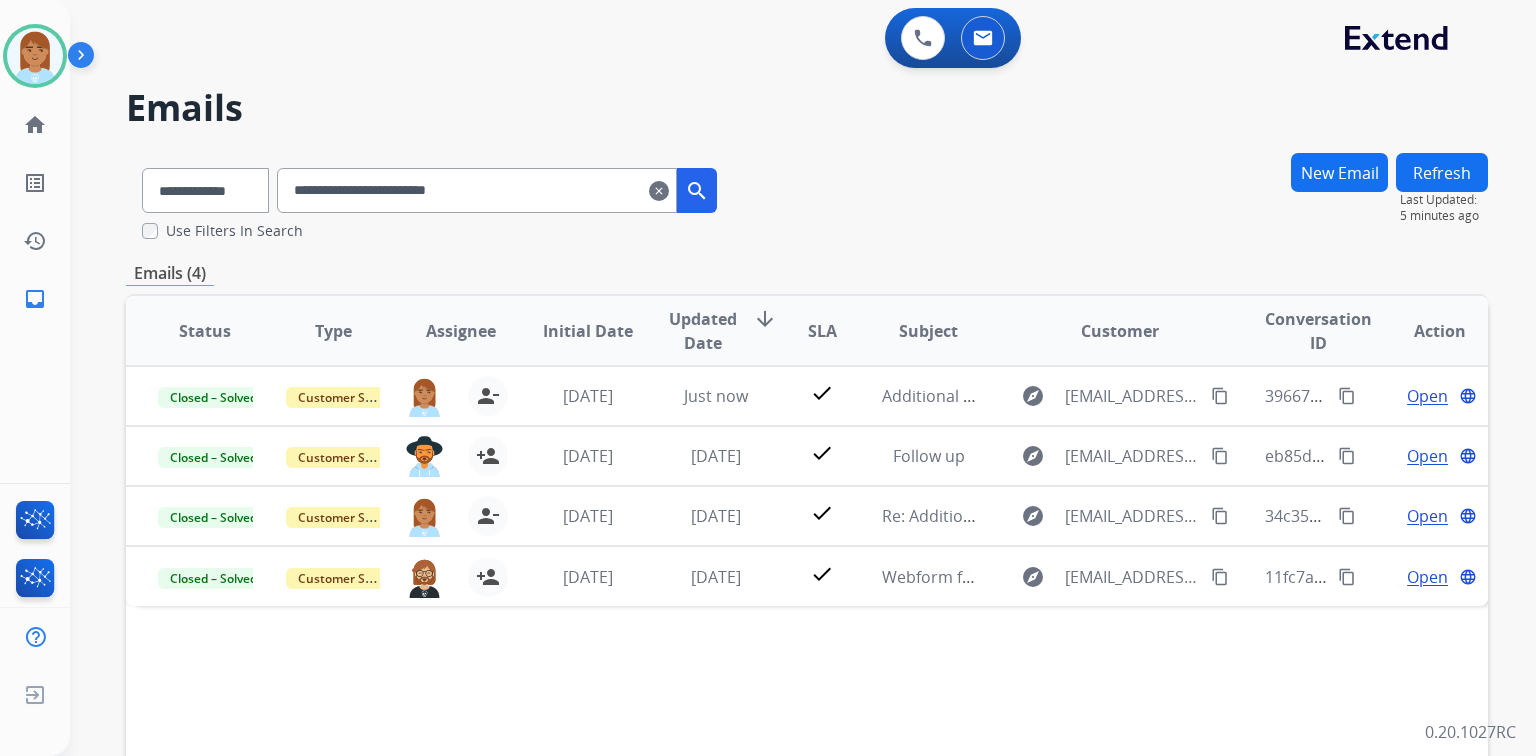 click on "clear" at bounding box center (659, 191) 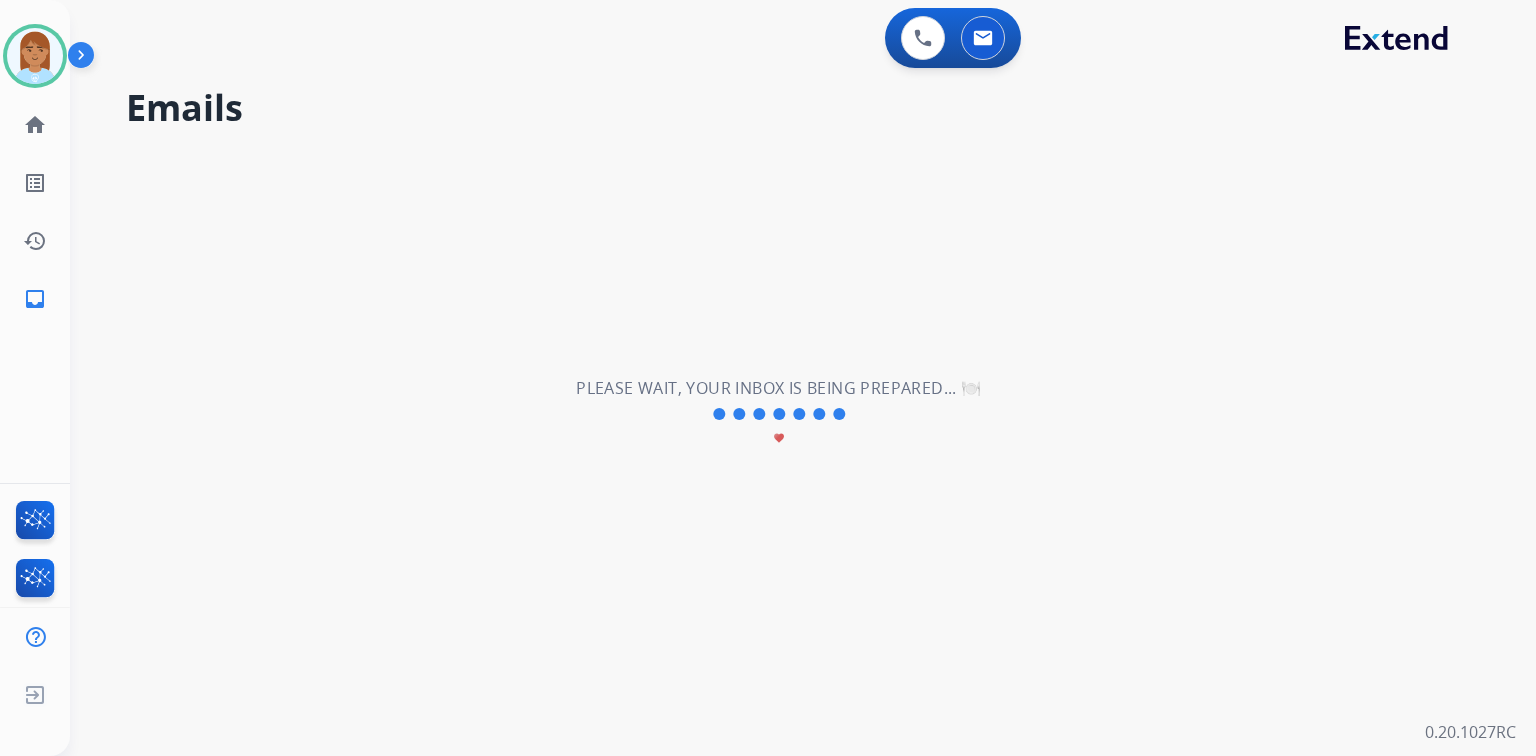 click on "**********" at bounding box center (779, 414) 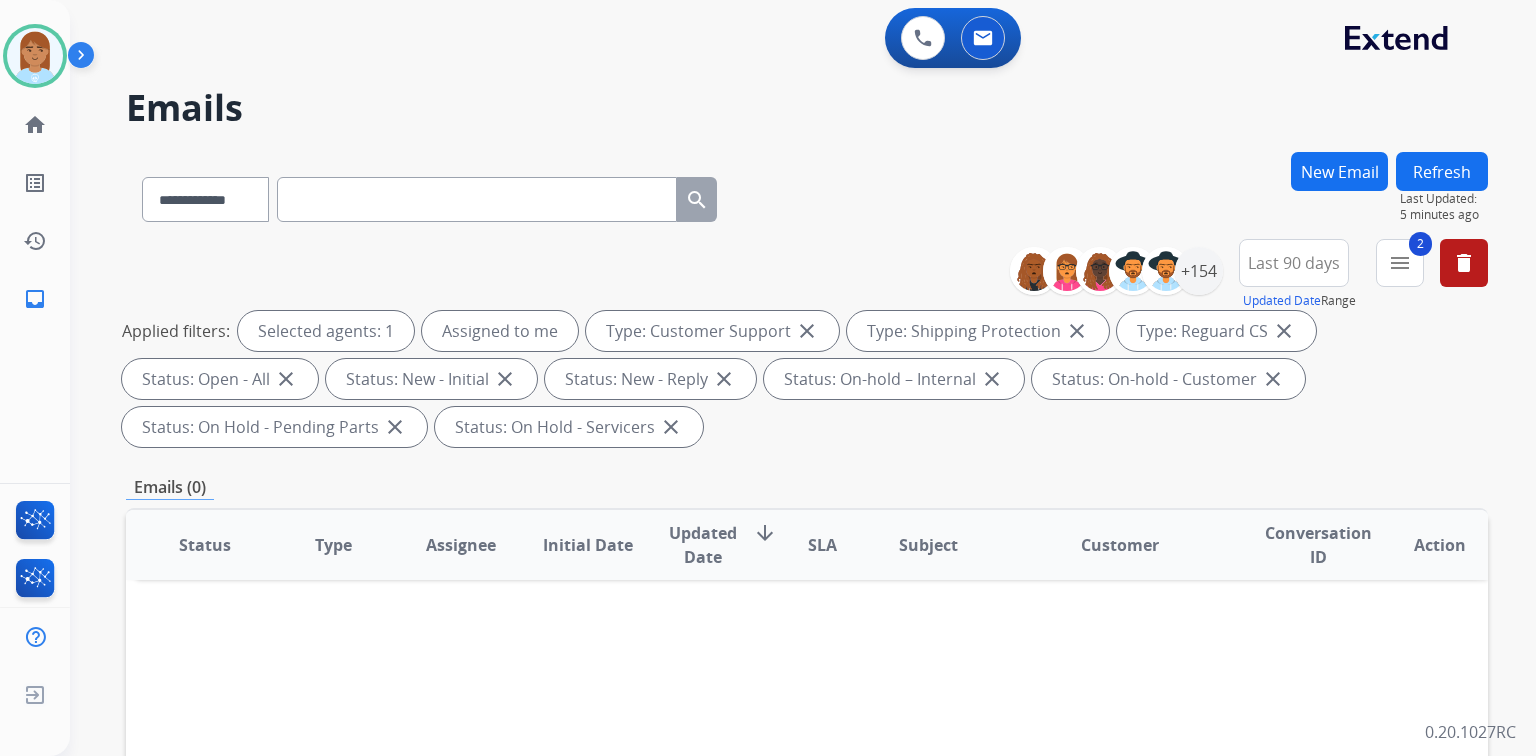 click at bounding box center (477, 199) 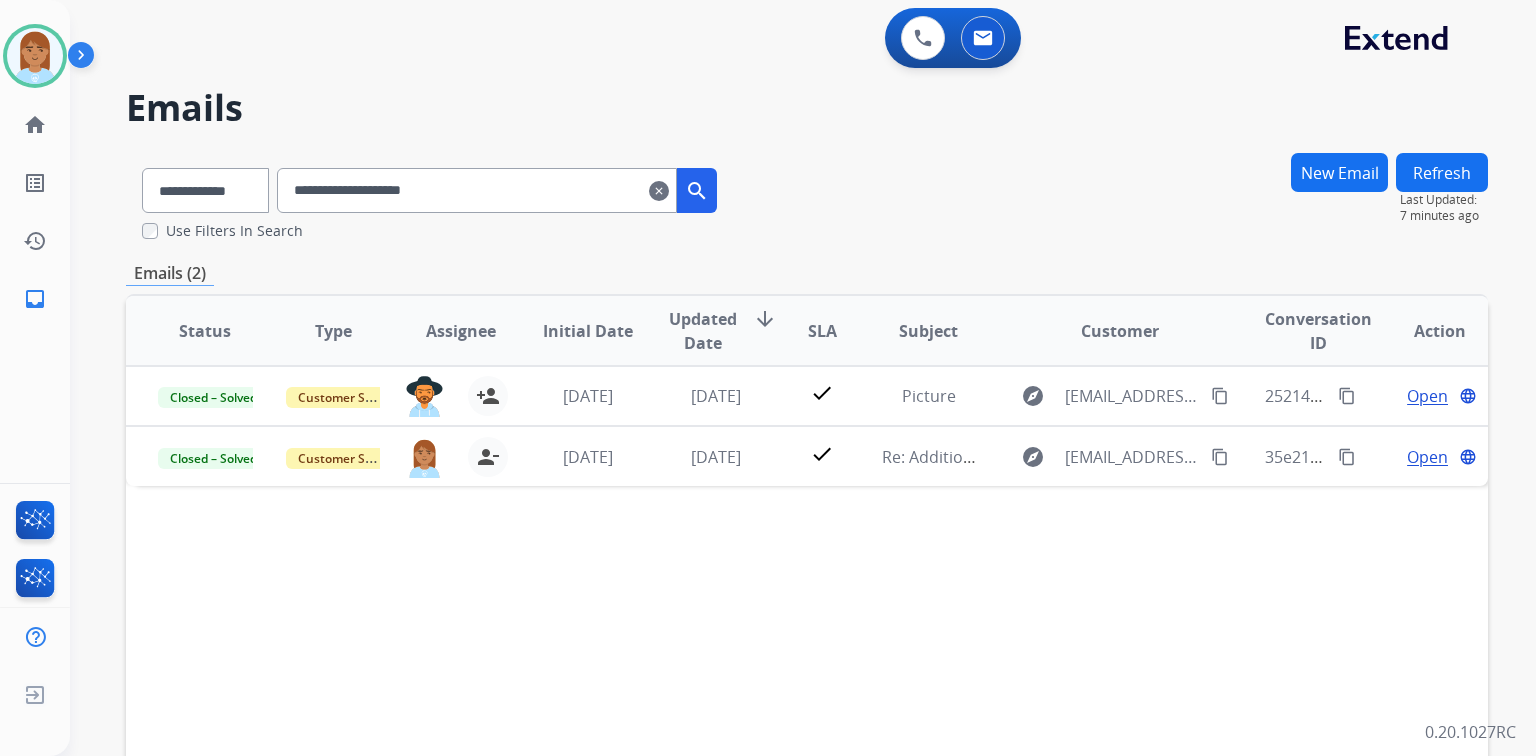 click on "New Email" at bounding box center [1339, 172] 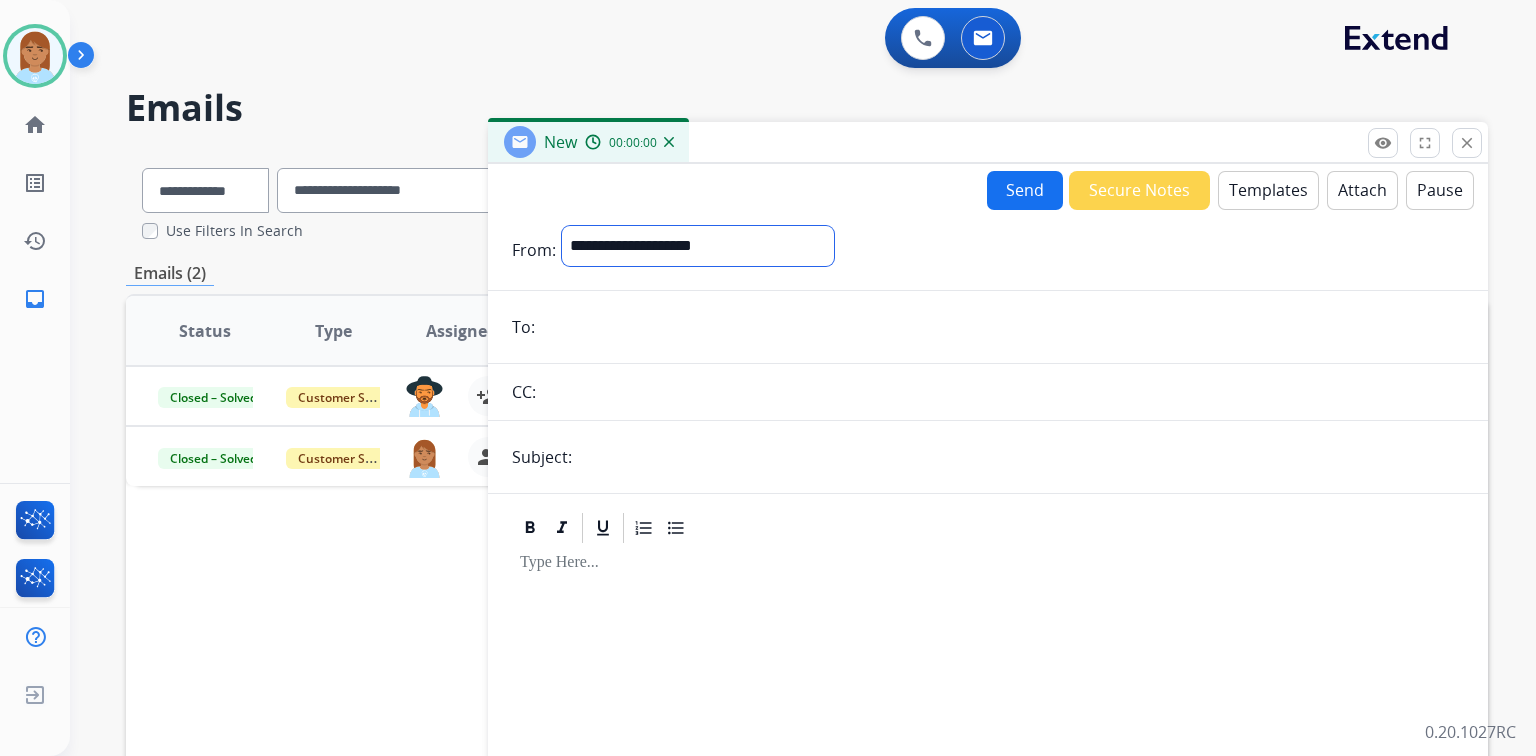 drag, startPoint x: 729, startPoint y: 240, endPoint x: 728, endPoint y: 250, distance: 10.049875 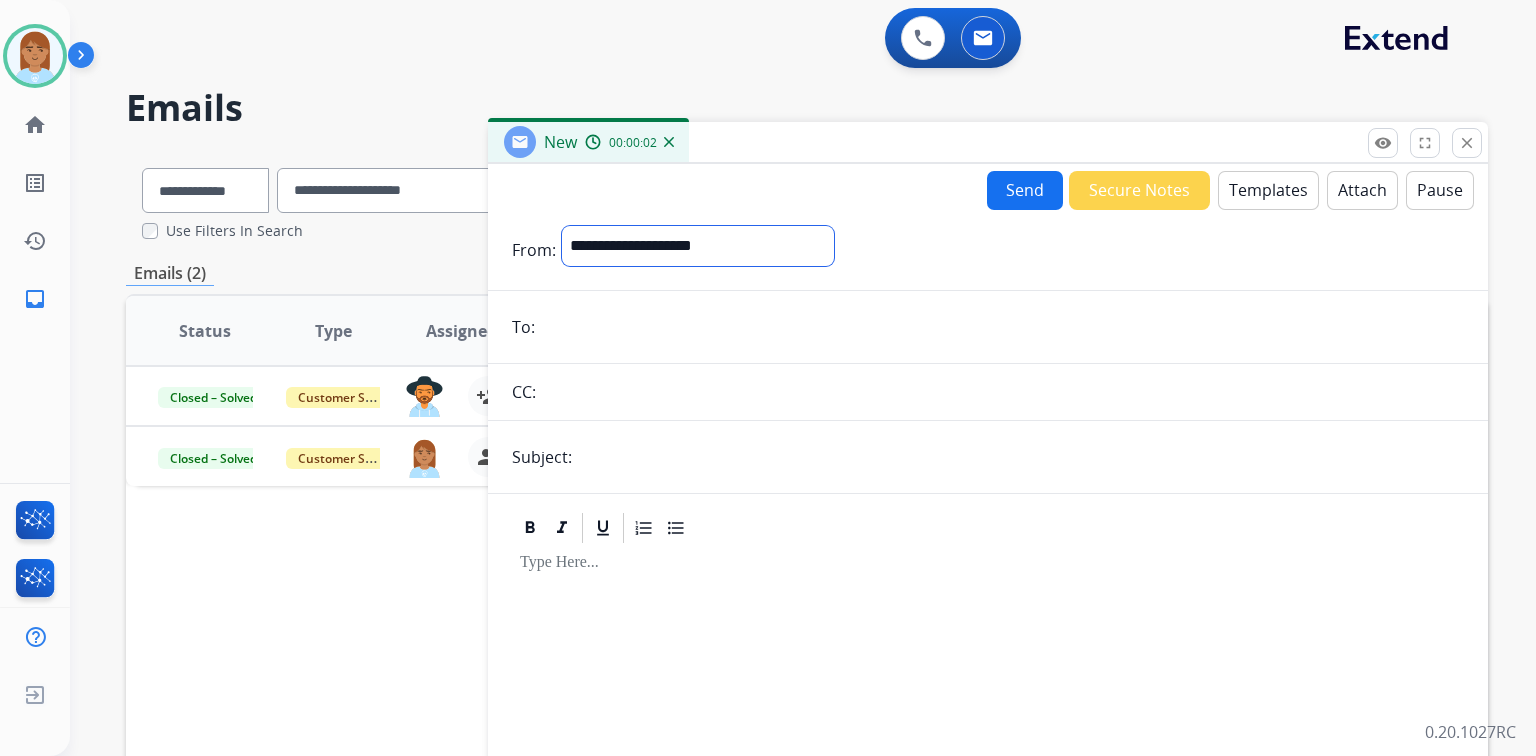 select on "**********" 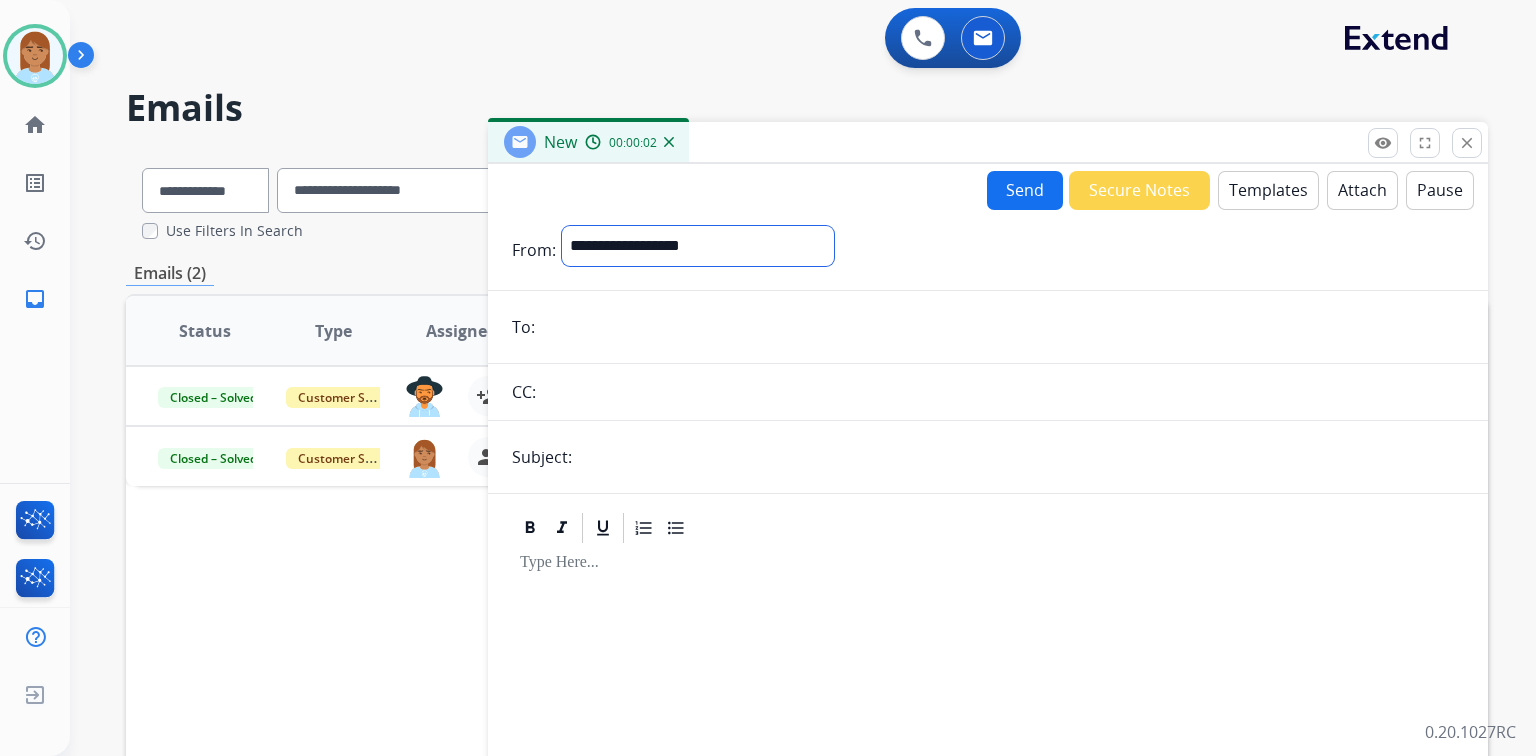 click on "**********" at bounding box center [698, 246] 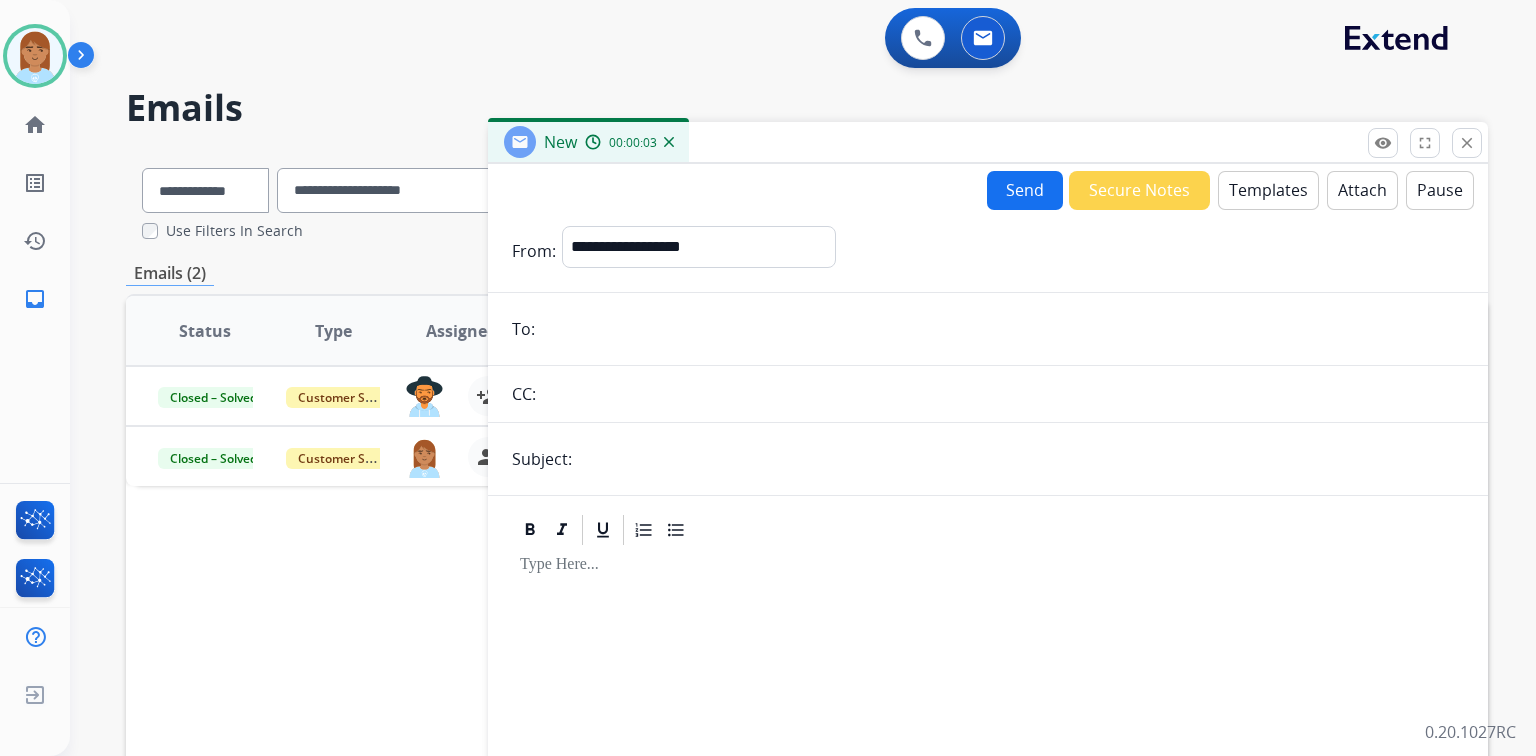 click at bounding box center [1002, 329] 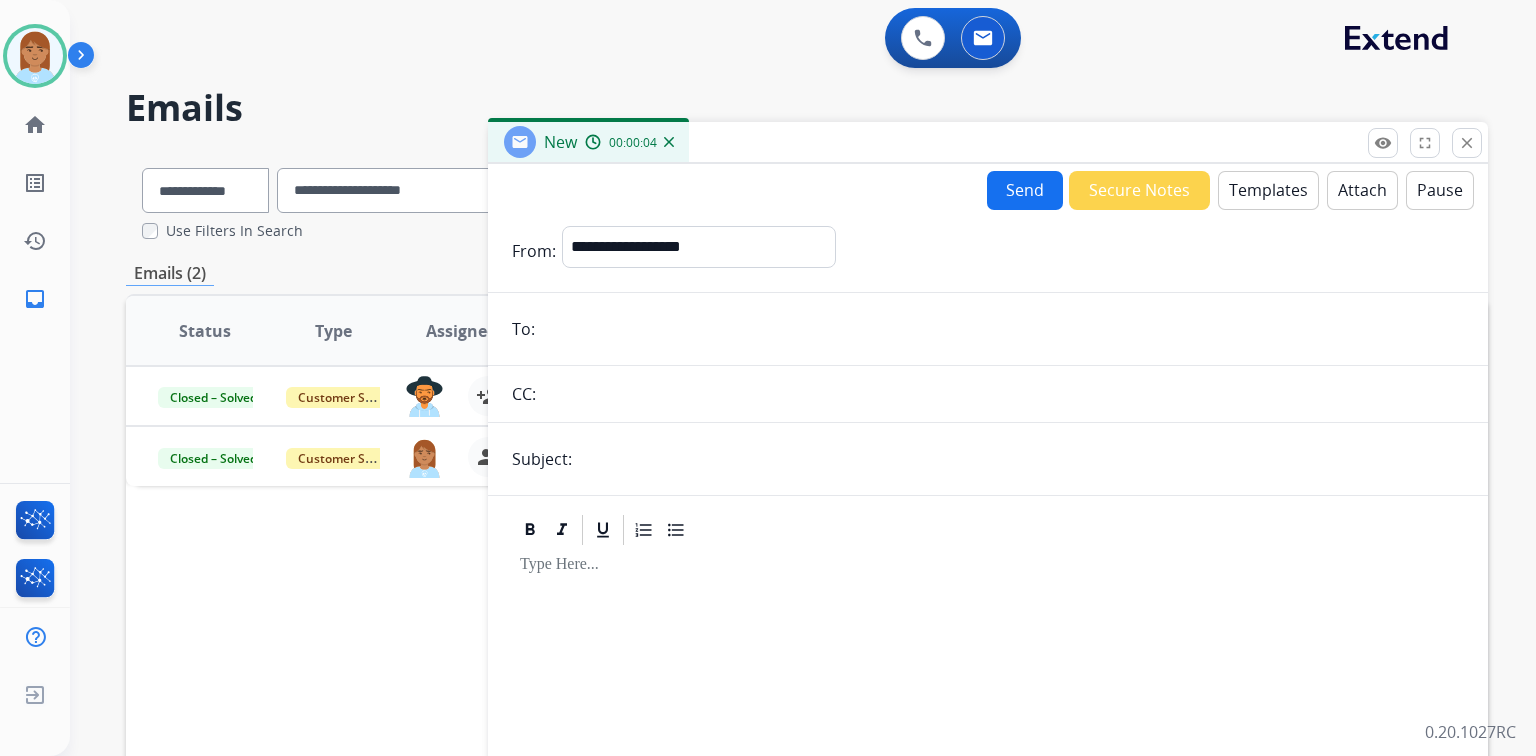 paste on "**********" 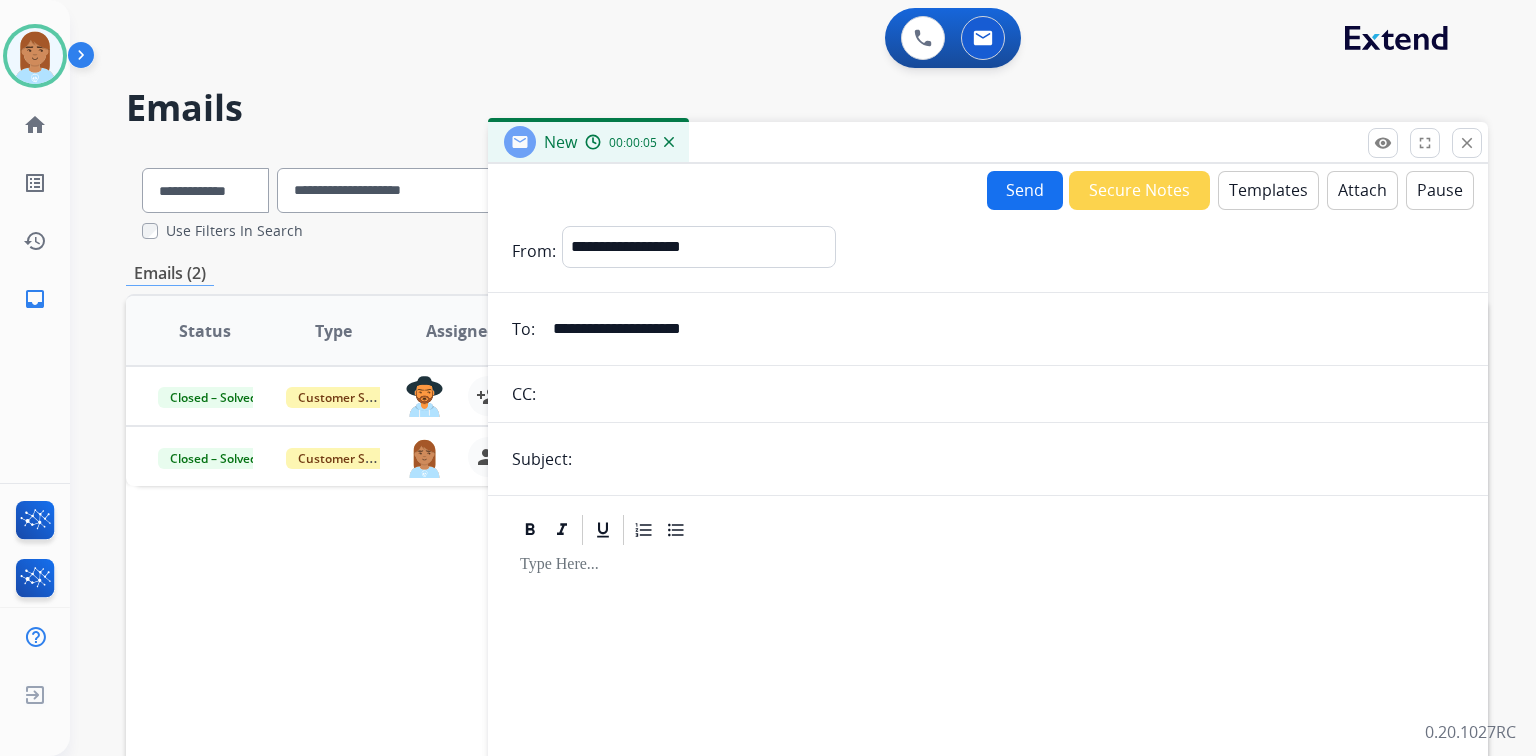 type on "**********" 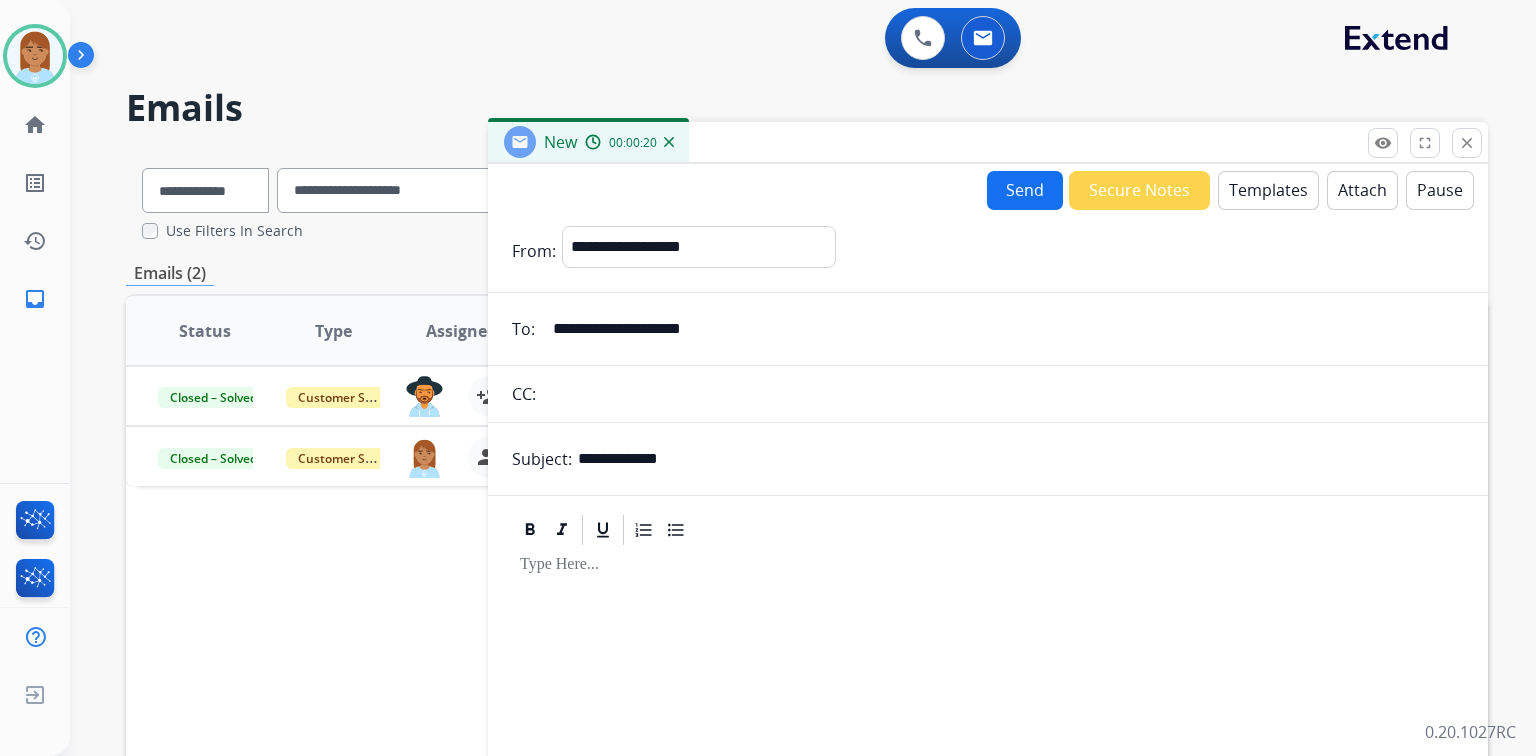 type on "**********" 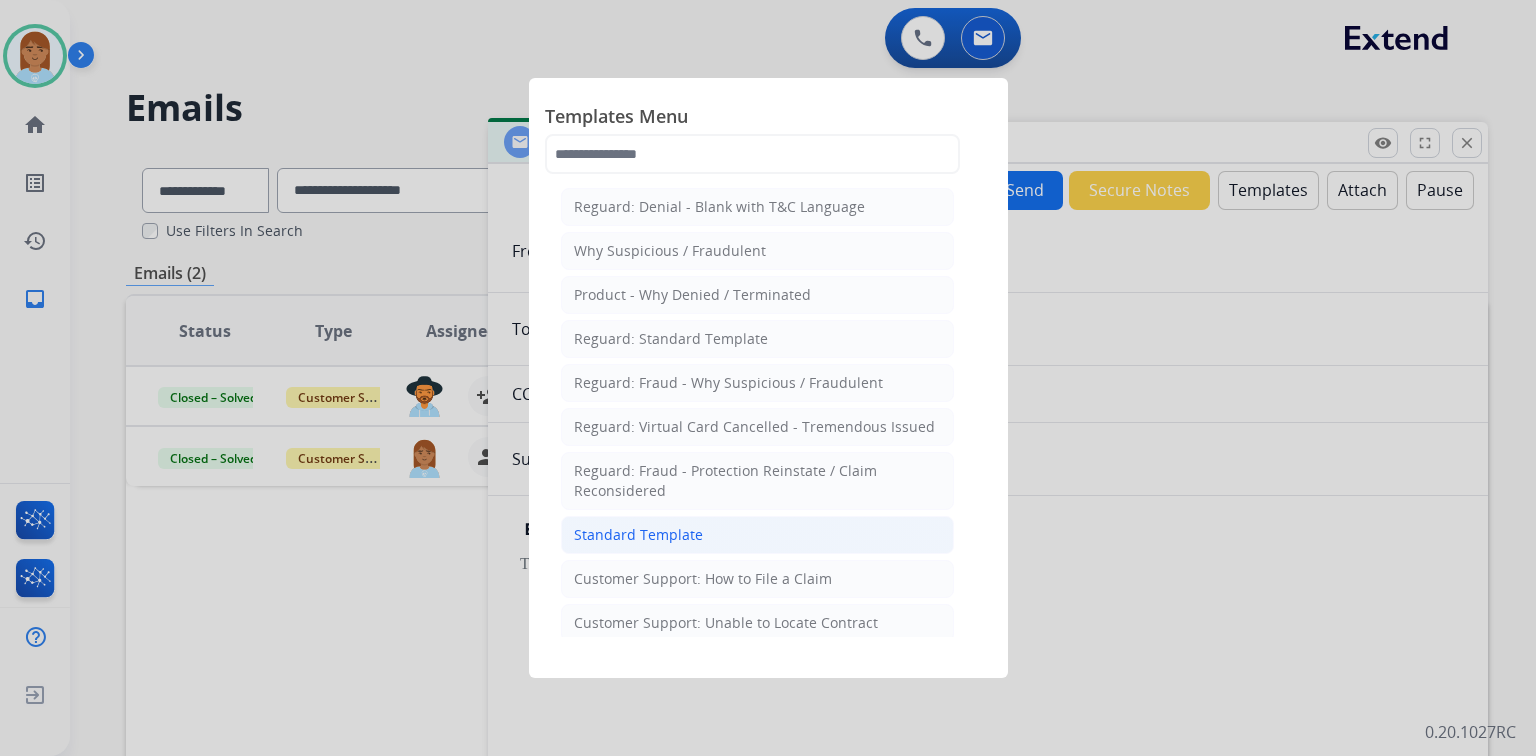 click on "Standard Template" 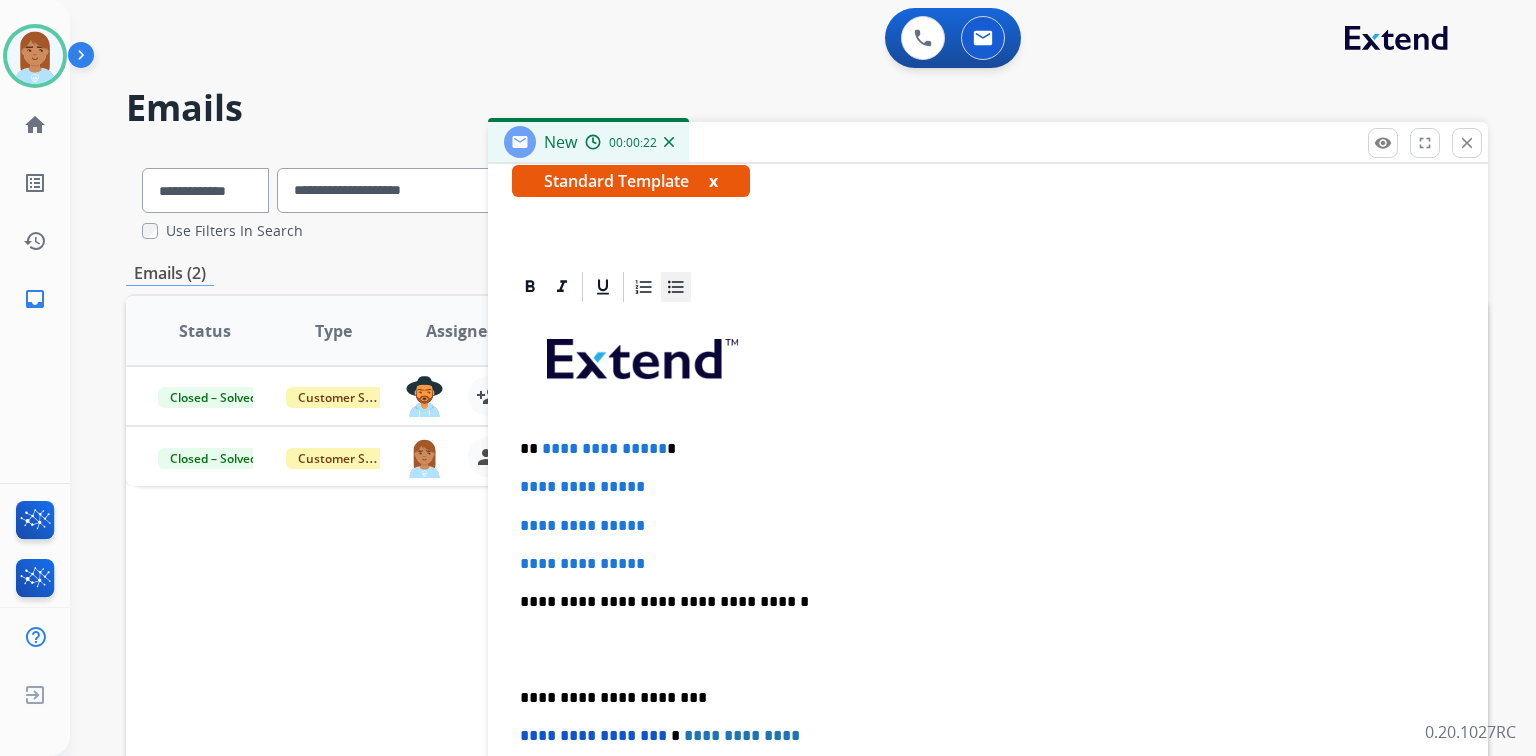 scroll, scrollTop: 480, scrollLeft: 0, axis: vertical 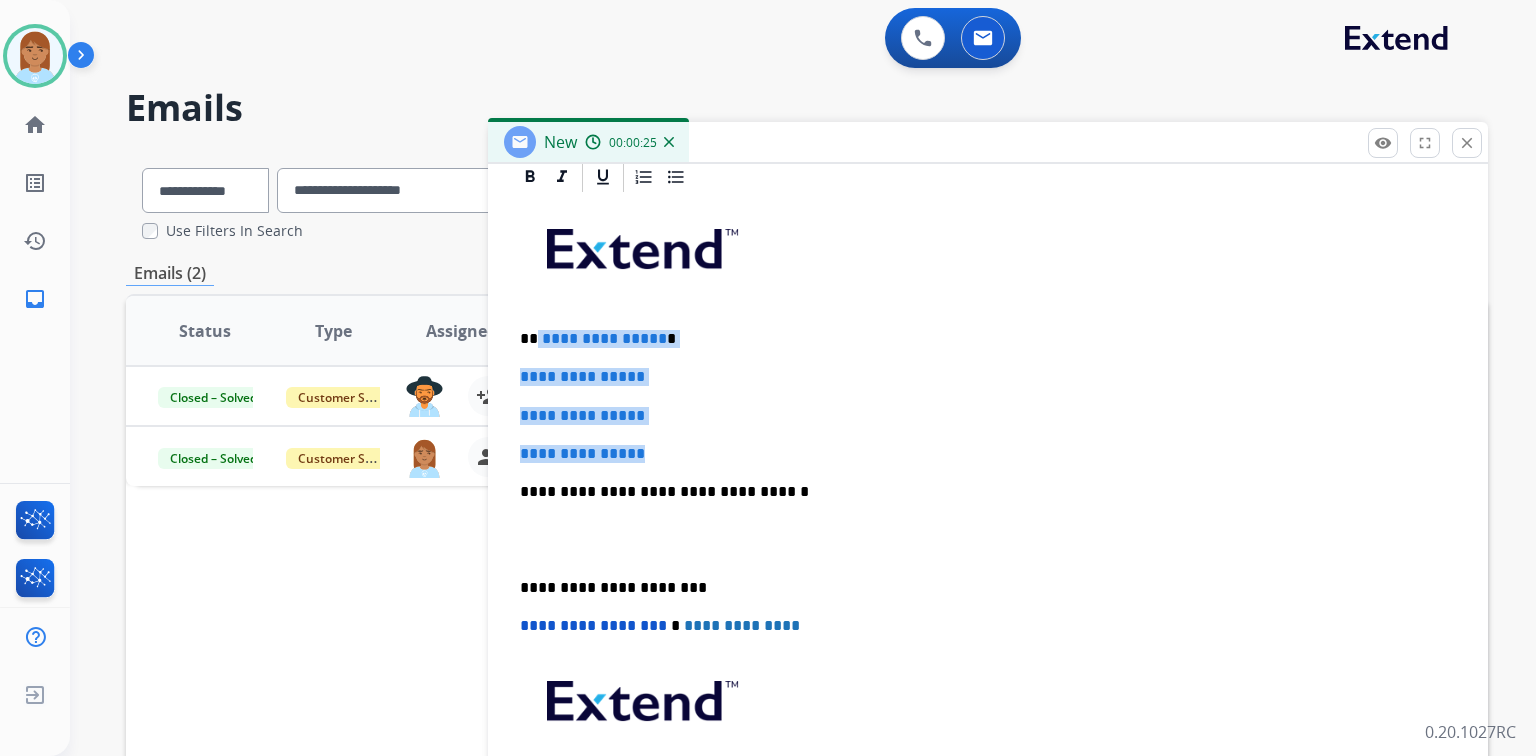 drag, startPoint x: 534, startPoint y: 337, endPoint x: 664, endPoint y: 434, distance: 162.2005 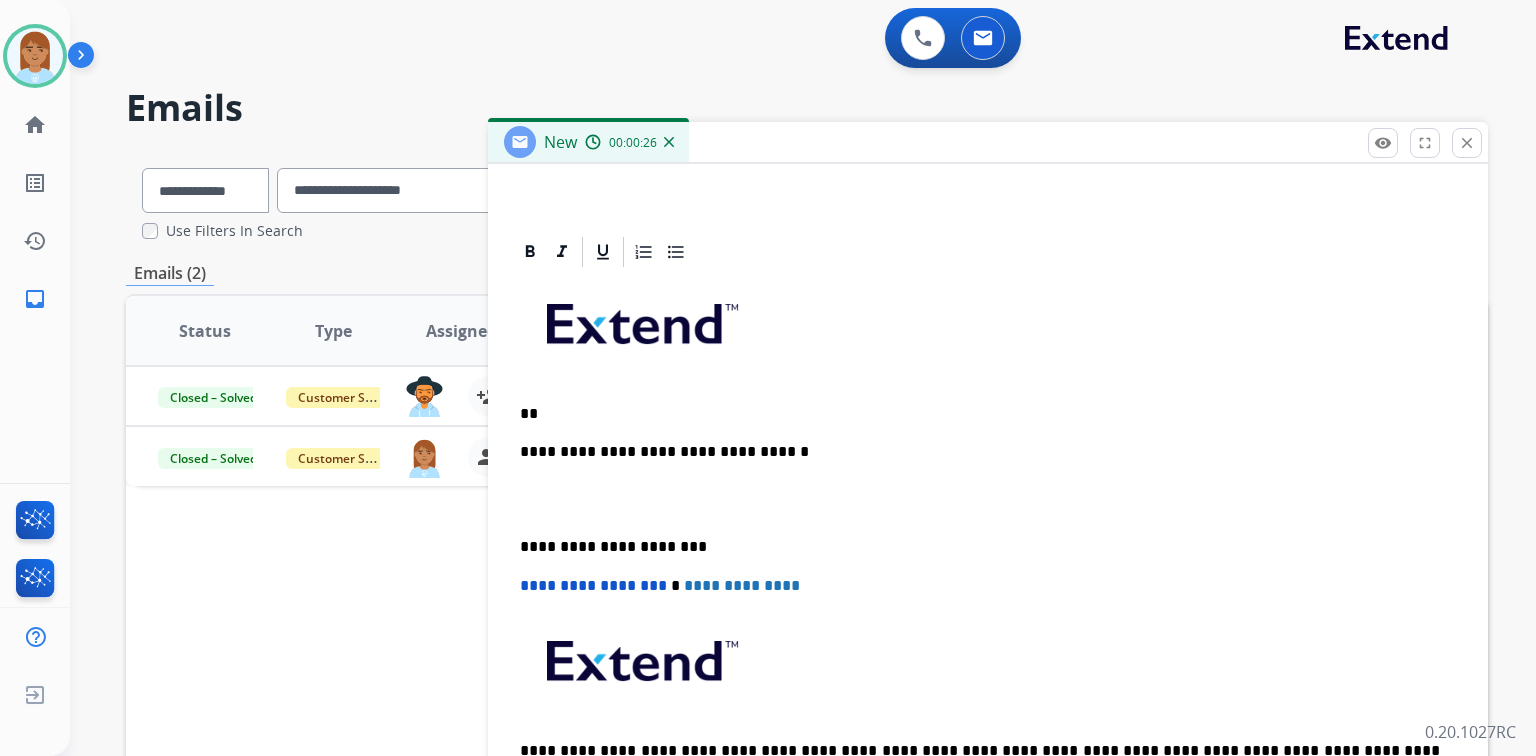 scroll, scrollTop: 400, scrollLeft: 0, axis: vertical 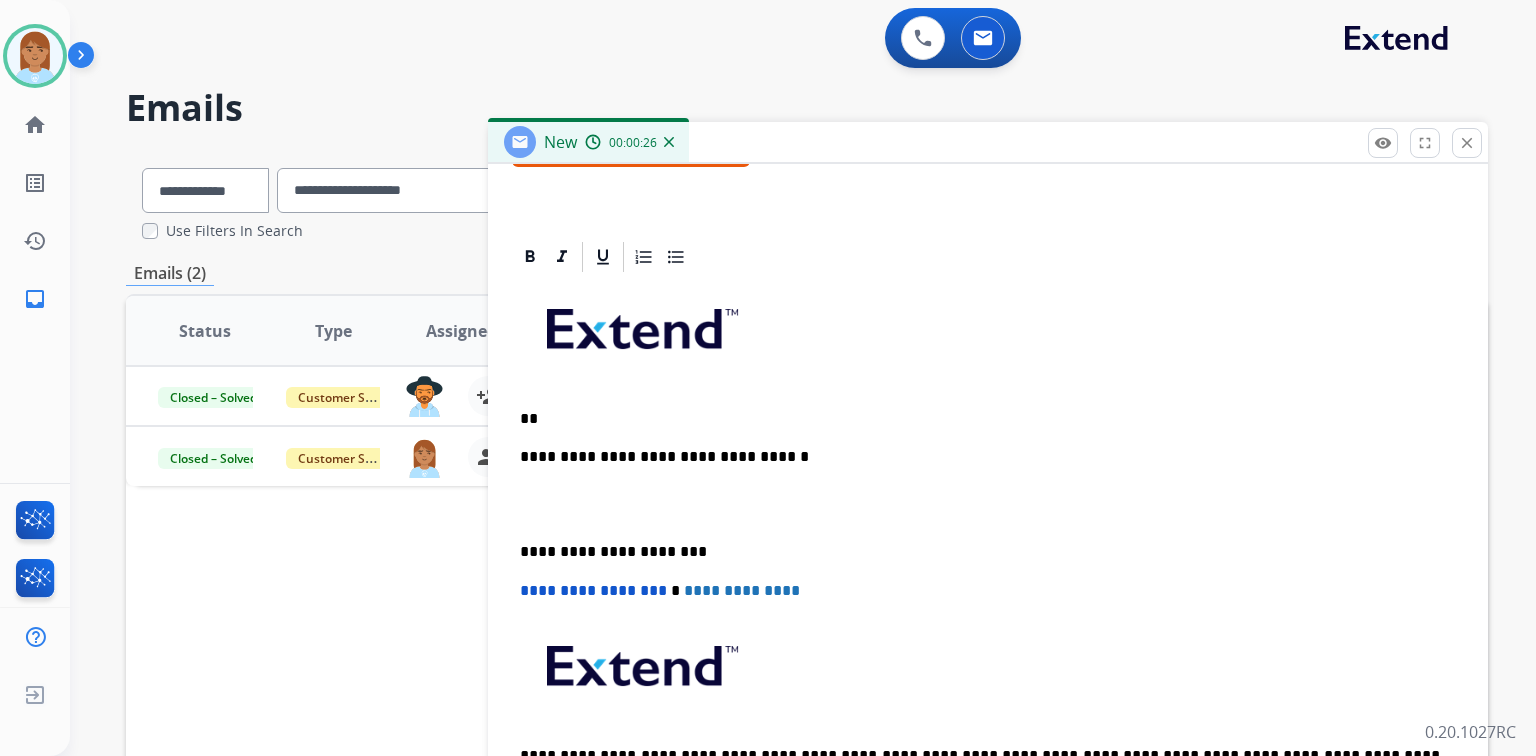 type 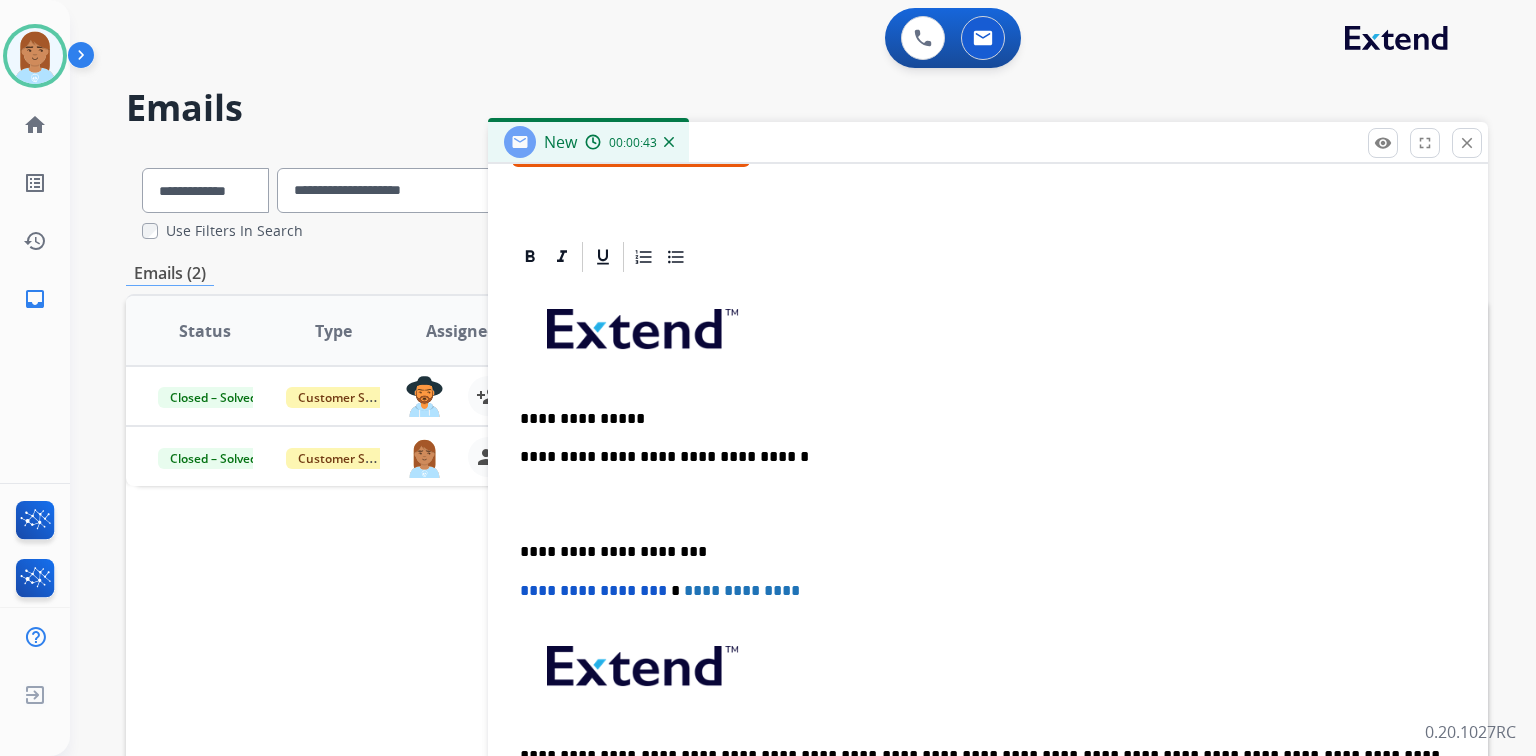 scroll, scrollTop: 439, scrollLeft: 0, axis: vertical 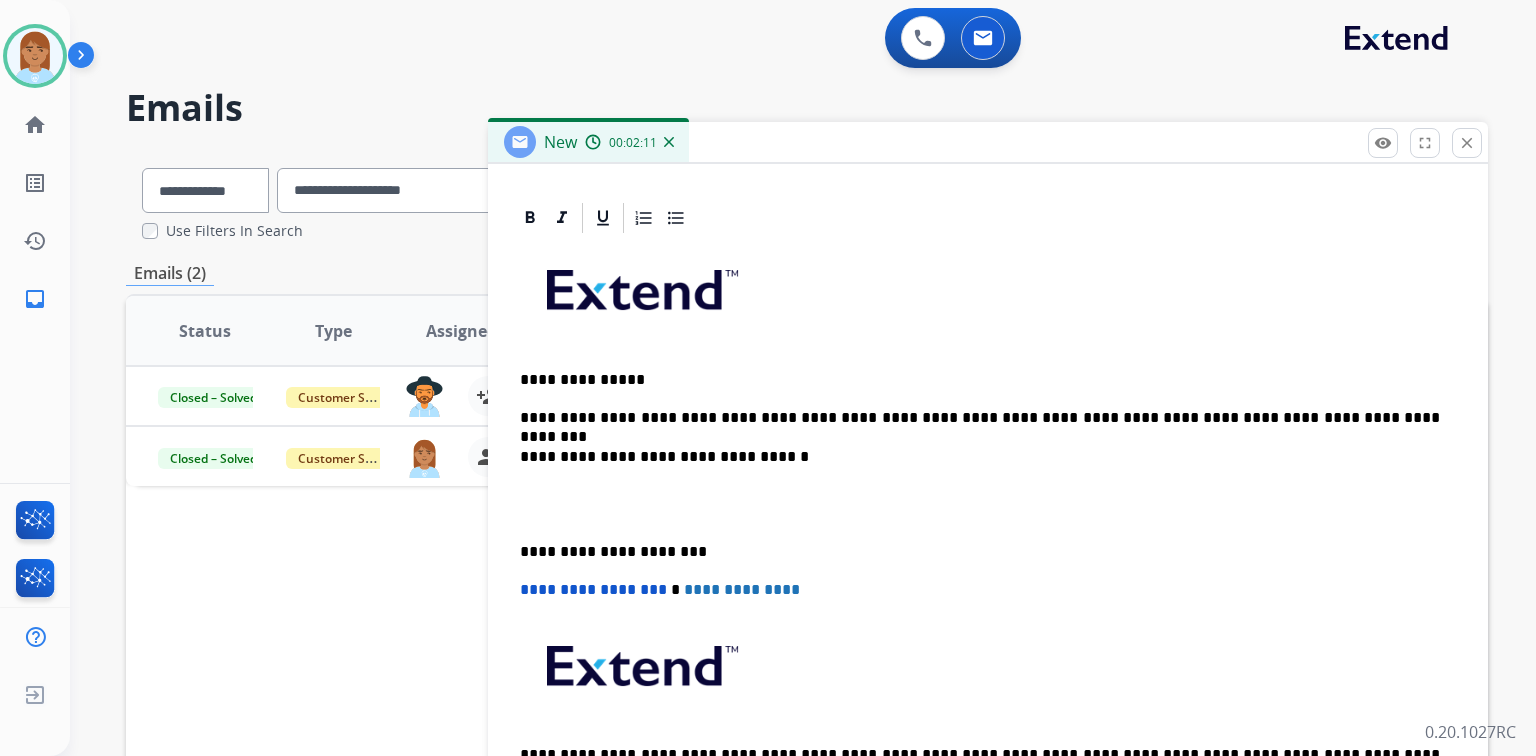 click at bounding box center [988, 504] 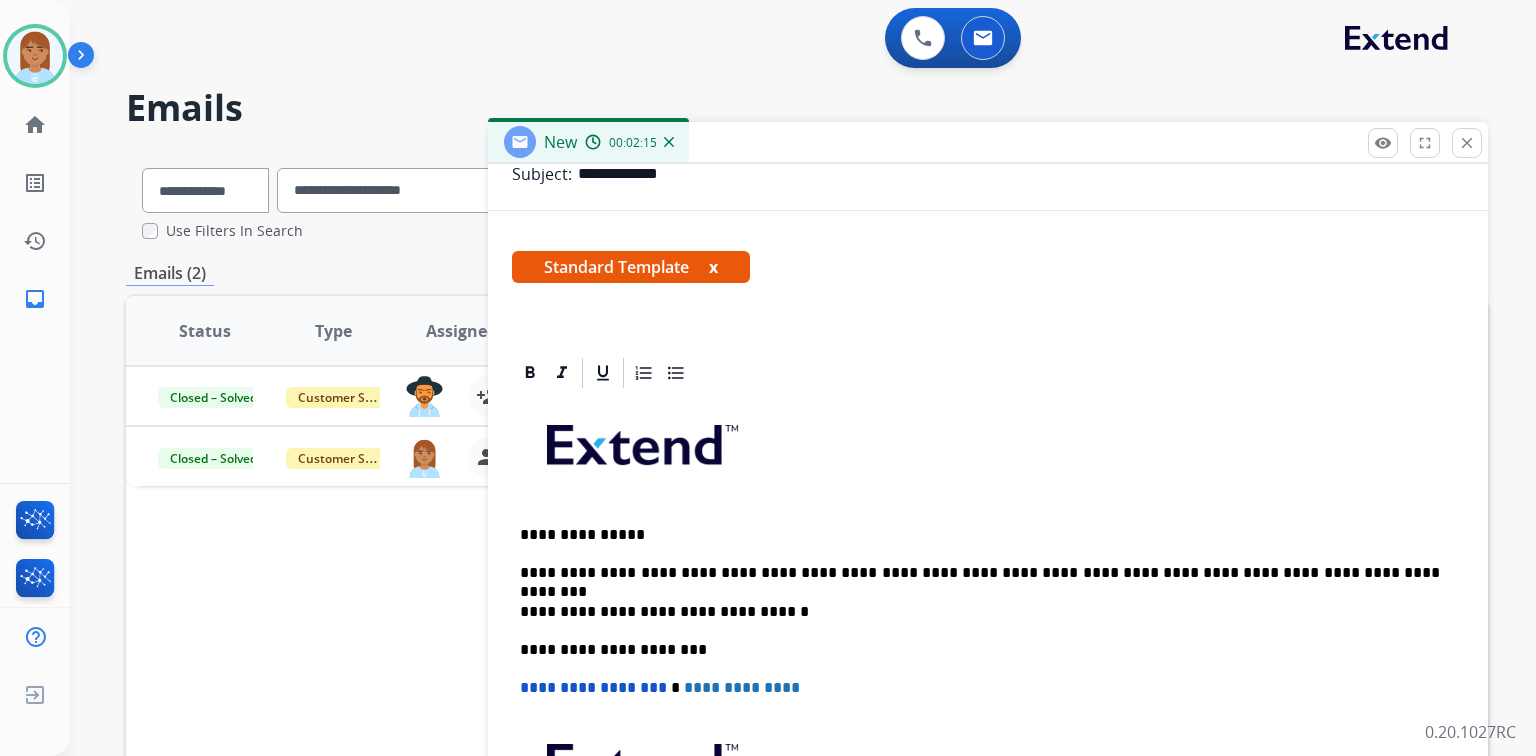 scroll, scrollTop: 222, scrollLeft: 0, axis: vertical 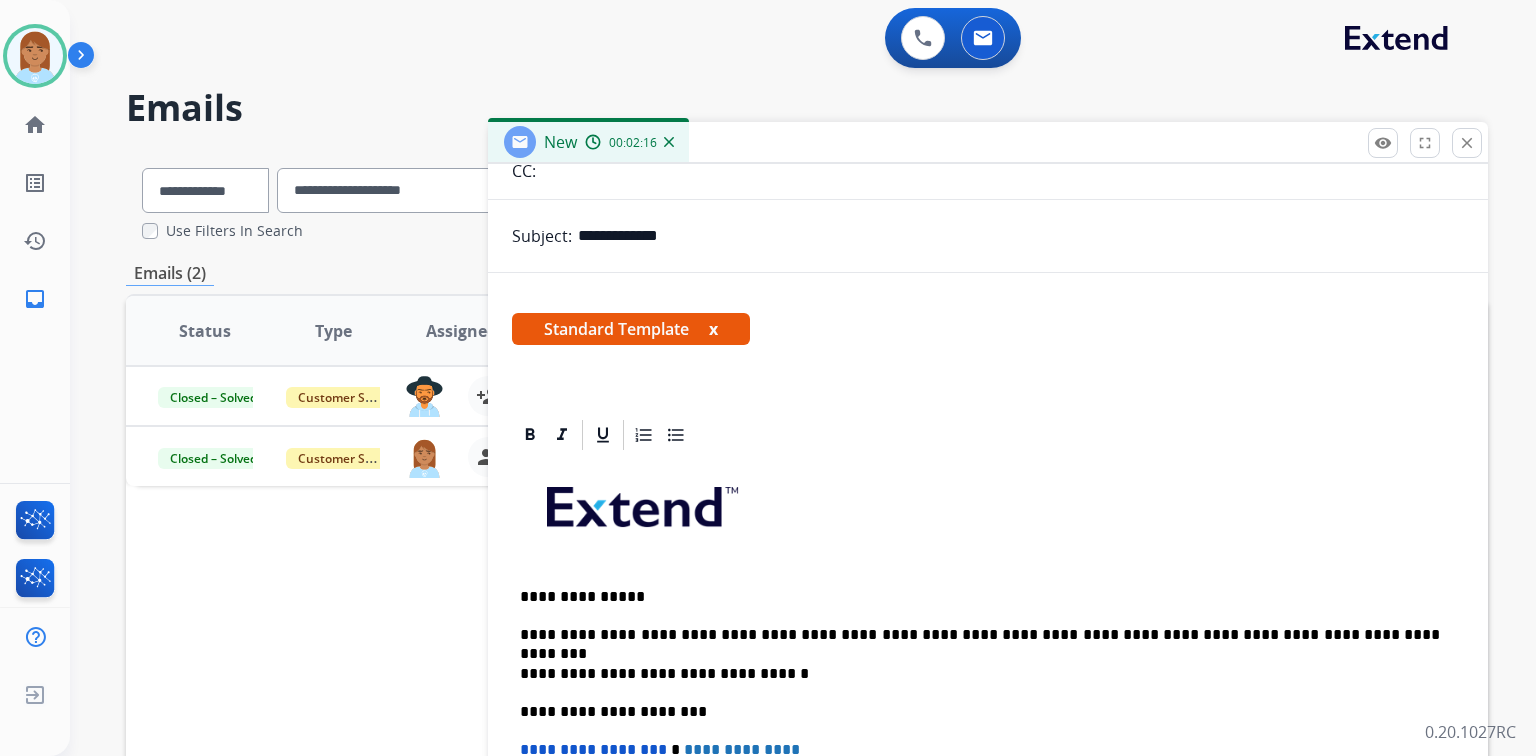 click on "**********" at bounding box center (988, 730) 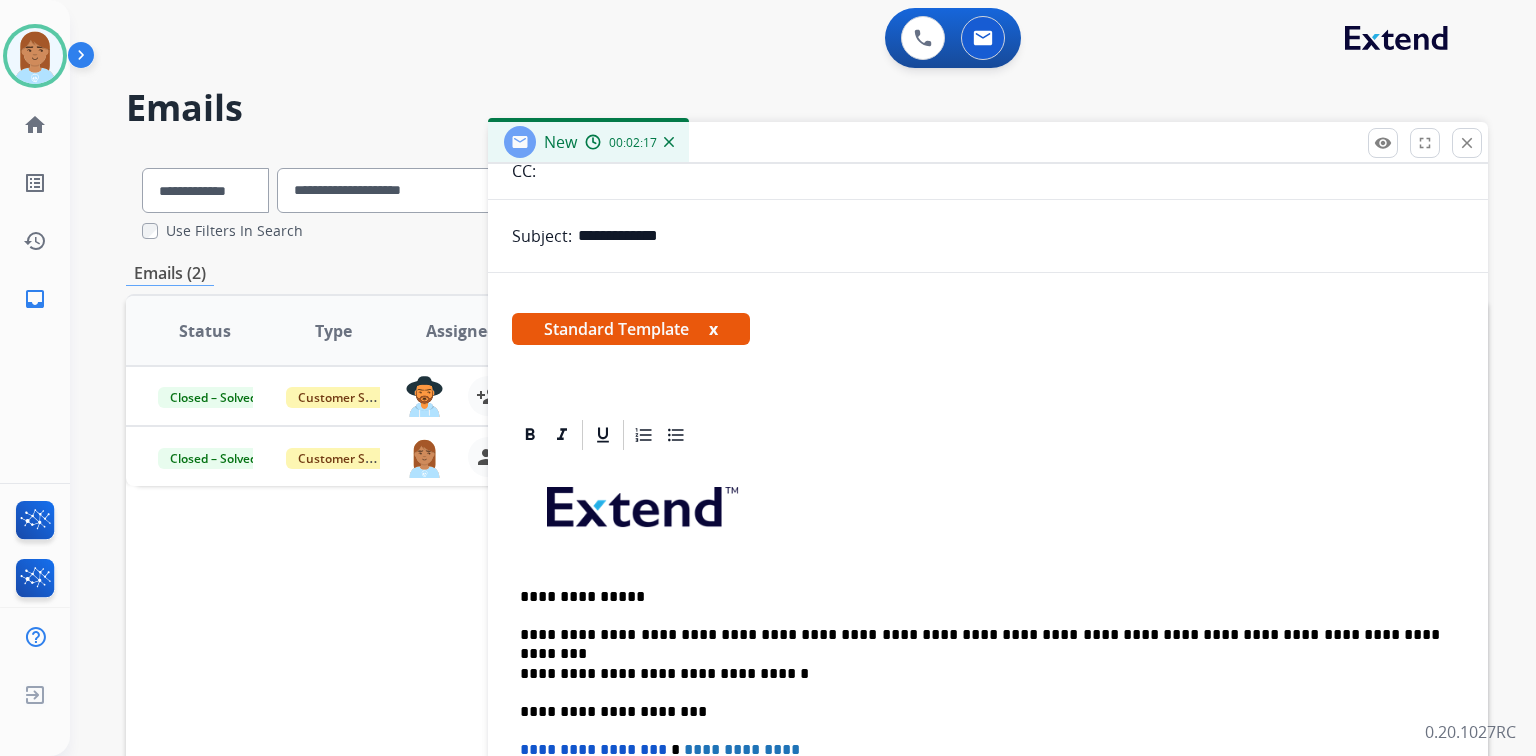 click on "**********" at bounding box center [980, 635] 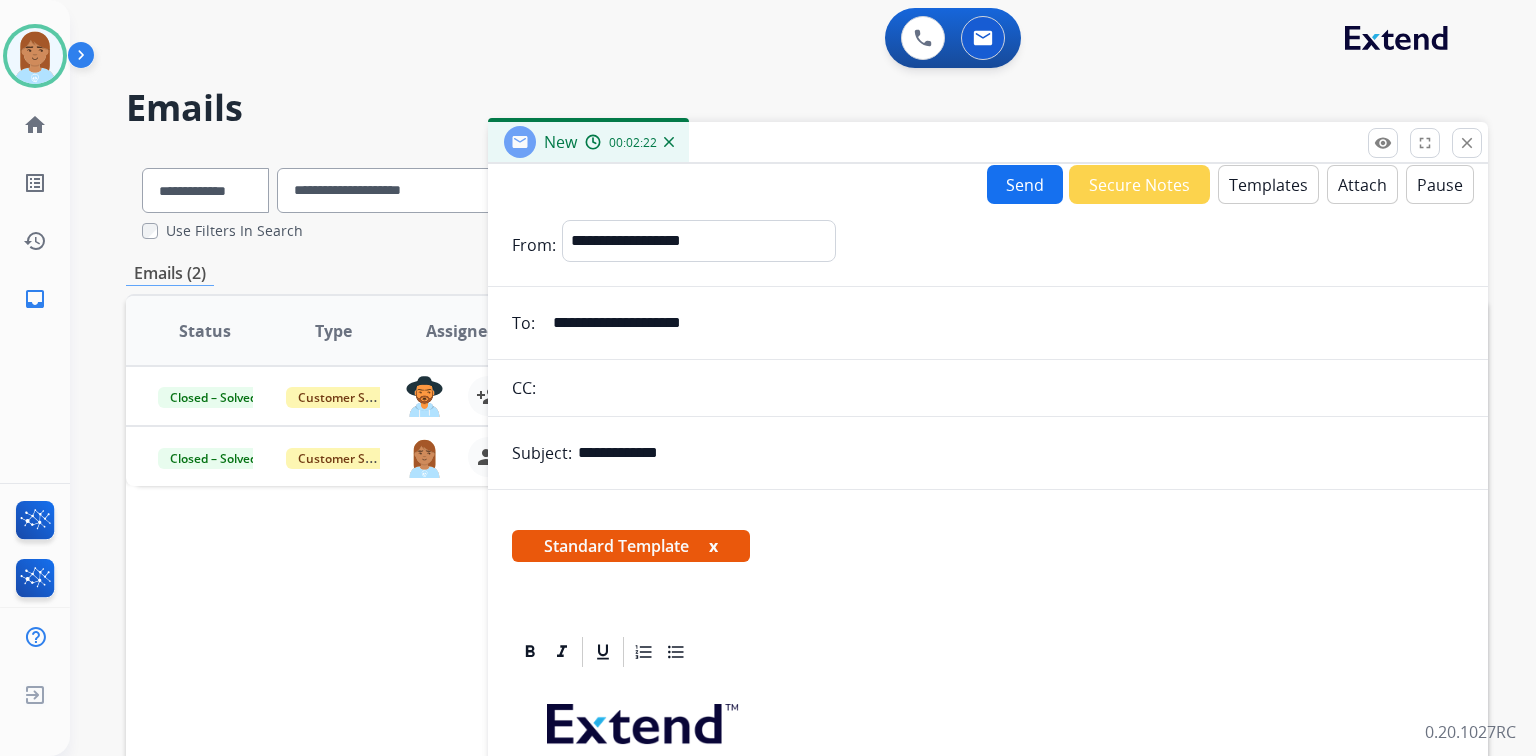scroll, scrollTop: 0, scrollLeft: 0, axis: both 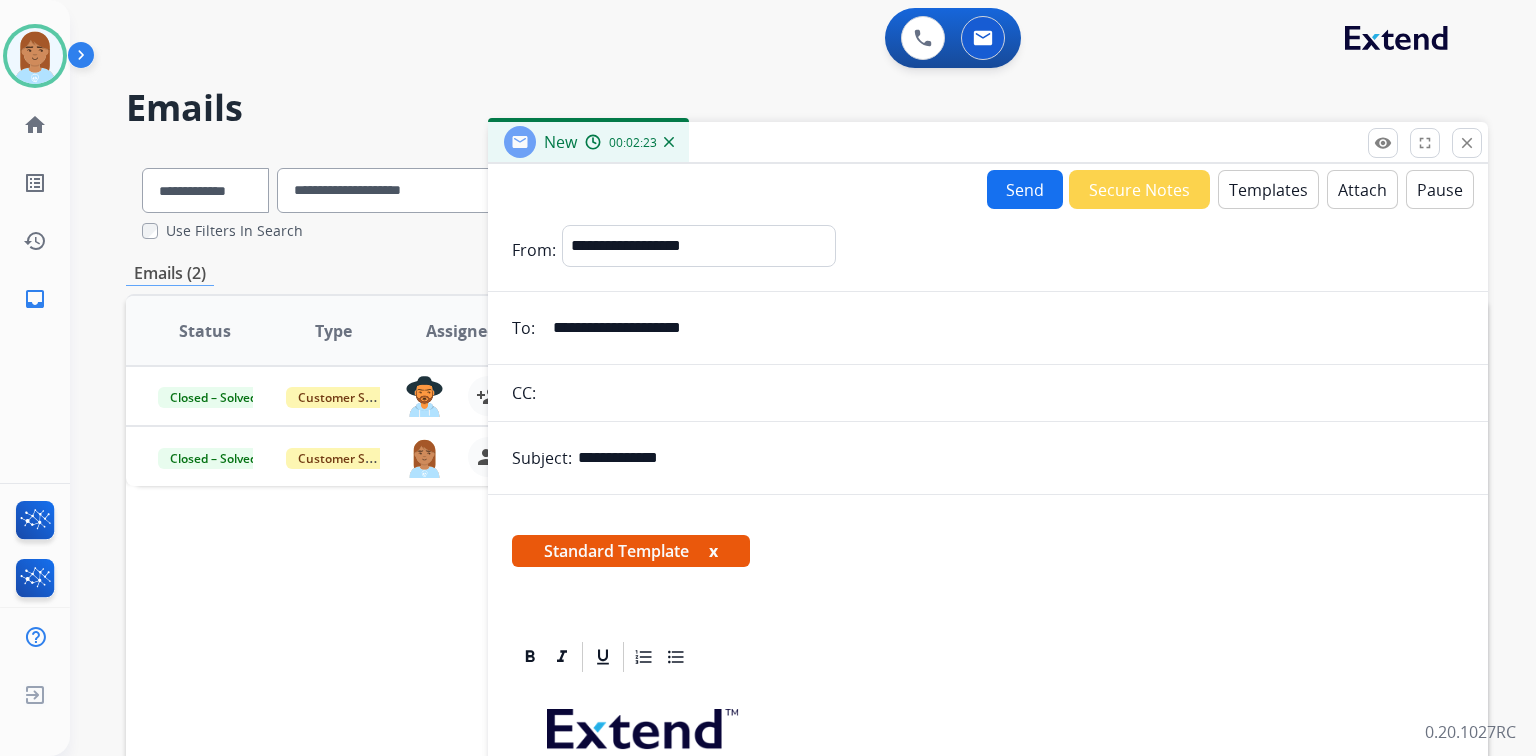 click on "Send" at bounding box center (1025, 189) 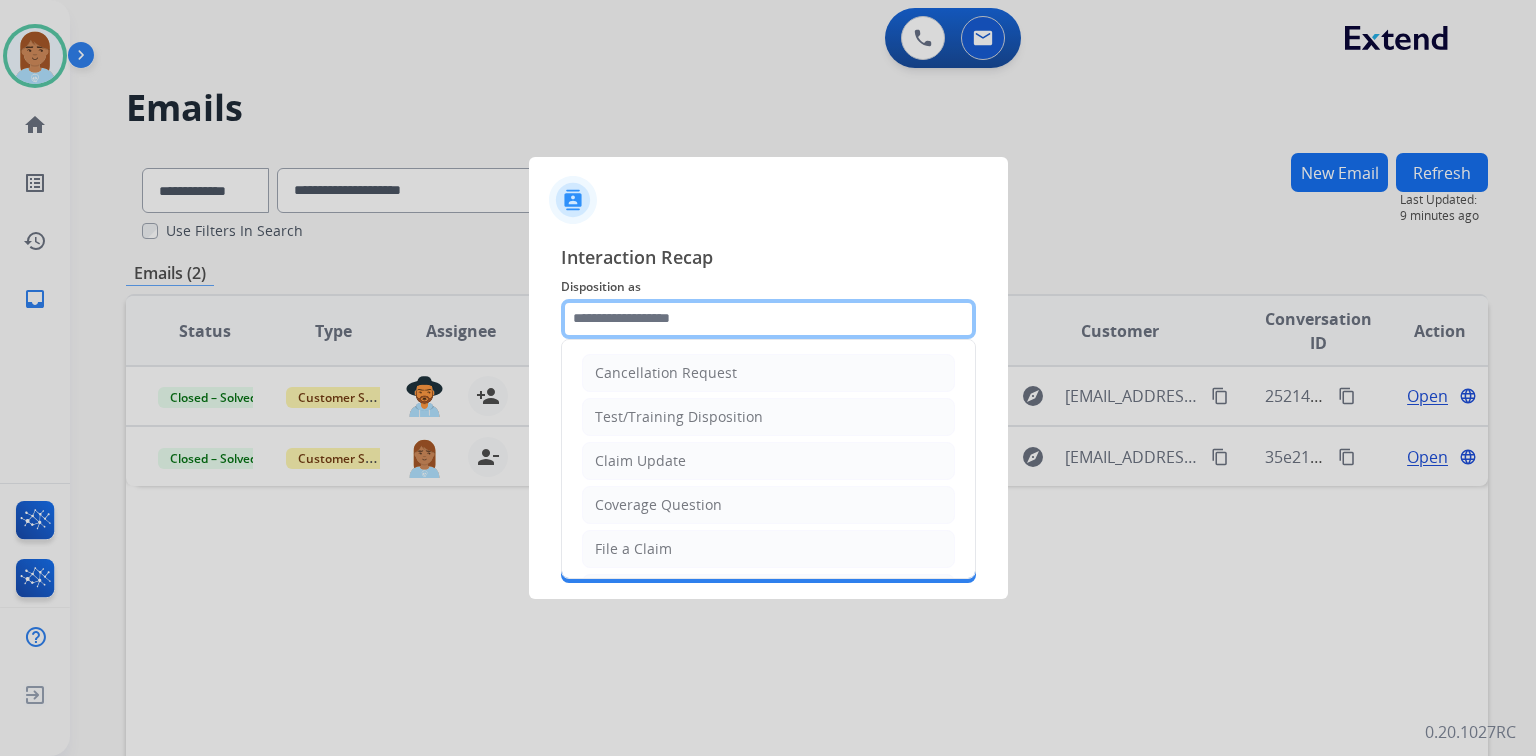 click 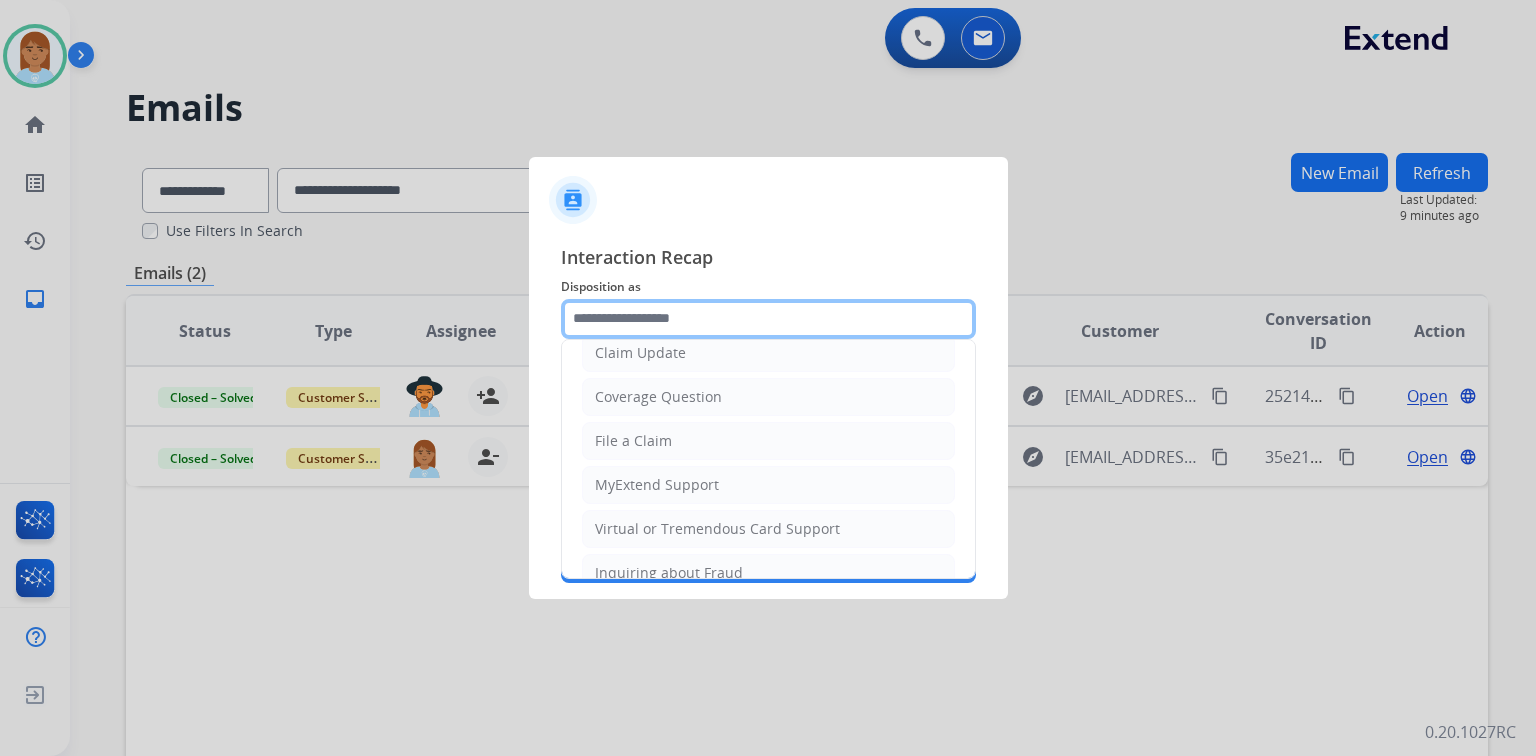 scroll, scrollTop: 0, scrollLeft: 0, axis: both 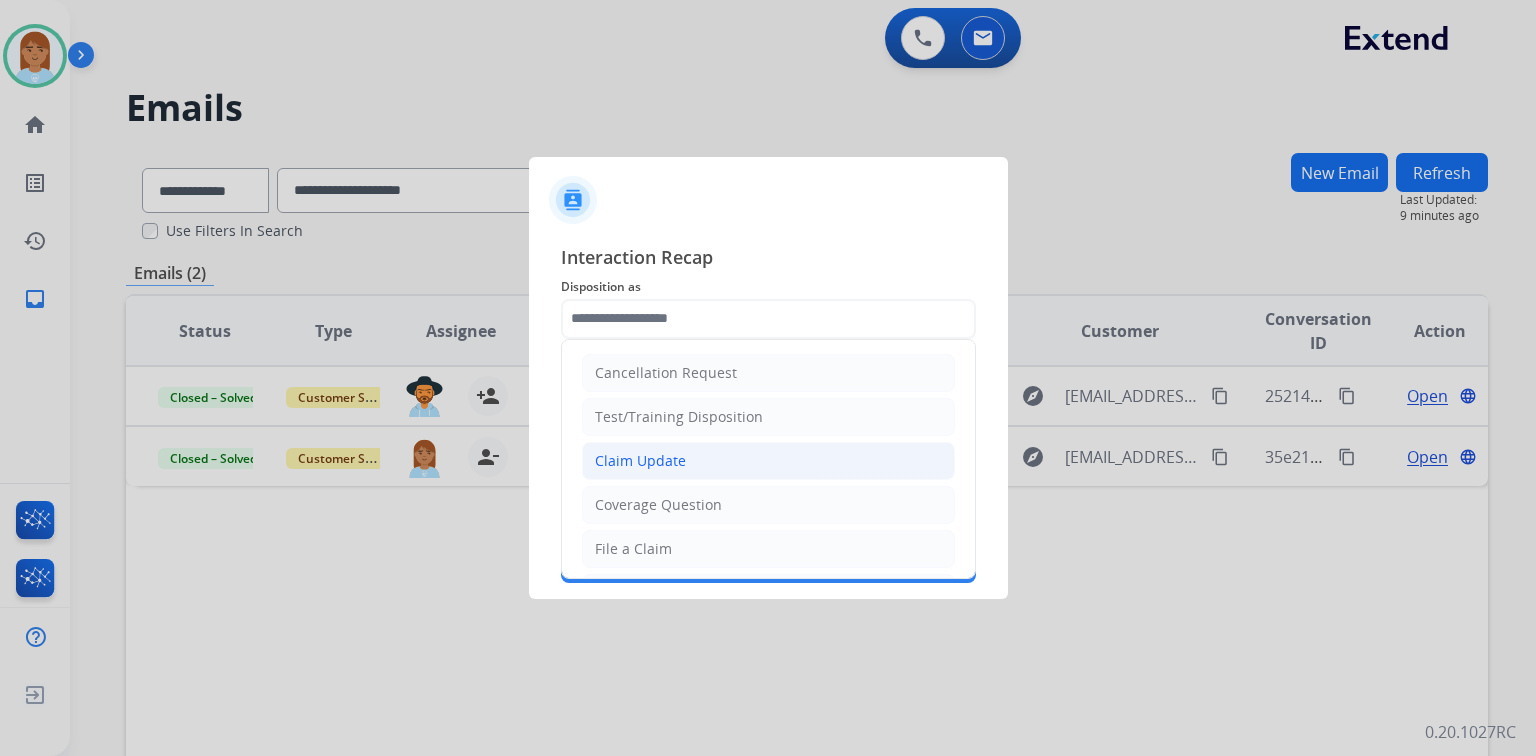 click on "Claim Update" 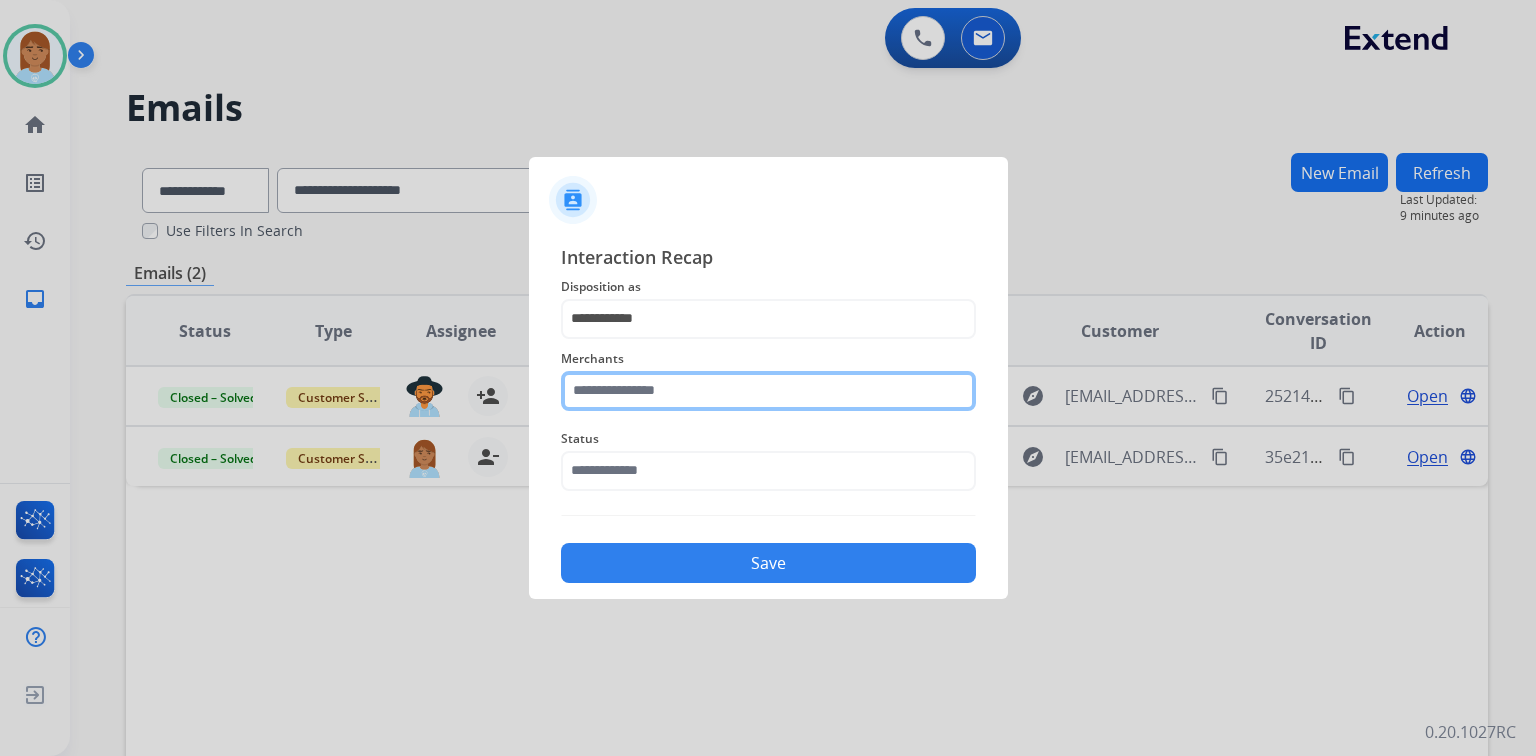 click 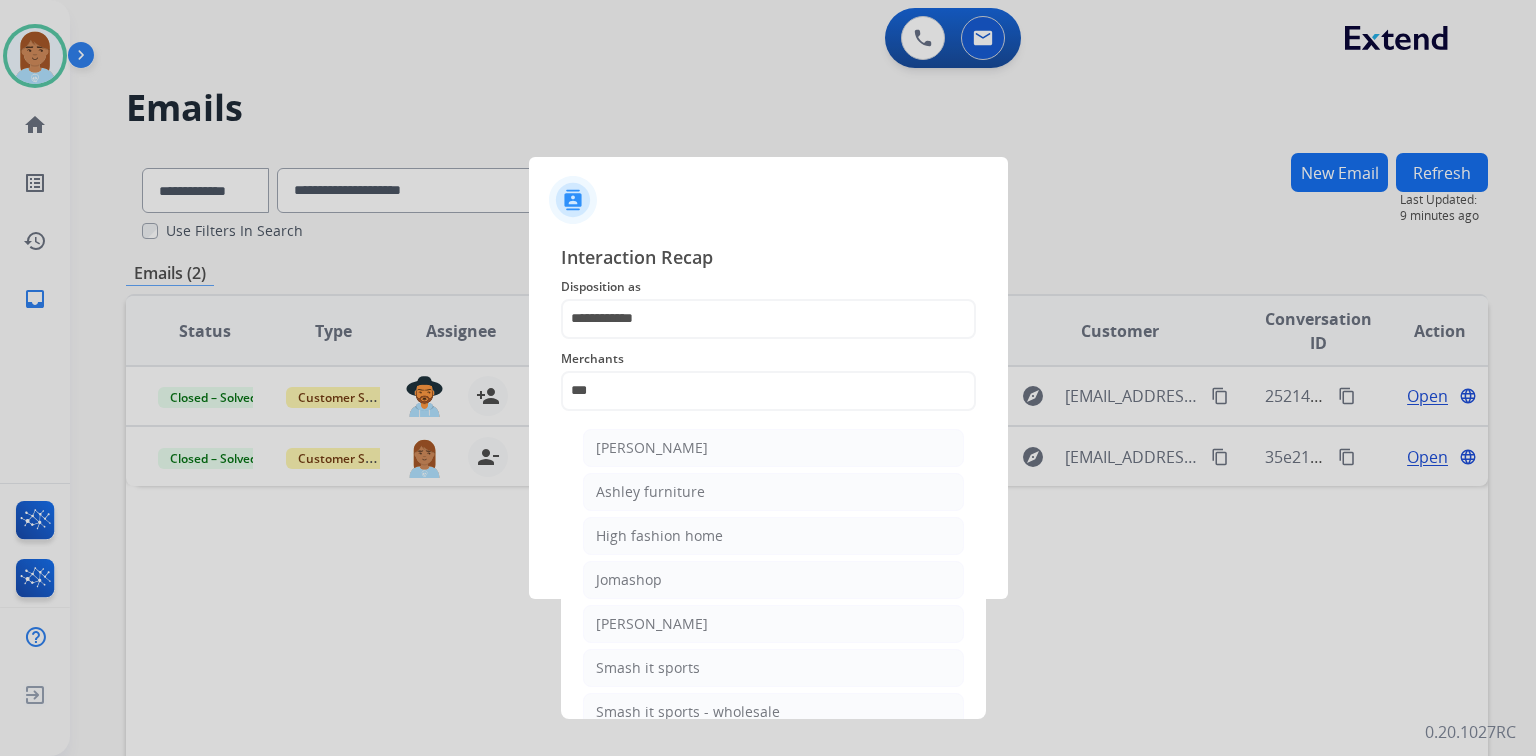 click on "Ashley furniture" 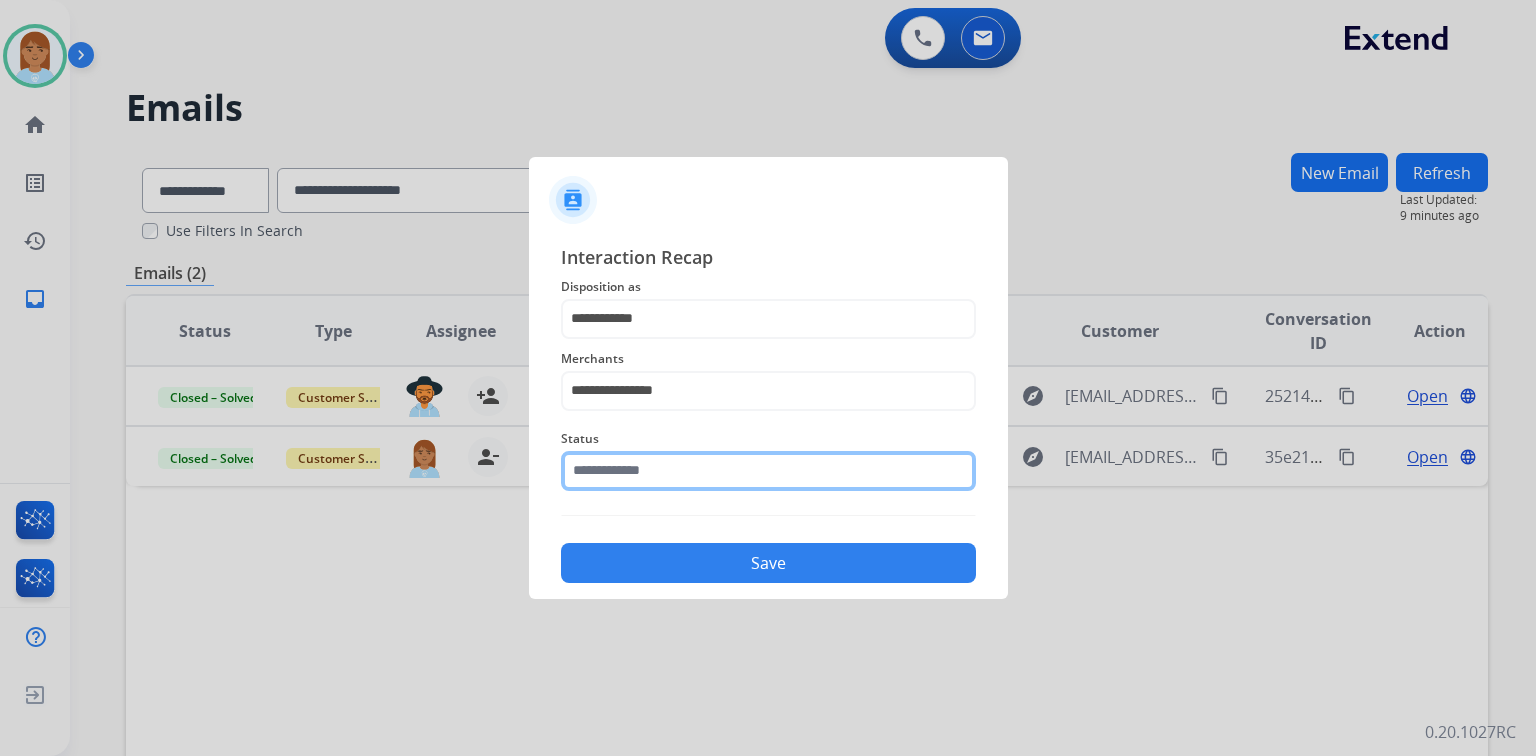 click 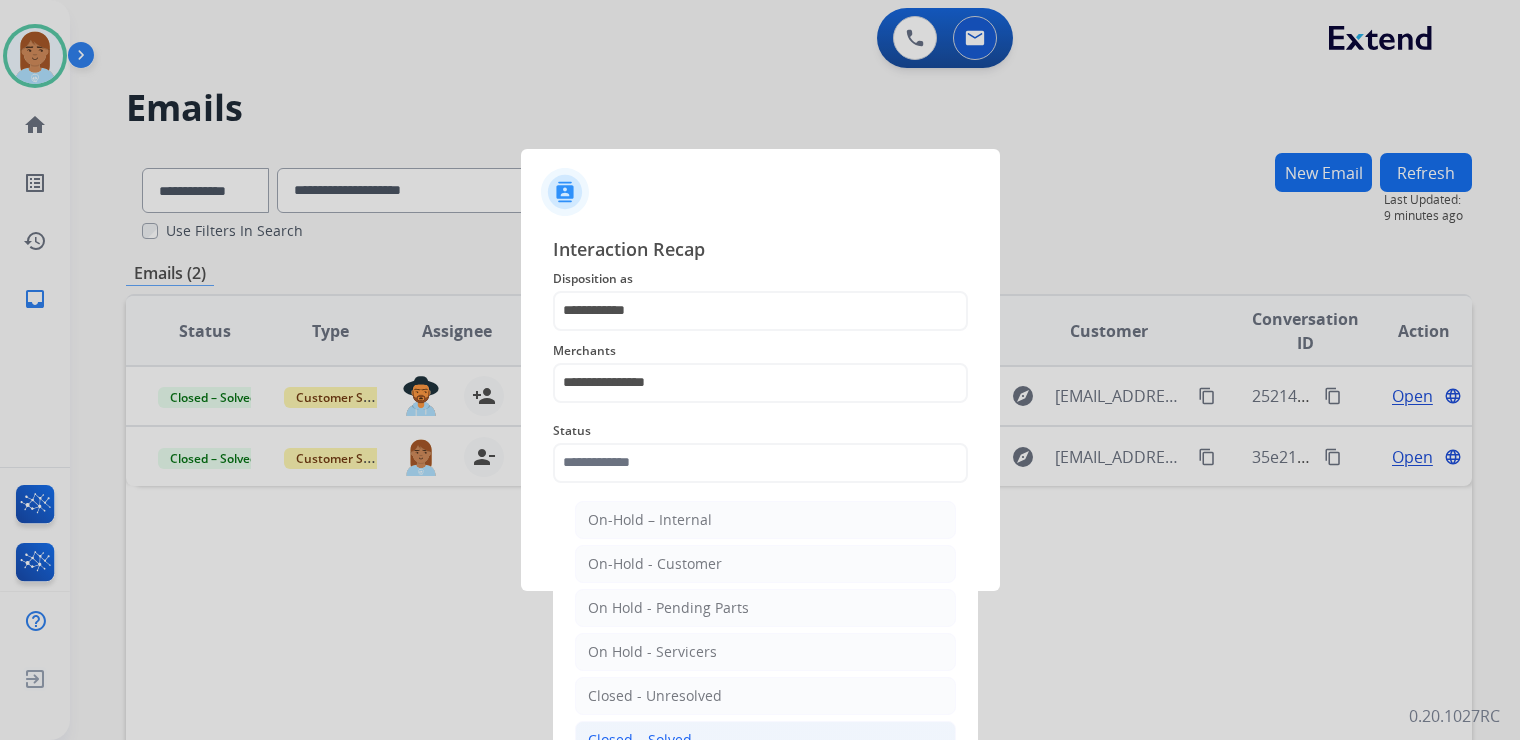 click on "Closed – Solved" 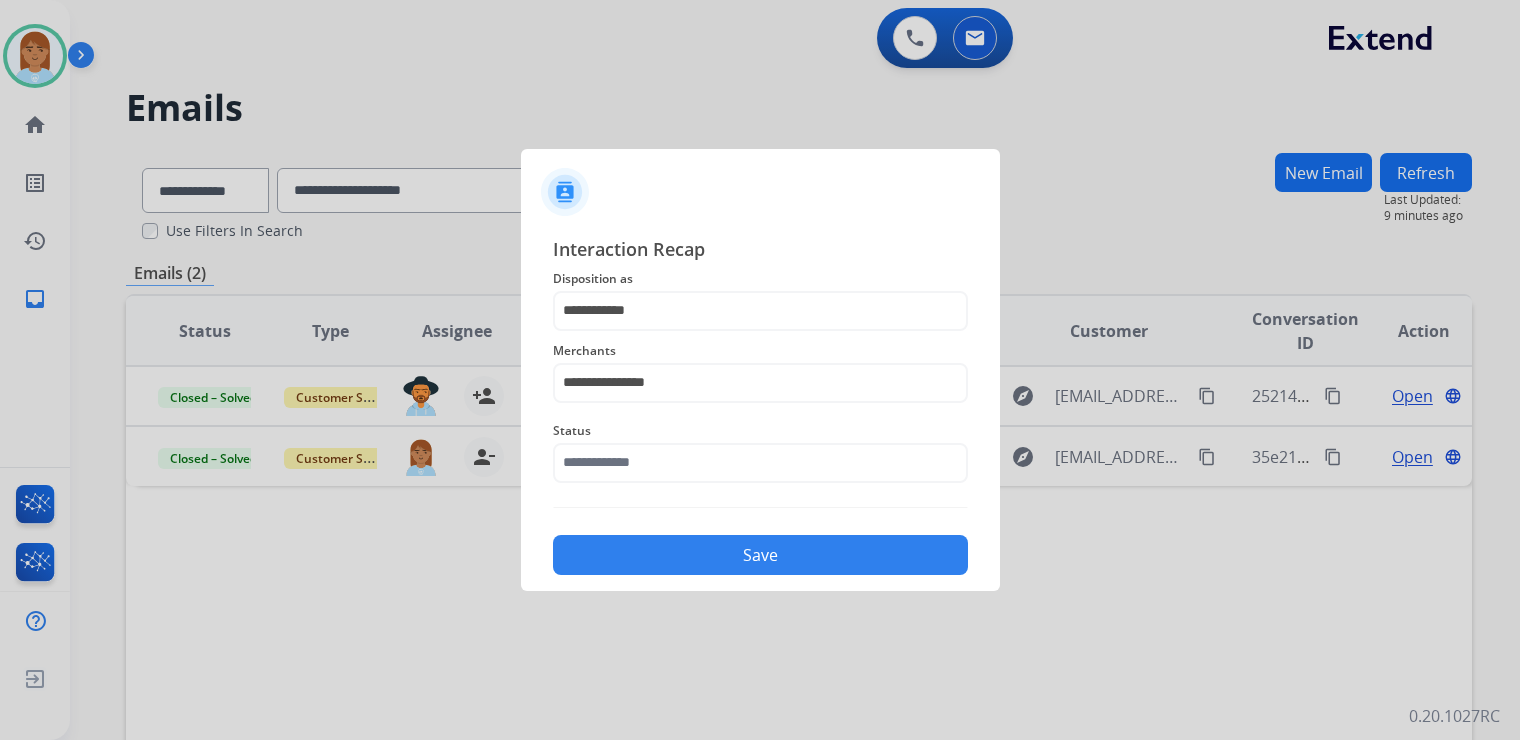 type on "**********" 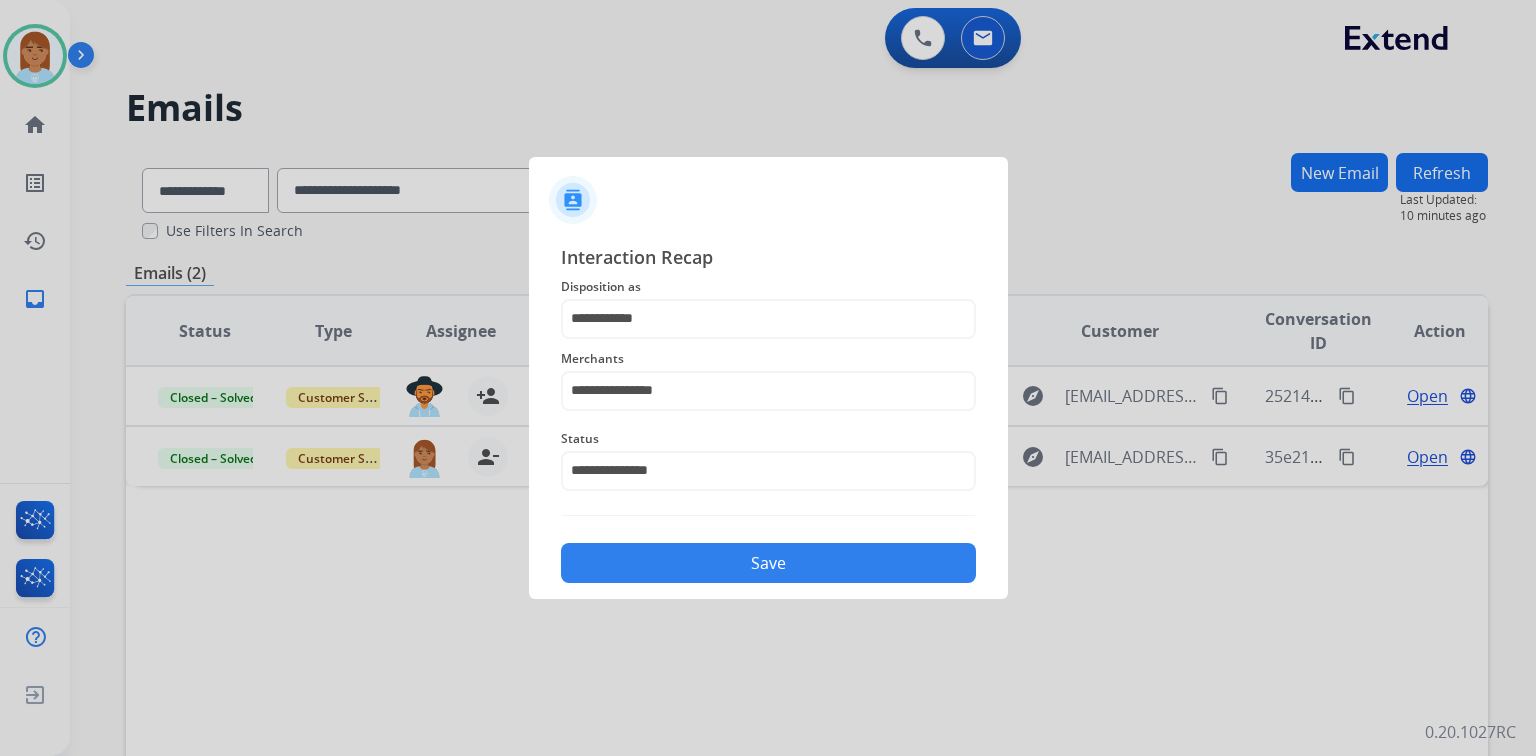 click on "Save" 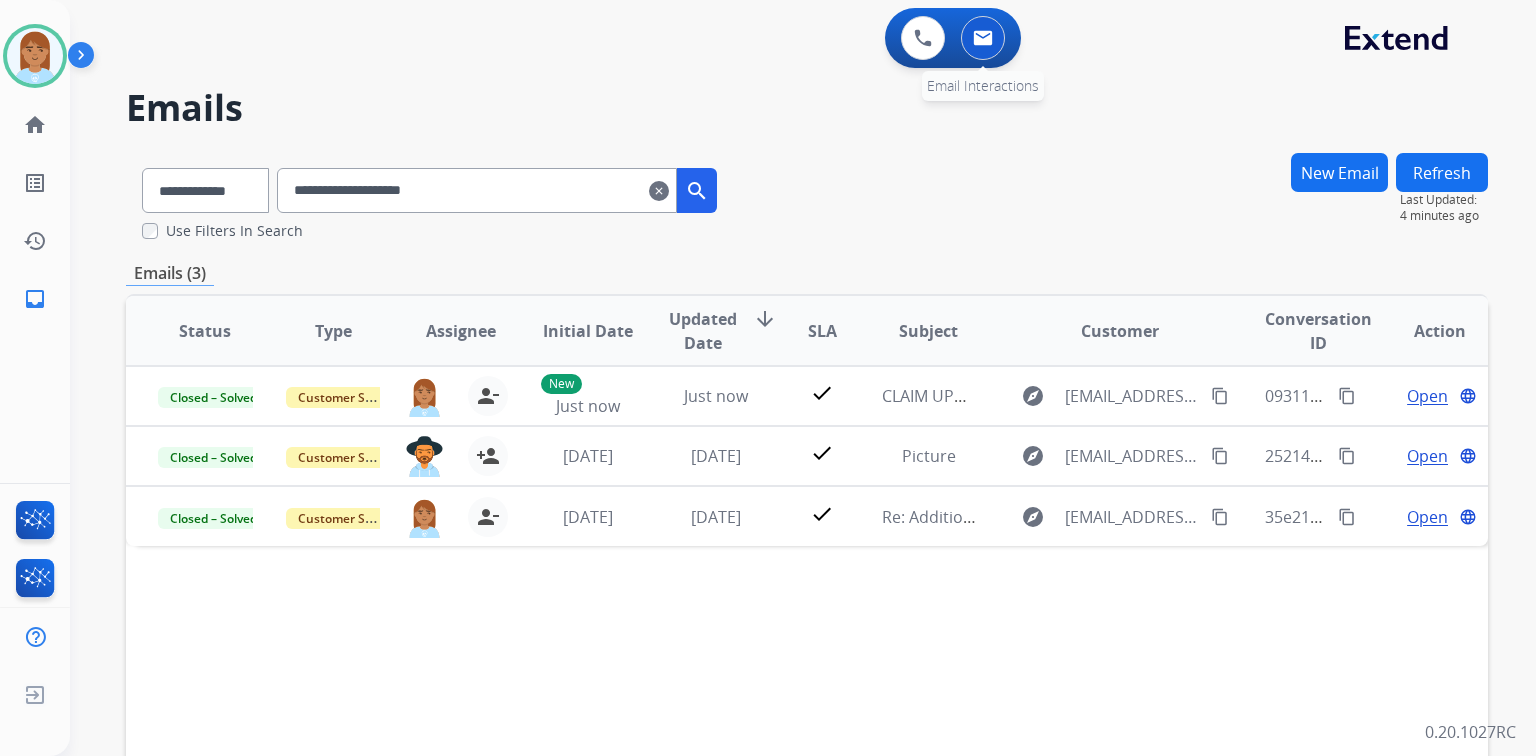 click at bounding box center [983, 38] 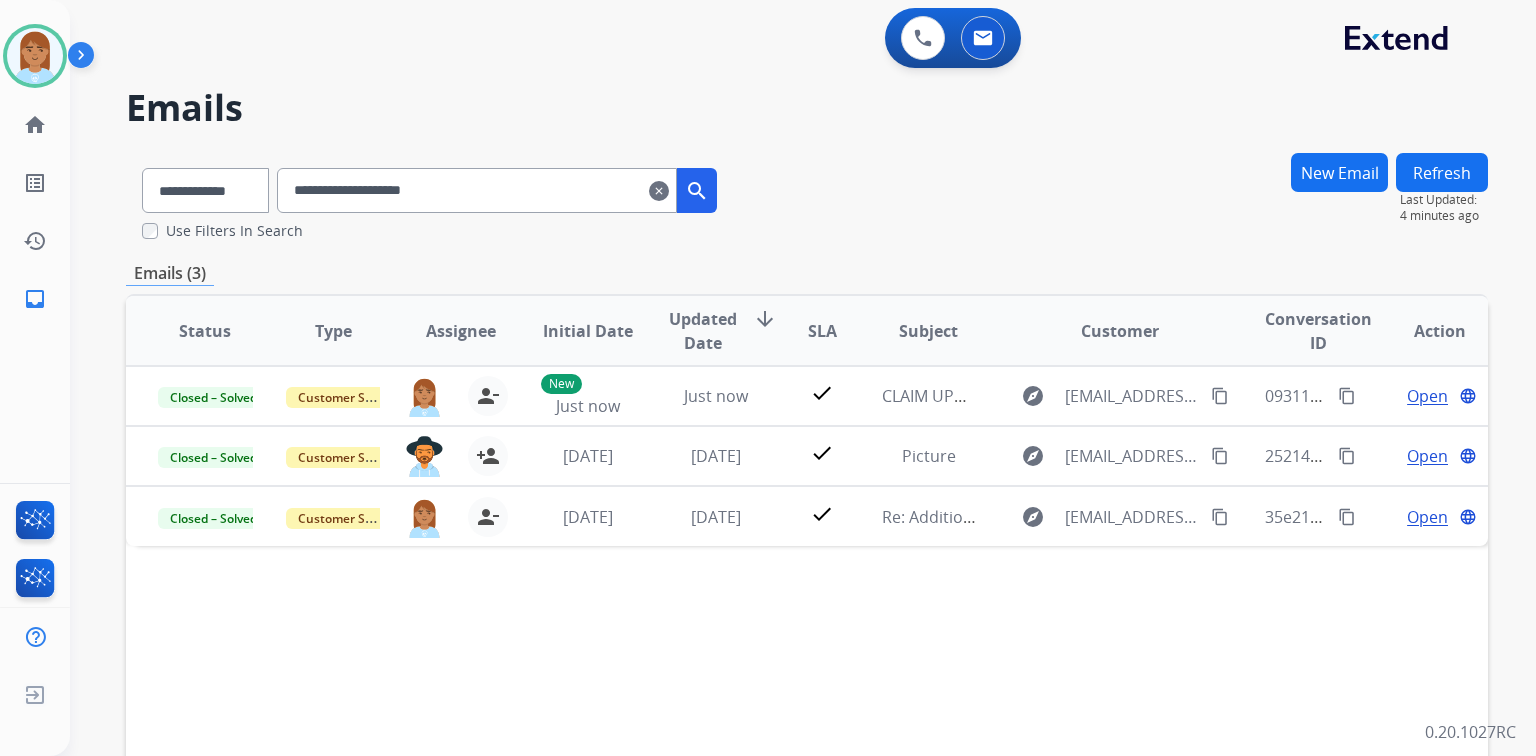 click on "clear" at bounding box center (659, 191) 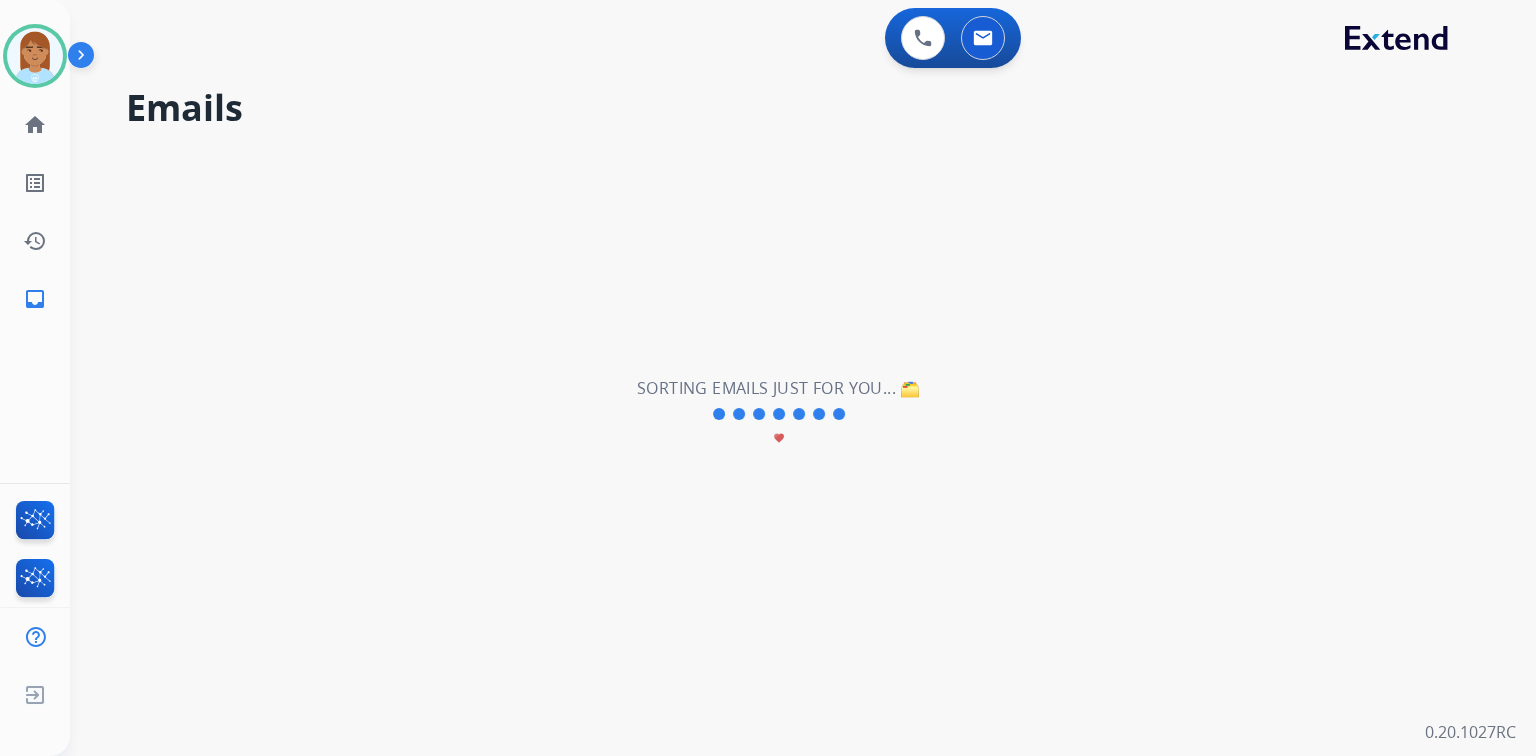 type 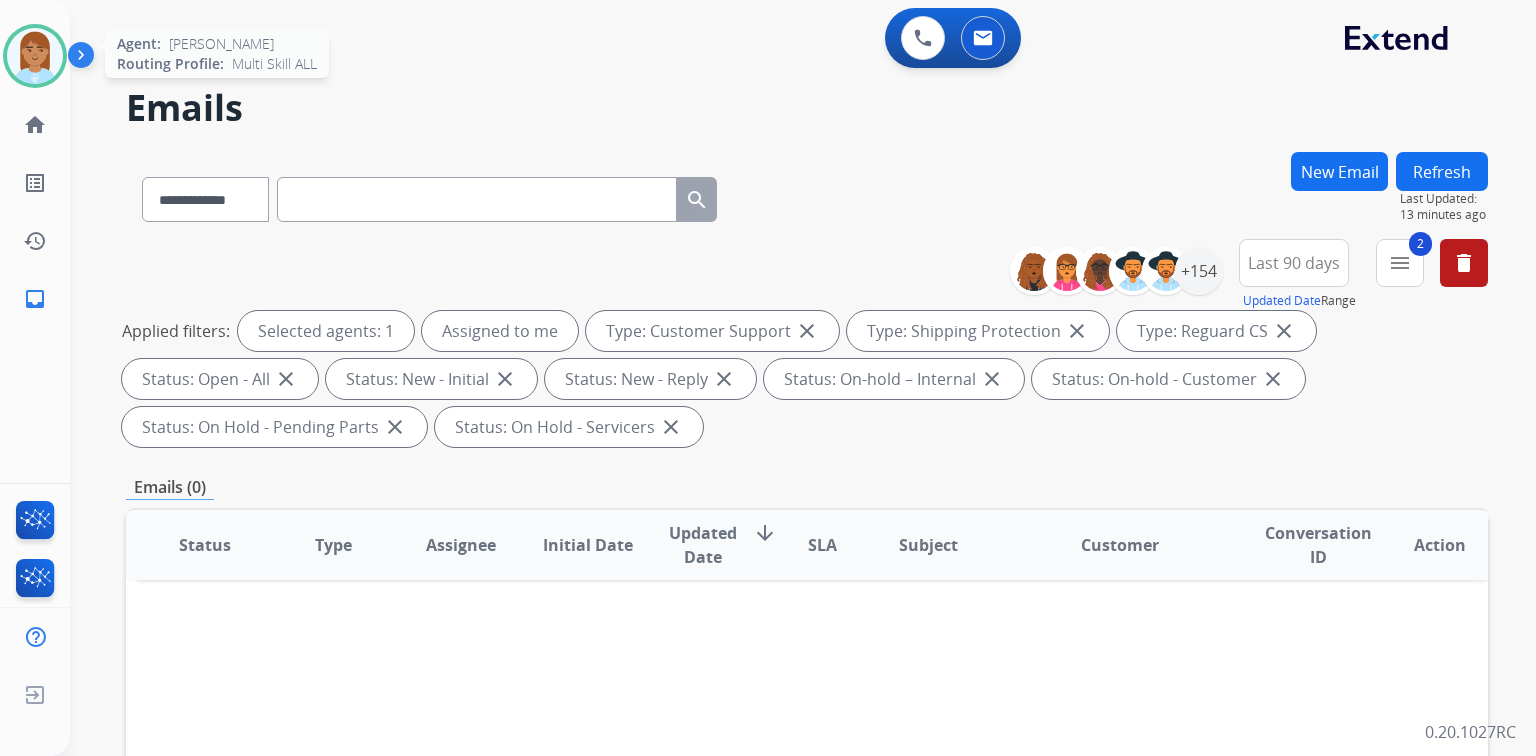 click at bounding box center [35, 56] 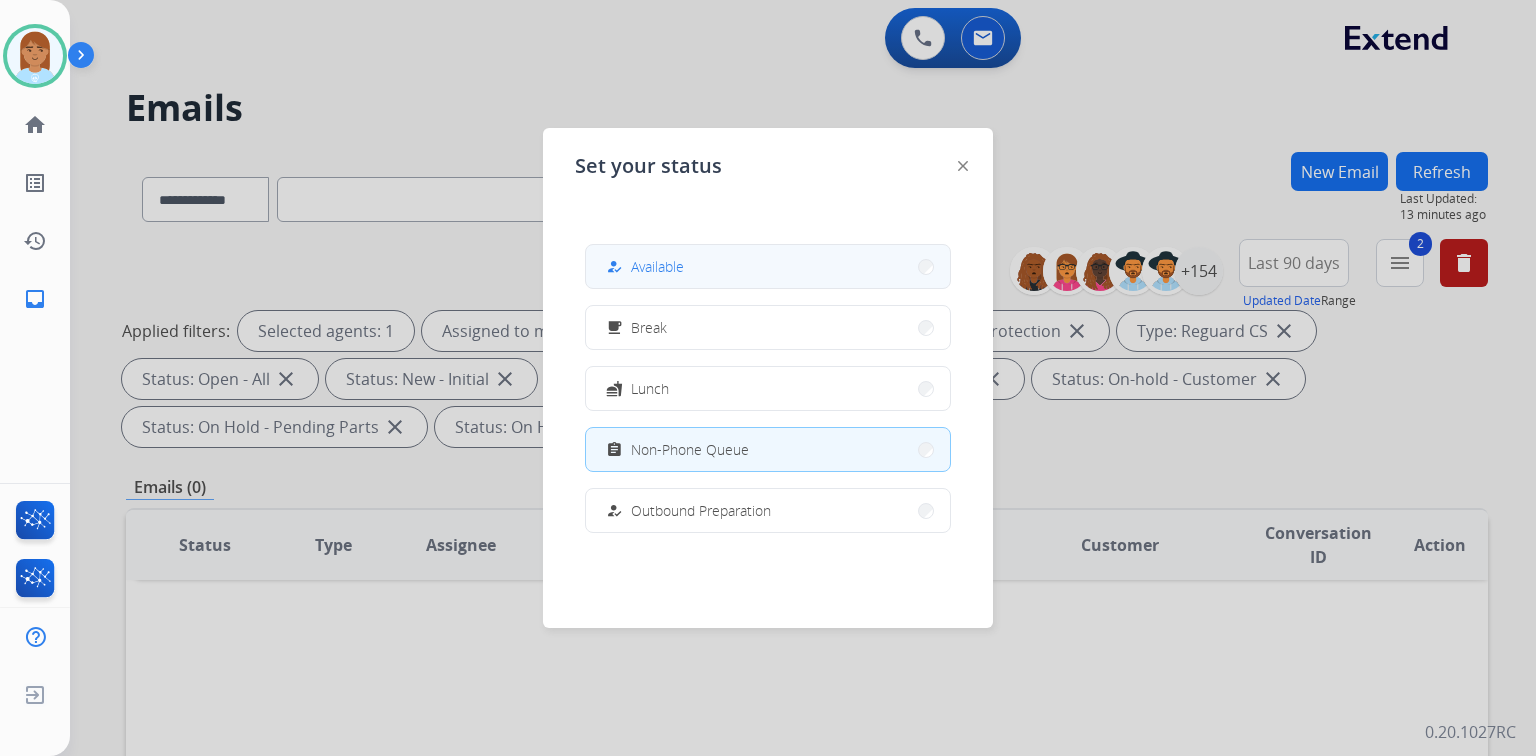 click on "how_to_reg Available" at bounding box center (768, 266) 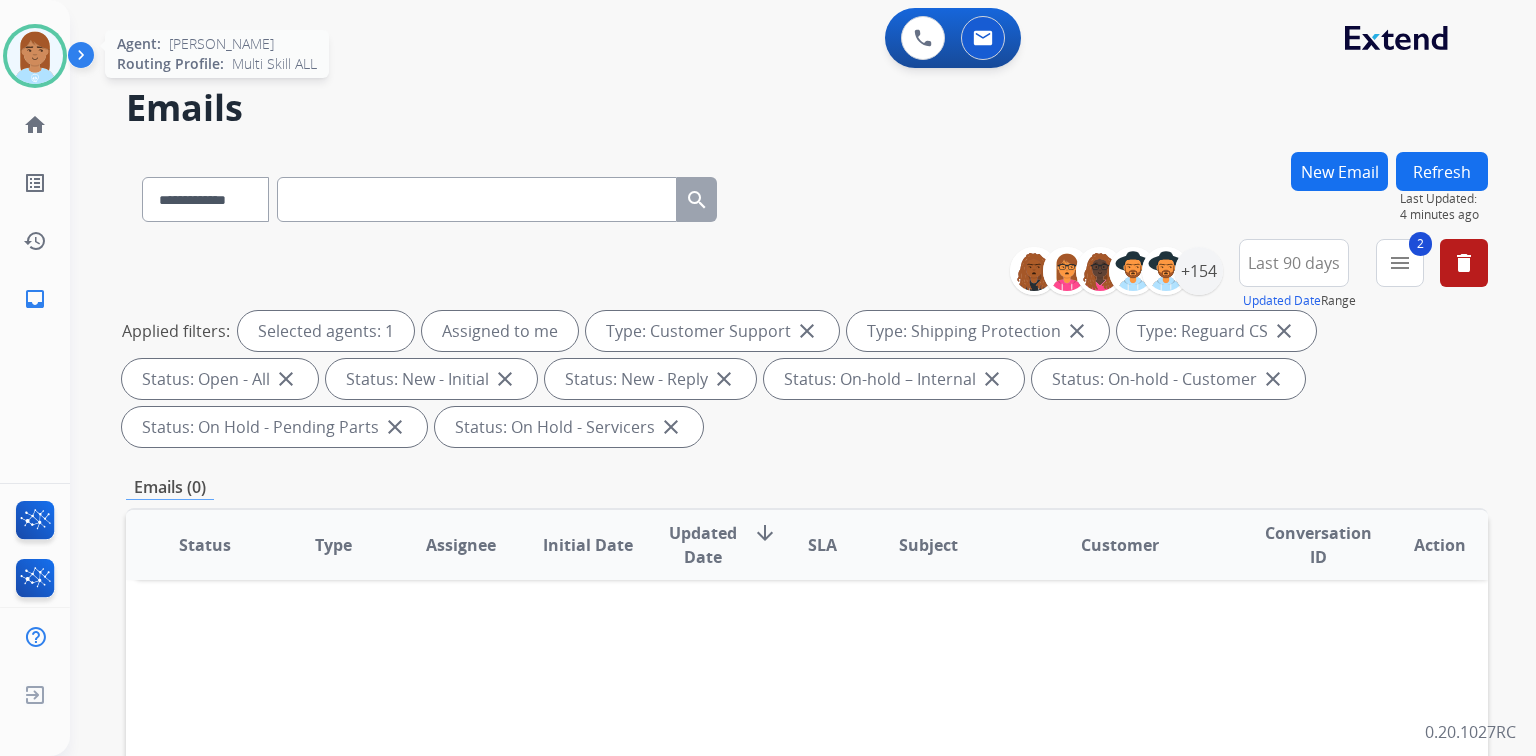 click at bounding box center (35, 56) 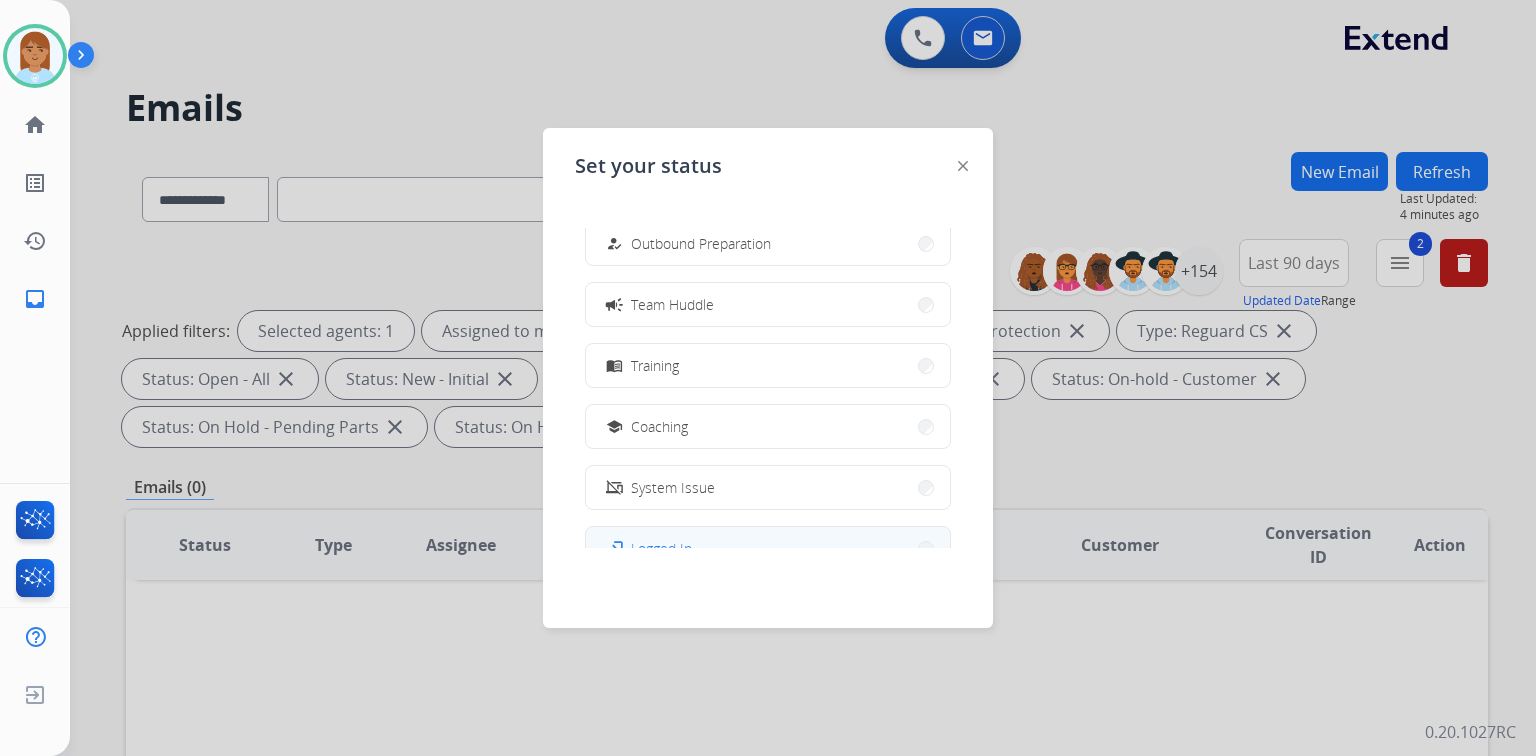 scroll, scrollTop: 376, scrollLeft: 0, axis: vertical 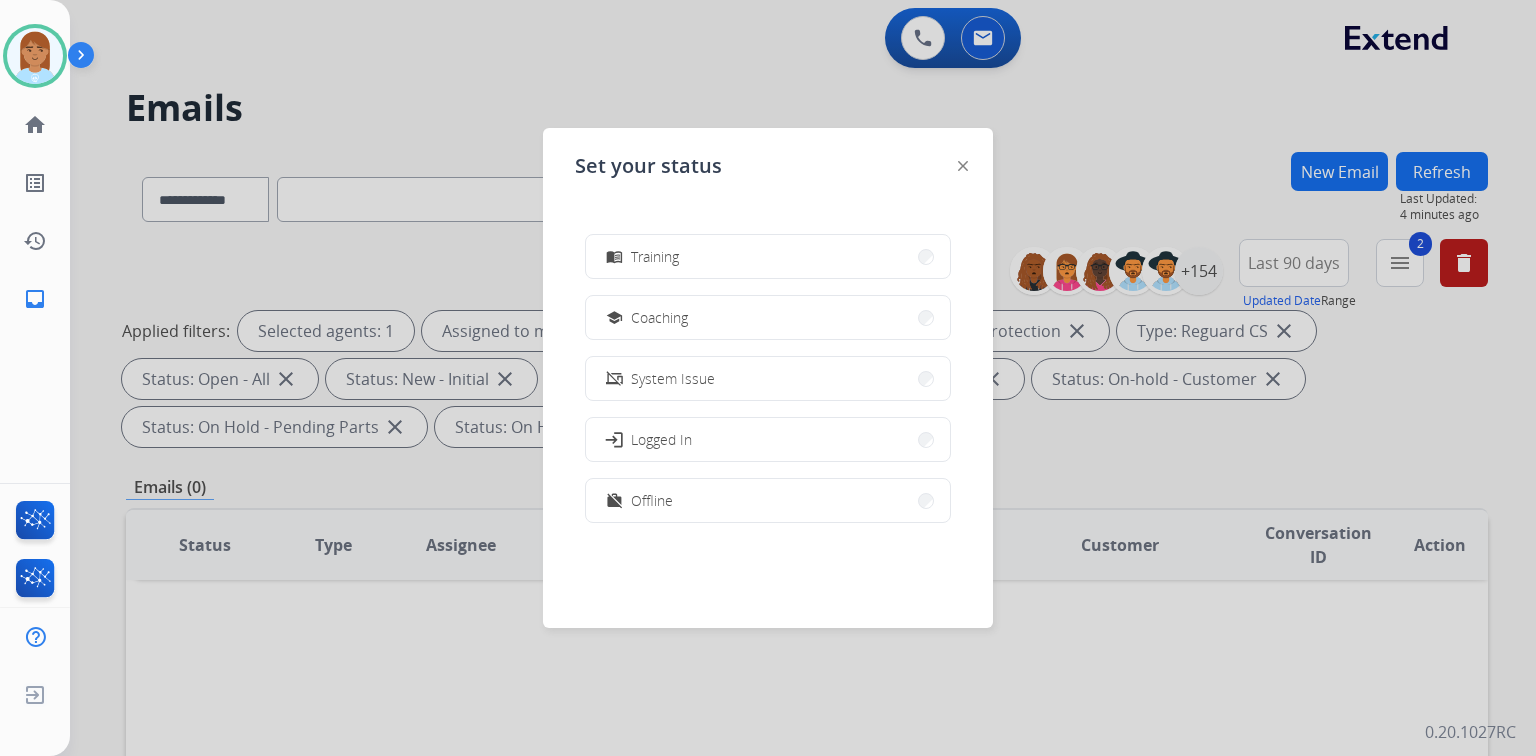 click on "work_off Offline" at bounding box center (768, 500) 